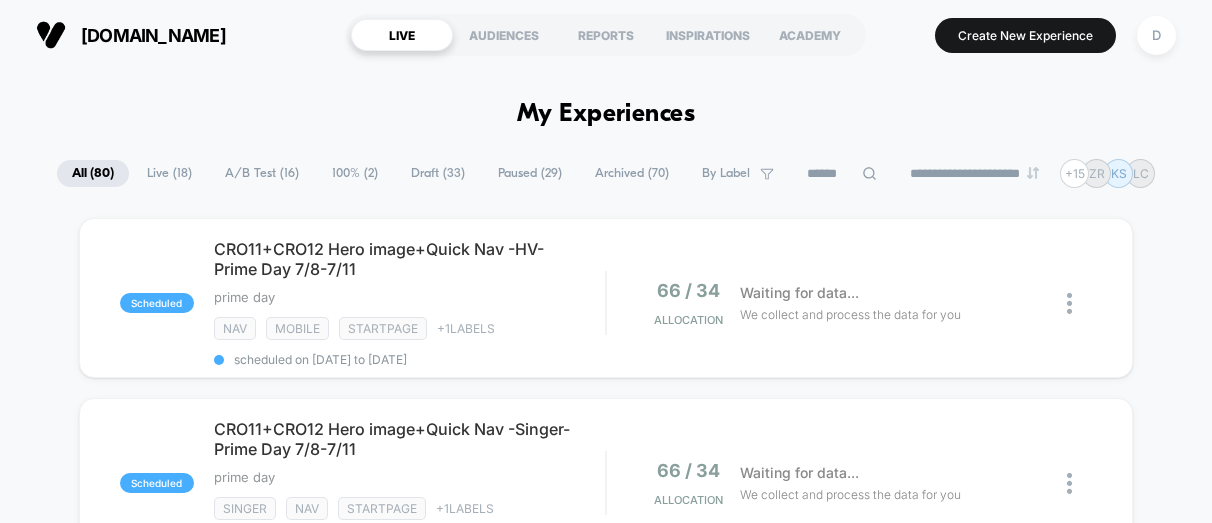 scroll, scrollTop: 0, scrollLeft: 0, axis: both 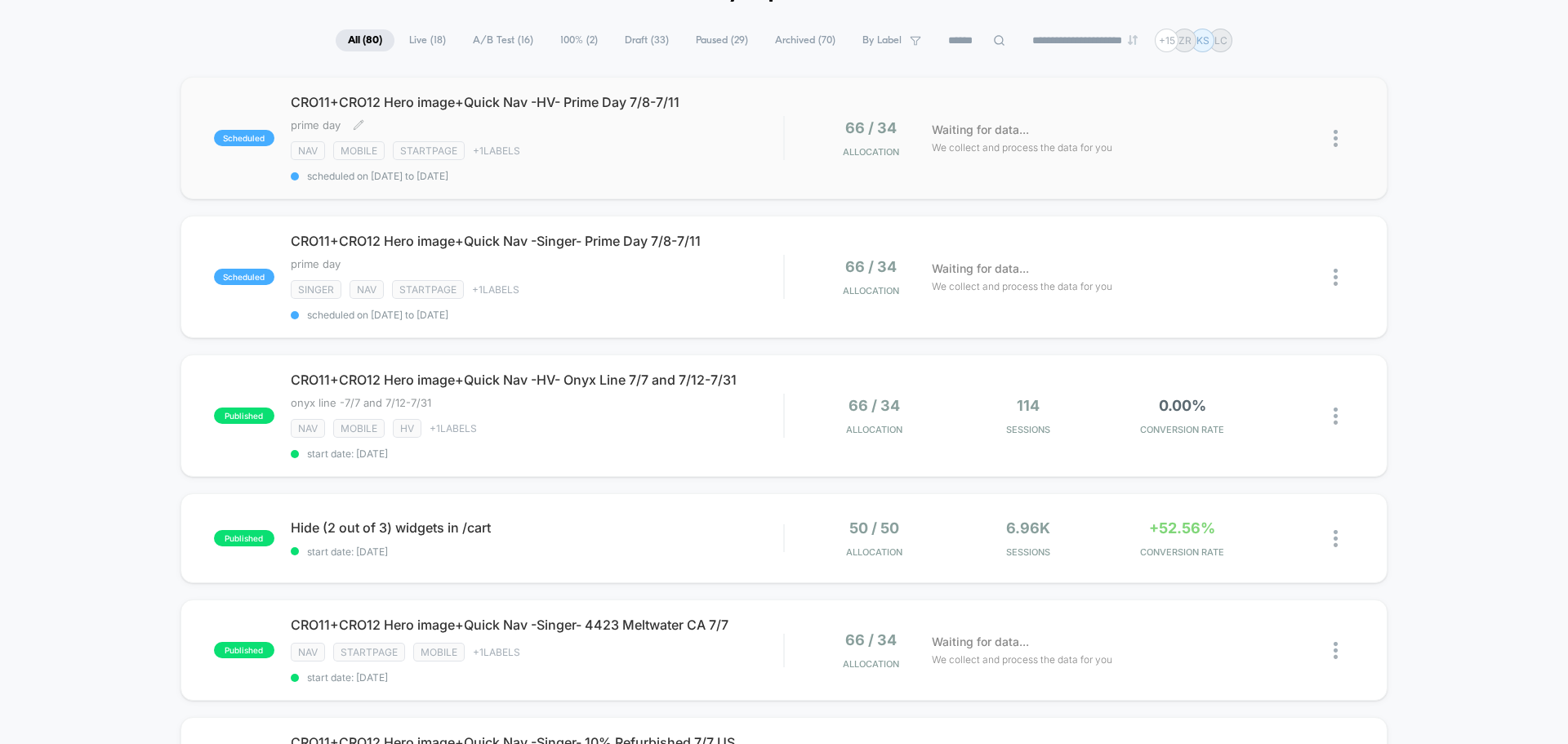 click on "CRO11+CRO12 Hero image+Quick Nav -HV- Prime Day 7/8-7/11 prime day﻿ Click to edit experience details prime day﻿ NAV Mobile STARTPAGE + 1  Labels scheduled on 08/07/2025 to 12/07/2025" at bounding box center [537, 138] 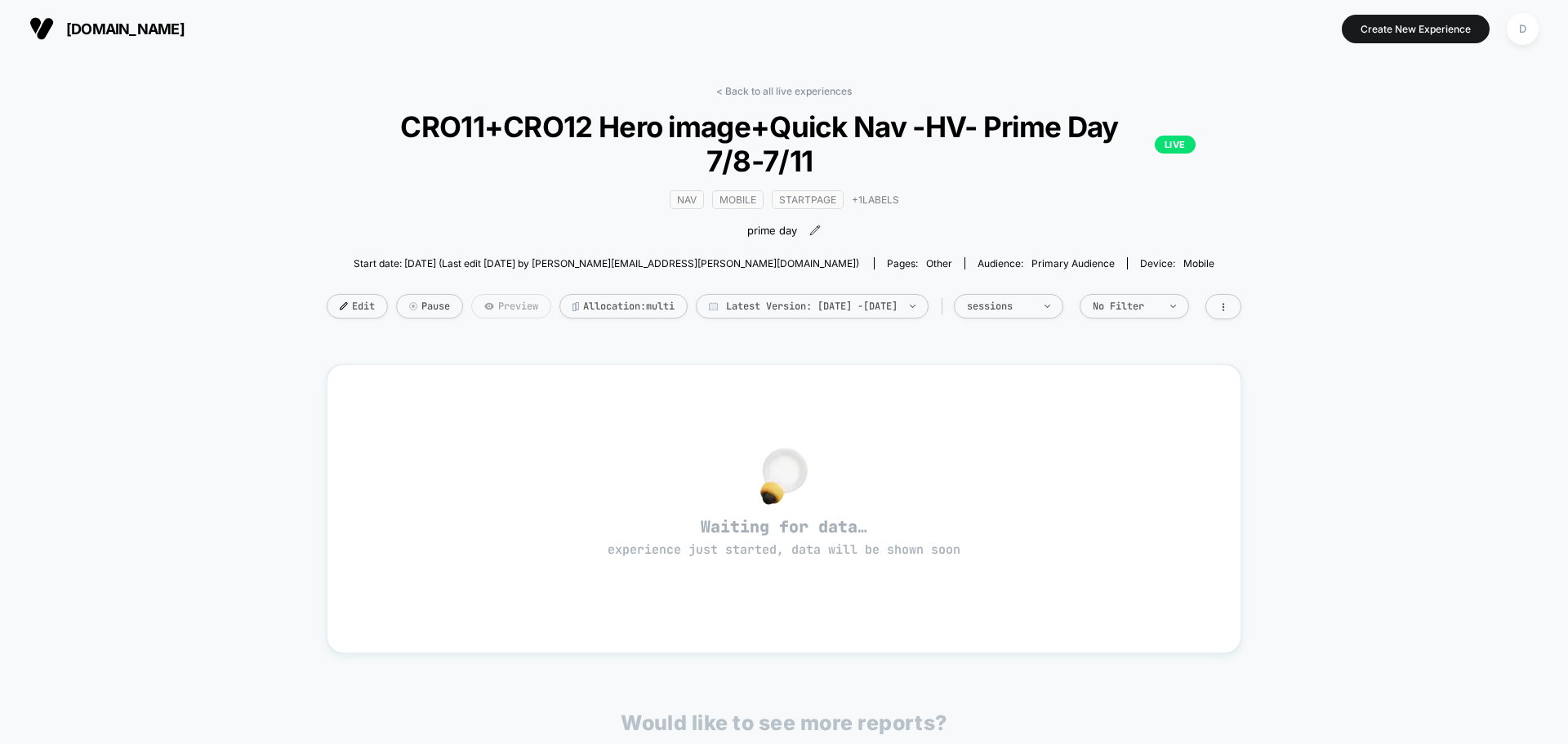 click on "Preview" at bounding box center [511, 306] 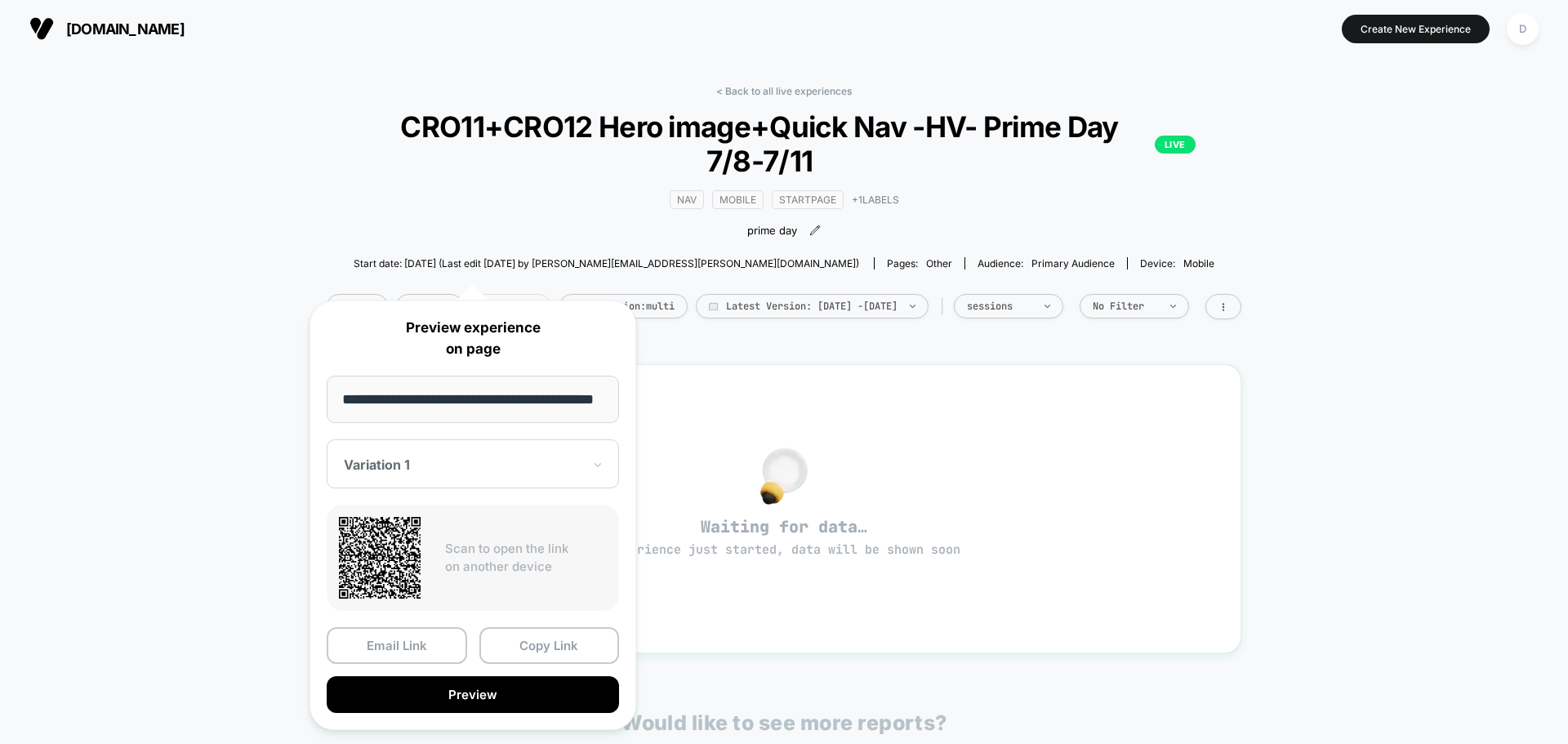 scroll, scrollTop: 0, scrollLeft: 43, axis: horizontal 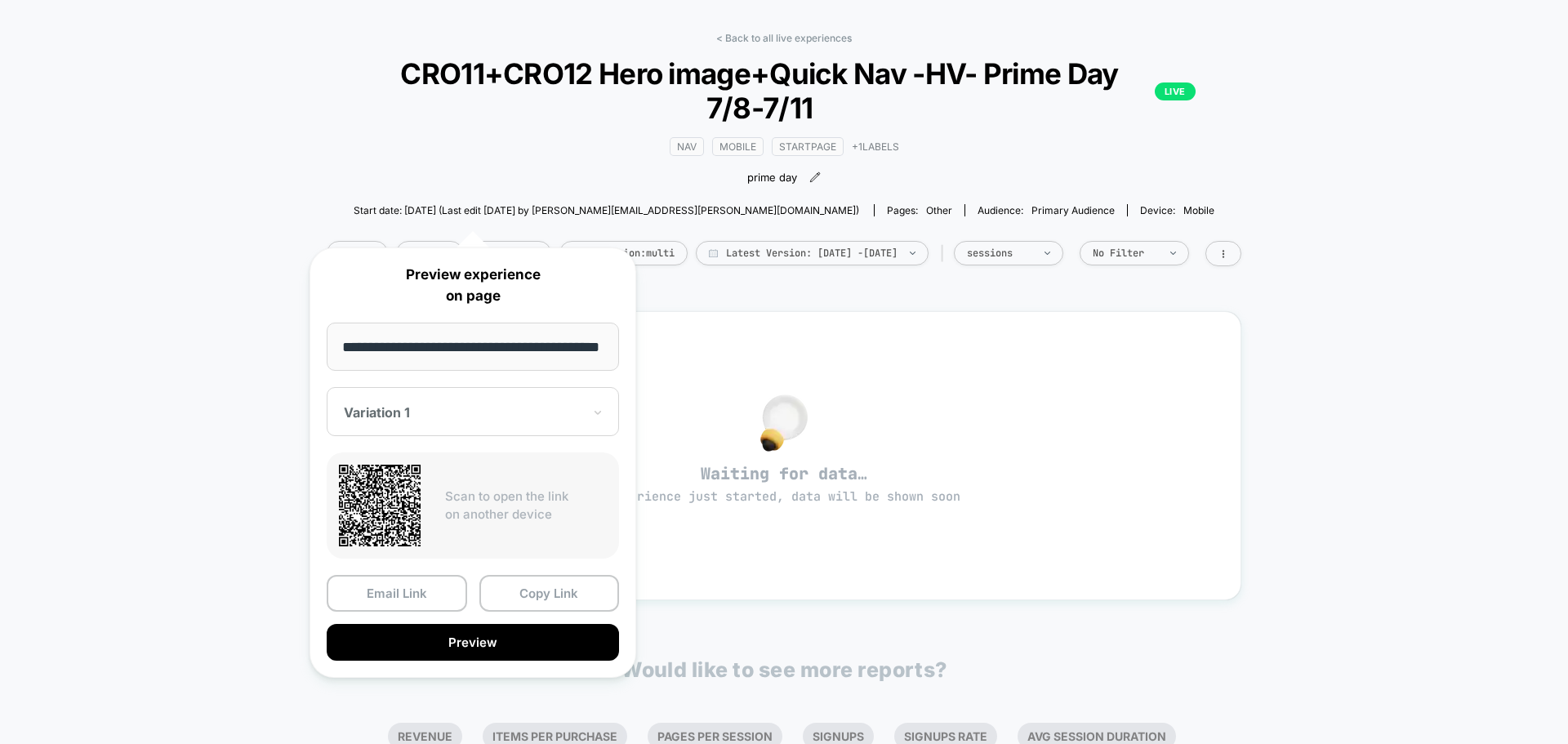 type on "**********" 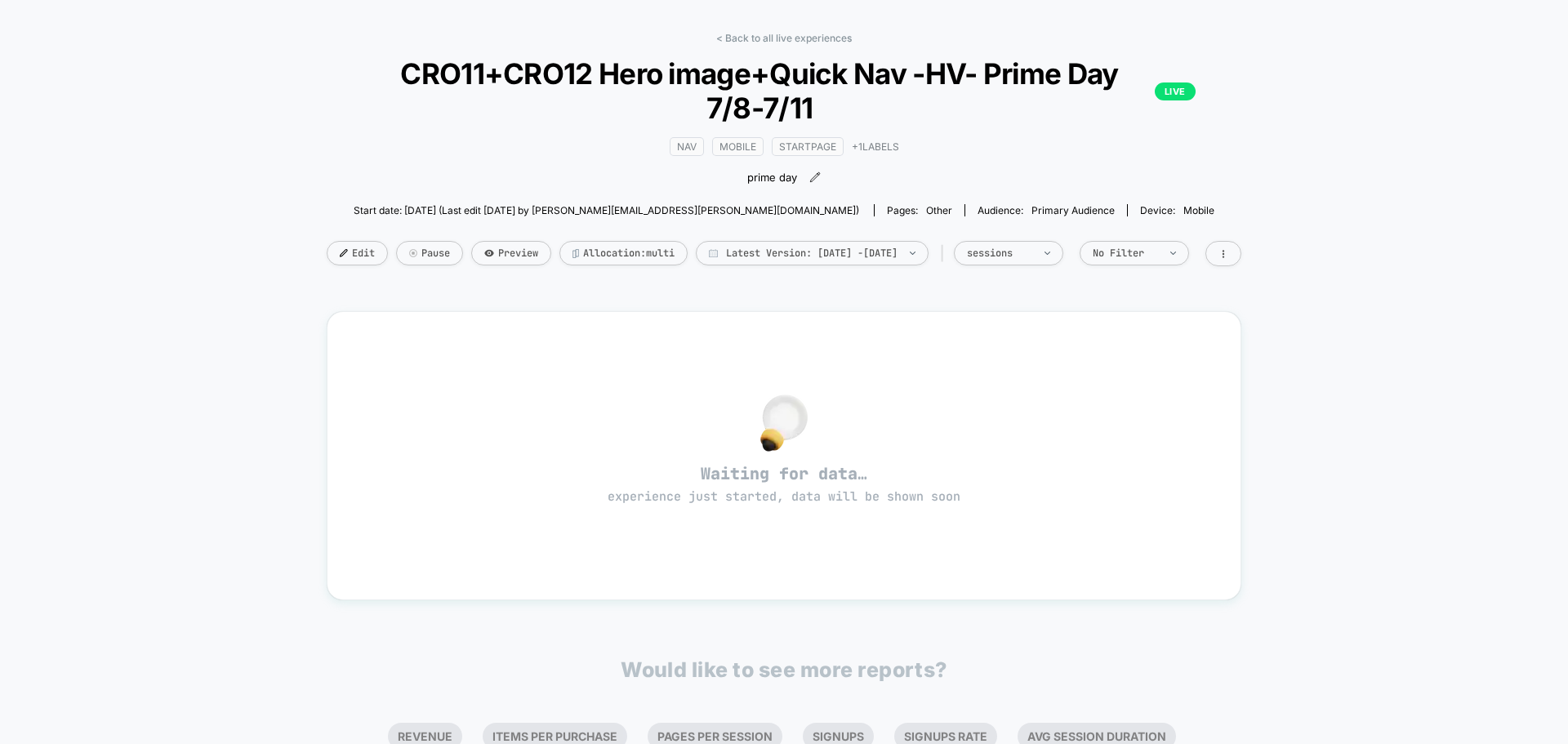 click on "Edit" at bounding box center (357, 253) 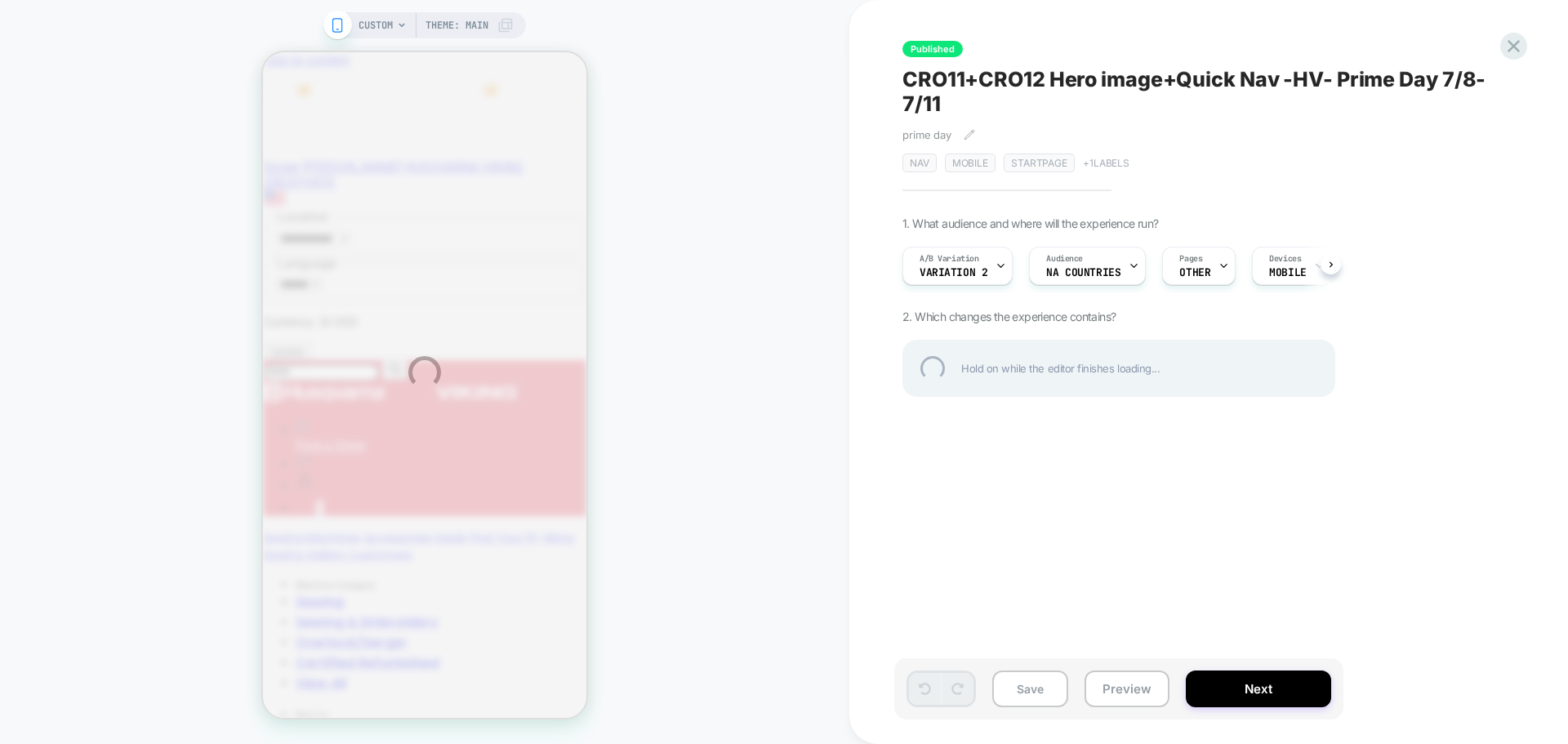 scroll, scrollTop: 0, scrollLeft: 0, axis: both 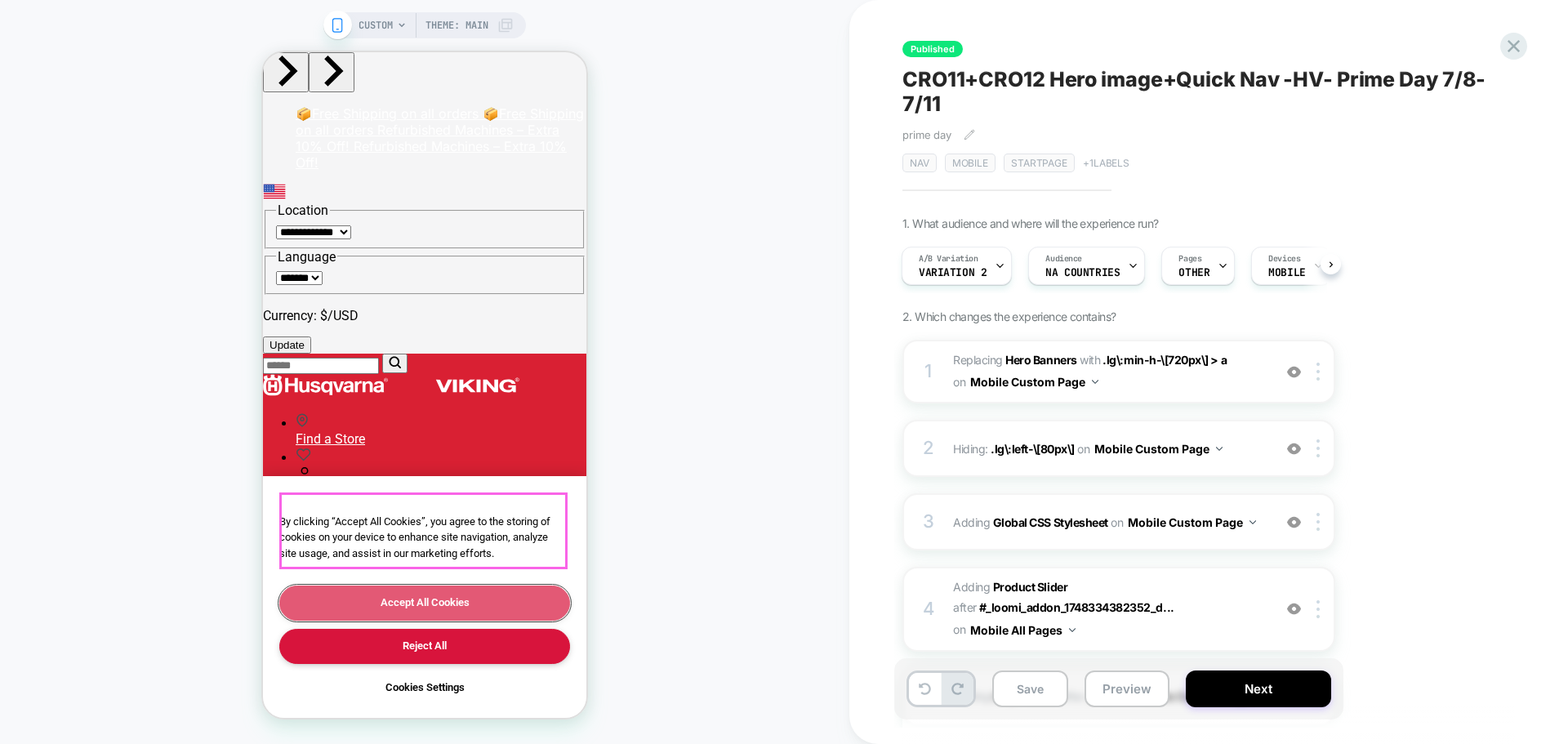 click on "Accept All Cookies" at bounding box center (425, 603) 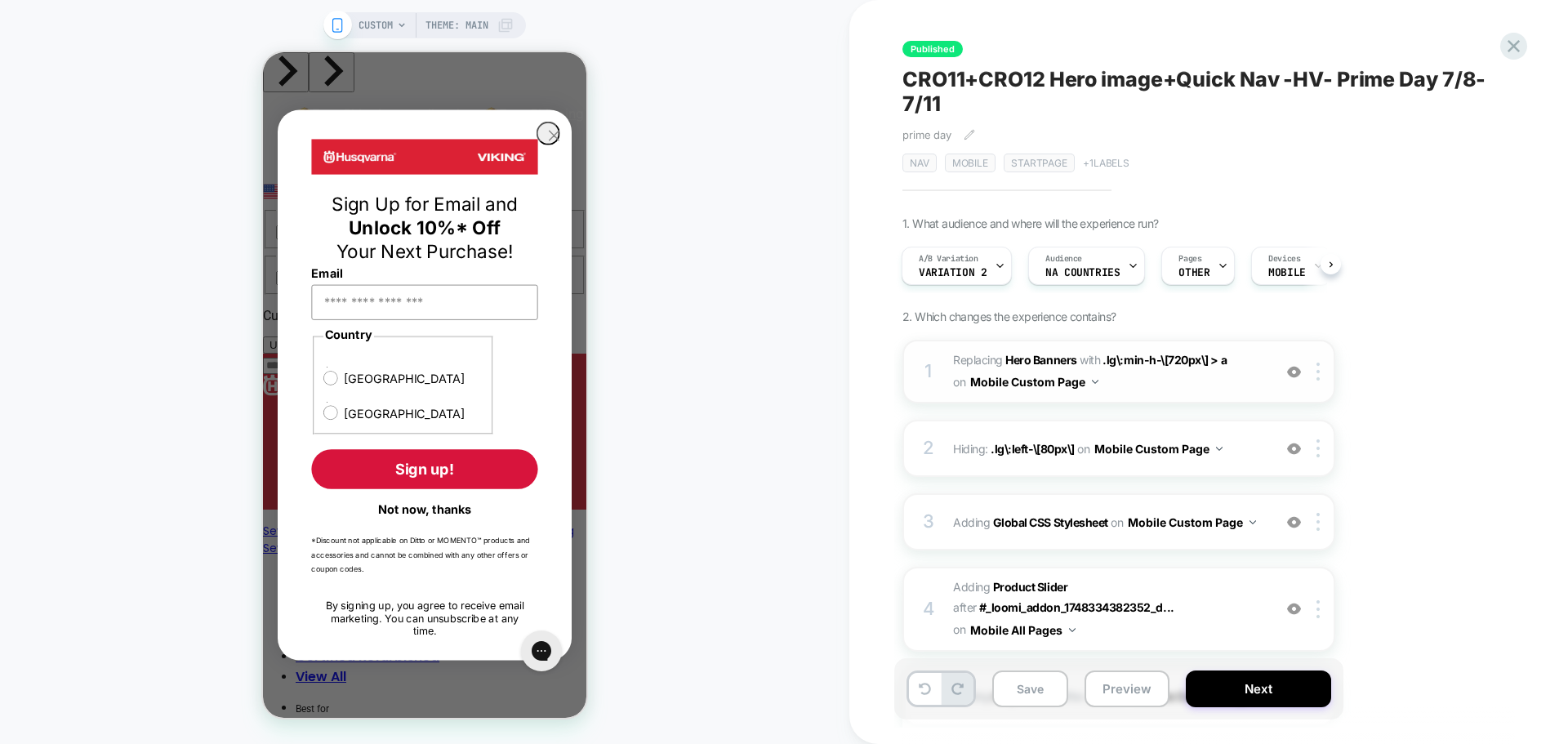 scroll, scrollTop: 0, scrollLeft: 0, axis: both 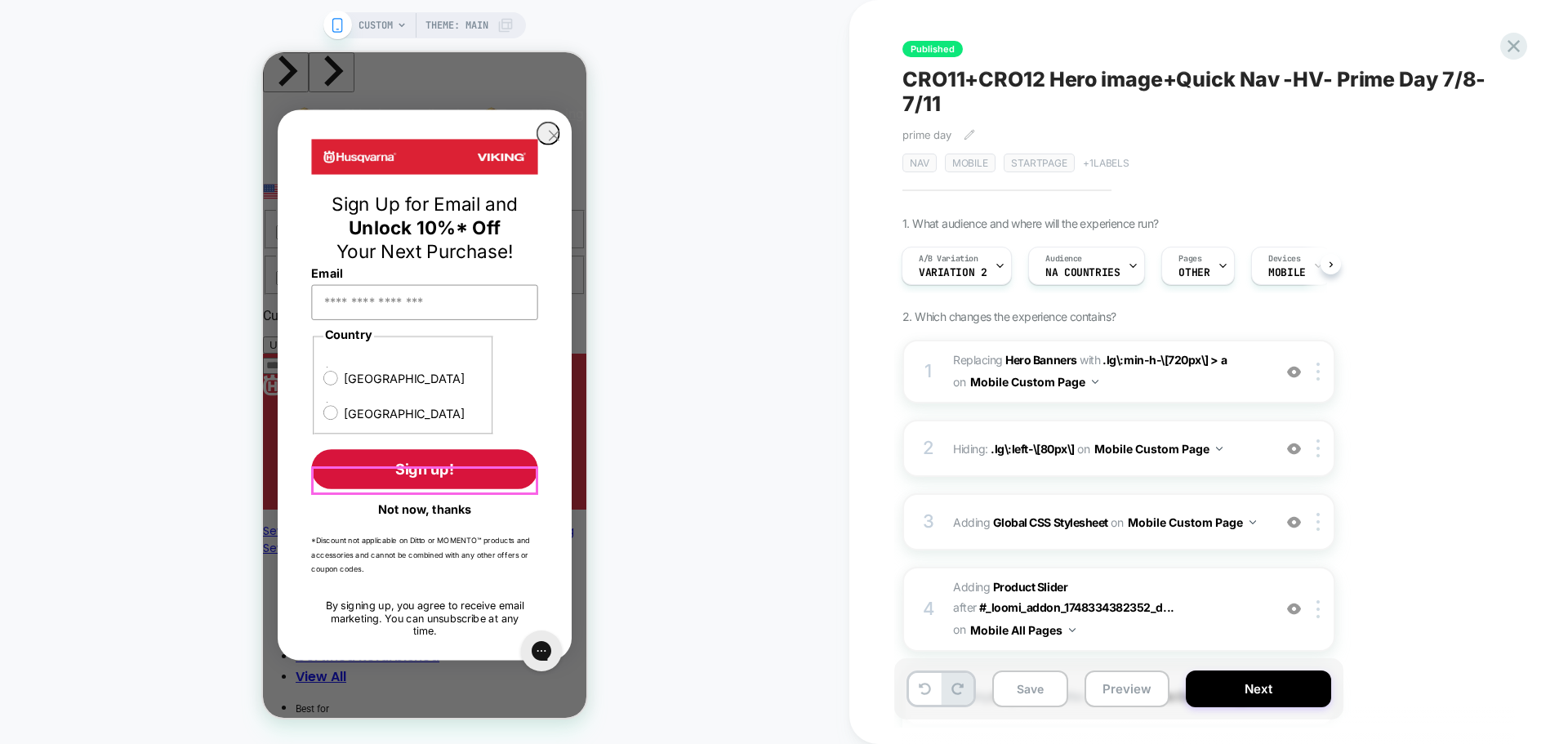 click on "Not now, thanks" at bounding box center [424, 509] 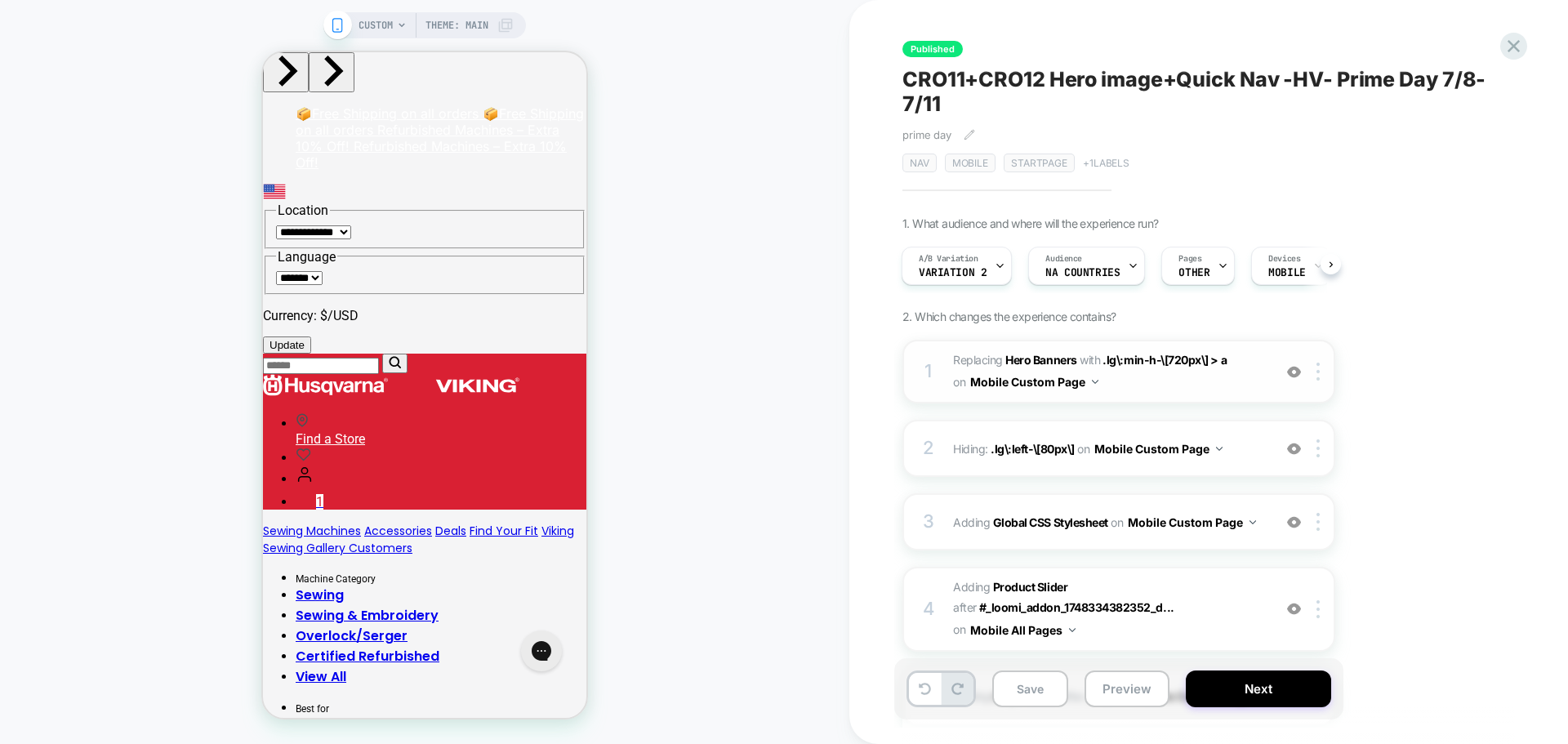 click on "#_loomi_addon_1748334382352_dup1749066882_dup1750747758_dup1750748438_dup1751028260_dup1751855753_dup1751933365 Replacing   Hero Banners   WITH .lg\:min-h-\[720px\] > a .lg\:min-h-\[720px\] > a   on Mobile Custom Page" at bounding box center (1108, 372) 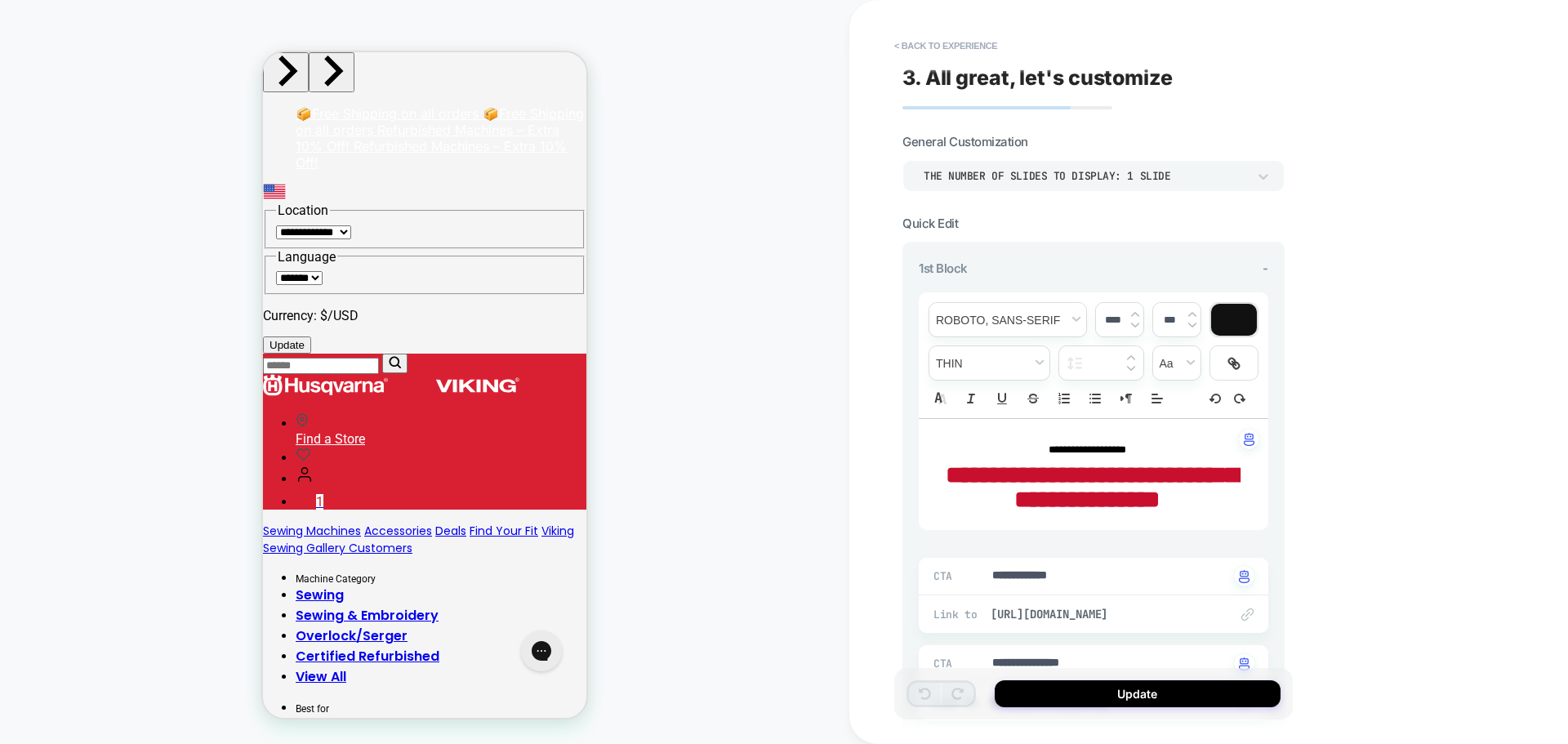 type on "*" 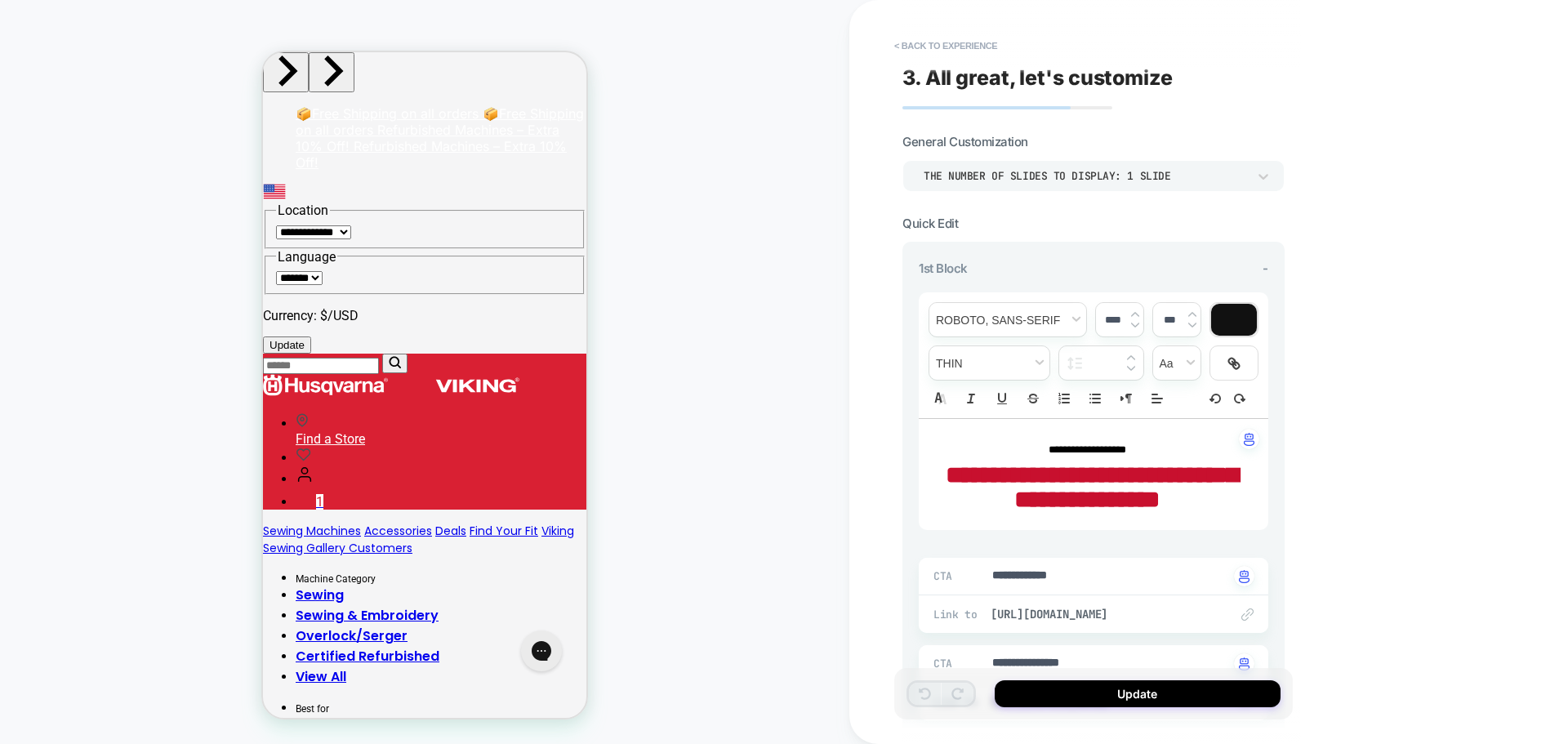 click on "**********" at bounding box center [1092, 487] 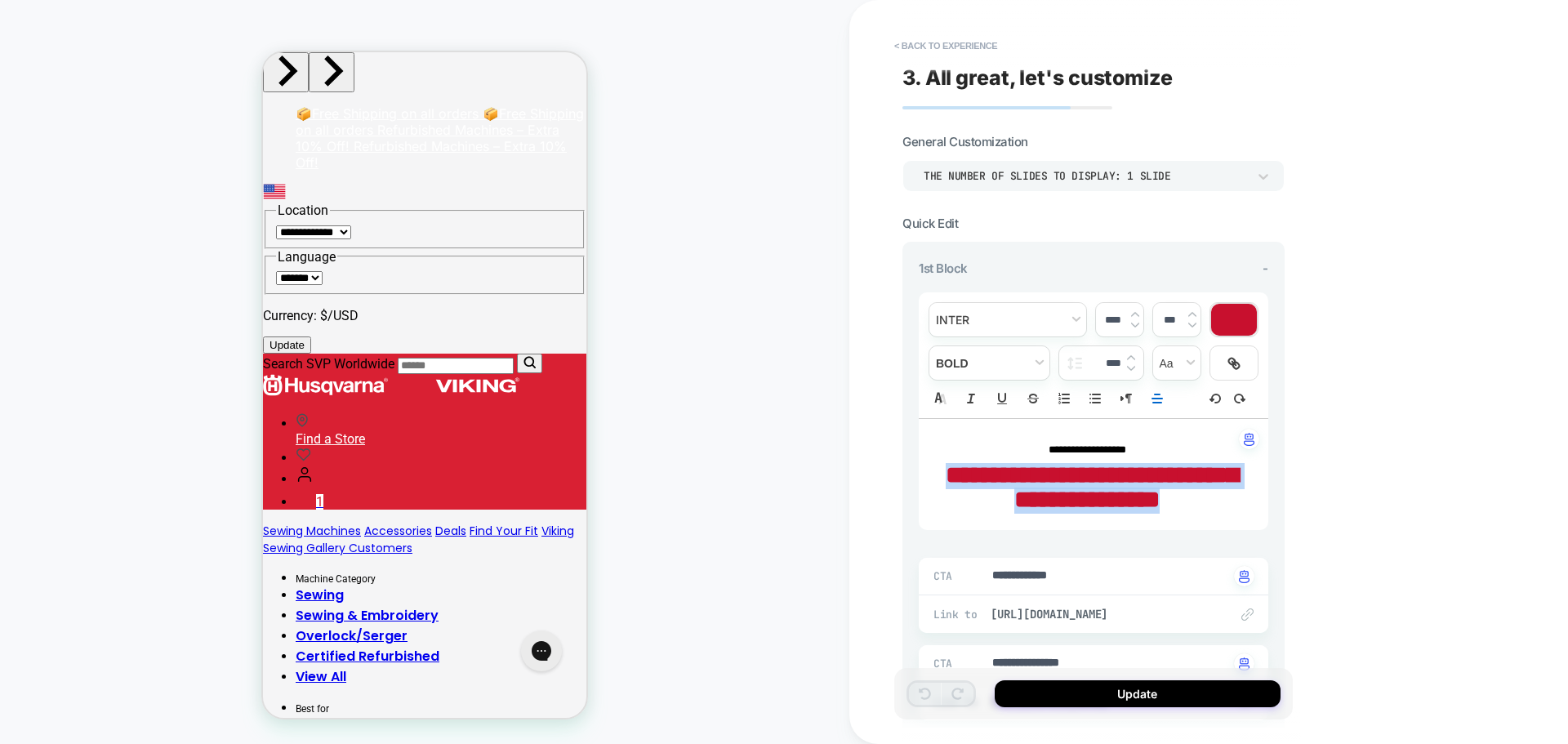 drag, startPoint x: 1232, startPoint y: 505, endPoint x: 944, endPoint y: 470, distance: 290.11894 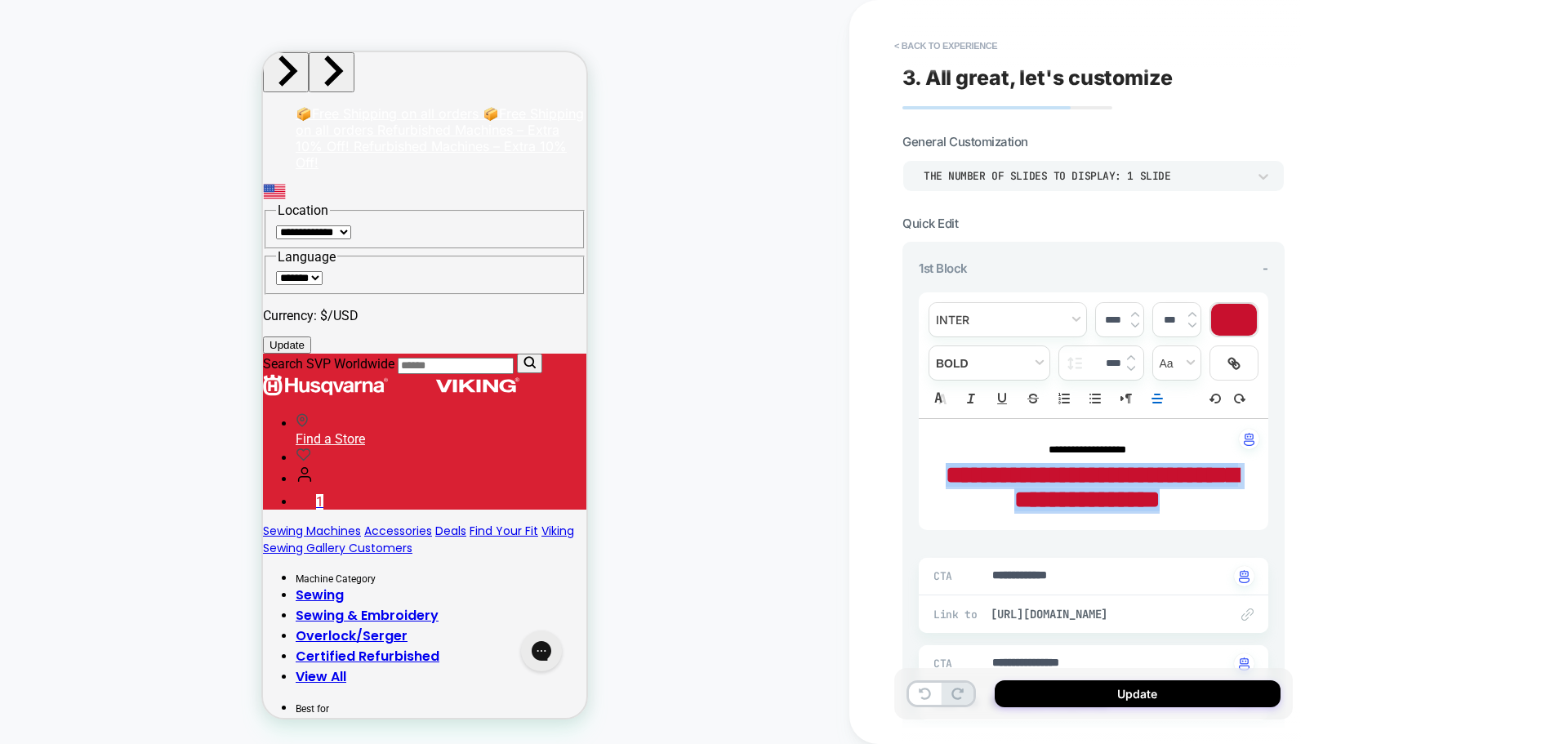 type on "*" 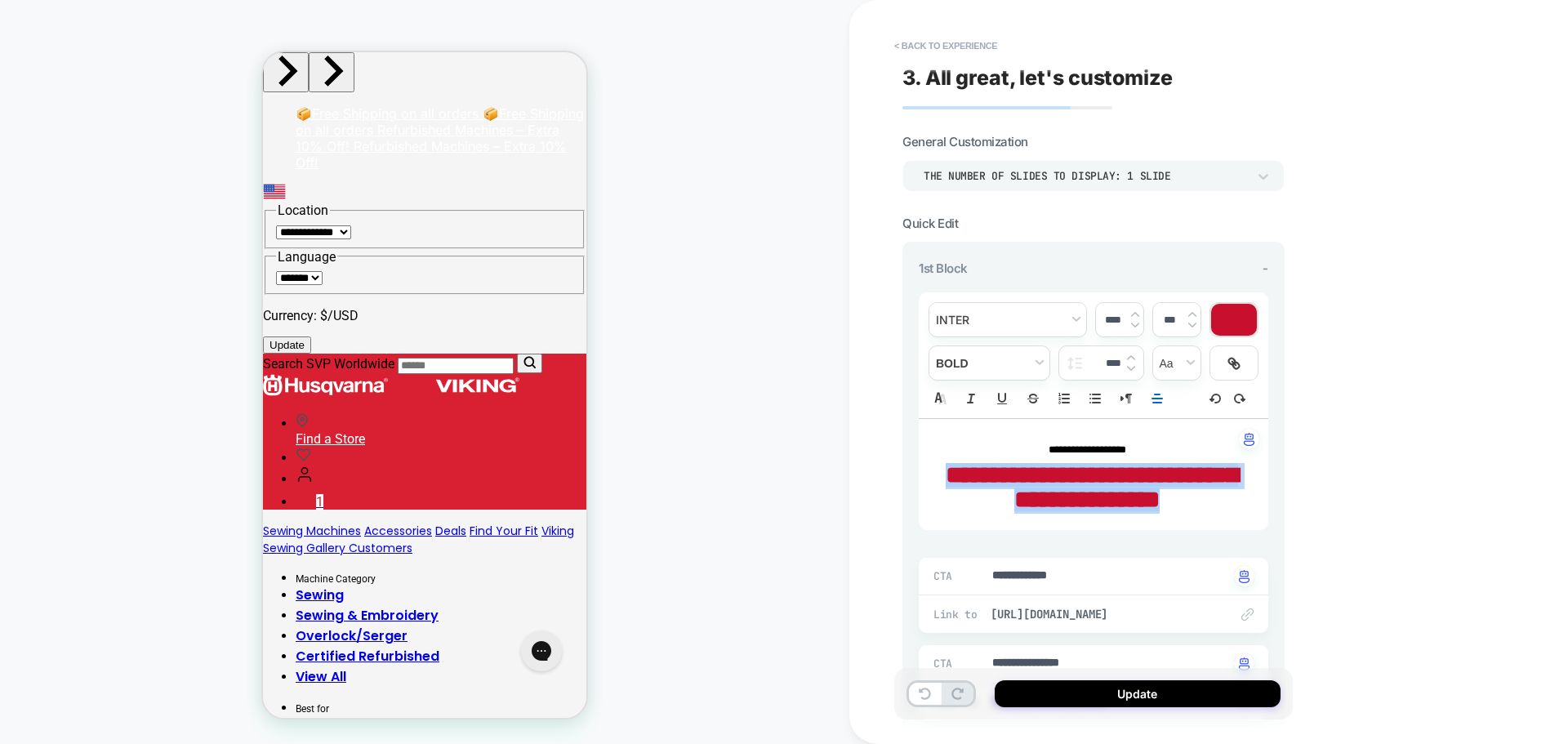 click at bounding box center [1234, 319] 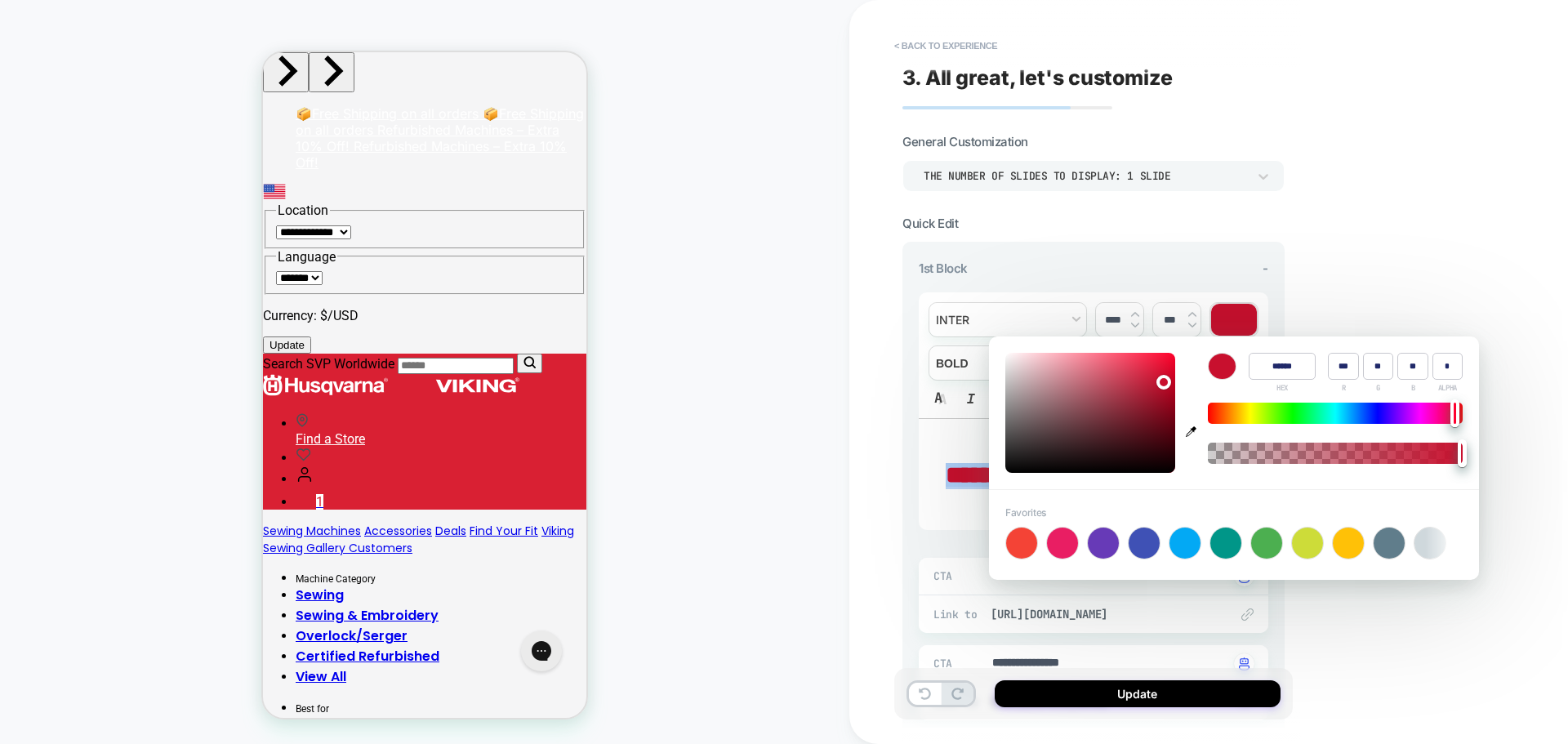 type on "******" 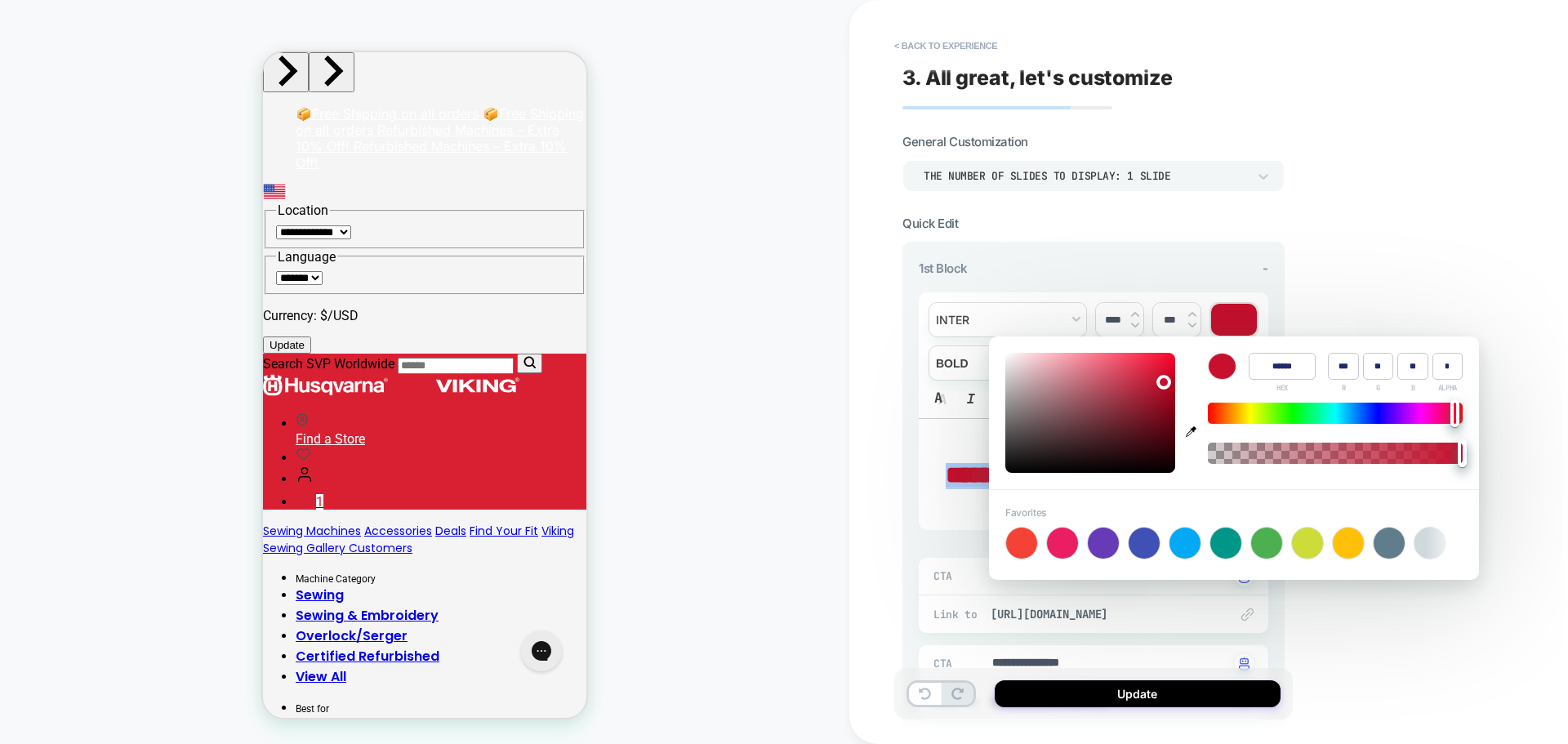 type on "**" 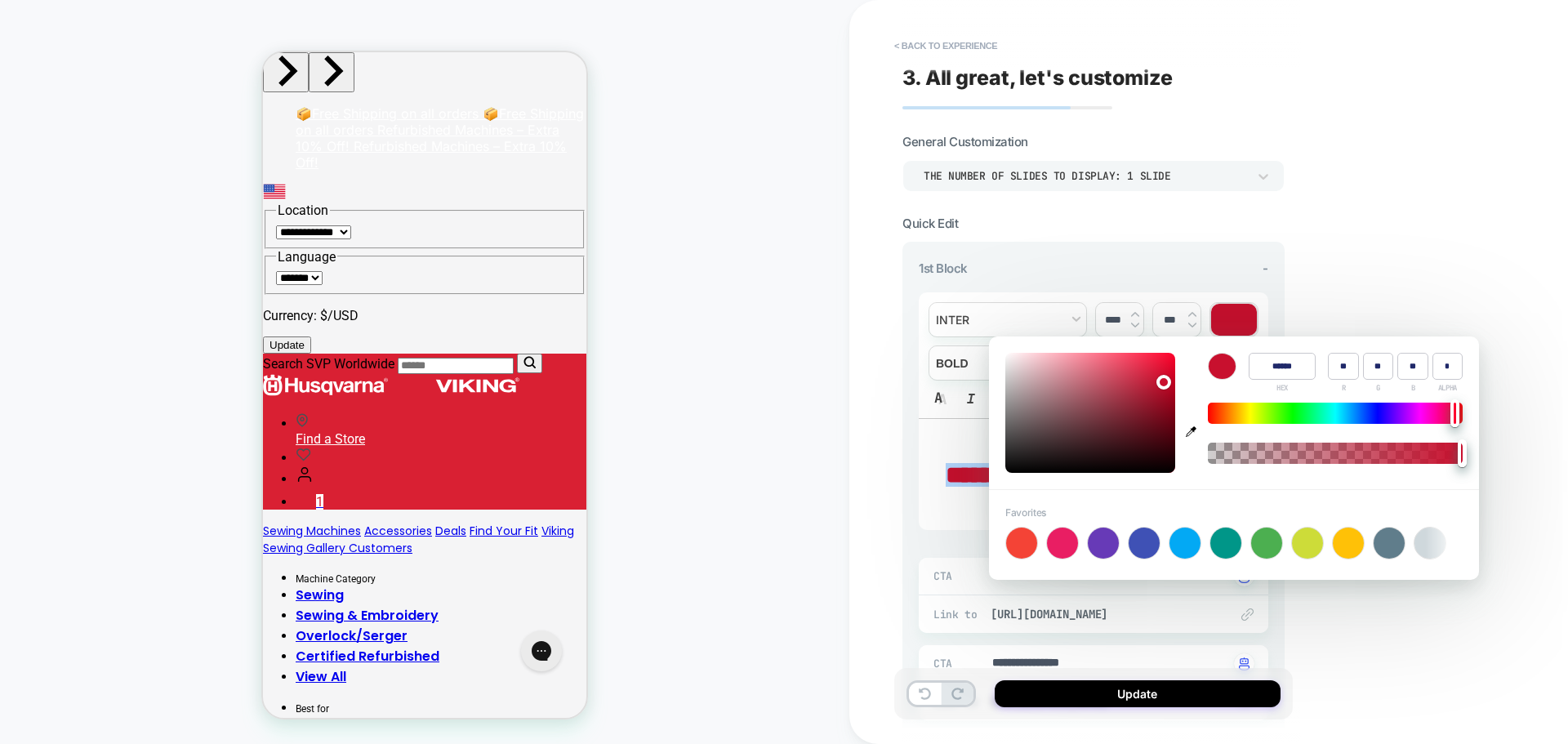 click at bounding box center (1090, 412) 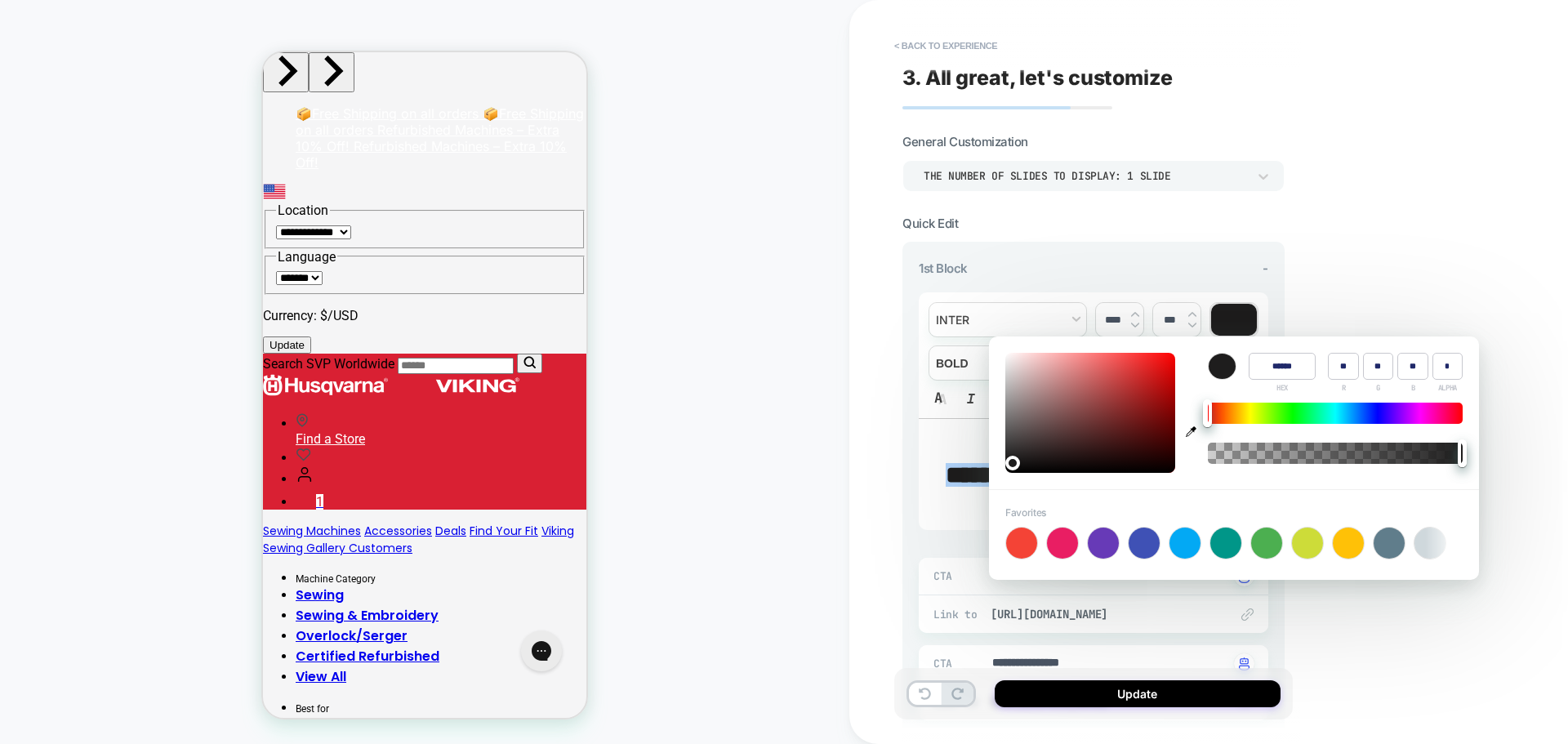 click on "**********" at bounding box center [1209, 372] 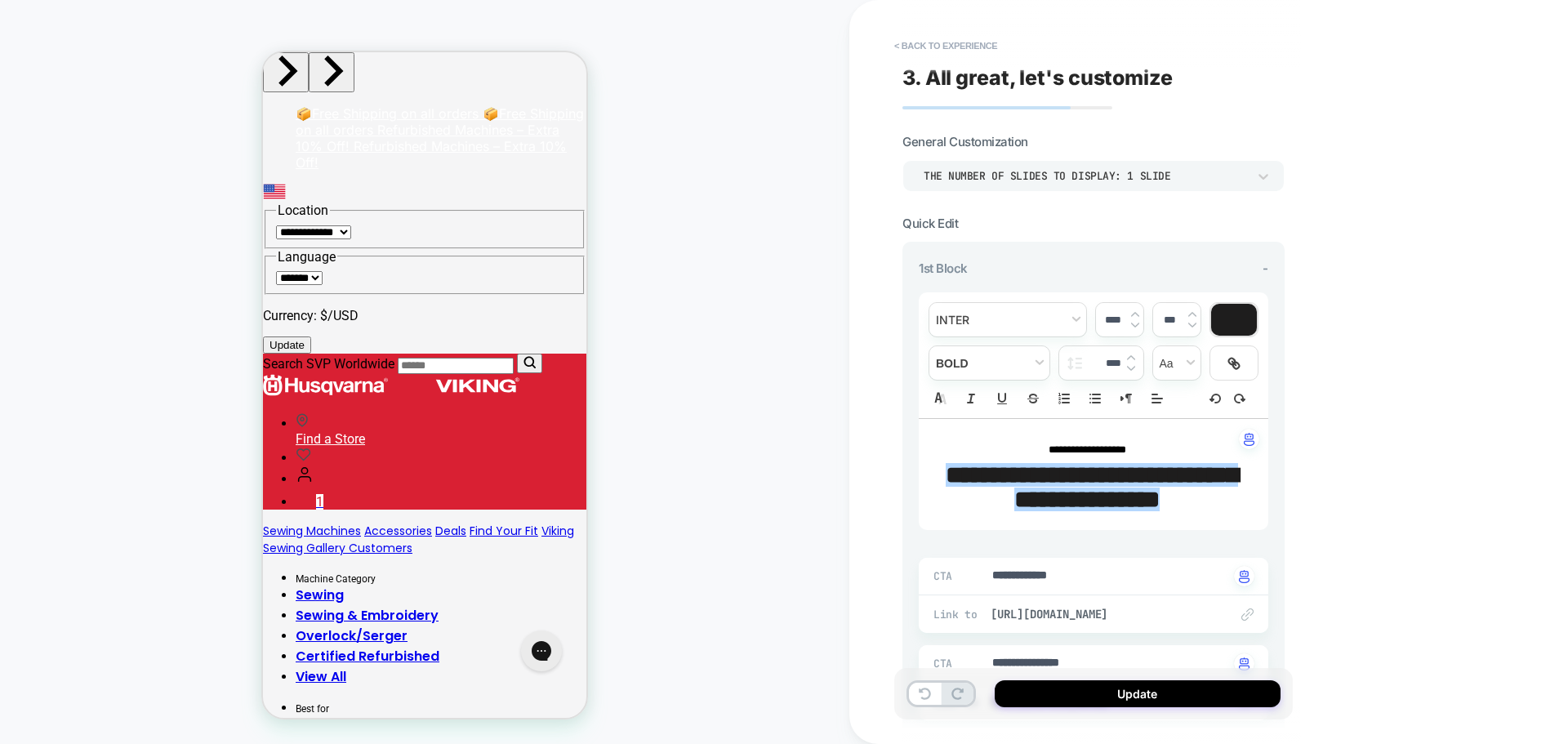 click on "**********" at bounding box center (1094, 372) 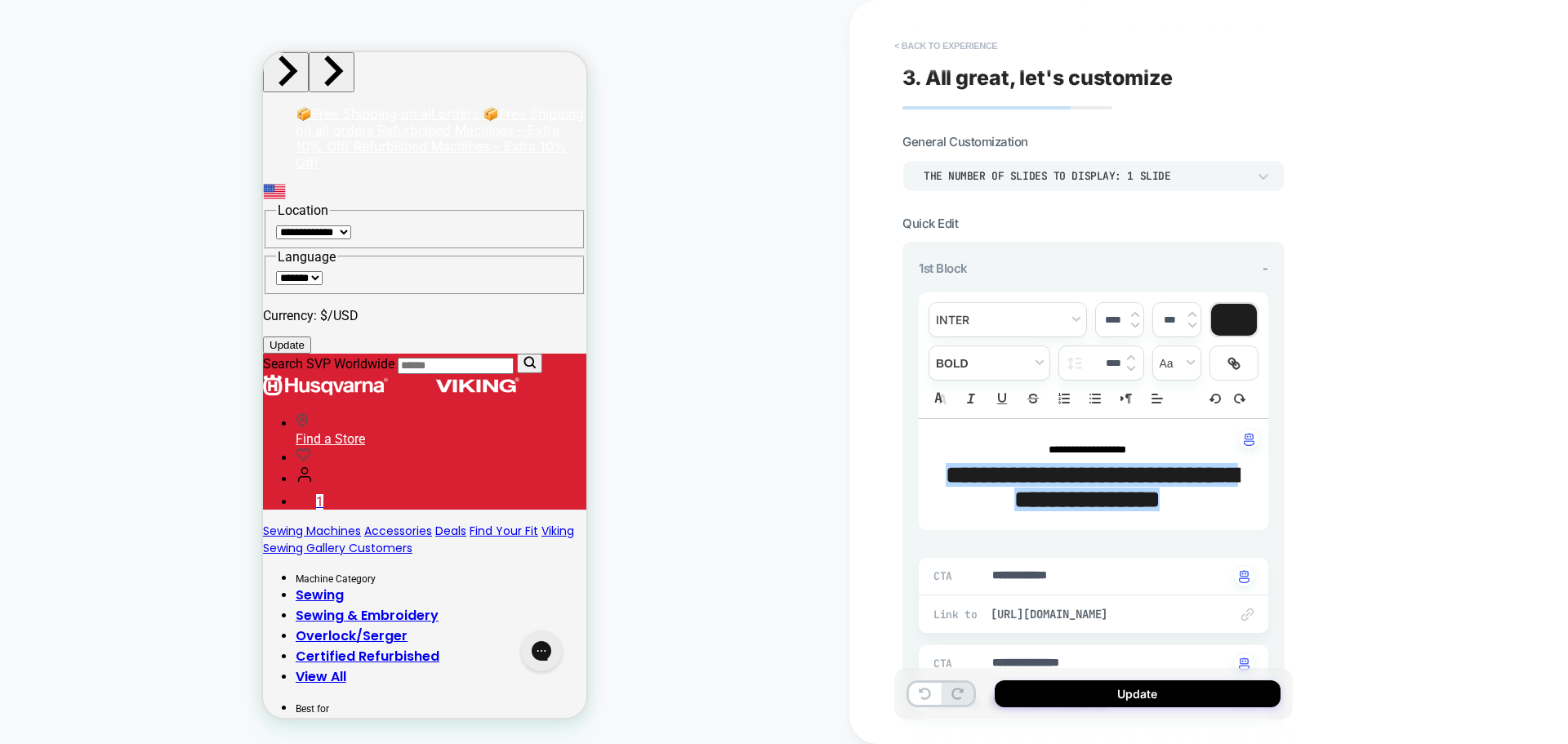 click on "< Back to experience" at bounding box center (946, 46) 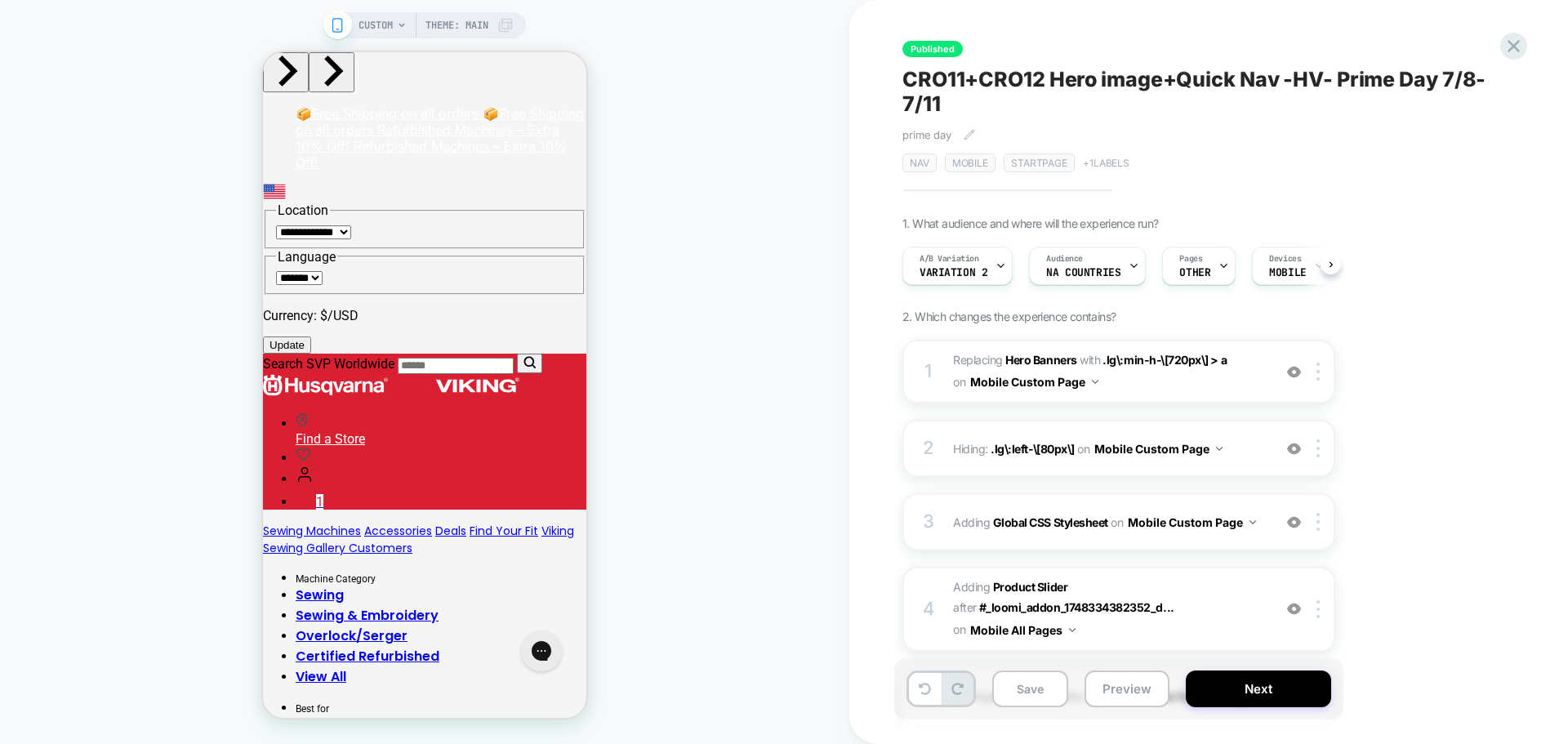 scroll, scrollTop: 0, scrollLeft: 1, axis: horizontal 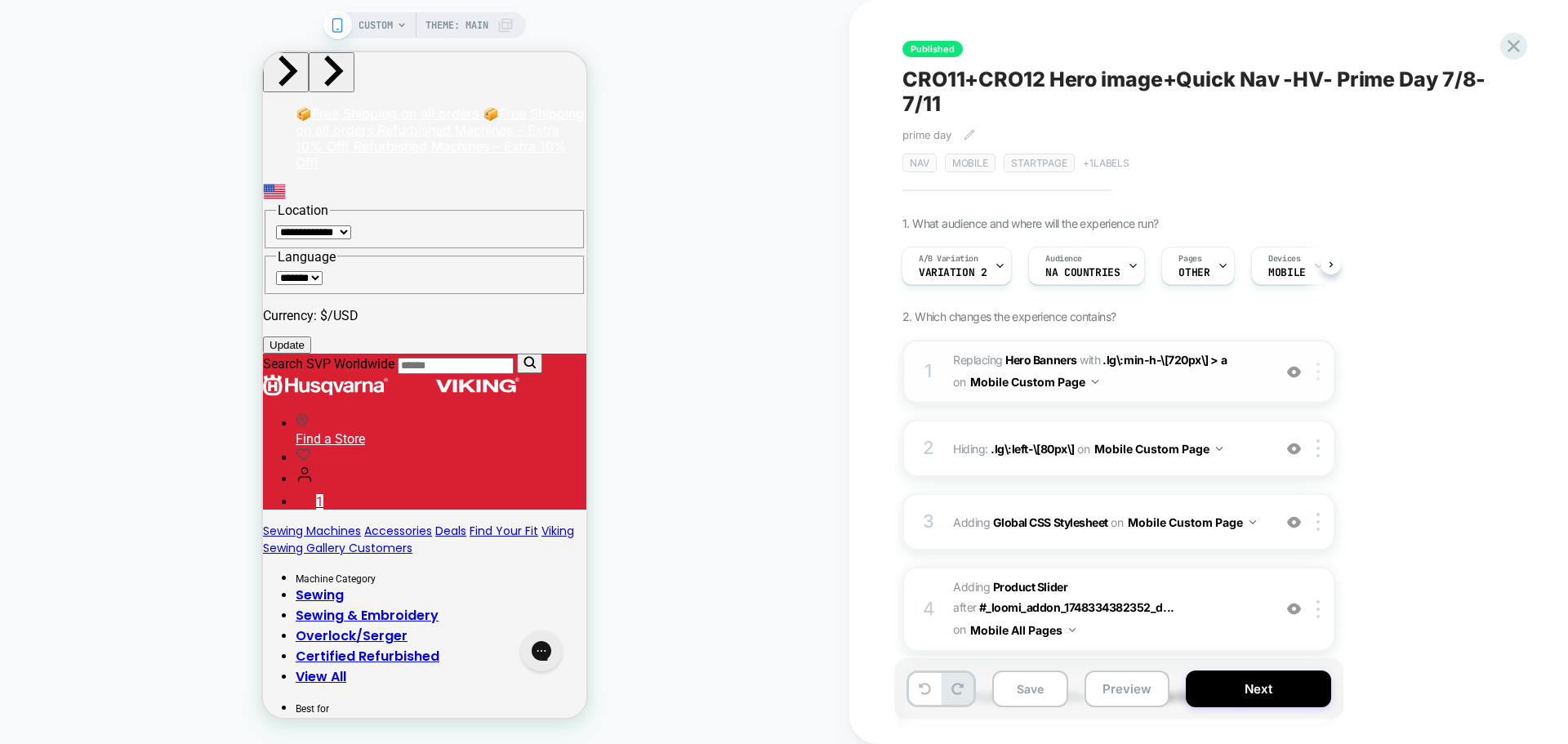 click at bounding box center [1321, 372] 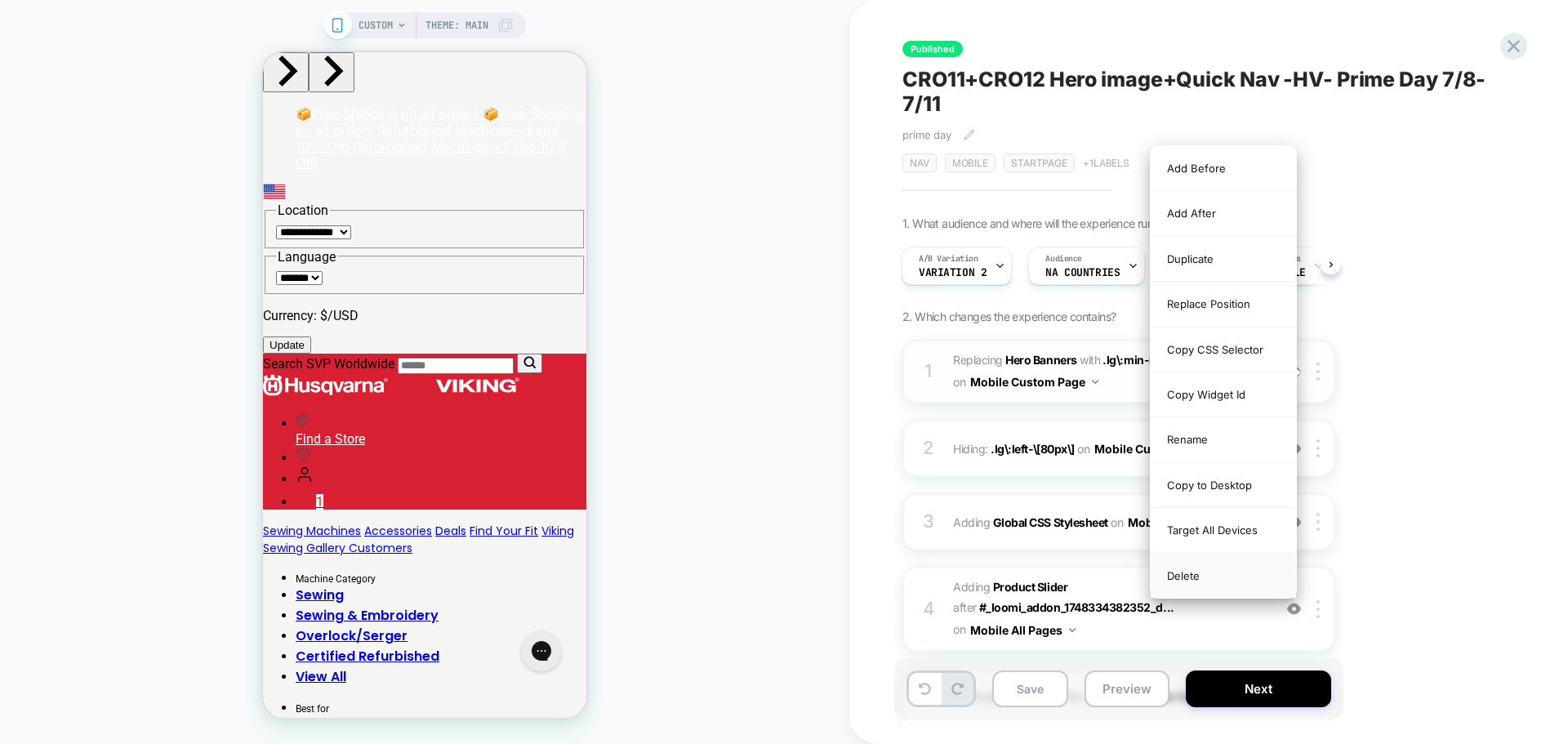 click on "Delete" at bounding box center (1223, 576) 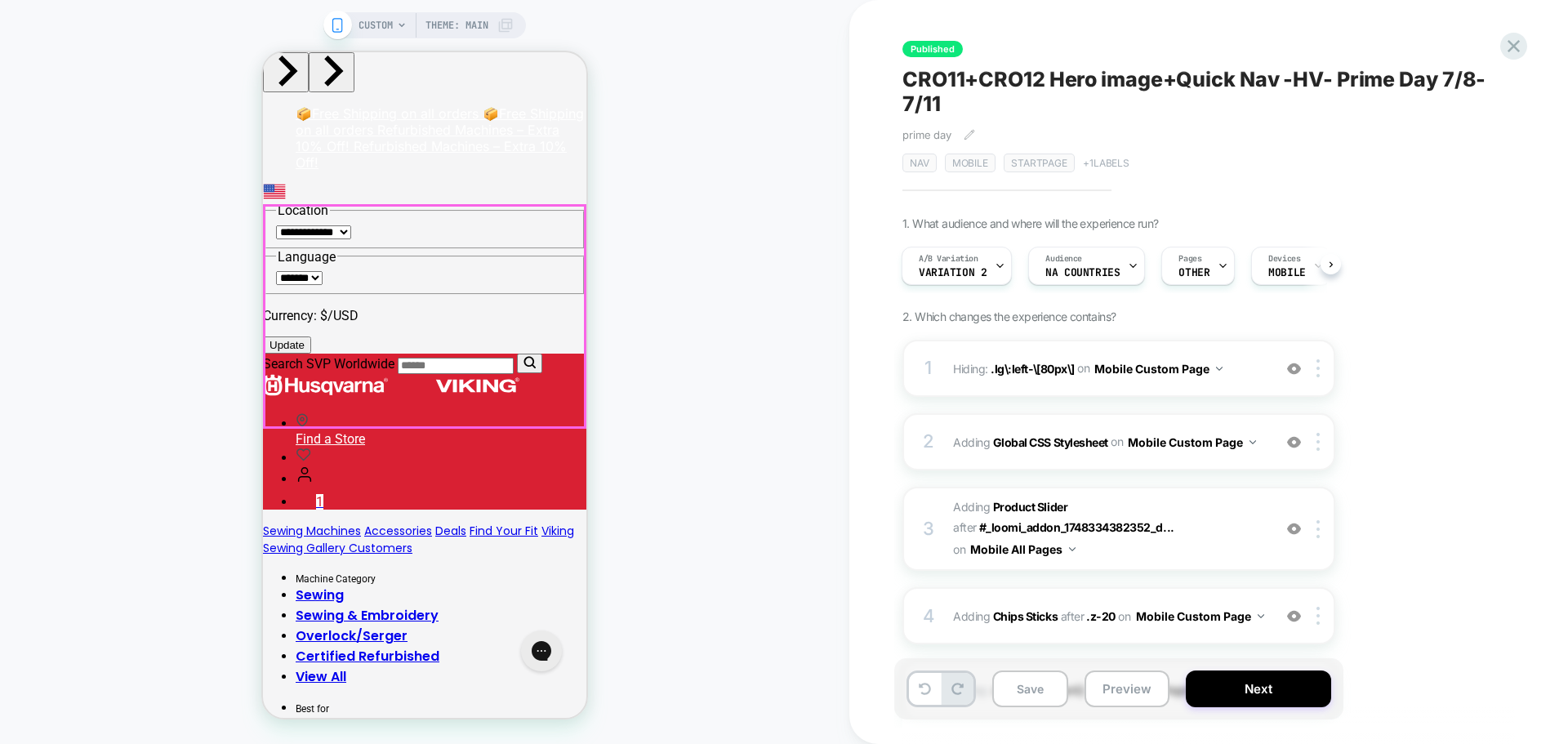 click at bounding box center (569, 13195) 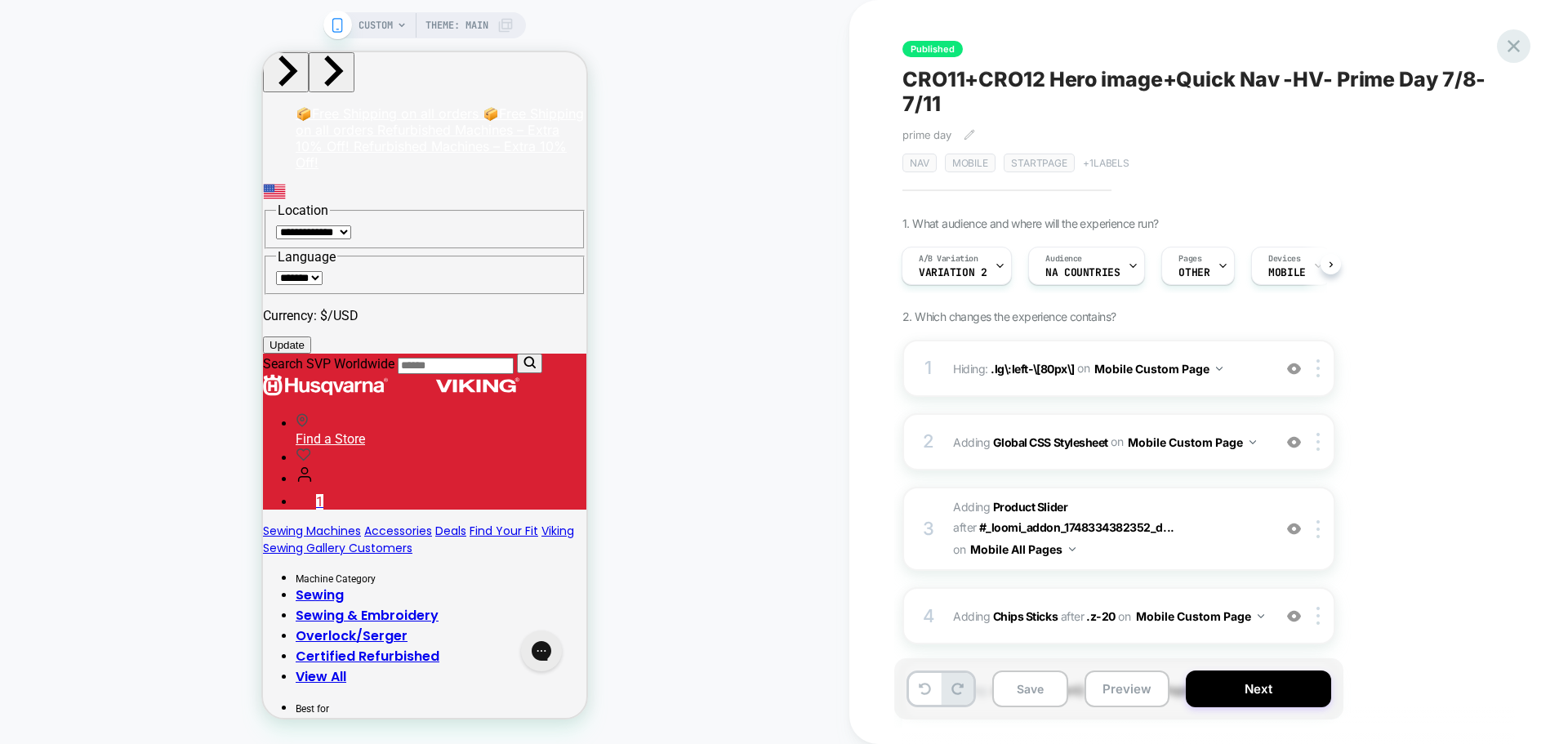 click 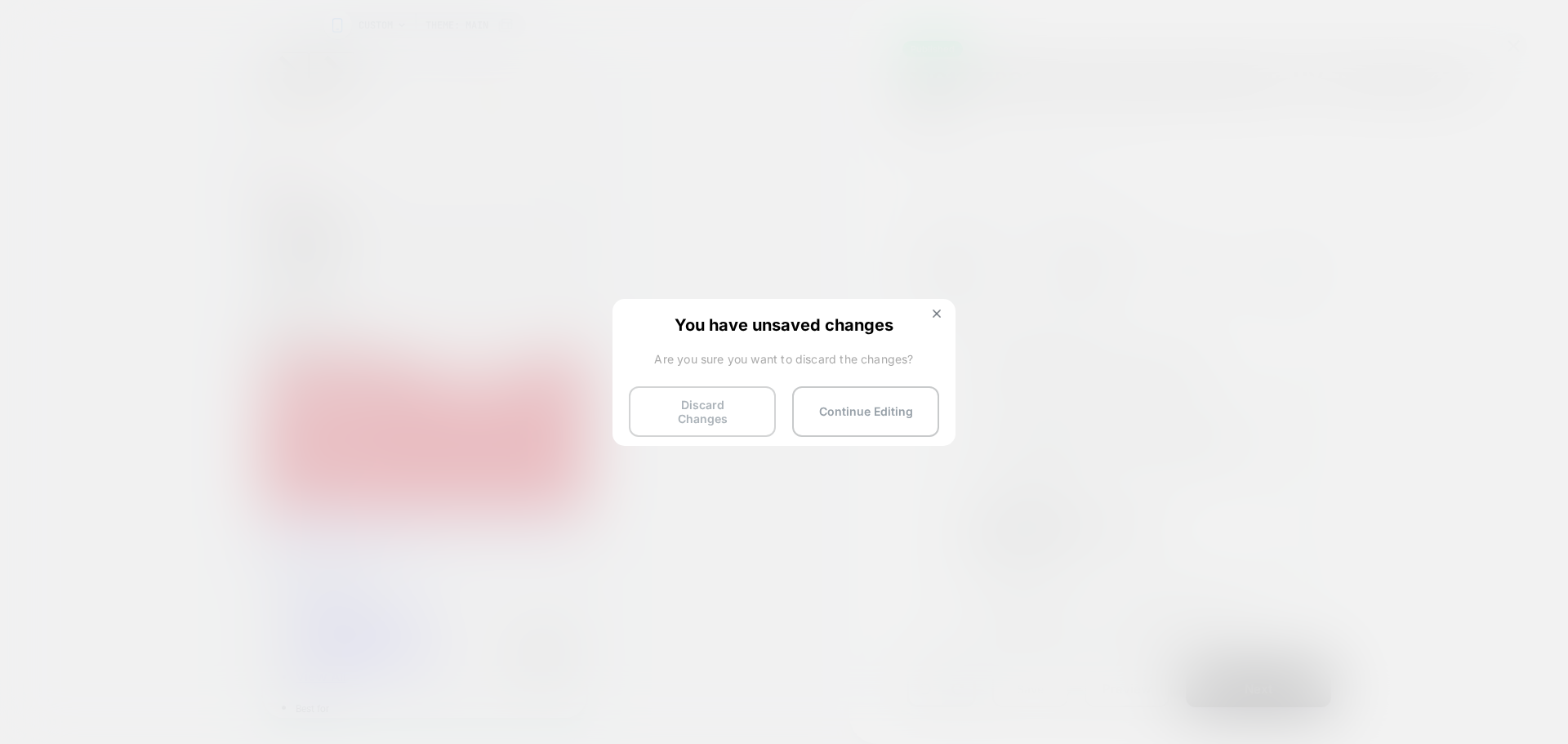 click on "Discard Changes" at bounding box center [702, 412] 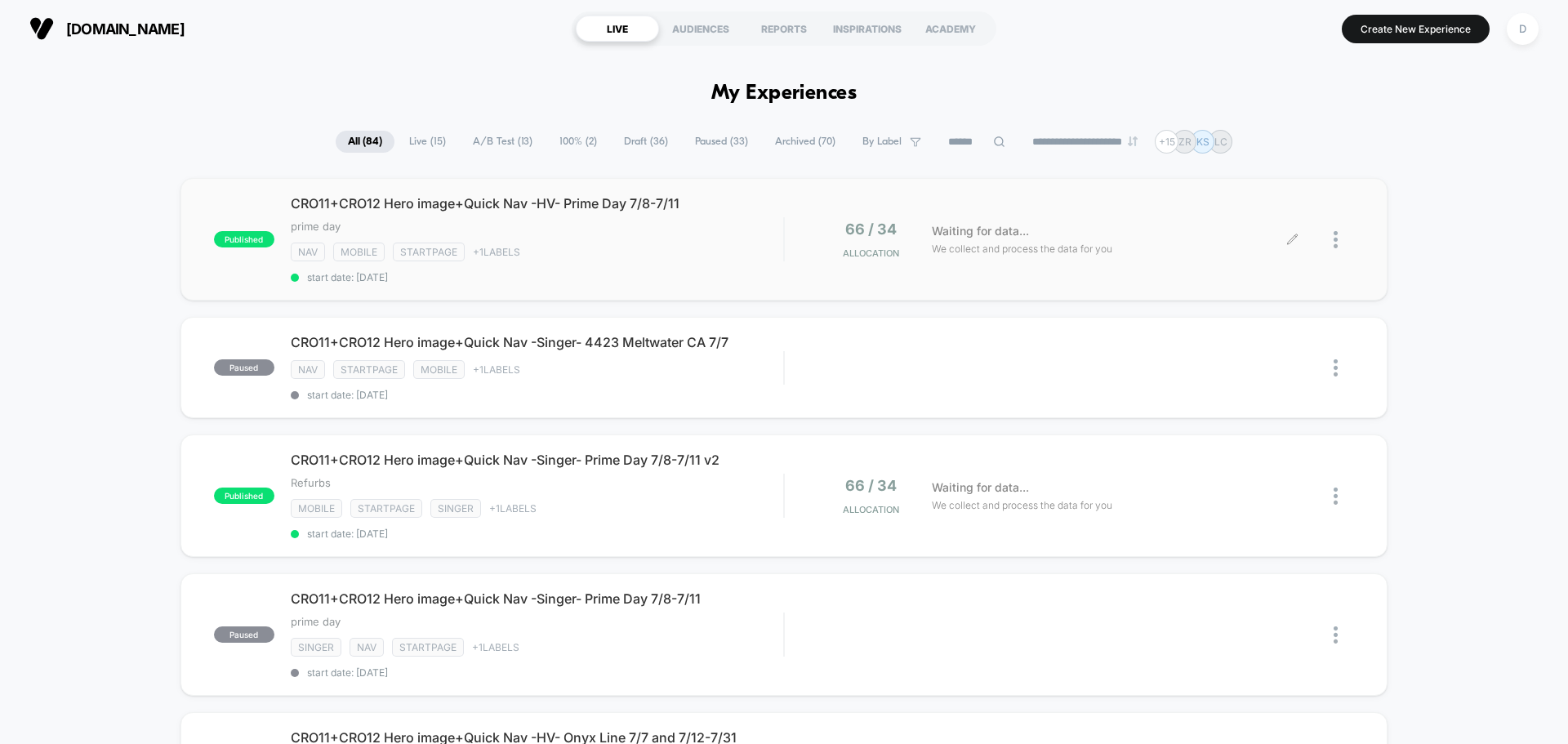 click at bounding box center [1323, 239] 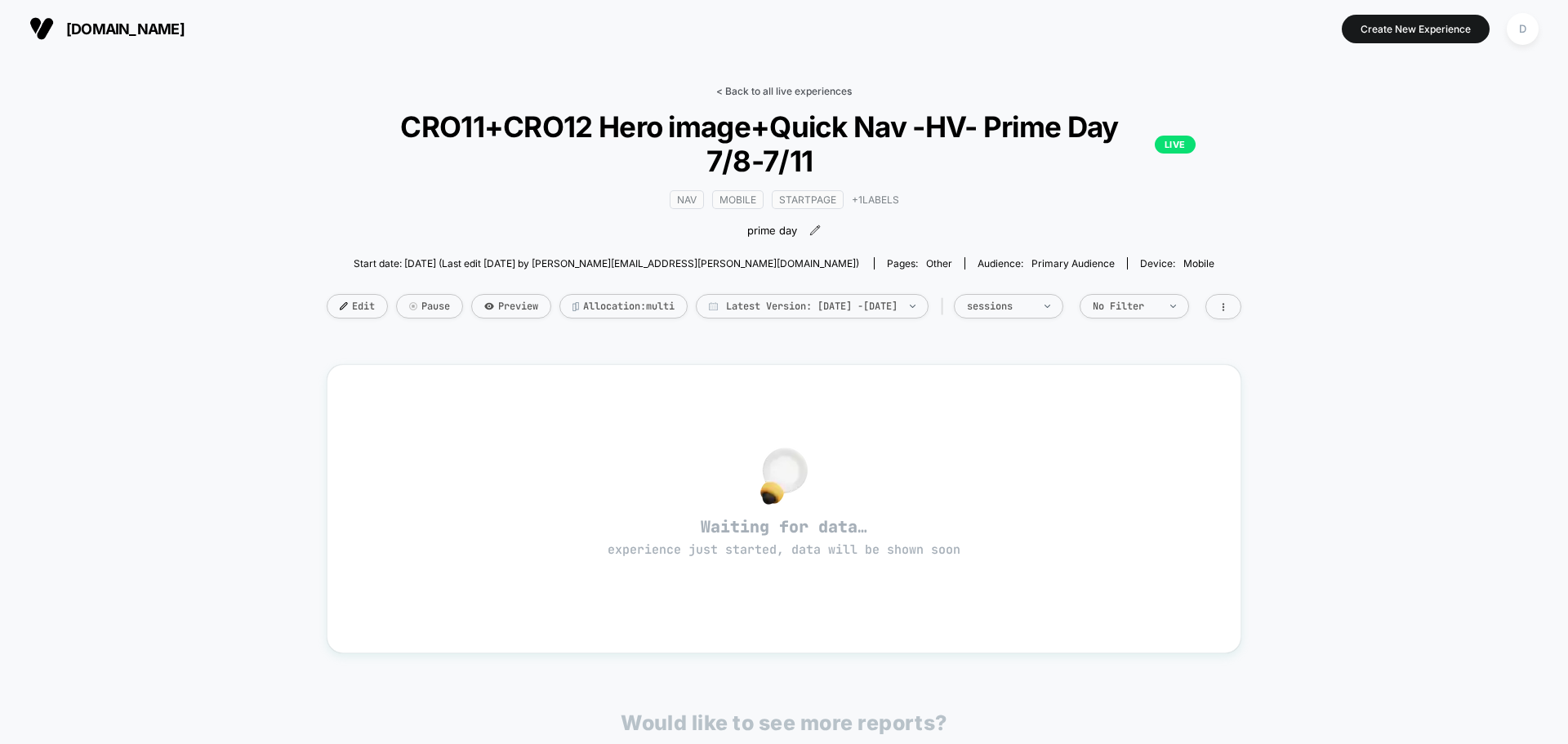 click on "< Back to all live experiences" at bounding box center (784, 91) 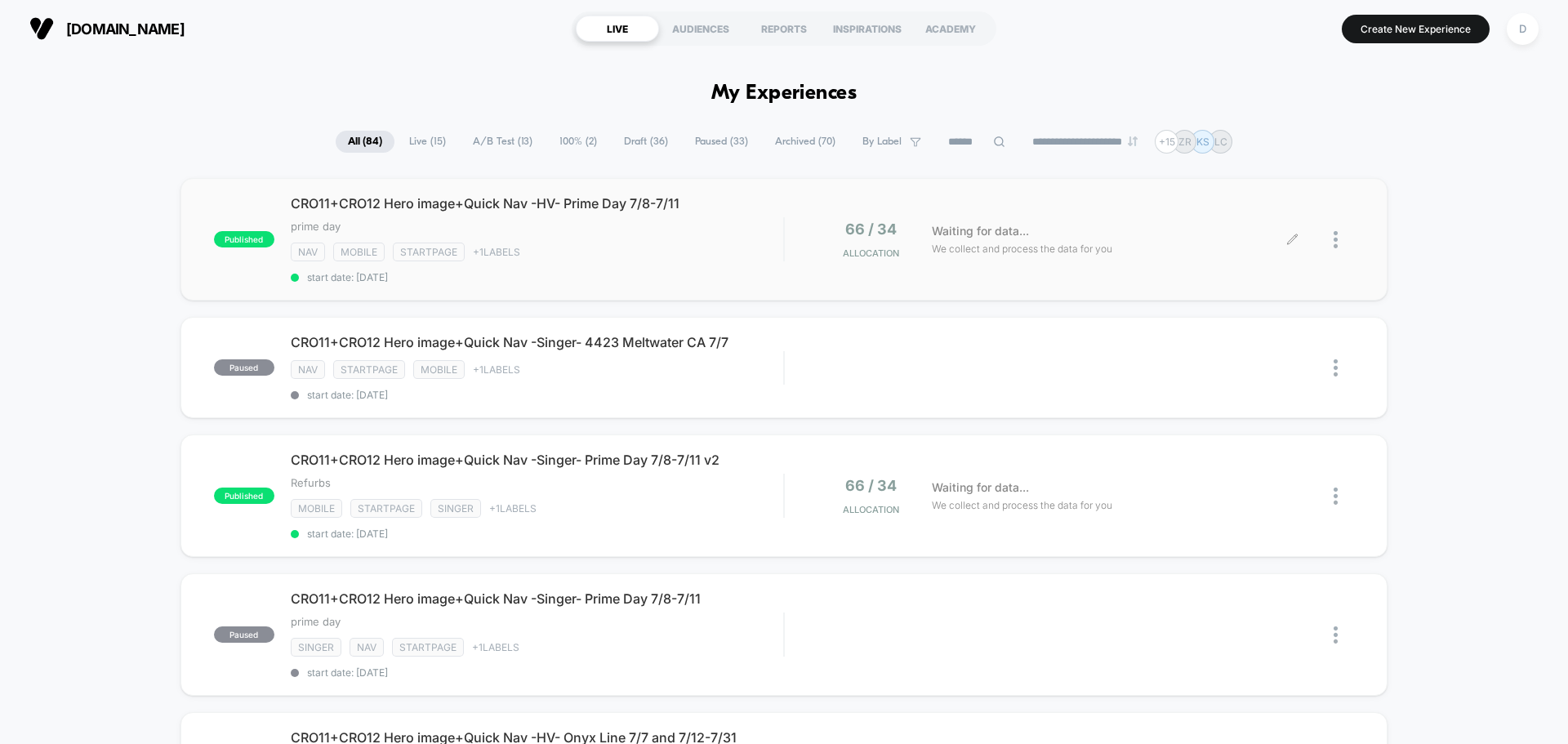 click at bounding box center [1323, 239] 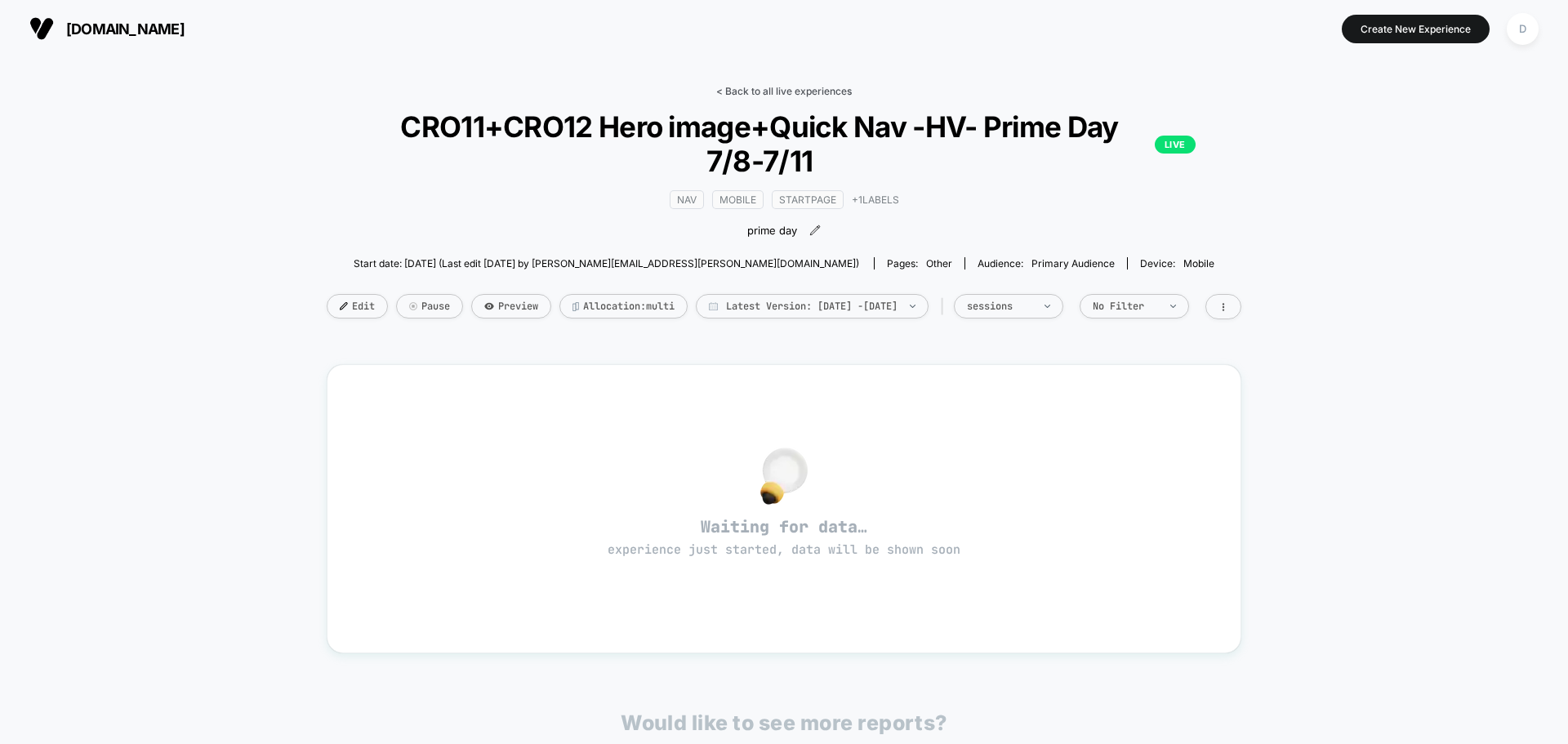 click on "< Back to all live experiences" at bounding box center (784, 91) 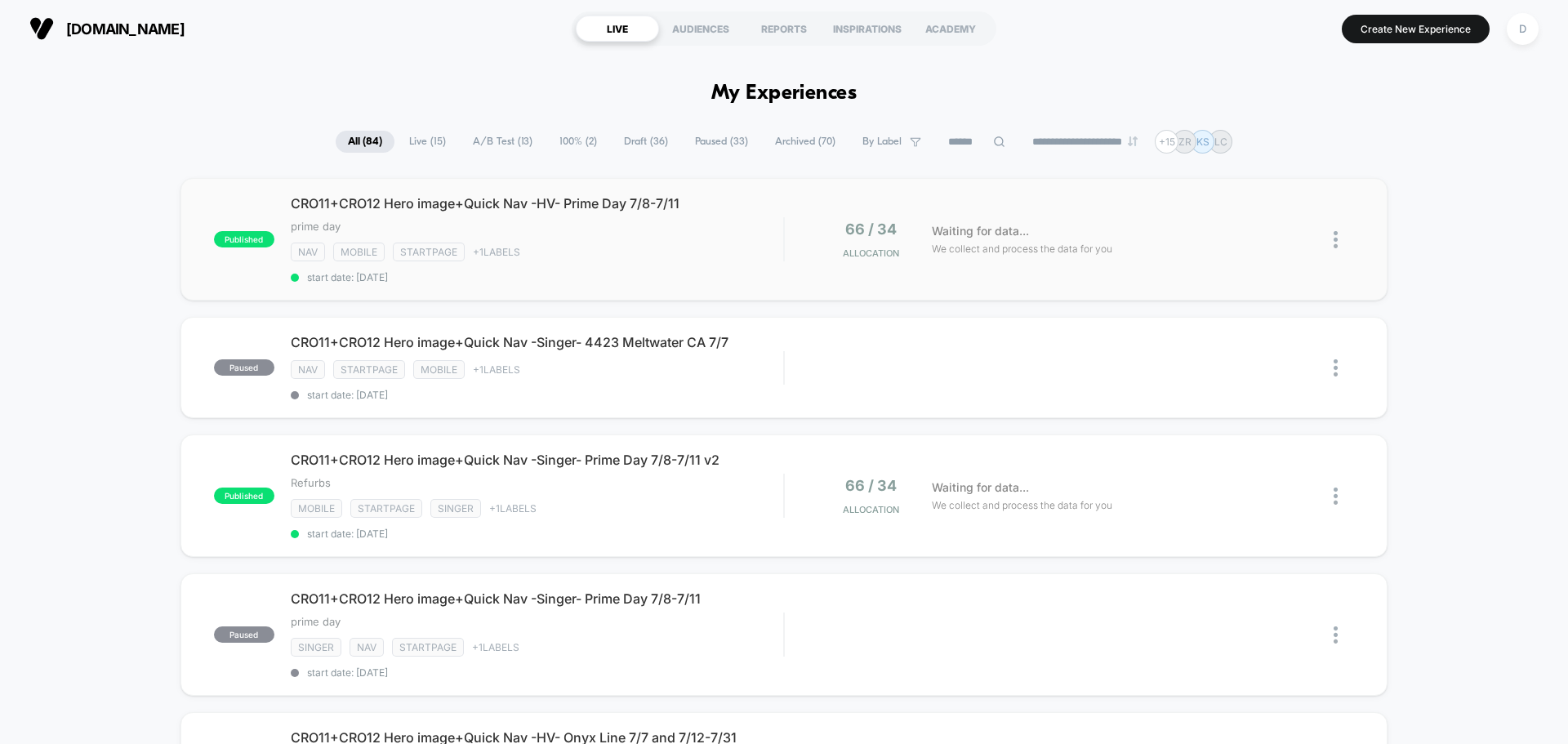 click at bounding box center (1335, 239) 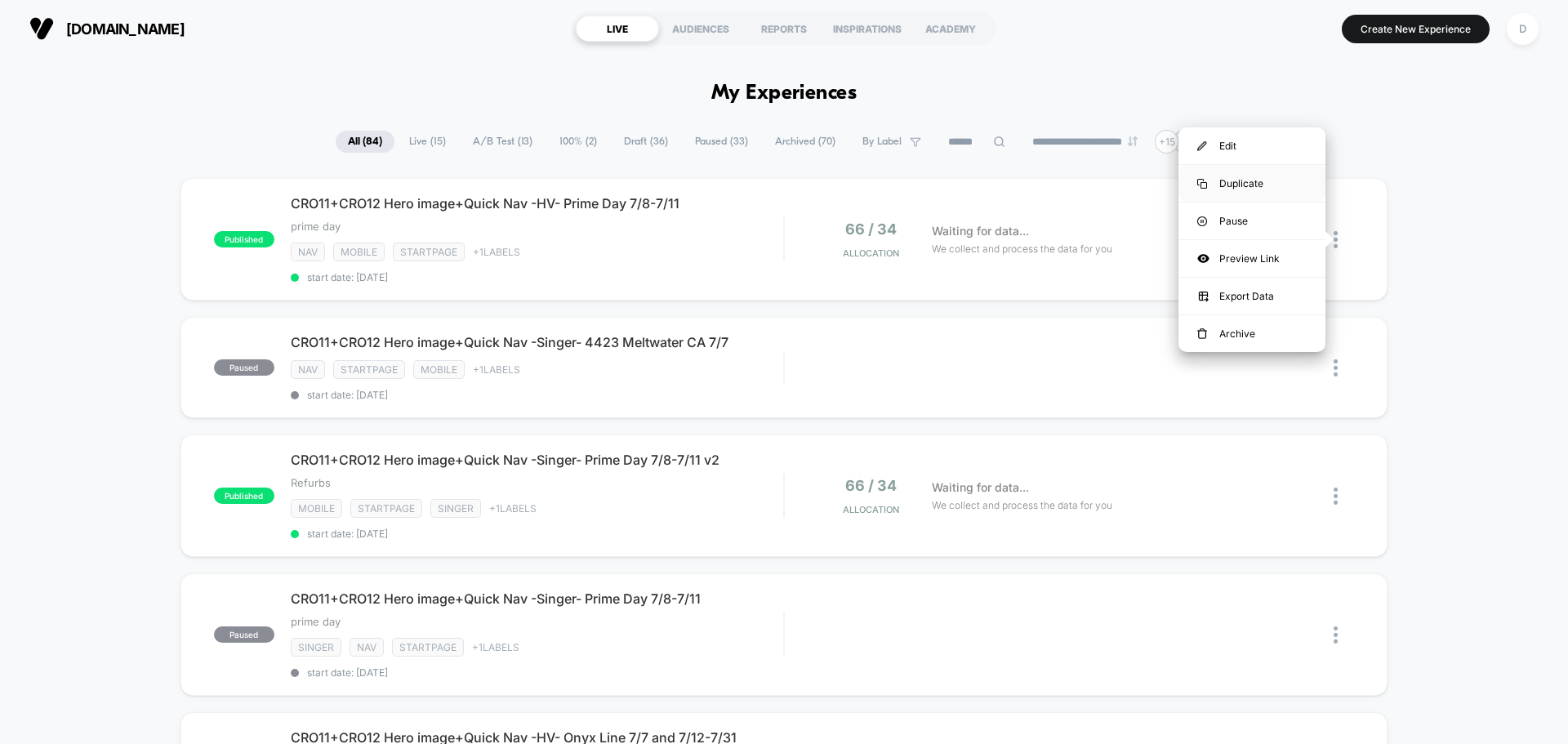 click on "Duplicate" at bounding box center (1252, 183) 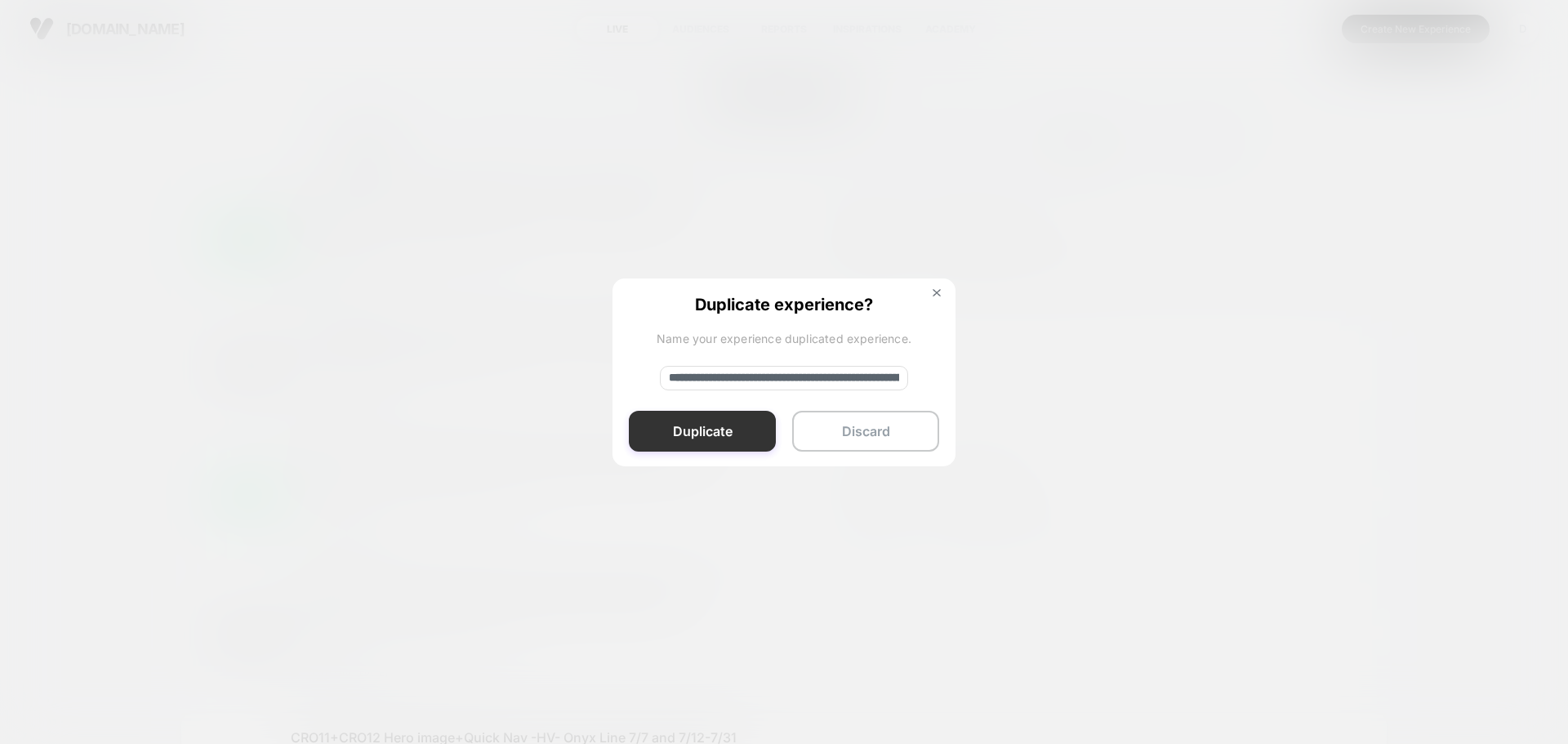 click on "Duplicate" at bounding box center [702, 431] 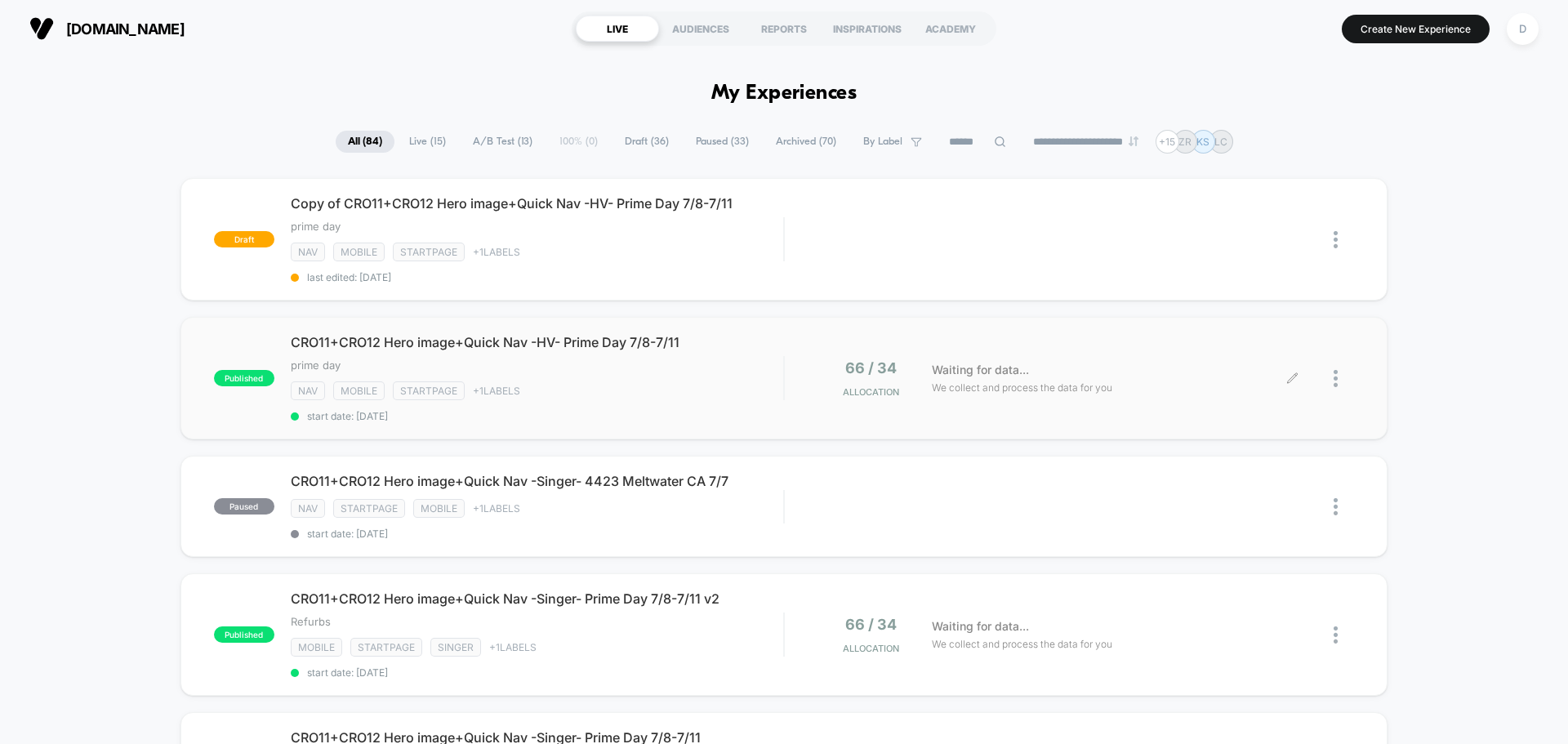 click at bounding box center [1343, 378] 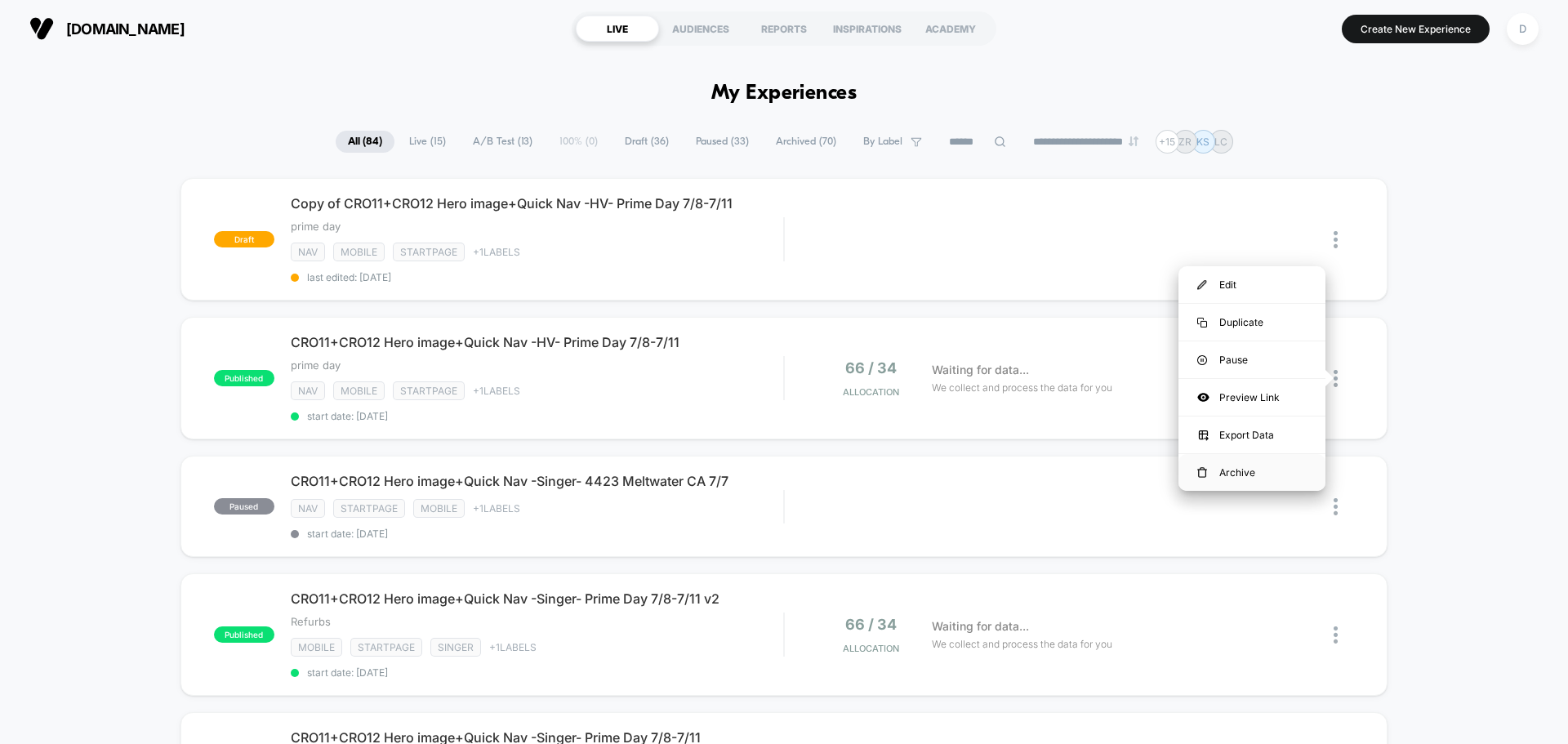 drag, startPoint x: 1335, startPoint y: 367, endPoint x: 1254, endPoint y: 465, distance: 127.14165 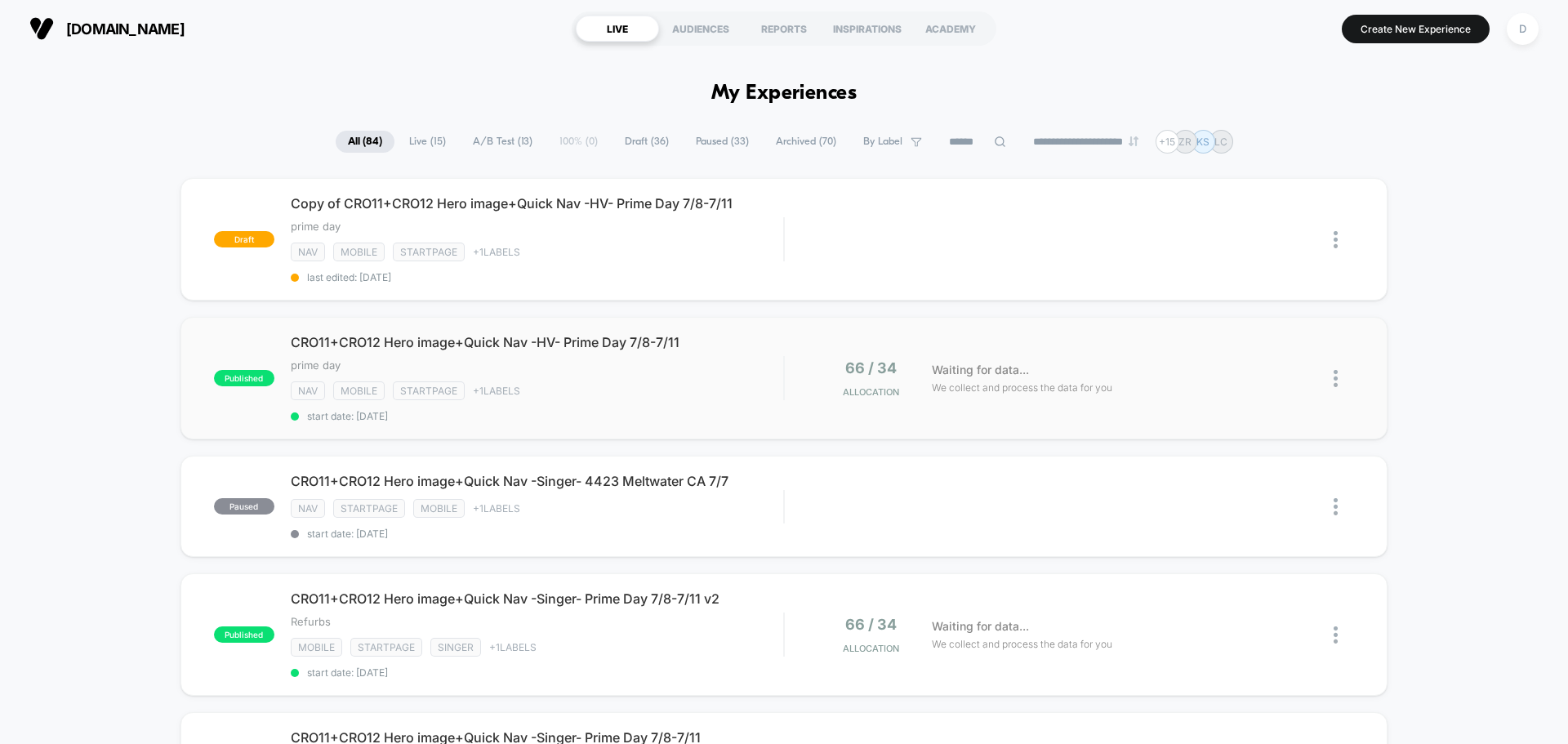 click at bounding box center [1335, 378] 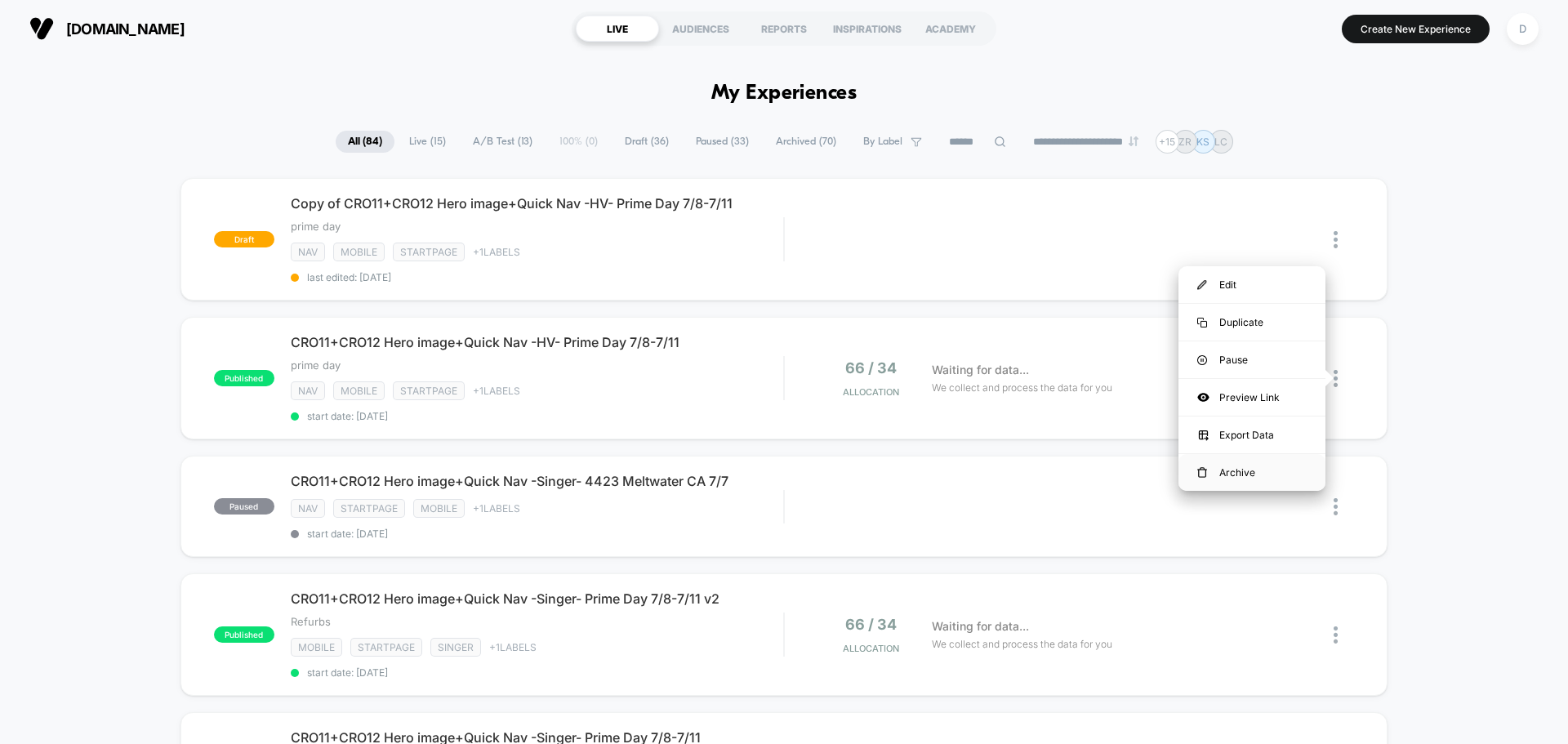 click on "Archive" at bounding box center [1252, 472] 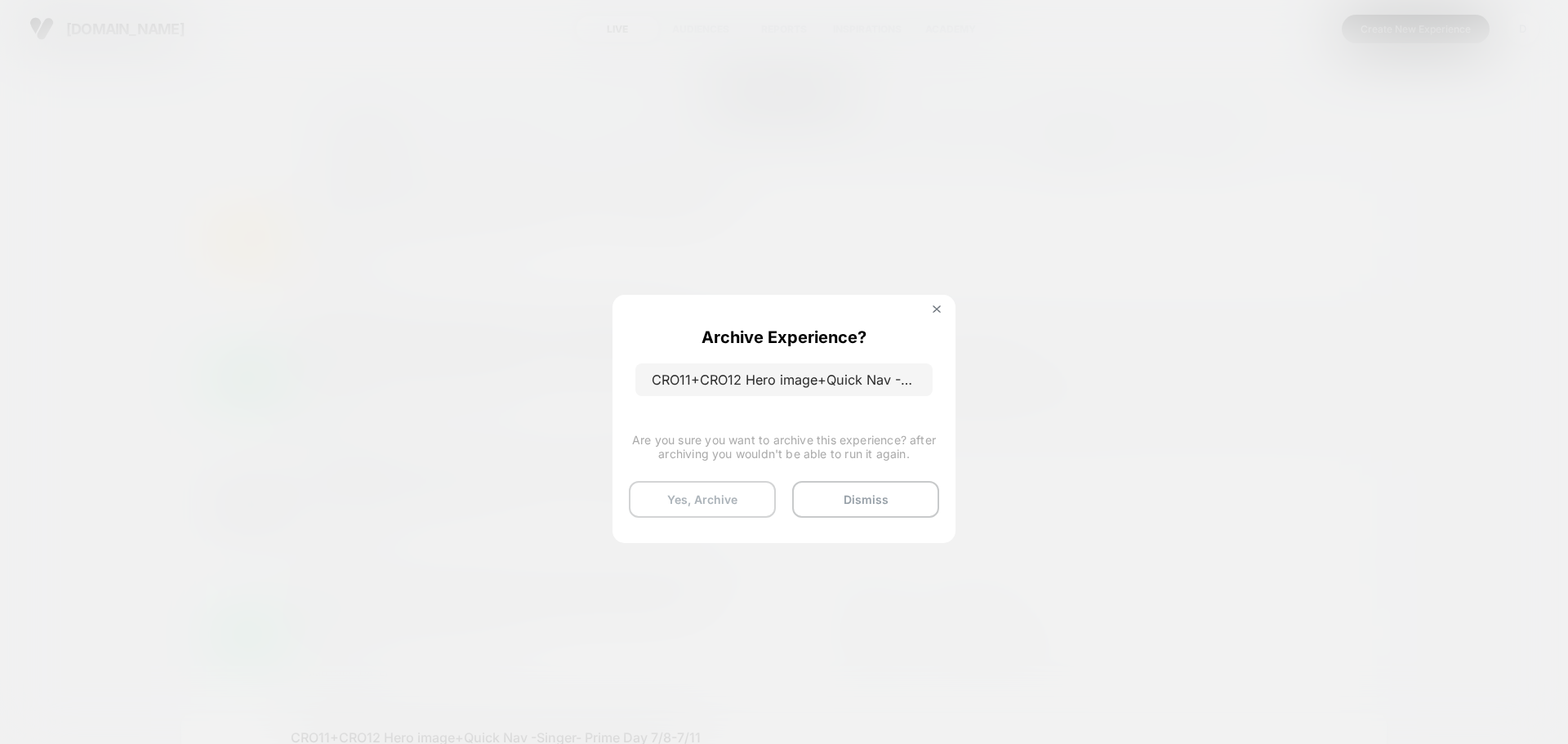 click on "Yes, Archive" at bounding box center [702, 499] 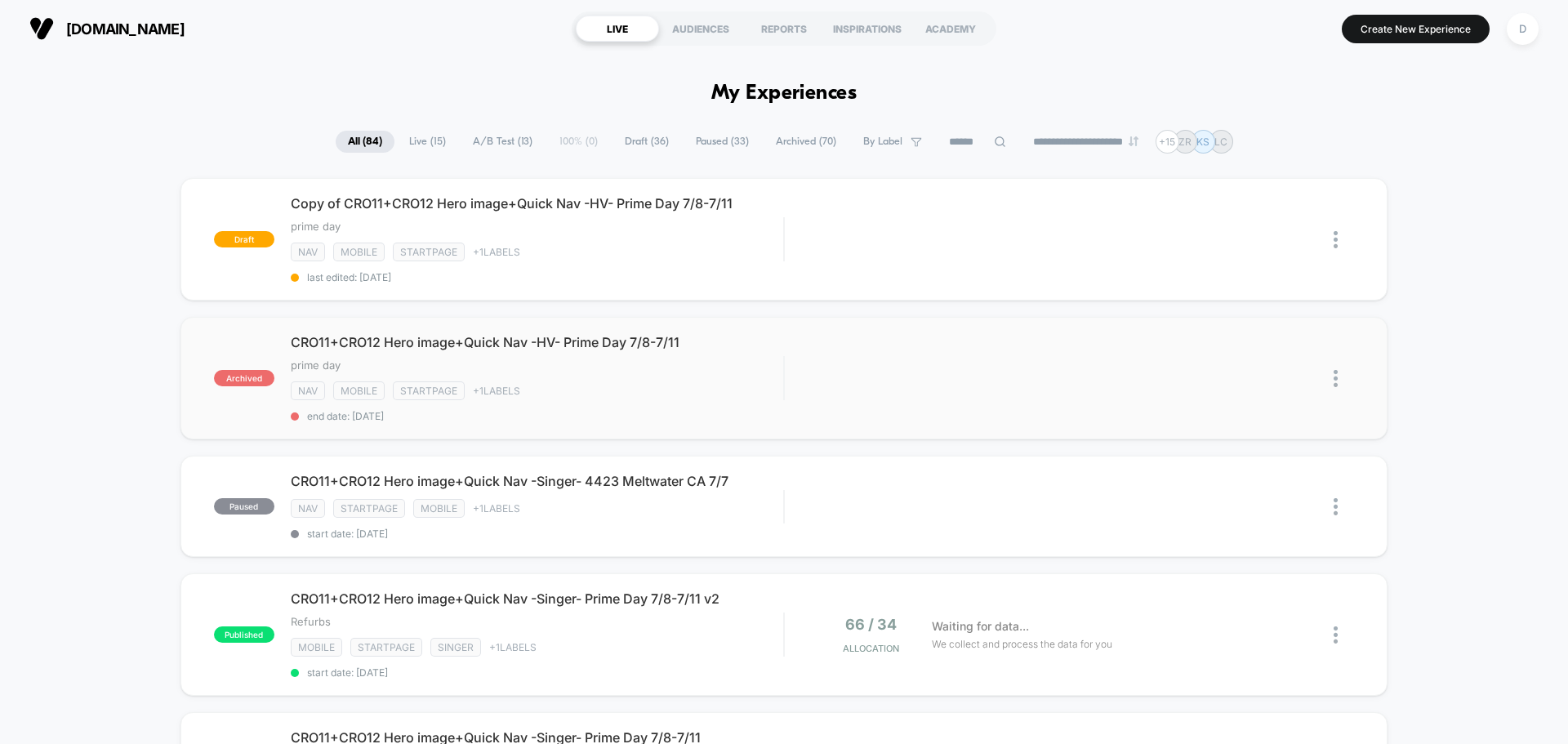click at bounding box center (1335, 378) 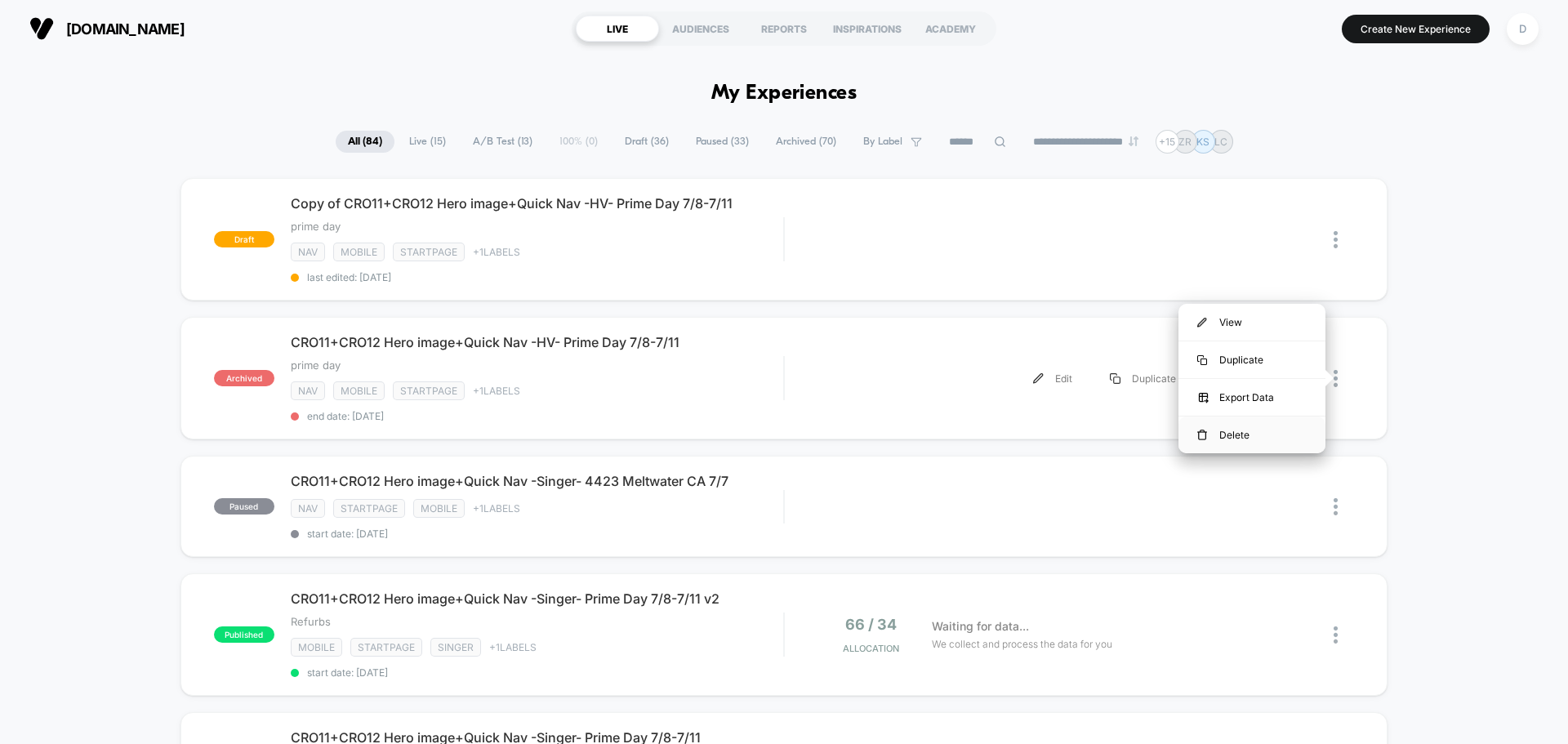 click on "Delete" at bounding box center [1252, 434] 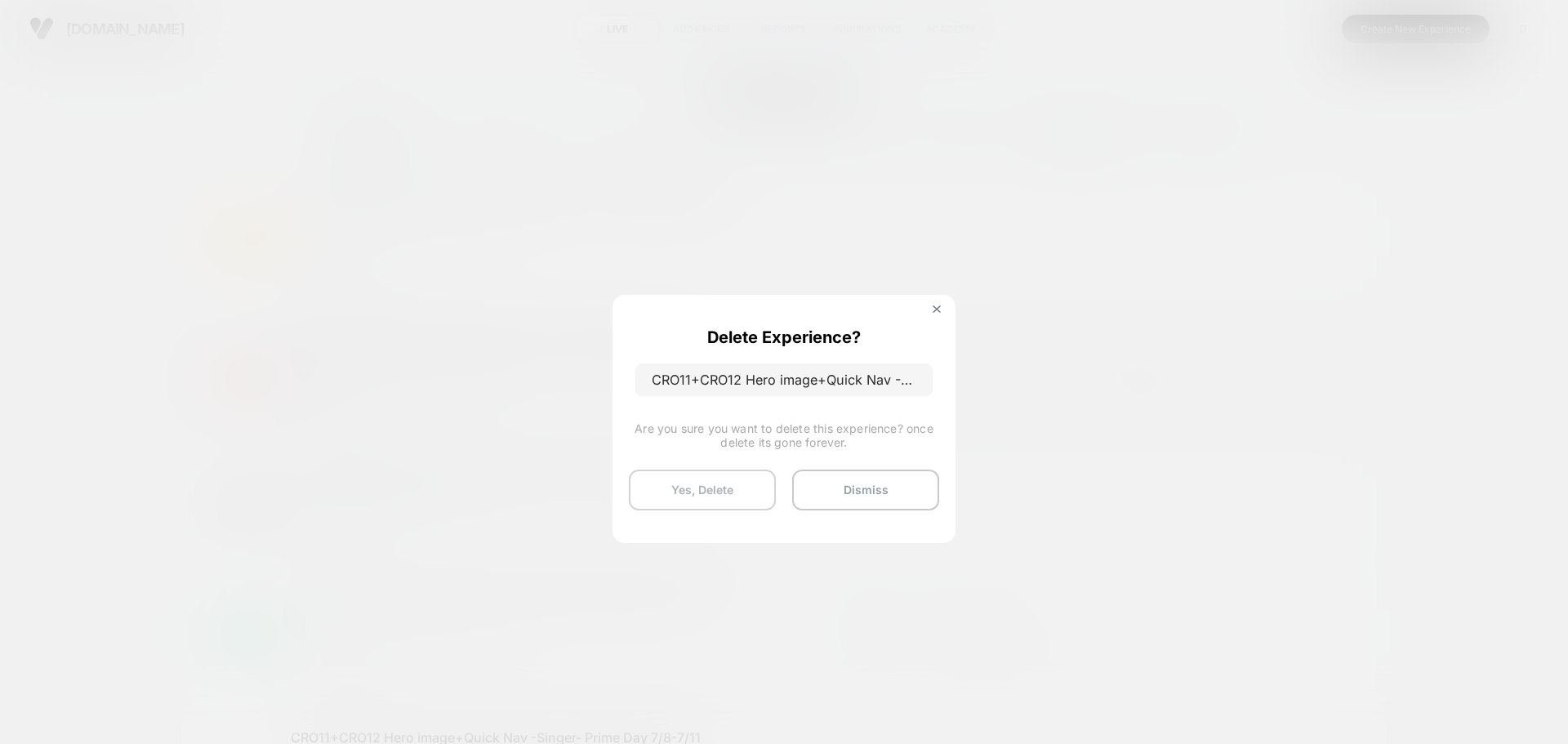 click on "Yes, Delete" at bounding box center (702, 490) 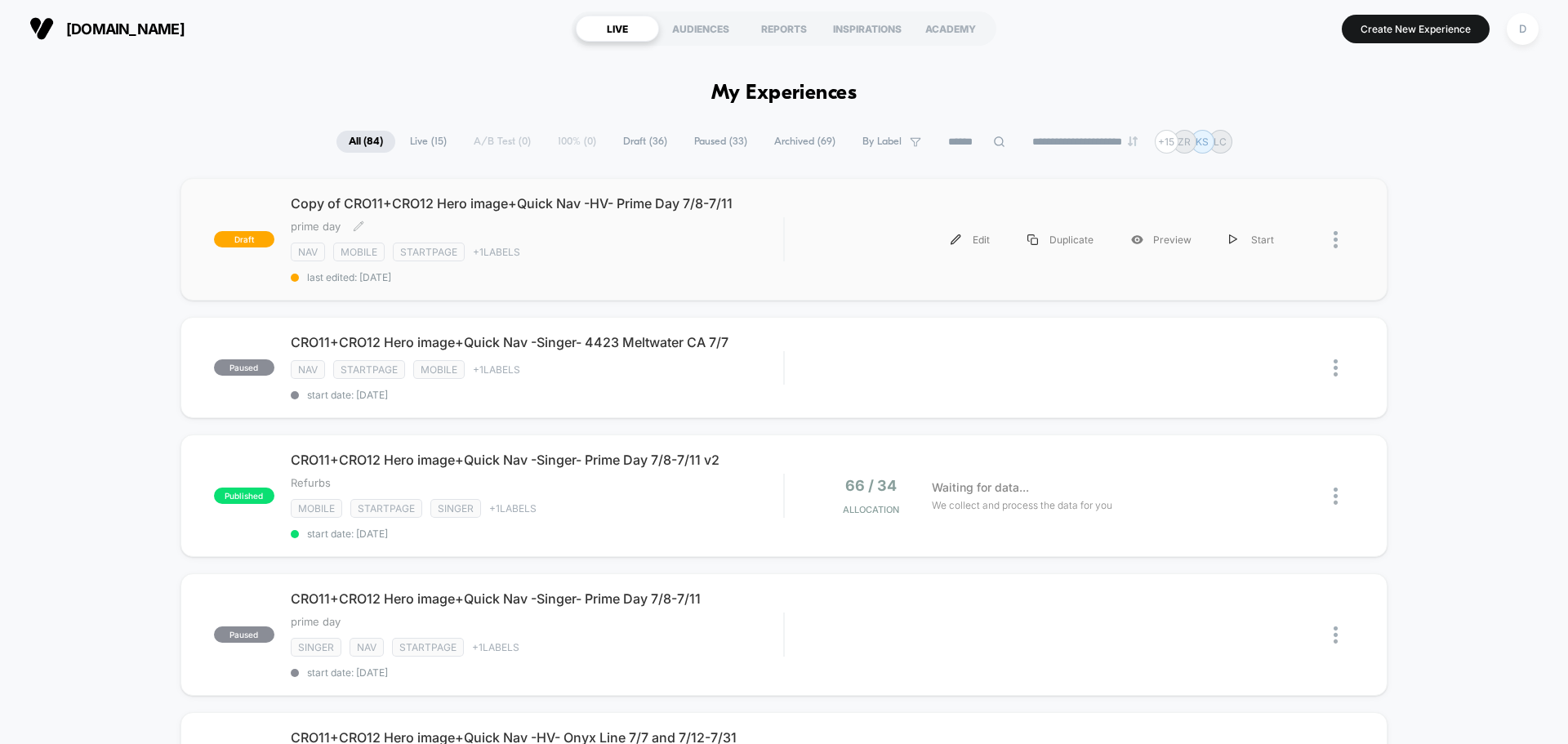 click on "NAV Mobile STARTPAGE + 1  Labels" at bounding box center [537, 252] 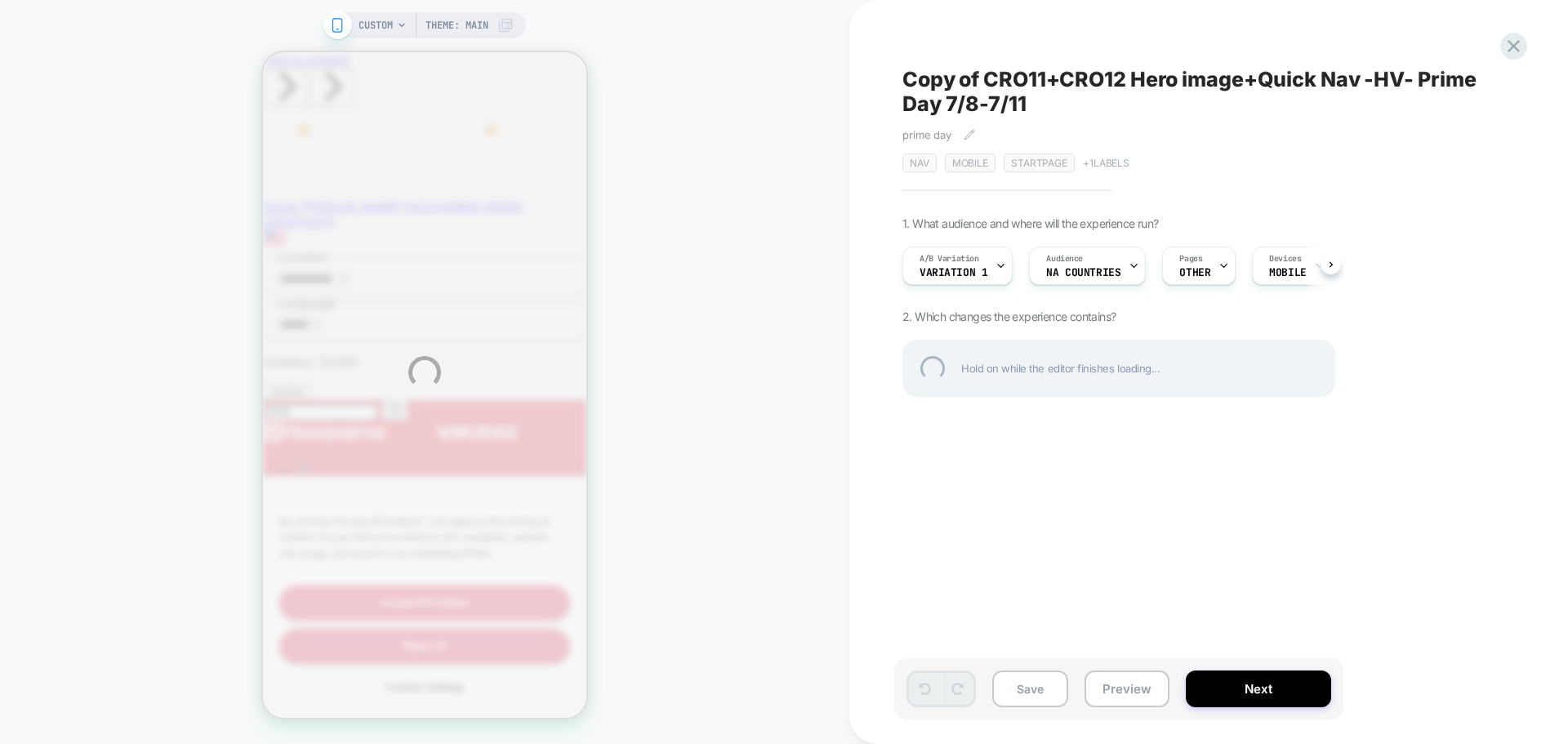 scroll, scrollTop: 0, scrollLeft: 0, axis: both 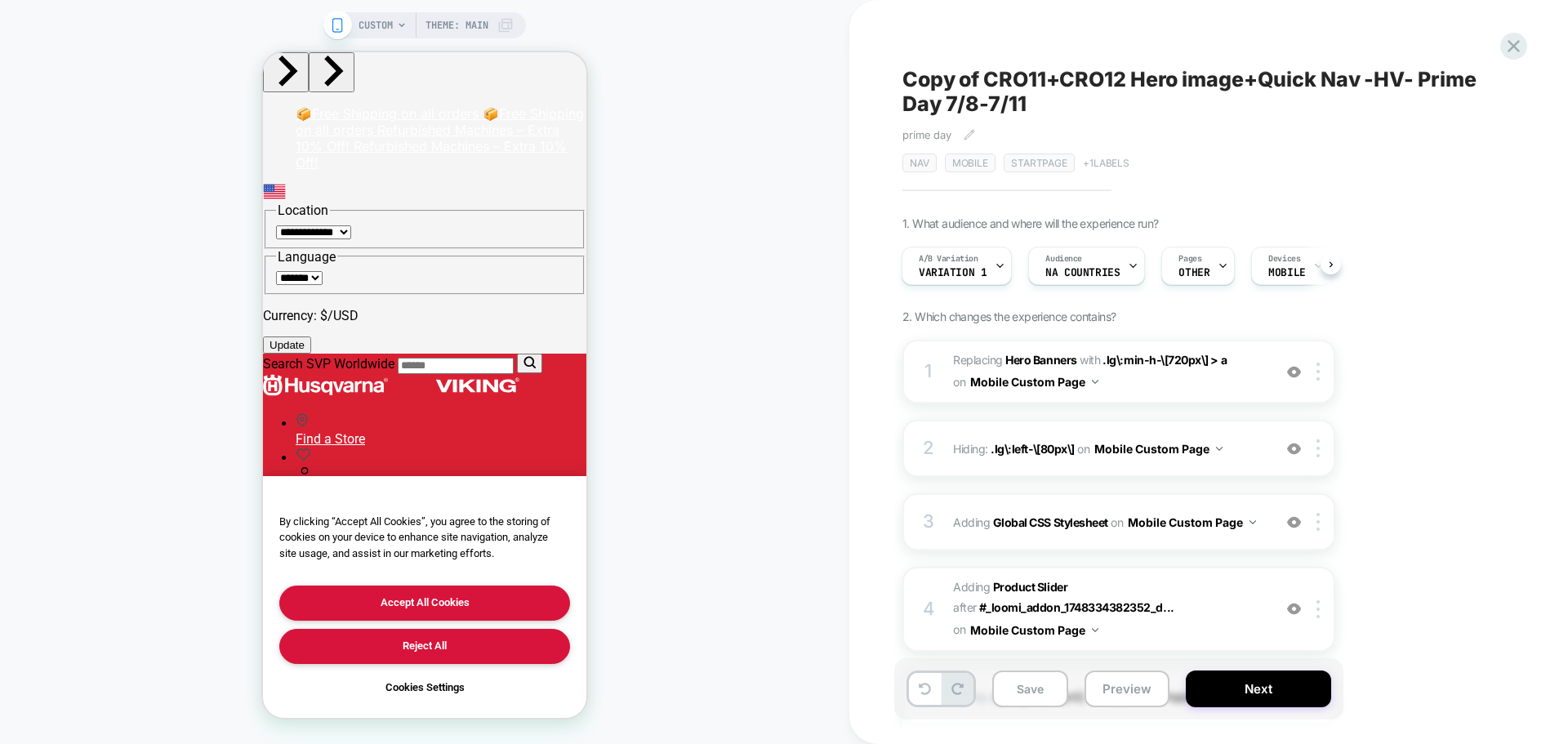 drag, startPoint x: 1090, startPoint y: 384, endPoint x: 1294, endPoint y: 368, distance: 204.62649 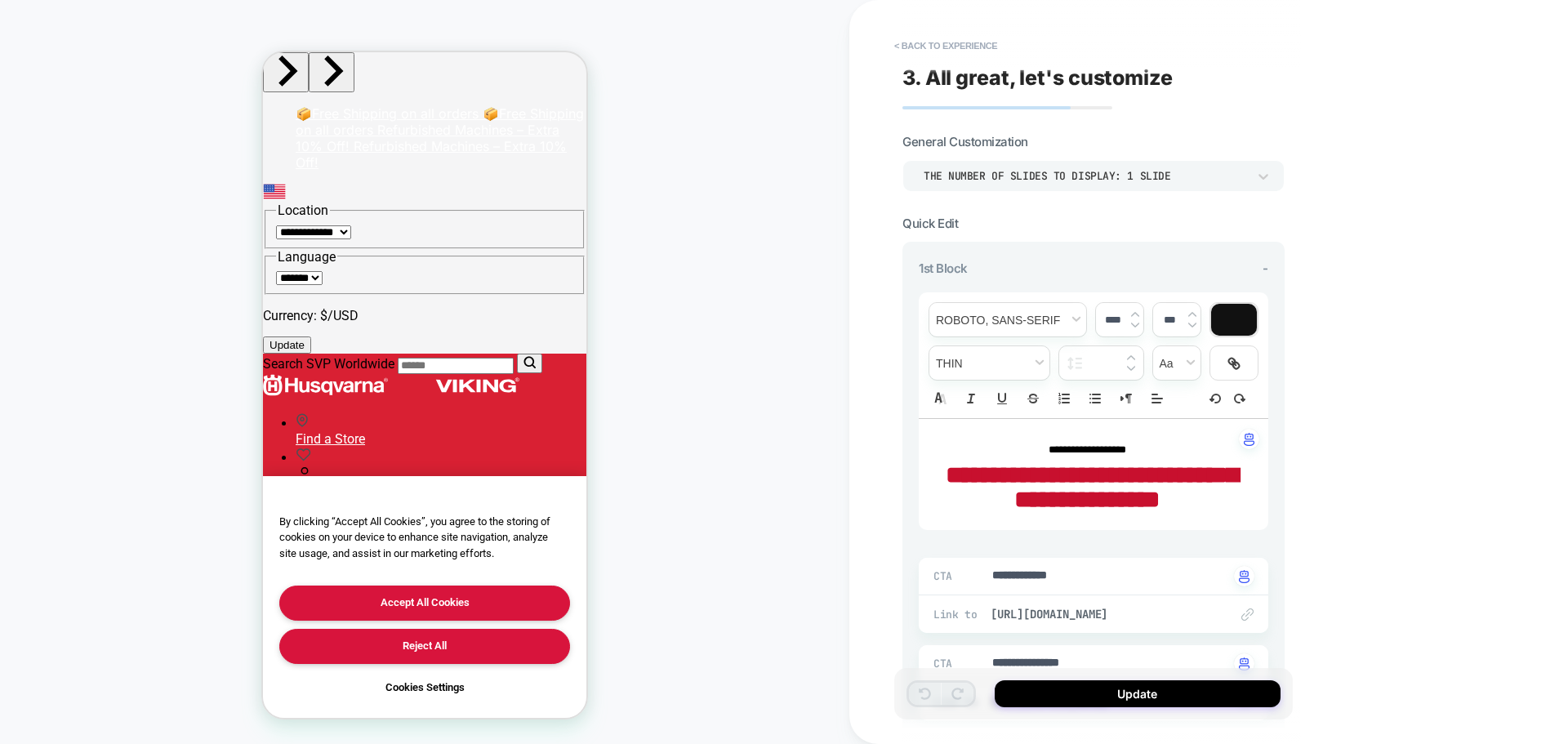 type on "*" 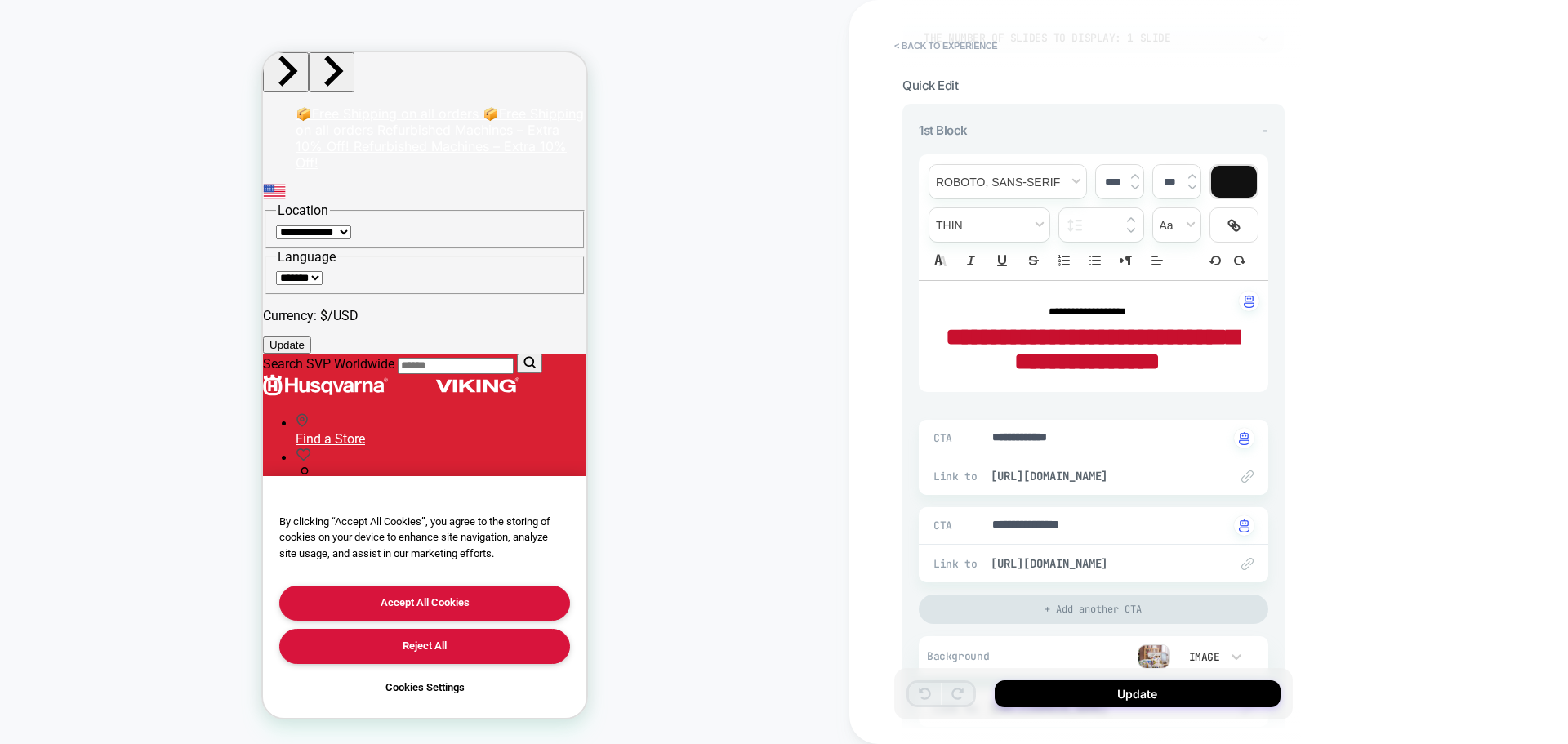 scroll, scrollTop: 0, scrollLeft: 0, axis: both 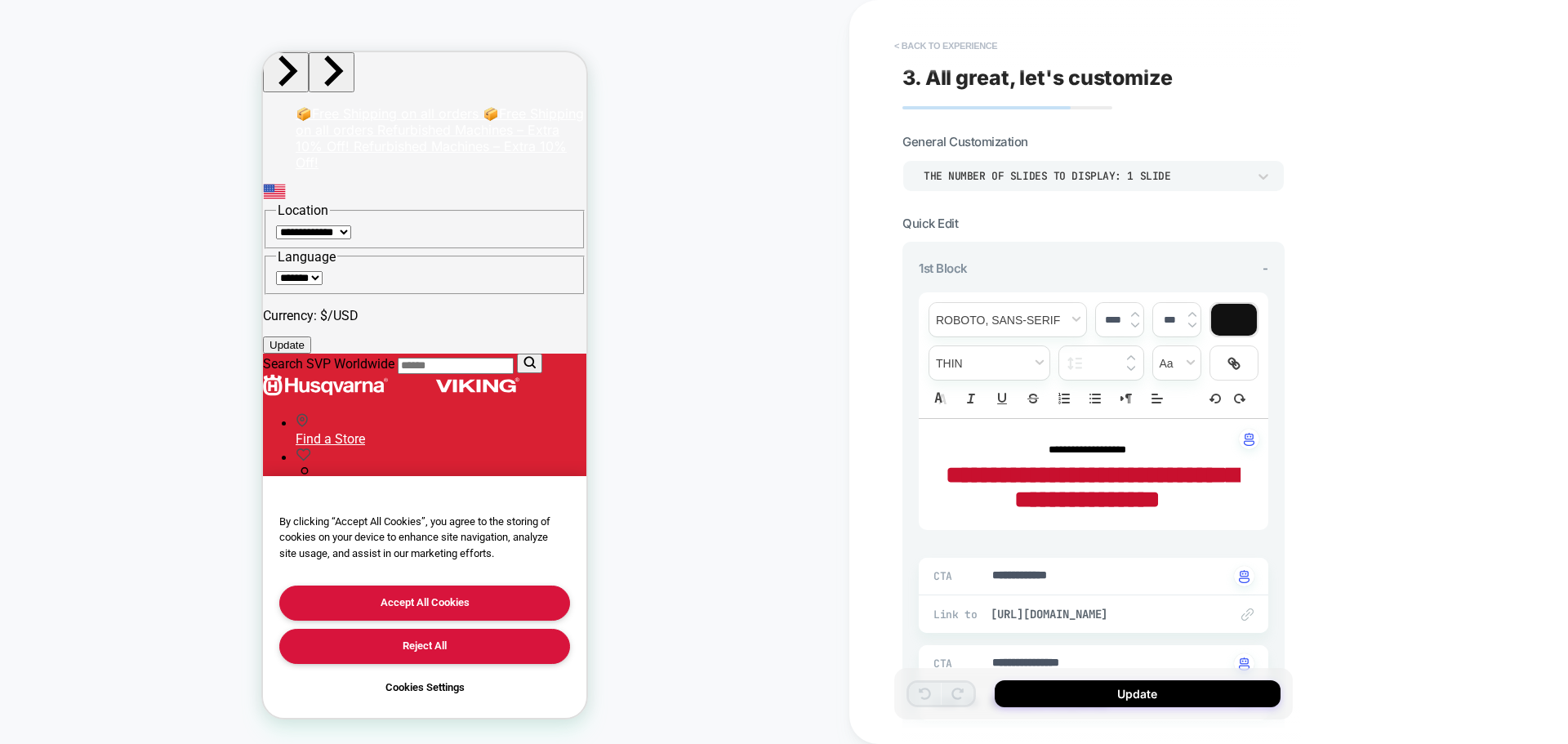 click on "< Back to experience" at bounding box center (946, 46) 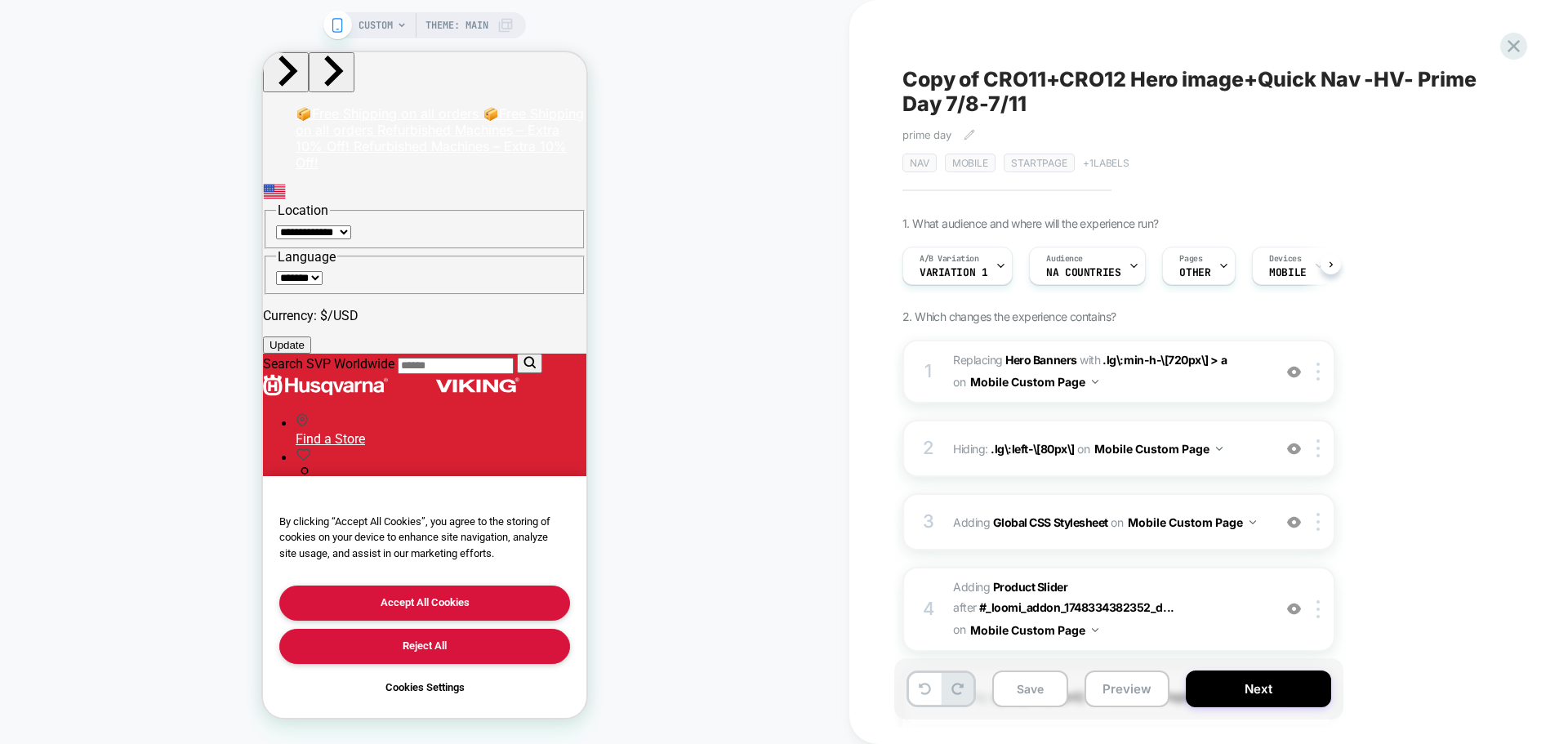 scroll, scrollTop: 0, scrollLeft: 1, axis: horizontal 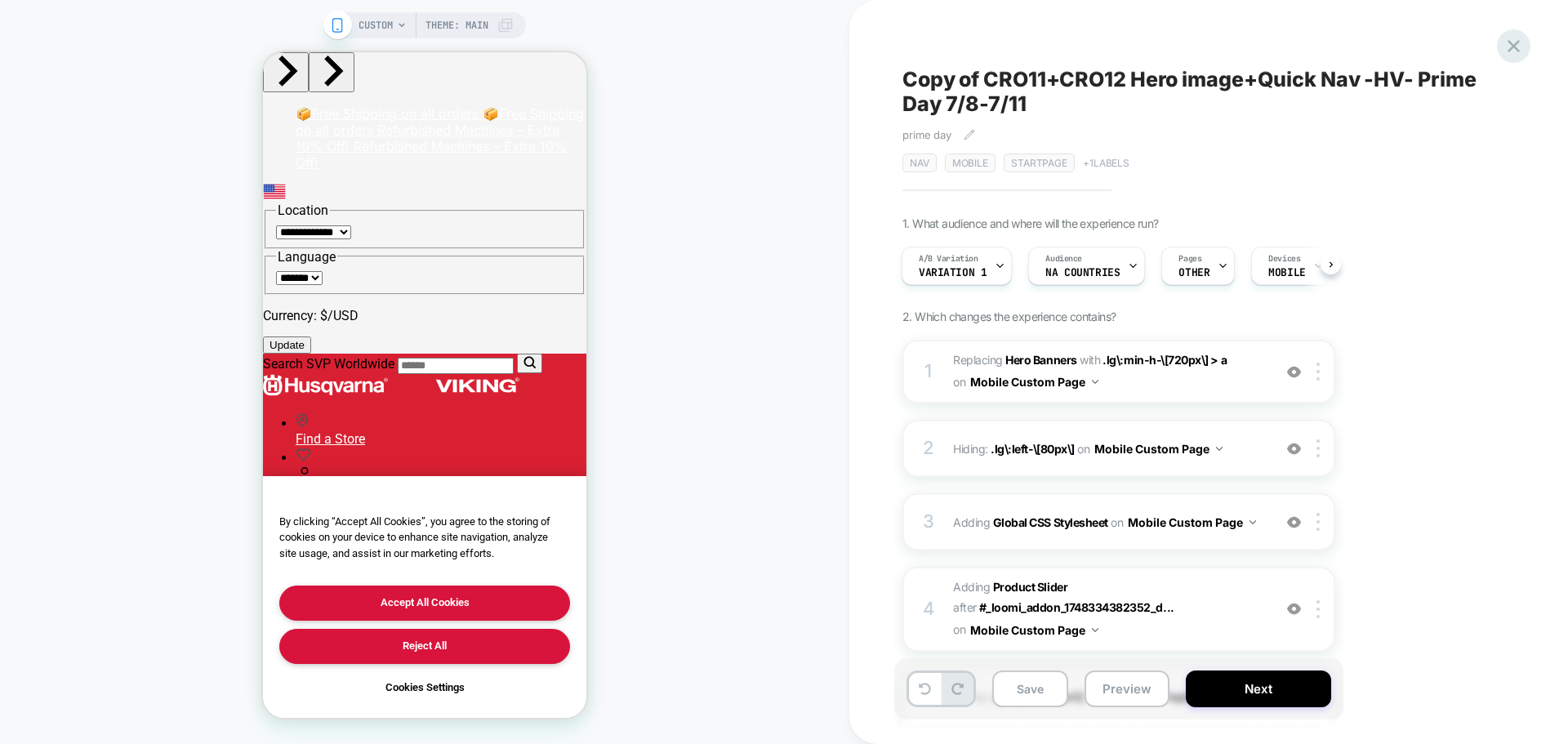 click at bounding box center [1513, 46] 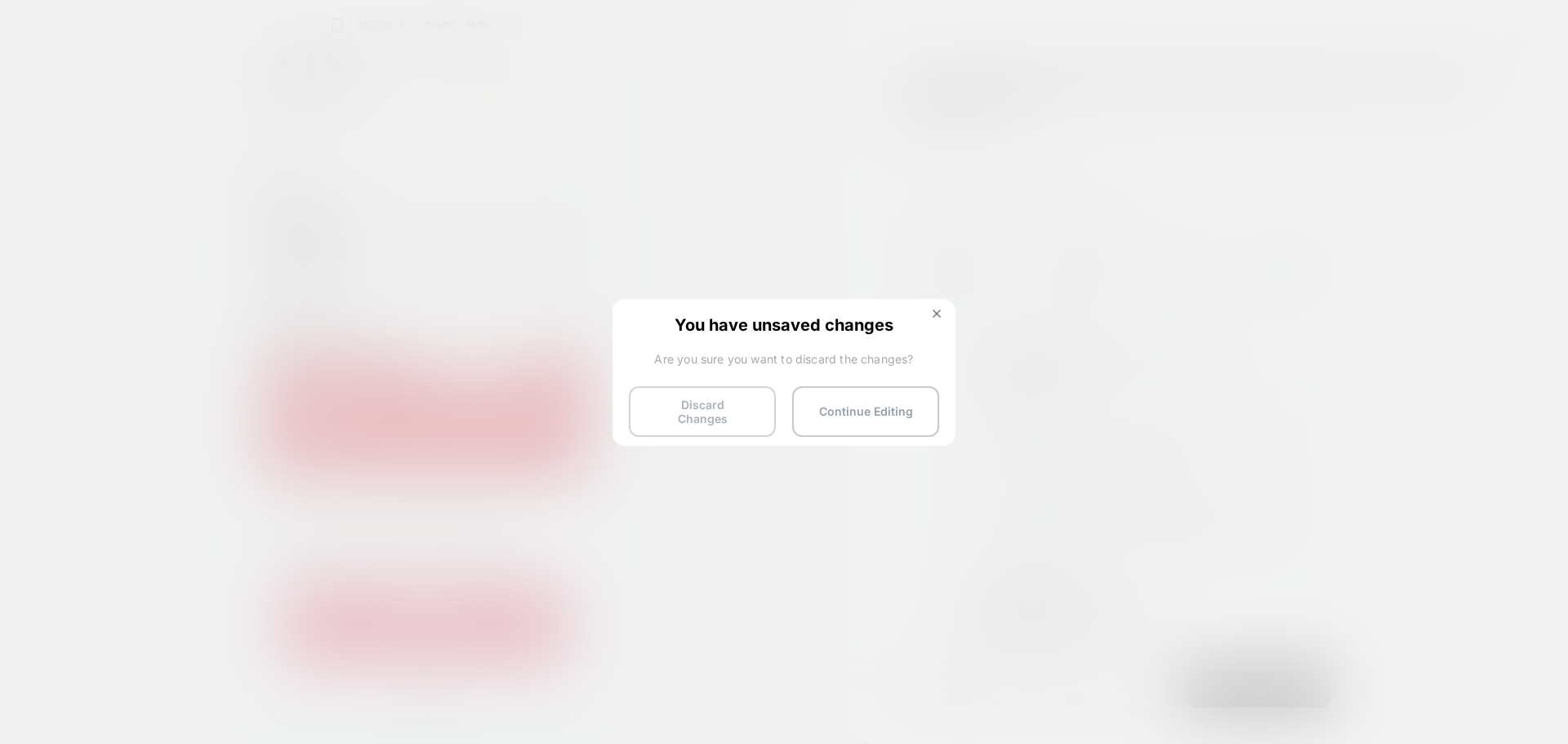 click on "Discard Changes" at bounding box center (702, 412) 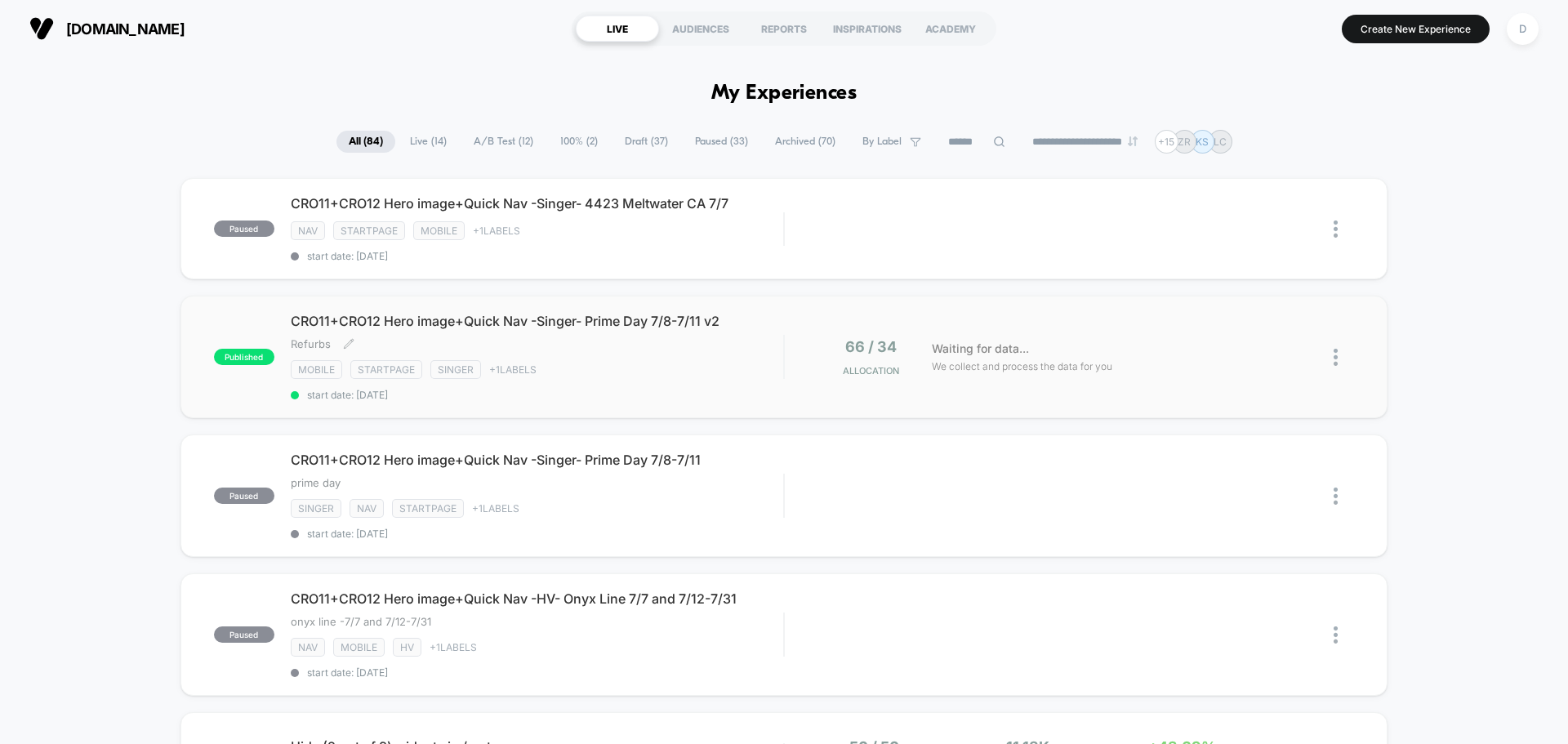 click on "start date: [DATE]" at bounding box center [537, 394] 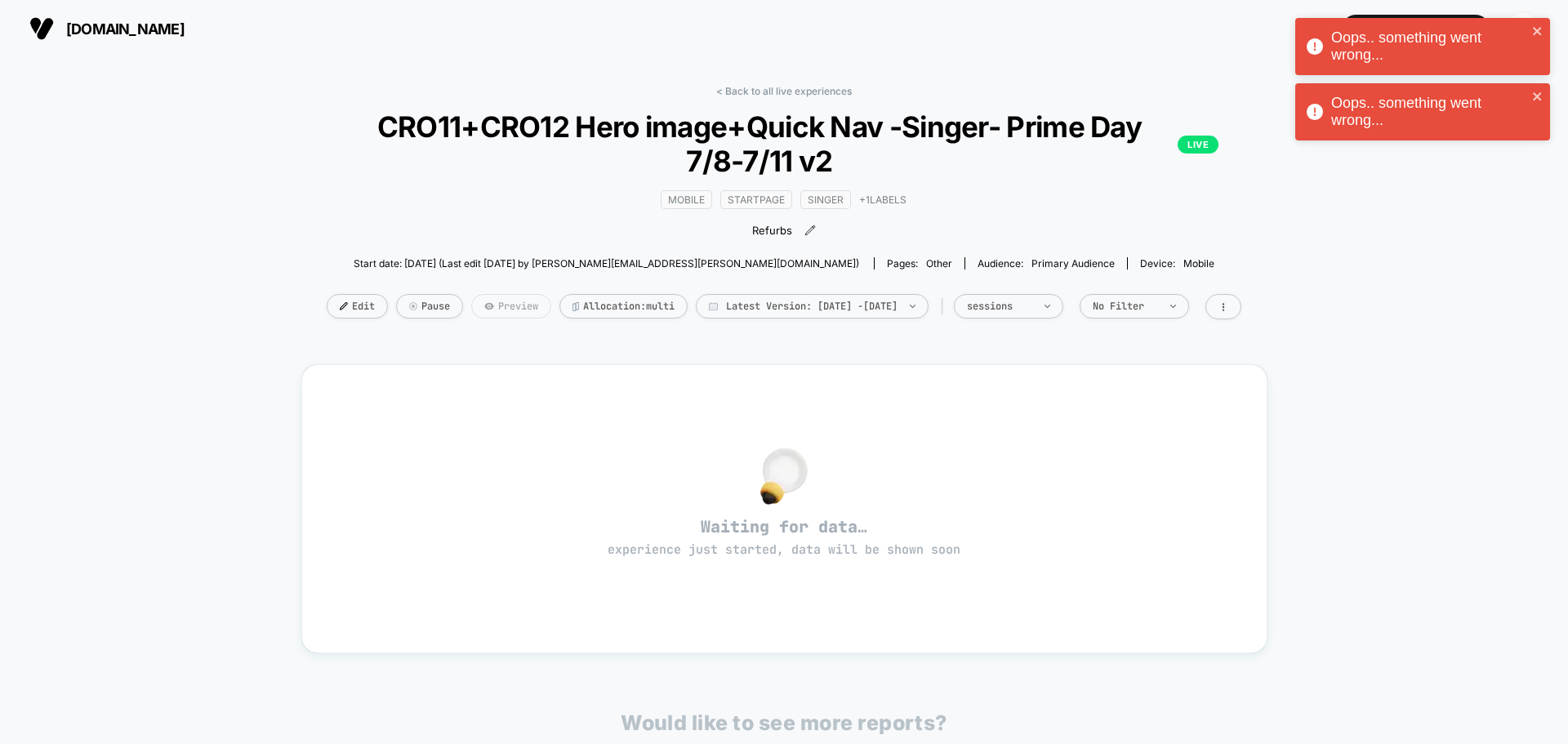 click on "Preview" at bounding box center (511, 306) 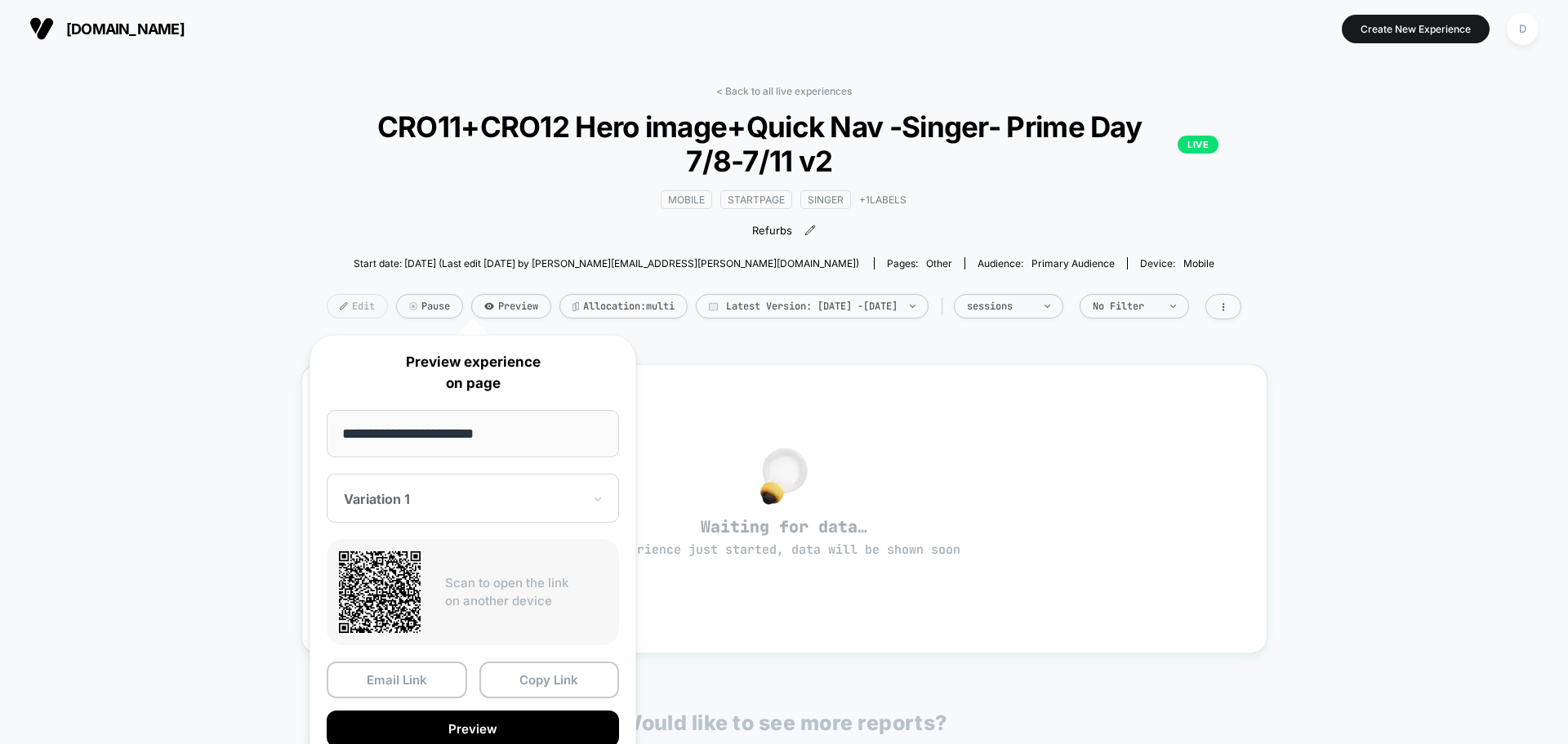 click on "Edit" at bounding box center (357, 306) 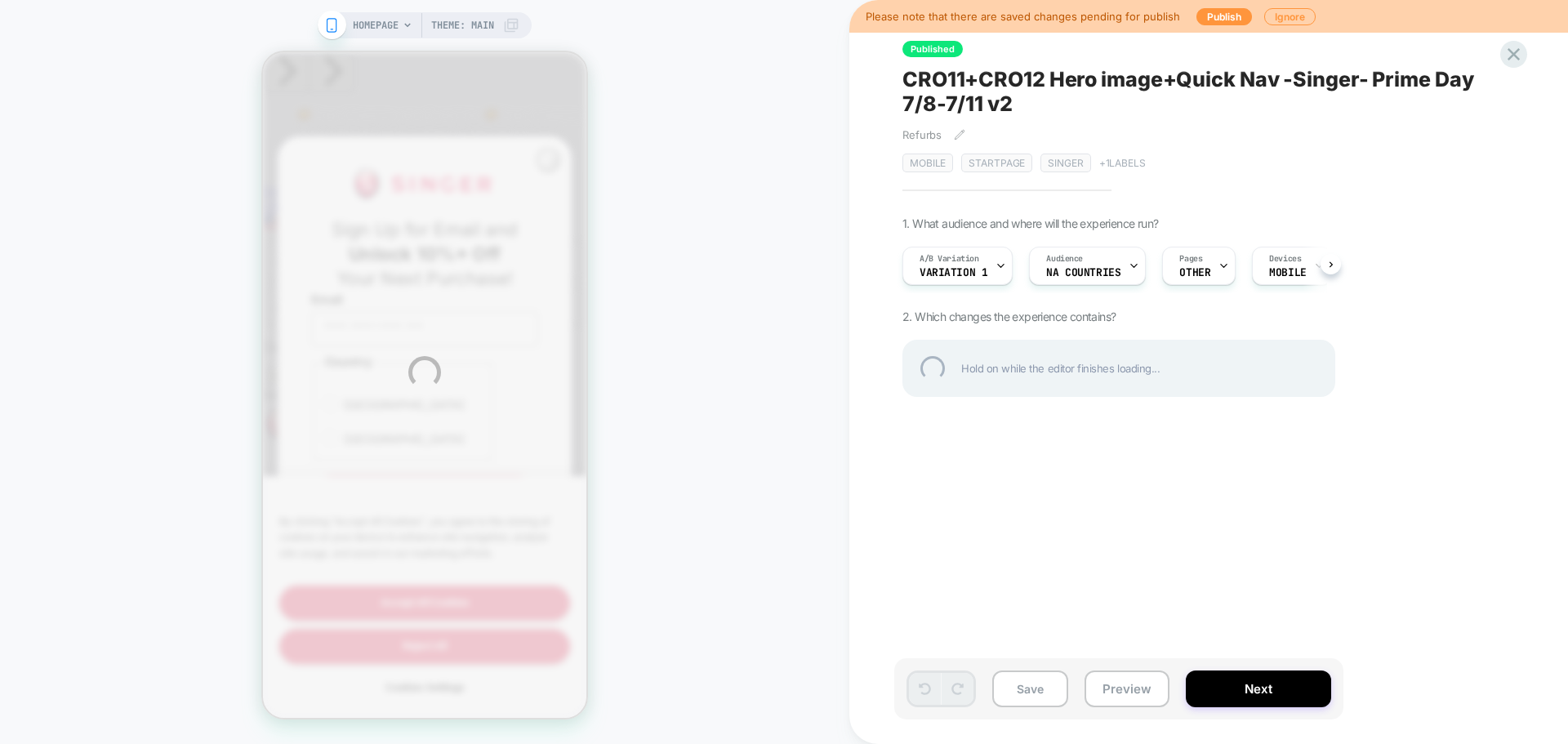 scroll, scrollTop: 0, scrollLeft: 0, axis: both 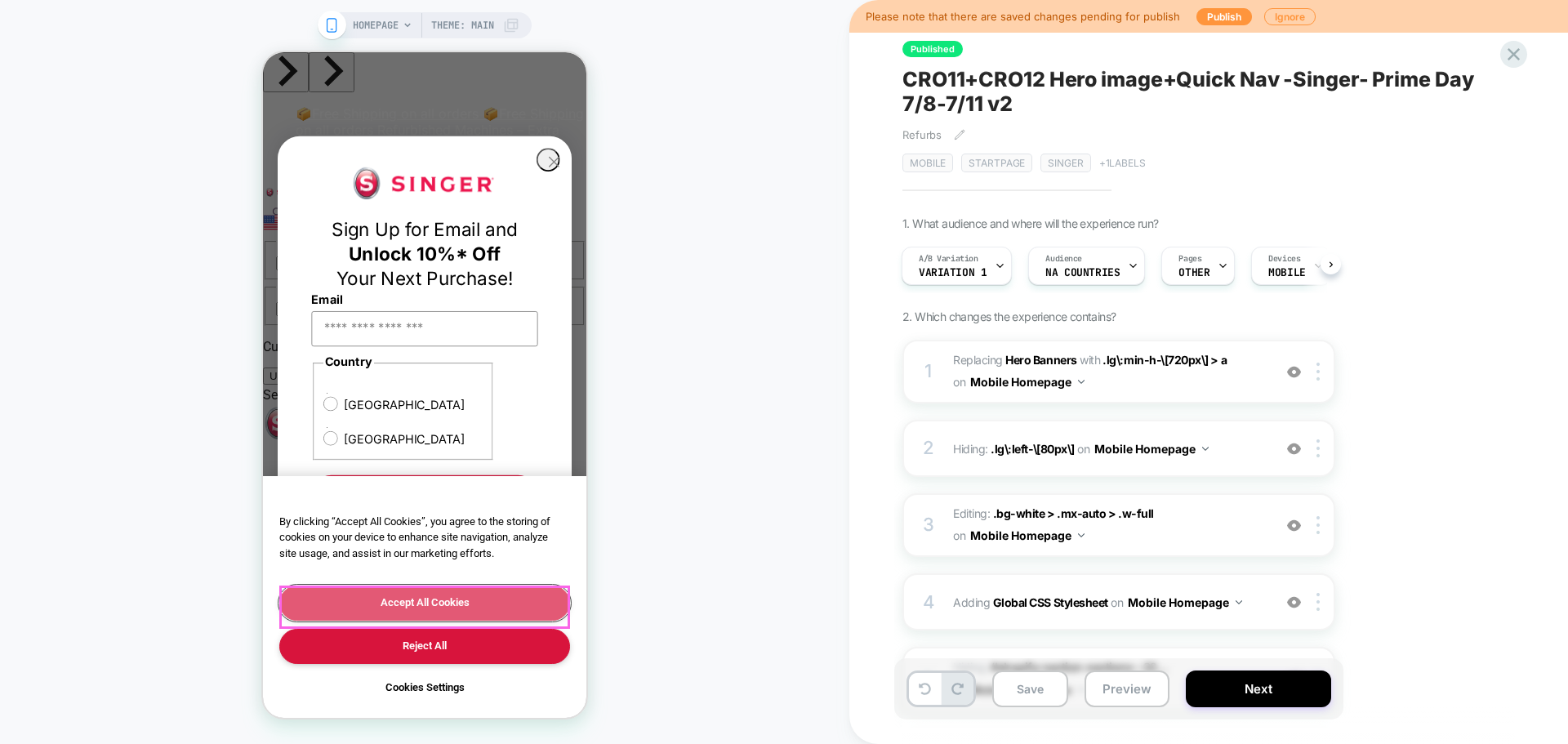 click on "Accept All Cookies" at bounding box center (425, 603) 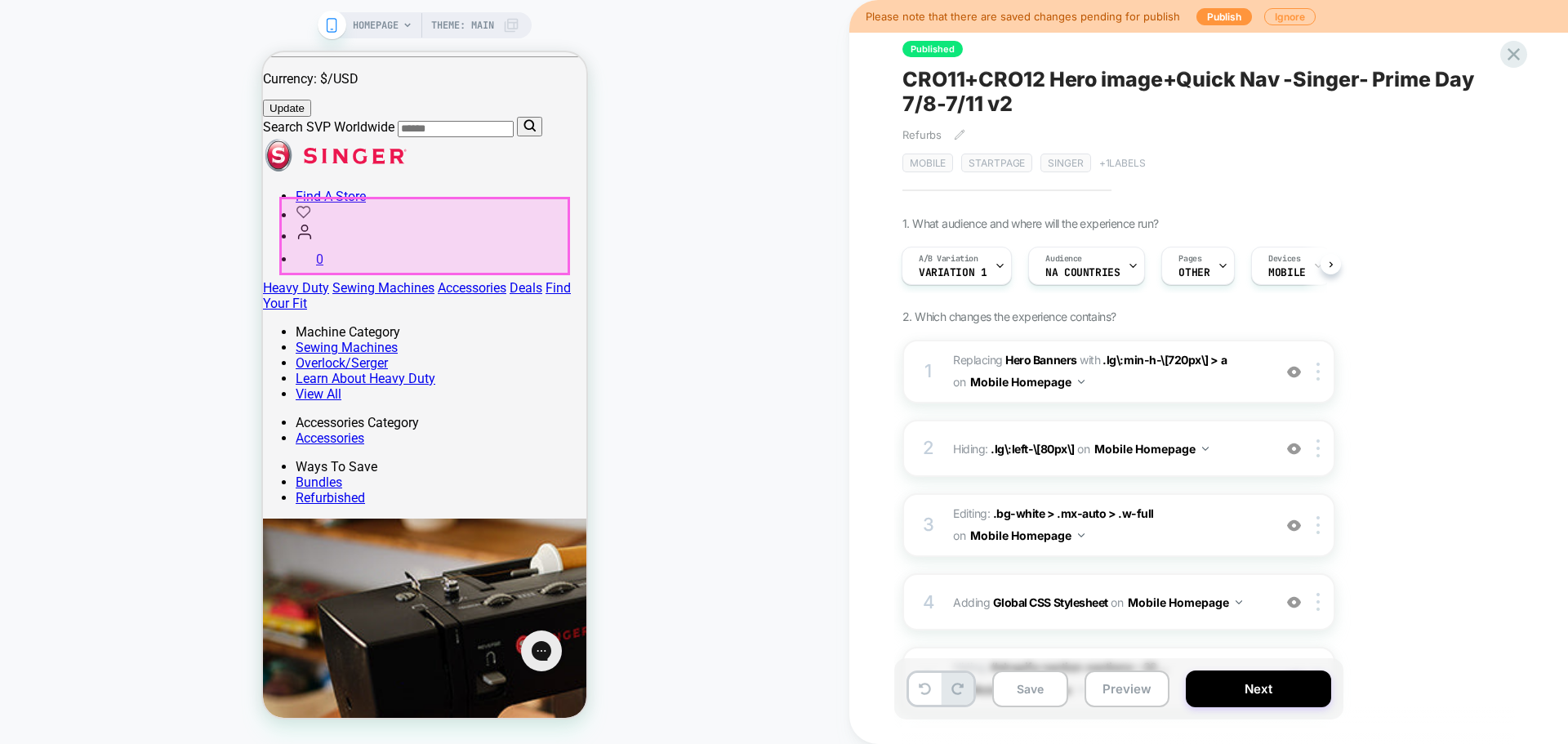 scroll, scrollTop: 265, scrollLeft: 0, axis: vertical 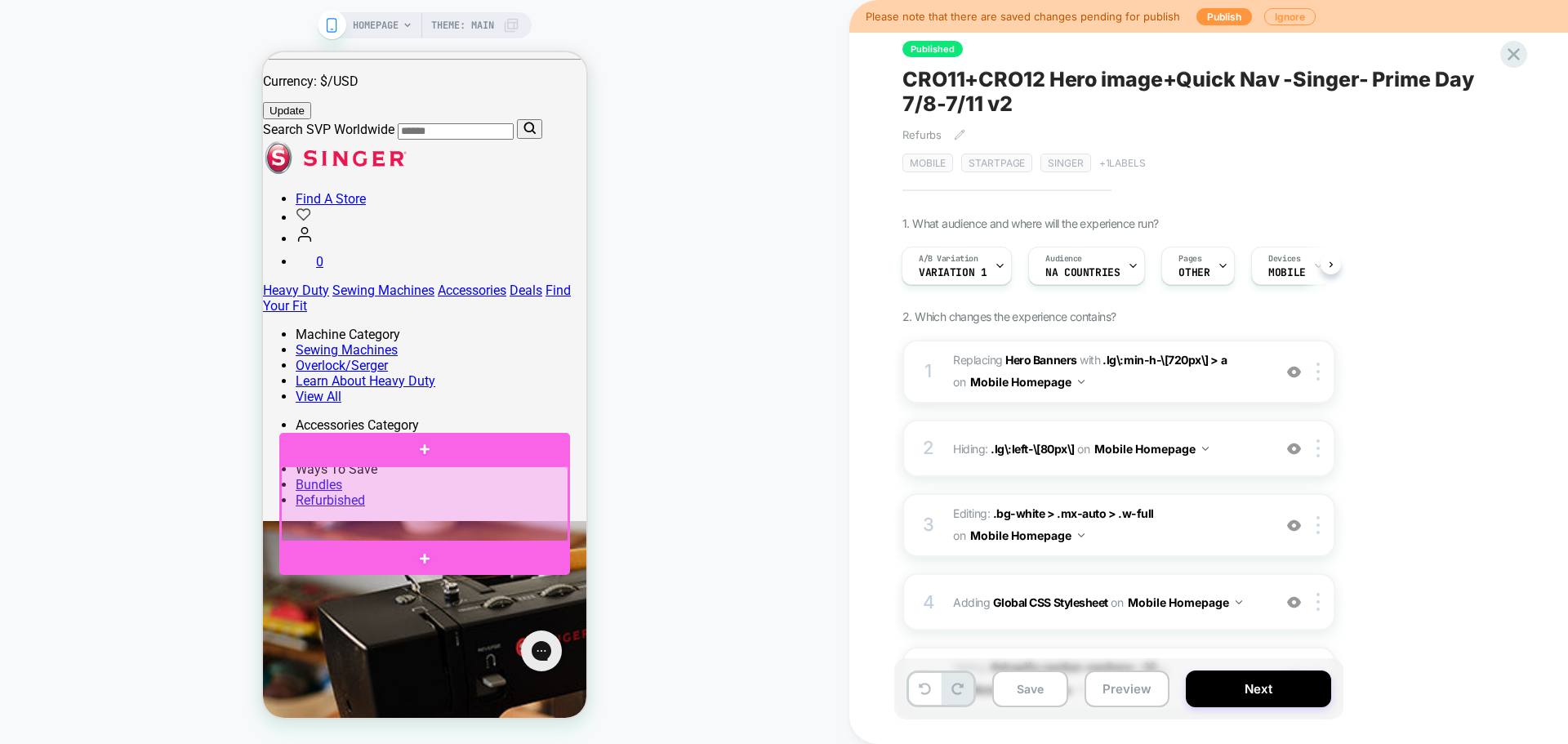 drag, startPoint x: 291, startPoint y: 437, endPoint x: 764, endPoint y: 635, distance: 512.7699 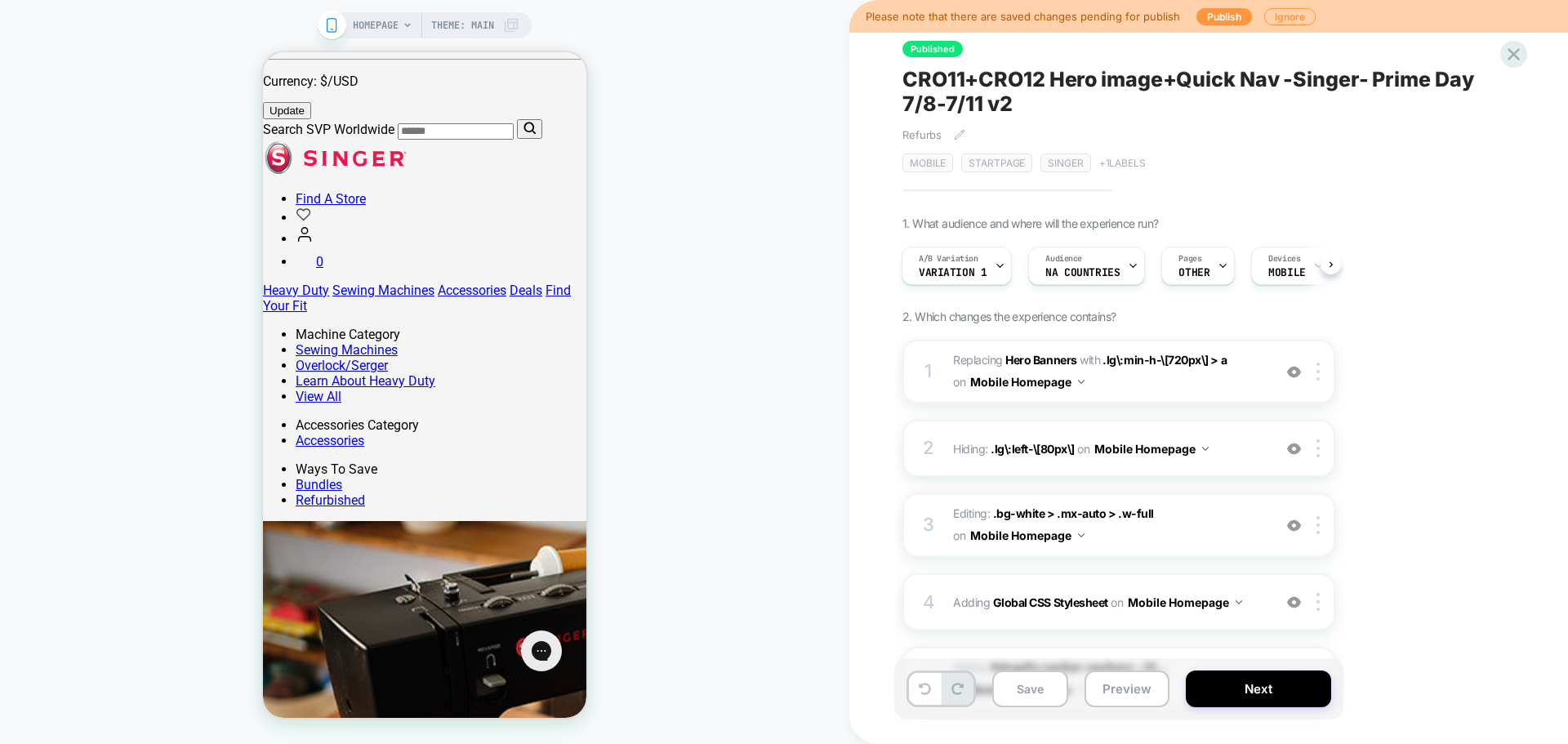drag, startPoint x: 711, startPoint y: 296, endPoint x: 608, endPoint y: 345, distance: 114.06139 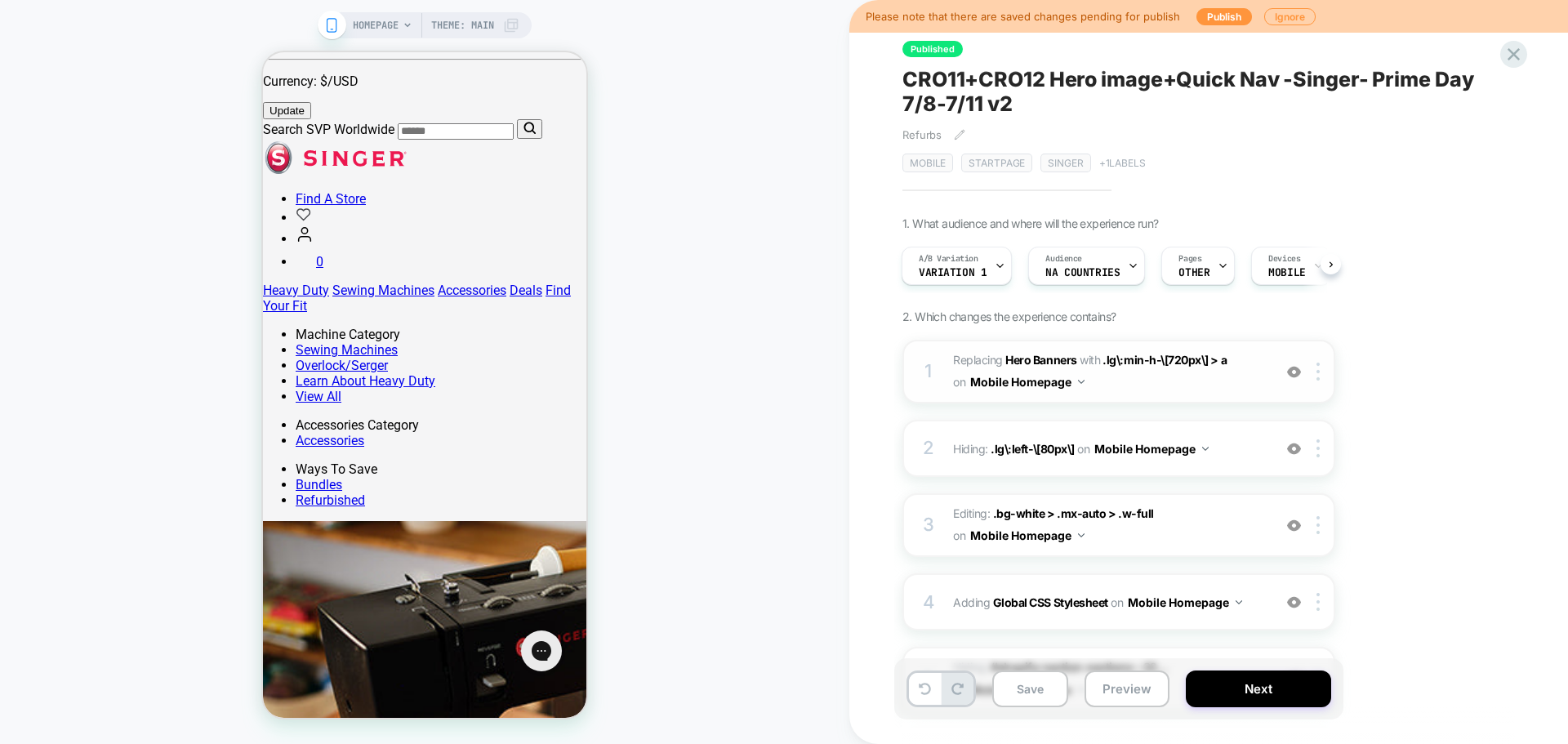 click at bounding box center (1294, 372) 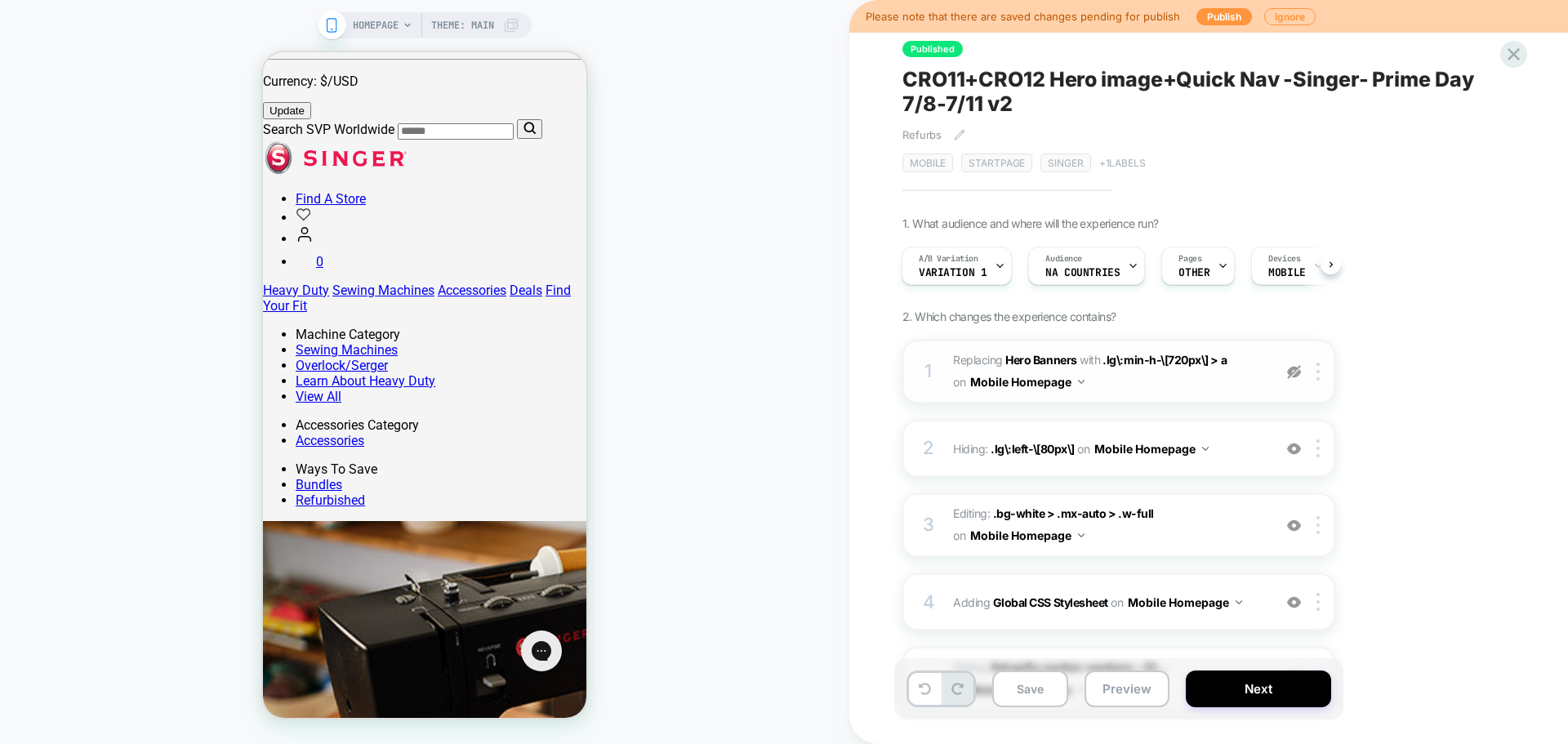 scroll, scrollTop: 232, scrollLeft: 0, axis: vertical 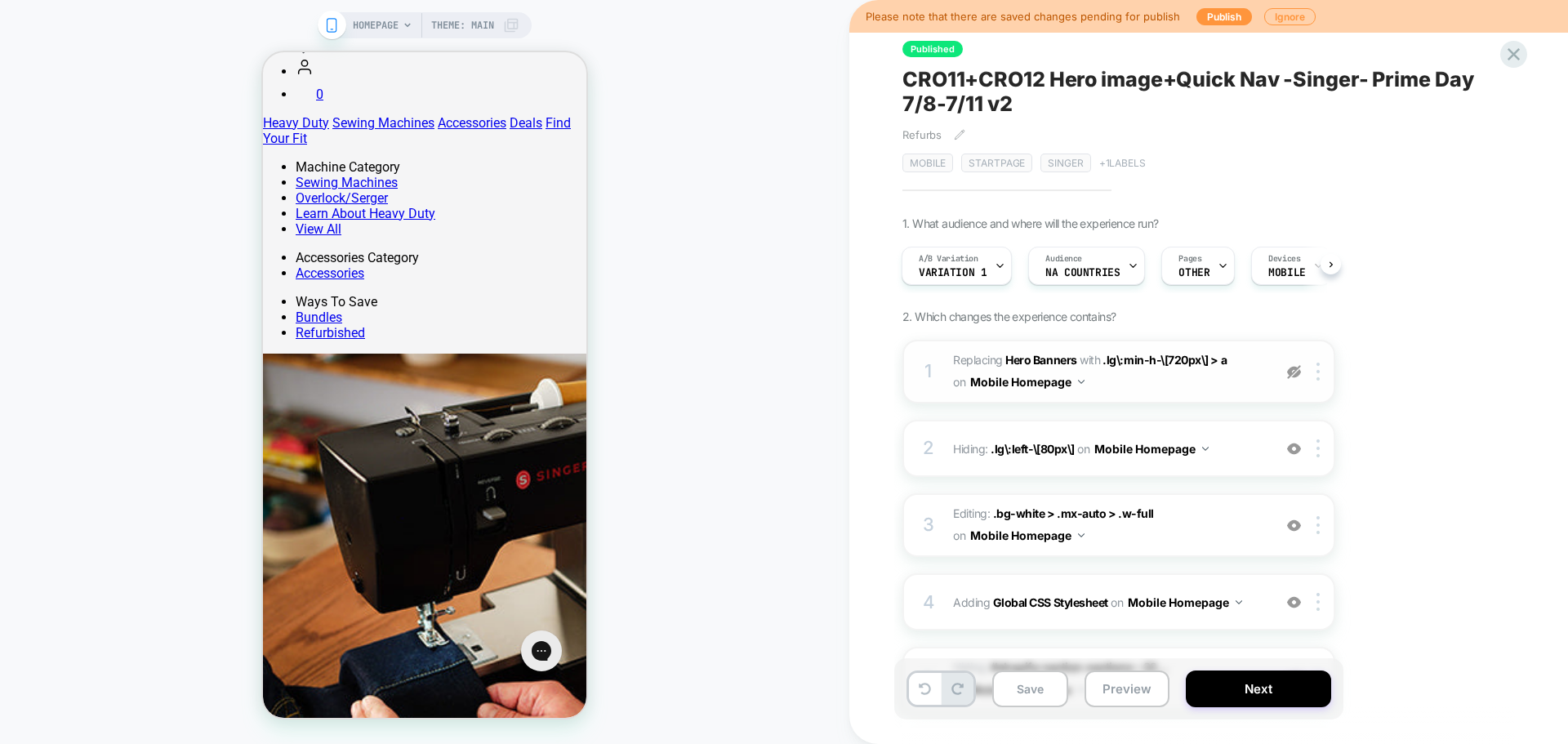 click at bounding box center [1294, 372] 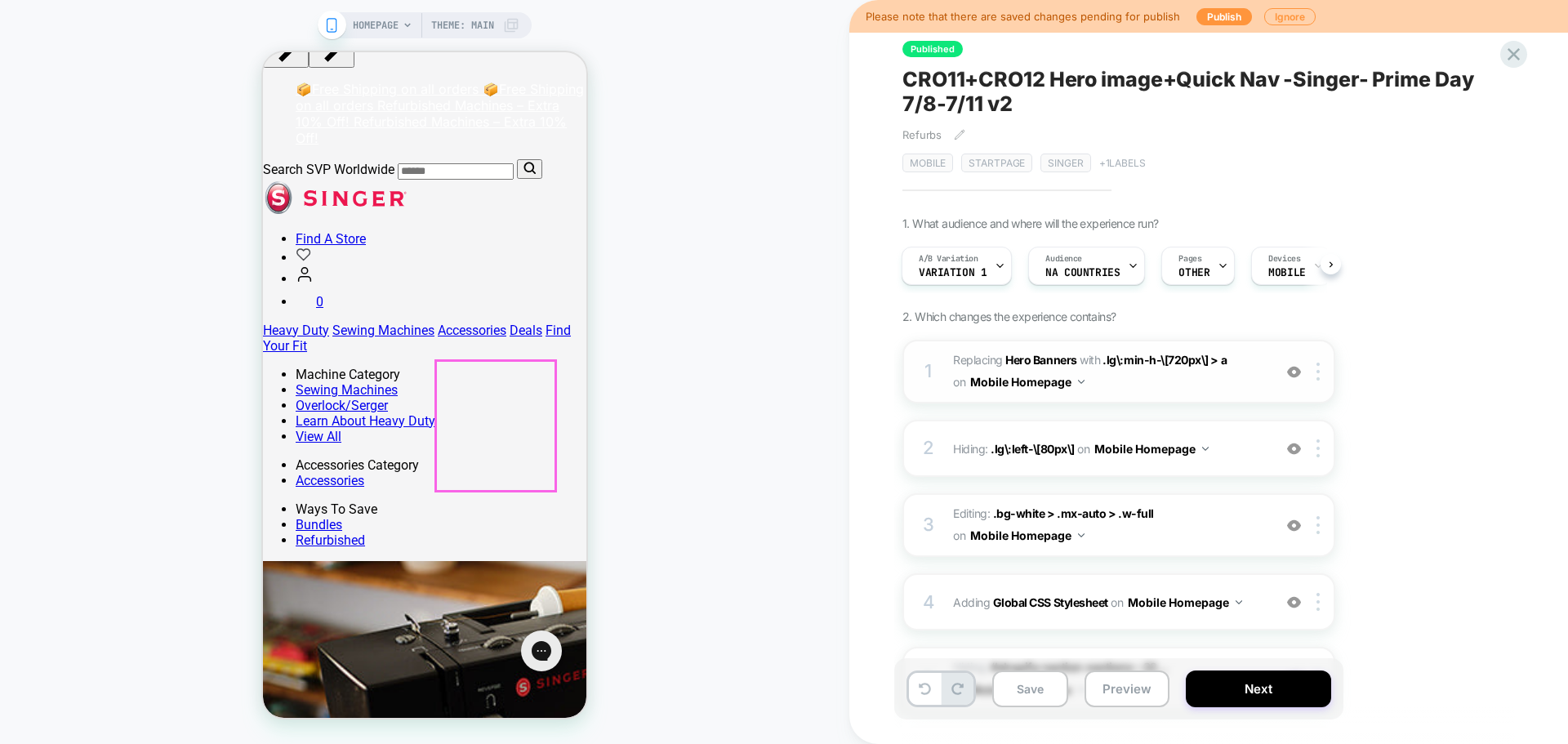 scroll, scrollTop: 0, scrollLeft: 0, axis: both 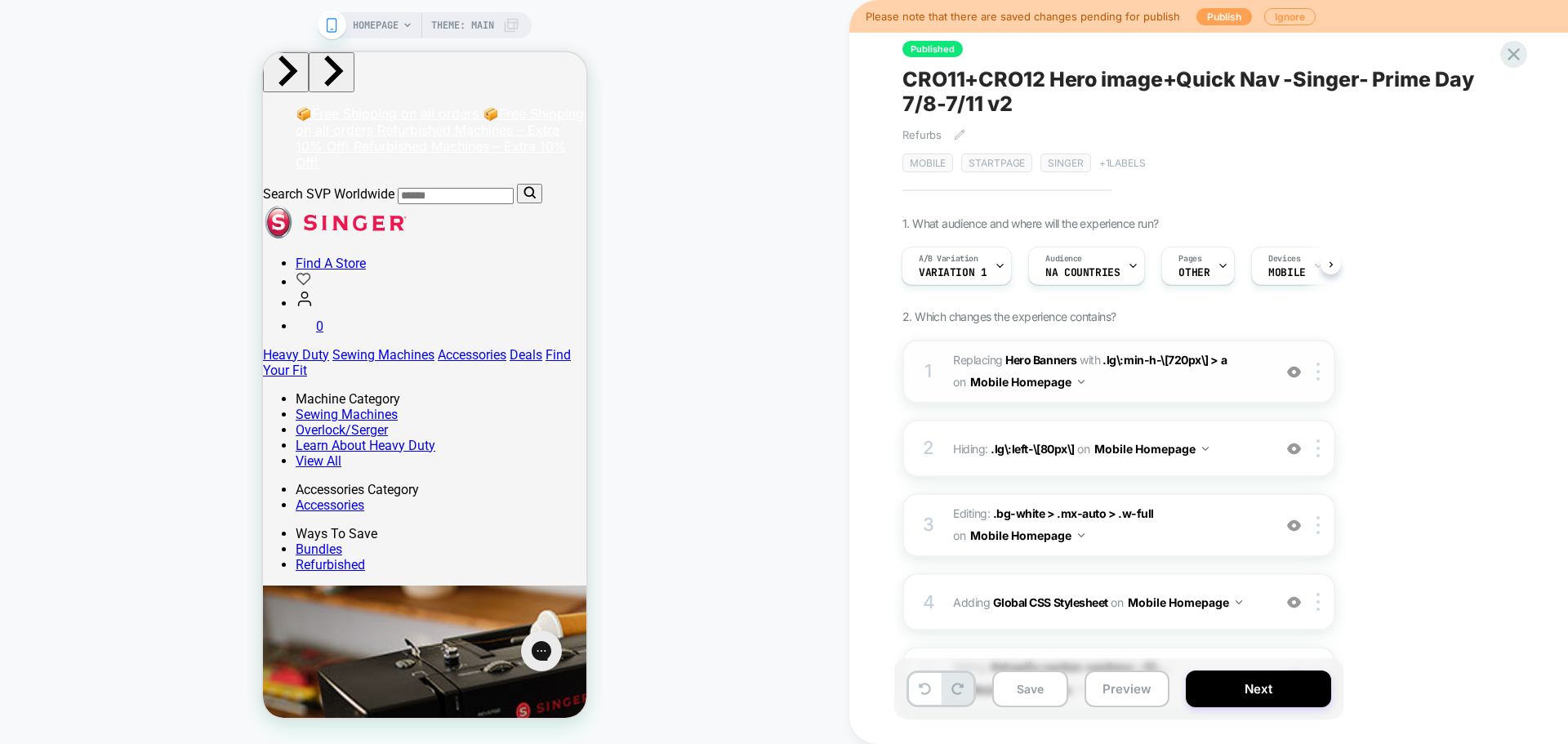 click on "Publish" at bounding box center [1224, 16] 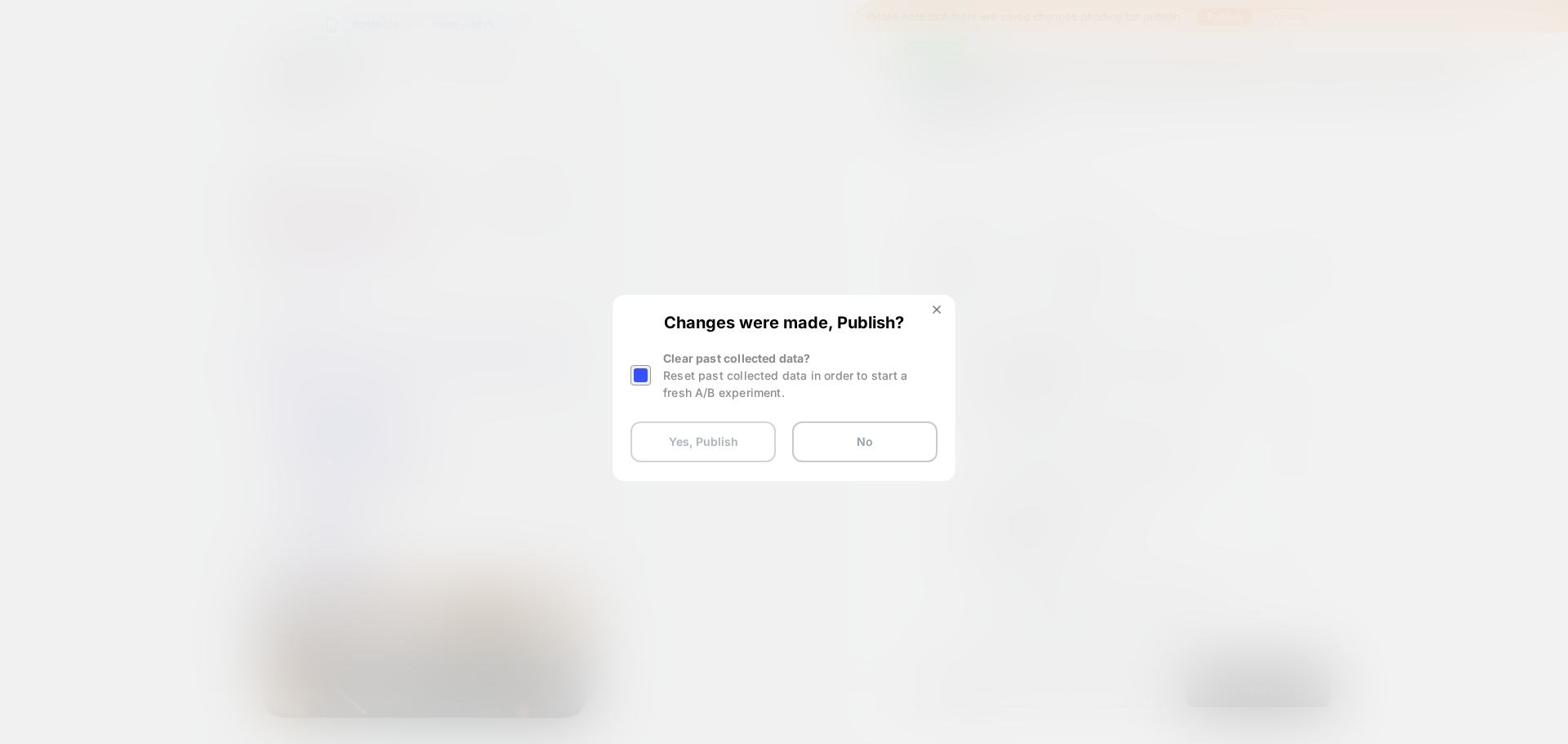 click on "Yes, Publish" at bounding box center (703, 442) 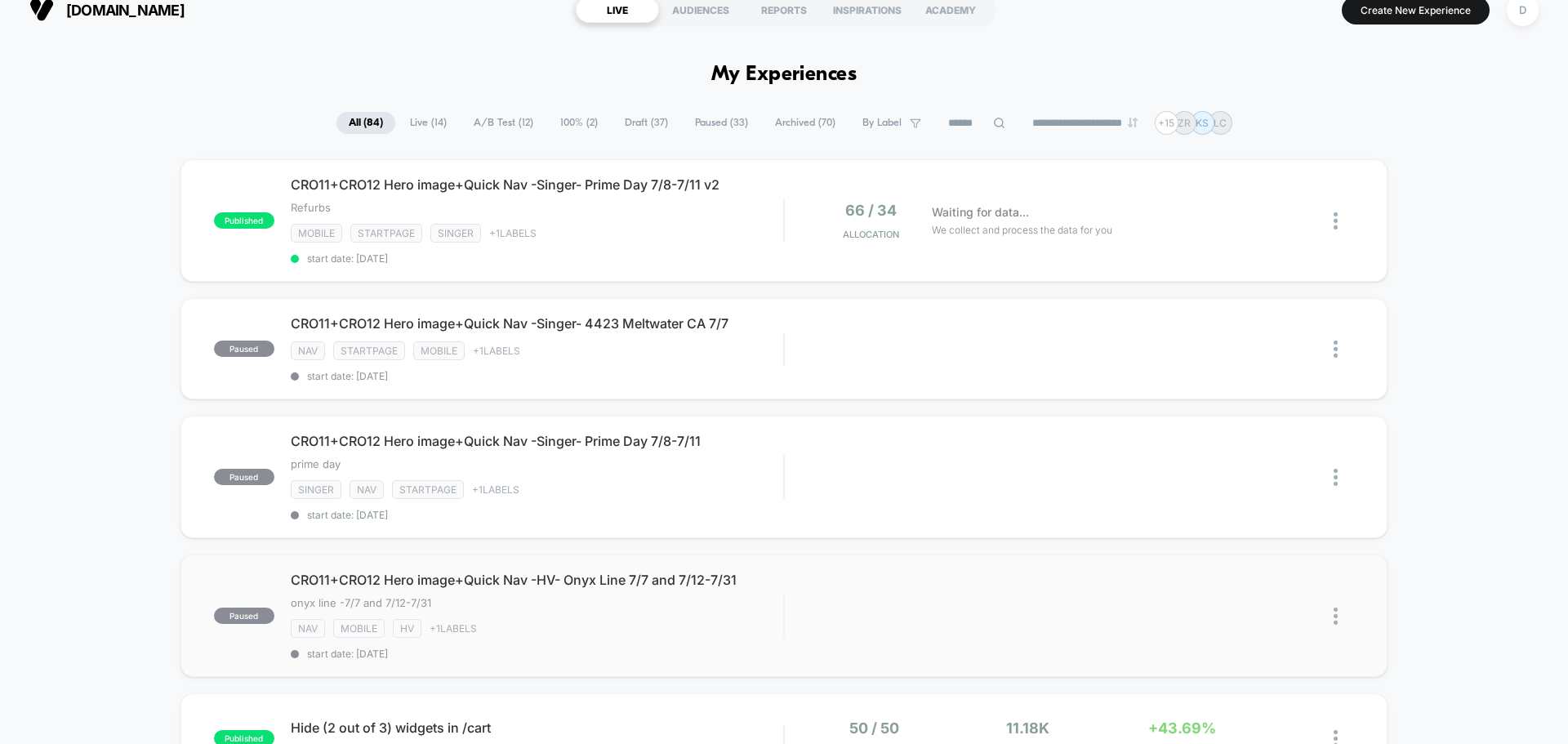 scroll, scrollTop: 0, scrollLeft: 0, axis: both 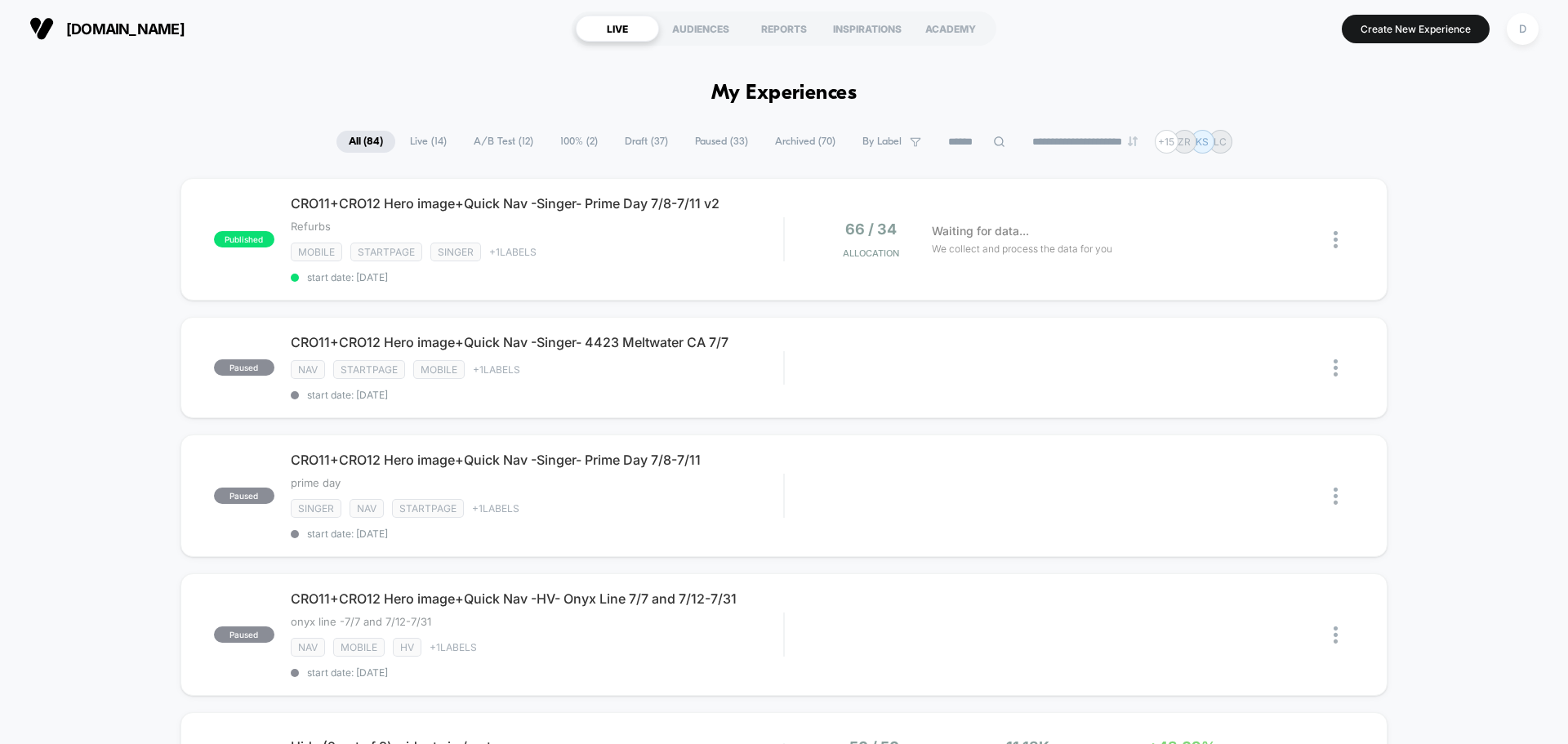 click on "Draft ( 37 )" at bounding box center [646, 141] 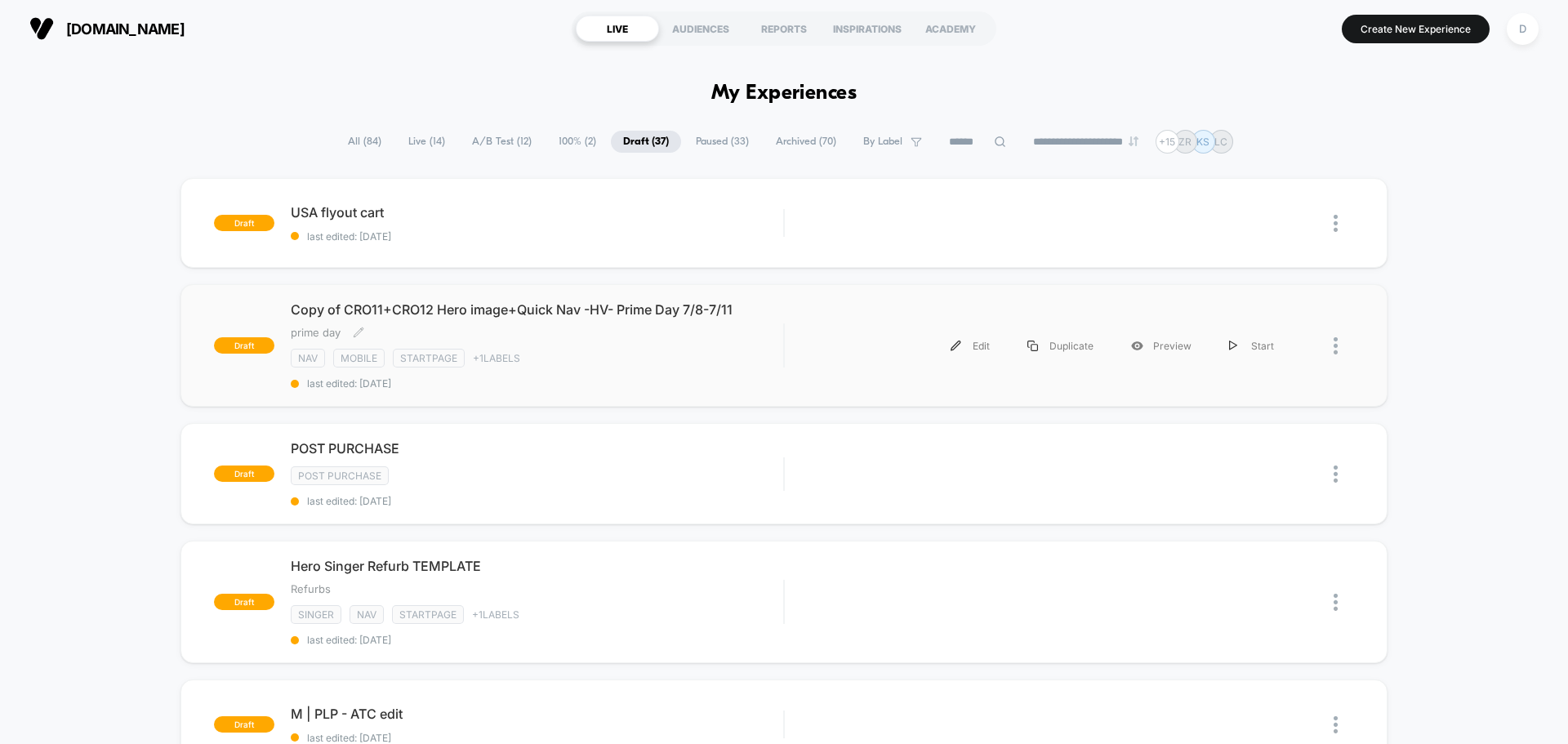 click on "NAV Mobile STARTPAGE + 1  Labels" at bounding box center (537, 358) 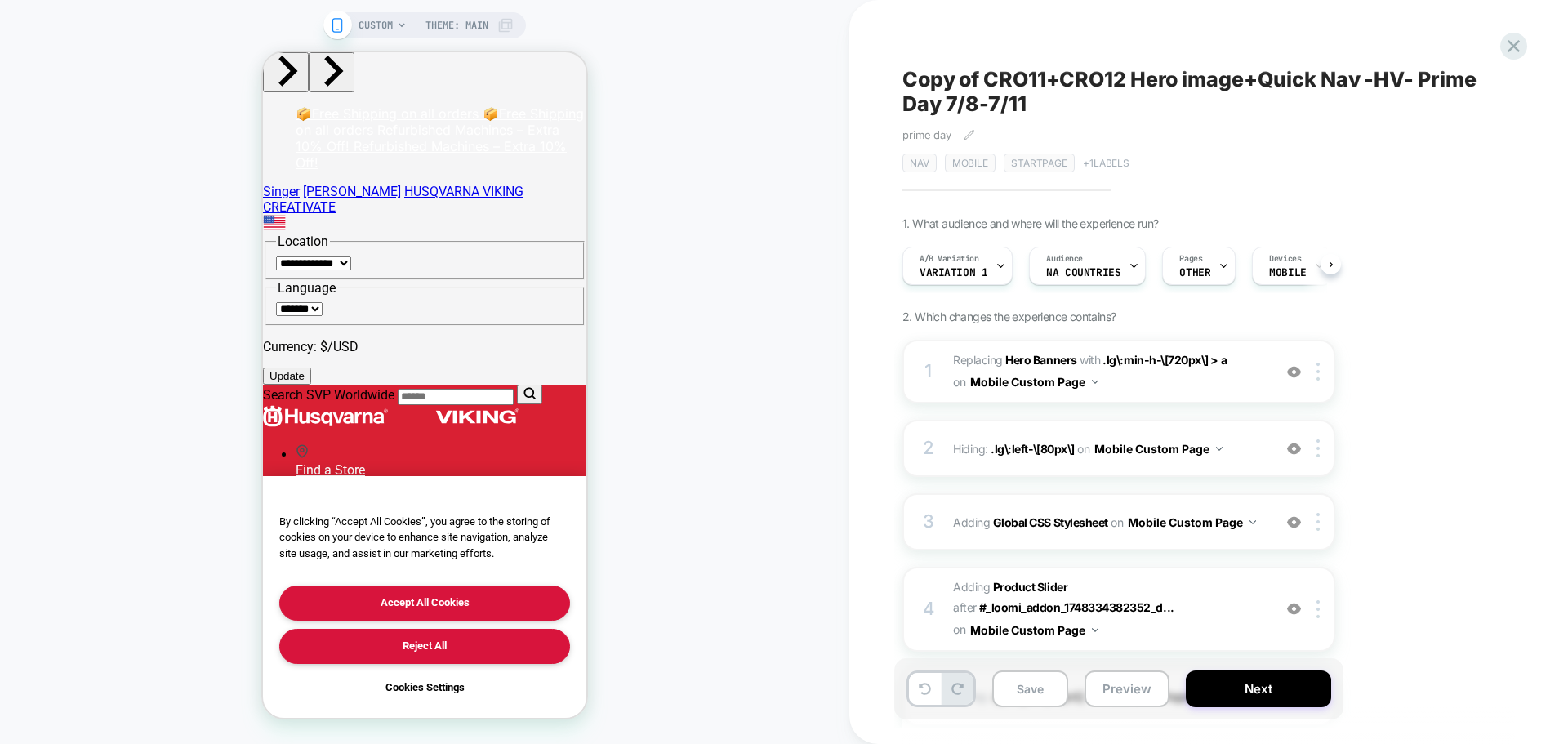 scroll, scrollTop: 0, scrollLeft: 1, axis: horizontal 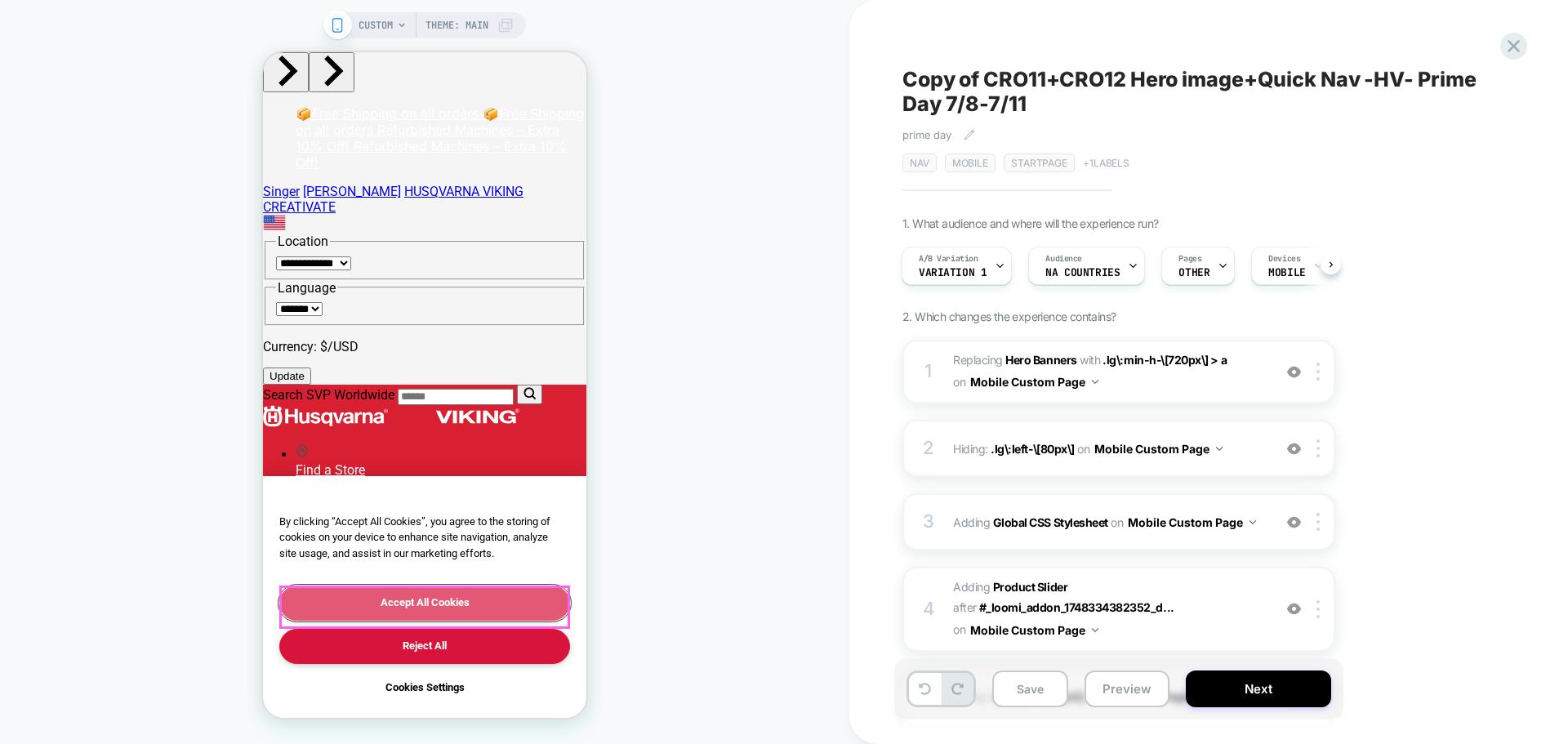 click on "Accept All Cookies" at bounding box center (425, 603) 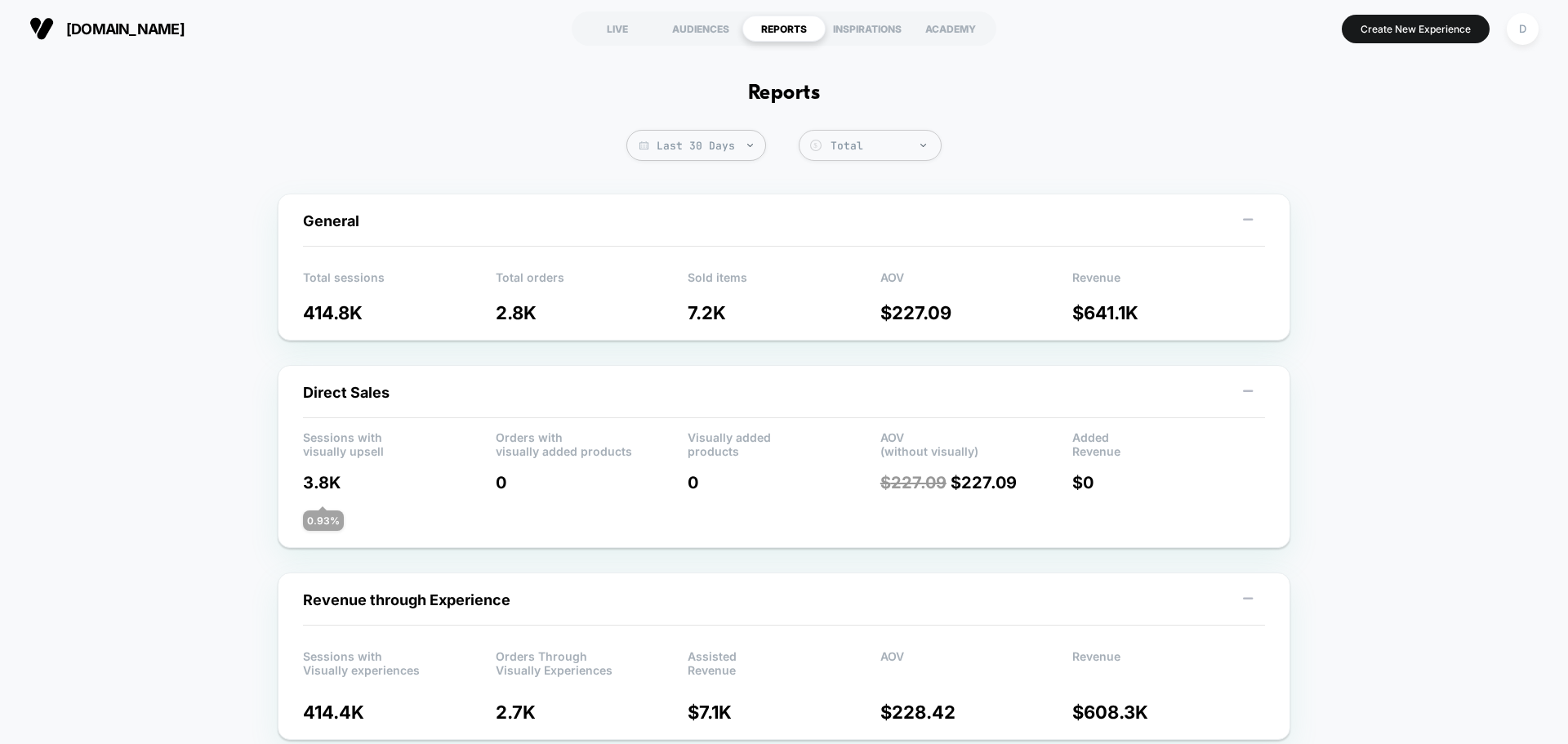 scroll, scrollTop: 0, scrollLeft: 0, axis: both 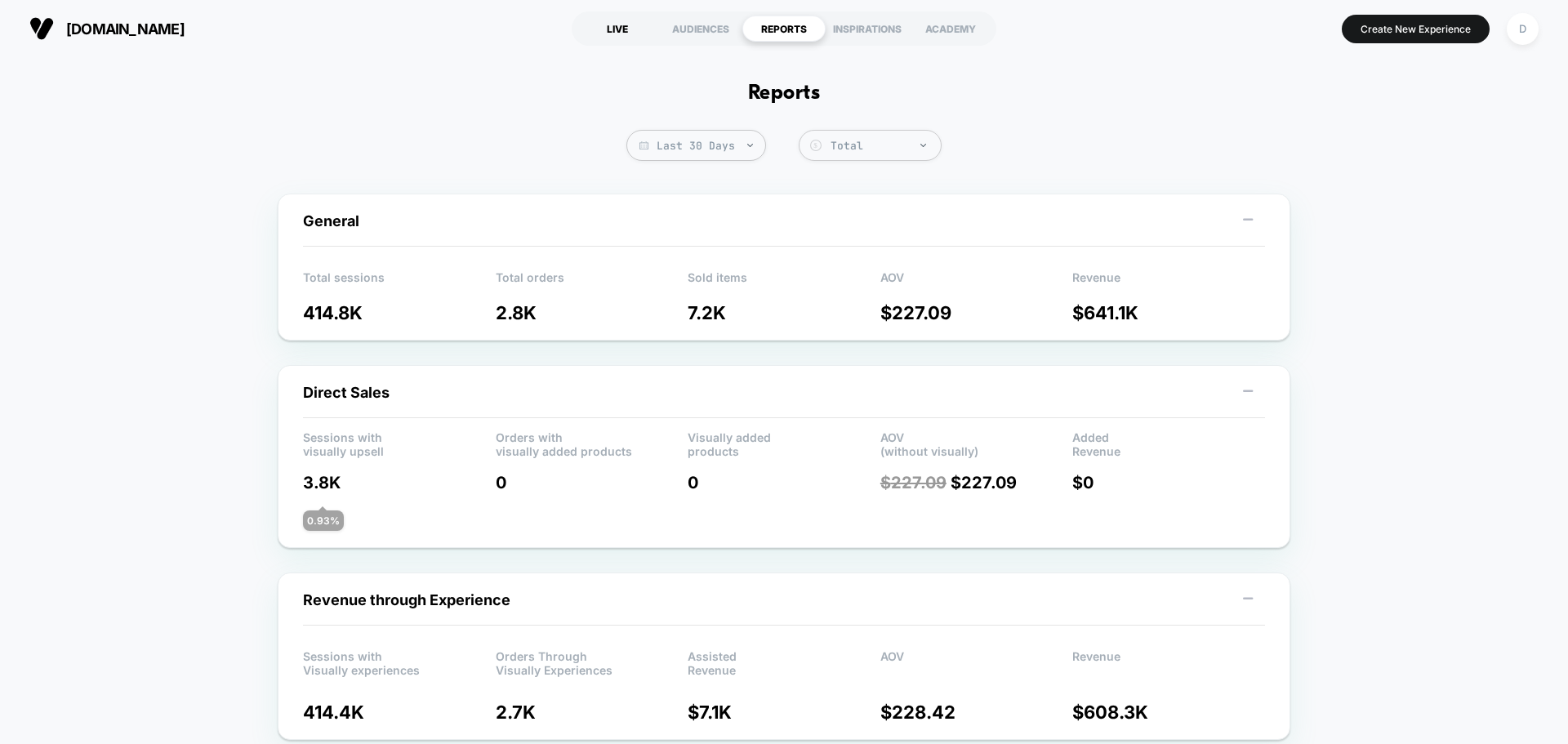 click on "LIVE" at bounding box center [617, 29] 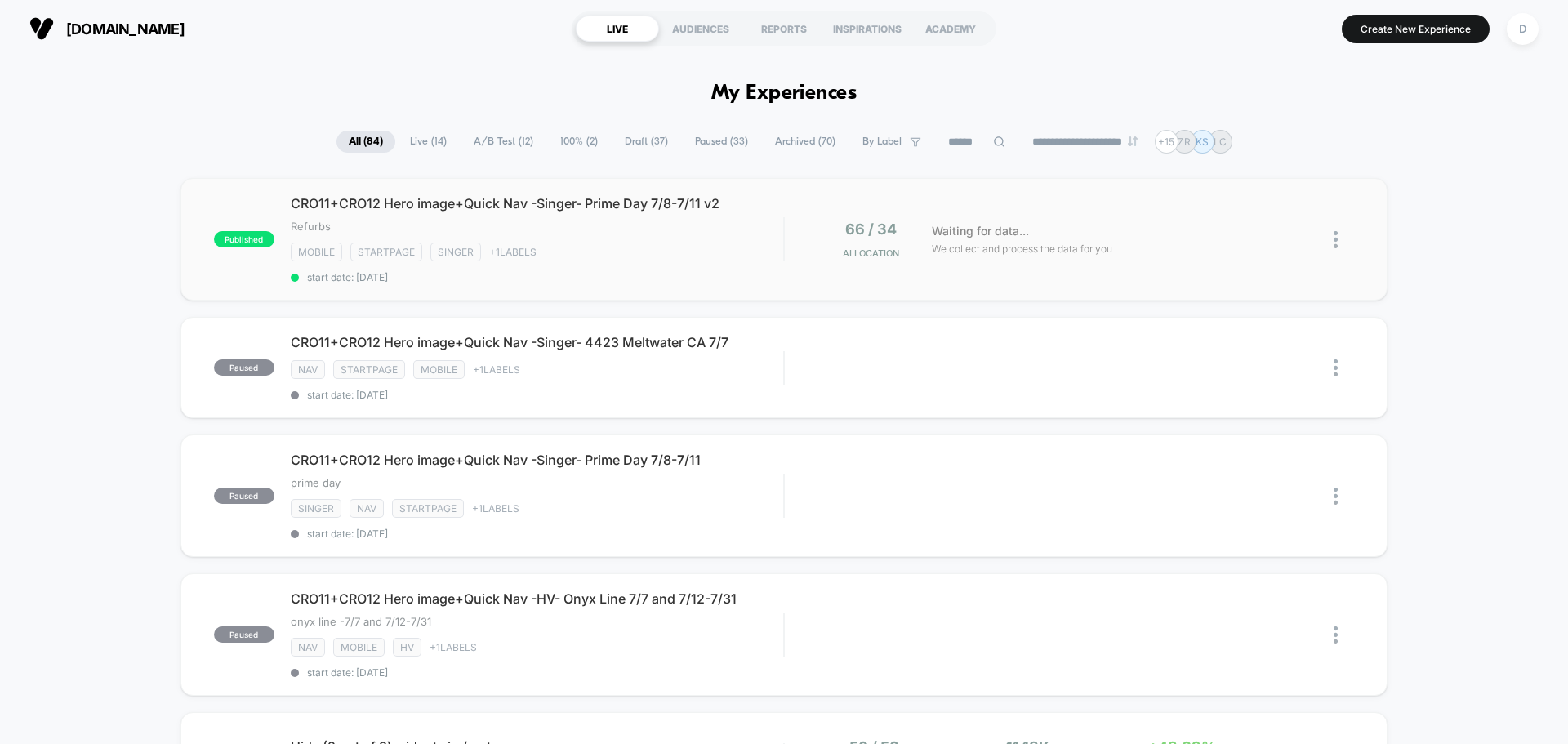 click at bounding box center (1335, 239) 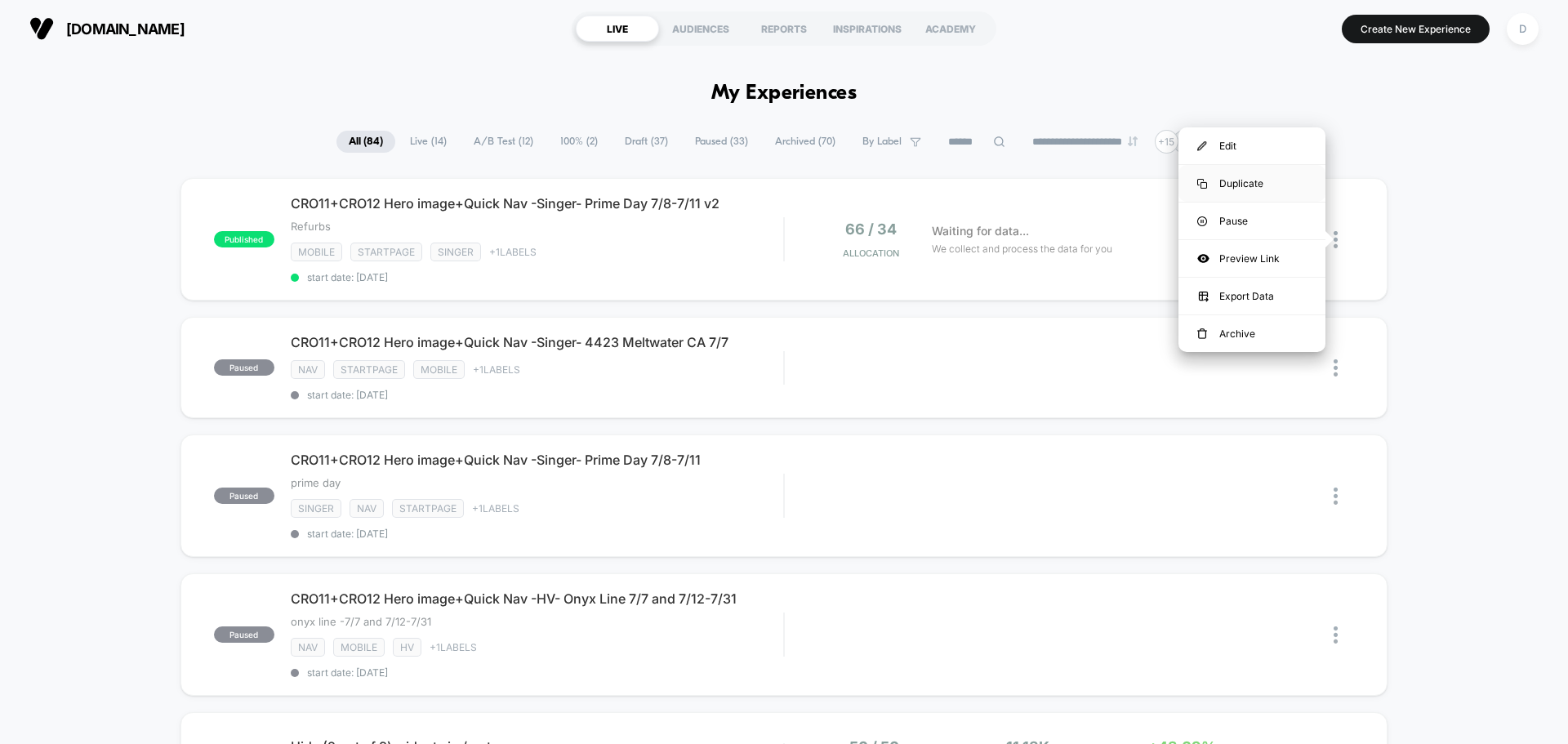 click on "Duplicate" at bounding box center [1252, 183] 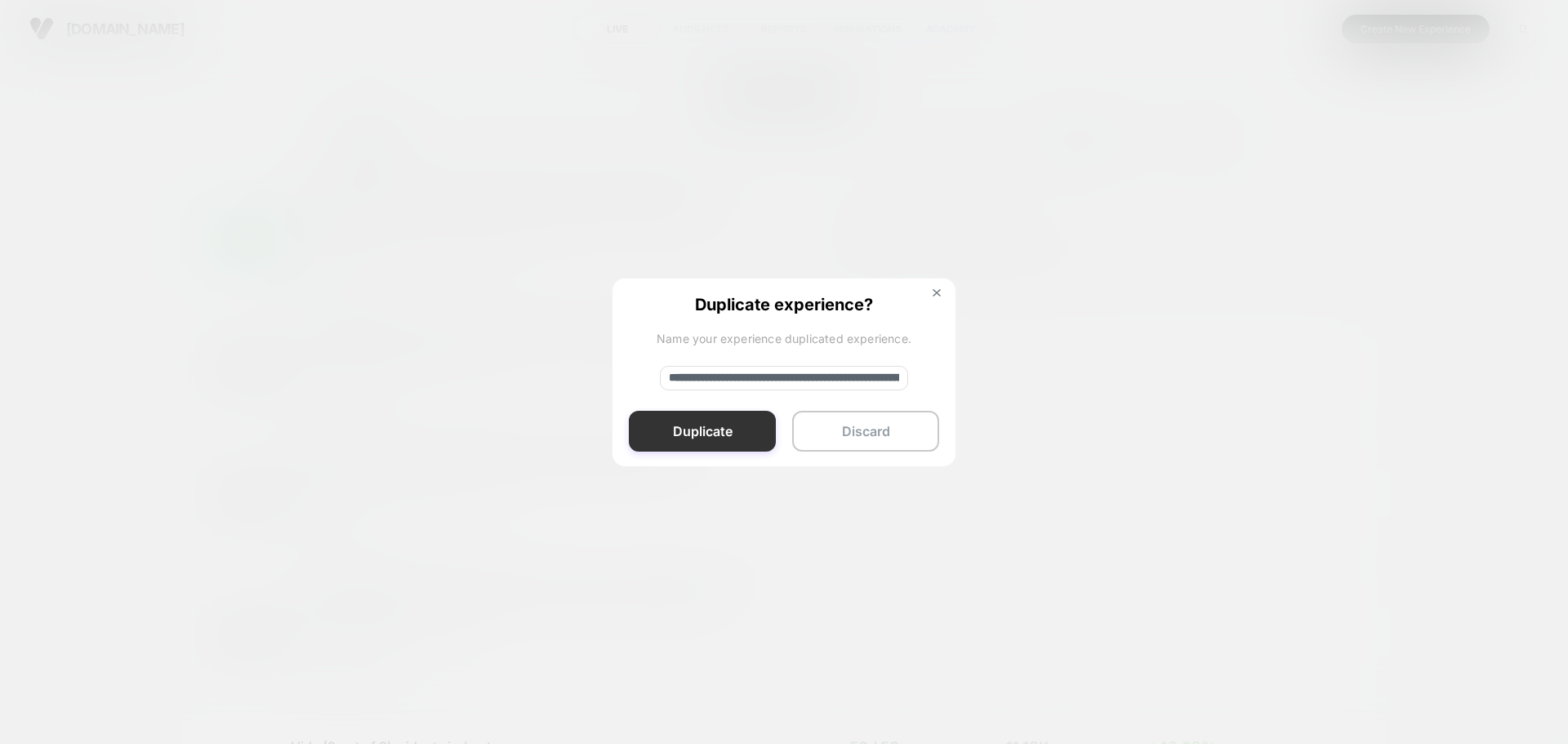 click on "Duplicate" at bounding box center [702, 431] 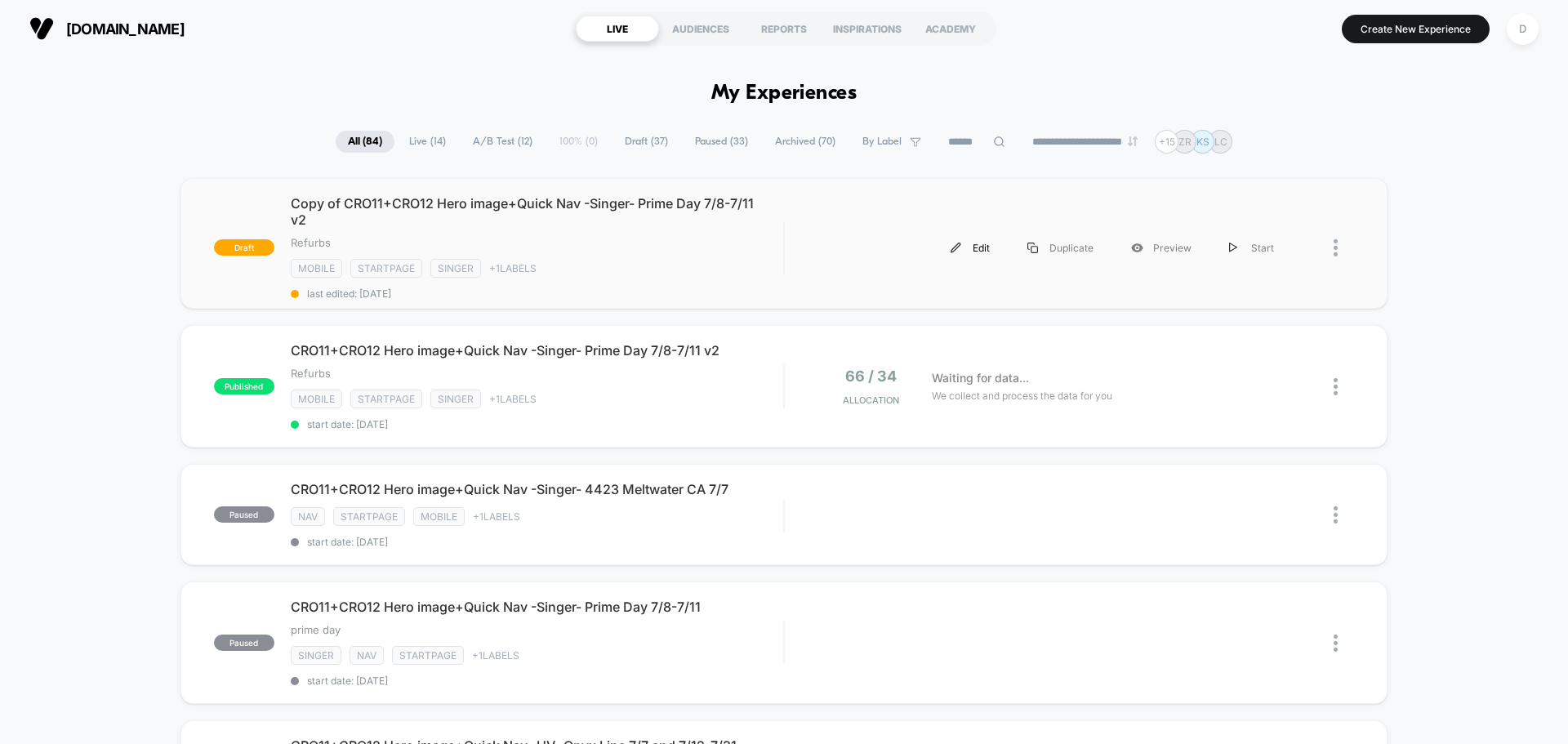 click on "Edit" at bounding box center [970, 247] 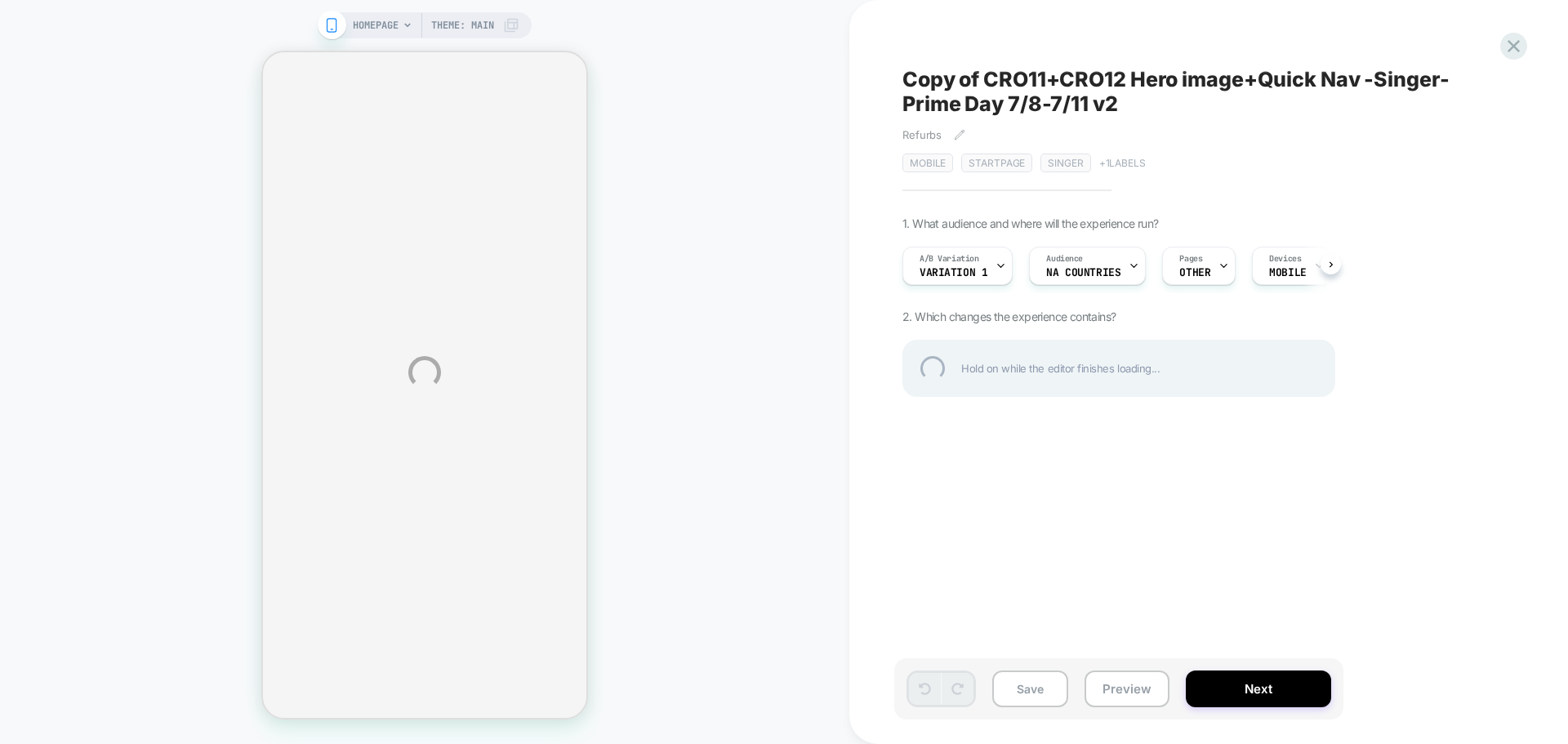 click on "Copy of CRO11+CRO12 Hero image+Quick Nav -Singer- Prime Day 7/8-7/11 v2" at bounding box center (1200, 91) 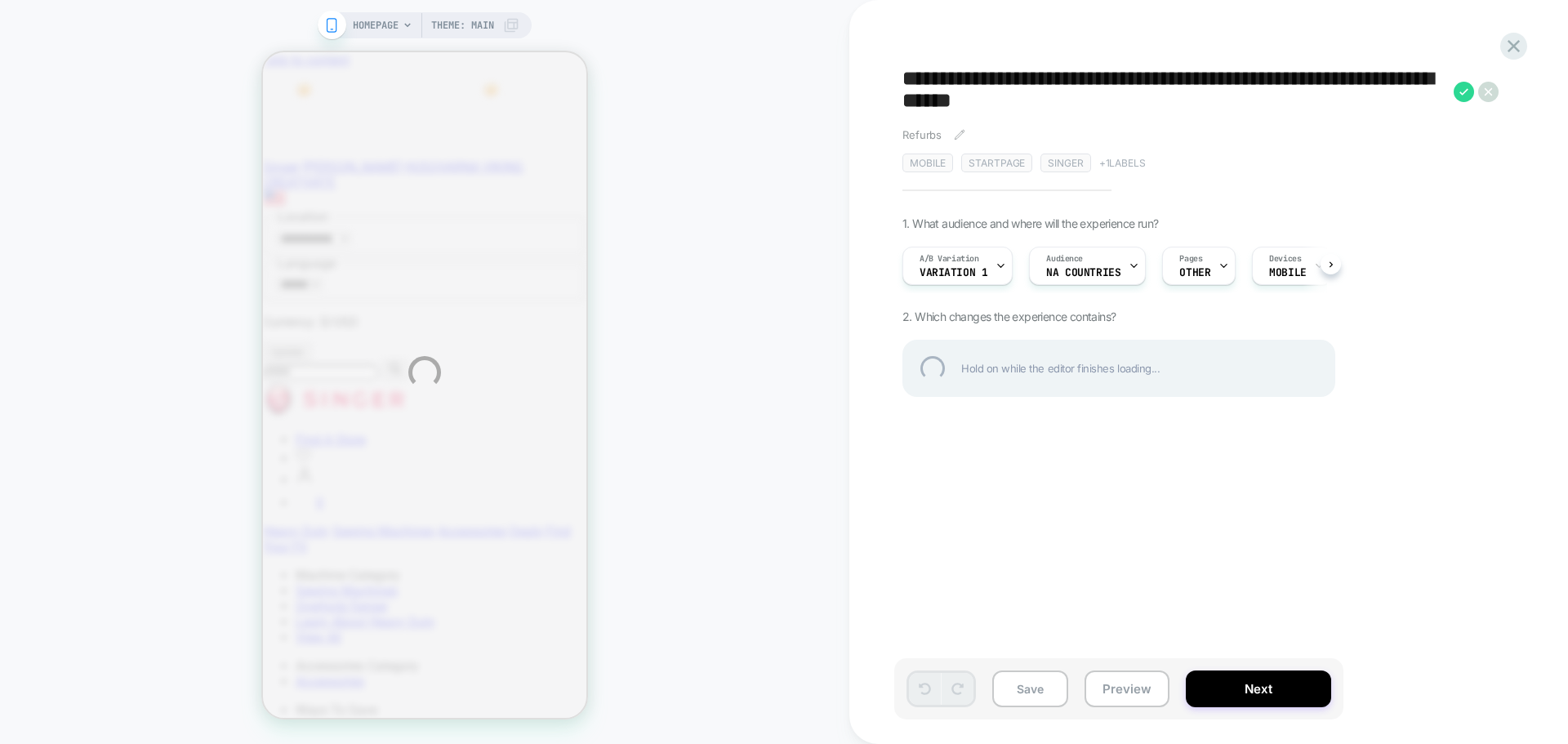 click on "**********" at bounding box center [1174, 91] 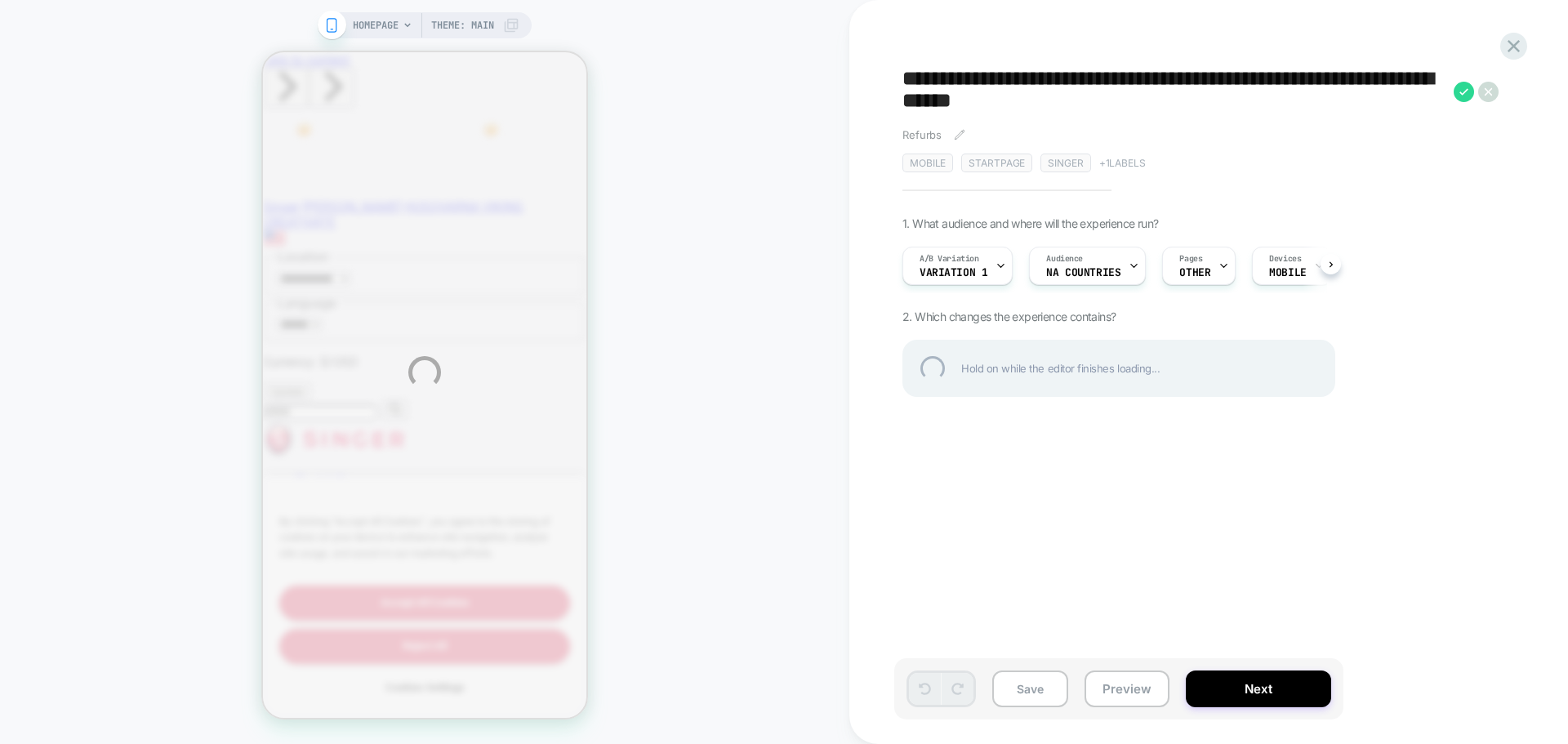 drag, startPoint x: 983, startPoint y: 77, endPoint x: 908, endPoint y: 75, distance: 75.026662 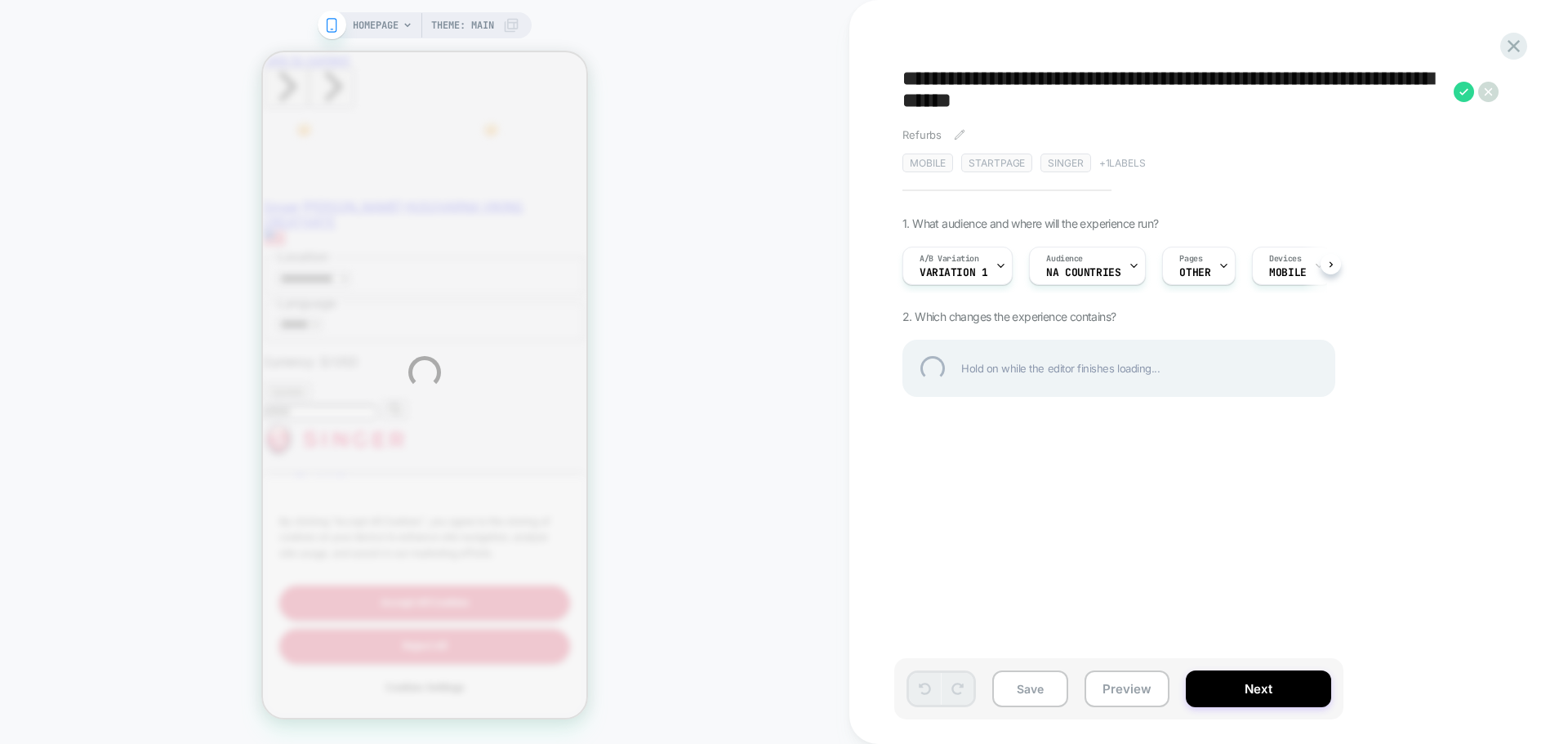 click on "**********" at bounding box center [1174, 91] 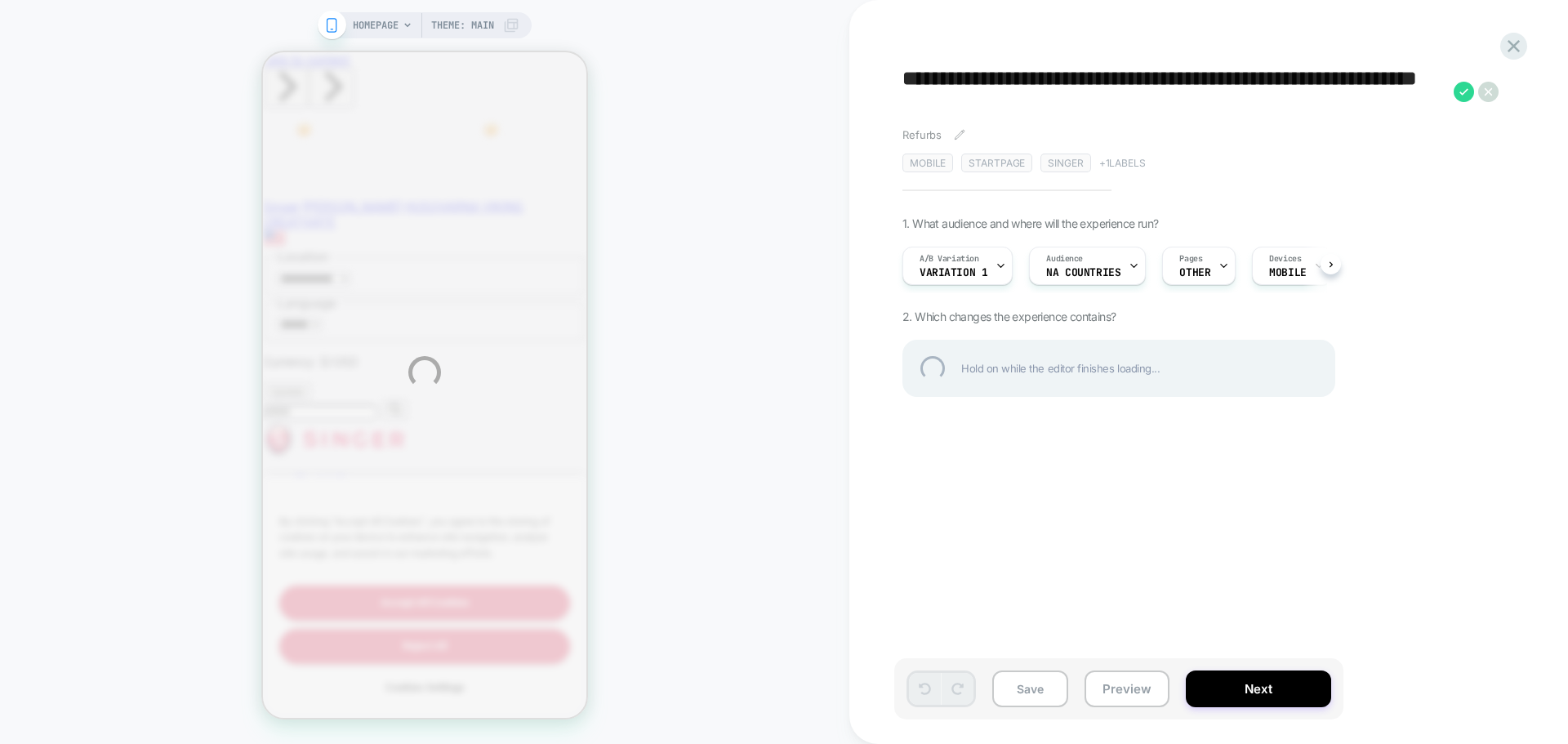scroll, scrollTop: 0, scrollLeft: 0, axis: both 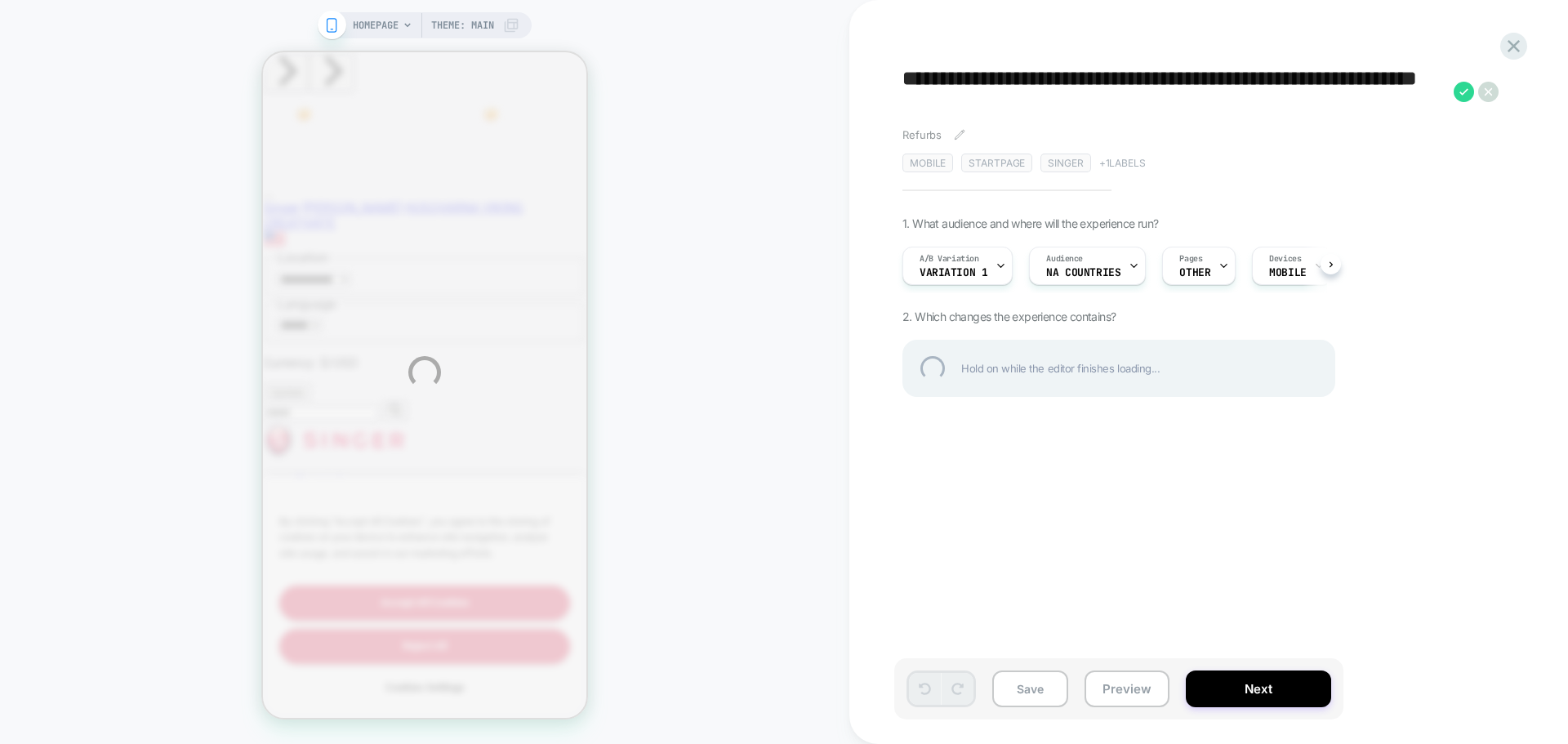 click on "**********" at bounding box center (1174, 91) 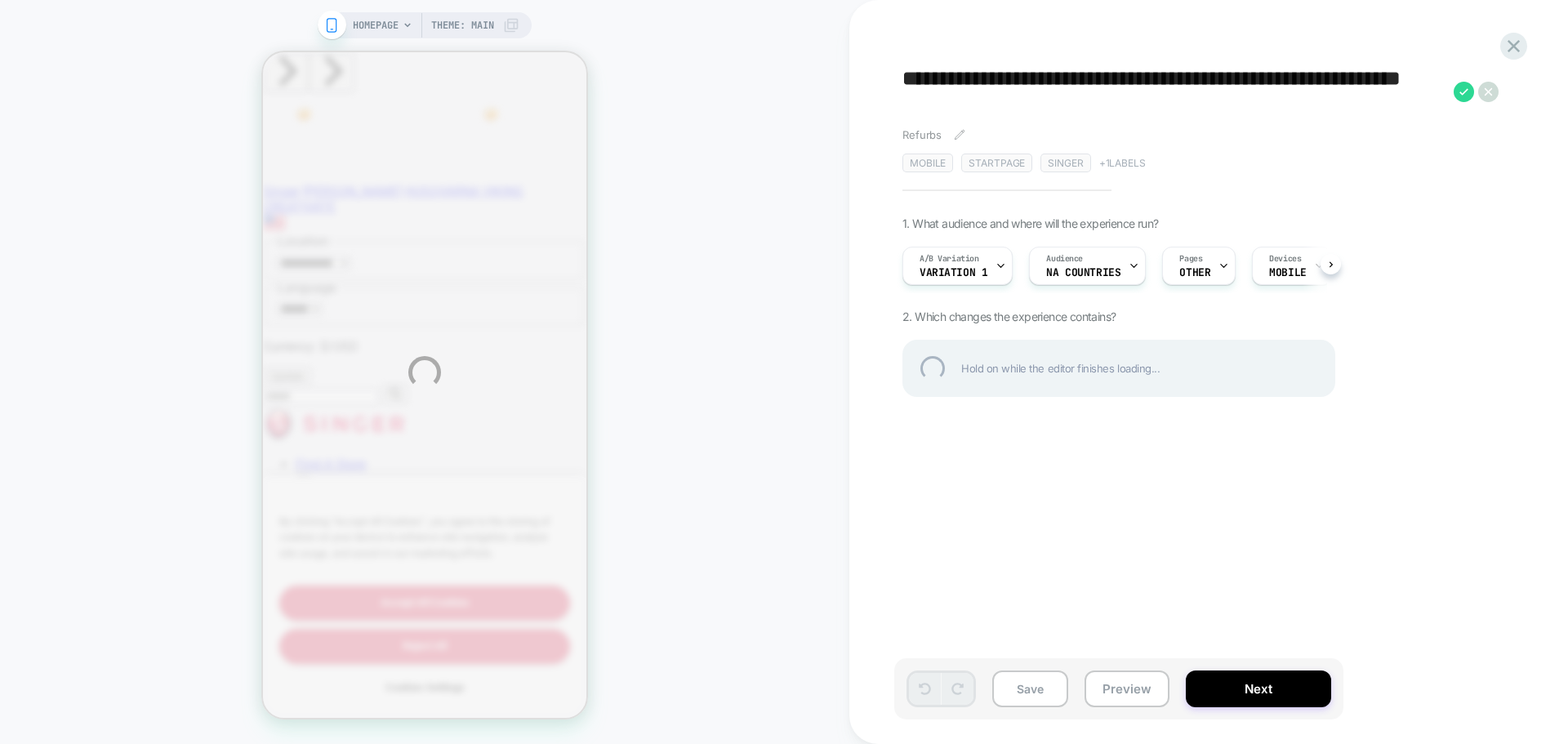 scroll, scrollTop: 0, scrollLeft: 0, axis: both 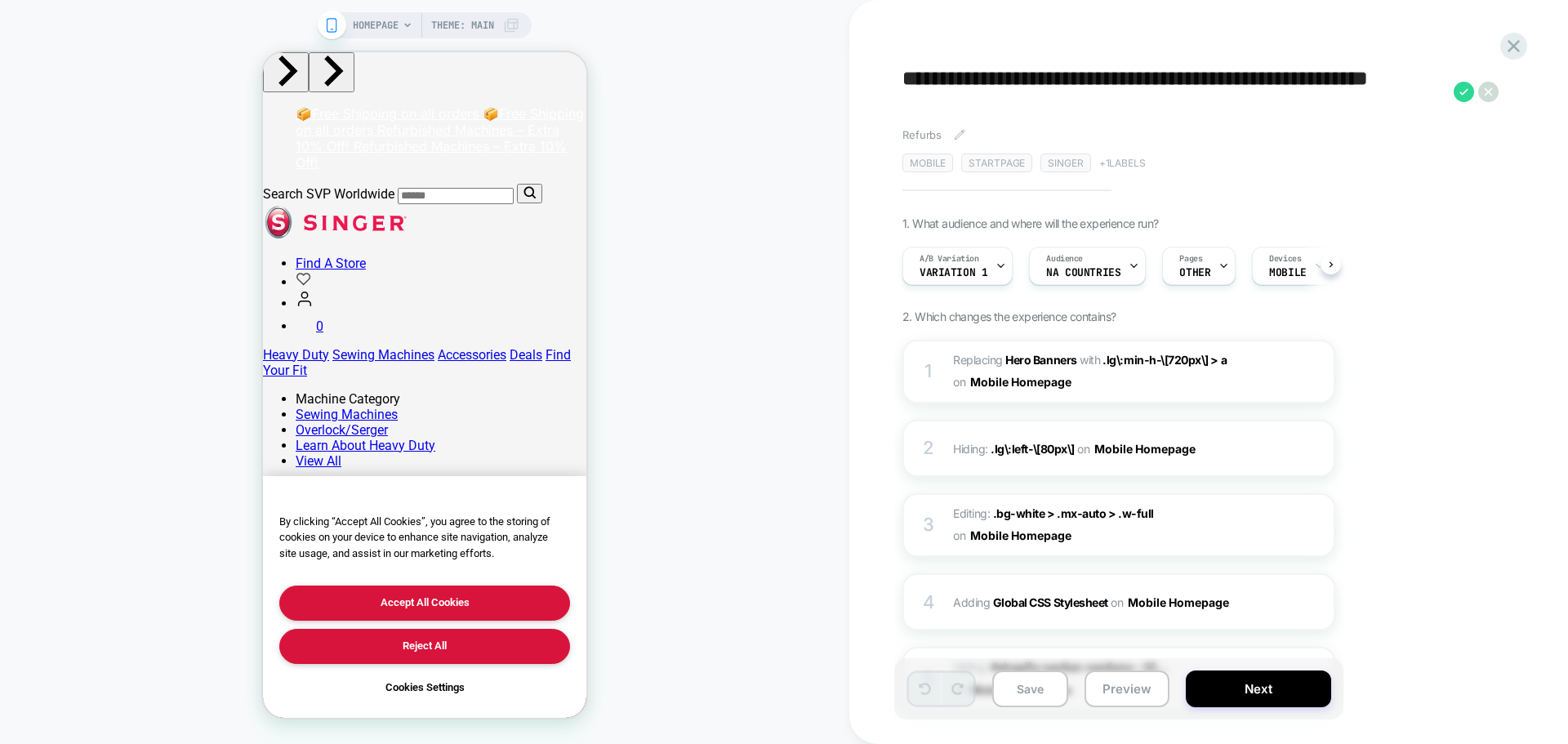 type on "**********" 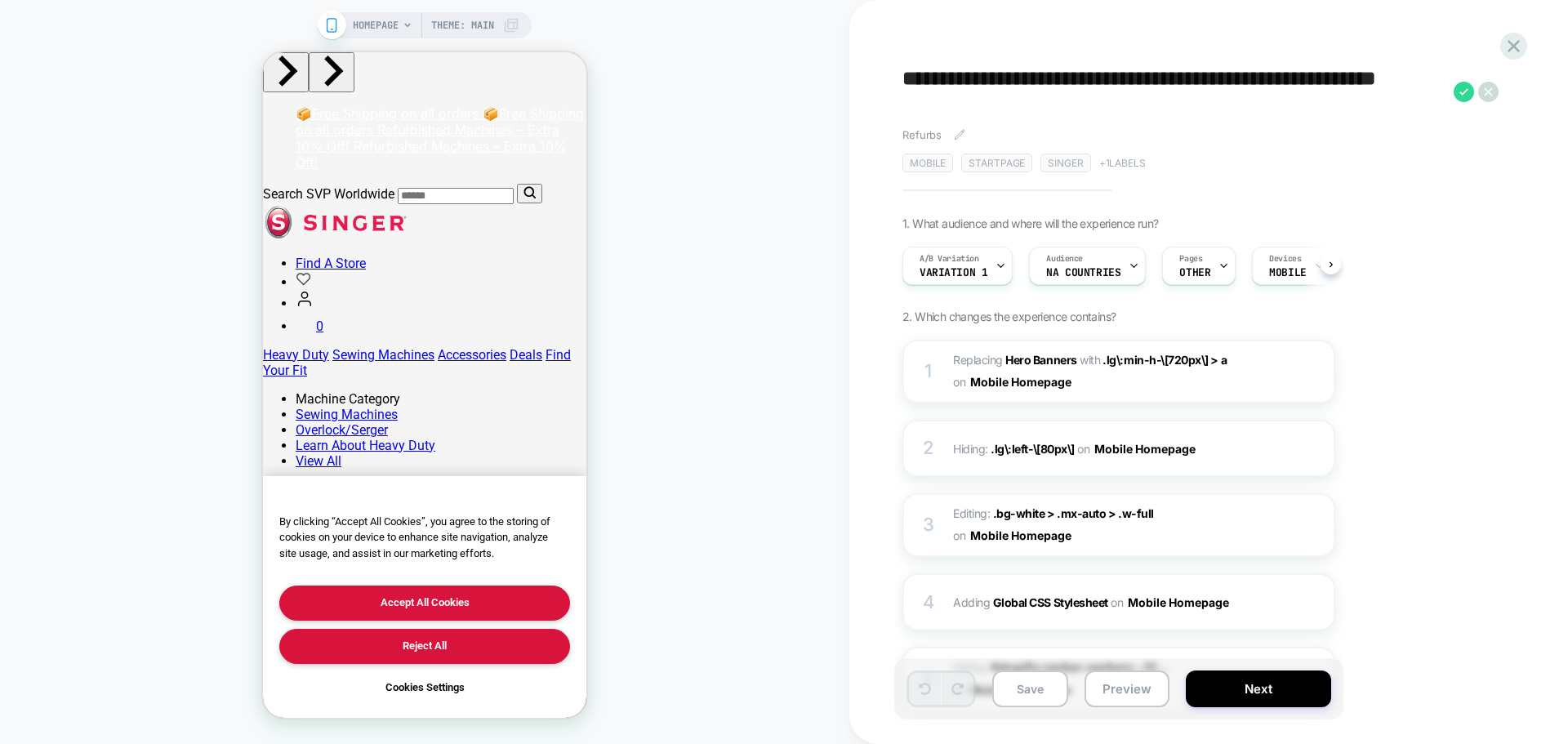type on "*" 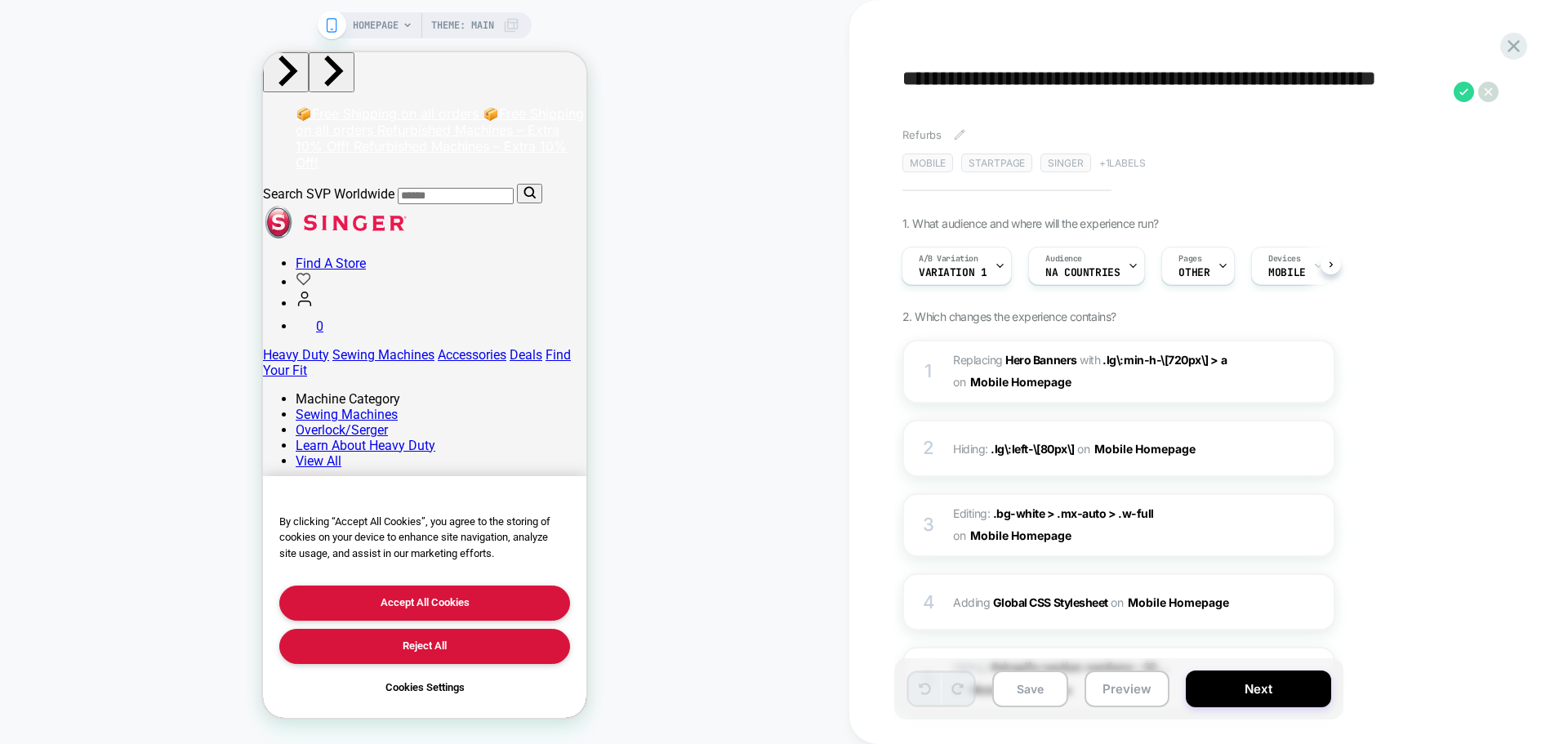 type on "**********" 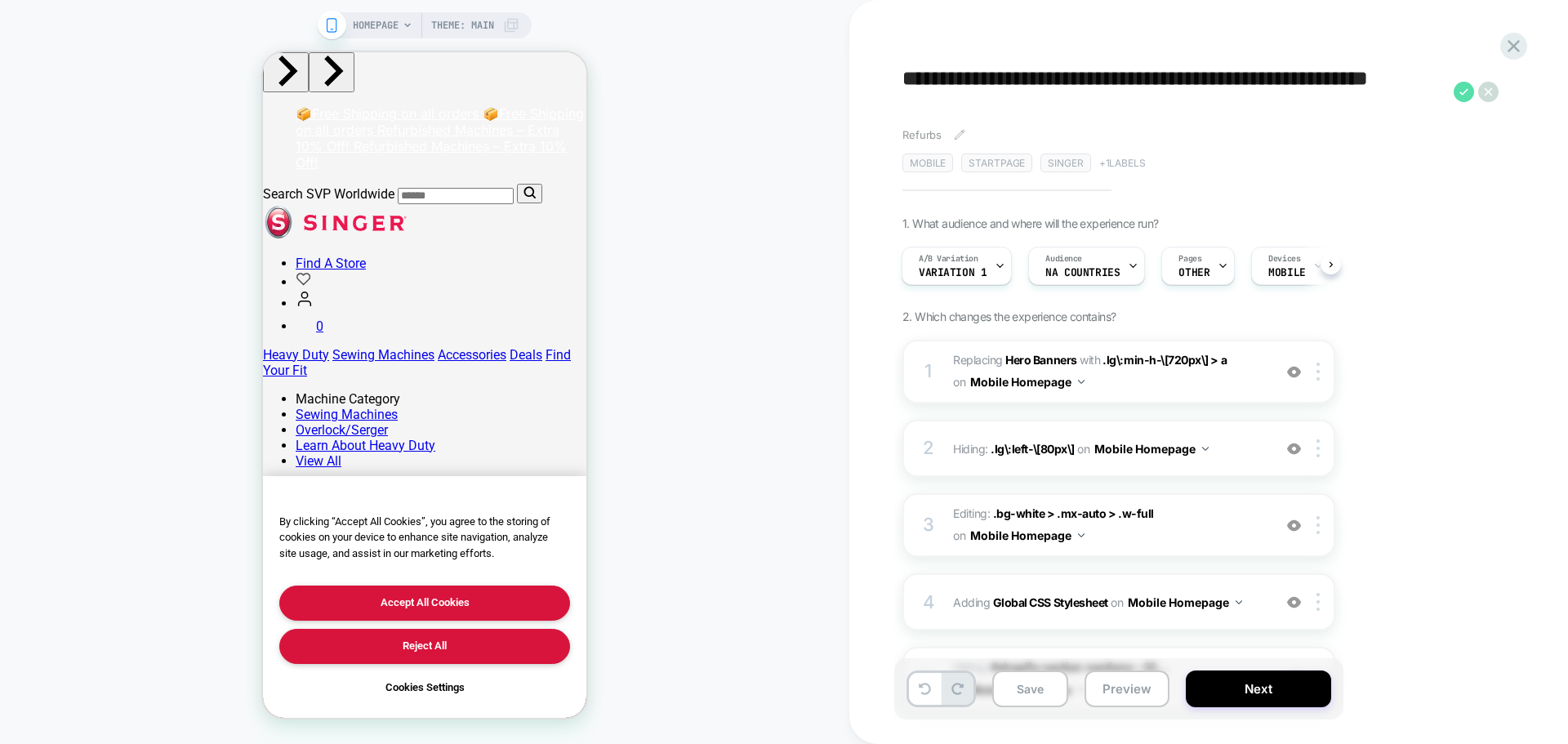 click 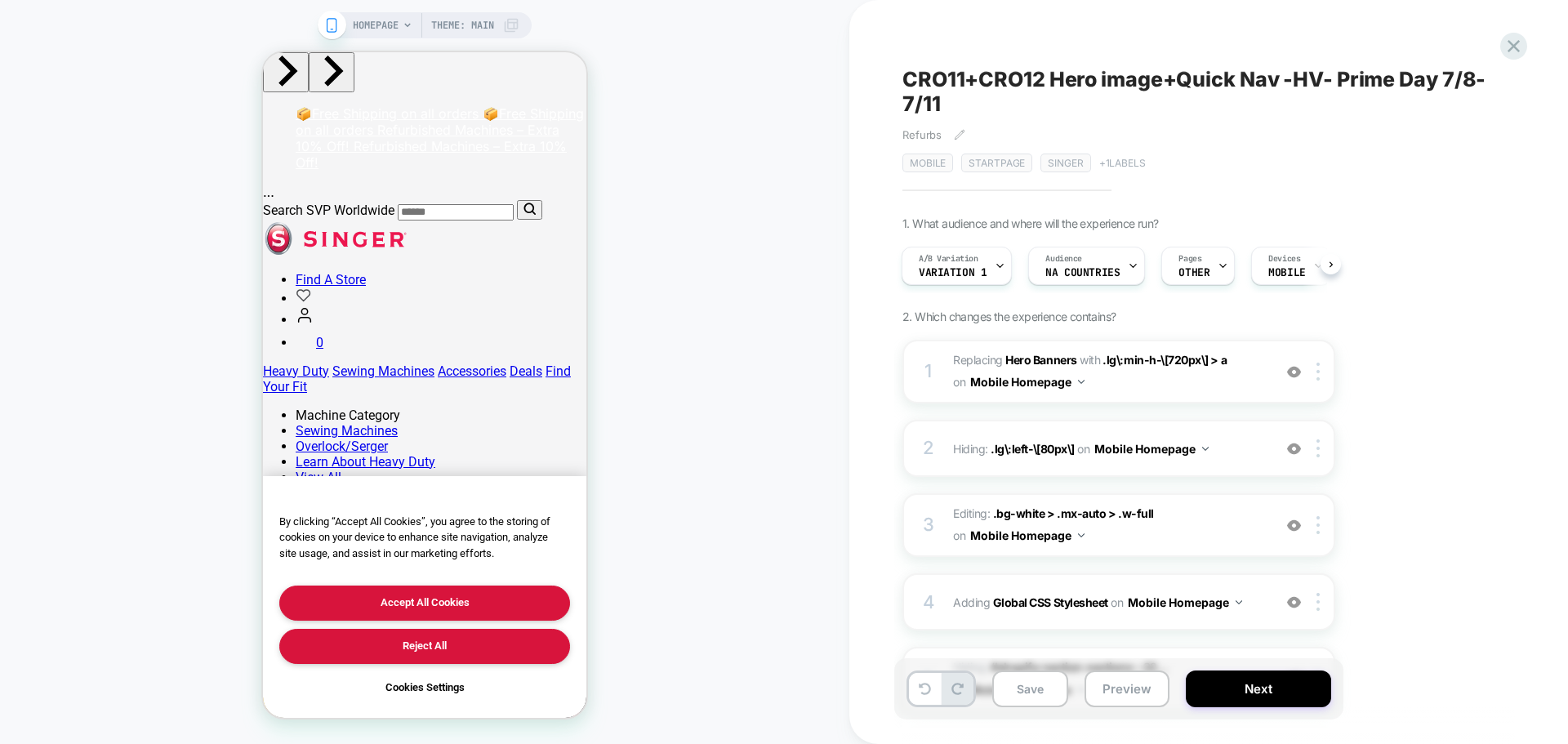 click on "#_loomi_addon_1748334382352_dup1749066882_dup1750747758_dup1751954488_dup1751954585_dup1751966270 Replacing   Hero Banners   WITH .lg\:min-h-\[720px\] > a .lg\:min-h-\[720px\] > a   on Mobile Homepage" at bounding box center [1108, 372] 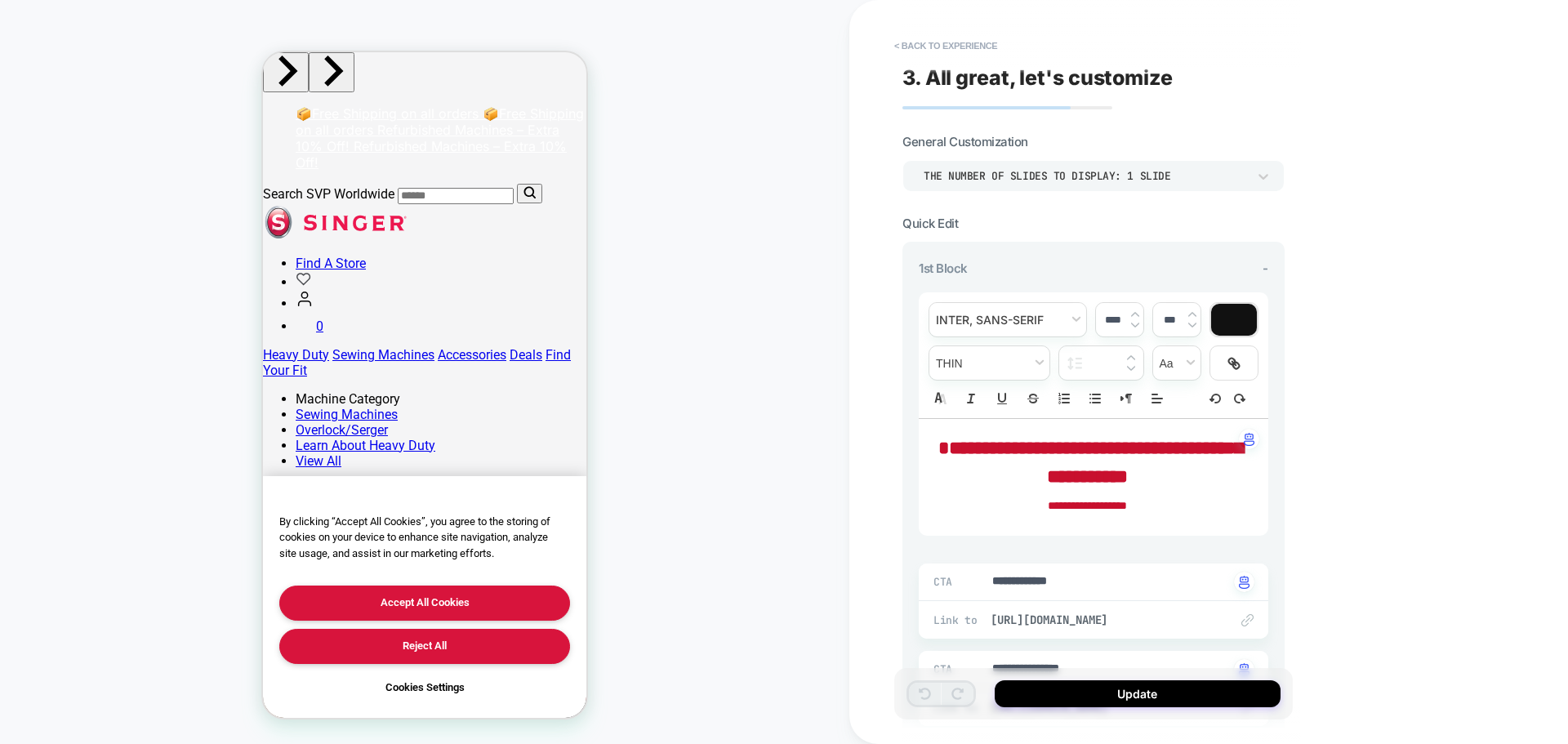 scroll, scrollTop: 21, scrollLeft: 0, axis: vertical 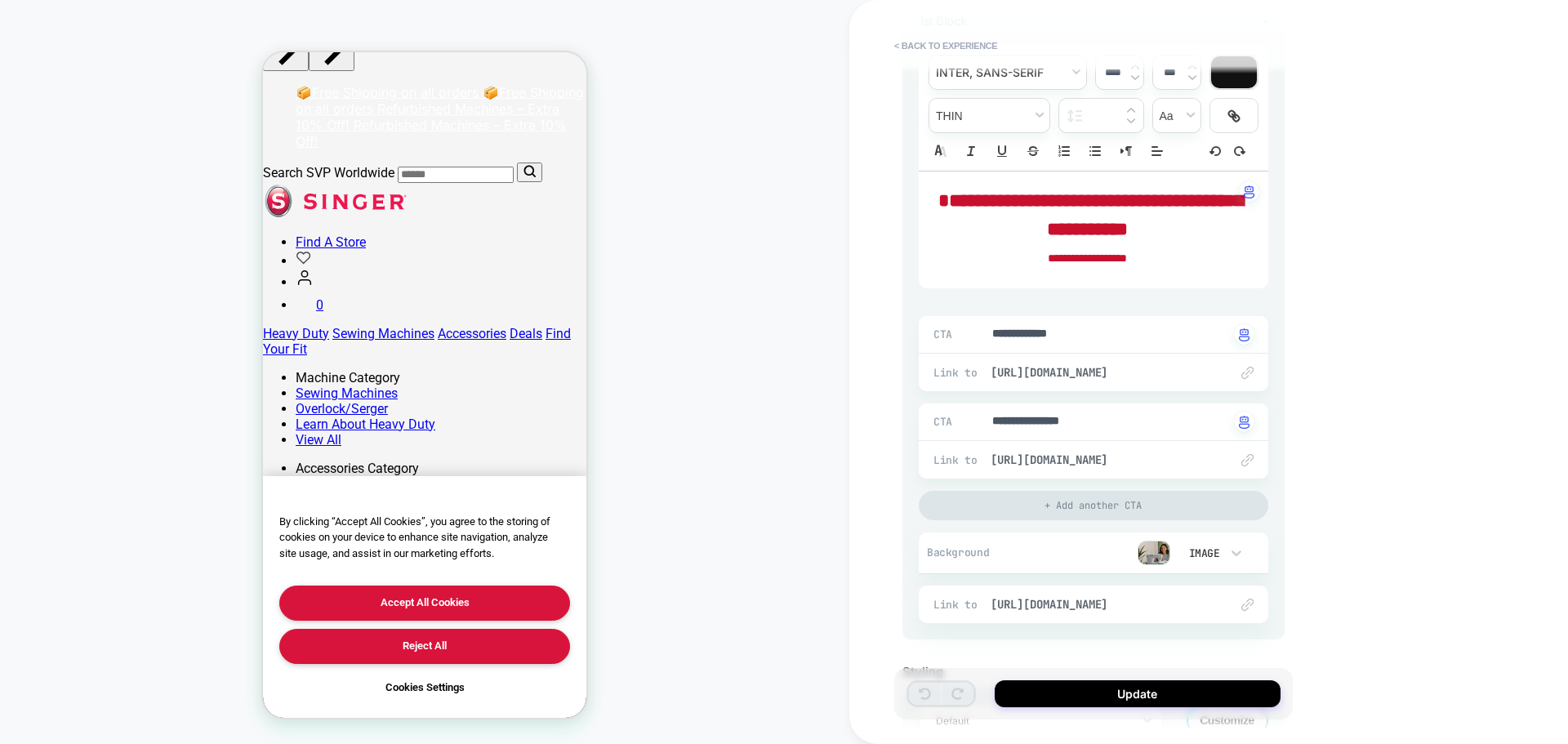 click at bounding box center [1154, 553] 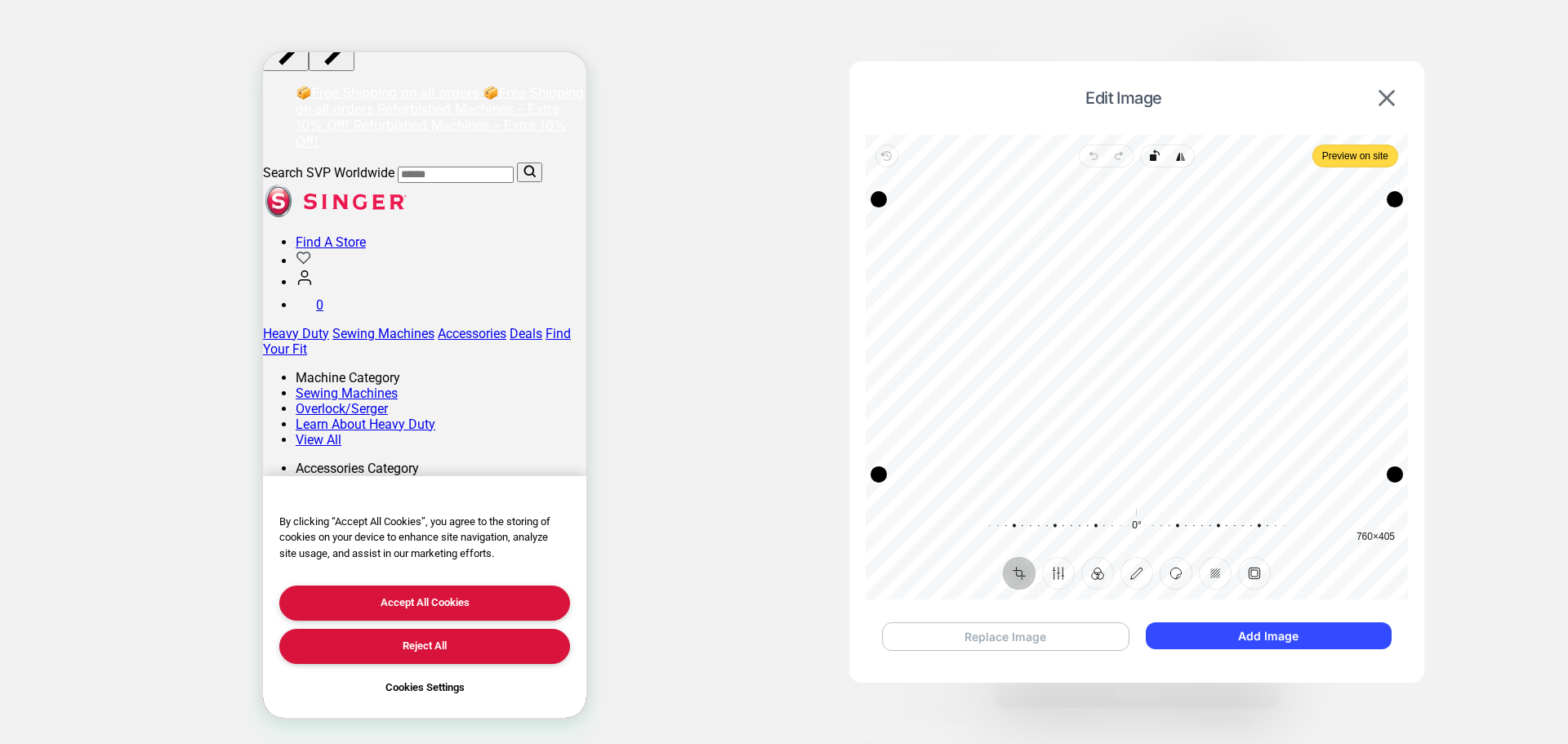 click on "Replace Image" at bounding box center [1005, 636] 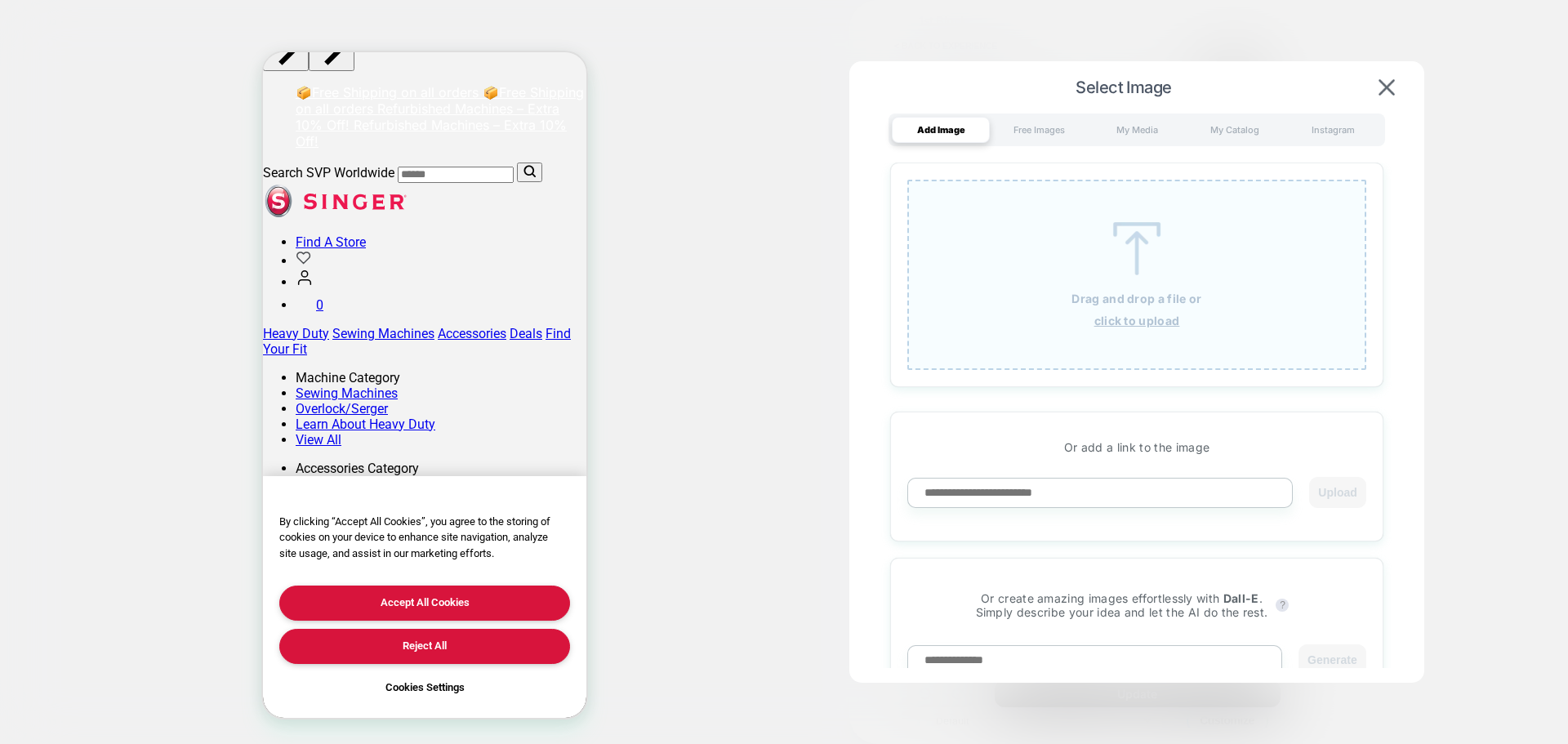 click on "click to upload" at bounding box center [1137, 320] 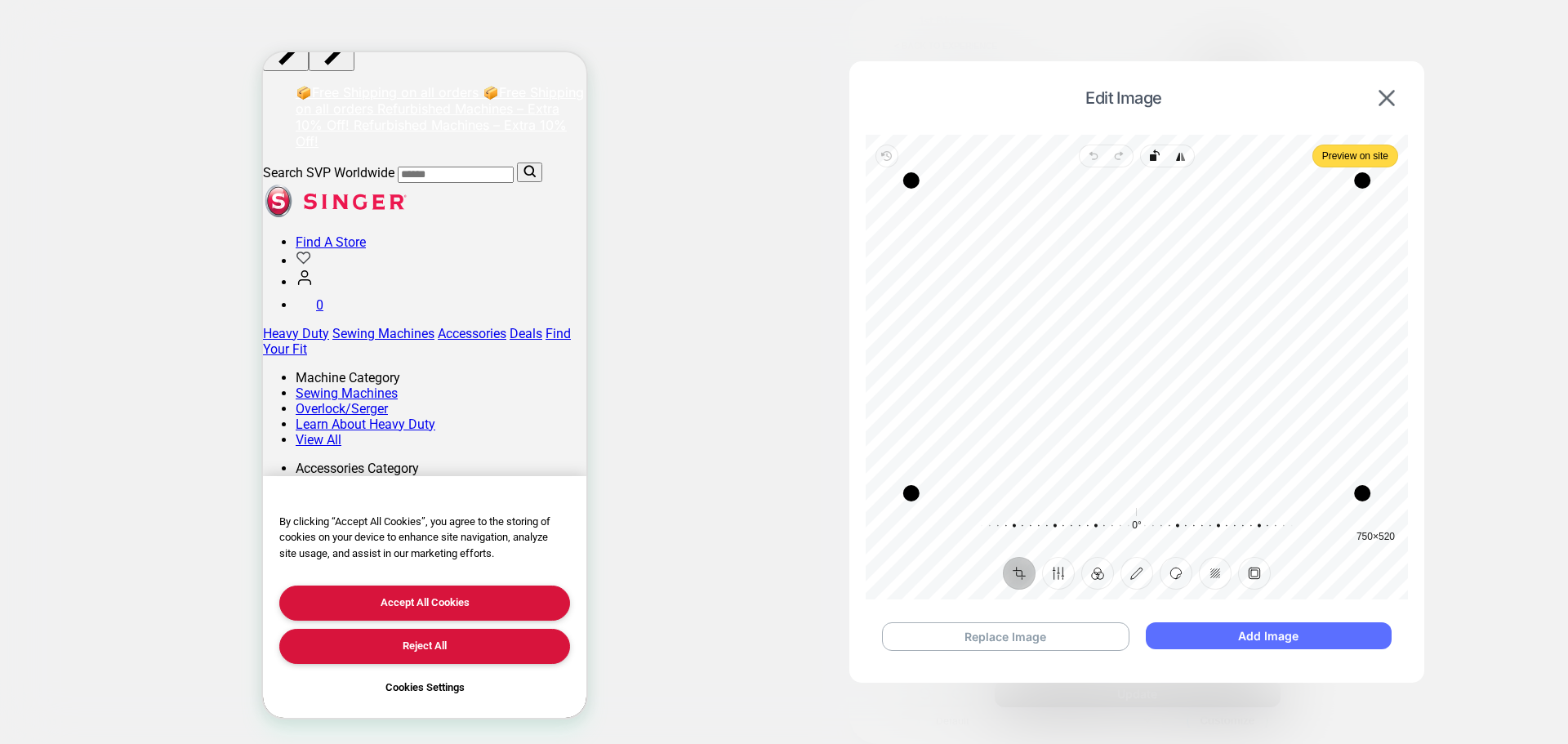 click on "Add Image" at bounding box center (1268, 635) 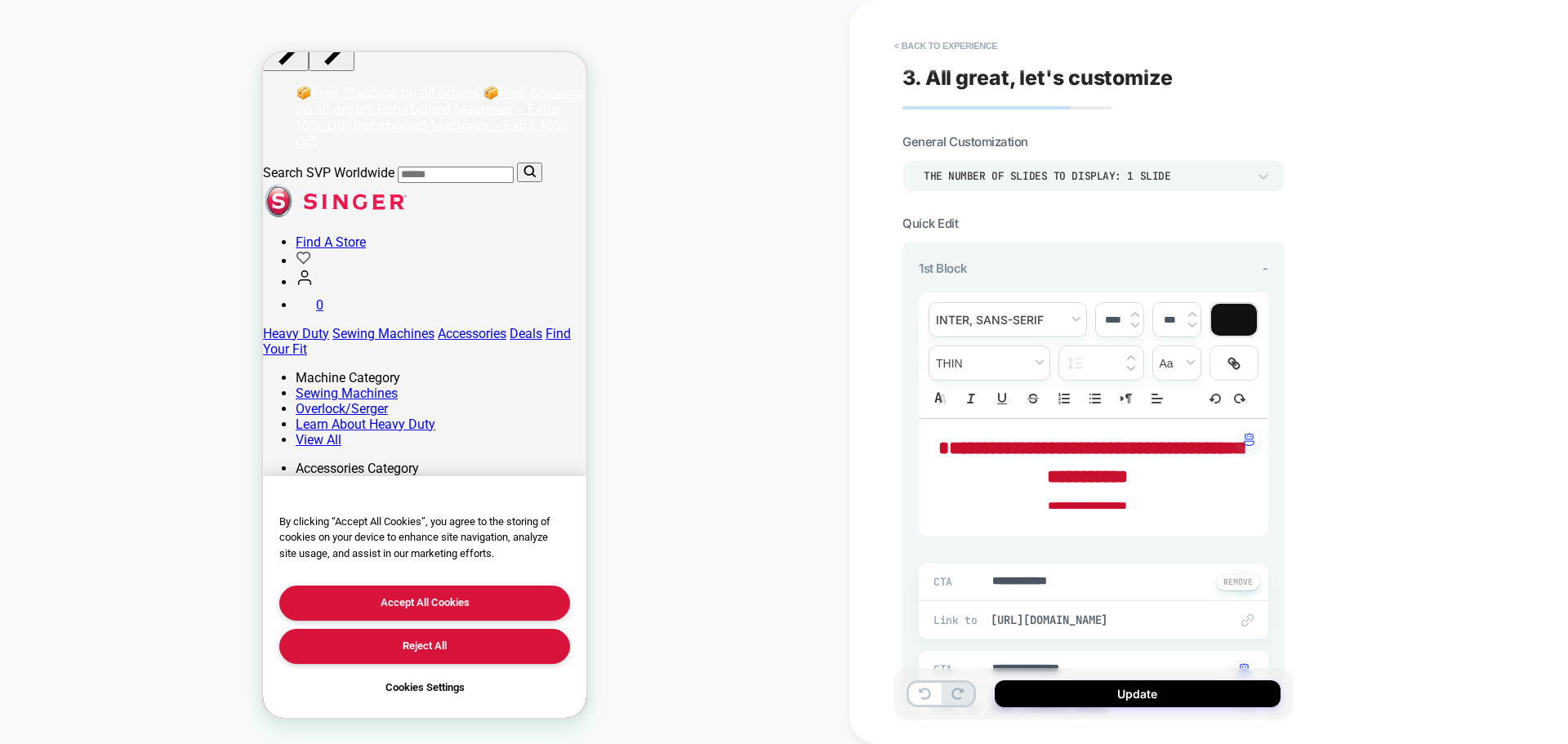 scroll, scrollTop: 0, scrollLeft: 0, axis: both 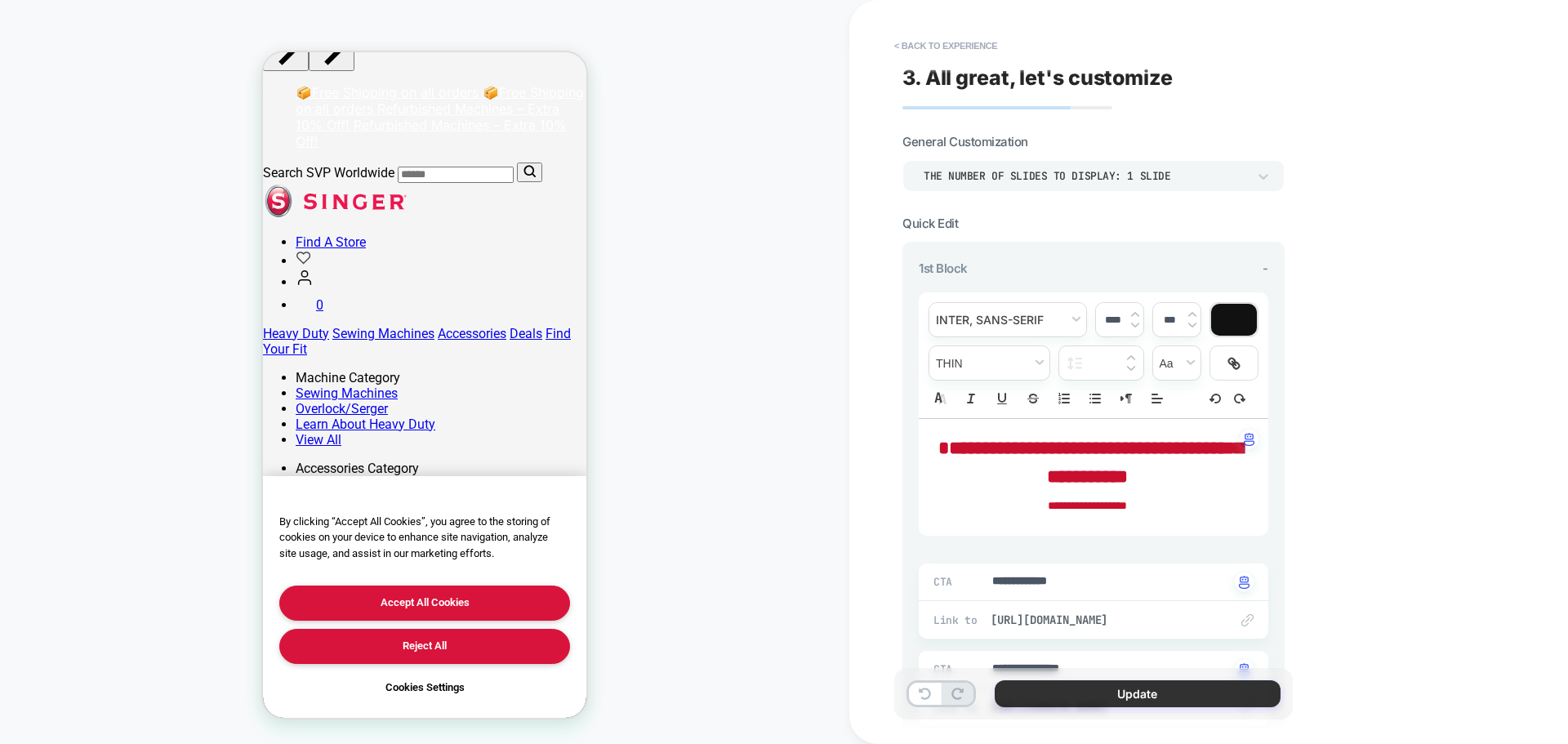 click on "Update" at bounding box center (1138, 693) 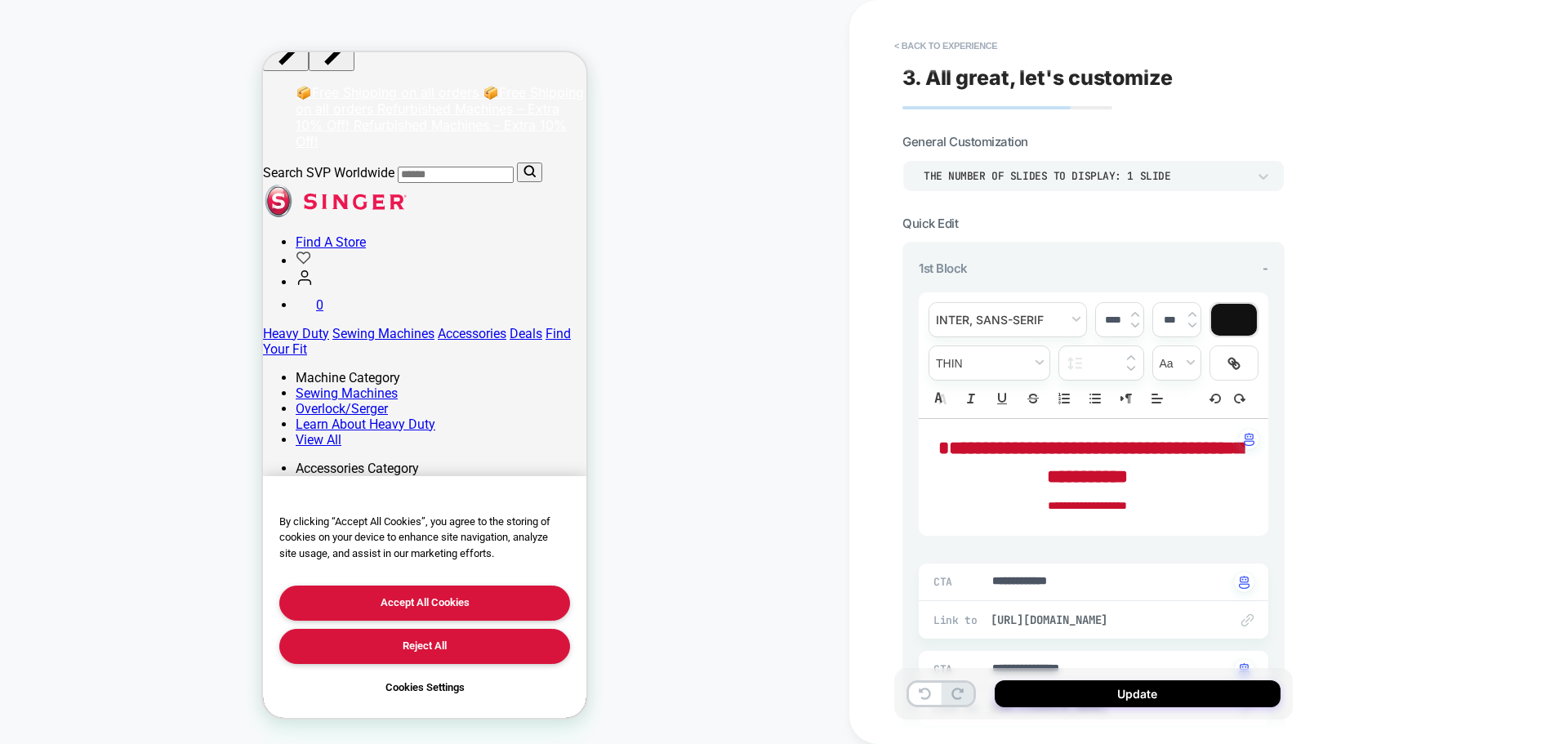 type on "*" 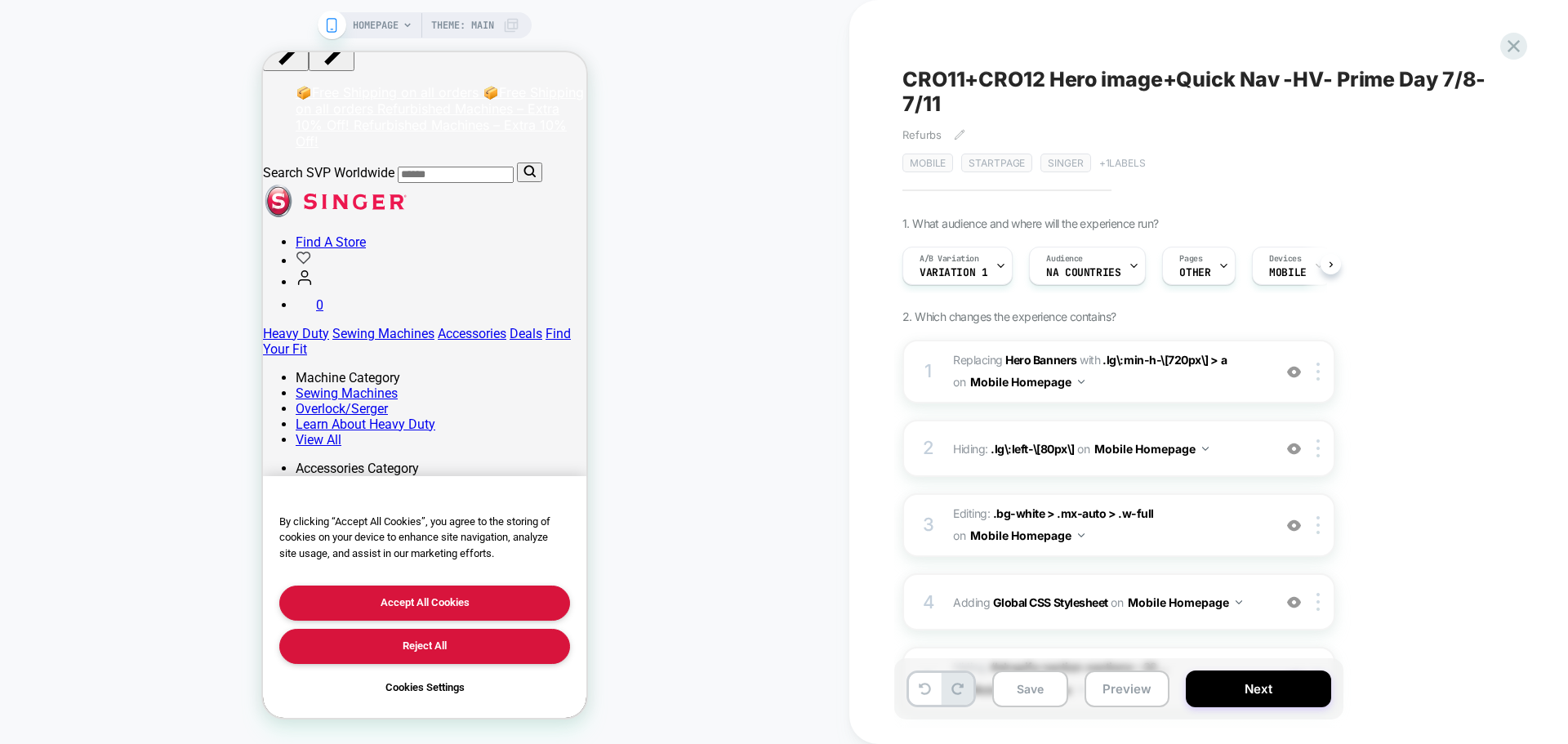 scroll, scrollTop: 0, scrollLeft: 1, axis: horizontal 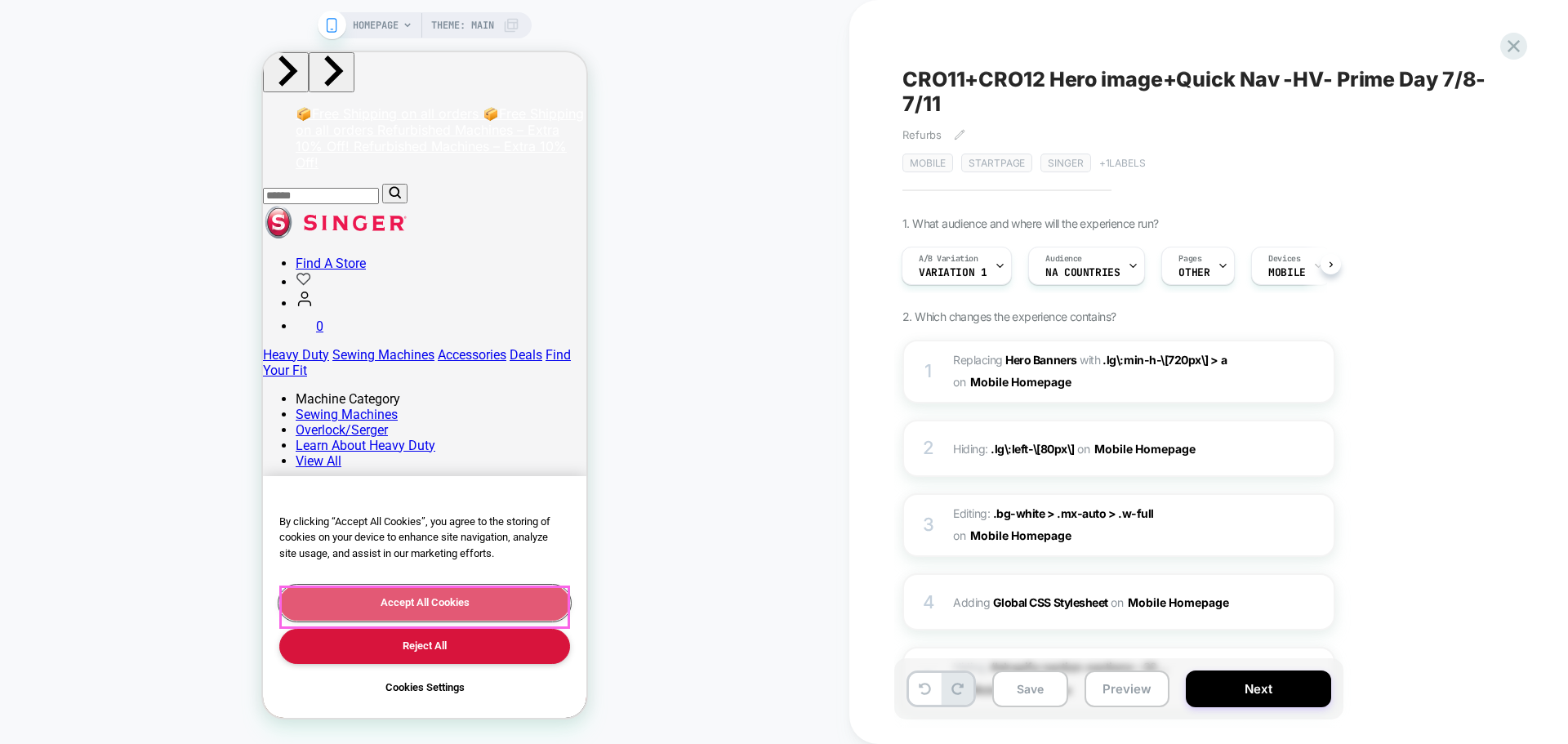 click on "Accept All Cookies" at bounding box center (425, 603) 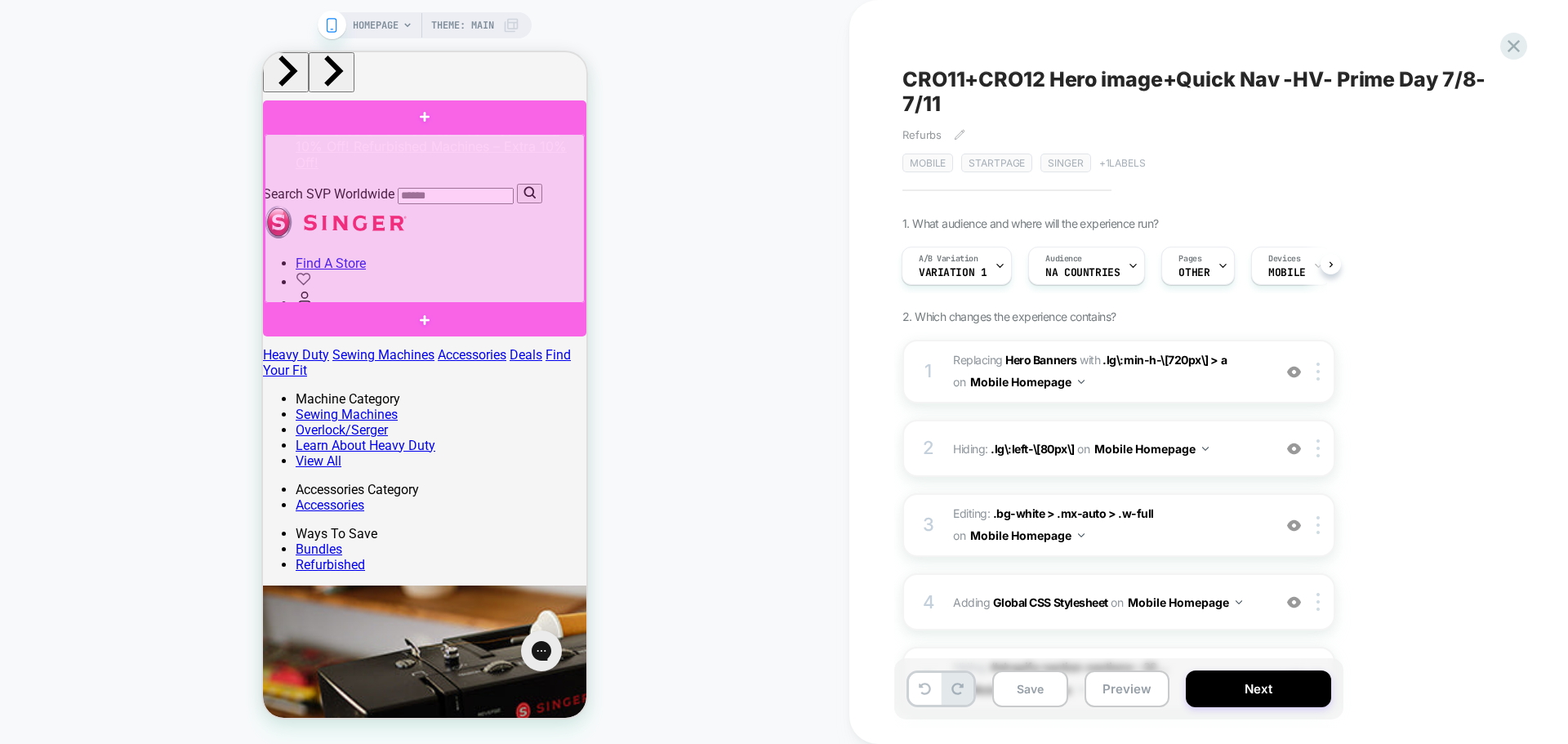 click at bounding box center [425, 218] 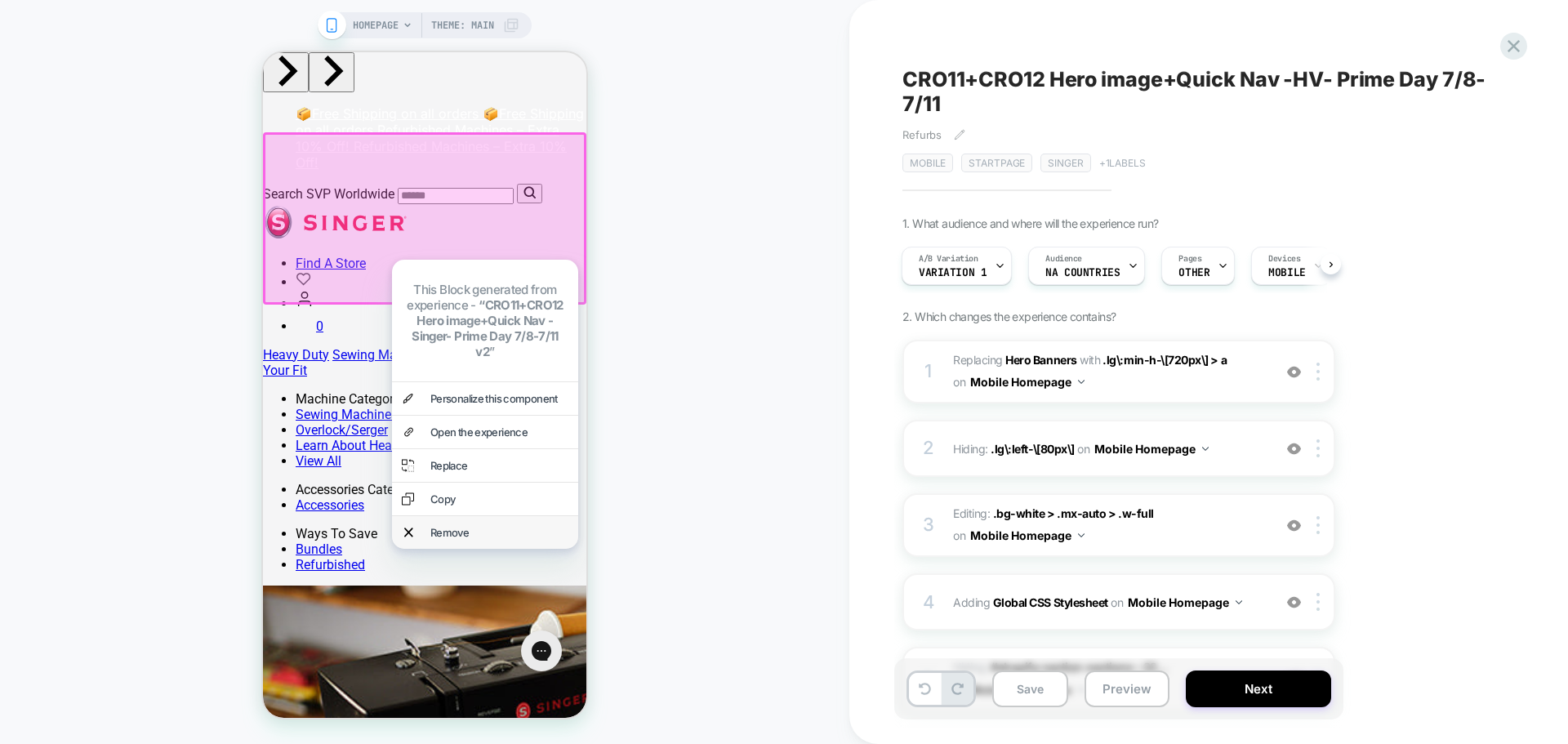 click on "Remove" at bounding box center (499, 532) 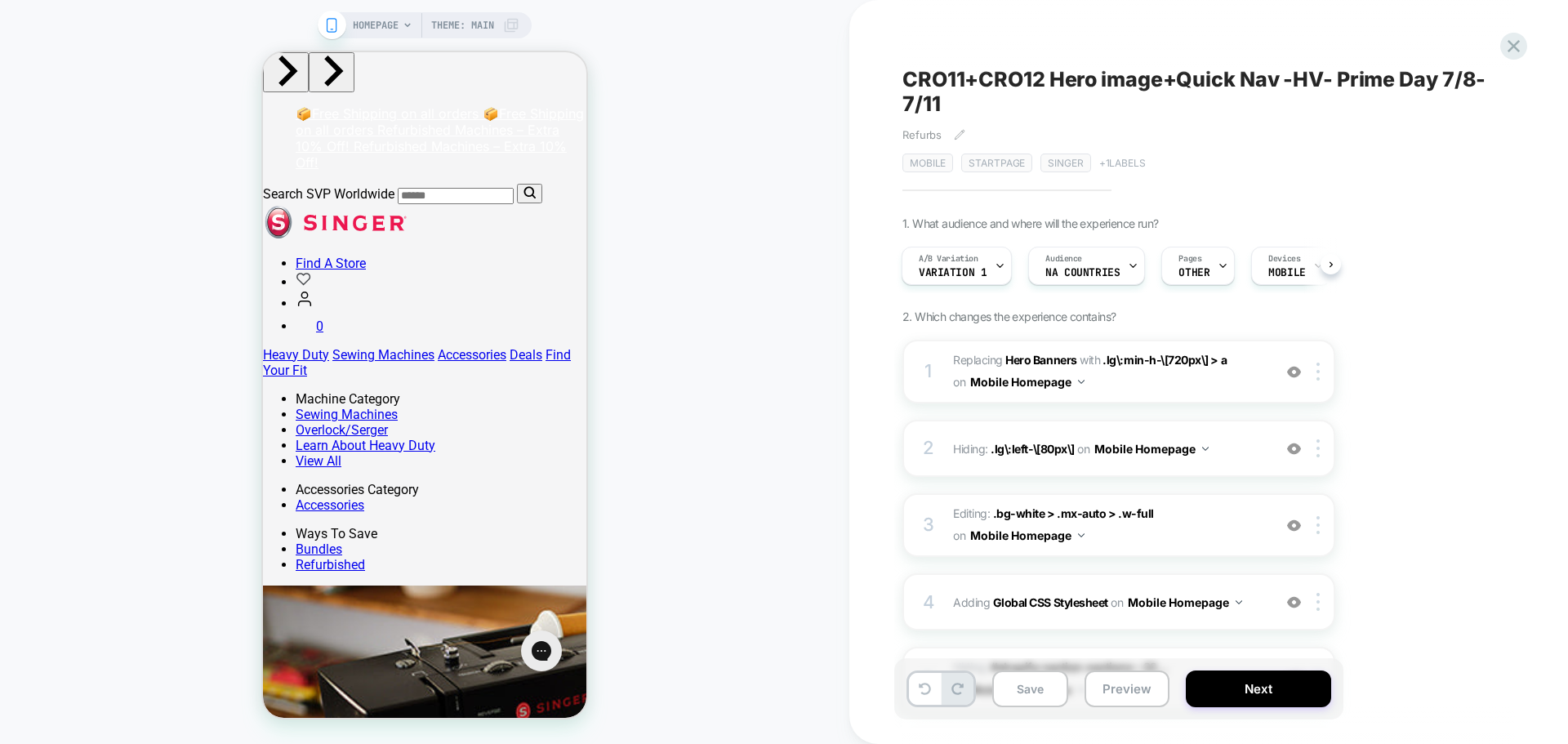 click on "HOMEPAGE" at bounding box center (376, 25) 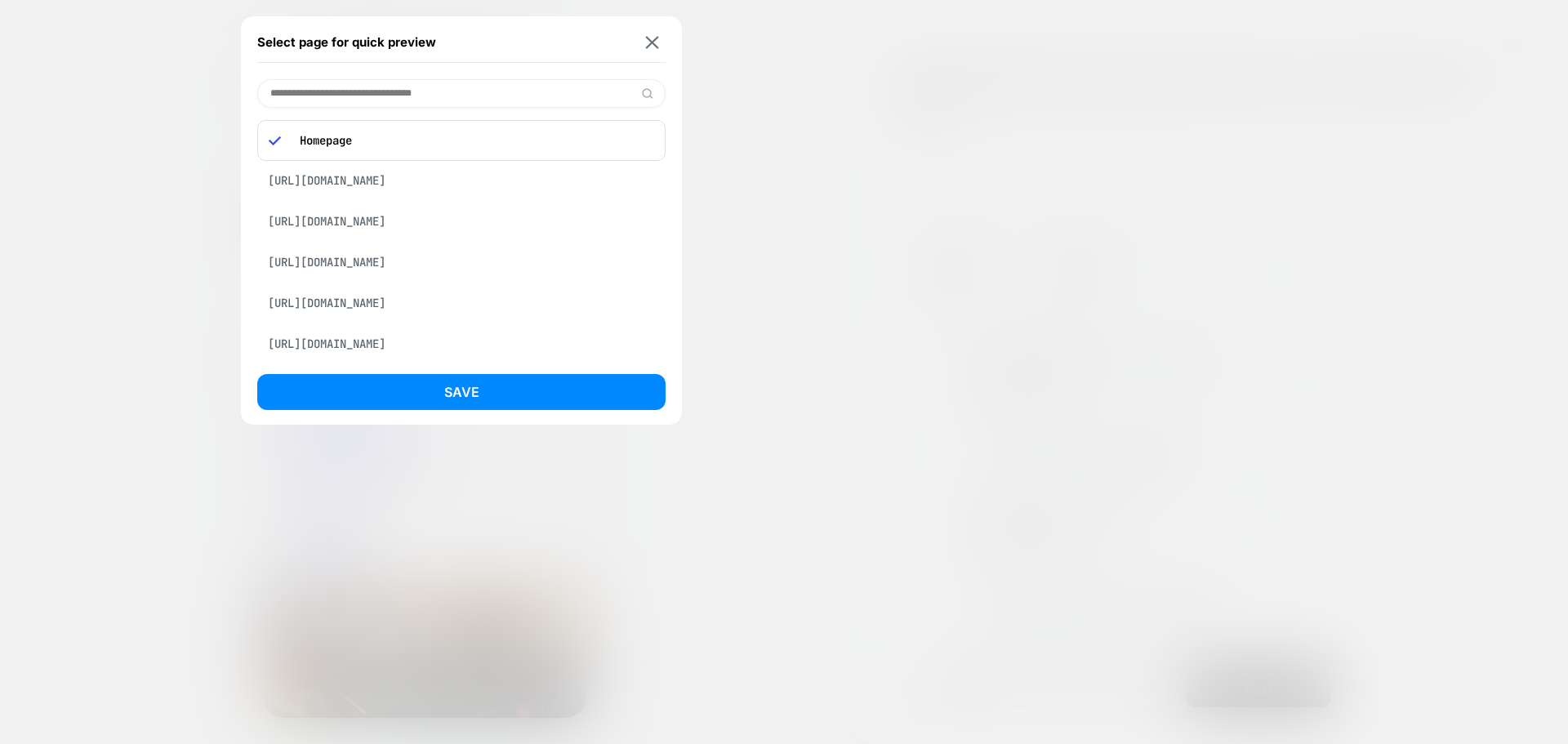 click at bounding box center (461, 93) 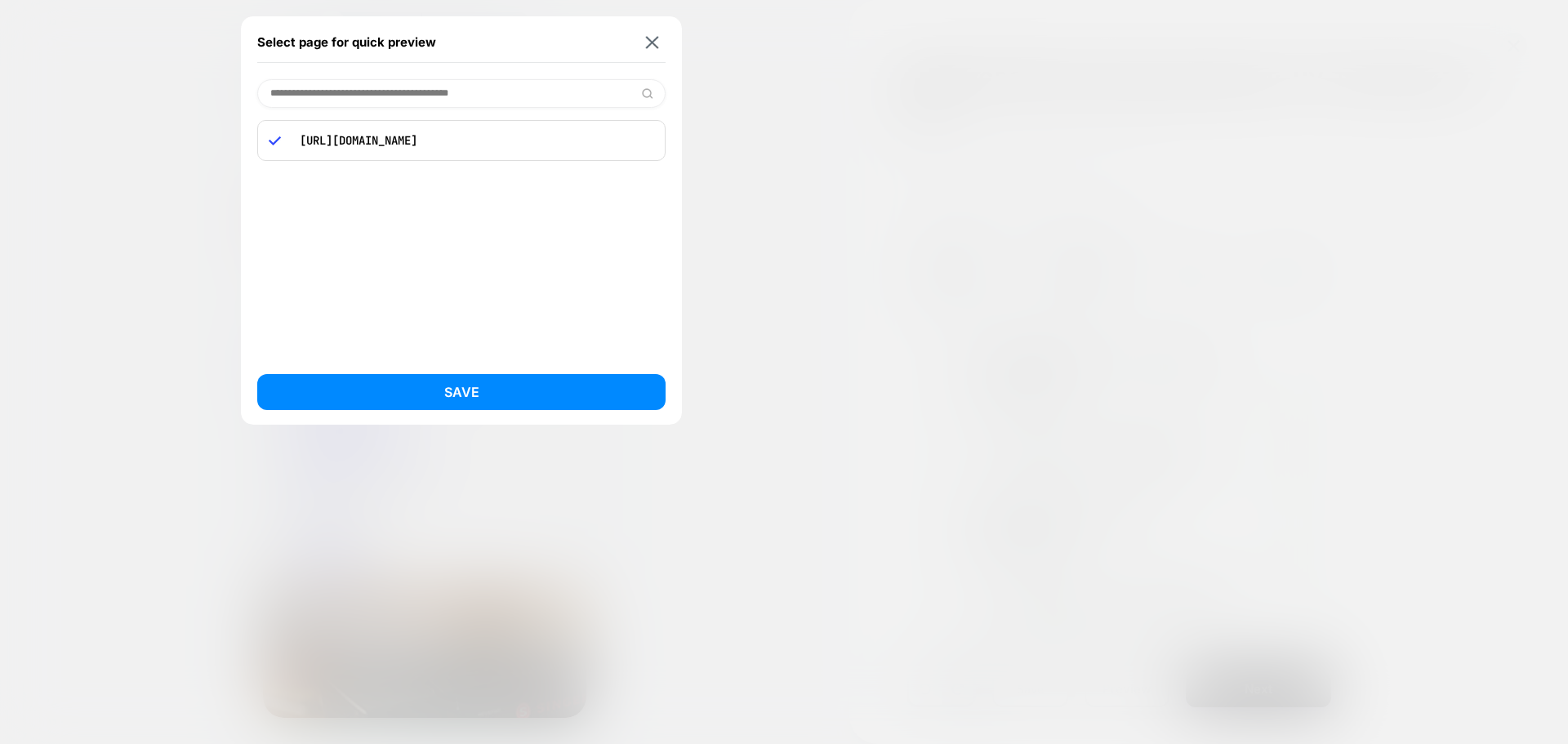 click on "Save" at bounding box center (461, 392) 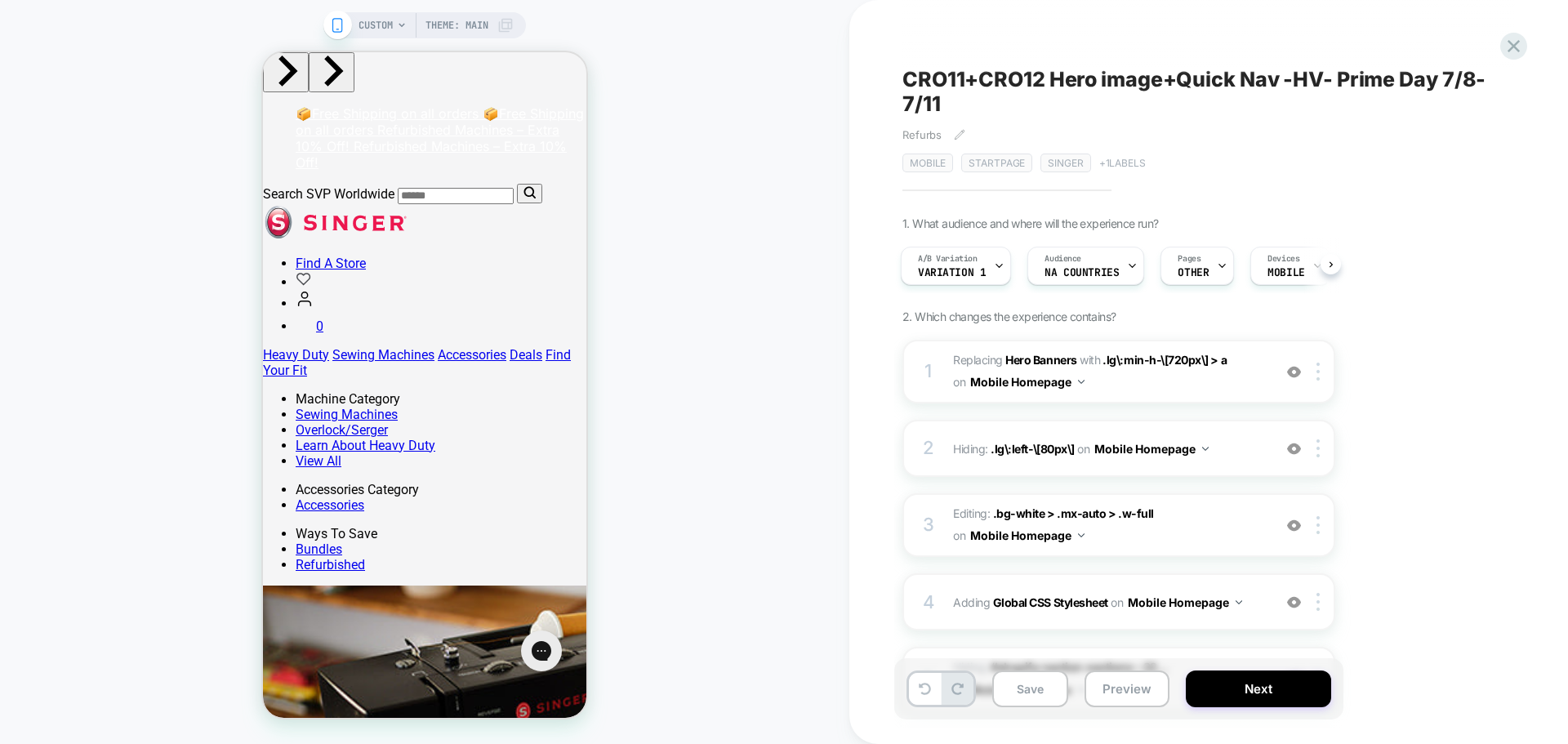 scroll, scrollTop: 0, scrollLeft: 2, axis: horizontal 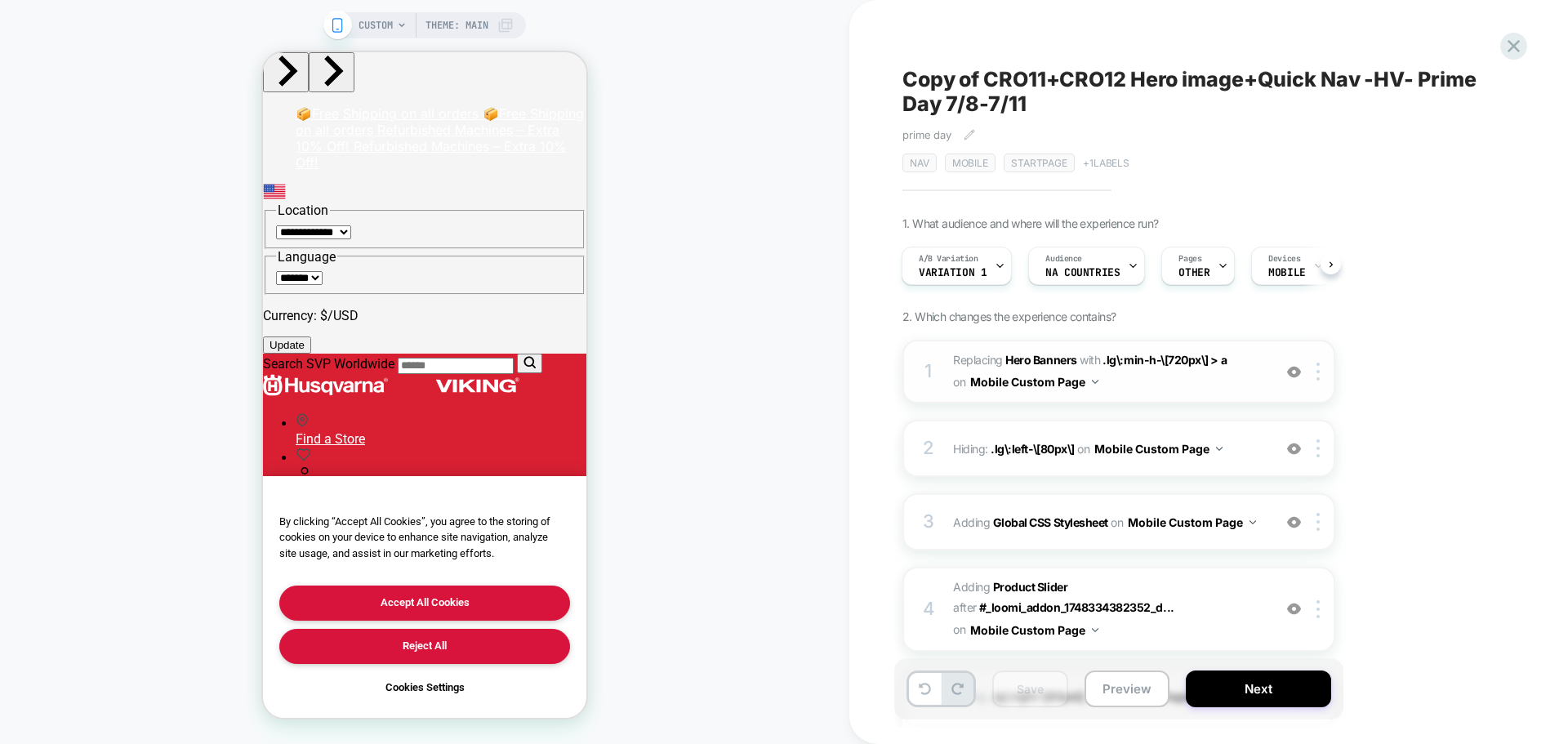 click on "#_loomi_addon_1748334382352_dup1749066882_dup1750747758_dup1750748438_dup1751028260_dup1751855753_dup1751933365_dup1751966078 Replacing   Hero Banners   WITH .lg\:min-h-\[720px\] > a .lg\:min-h-\[720px\] > a   on Mobile Custom Page" at bounding box center [1108, 372] 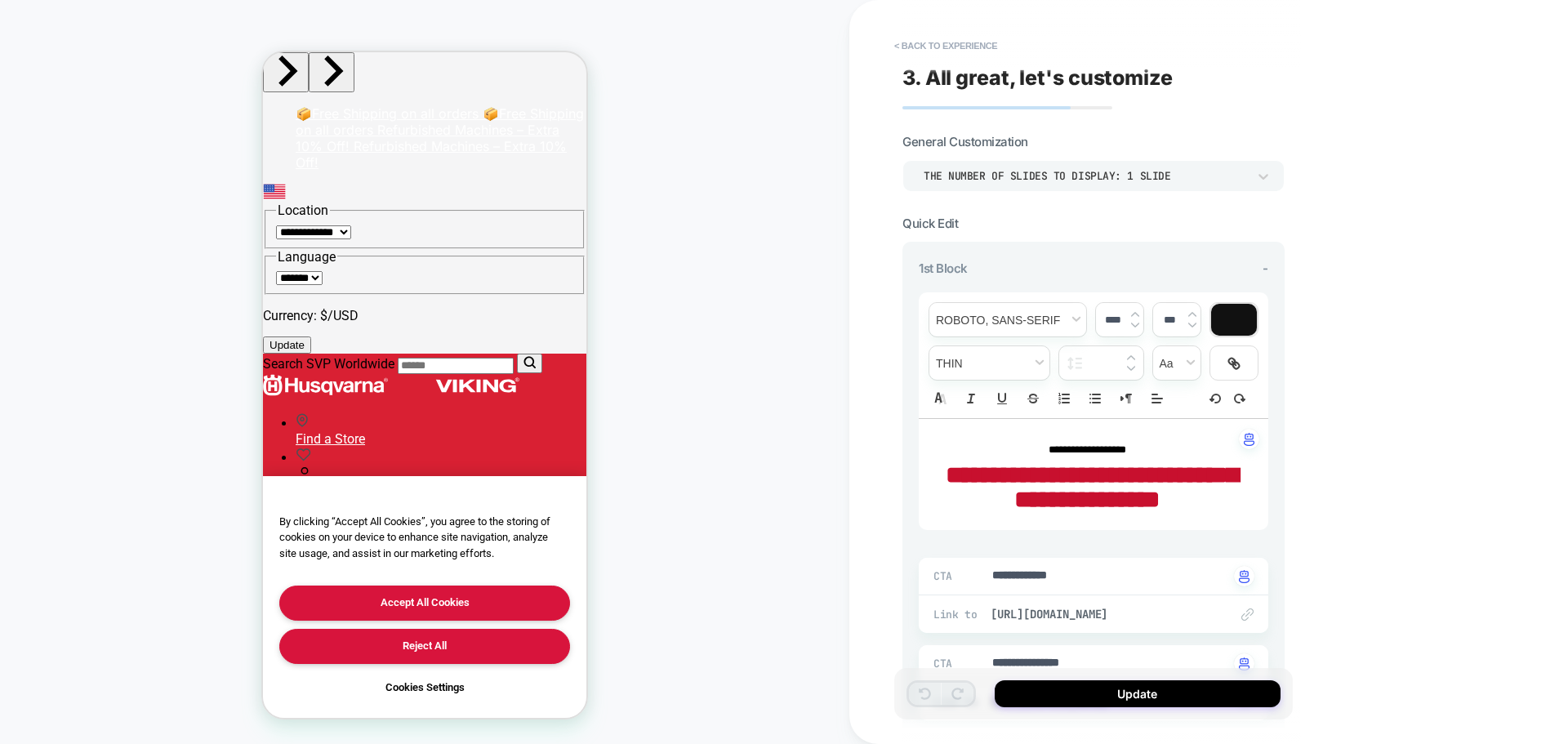 type on "*" 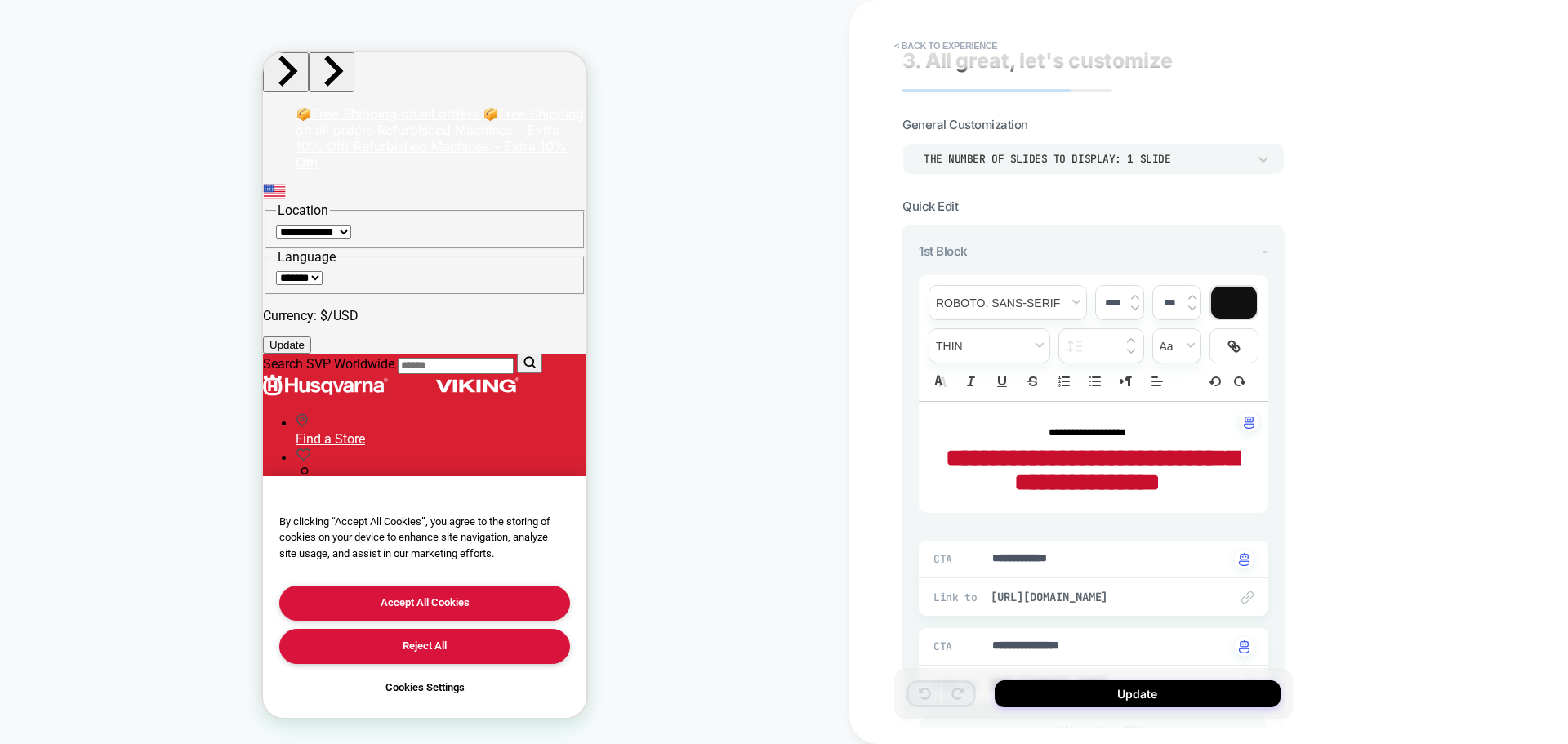 scroll, scrollTop: 20, scrollLeft: 0, axis: vertical 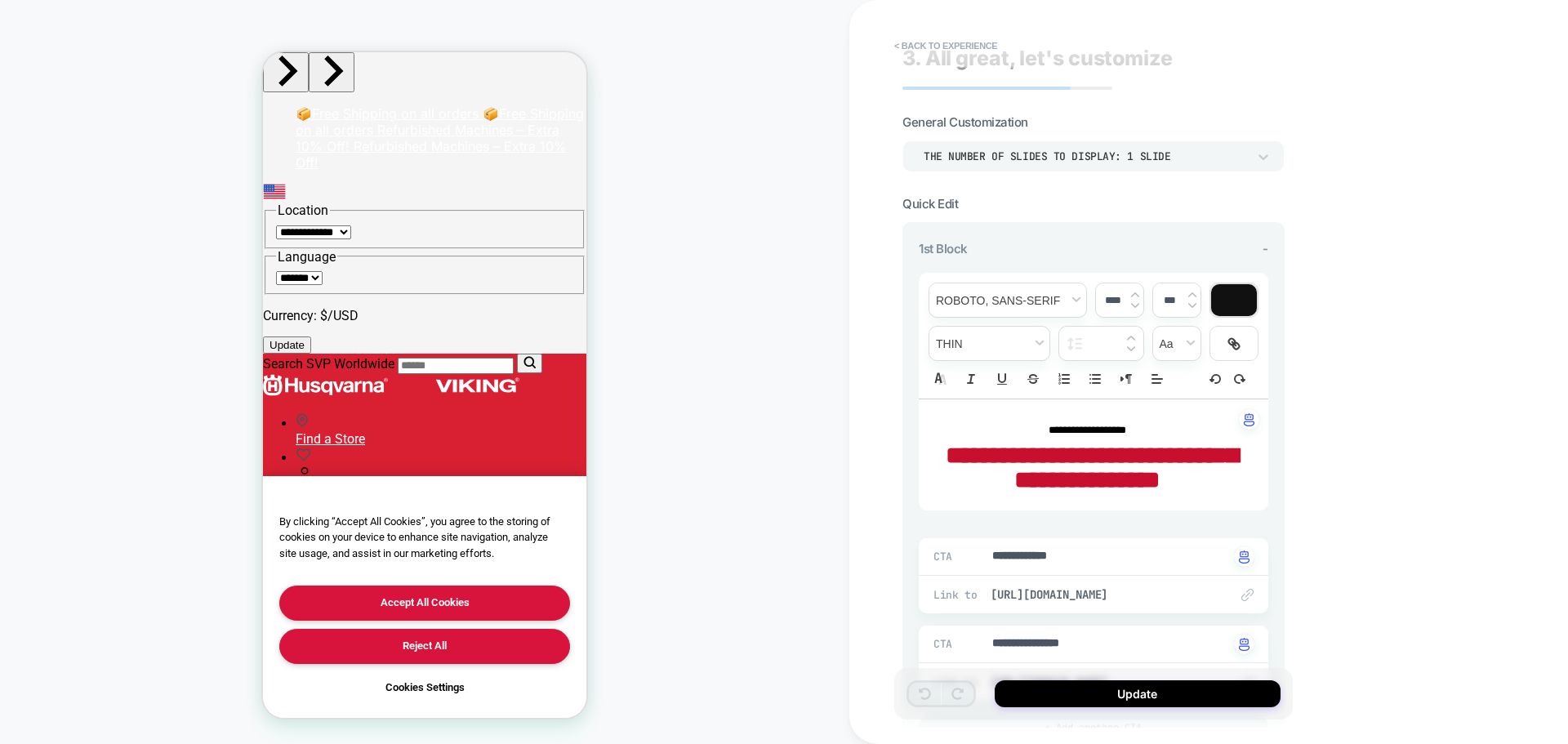 click on "**********" at bounding box center [1092, 467] 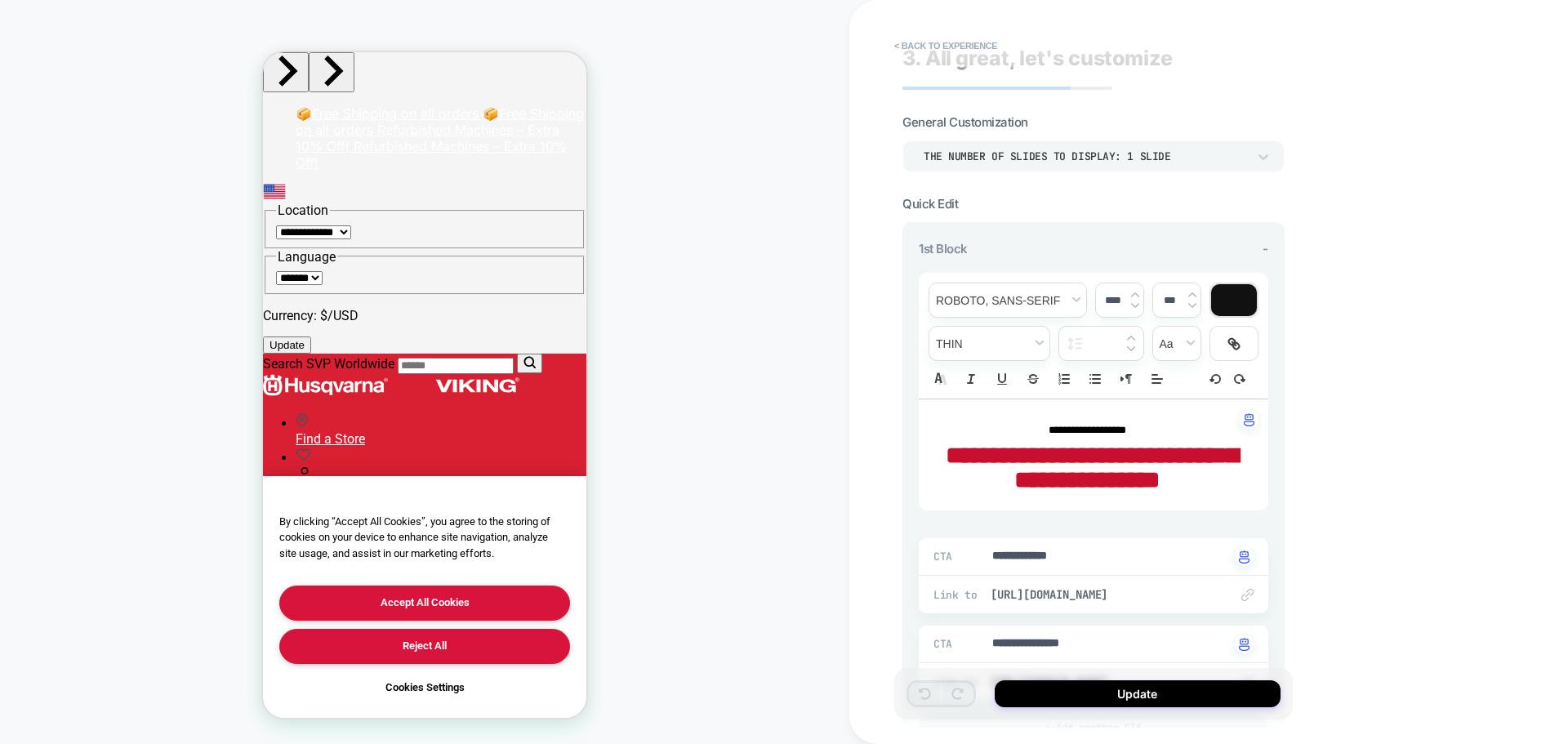 type on "****" 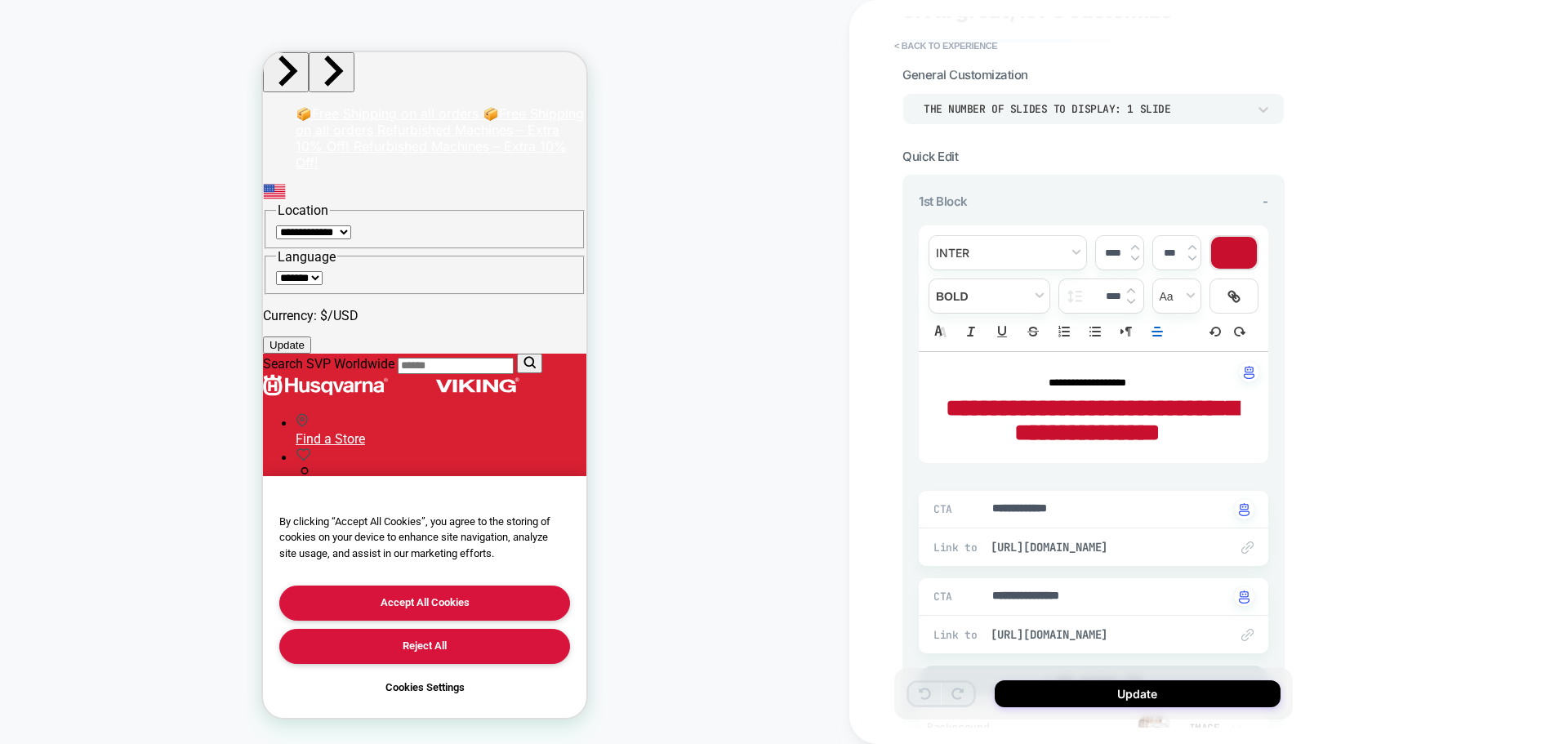 scroll, scrollTop: 66, scrollLeft: 0, axis: vertical 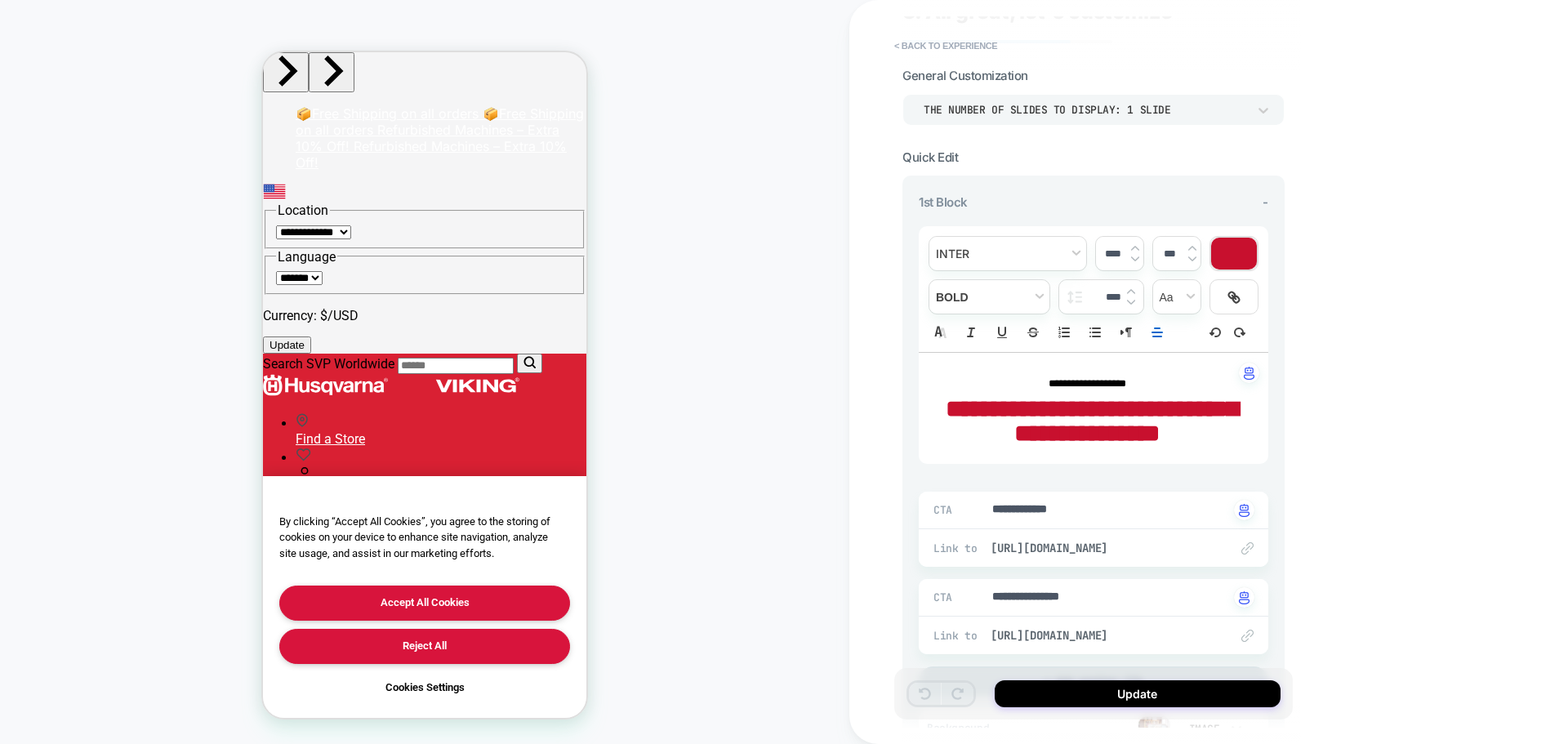 drag, startPoint x: 1456, startPoint y: 528, endPoint x: 536, endPoint y: 252, distance: 960.5082 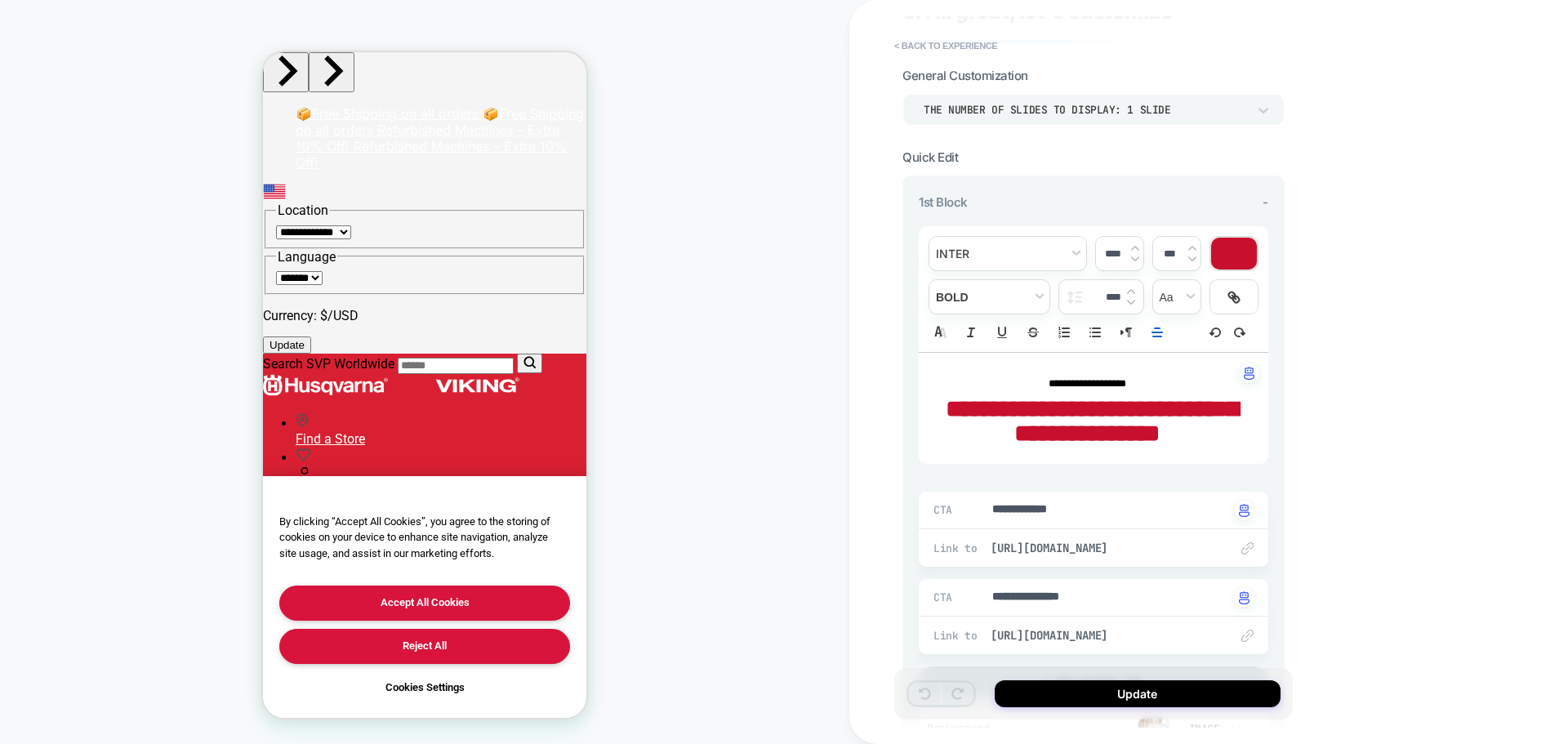 click on "**********" at bounding box center (1092, 421) 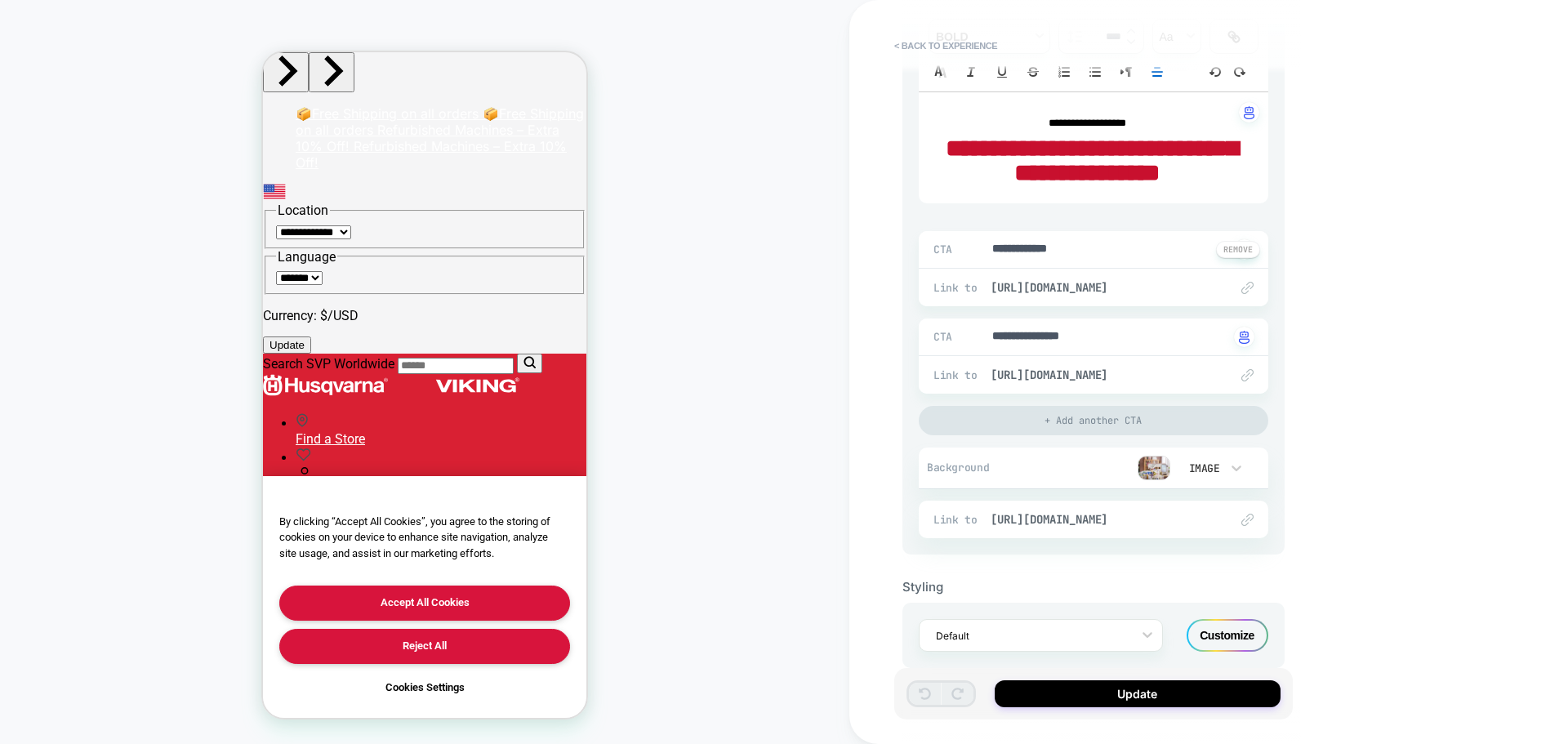 scroll, scrollTop: 332, scrollLeft: 0, axis: vertical 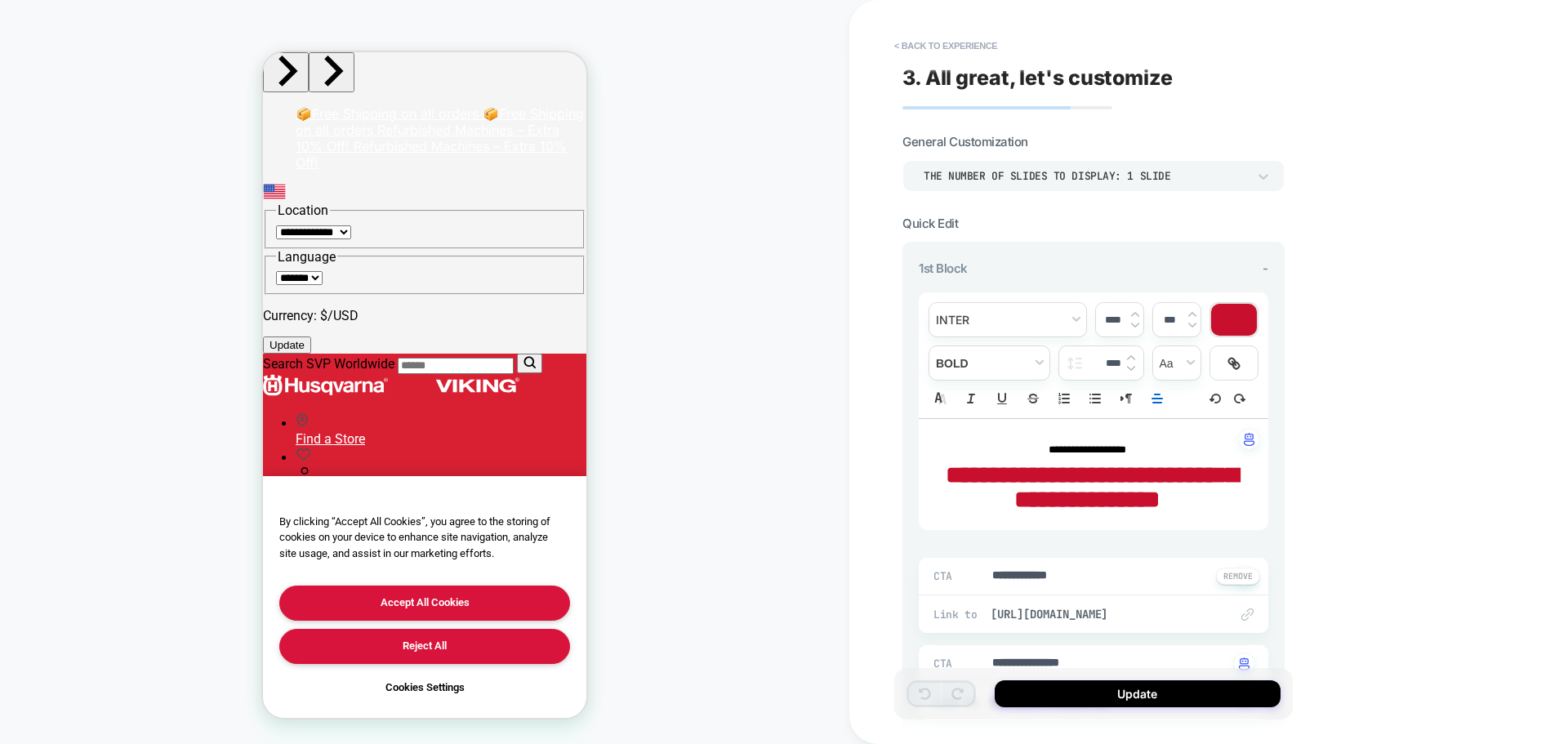 type on "*" 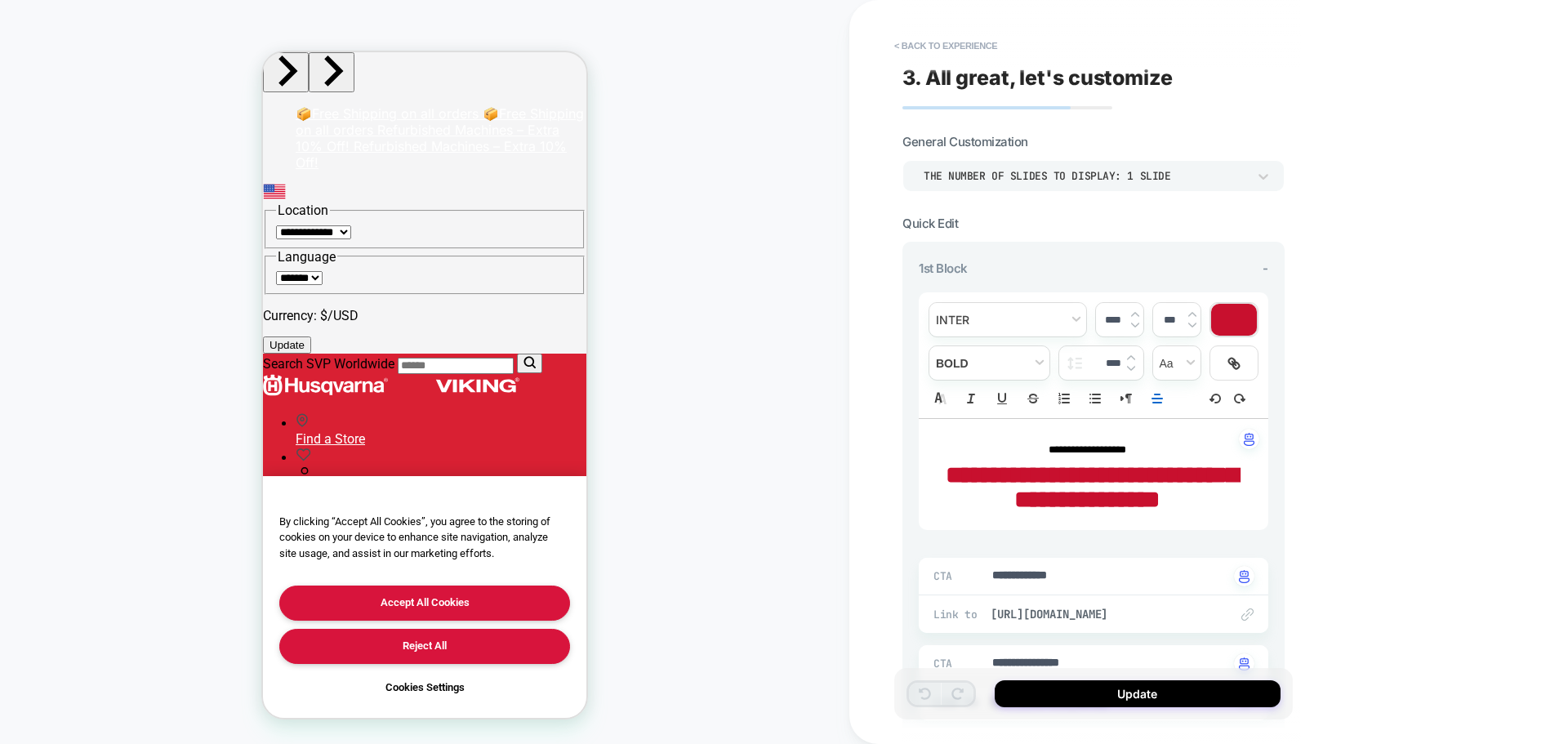 scroll, scrollTop: 0, scrollLeft: 0, axis: both 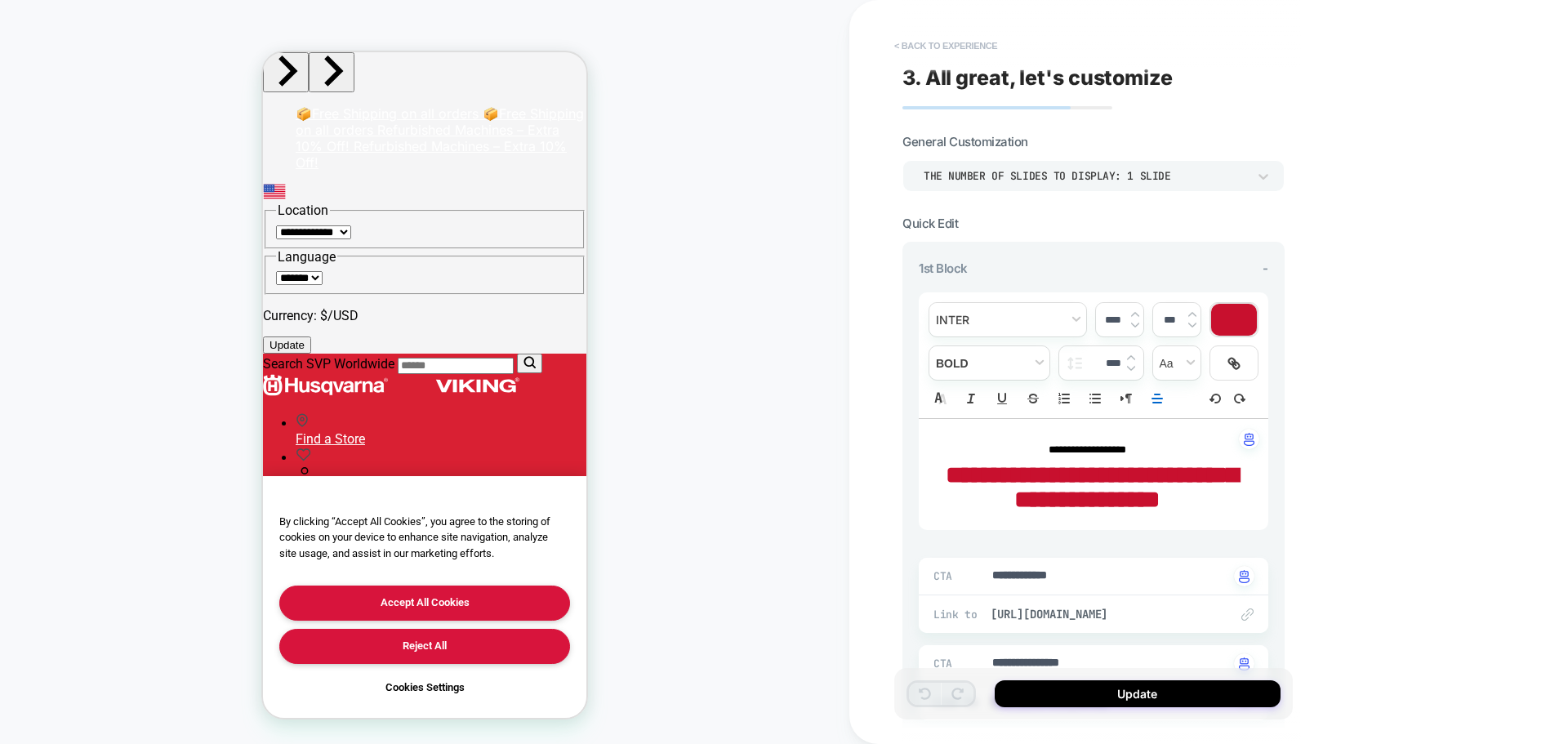 click on "< Back to experience" at bounding box center [946, 46] 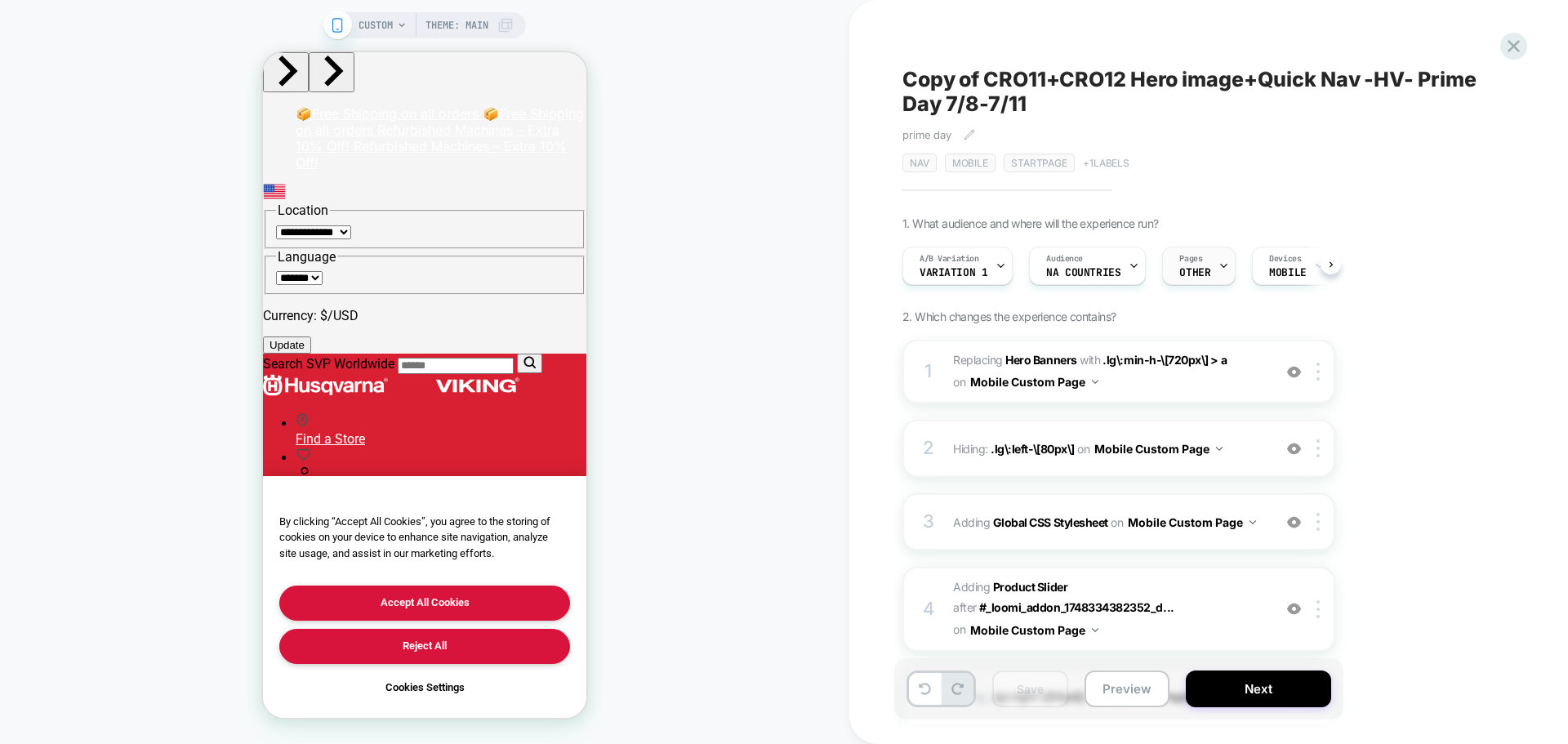 scroll, scrollTop: 0, scrollLeft: 1, axis: horizontal 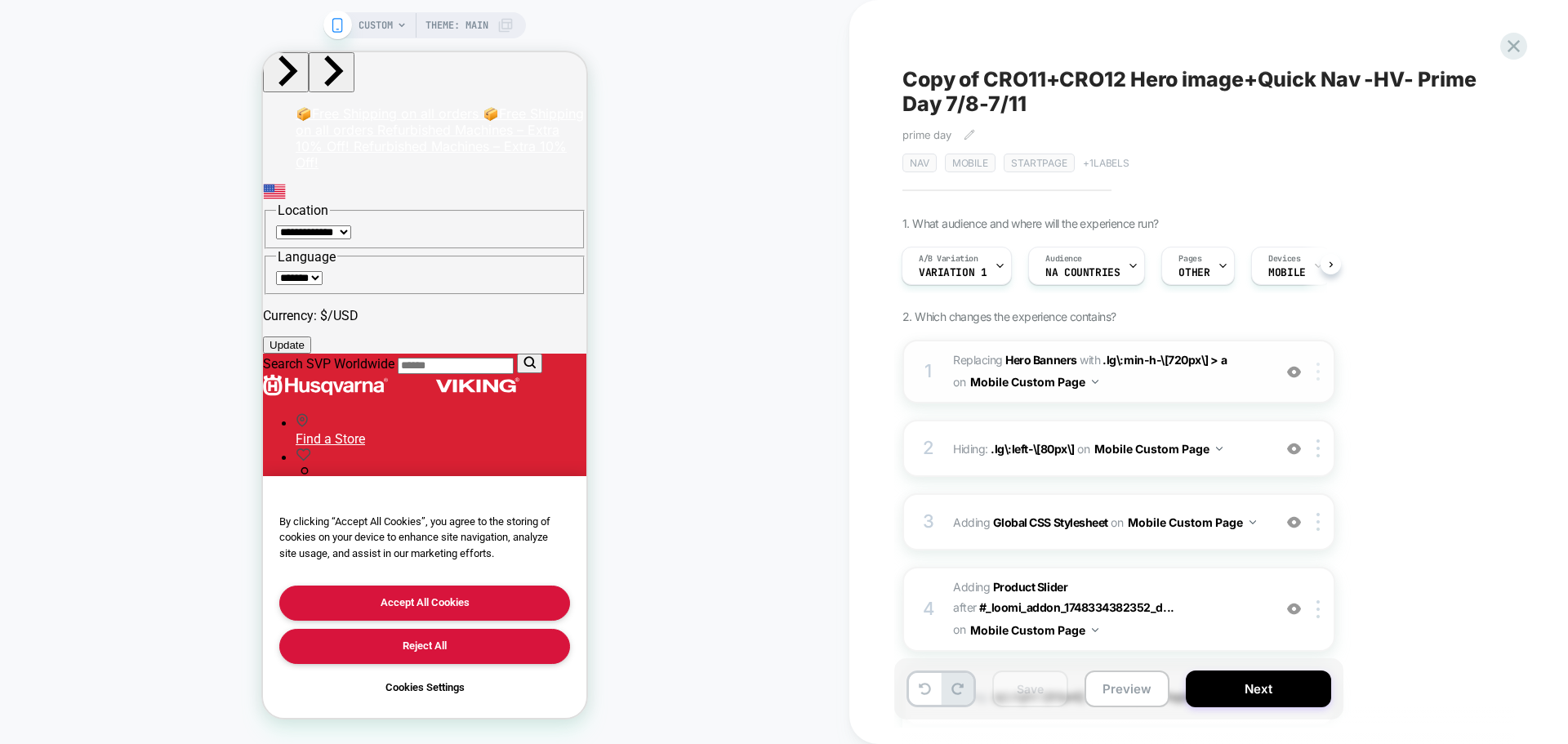 click at bounding box center [1318, 372] 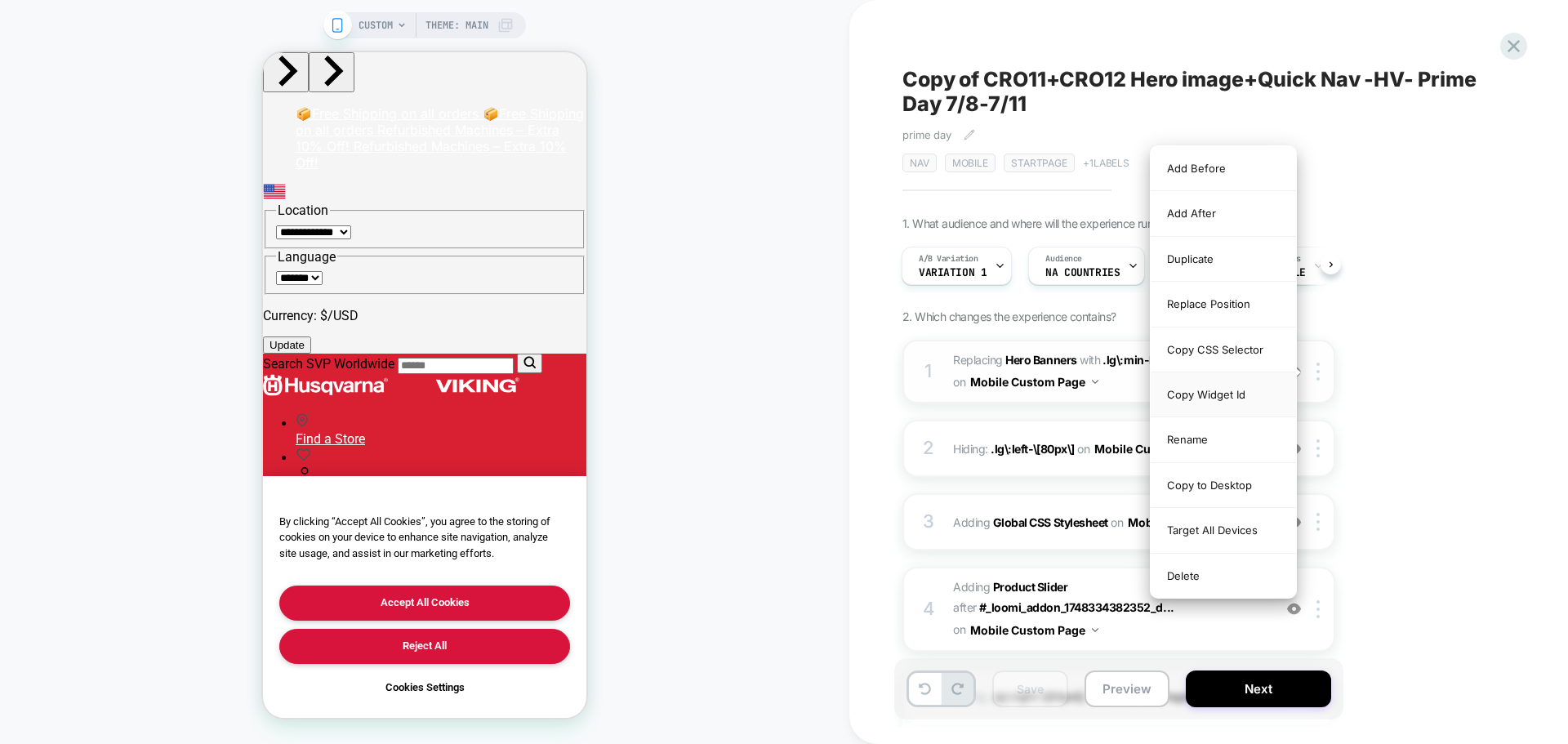 click on "Copy Widget Id" at bounding box center (1223, 394) 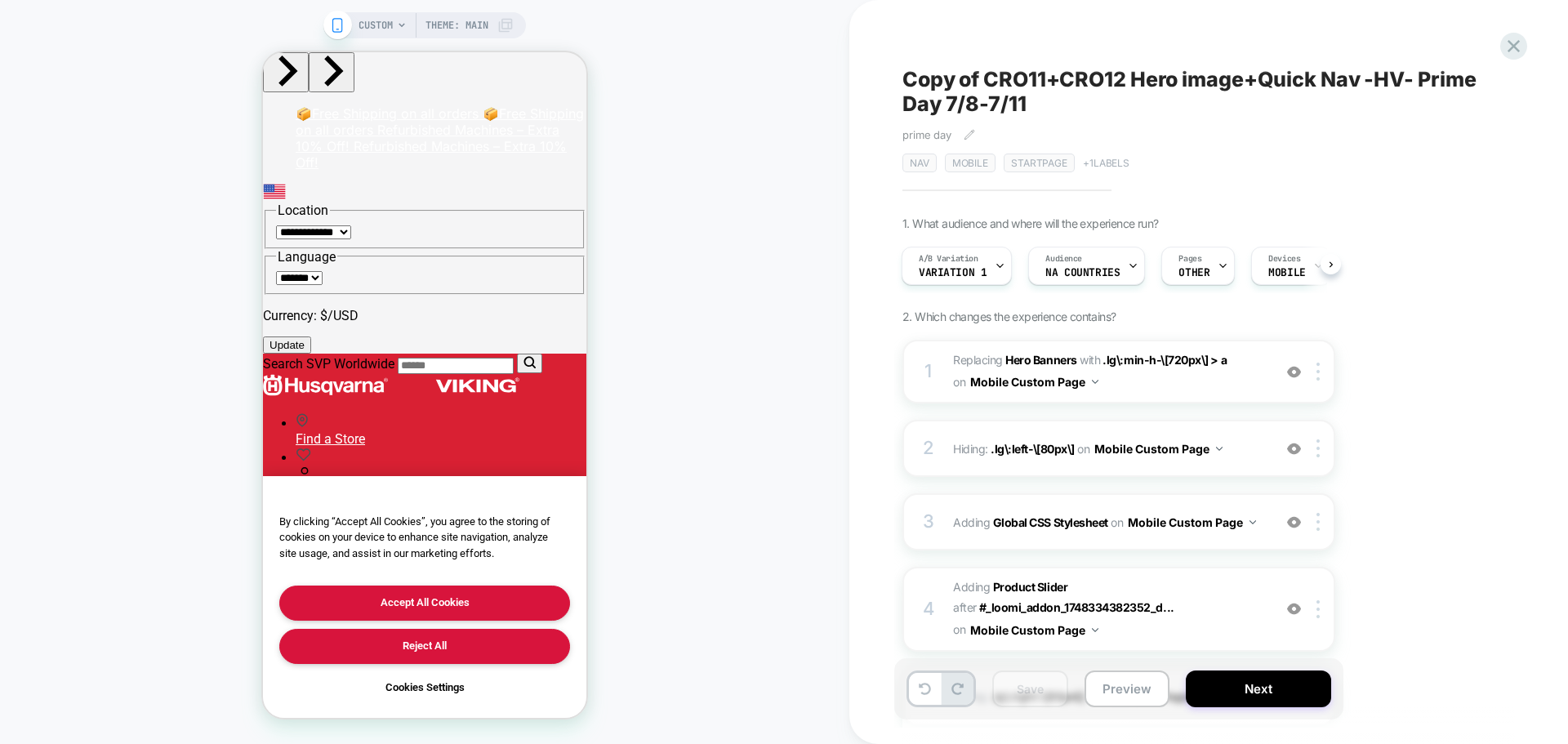 scroll, scrollTop: 0, scrollLeft: 0, axis: both 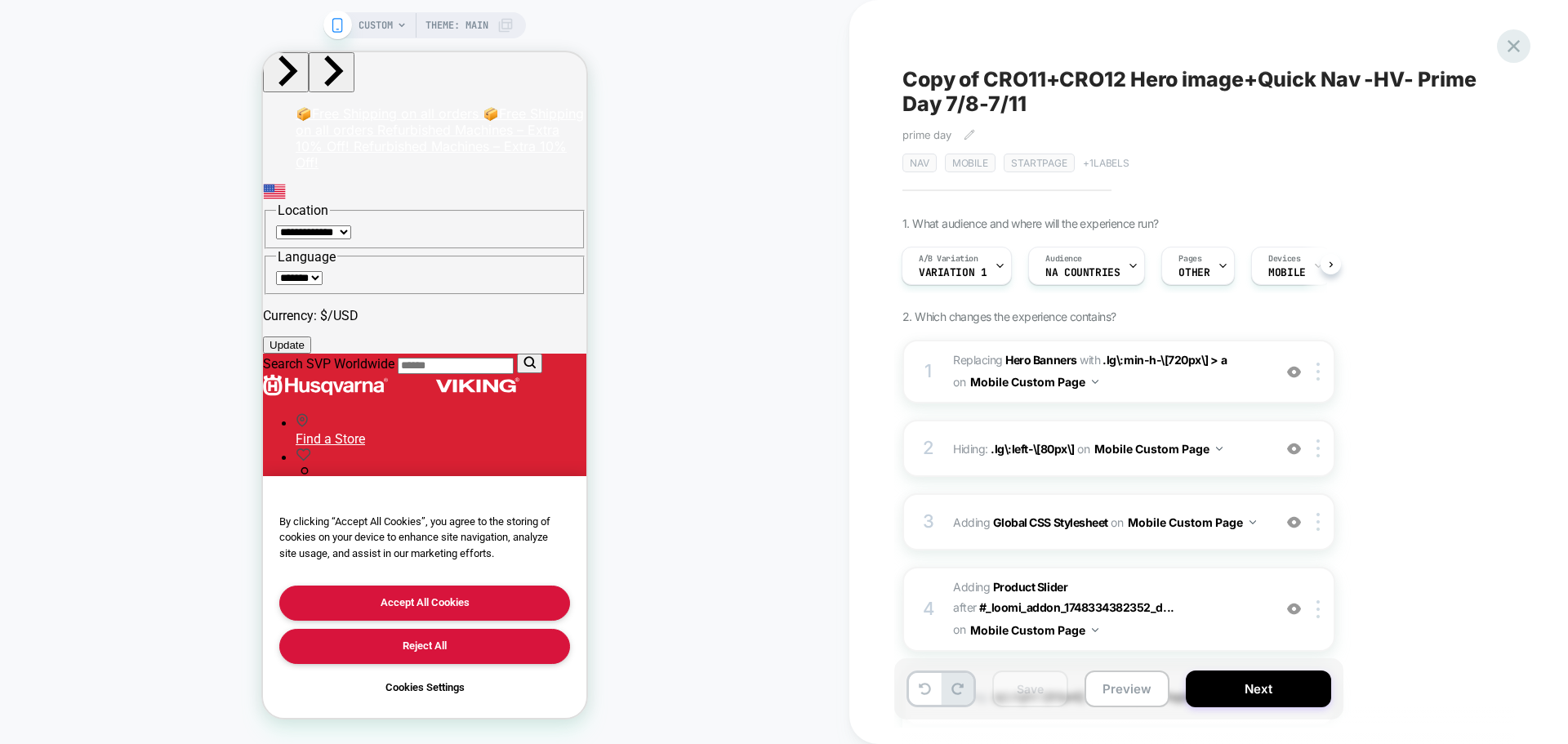 click 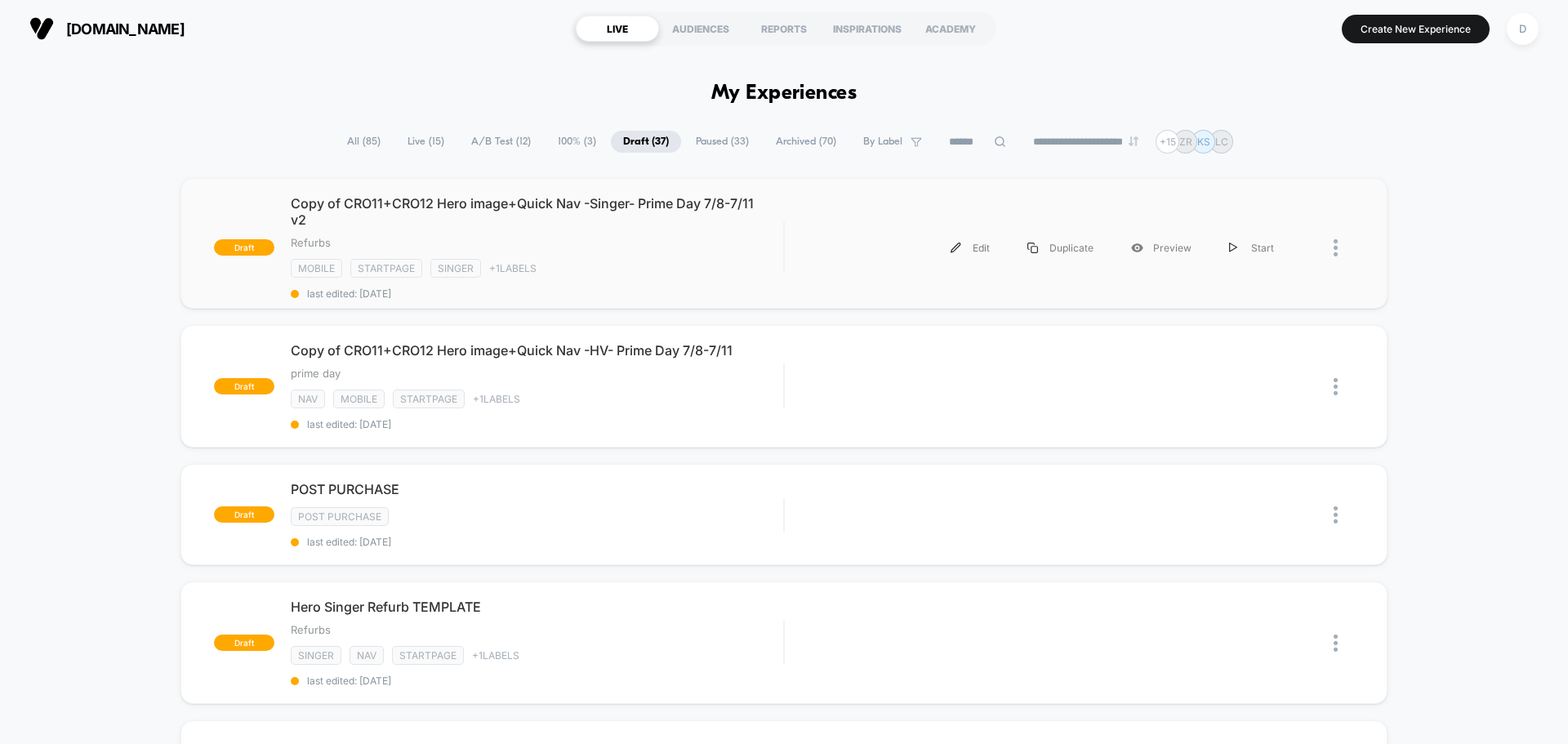 click at bounding box center (1323, 247) 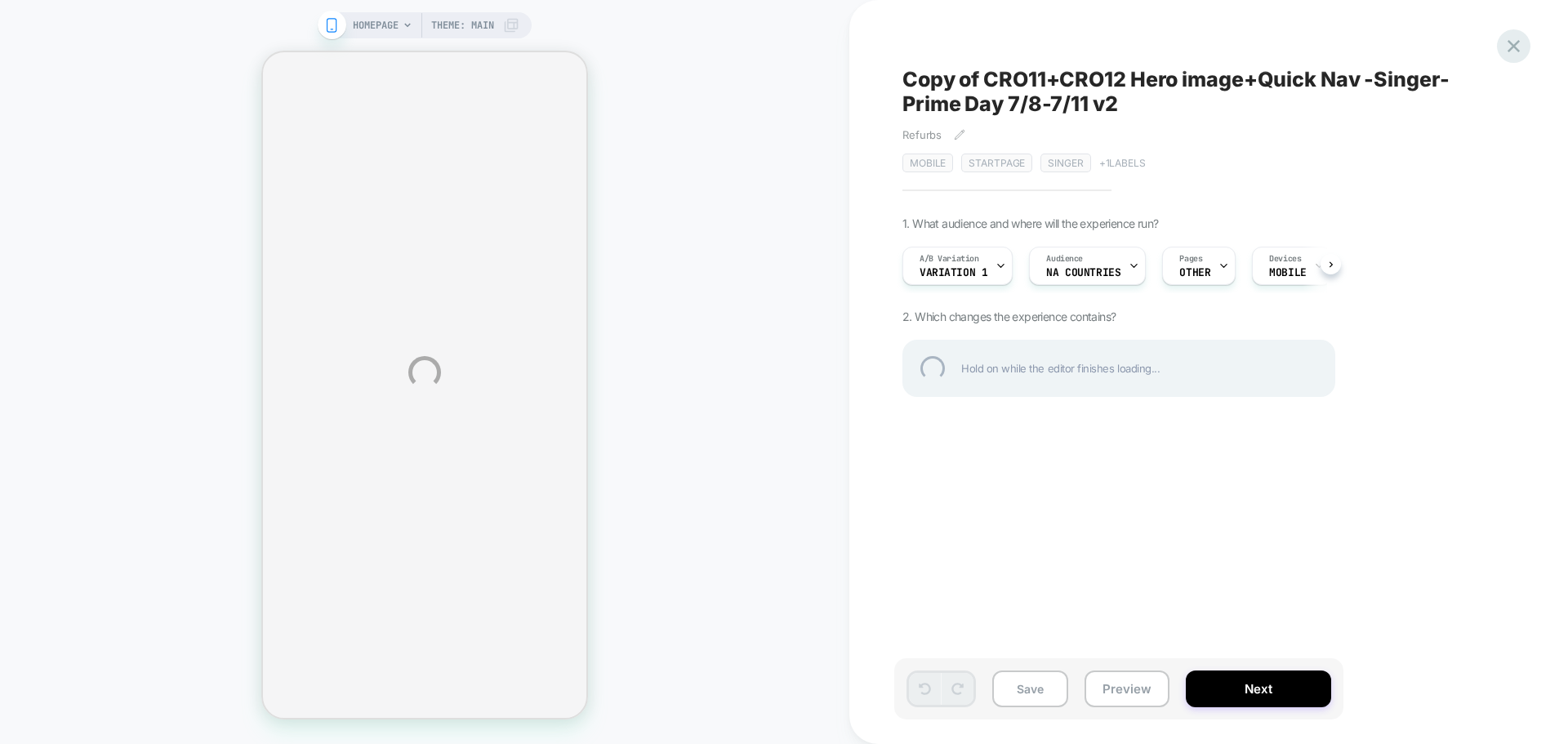 click at bounding box center [1513, 46] 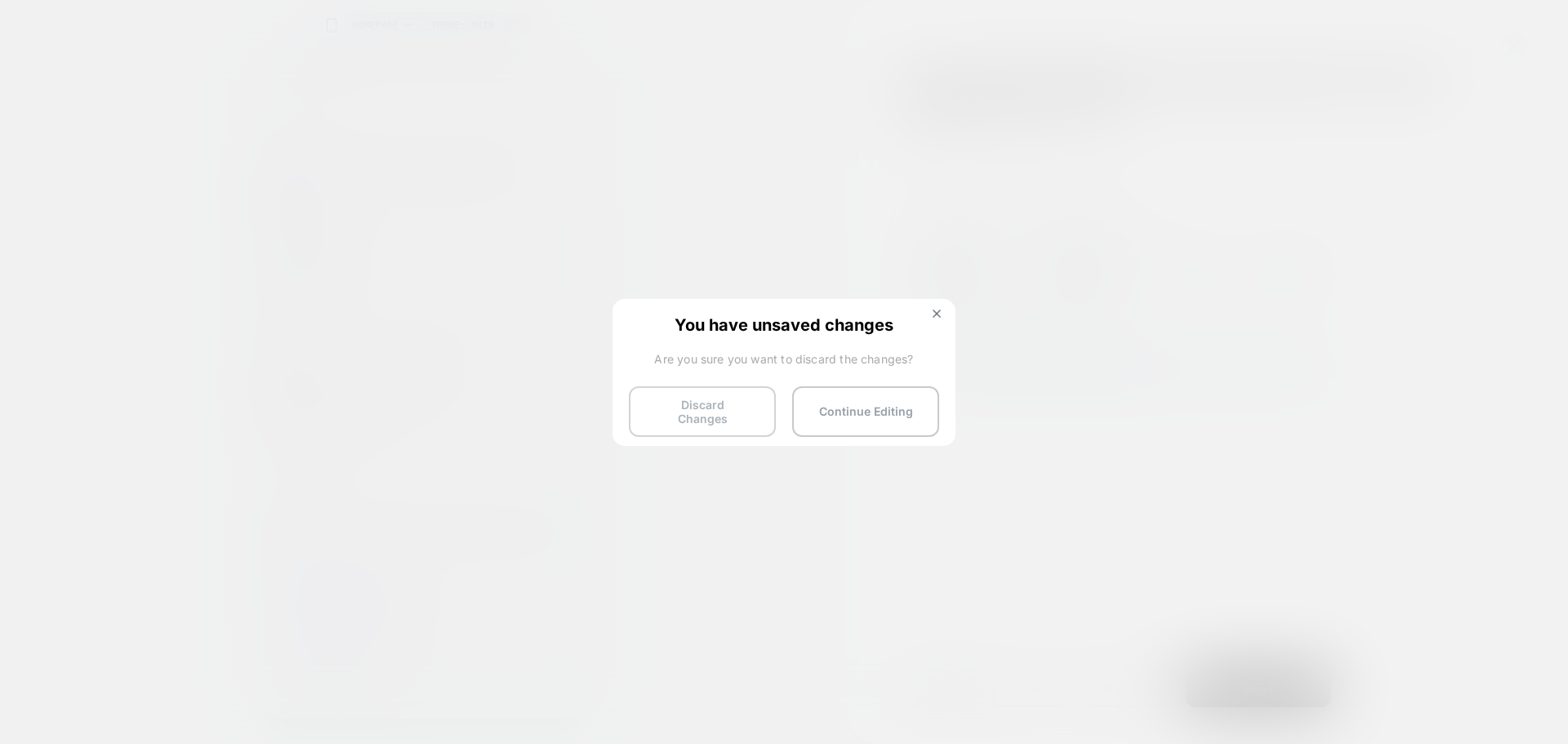 click on "Discard Changes" at bounding box center (702, 412) 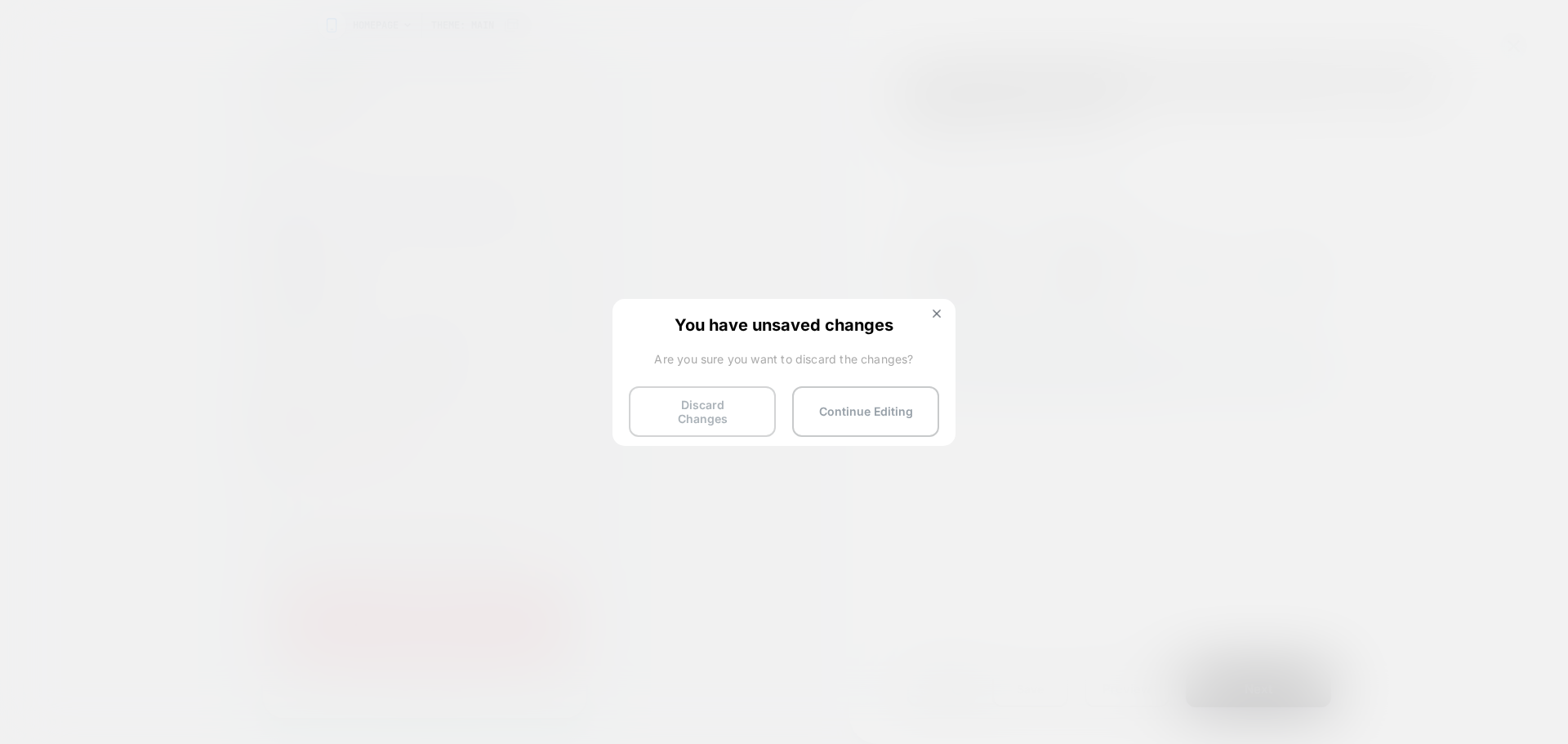 scroll, scrollTop: 0, scrollLeft: 0, axis: both 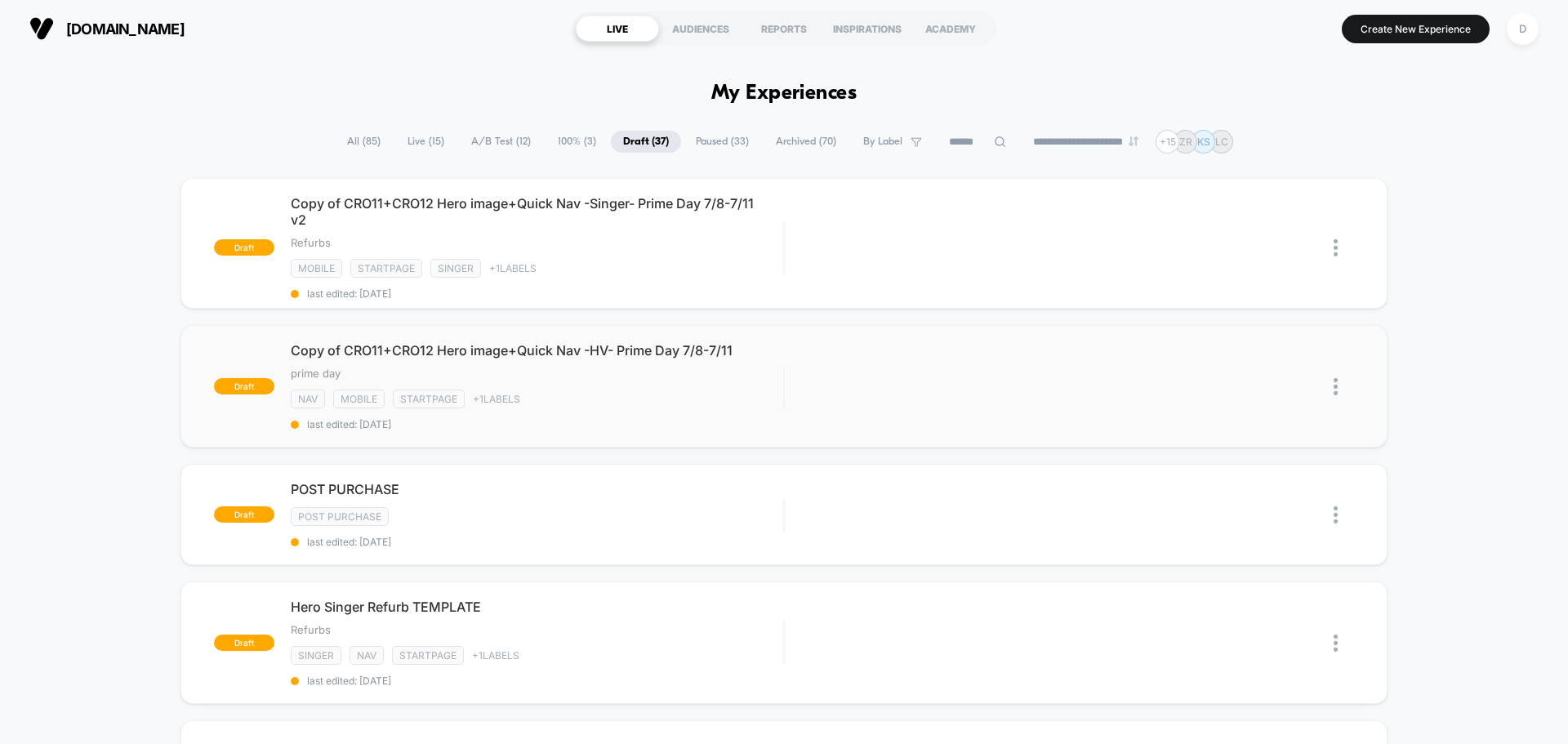 click at bounding box center [1335, 386] 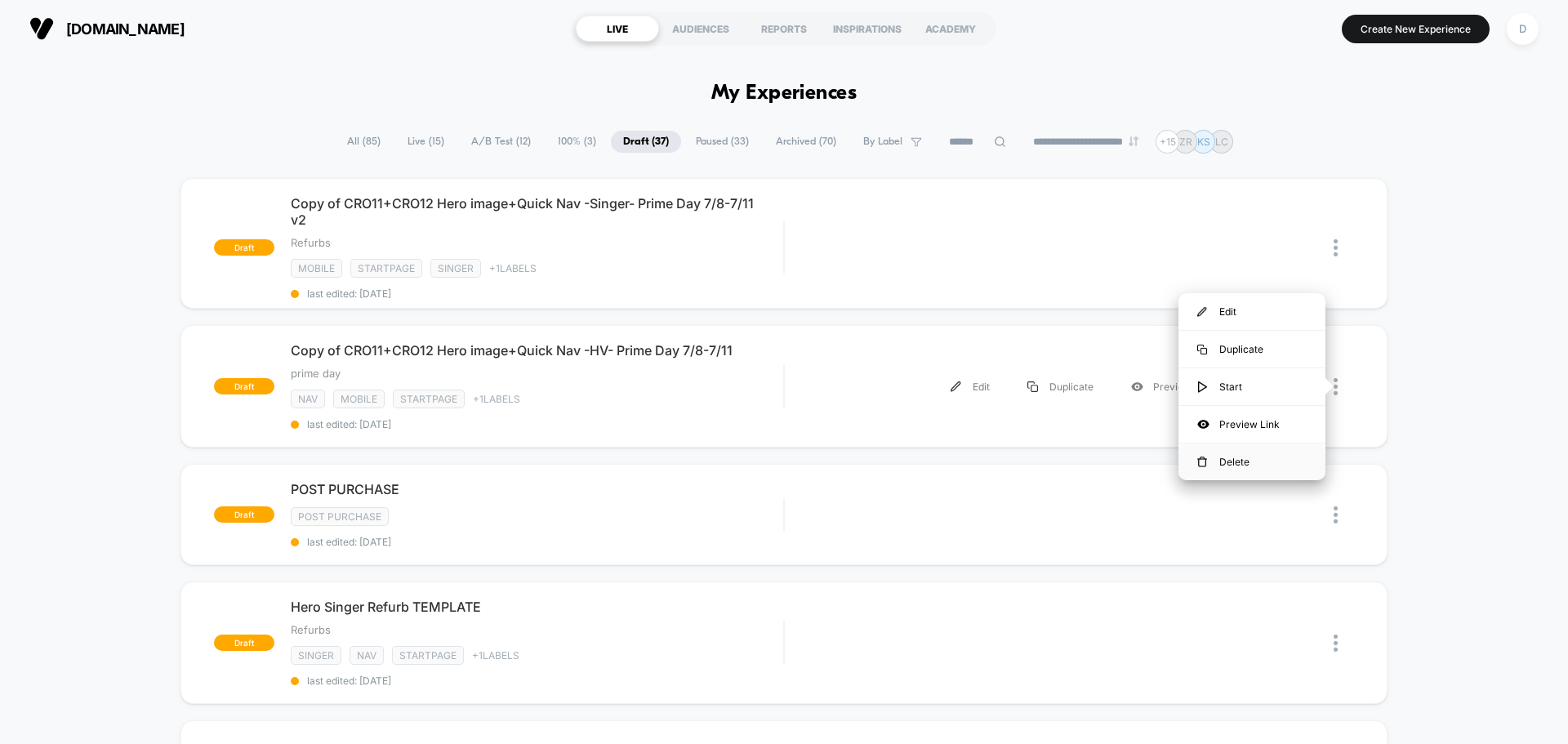 click on "Delete" at bounding box center (1252, 461) 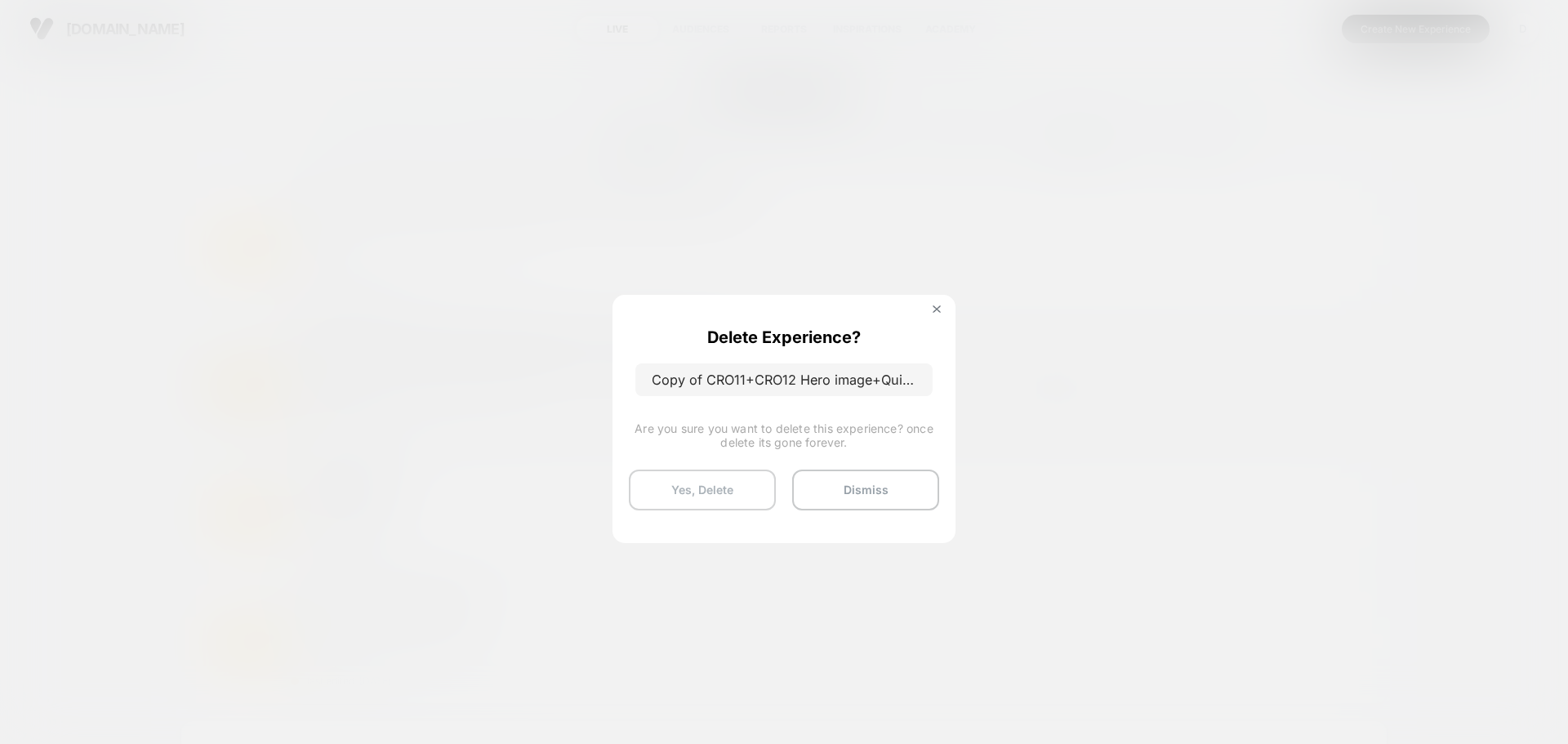 click on "Yes, Delete" at bounding box center [702, 490] 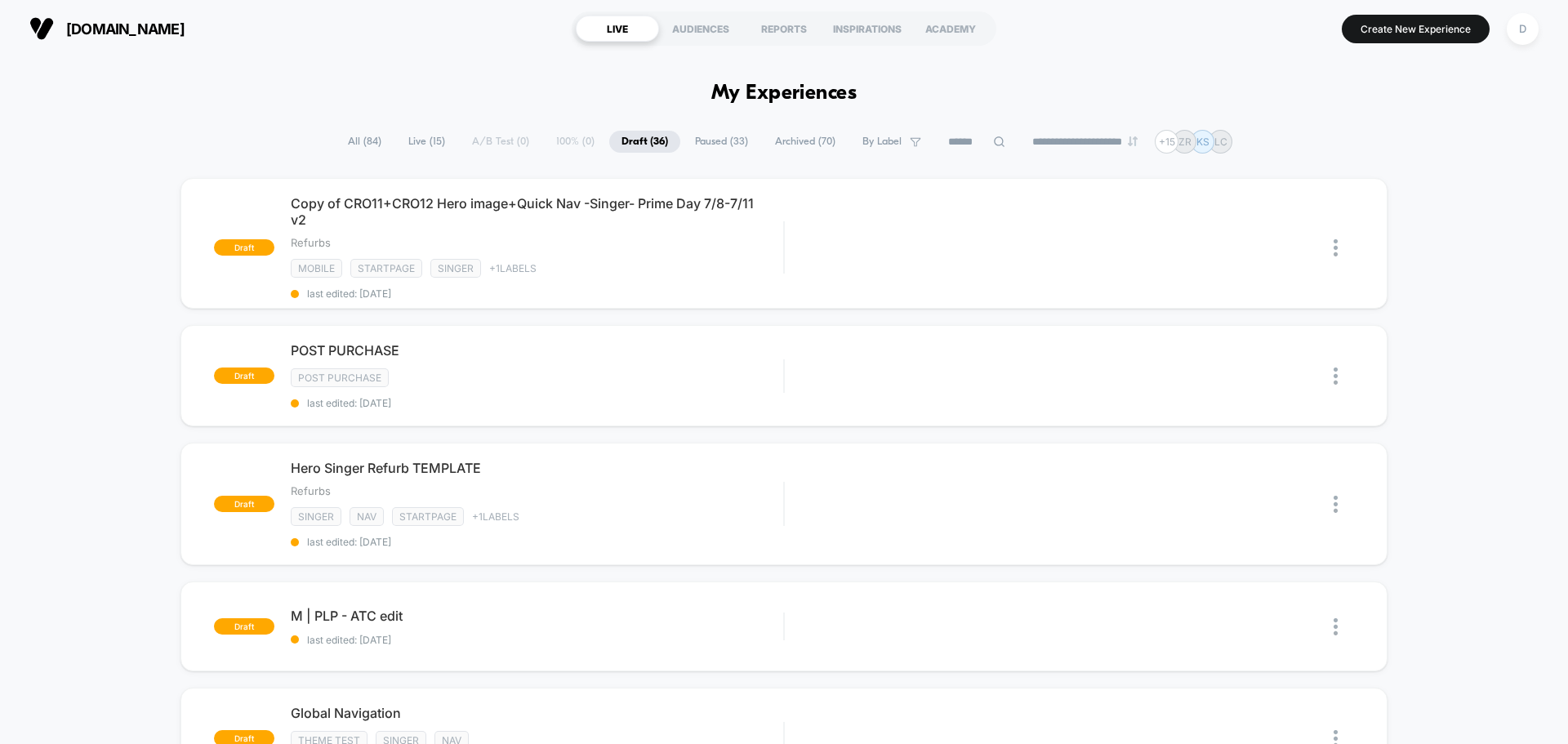 click on "All ( 84 )" at bounding box center (364, 141) 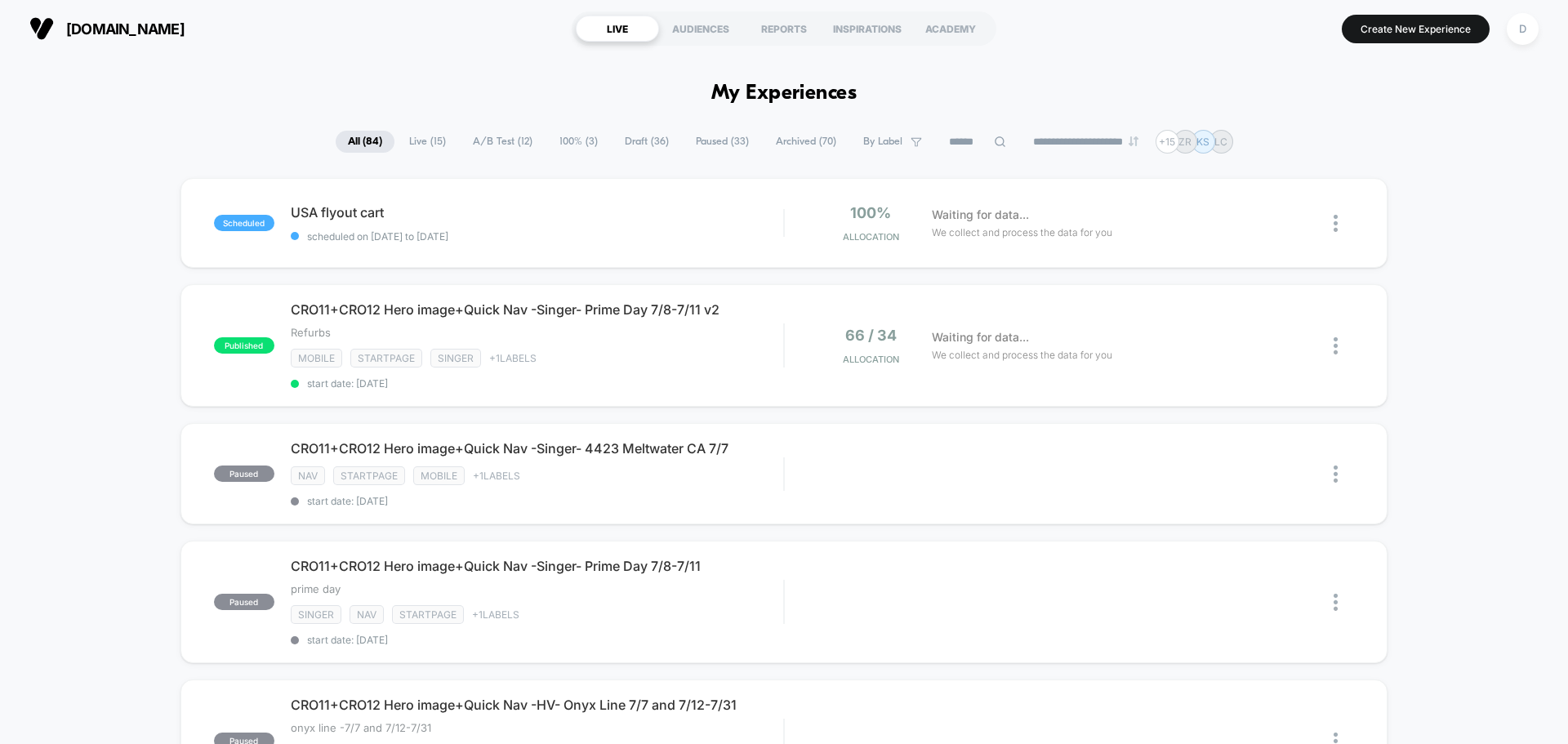 click on "Draft ( 36 )" at bounding box center (647, 141) 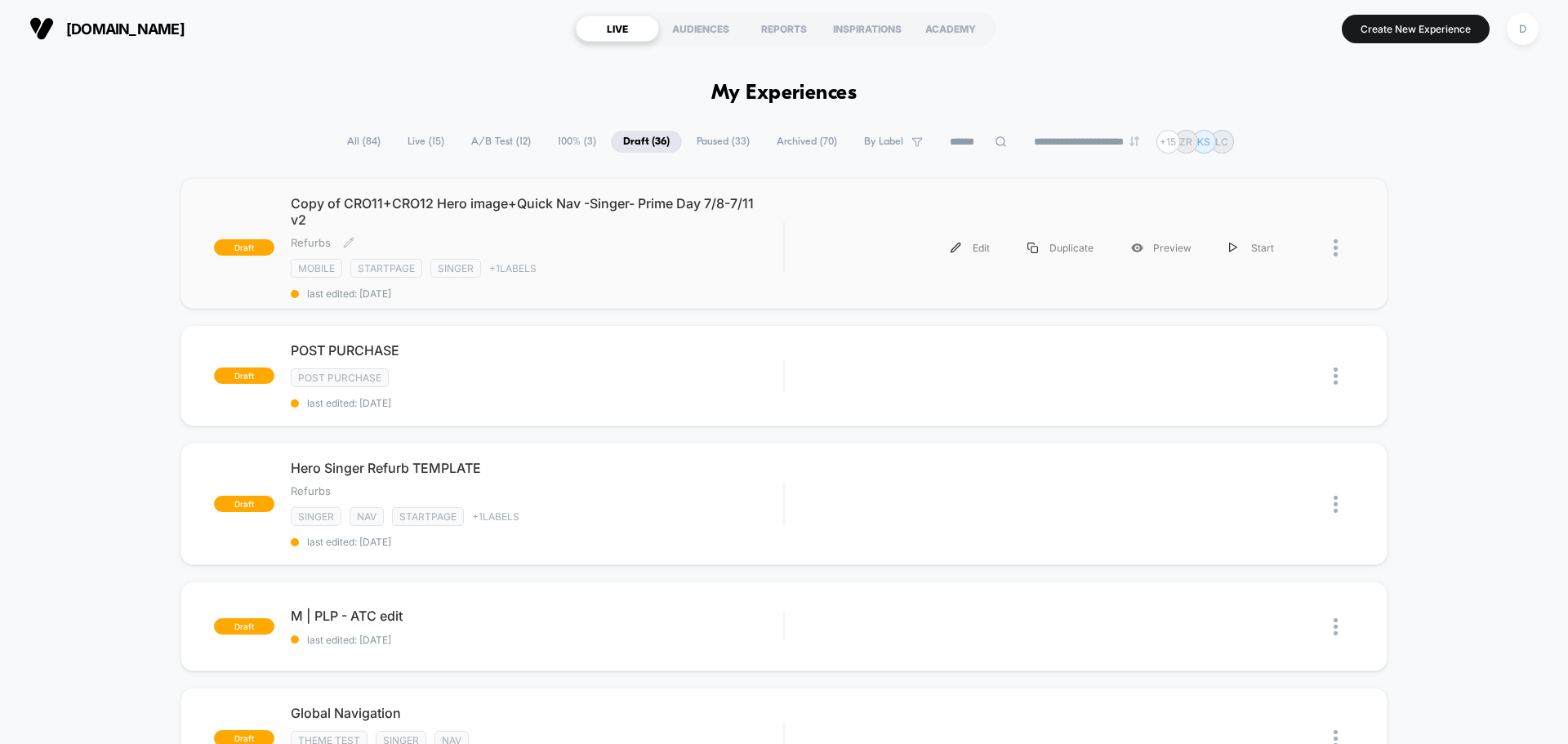 click on "Mobile STARTPAGE Singer + 1  Labels" at bounding box center (537, 268) 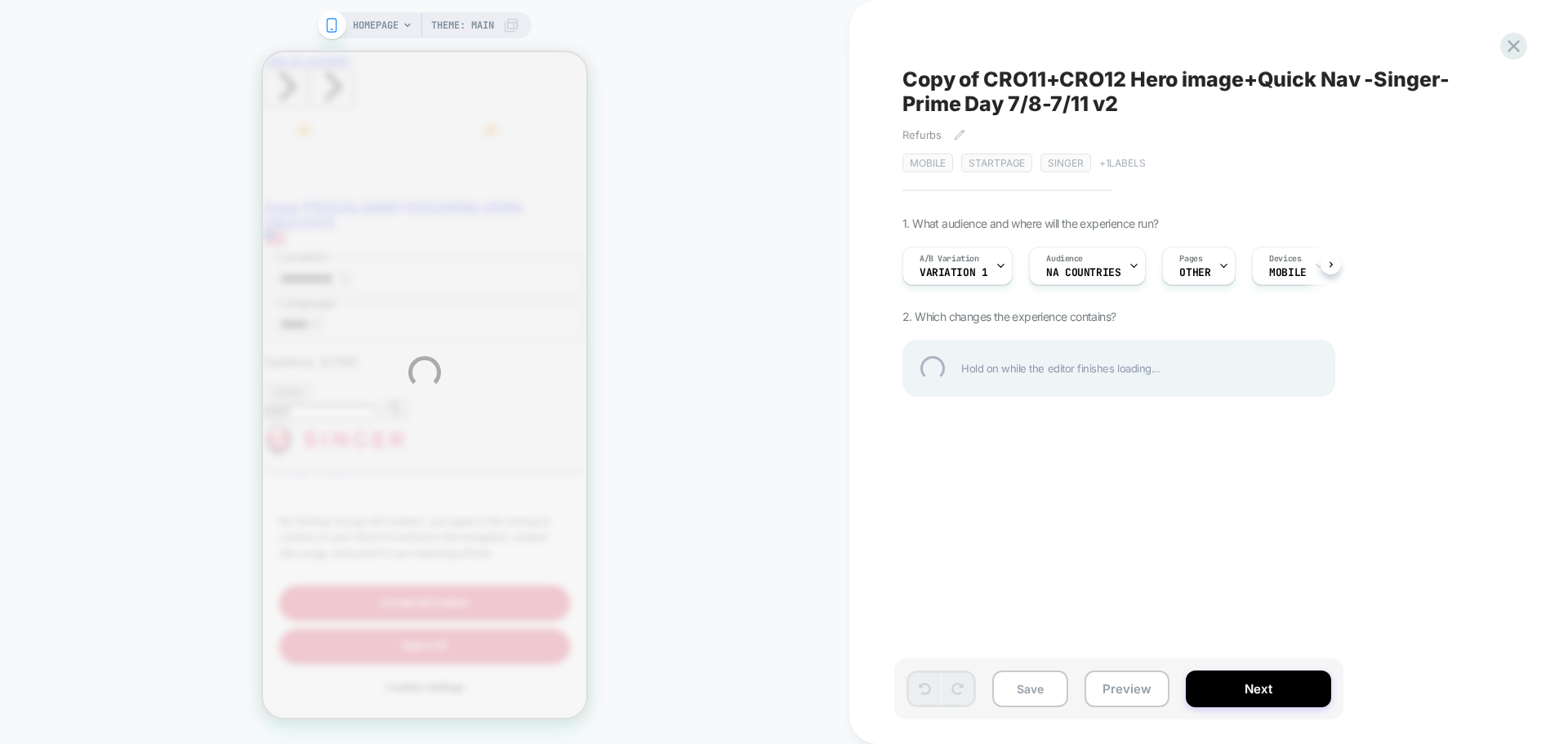 scroll, scrollTop: 0, scrollLeft: 0, axis: both 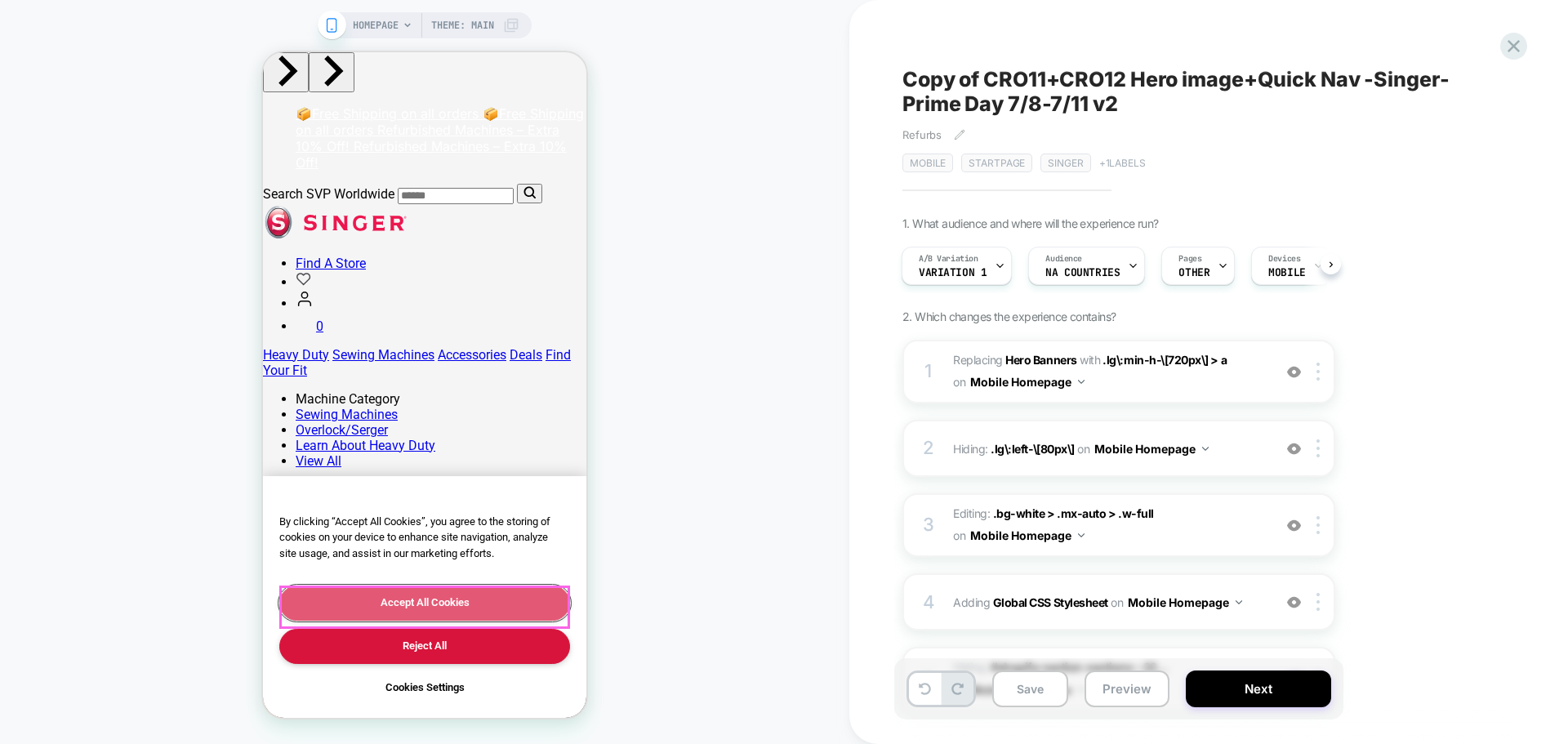 click on "Accept All Cookies" at bounding box center [425, 603] 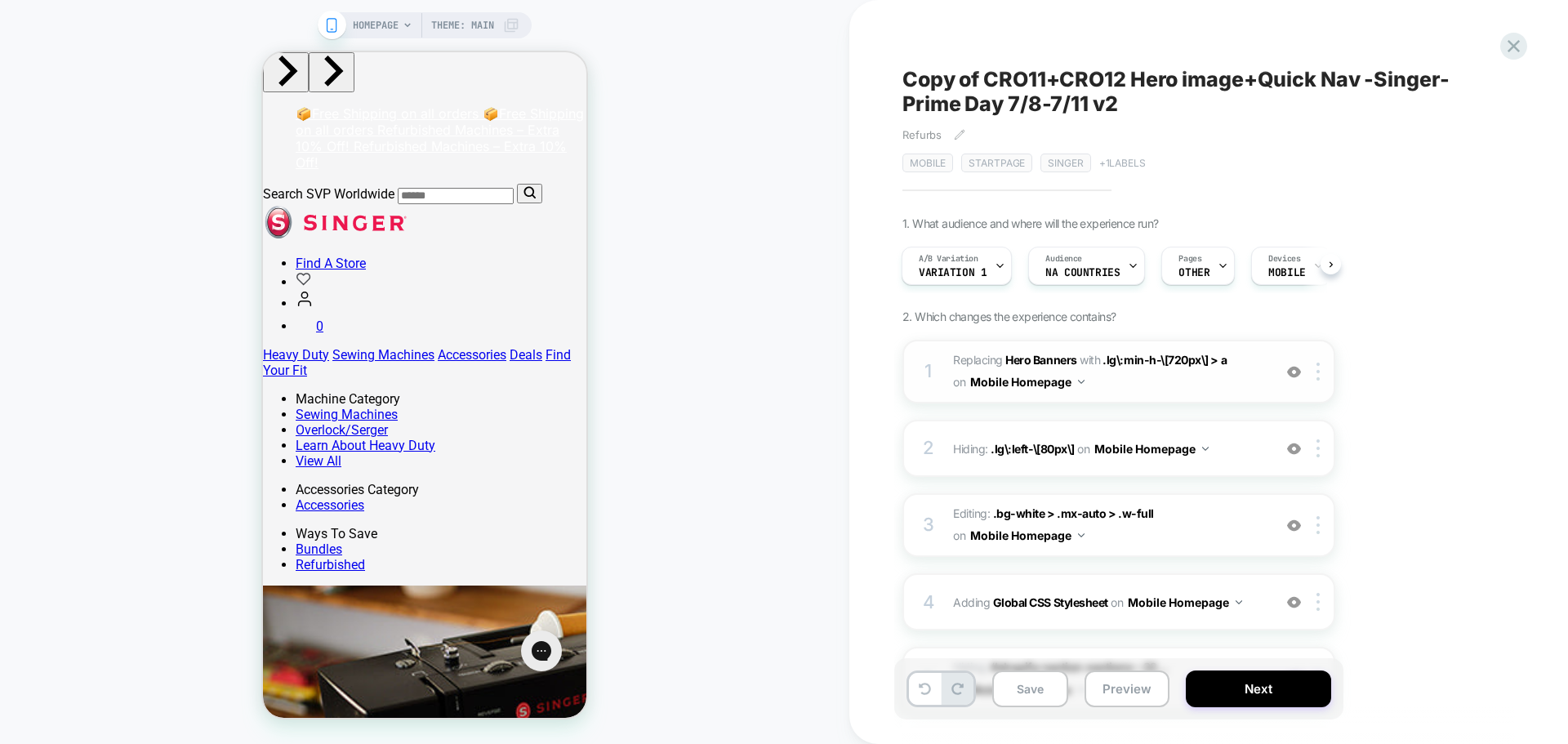 scroll, scrollTop: 243, scrollLeft: 0, axis: vertical 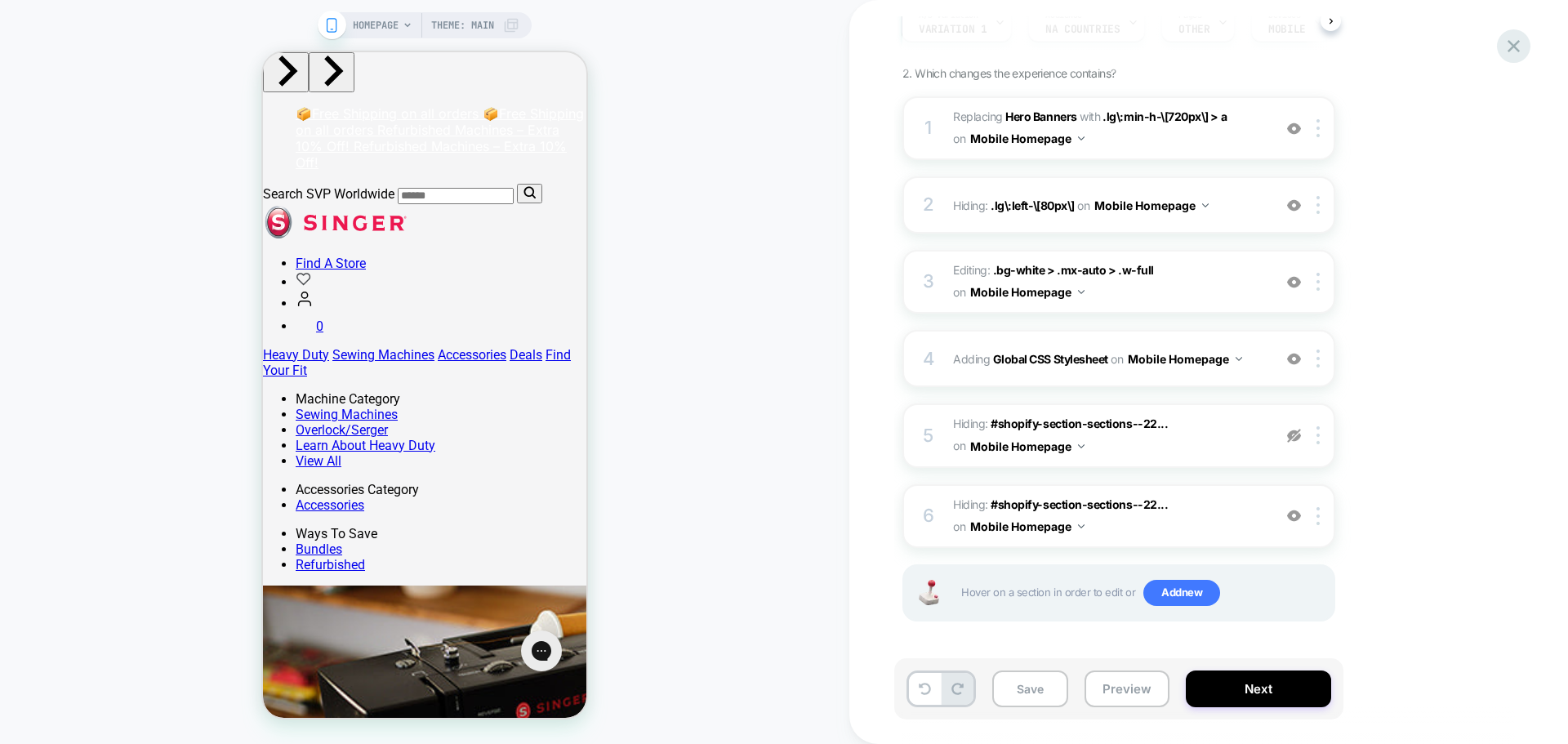 click 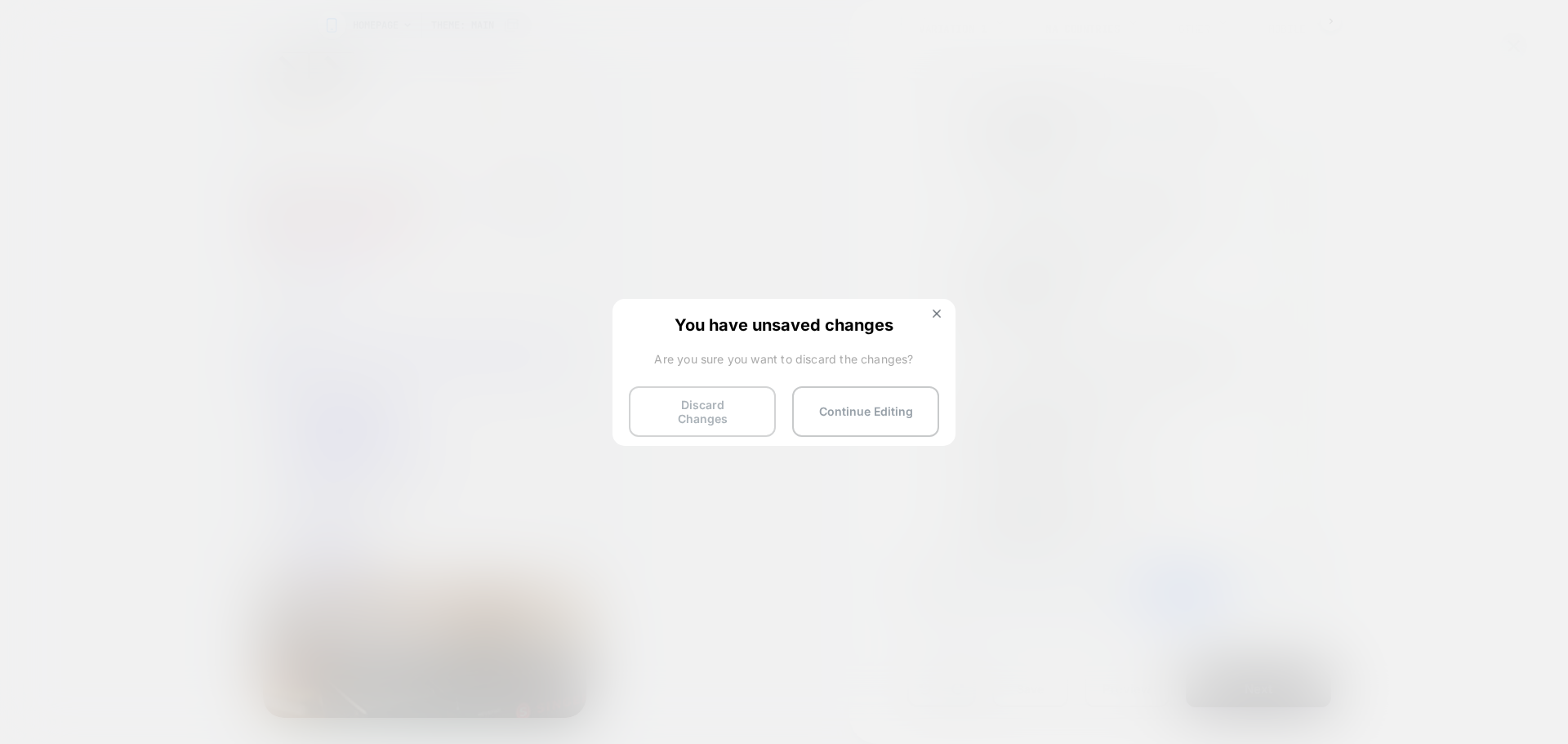 click on "Discard Changes" at bounding box center [702, 412] 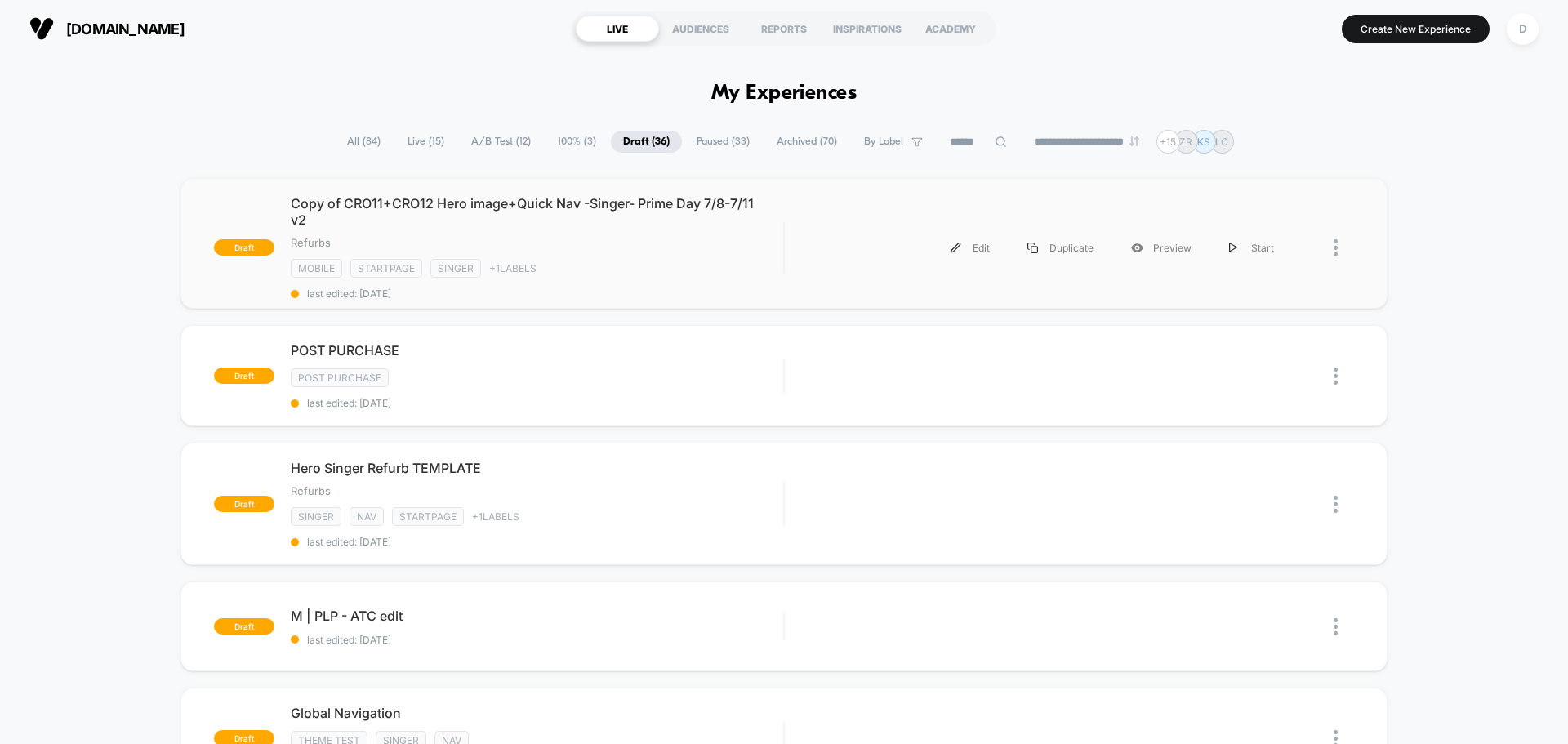 click at bounding box center (1323, 247) 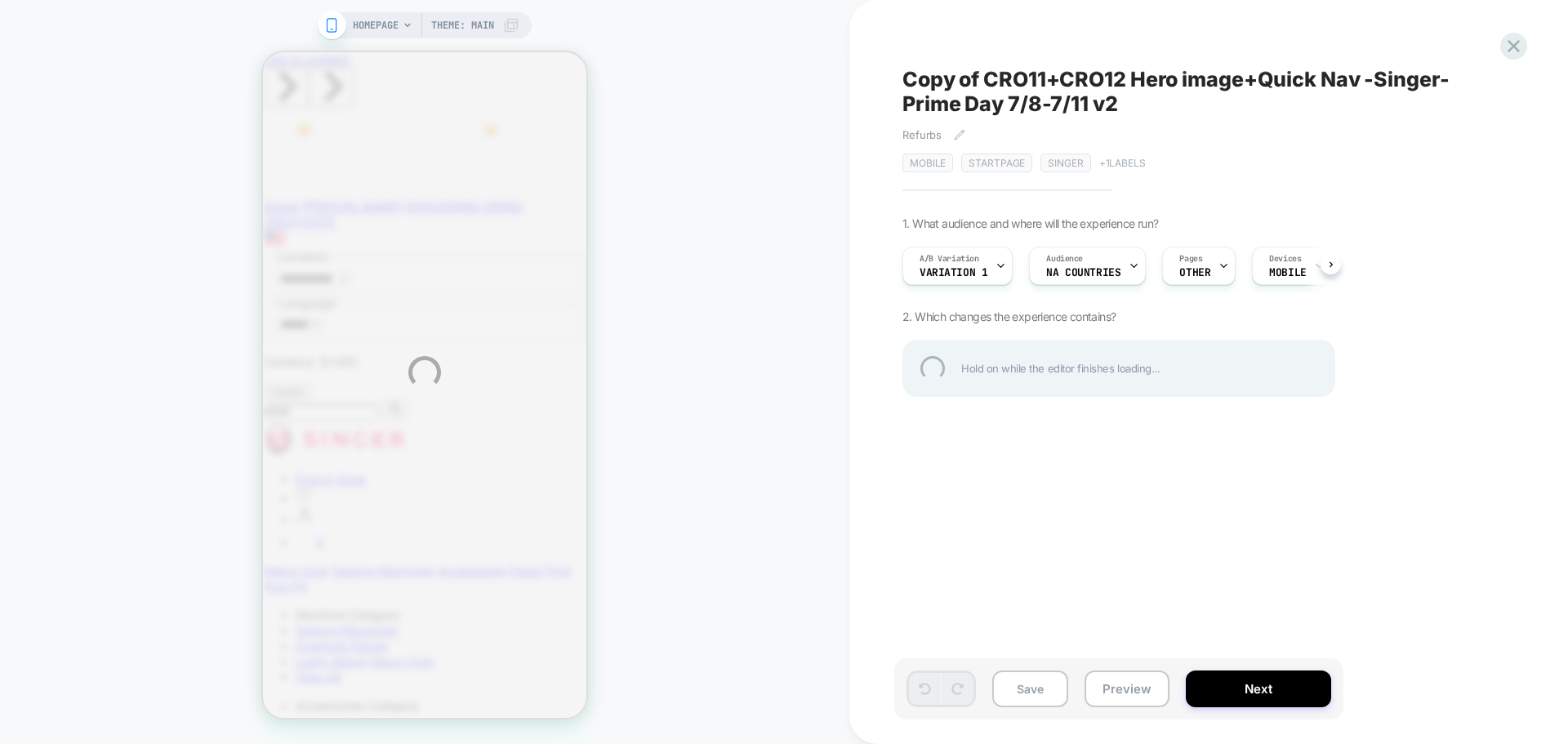 scroll, scrollTop: 0, scrollLeft: 0, axis: both 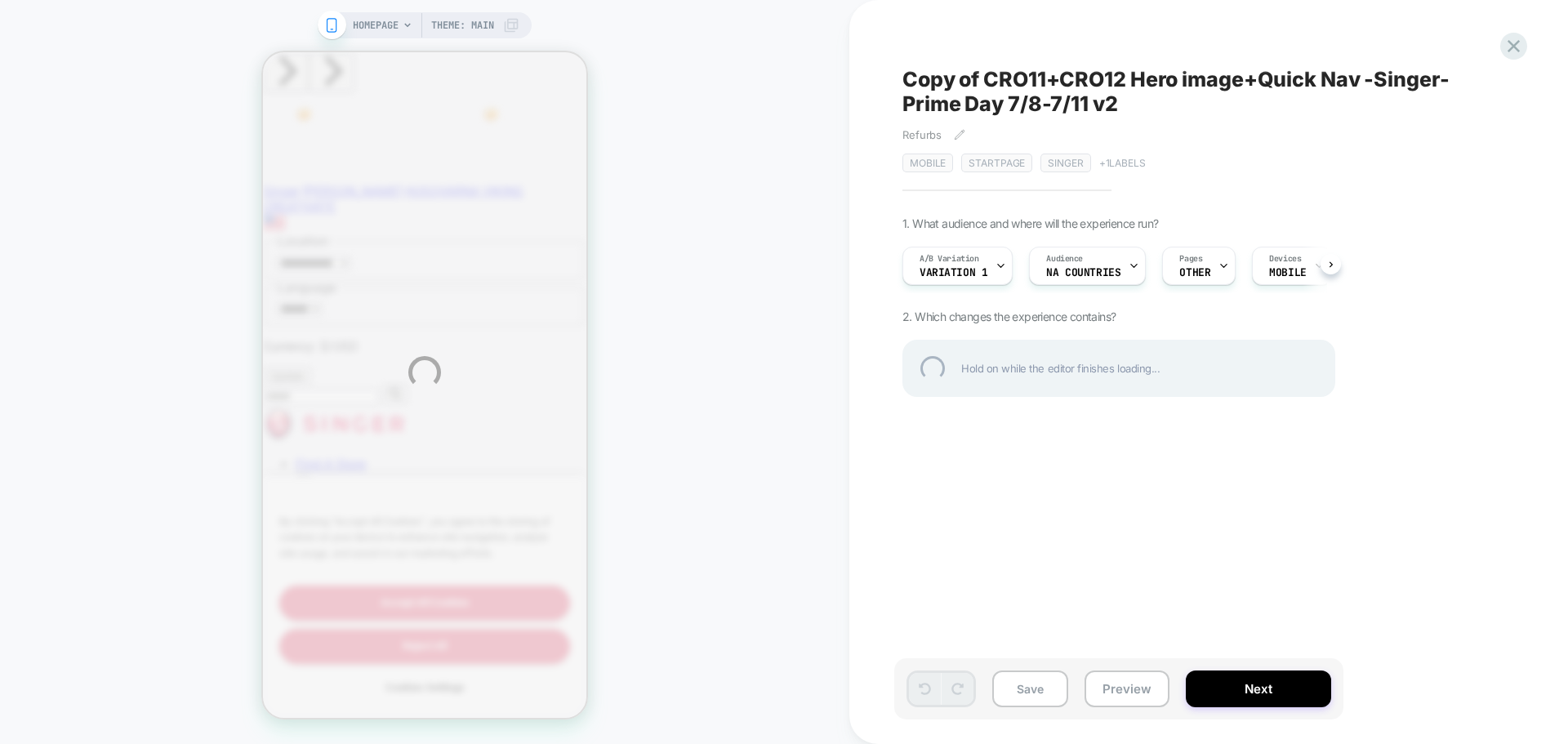 click on "HOMEPAGE Theme: MAIN Copy of CRO11+CRO12 Hero image+Quick Nav -Singer- Prime Day 7/8-7/11 v2 Refurbs Click to edit experience details Refurbs Mobile STARTPAGE Singer + 1  Labels 1. What audience and where will the experience run? A/B Variation Variation 1 Audience NA countries Pages OTHER Devices MOBILE Trigger Page Load 2. Which changes the experience contains? Hold on while the editor finishes loading... Save Preview Next" at bounding box center (784, 372) 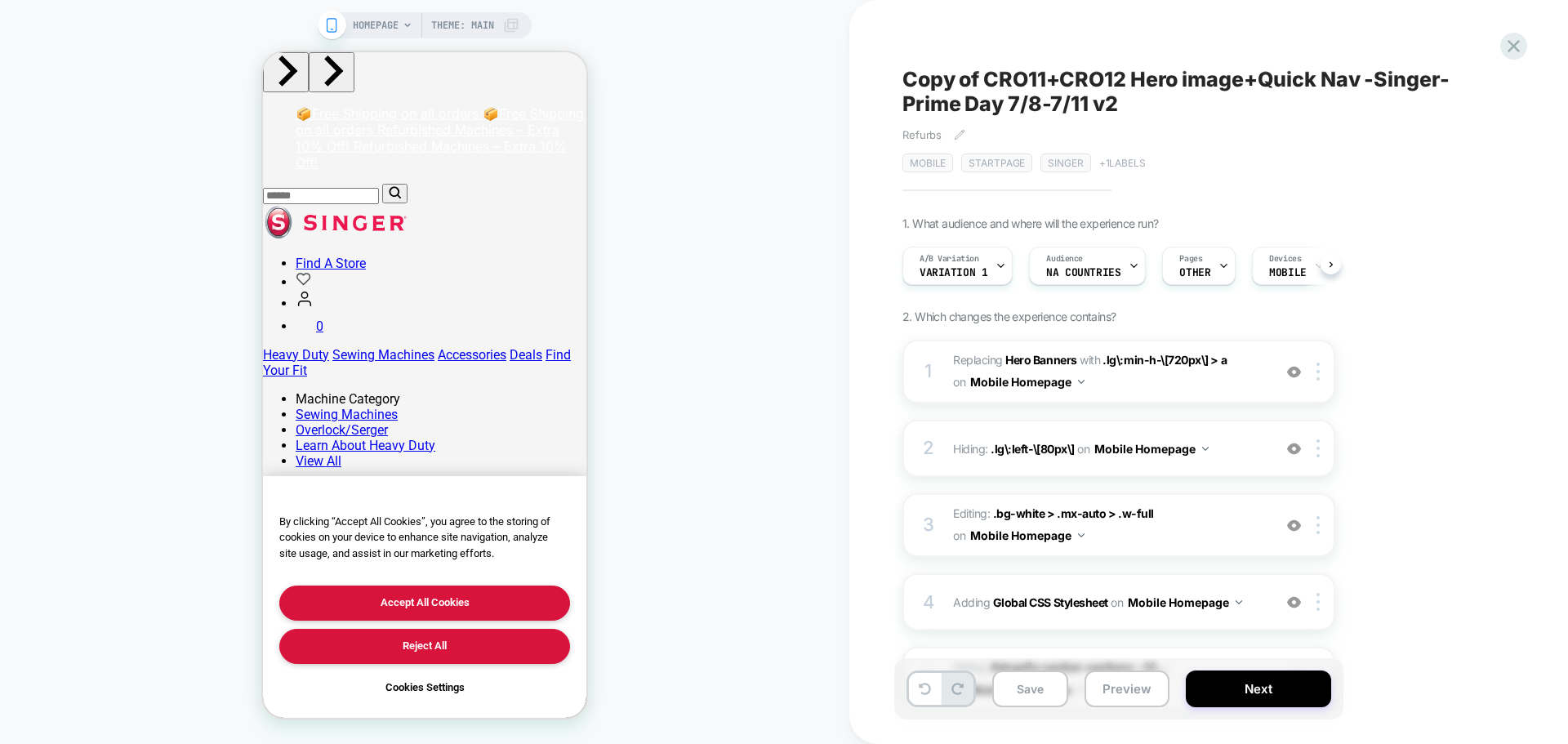 drag, startPoint x: 426, startPoint y: 600, endPoint x: 742, endPoint y: 316, distance: 424.867 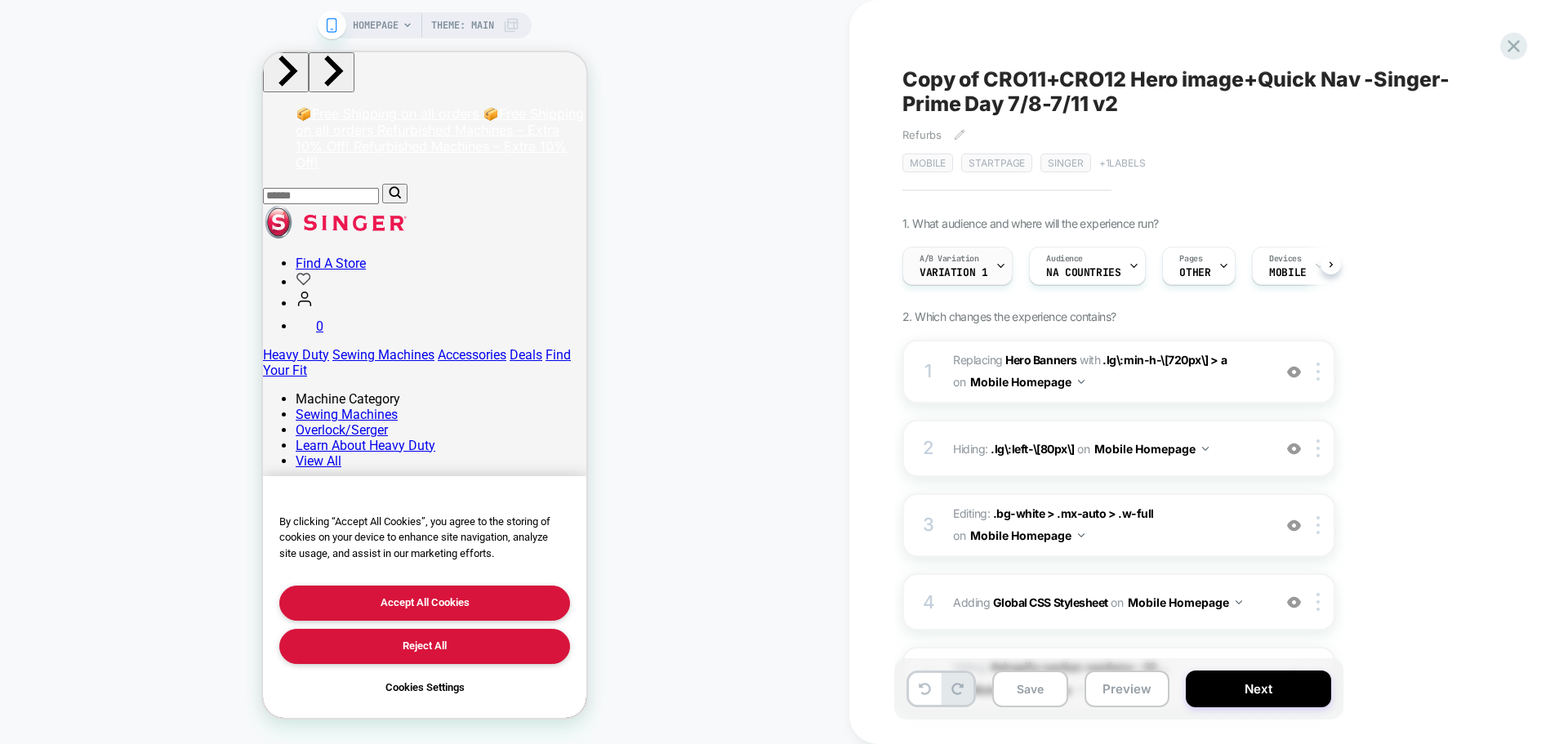 scroll, scrollTop: 0, scrollLeft: 1, axis: horizontal 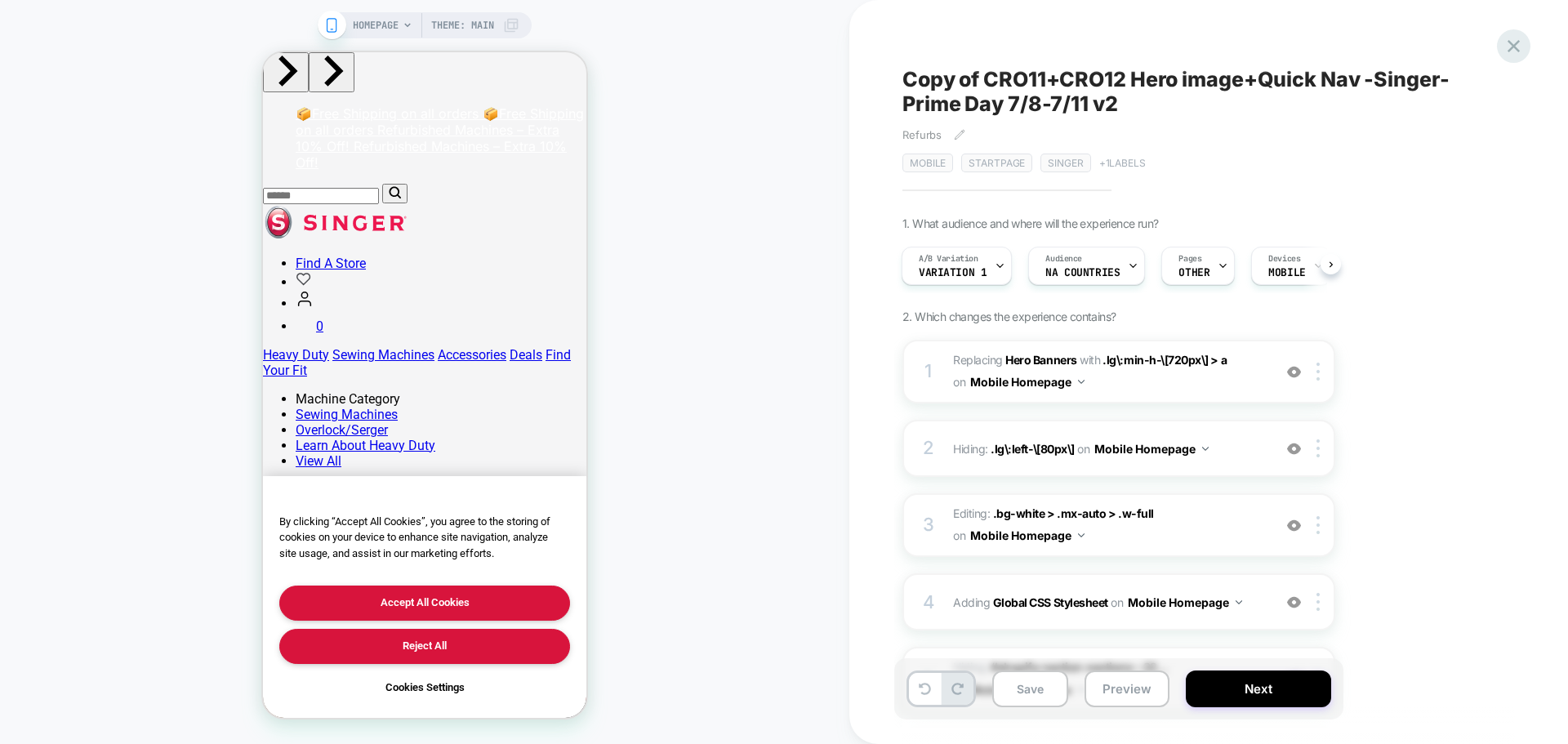 click on "Copy of CRO11+CRO12 Hero image+Quick Nav -Singer- Prime Day 7/8-7/11 v2 Refurbs Click to edit experience details Refurbs Mobile STARTPAGE Singer + 1  Labels 1. What audience and where will the experience run? A/B Variation Variation 1 Audience NA countries Pages OTHER Devices MOBILE Trigger Page Load 2. Which changes the experience contains? 1 #_loomi_addon_1748334382352_dup1749066882_dup1750747758_dup1751954488_dup1751954585_dup1751966270 Replacing   Hero Banners   WITH .lg\:min-h-\[720px\] > a .lg\:min-h-\[720px\] > a   on Mobile Homepage Add Before Add After Duplicate Replace Position Copy CSS Selector Copy Widget Id Rename Copy to   Desktop Target   All Devices Delete 2 Hiding :   .lg\:left-\[80px\] .lg\:left-\[80px\]   on Mobile Homepage Add Before Add After Copy CSS Selector Rename Copy to   Desktop Target   All Devices Delete 3 Editing :   .bg-white > .mx-auto > .w-full .bg-white > .mx-auto > .w-full   on Mobile Homepage Add Before Add After Delete 4 Adding   Global CSS Stylesheet   on Mobile Homepage" at bounding box center [1200, 372] 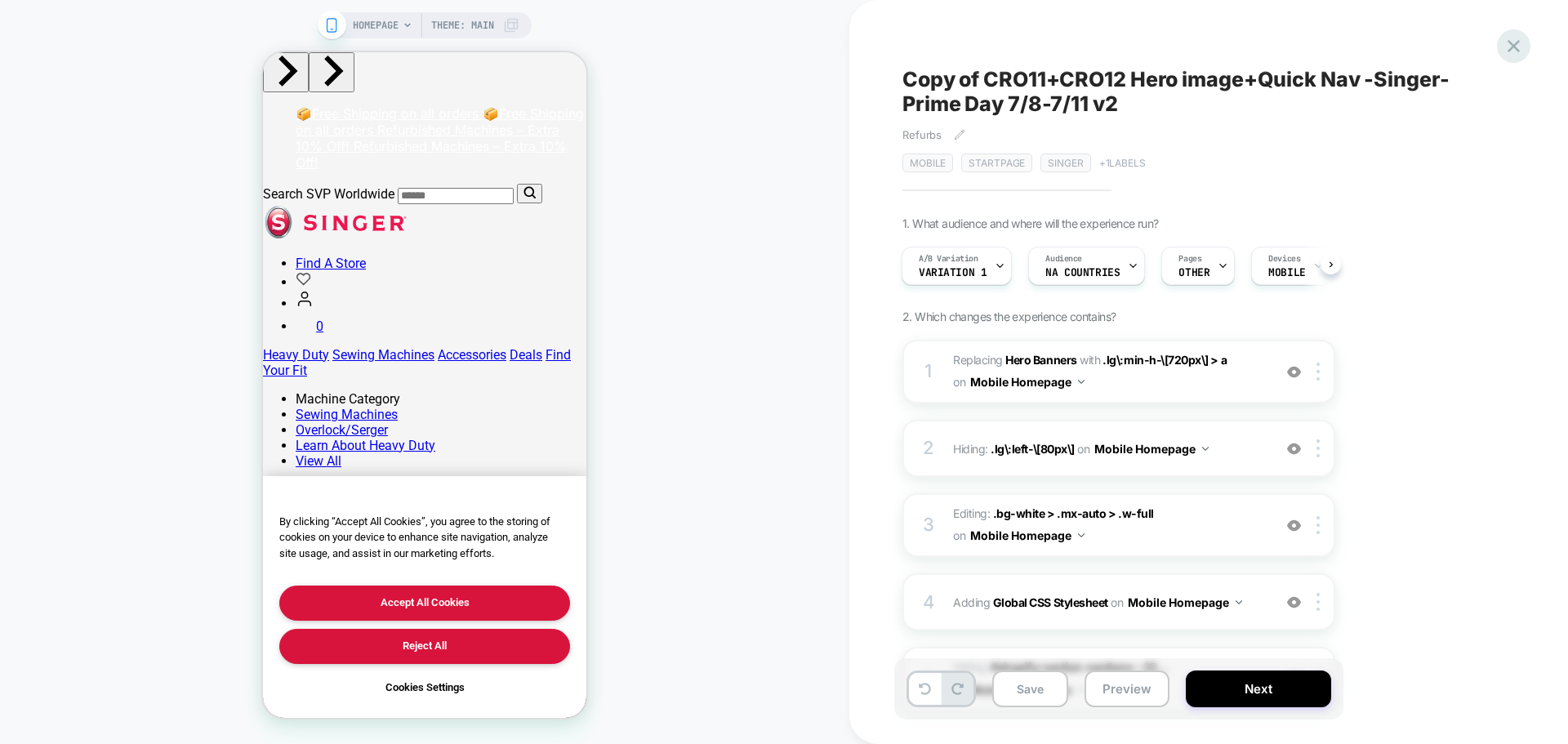 click 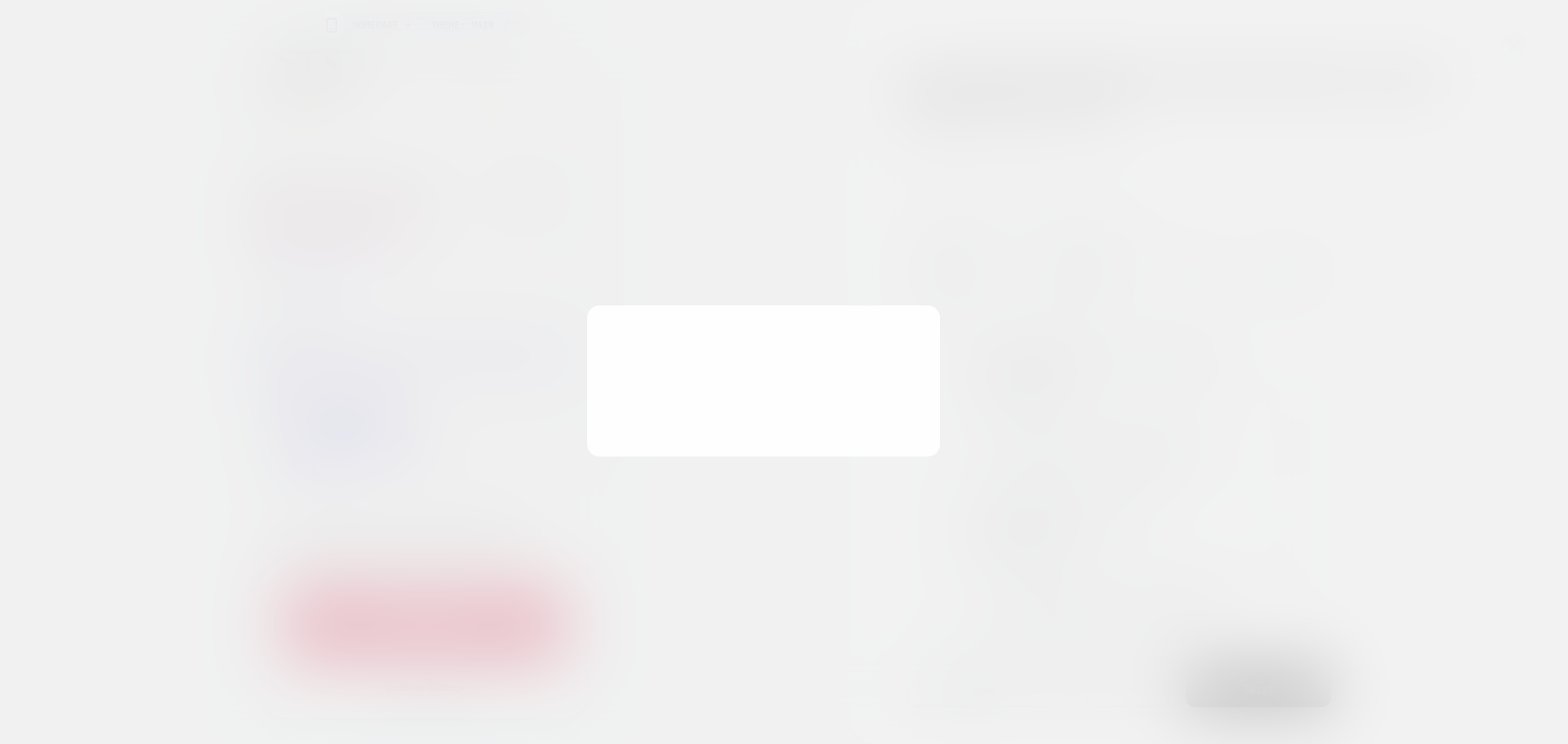 scroll, scrollTop: 0, scrollLeft: 0, axis: both 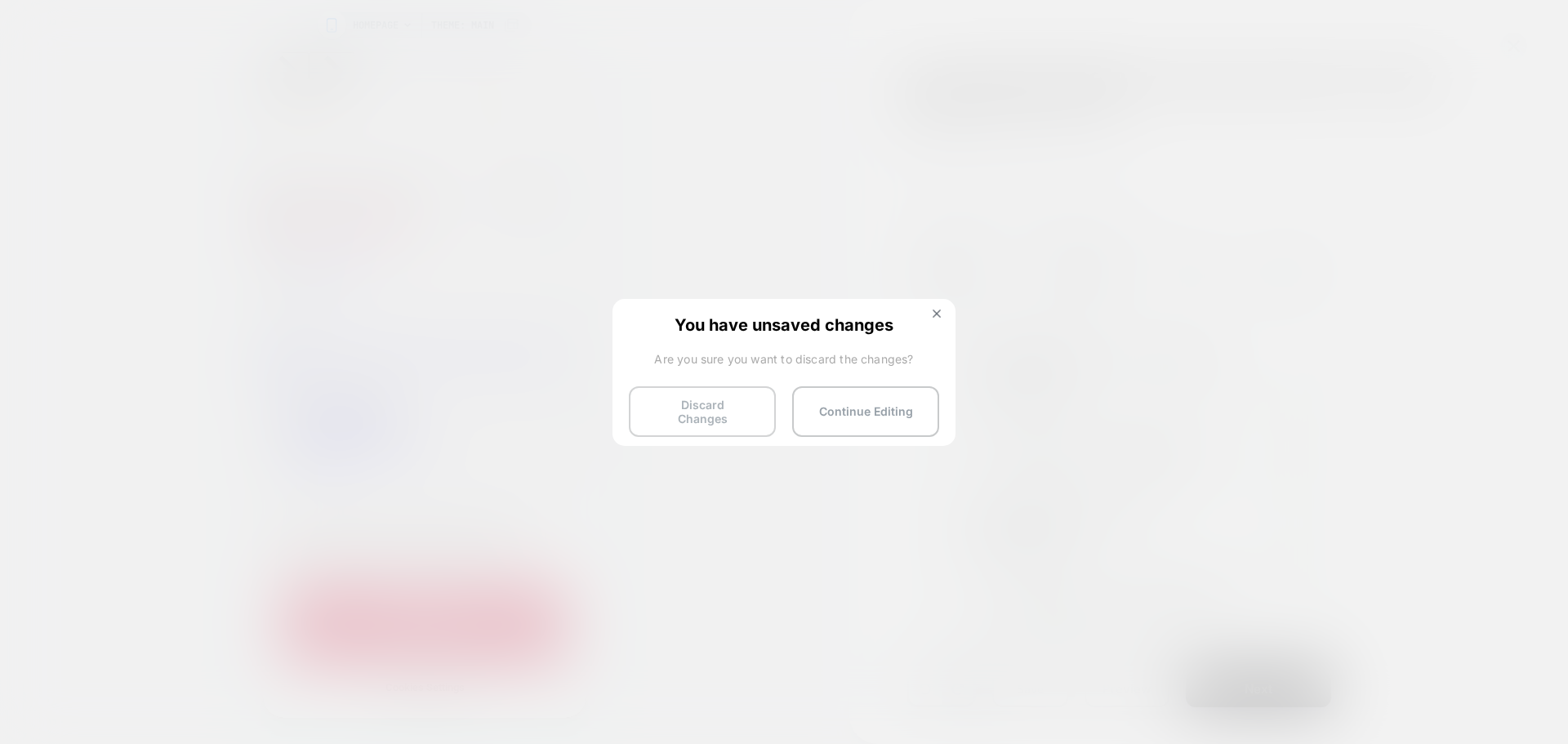 click on "Discard Changes" at bounding box center (702, 412) 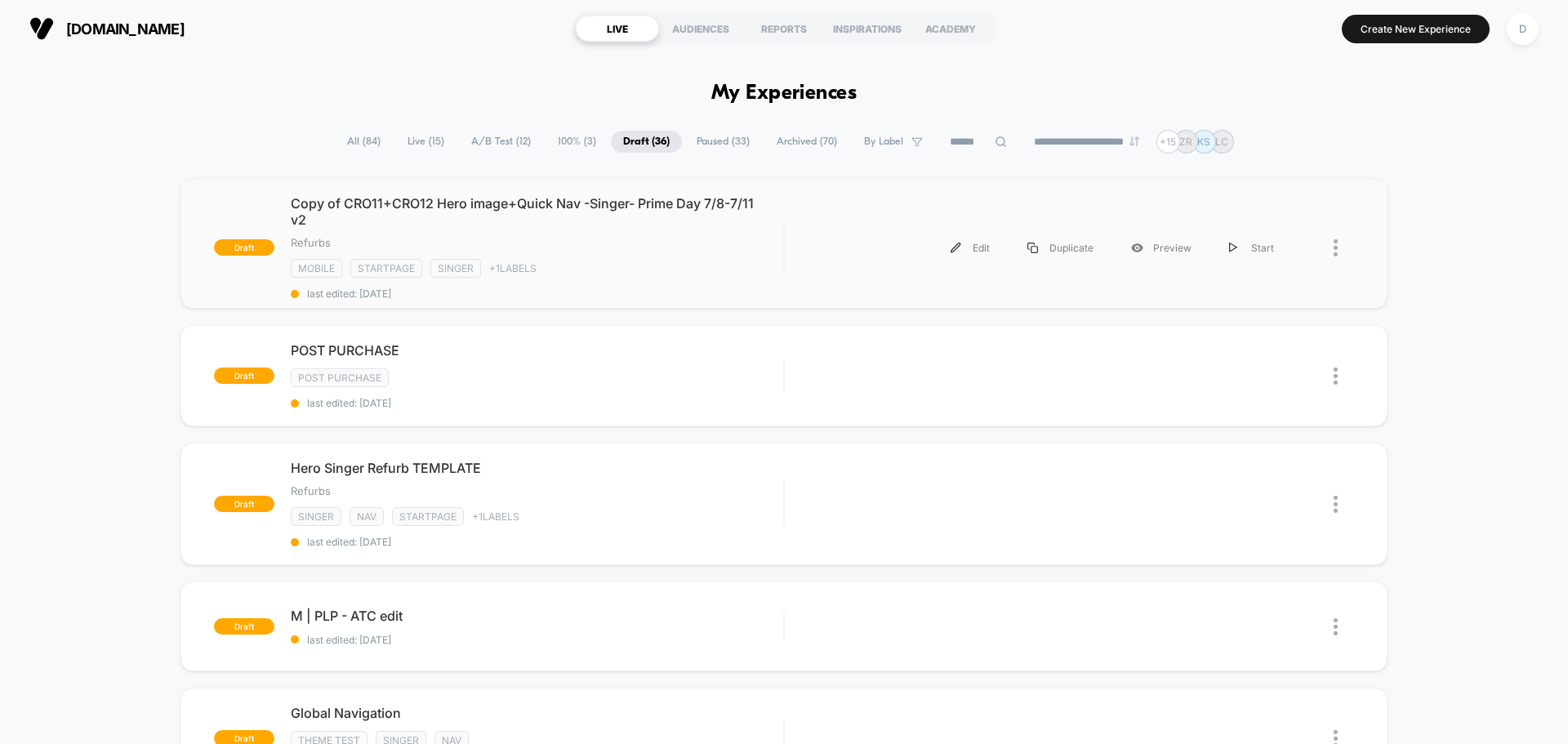 click at bounding box center (1323, 247) 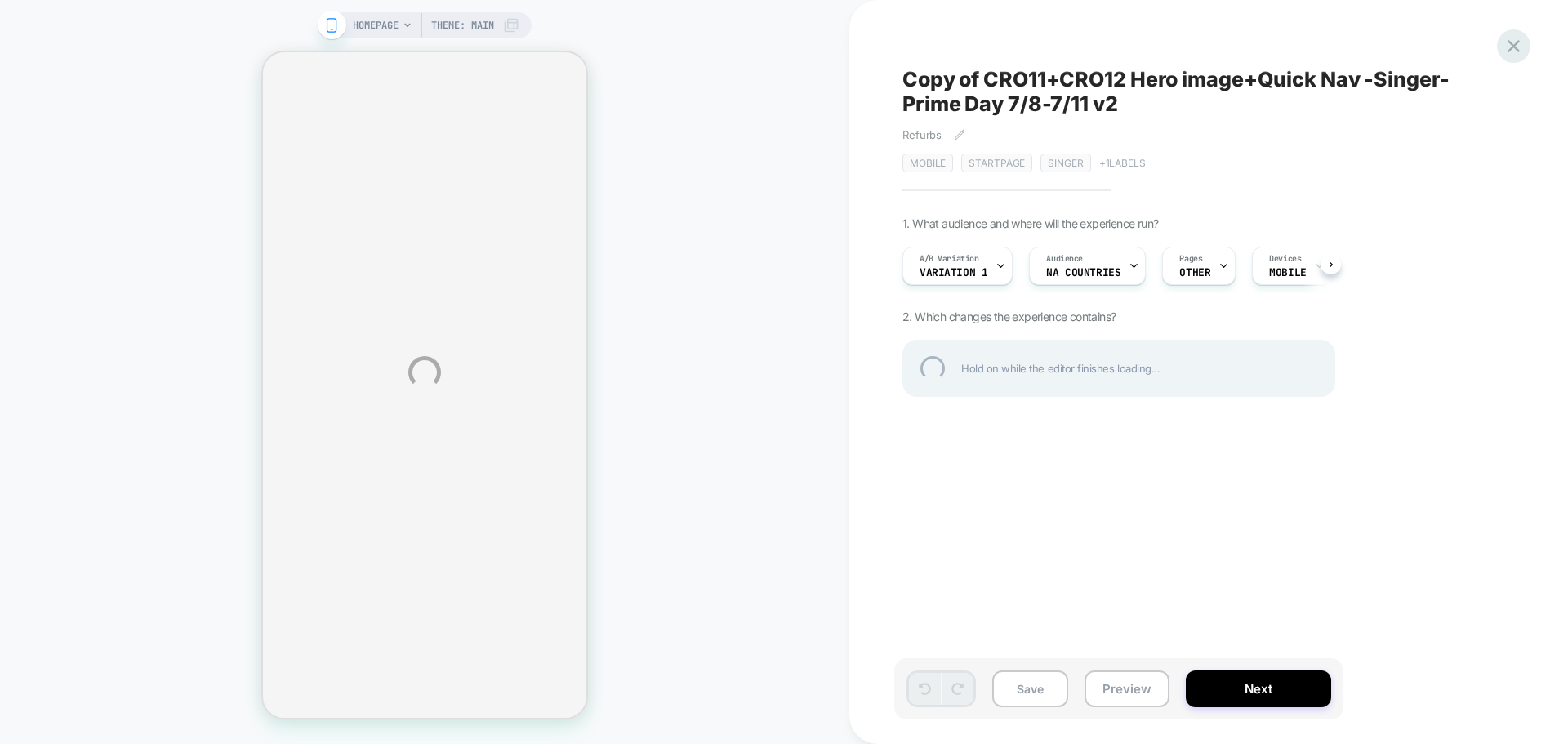 click at bounding box center [1513, 46] 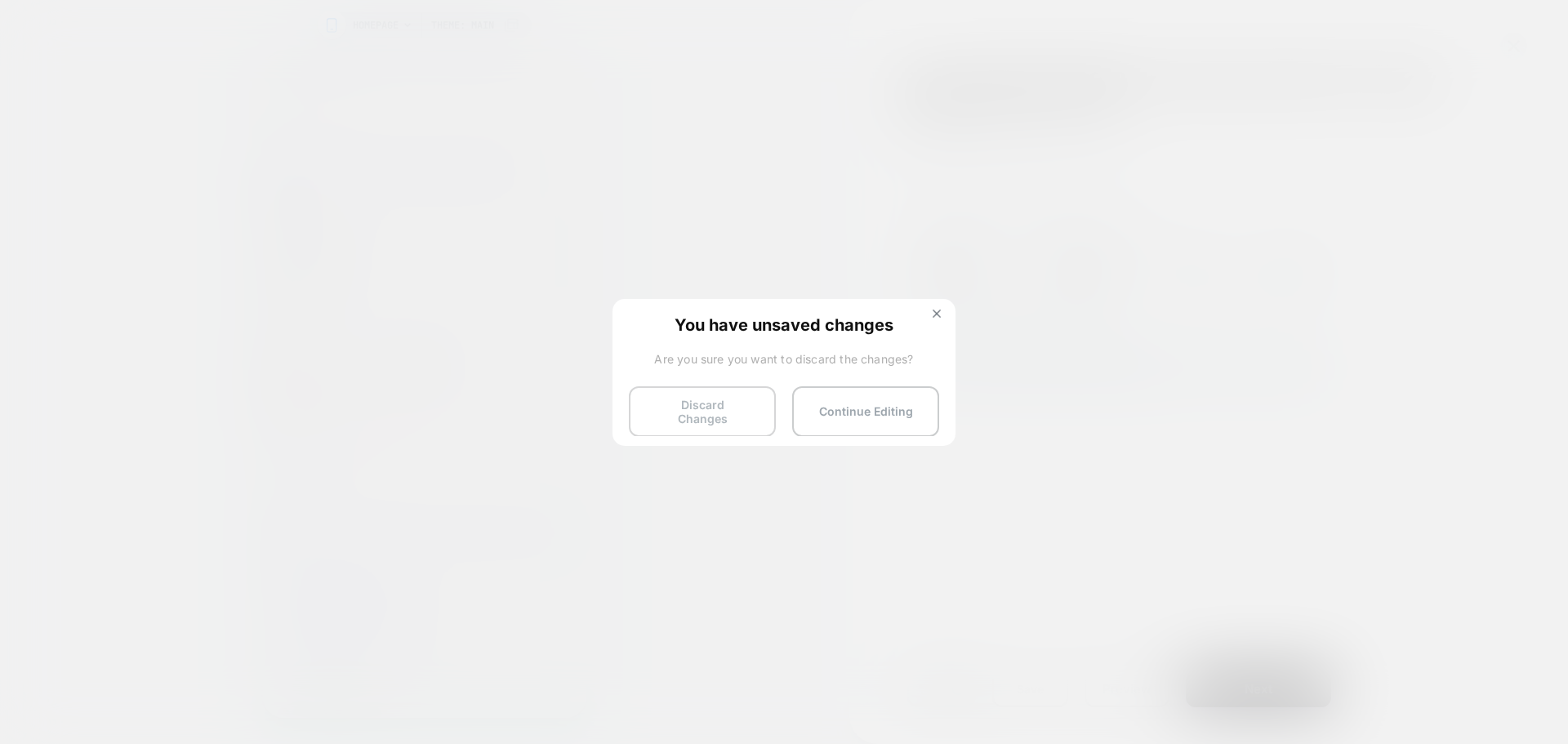 click on "Discard Changes" at bounding box center [702, 412] 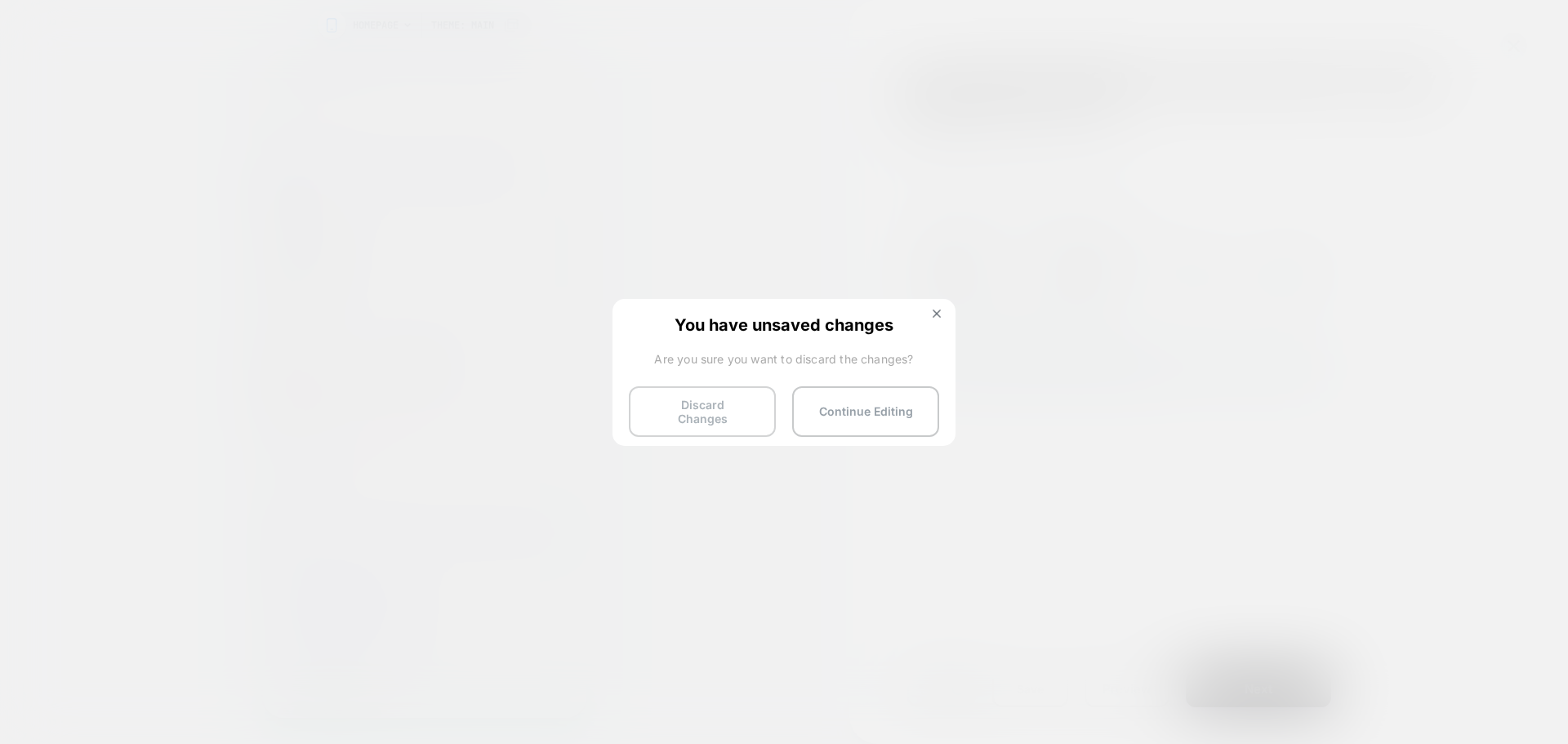 scroll, scrollTop: 0, scrollLeft: 0, axis: both 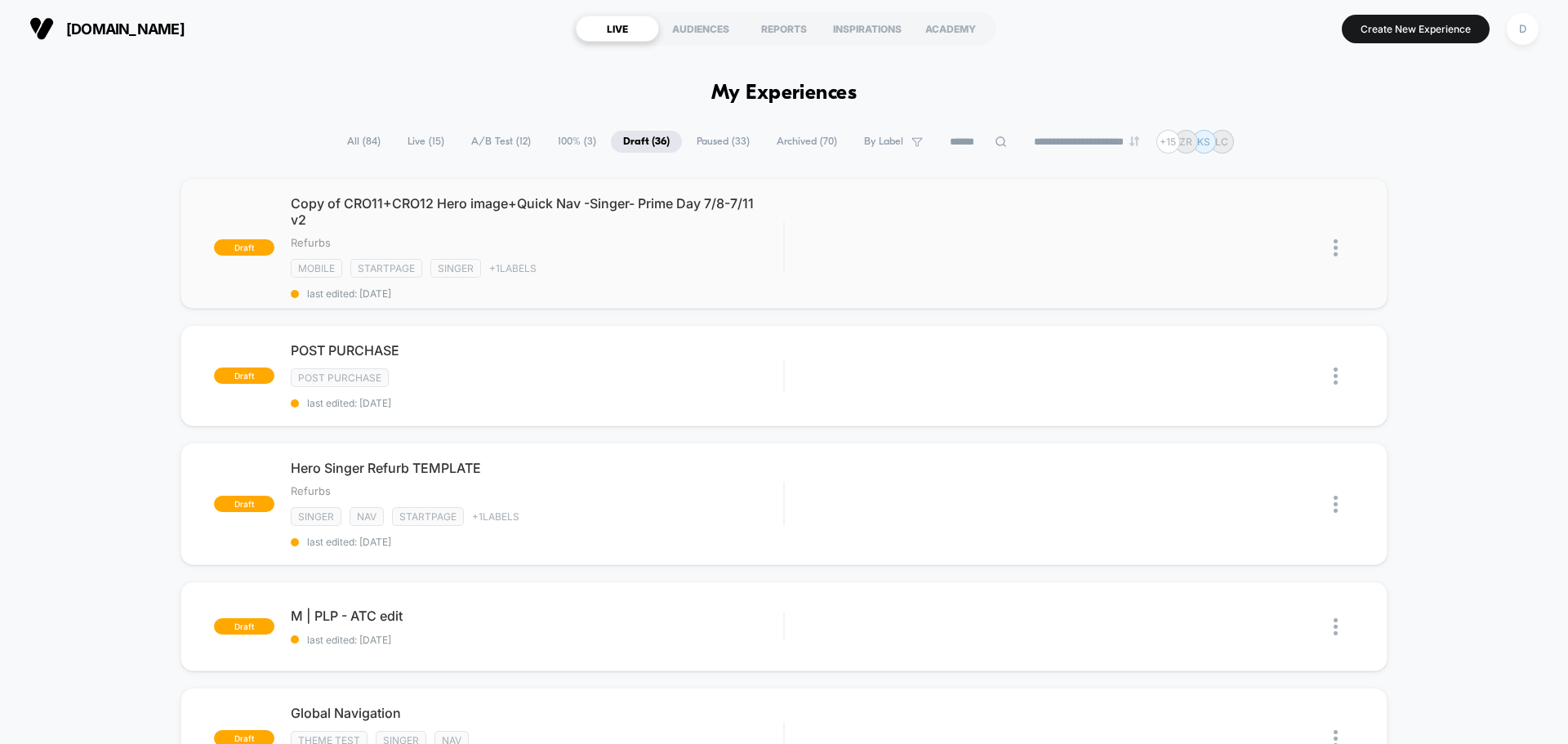 click at bounding box center [1335, 247] 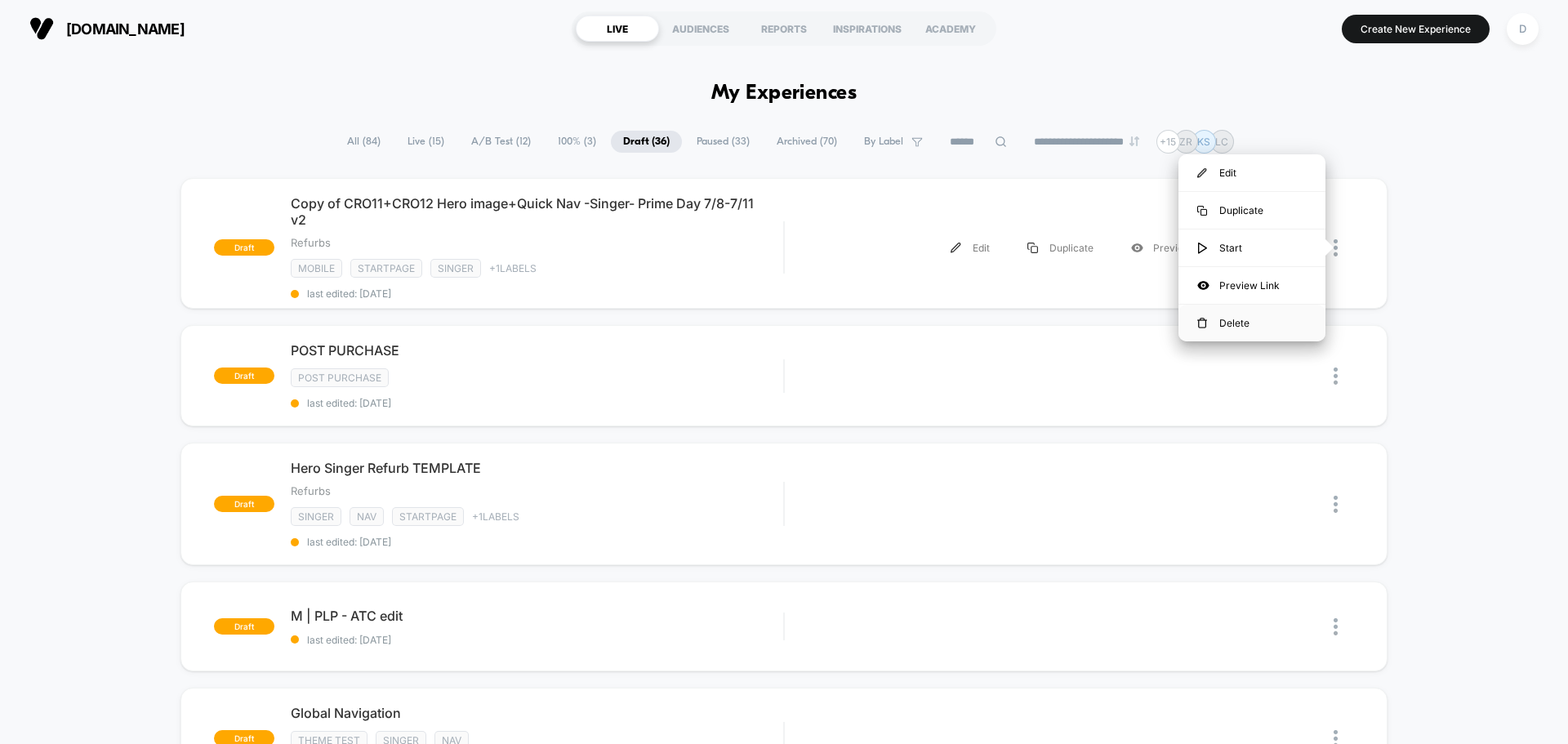 click on "Delete" at bounding box center [1252, 323] 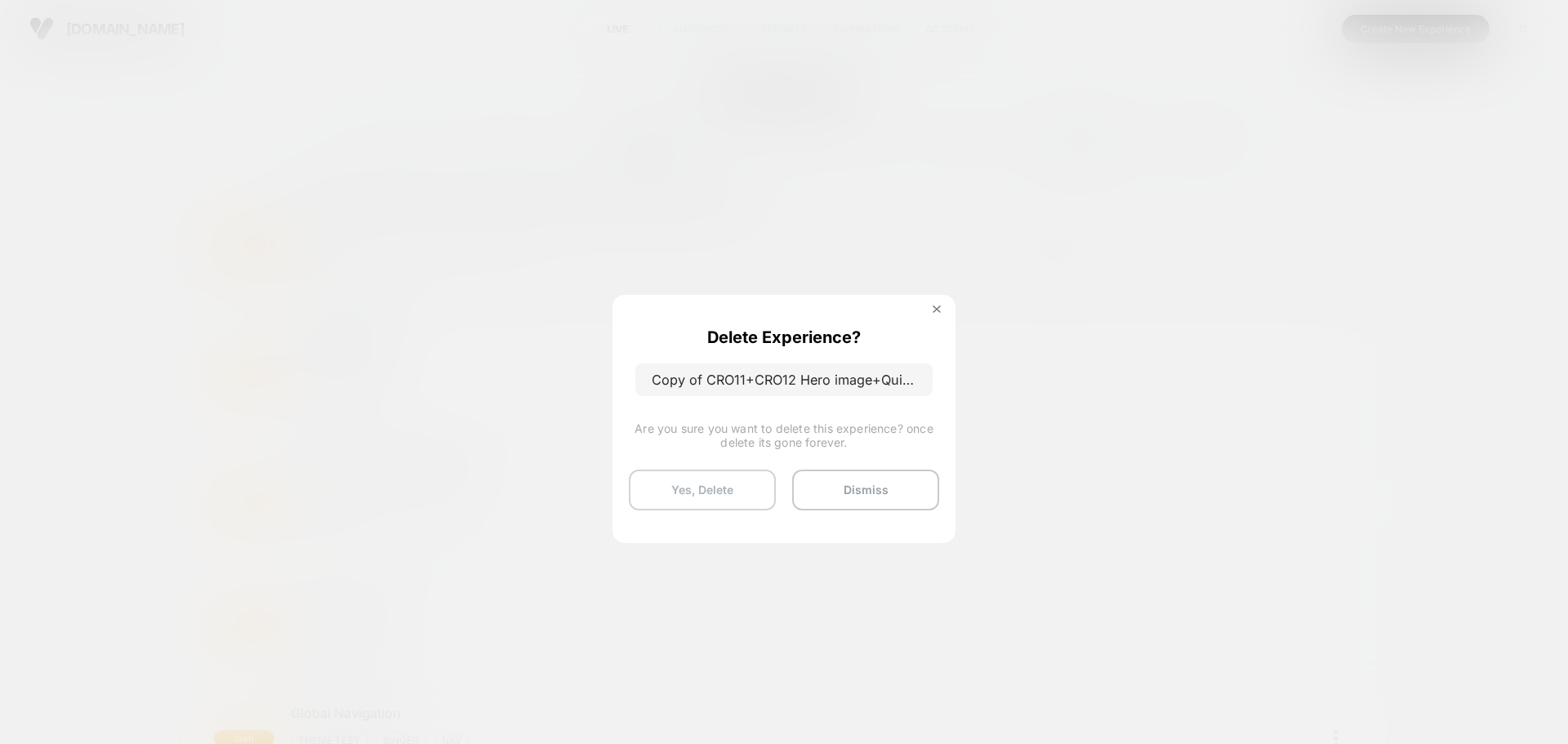 click on "Yes, Delete" at bounding box center [702, 490] 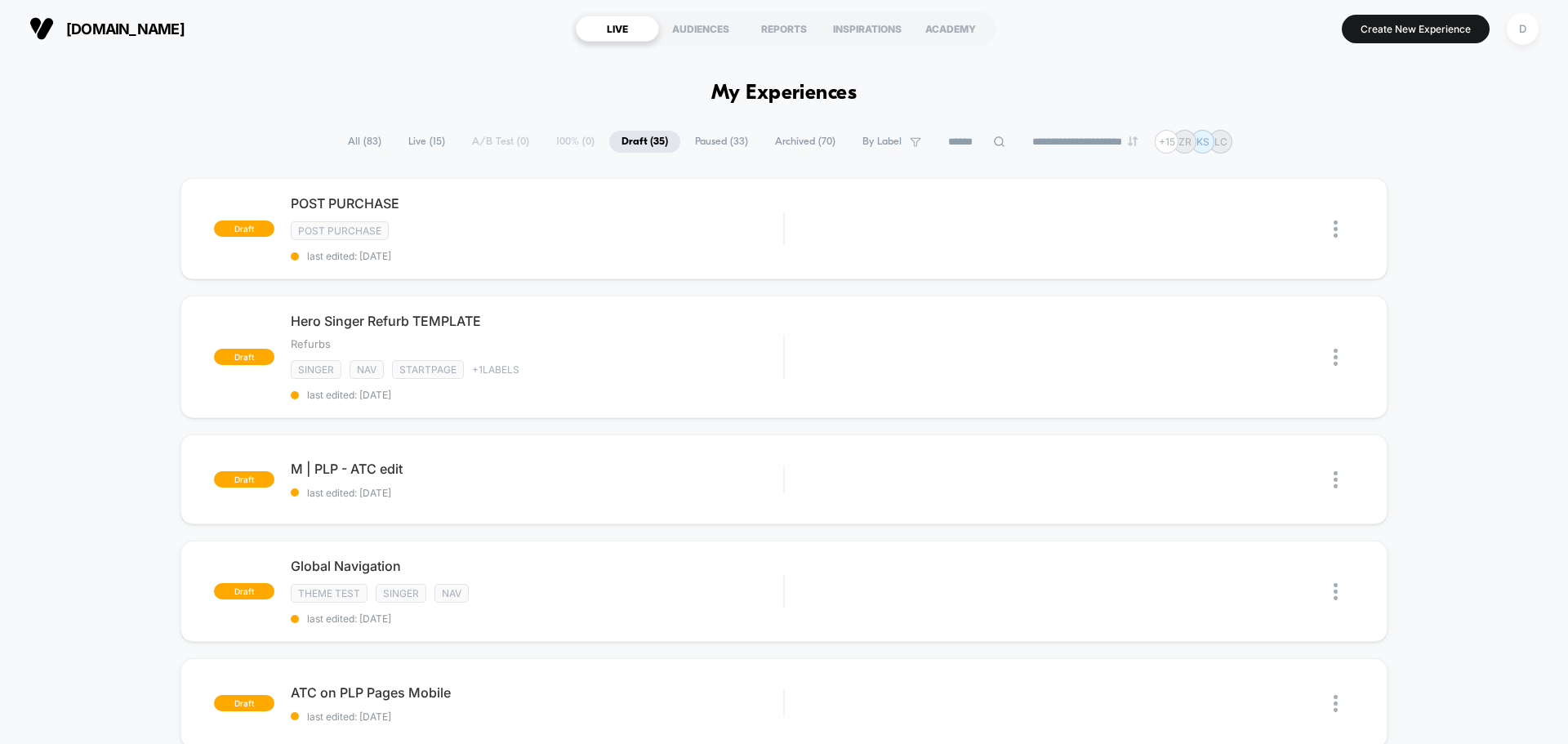 click on "All ( 83 )" at bounding box center (364, 141) 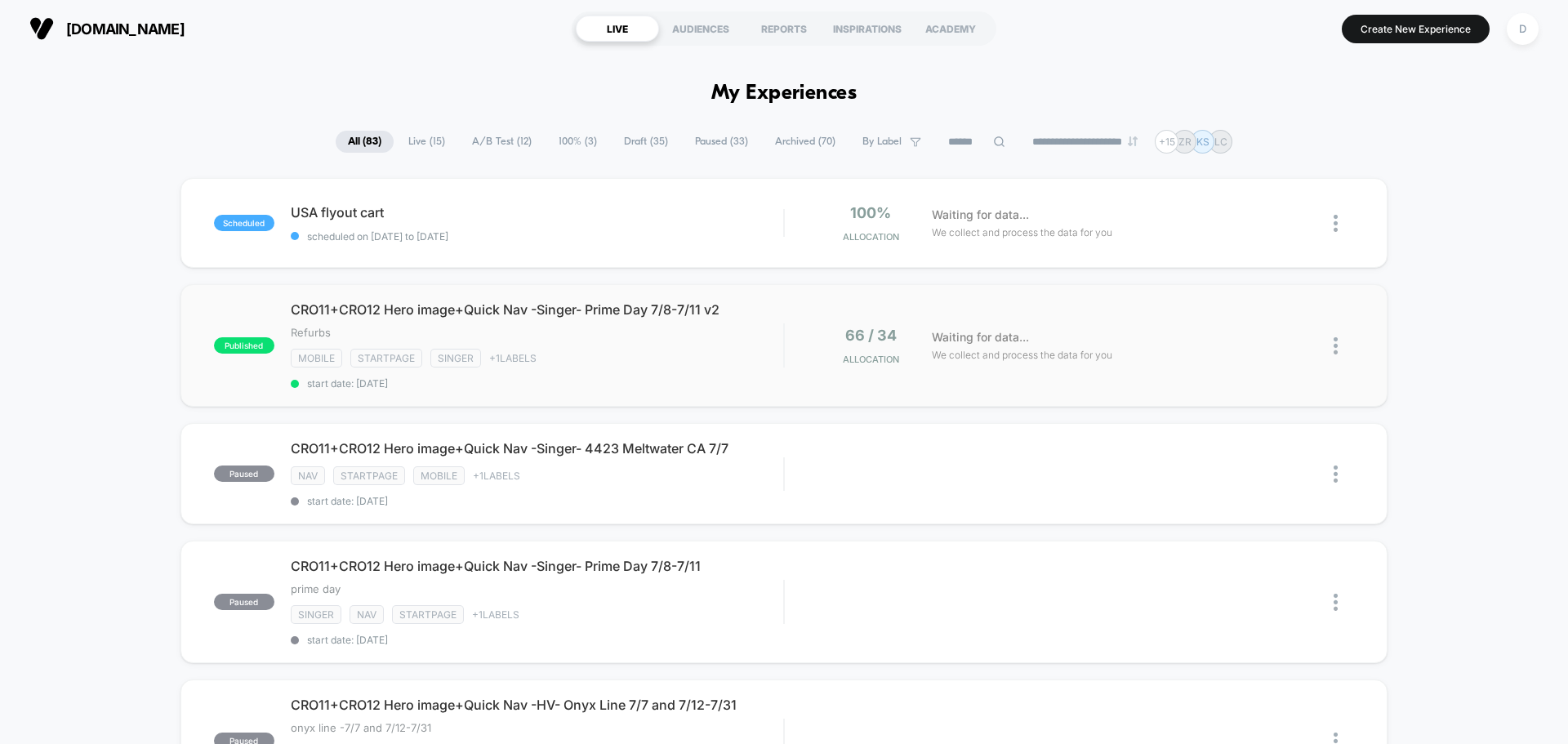 click at bounding box center (1335, 345) 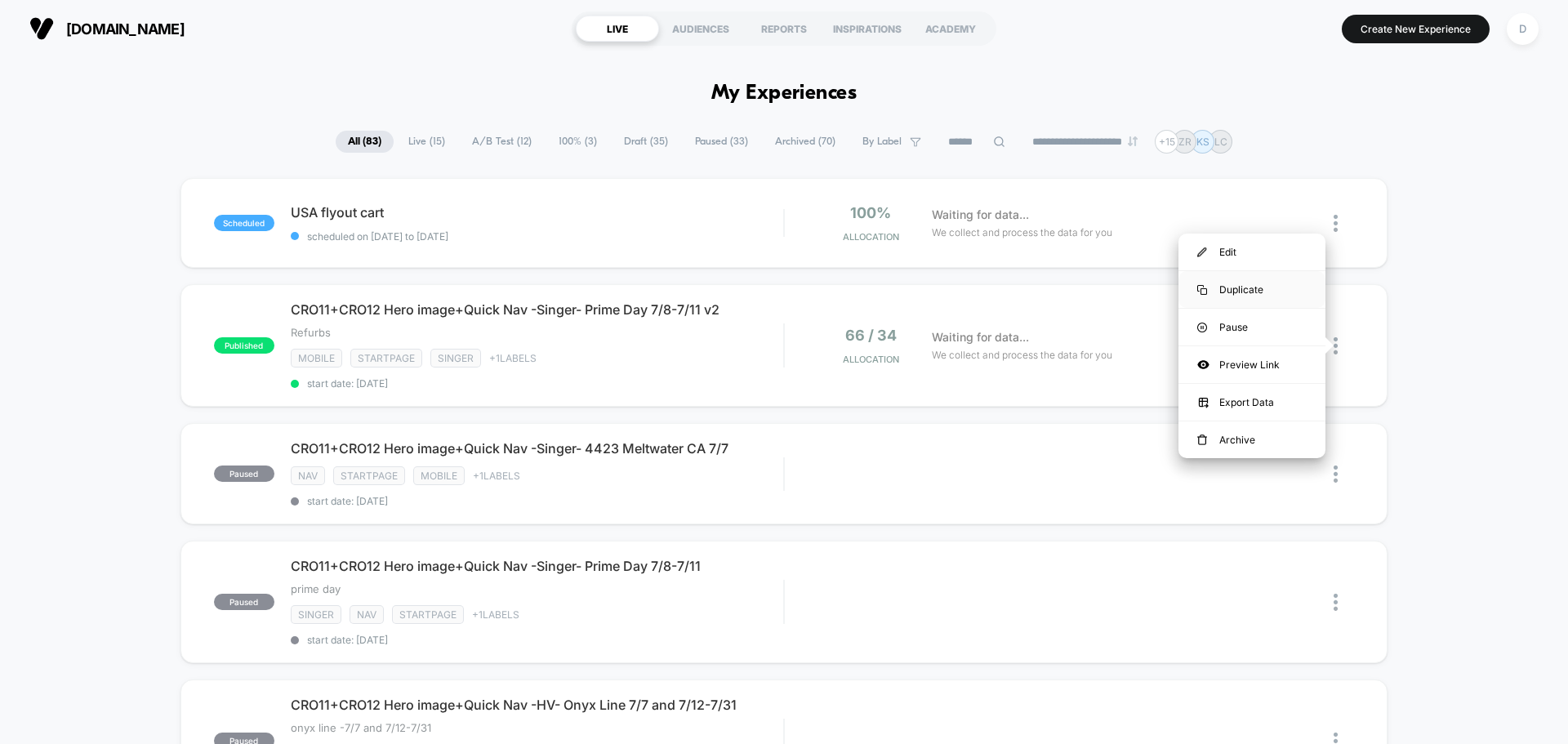 click on "Duplicate" at bounding box center (1252, 289) 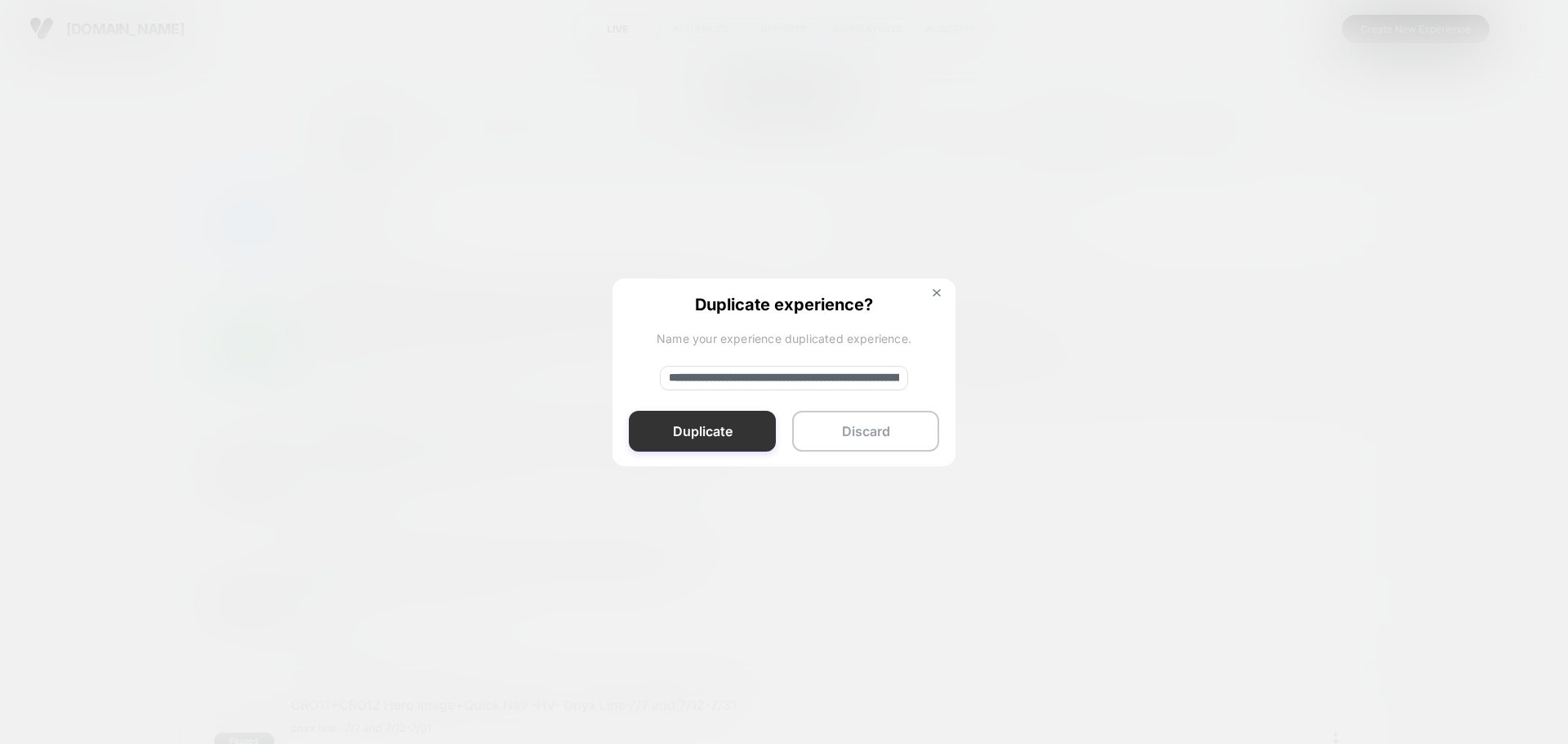 click on "Duplicate" at bounding box center (702, 431) 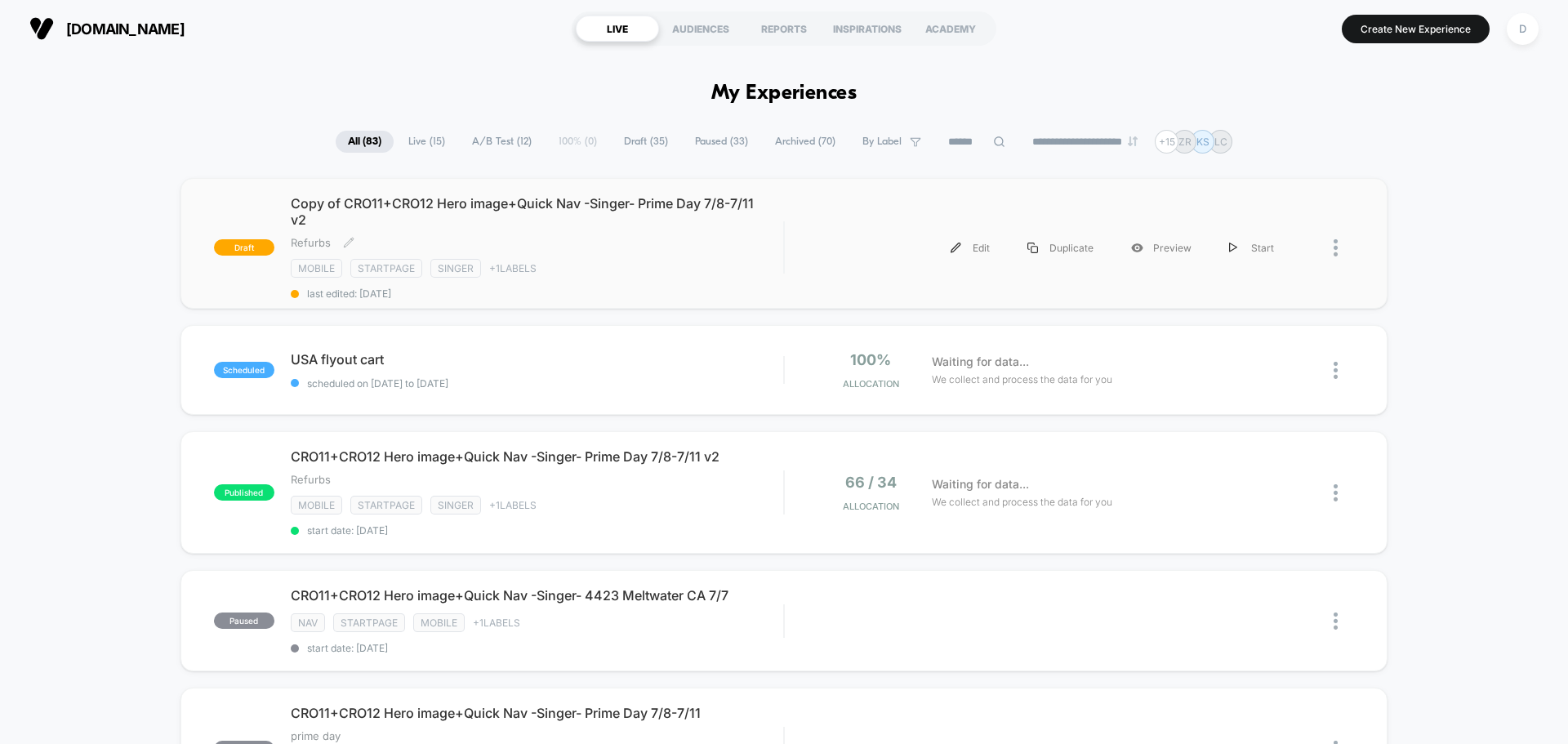 click on "Copy of CRO11+CRO12 Hero image+Quick Nav -Singer- Prime Day 7/8-7/11 v2 Refurbs Click to edit experience details Refurbs Mobile STARTPAGE Singer + 1  Labels last edited: 7/8/2025" at bounding box center (537, 247) 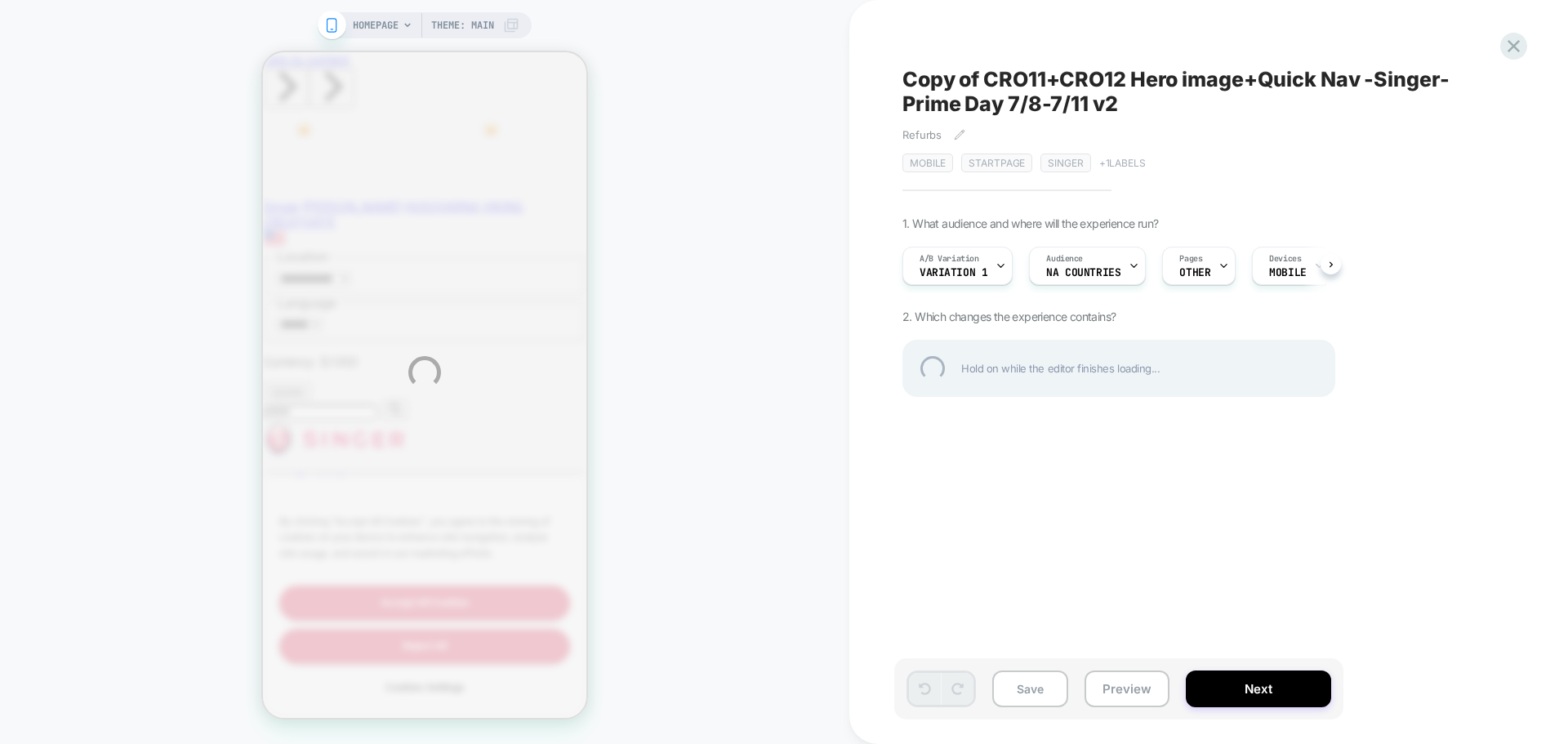 scroll, scrollTop: 0, scrollLeft: 0, axis: both 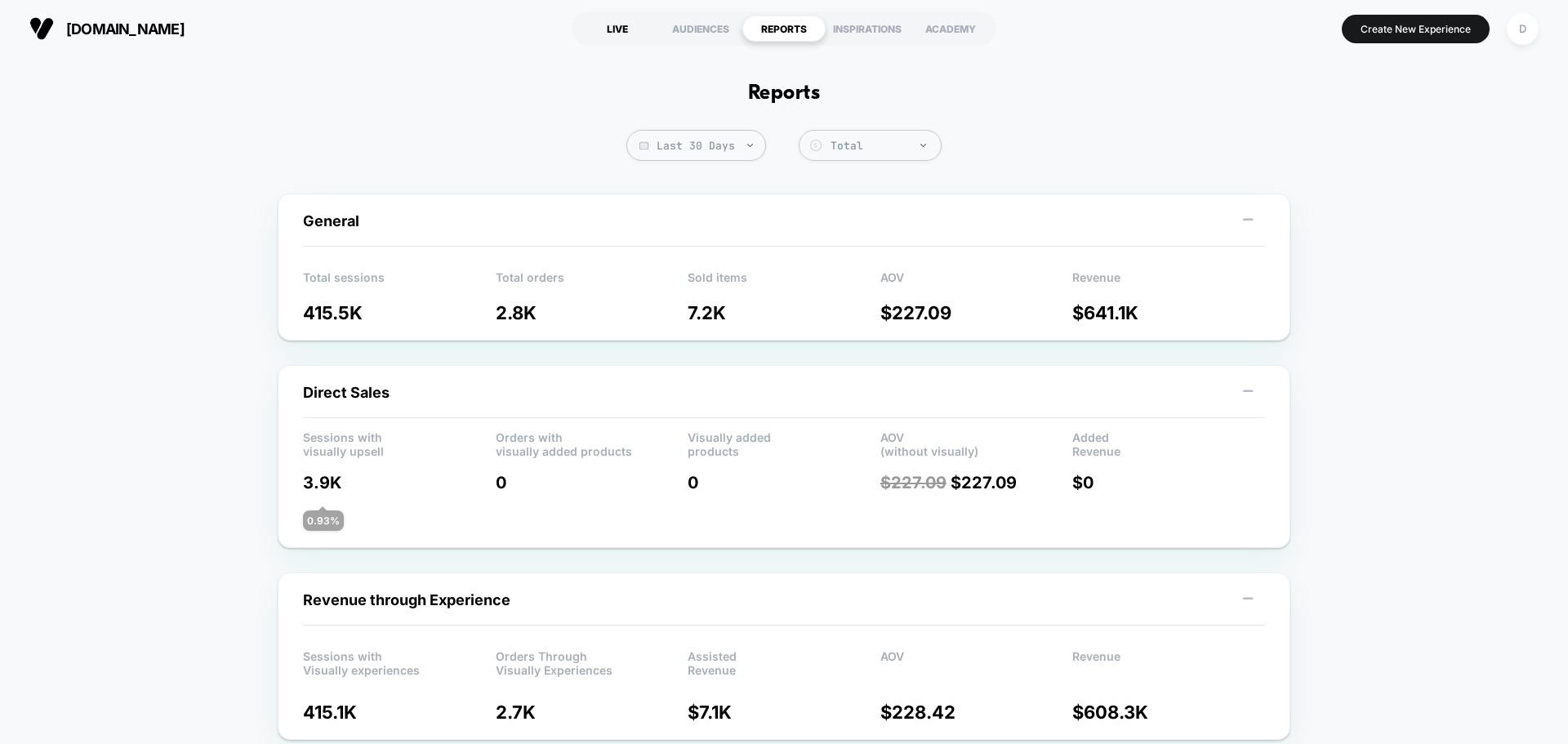 click on "LIVE" at bounding box center (617, 29) 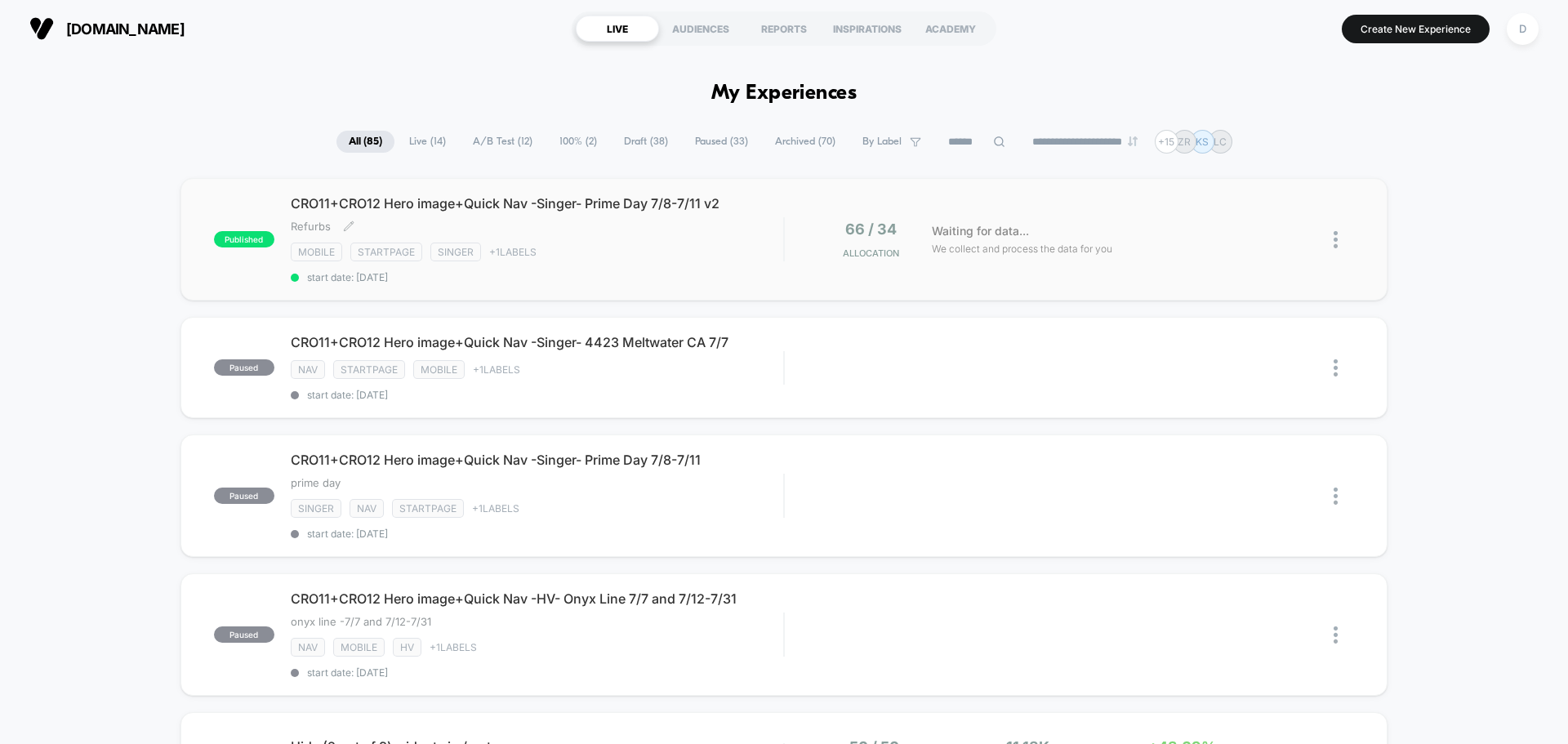 click on "CRO11+CRO12 Hero image+Quick Nav -Singer- Prime Day 7/8-7/11 v2 Refurbs Click to edit experience details Refurbs Mobile STARTPAGE Singer + 1  Labels start date: [DATE]" at bounding box center (537, 239) 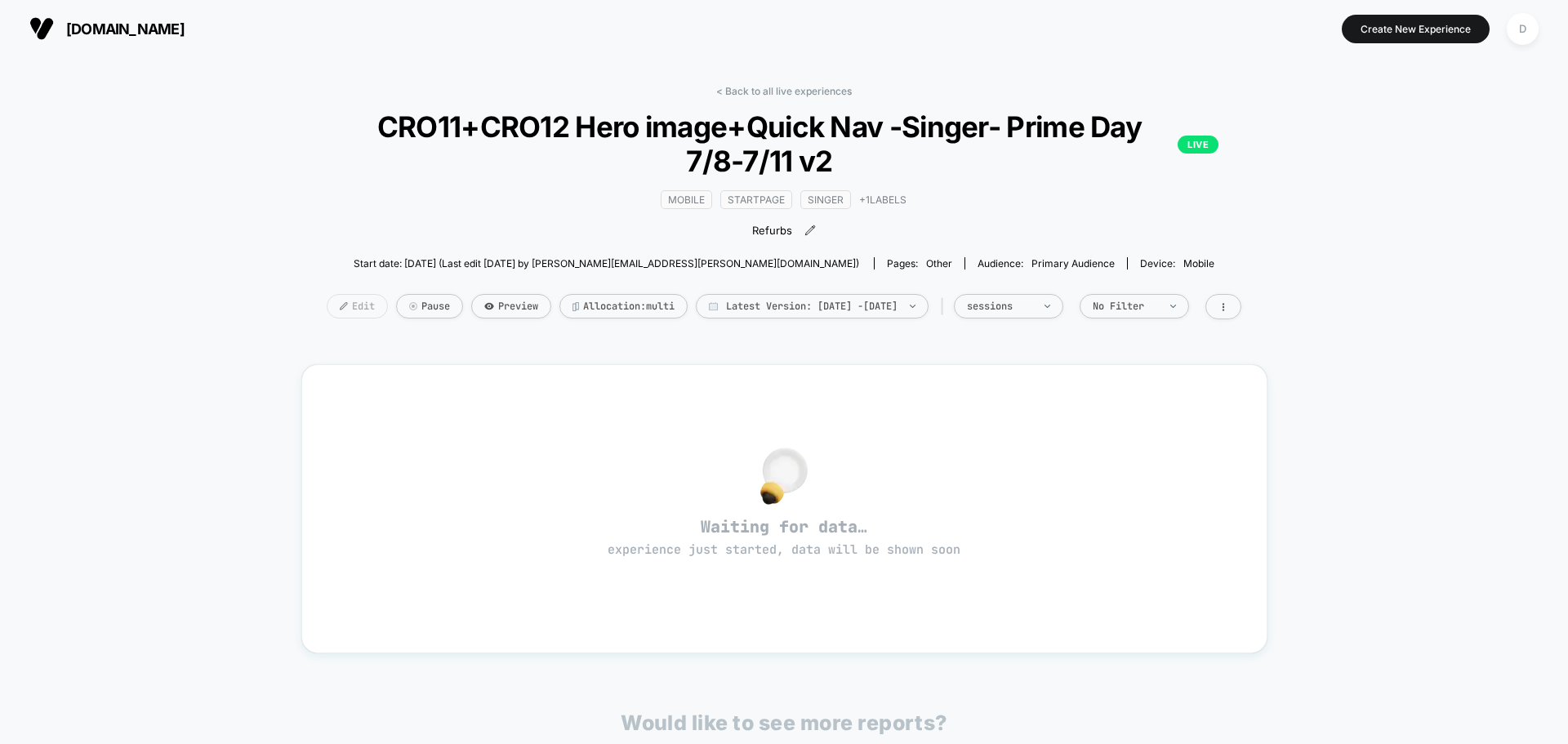 click at bounding box center [344, 306] 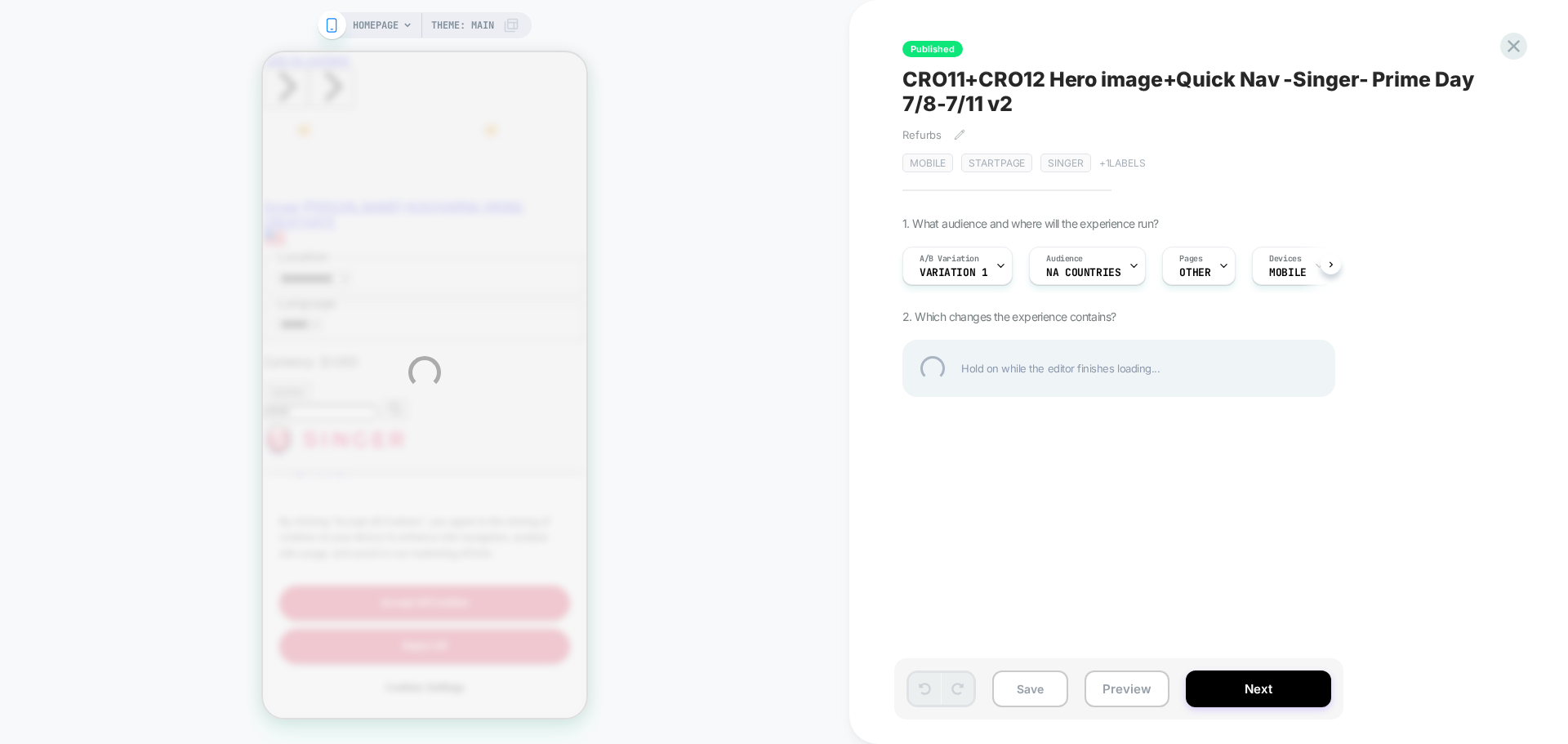 scroll, scrollTop: 0, scrollLeft: 0, axis: both 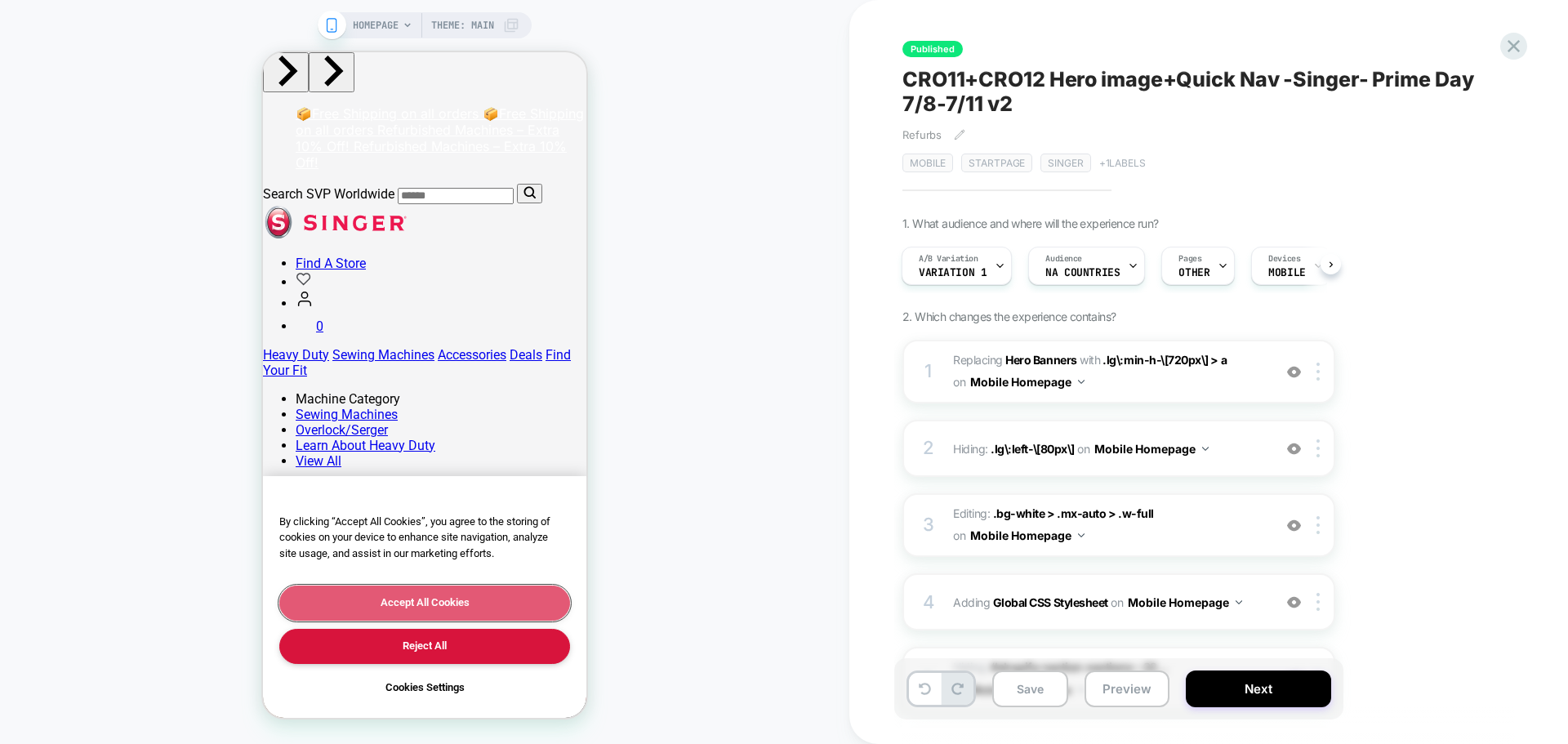 click on "Accept All Cookies" at bounding box center [425, 603] 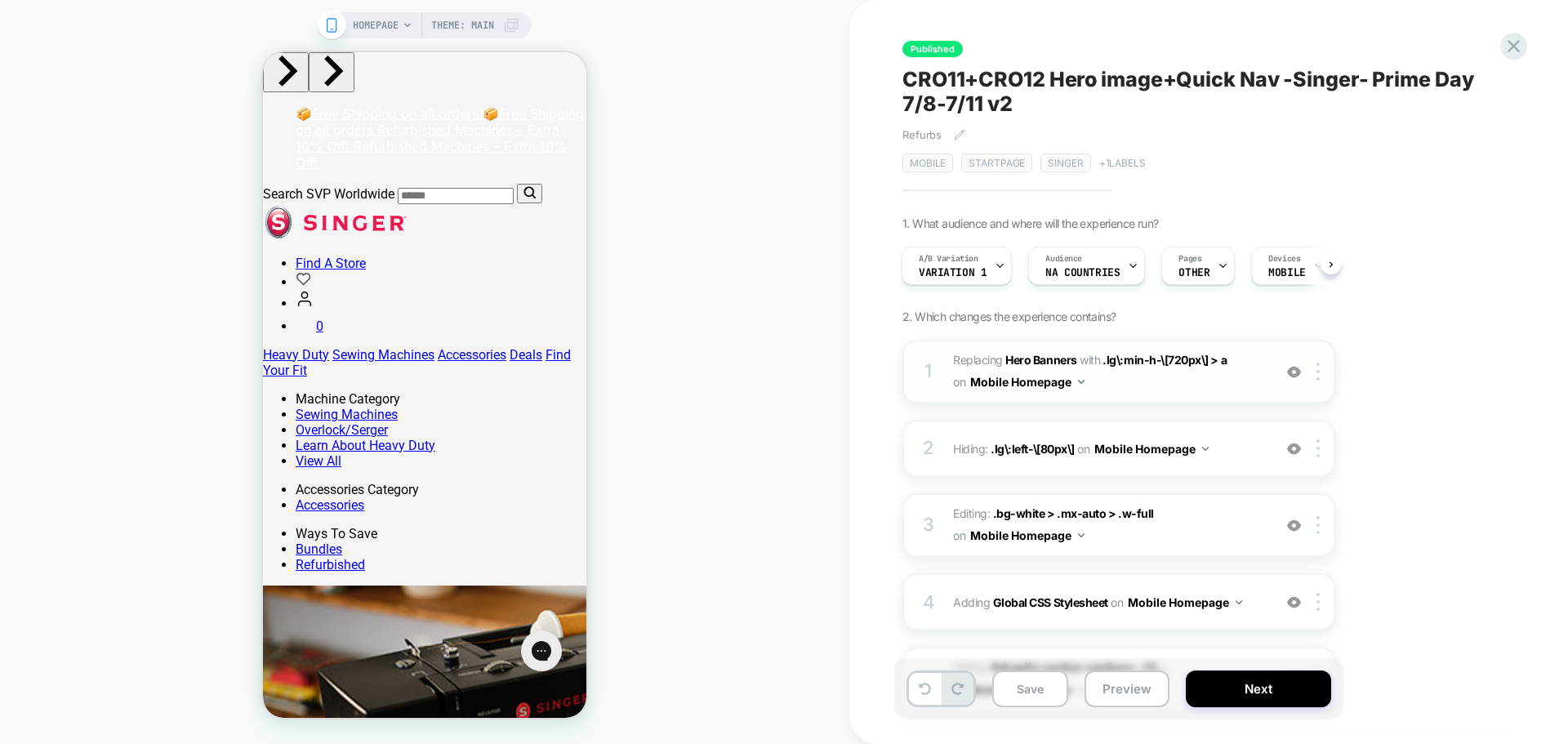 click on "Mobile Homepage" at bounding box center [1027, 381] 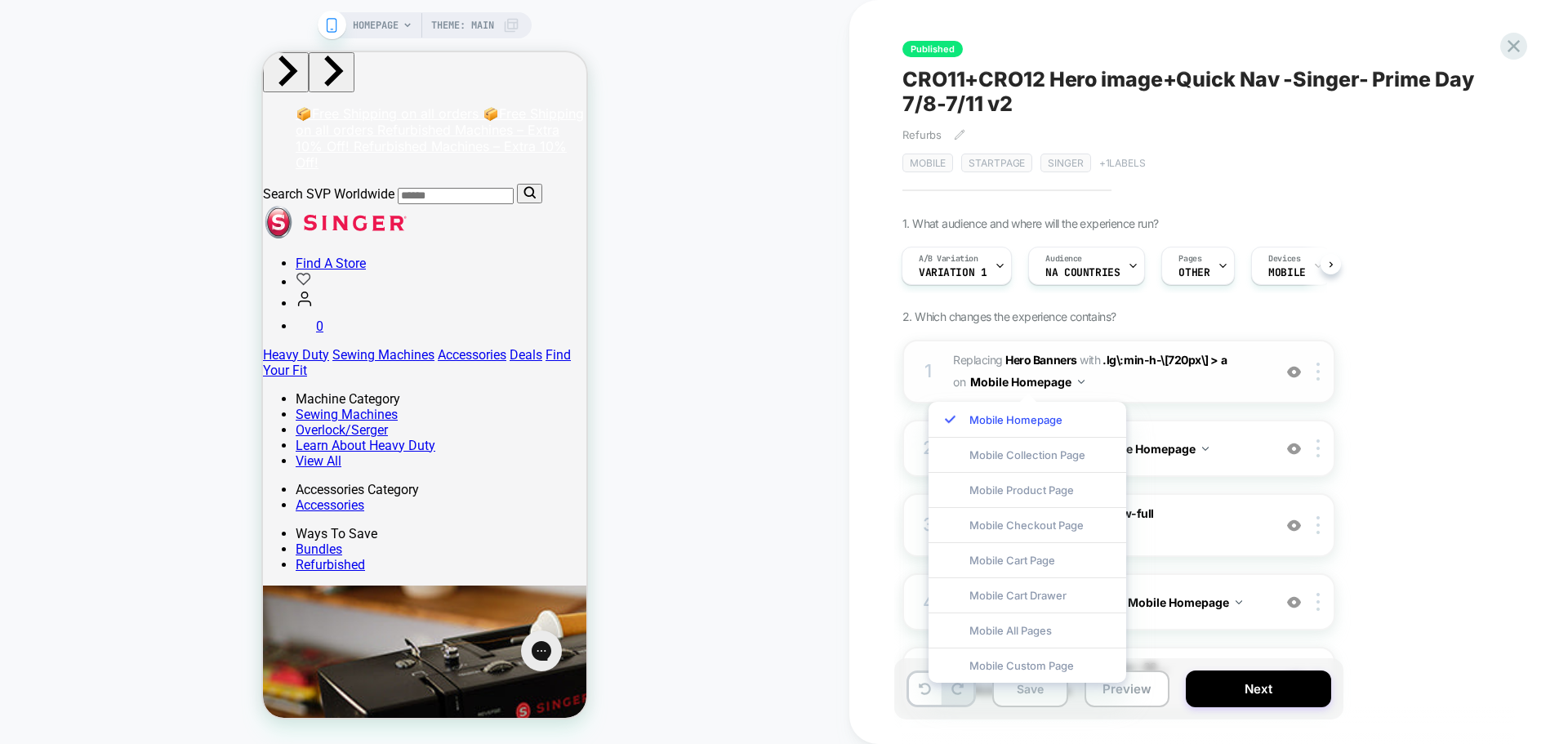 click on "#_loomi_addon_1748334382352_dup1749066882_dup1750747758_dup1751954488_dup1751954585 Replacing   Hero Banners   WITH .lg\:min-h-\[720px\] > a .lg\:min-h-\[720px\] > a   on Mobile Homepage" at bounding box center [1108, 372] 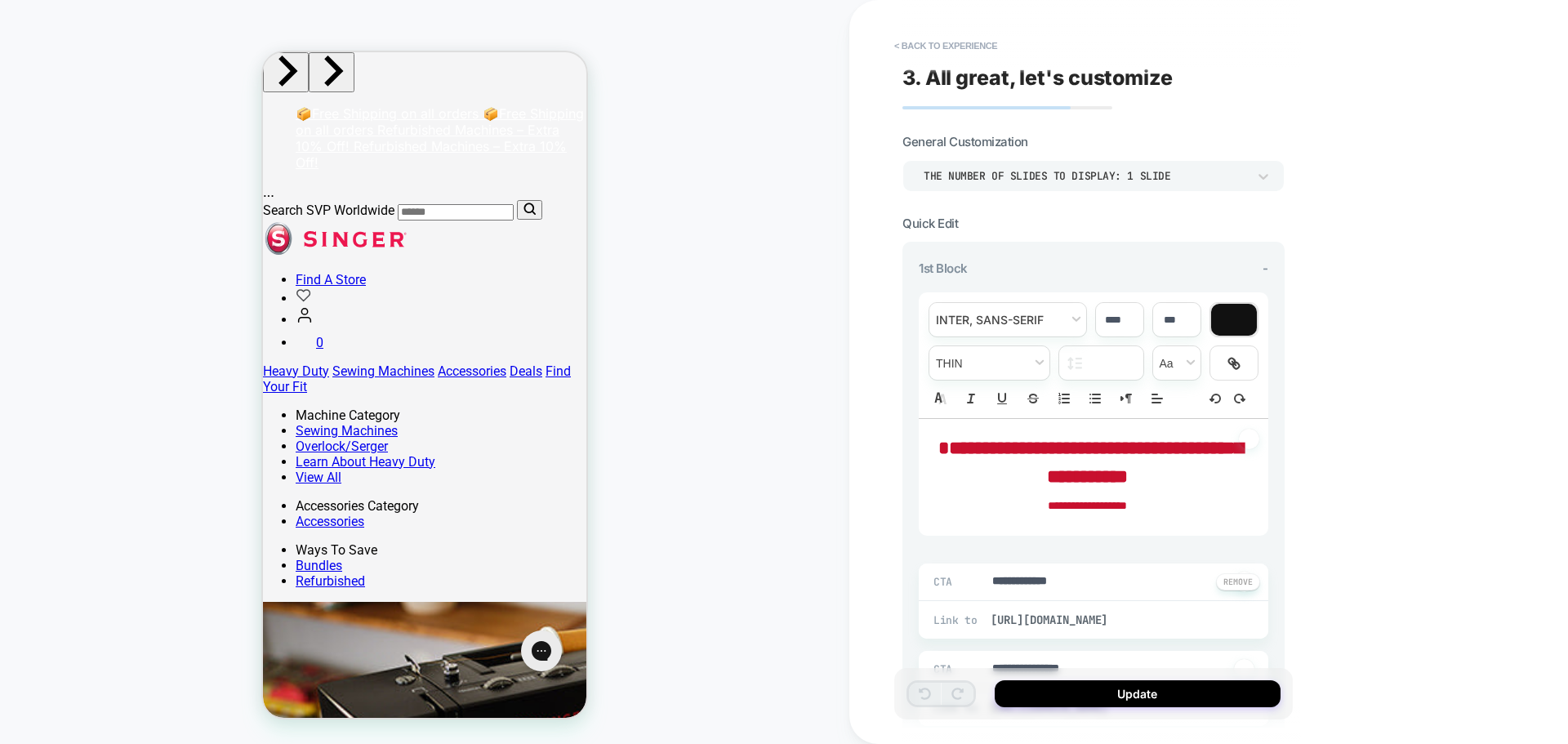 click on "**********" at bounding box center [1094, 355] 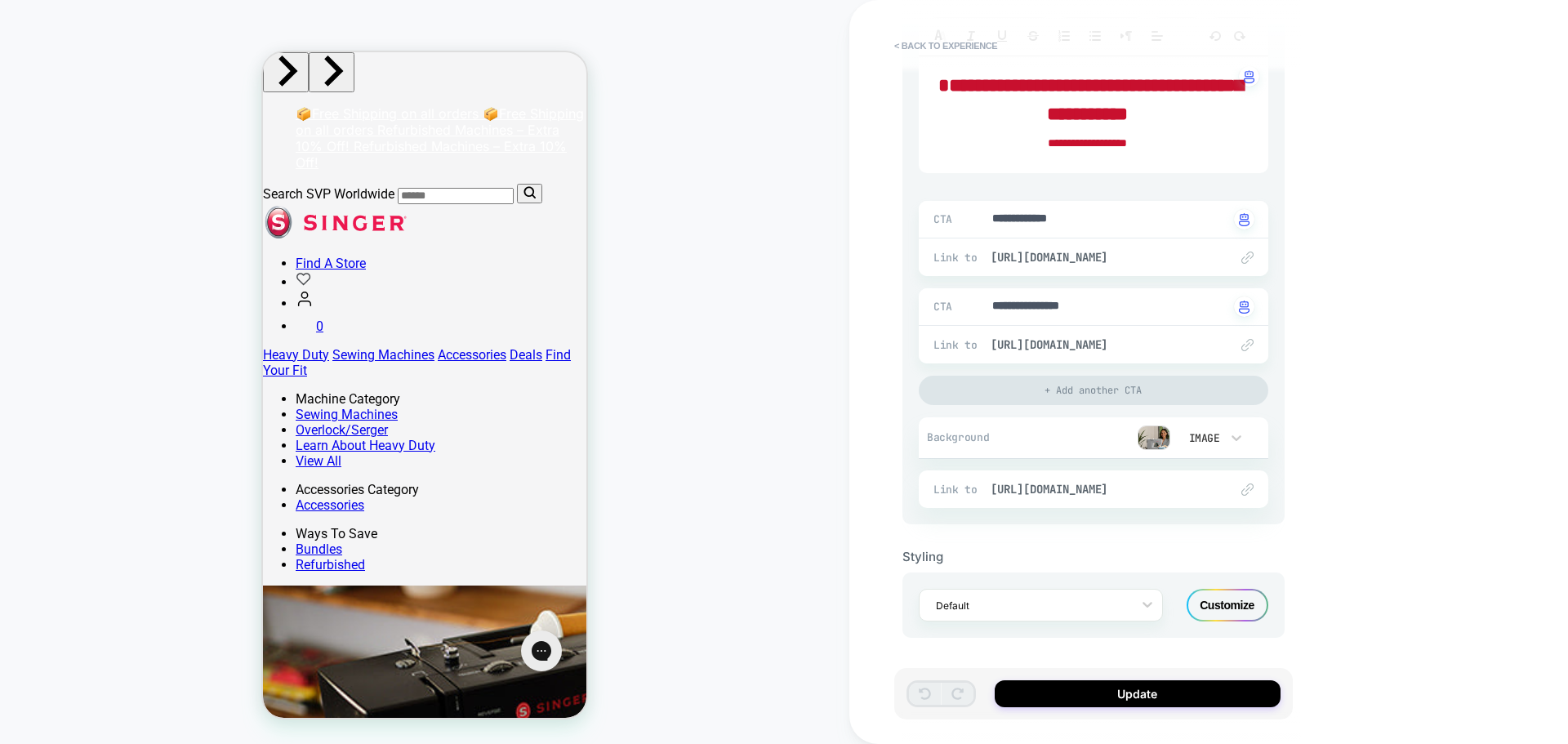 scroll, scrollTop: 363, scrollLeft: 0, axis: vertical 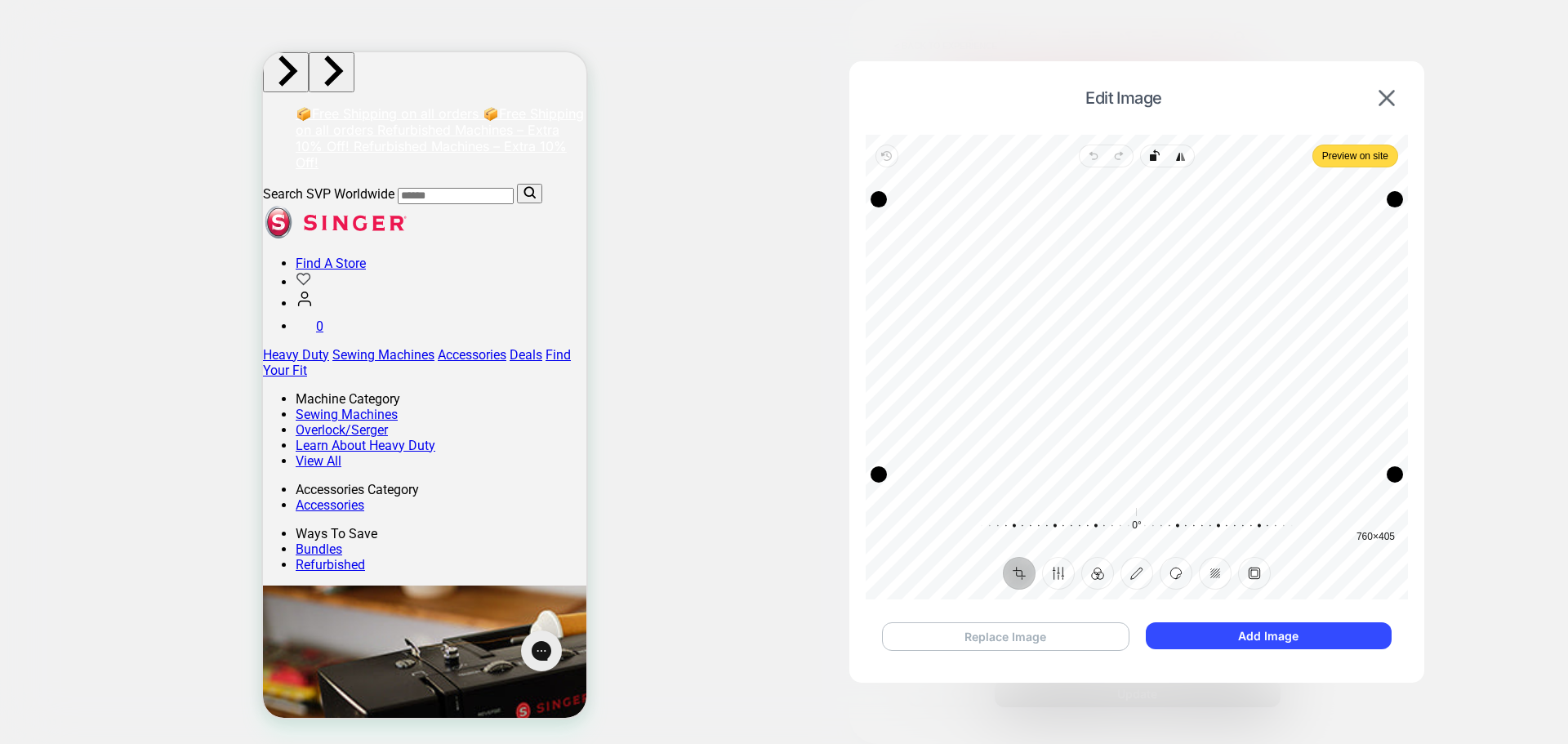 click on "Replace Image" at bounding box center (1005, 636) 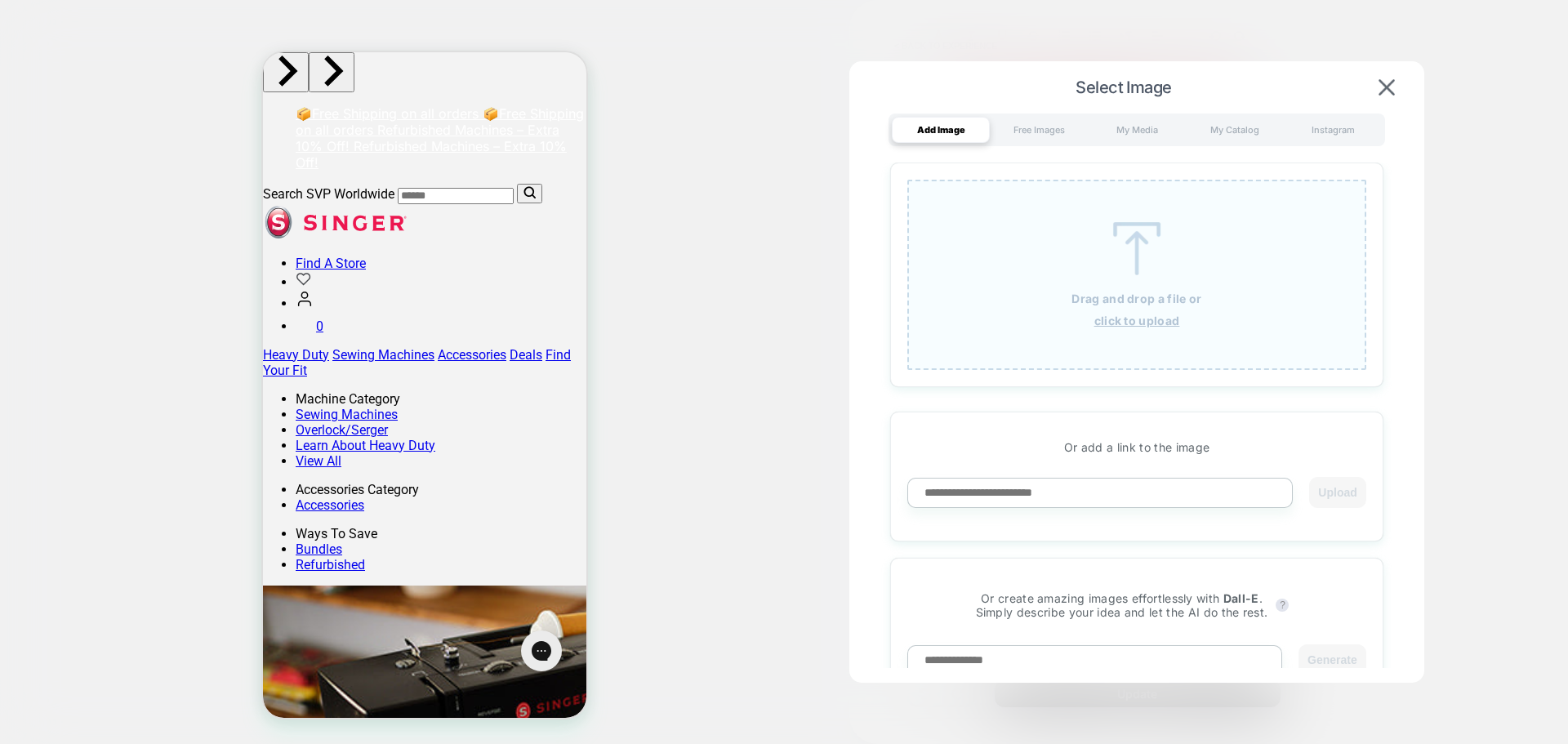 click on "click to upload" at bounding box center (1137, 320) 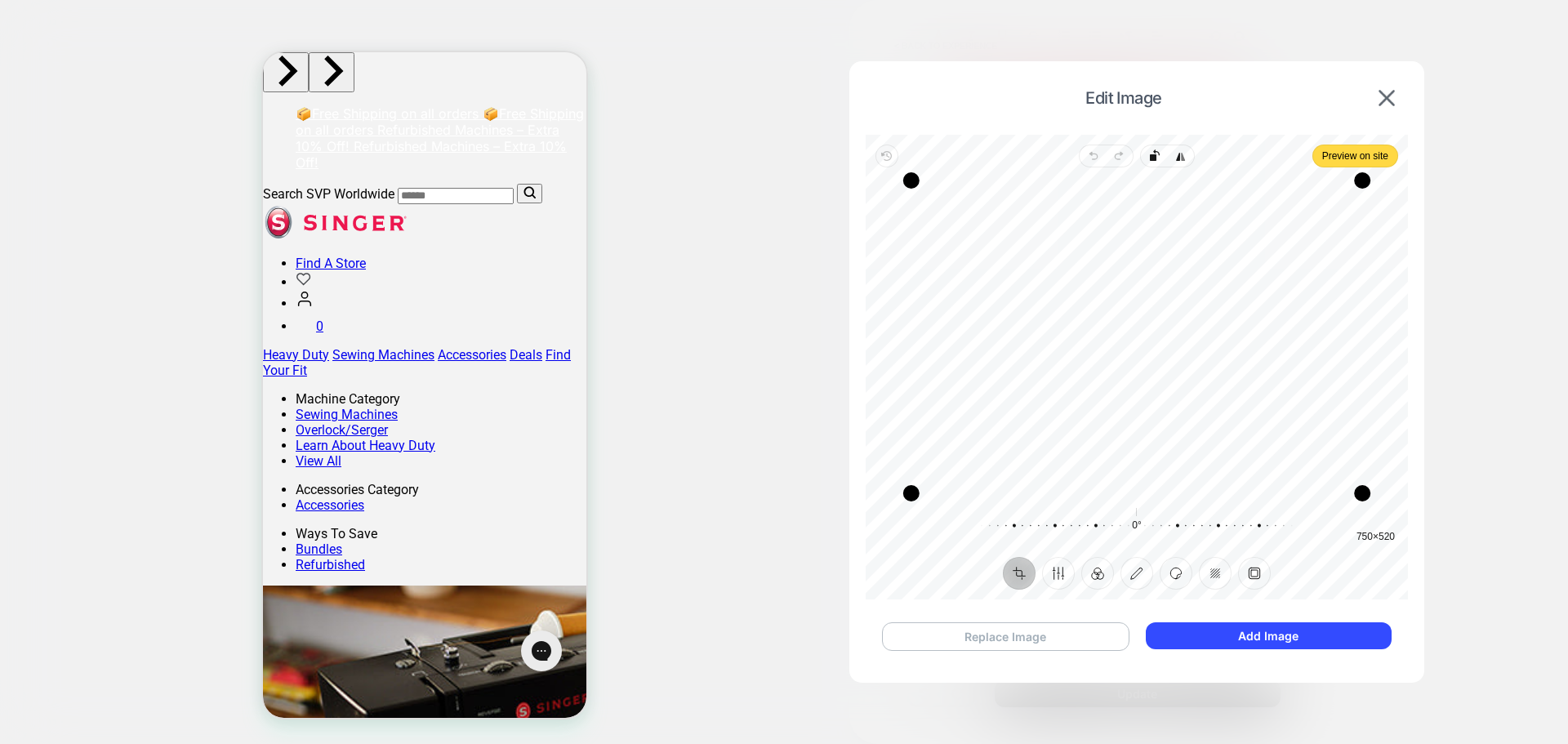 click on "Replace Image" at bounding box center (1005, 636) 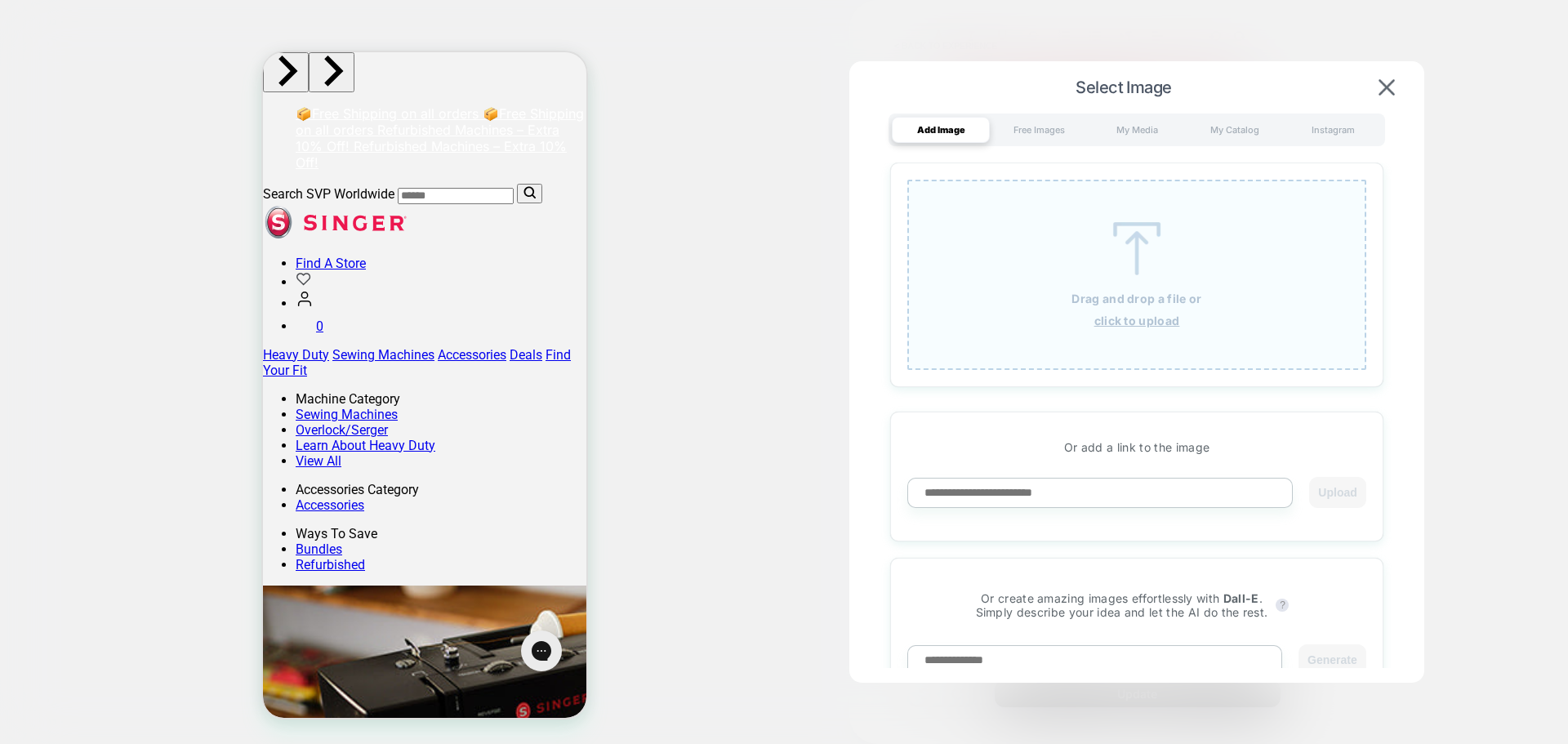 click on "click to upload" at bounding box center (1137, 320) 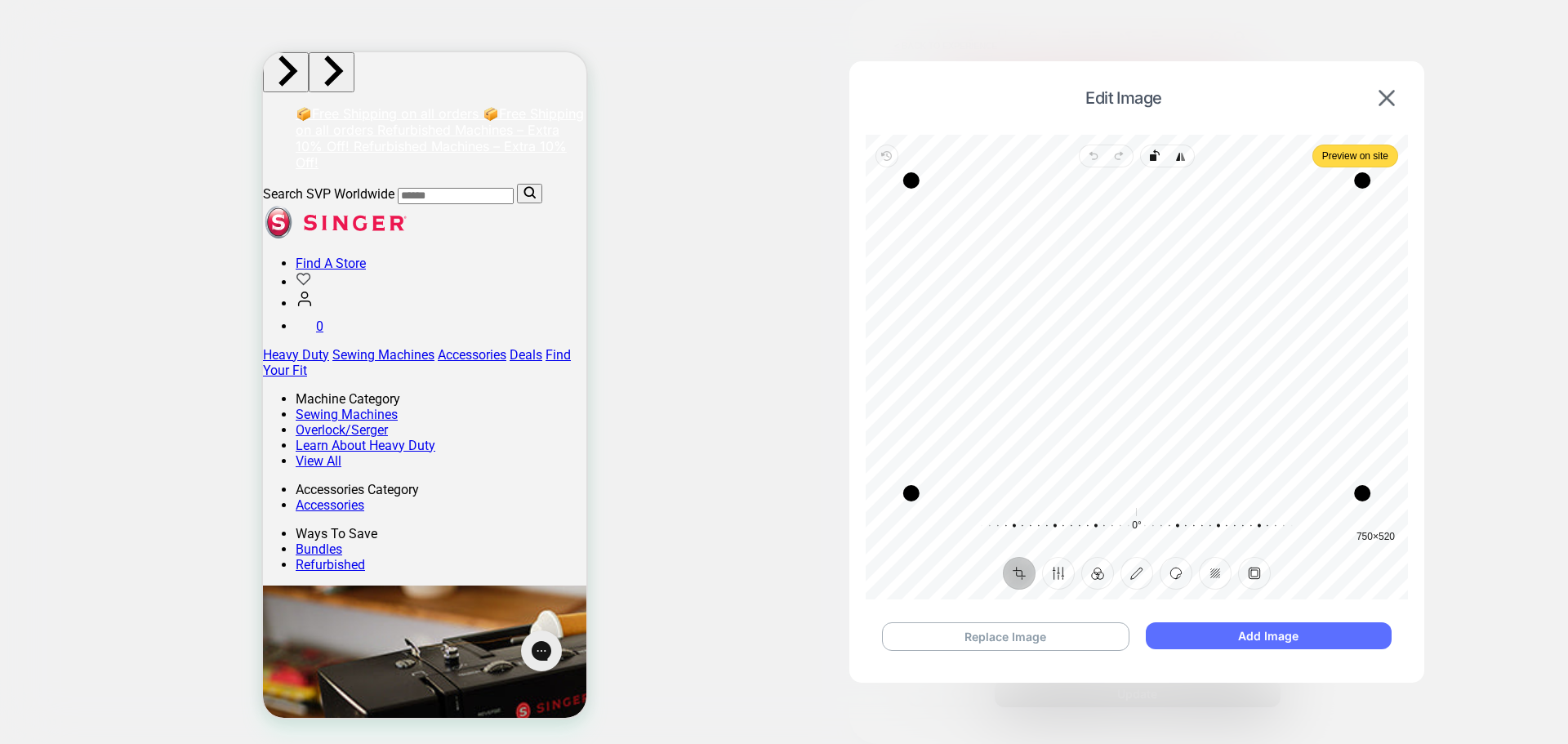 click on "Add Image" at bounding box center (1268, 635) 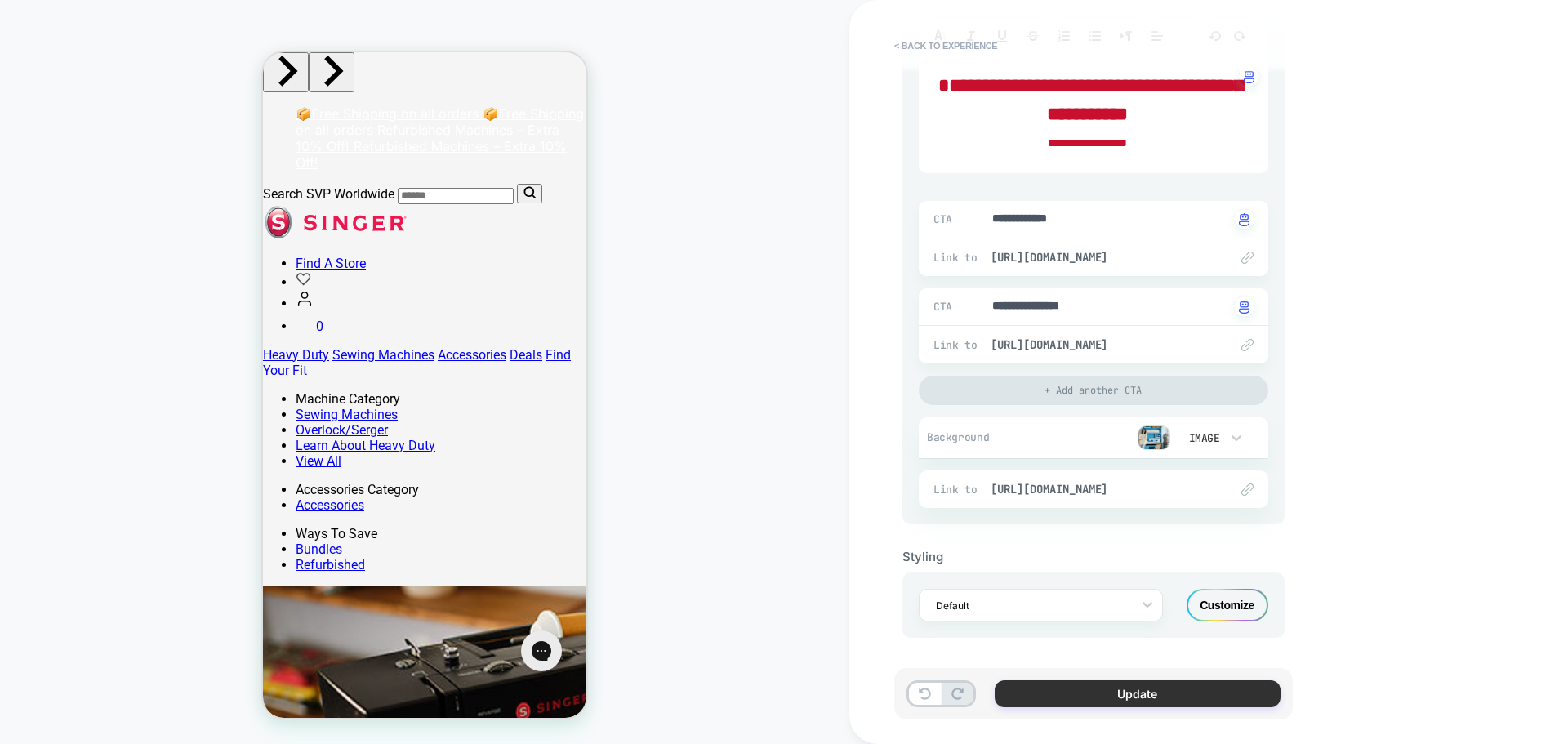 click on "Update" at bounding box center (1138, 693) 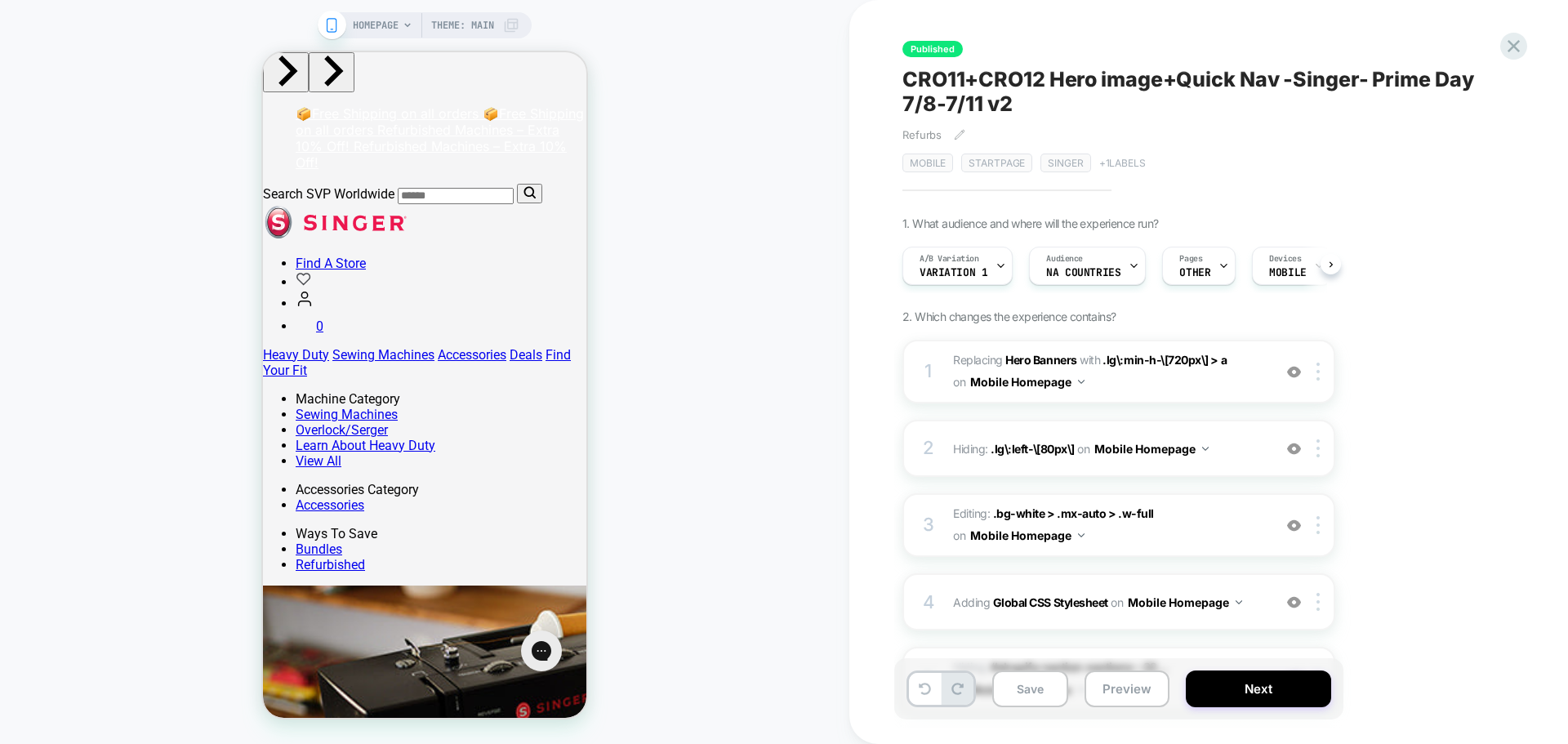 scroll, scrollTop: 0, scrollLeft: 1, axis: horizontal 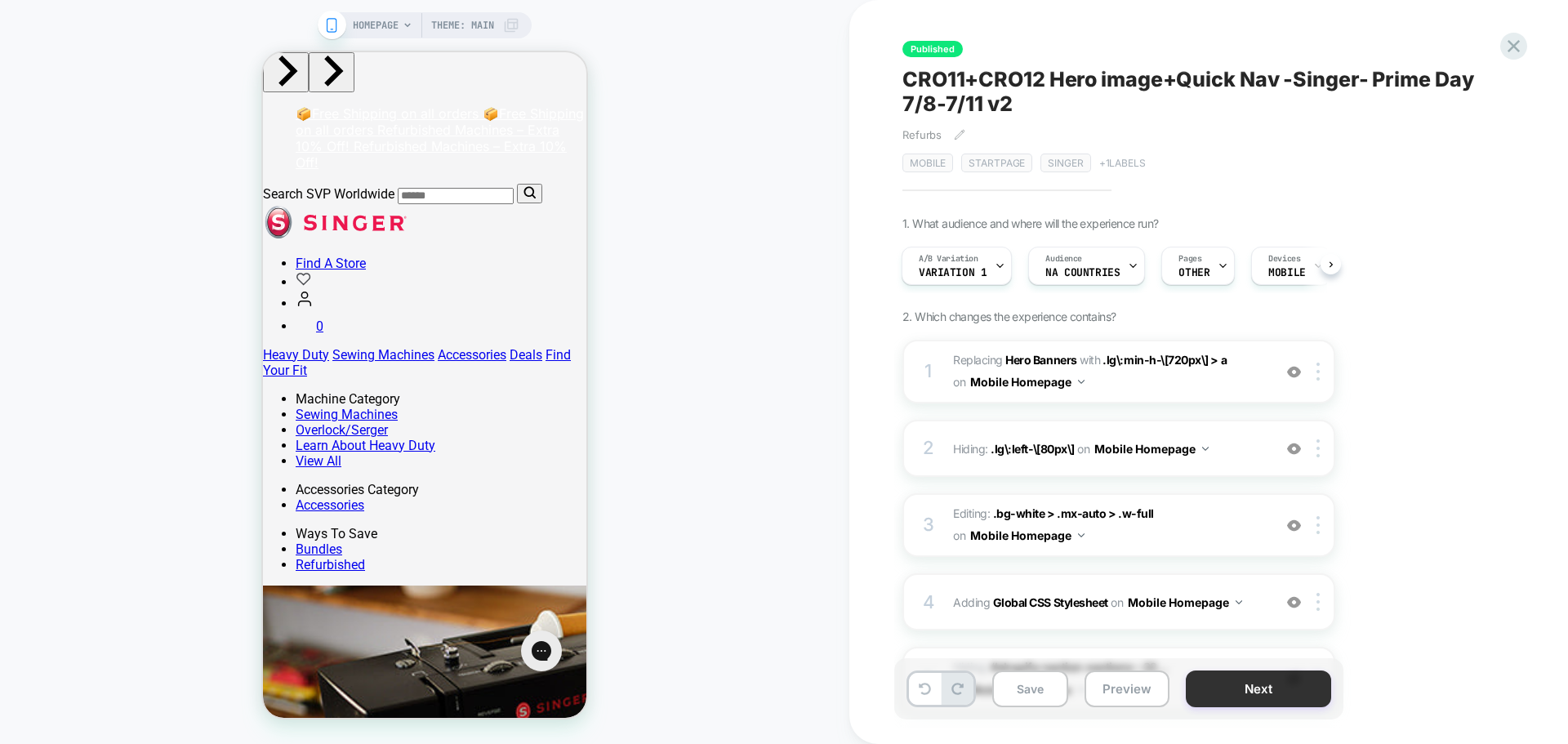 click on "Next" at bounding box center (1258, 688) 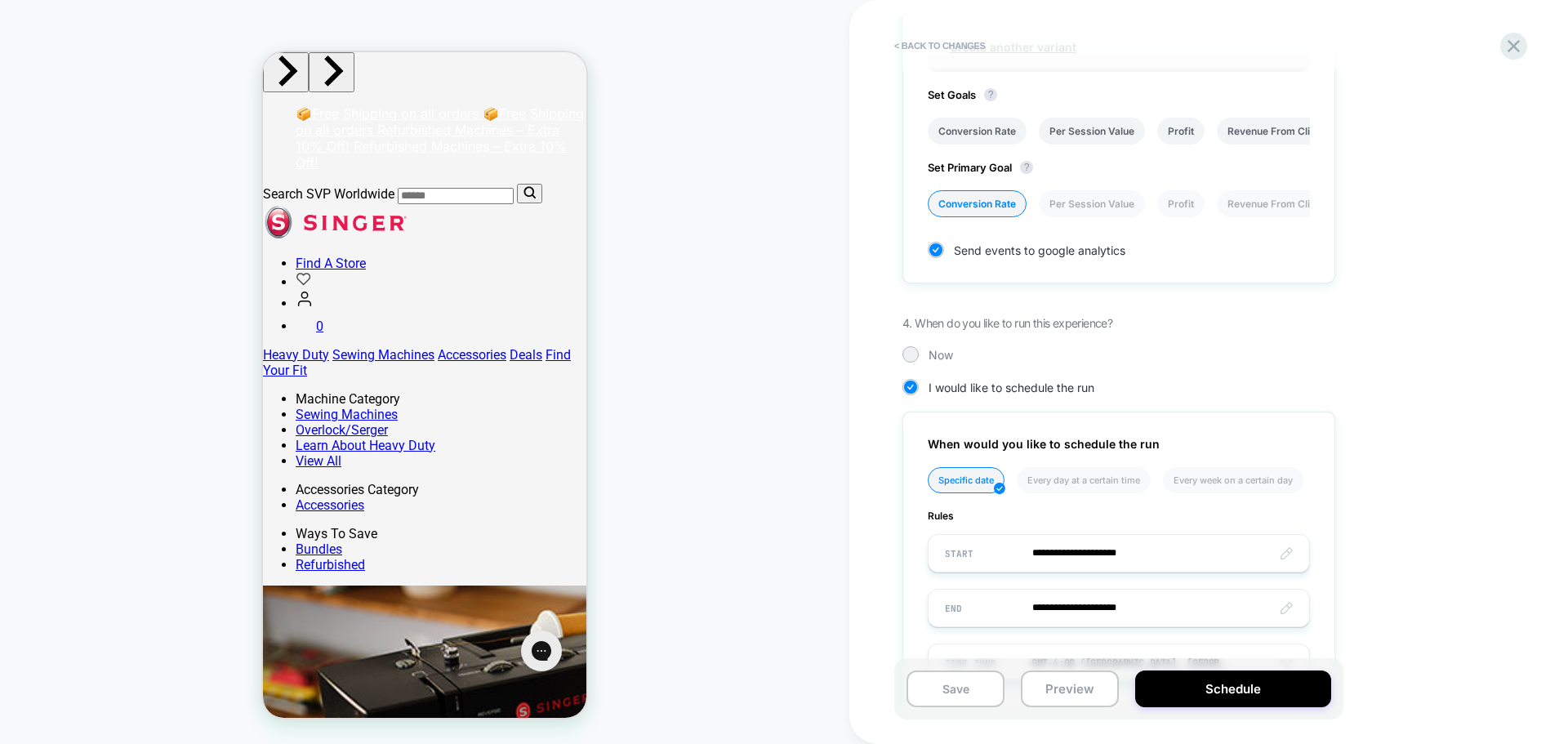 scroll, scrollTop: 795, scrollLeft: 0, axis: vertical 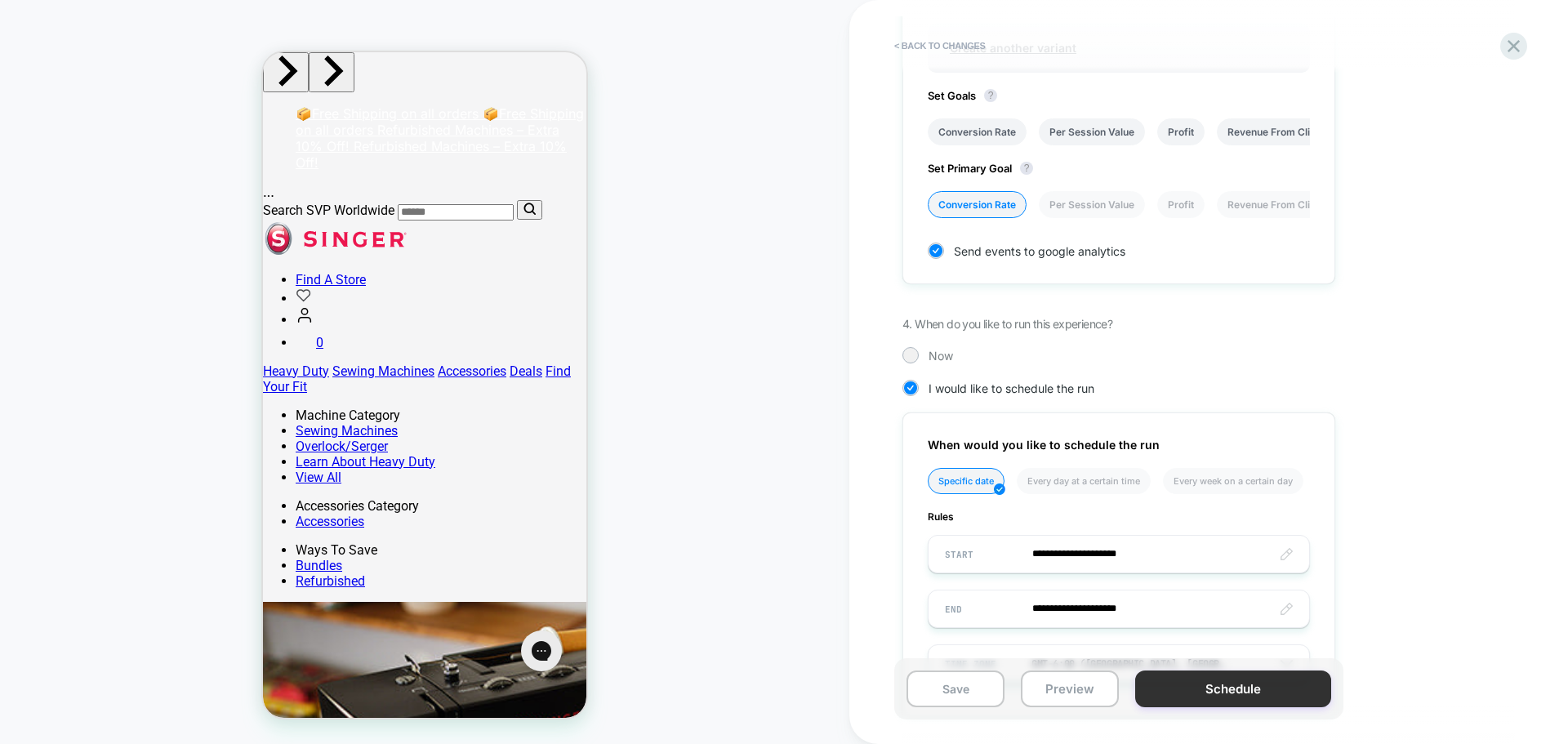 click on "Schedule" at bounding box center (1233, 688) 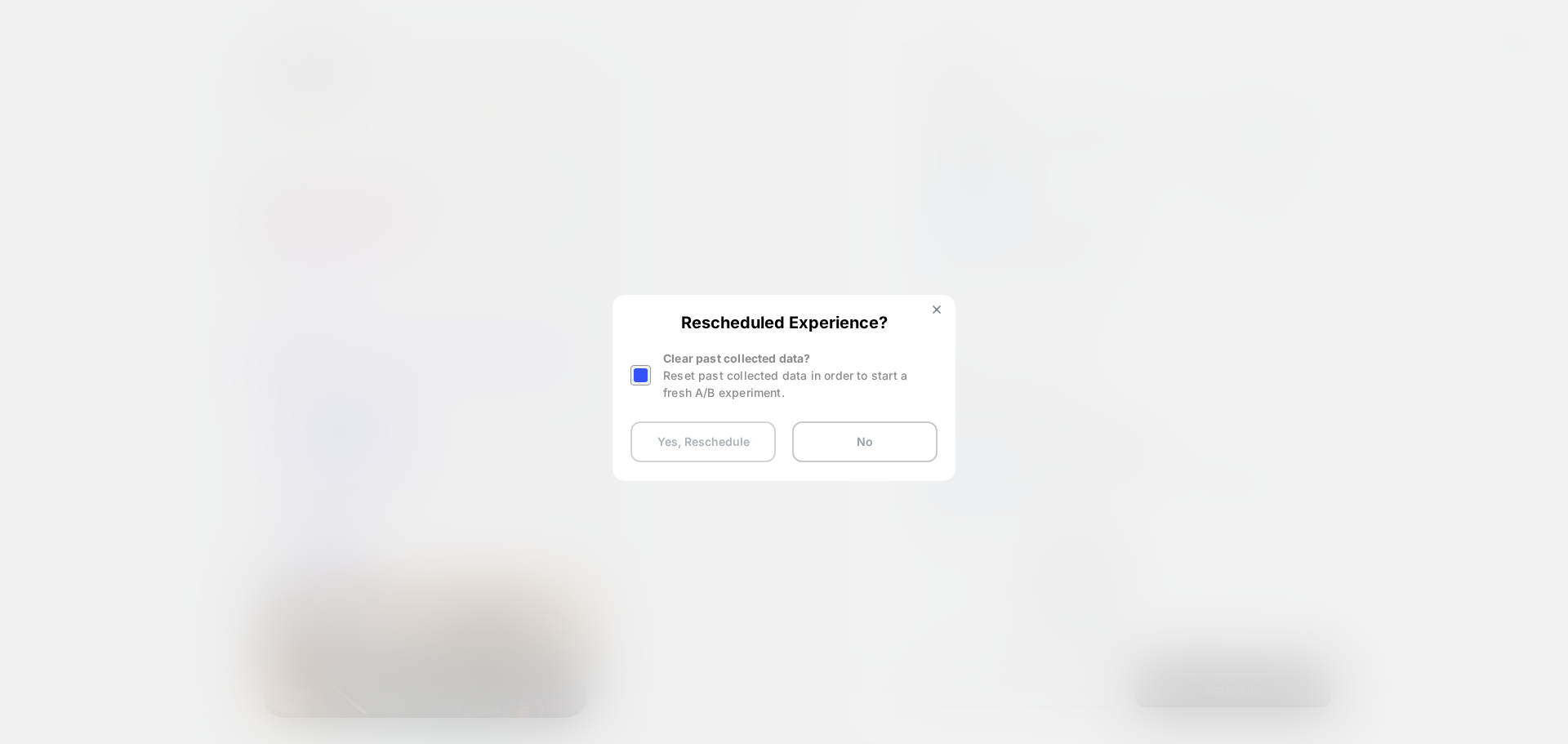 click on "Yes, Reschedule" at bounding box center (703, 442) 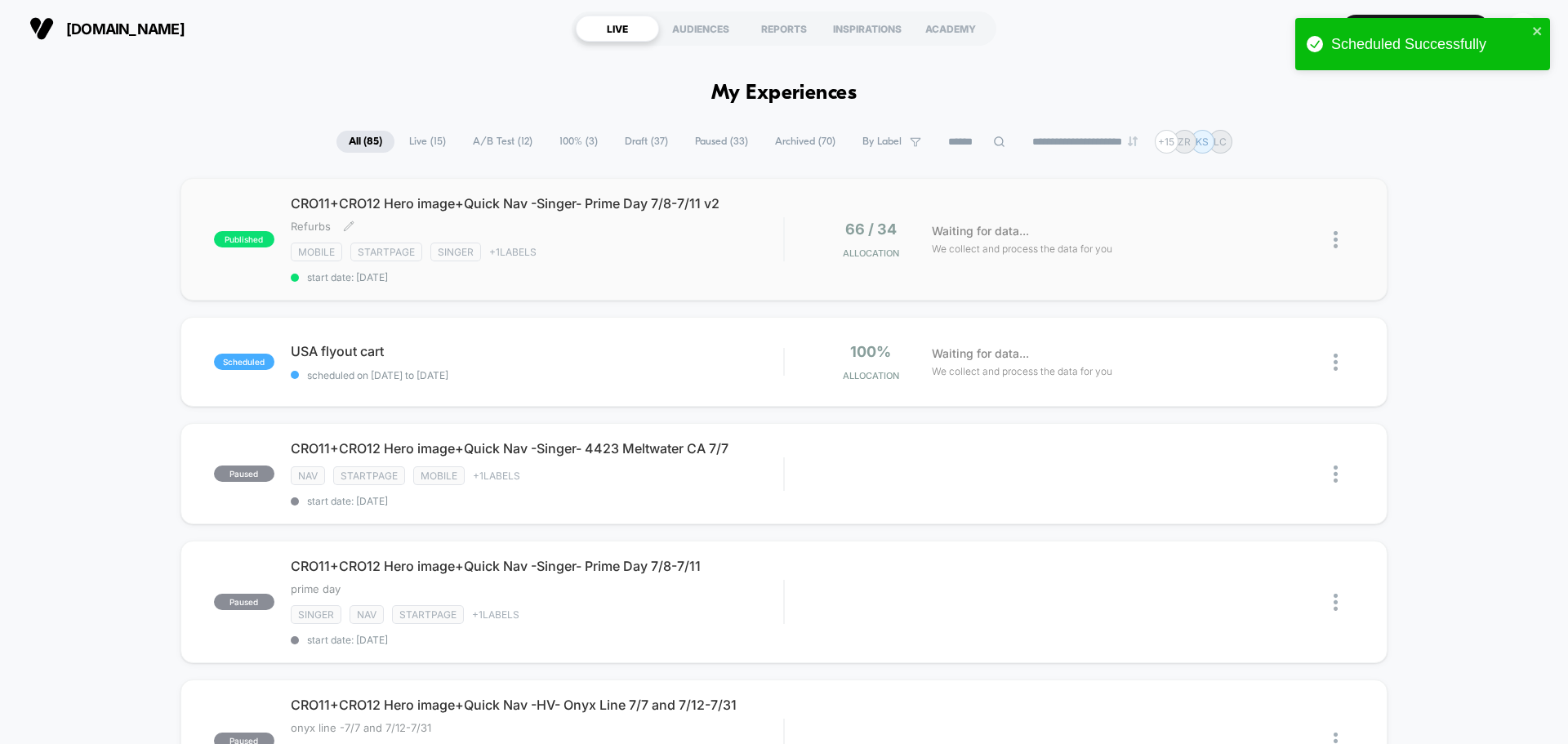 click on "CRO11+CRO12 Hero image+Quick Nav -Singer- Prime Day 7/8-7/11 v2 Refurbs Click to edit experience details Refurbs Mobile STARTPAGE Singer + 1  Labels start date: 7/8/2025" at bounding box center [537, 239] 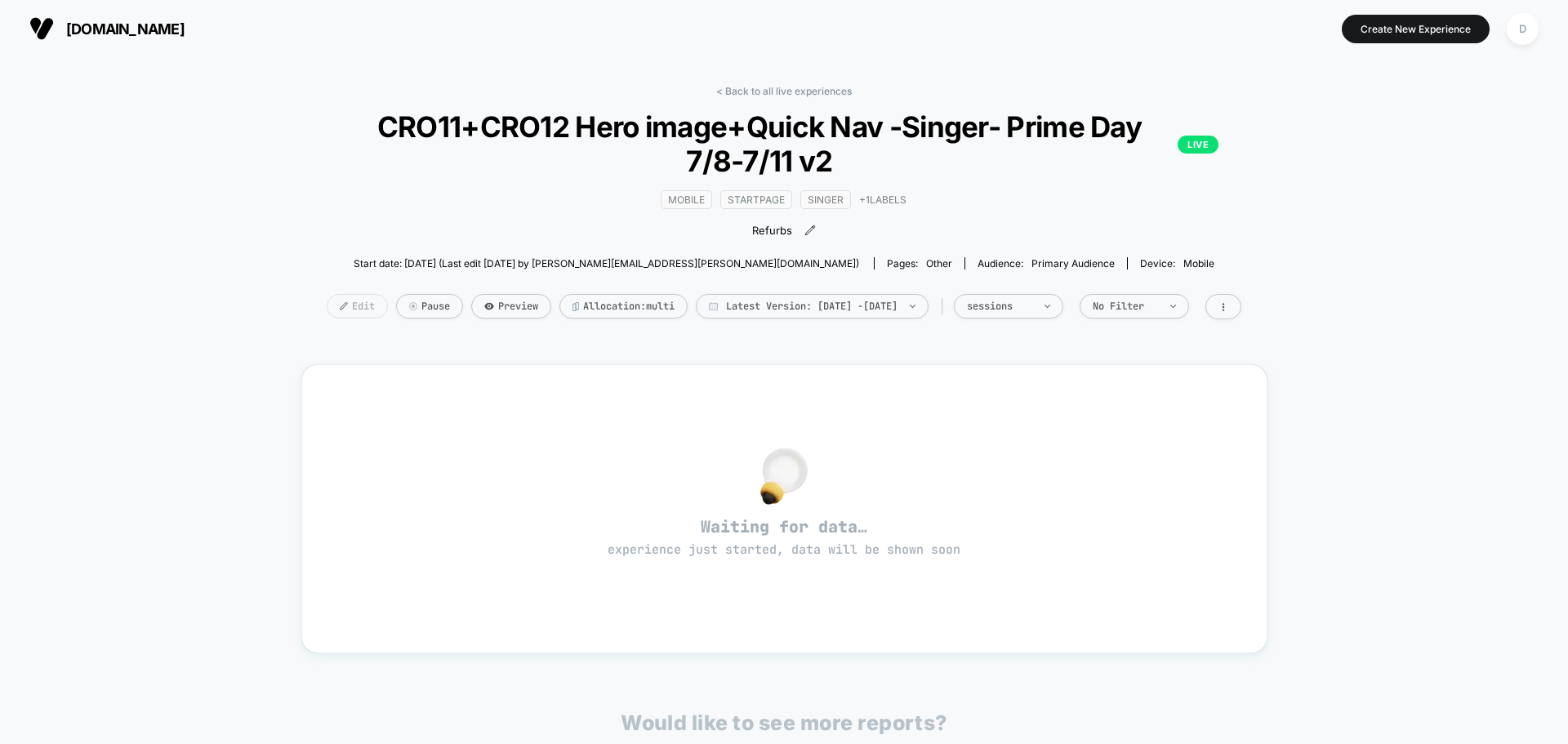 click on "Edit" at bounding box center [357, 306] 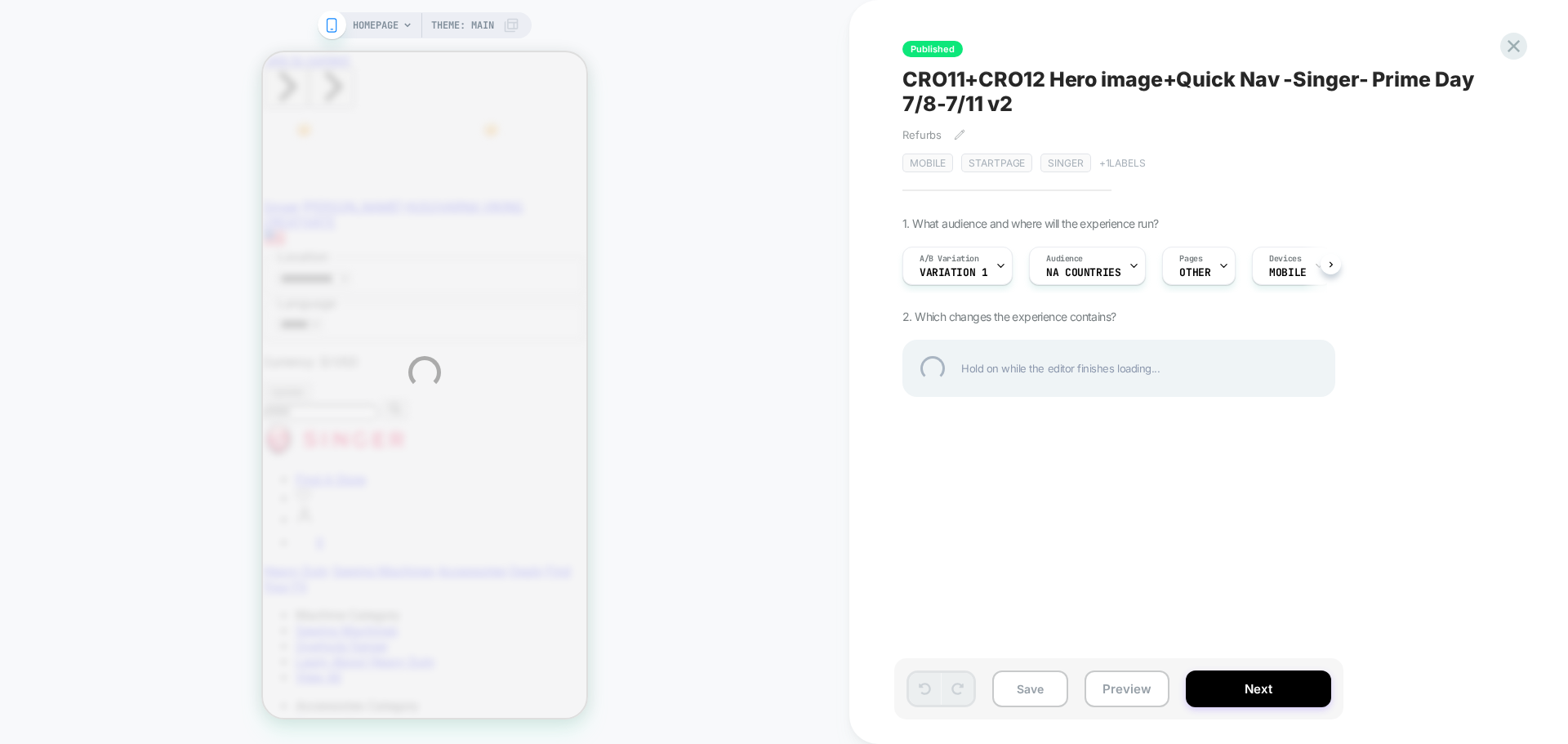 scroll, scrollTop: 0, scrollLeft: 0, axis: both 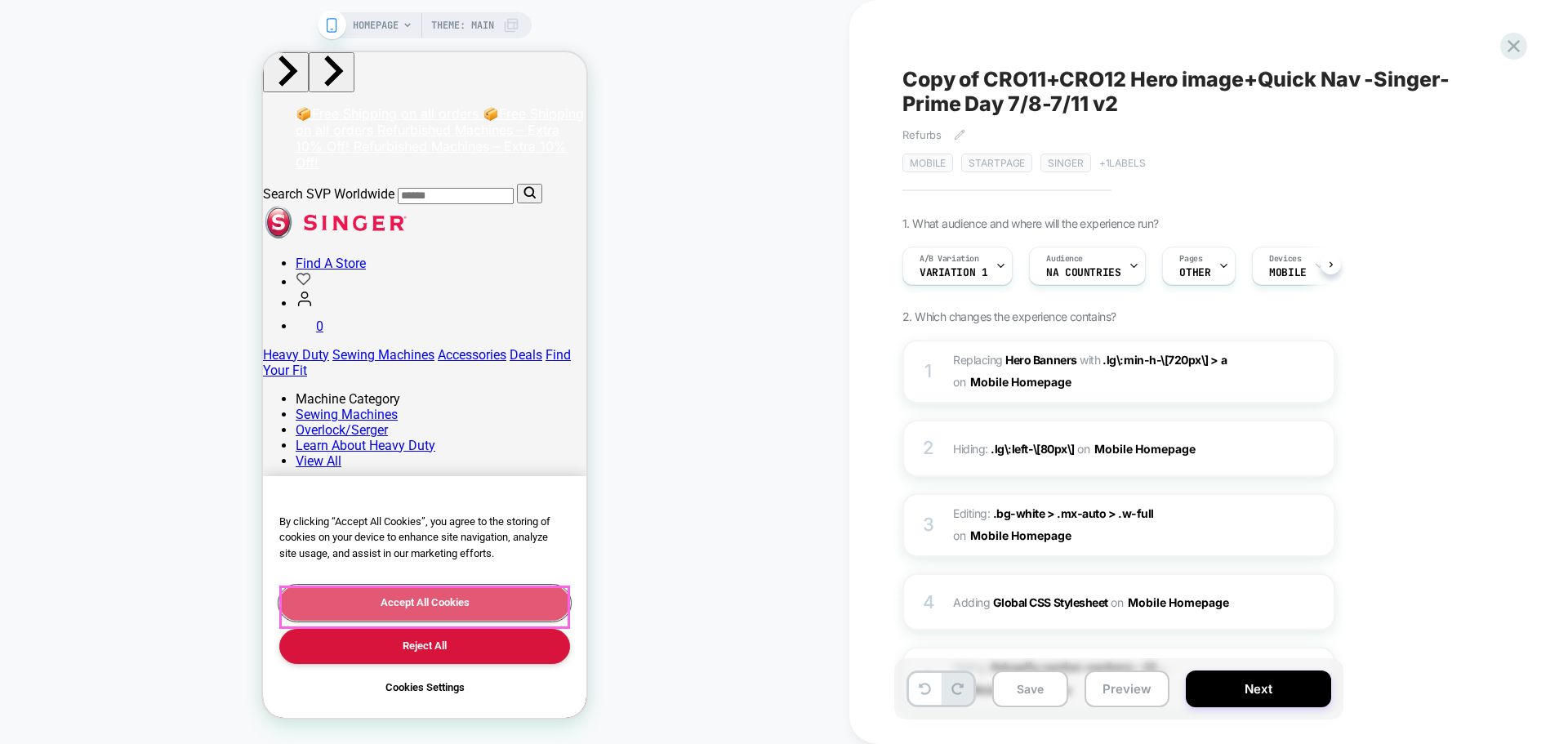 click on "Accept All Cookies" at bounding box center (425, 603) 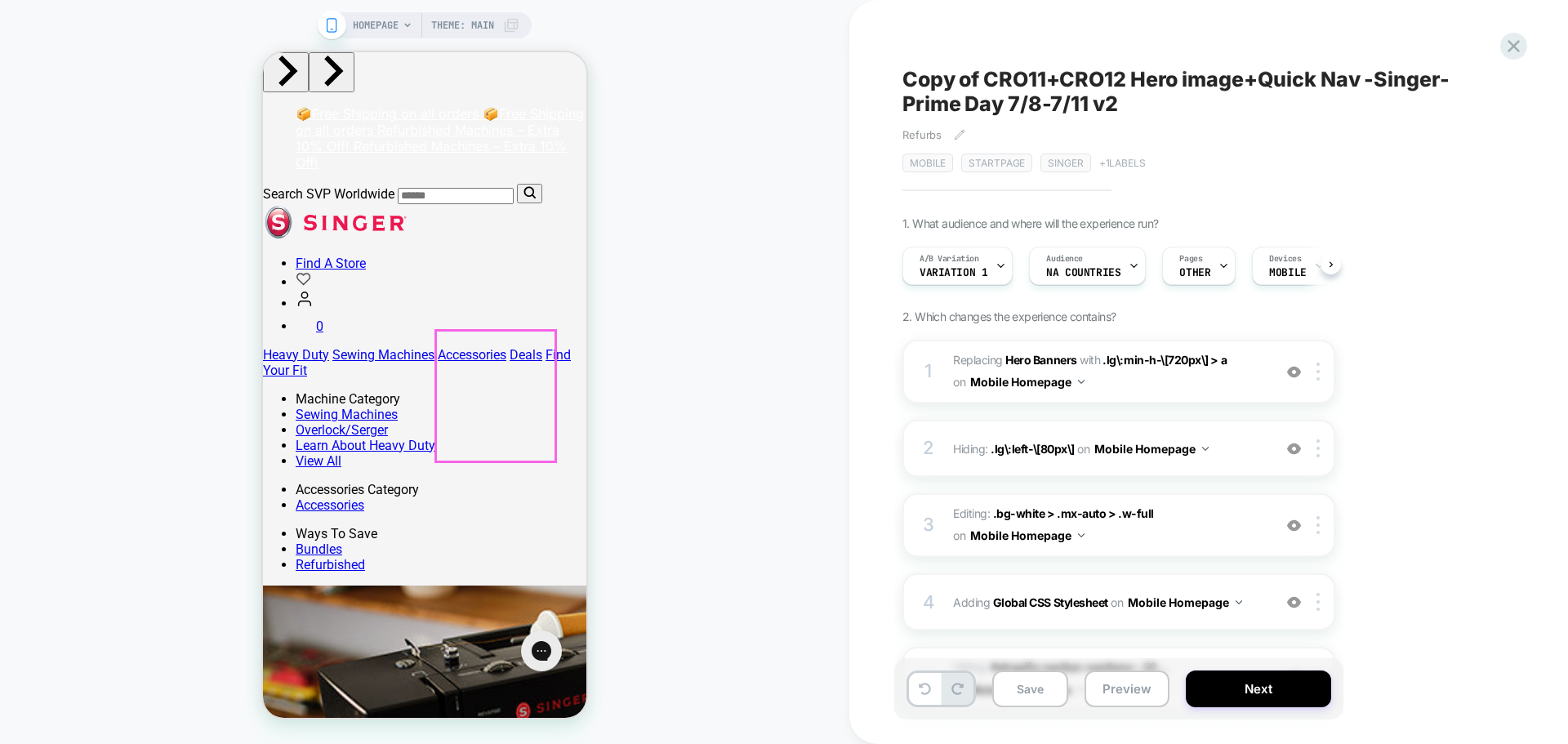 scroll, scrollTop: 0, scrollLeft: 1, axis: horizontal 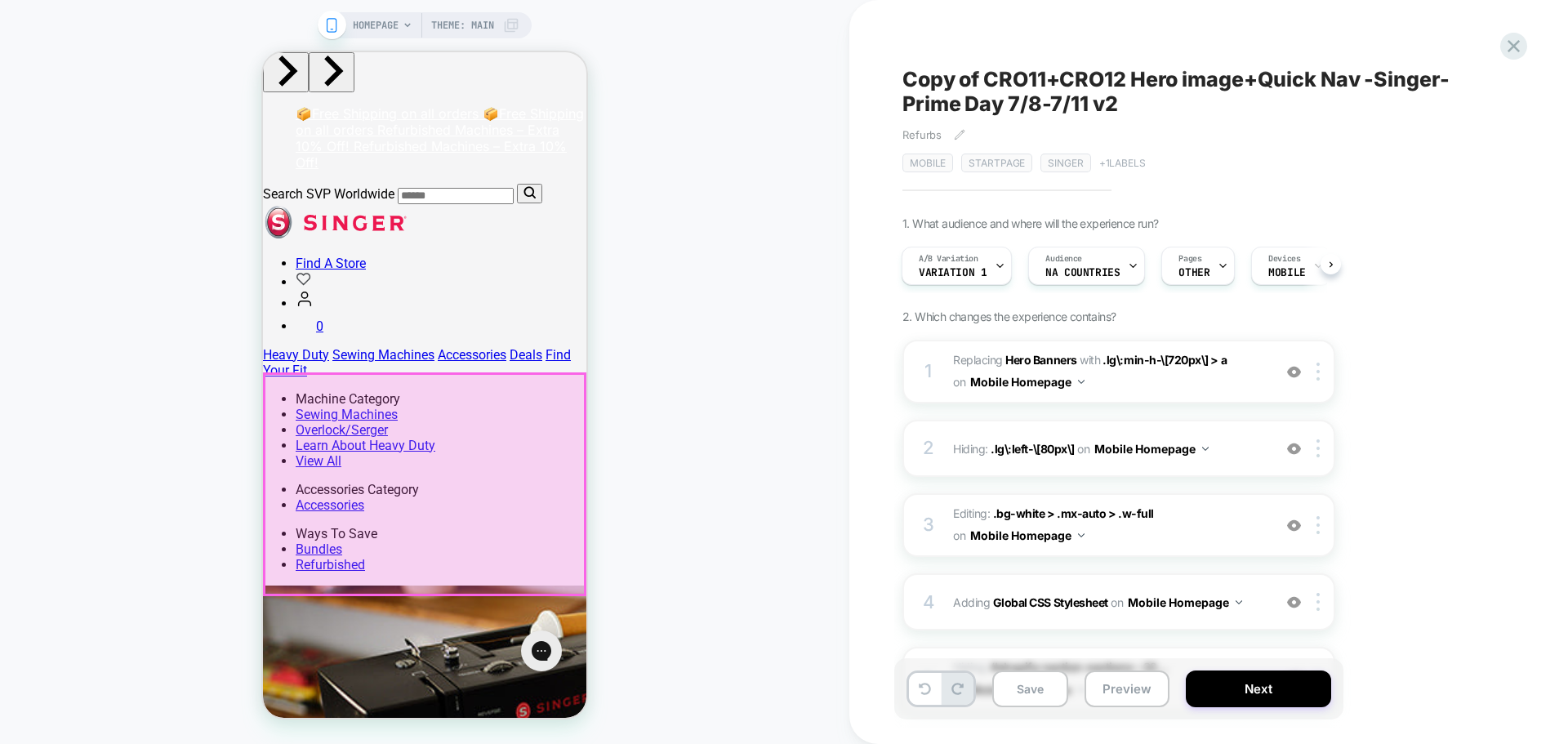 drag, startPoint x: 430, startPoint y: 379, endPoint x: 445, endPoint y: 419, distance: 42.720019 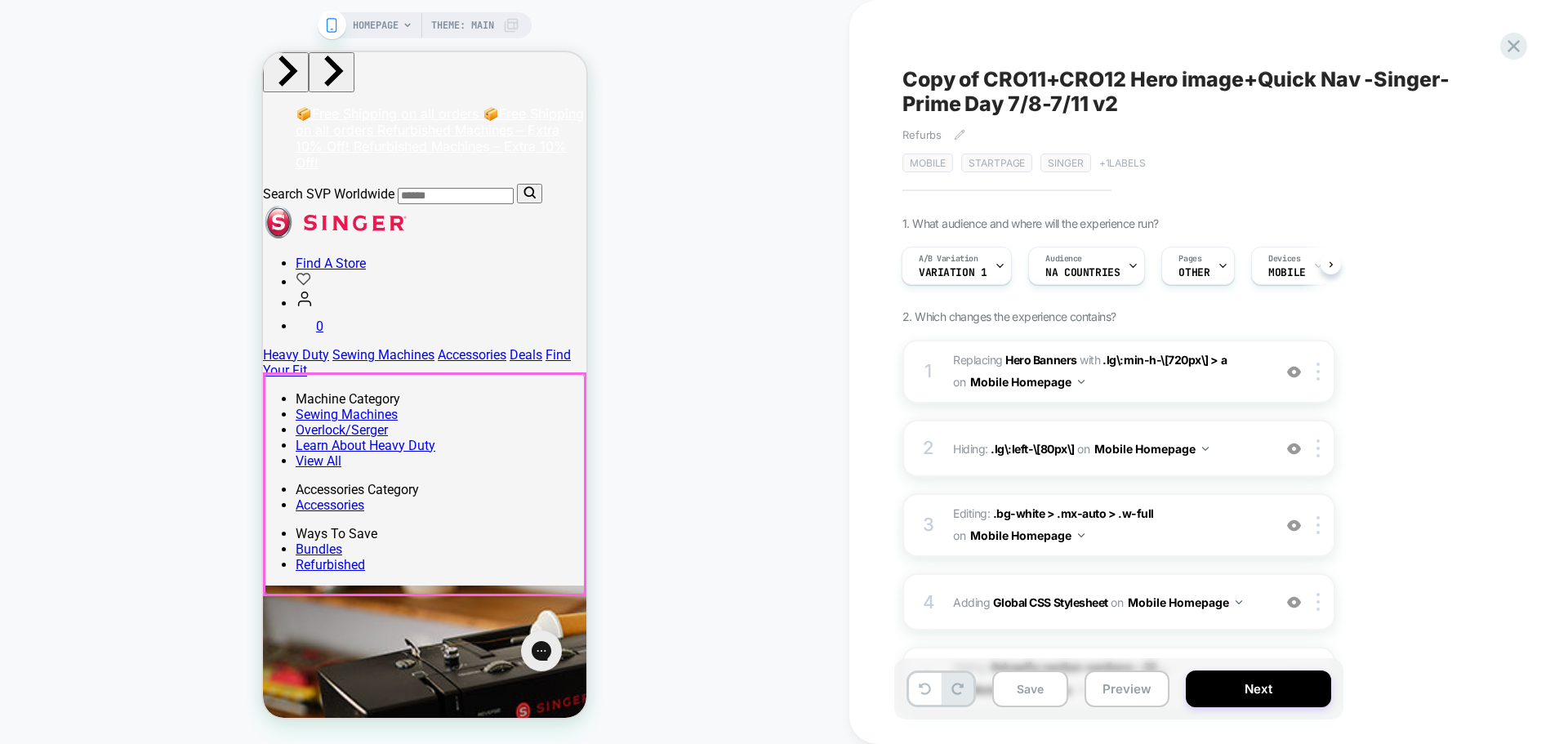 drag, startPoint x: 445, startPoint y: 419, endPoint x: 372, endPoint y: 393, distance: 77.49194 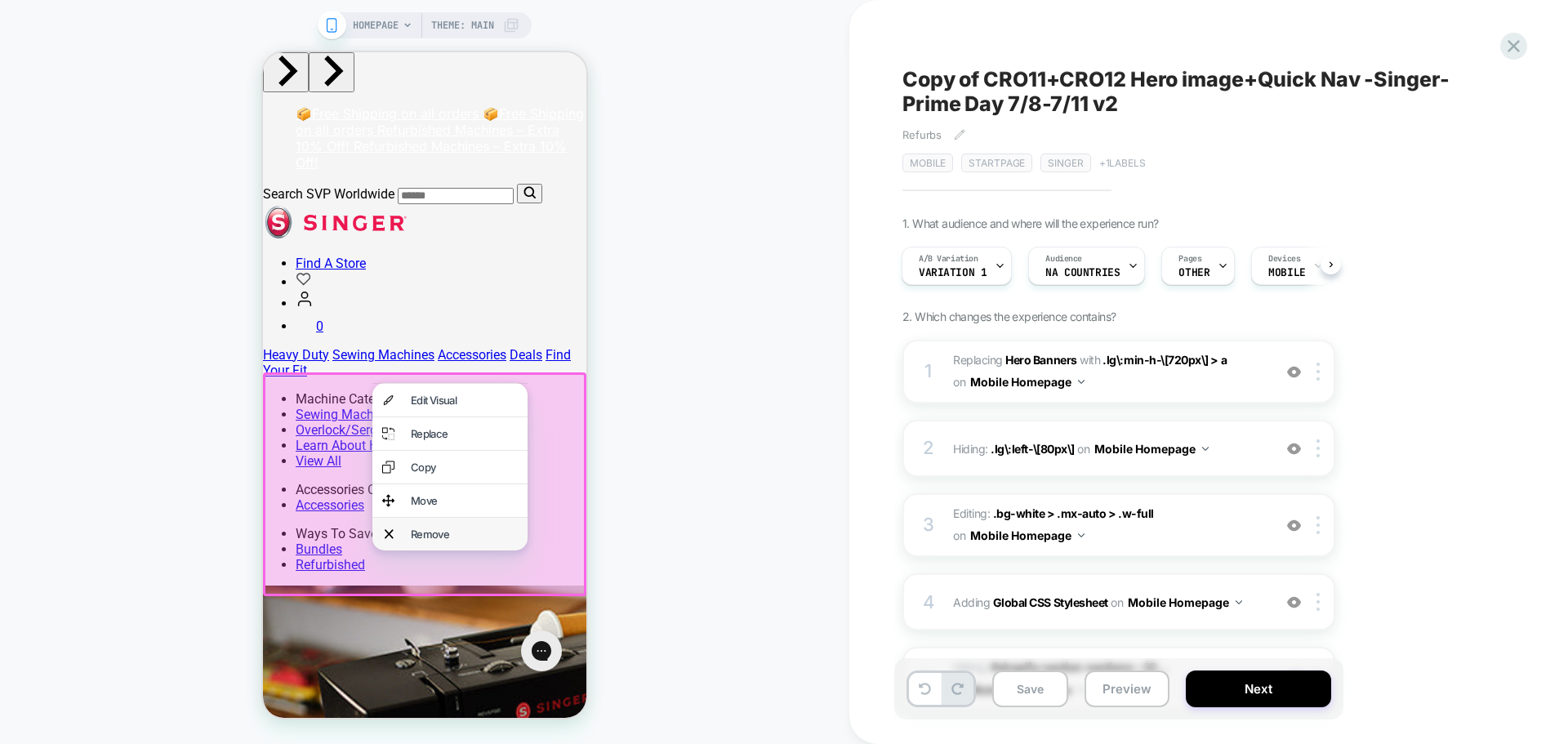 click on "Remove" at bounding box center (450, 534) 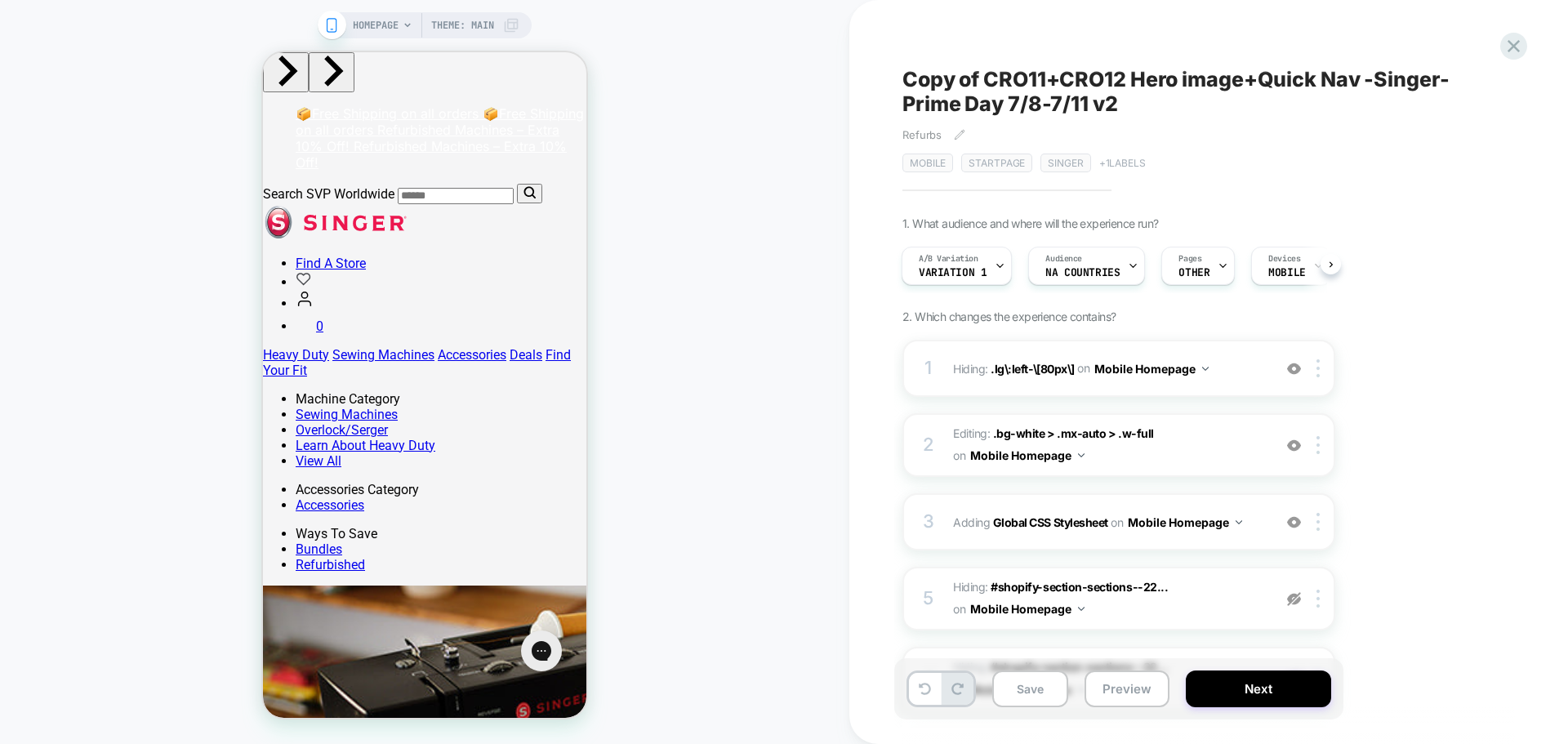 click on "HOMEPAGE" at bounding box center [376, 25] 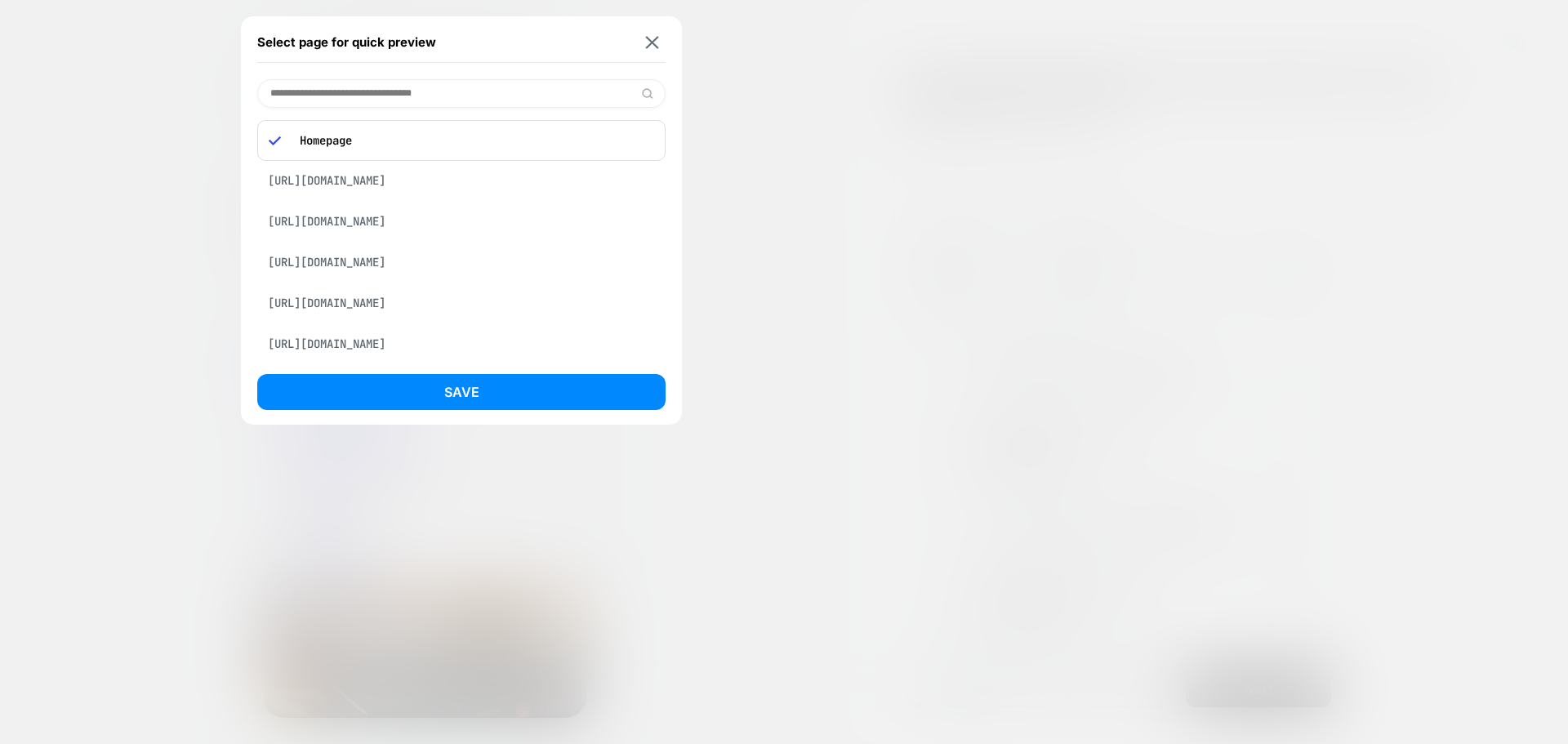 paste on "**********" 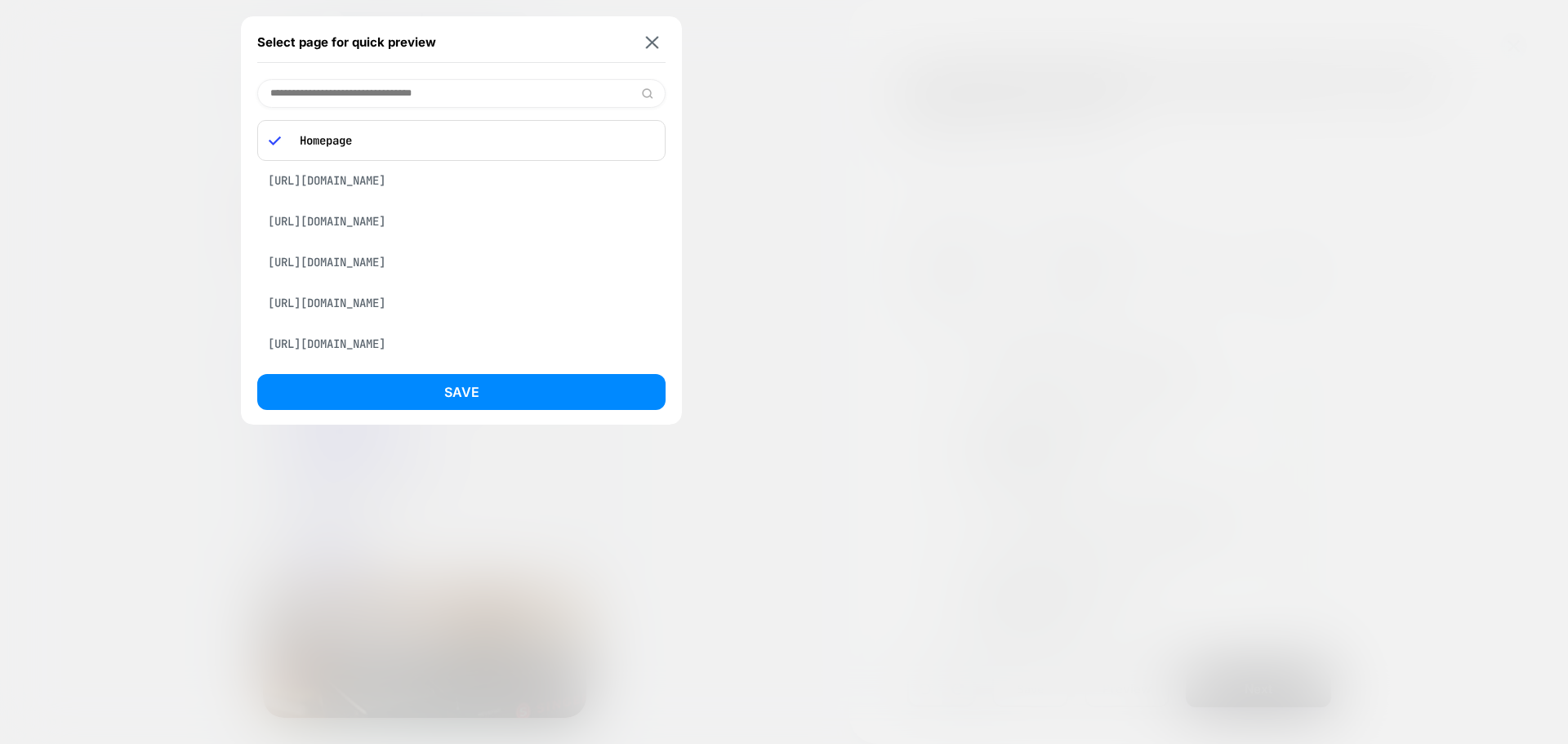 type on "**********" 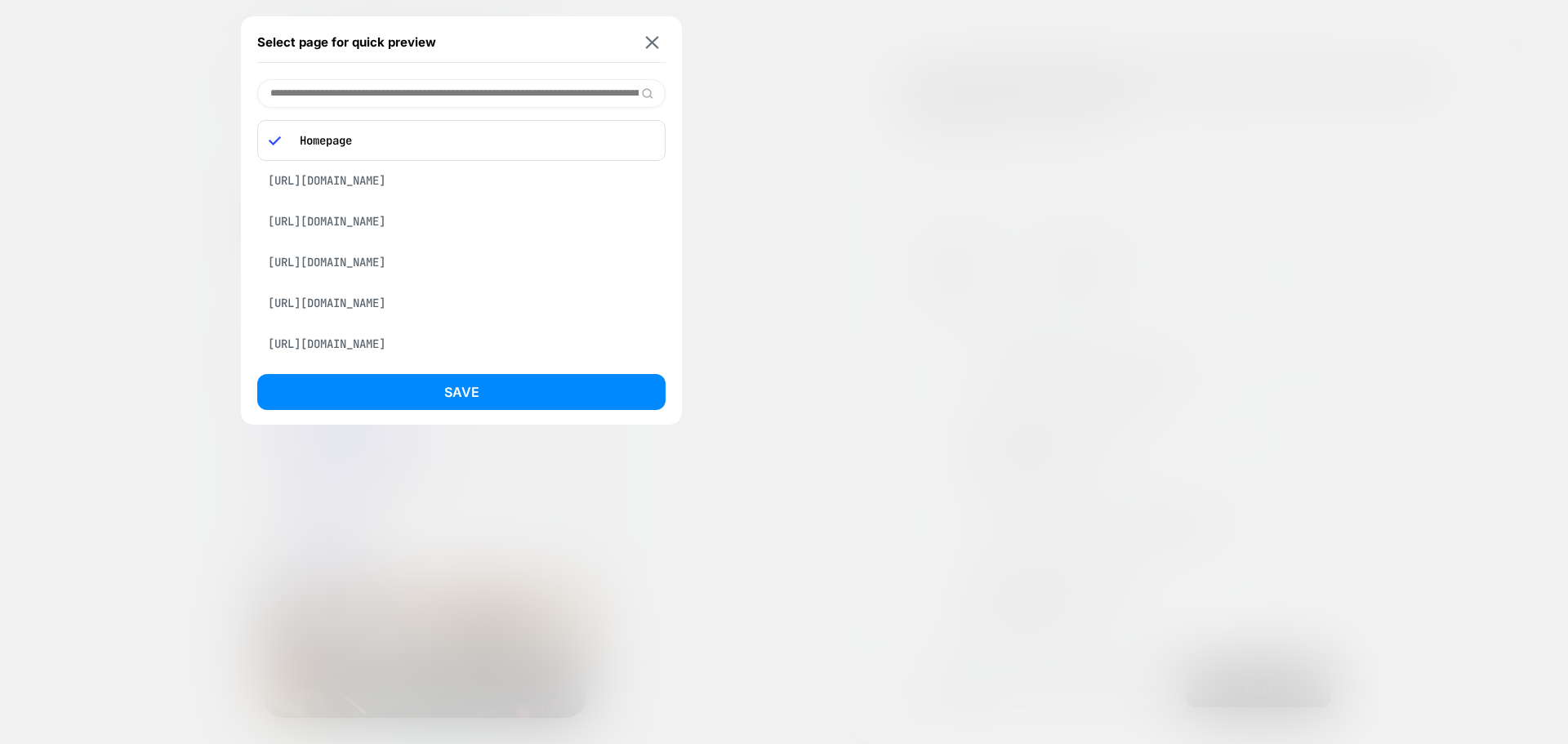 scroll, scrollTop: 0, scrollLeft: 367, axis: horizontal 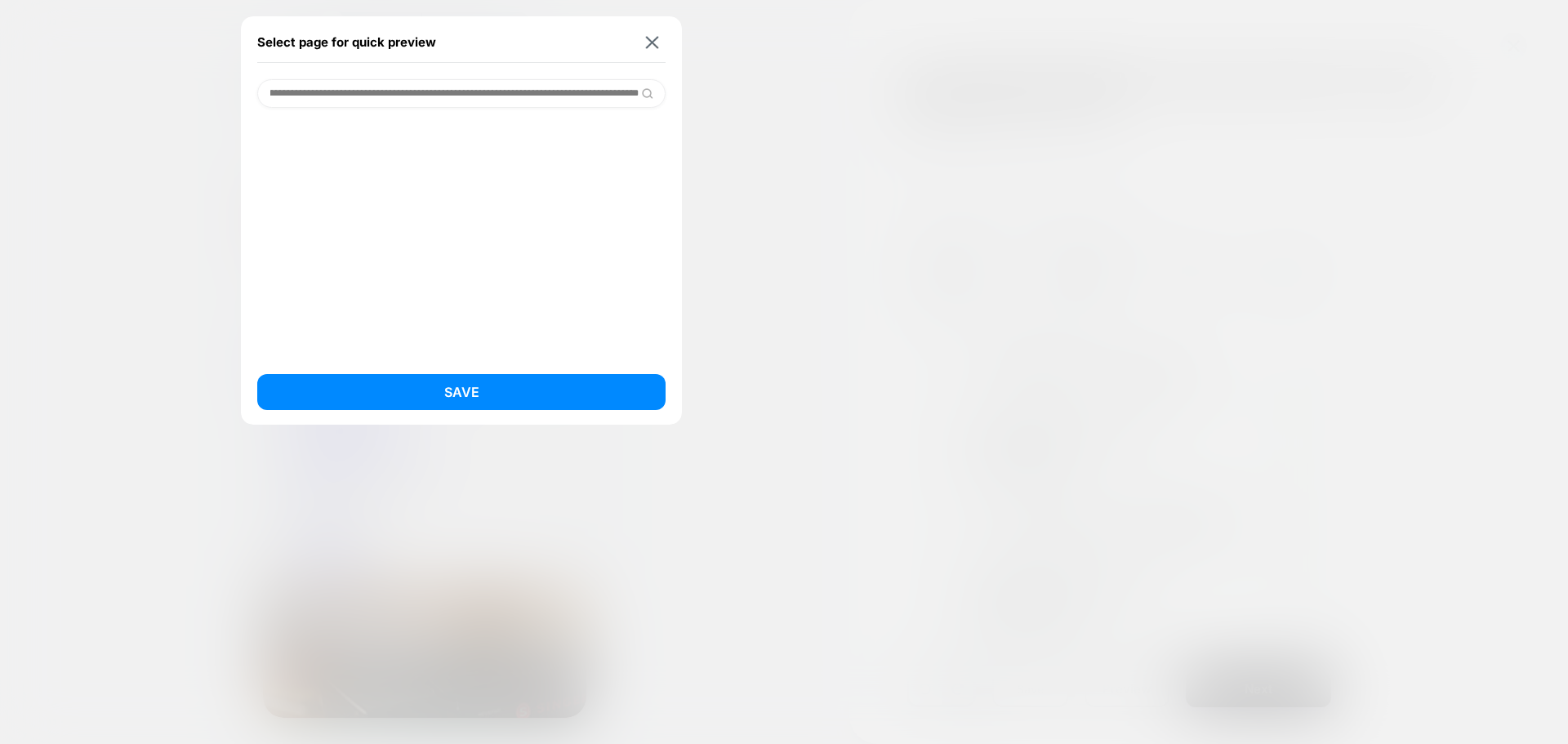 click on "**********" at bounding box center [461, 93] 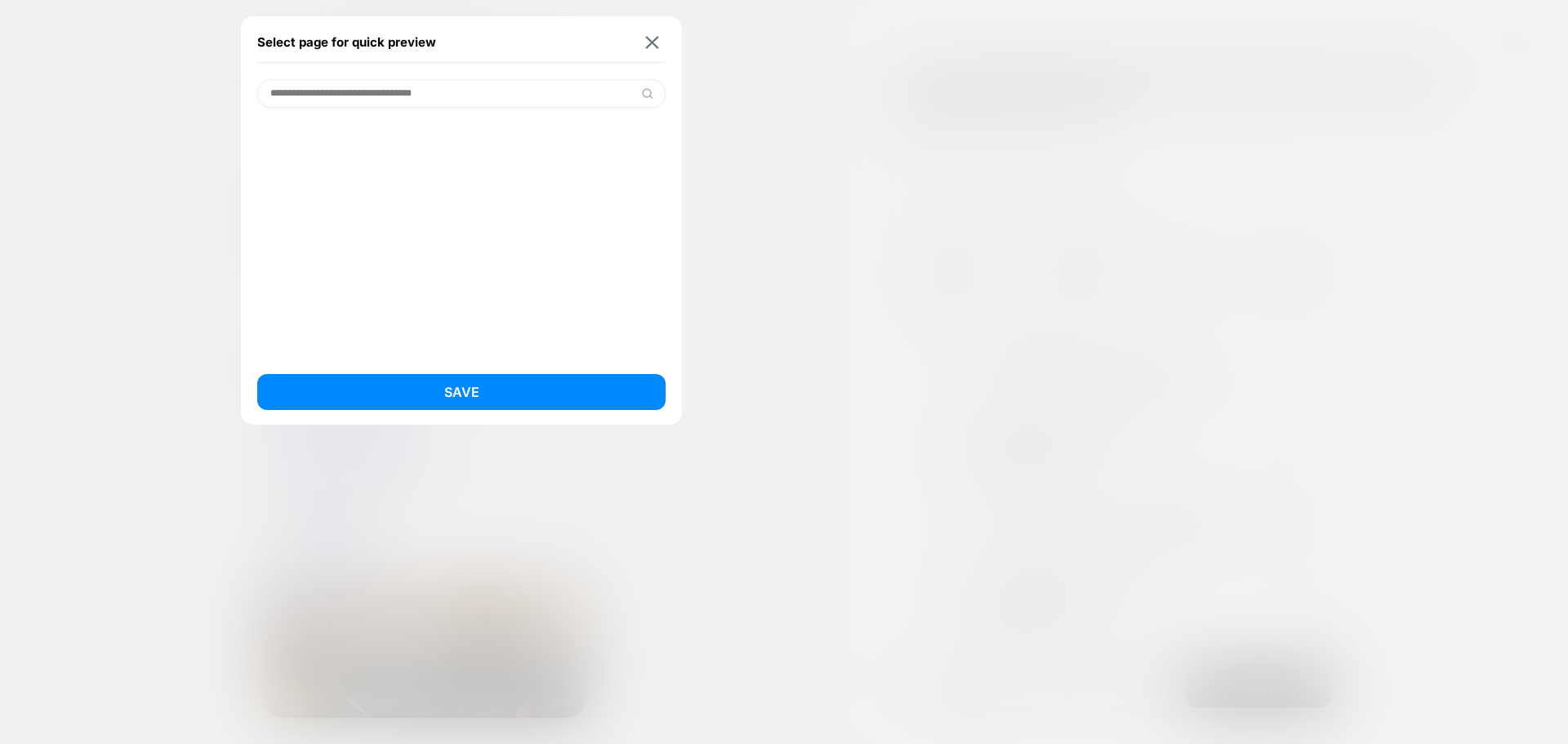 scroll, scrollTop: 0, scrollLeft: 0, axis: both 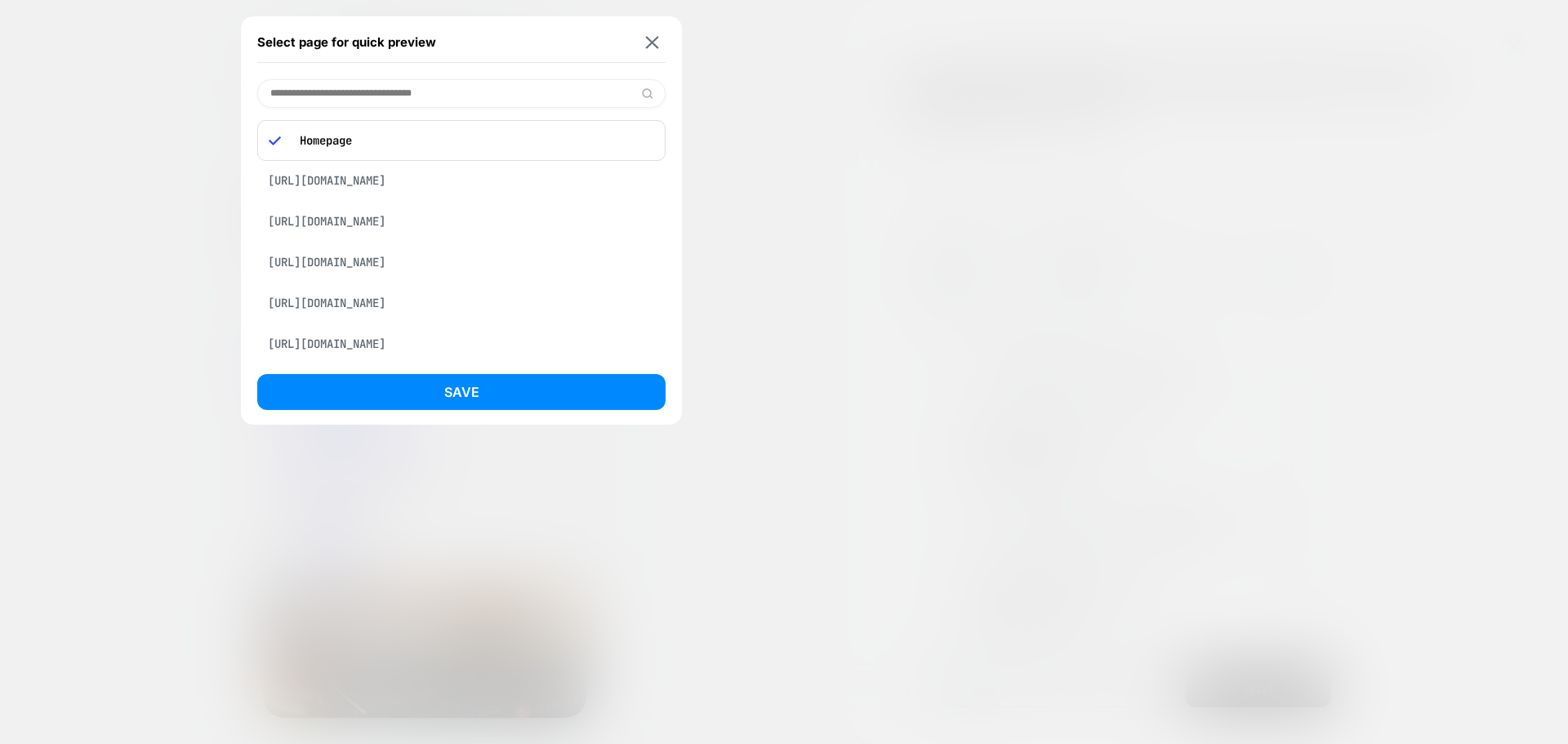 click at bounding box center (461, 93) 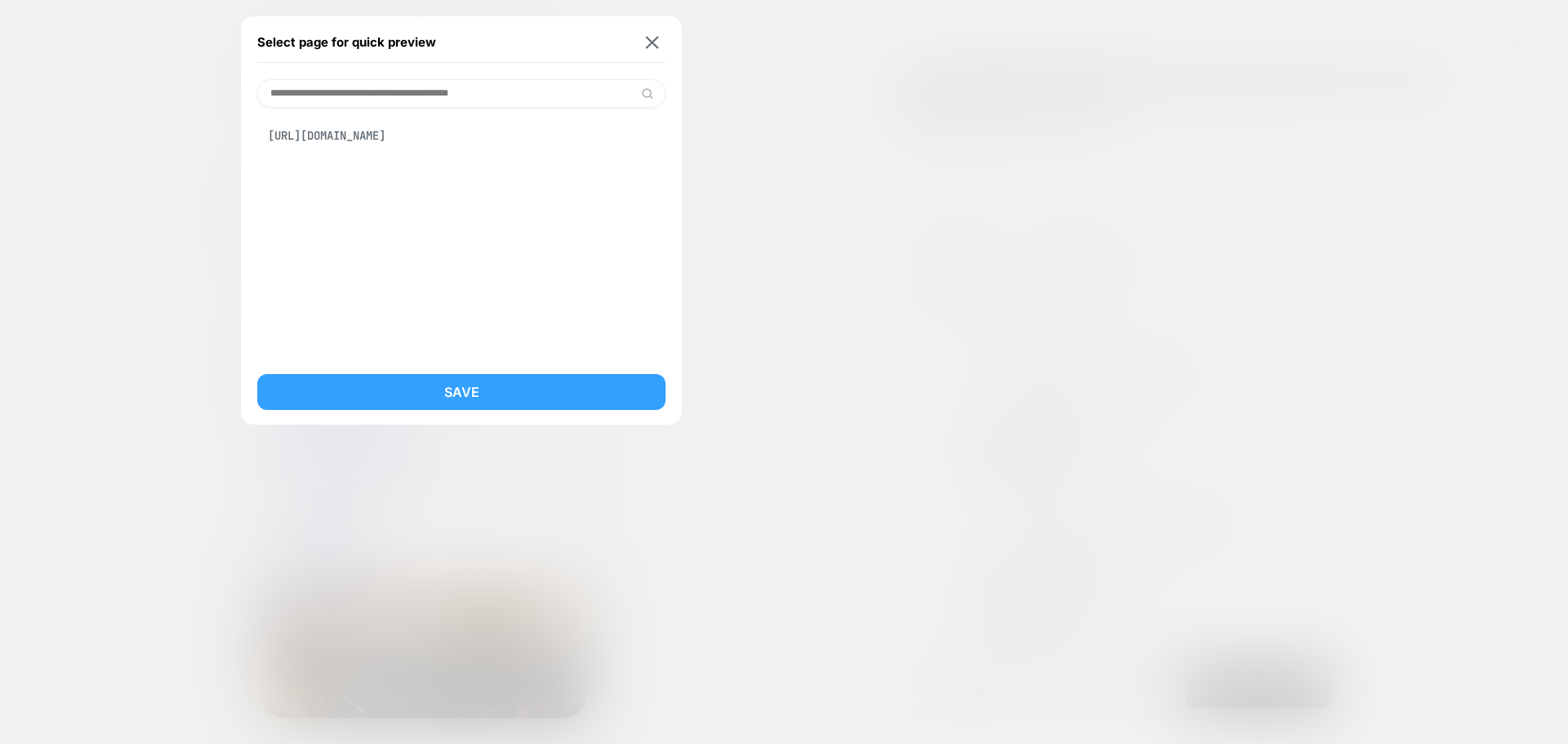 type on "**********" 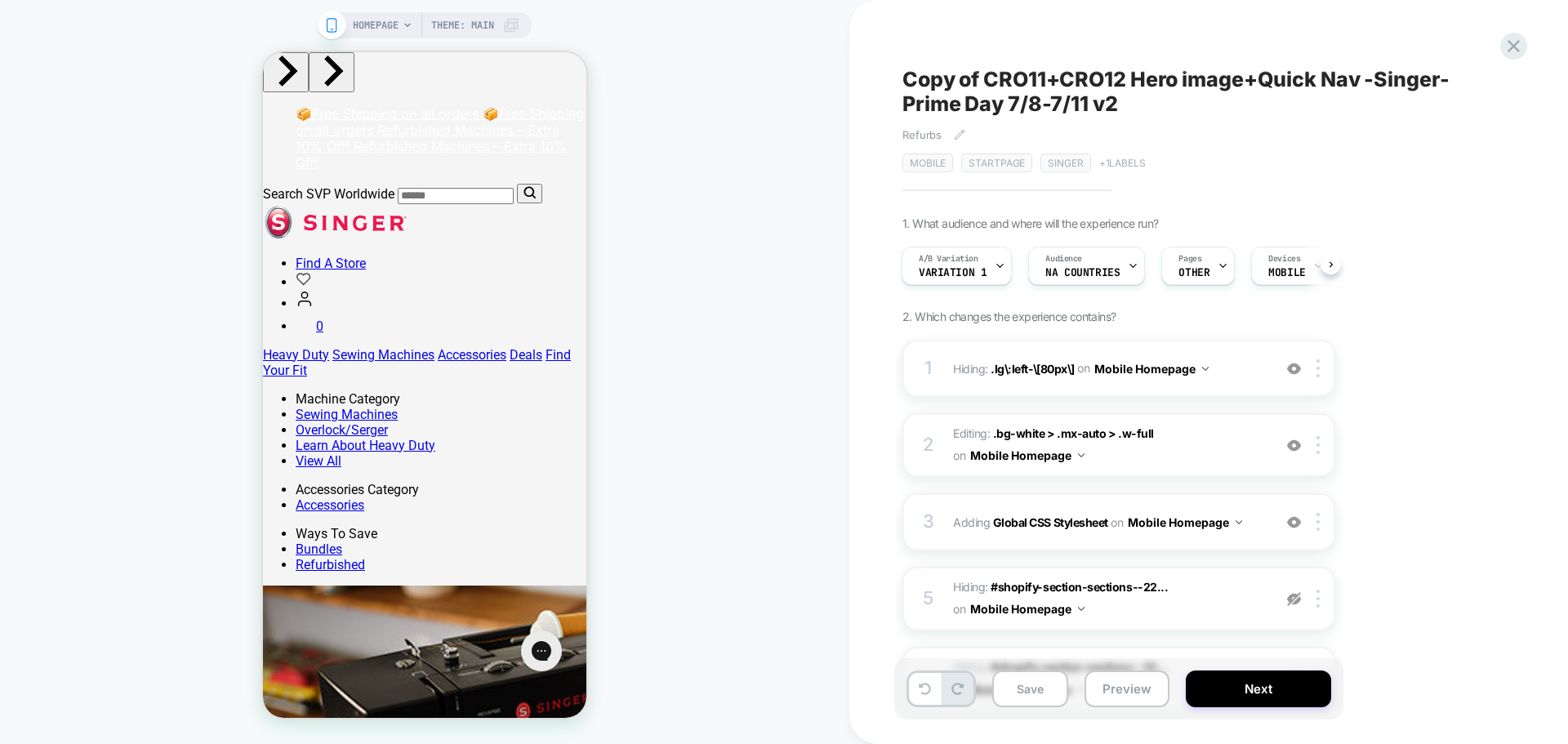 click on "HOMEPAGE" at bounding box center [376, 25] 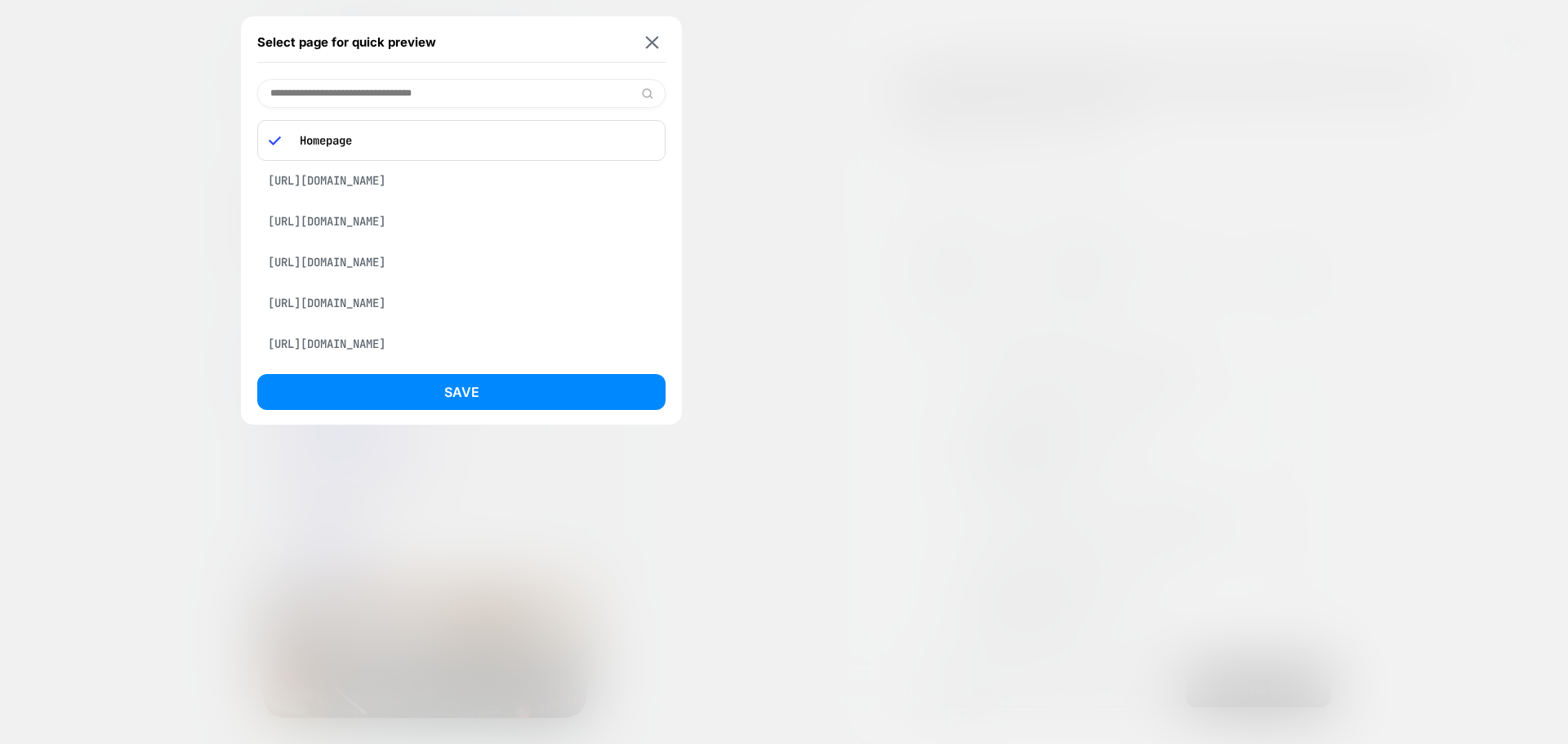click at bounding box center (461, 93) 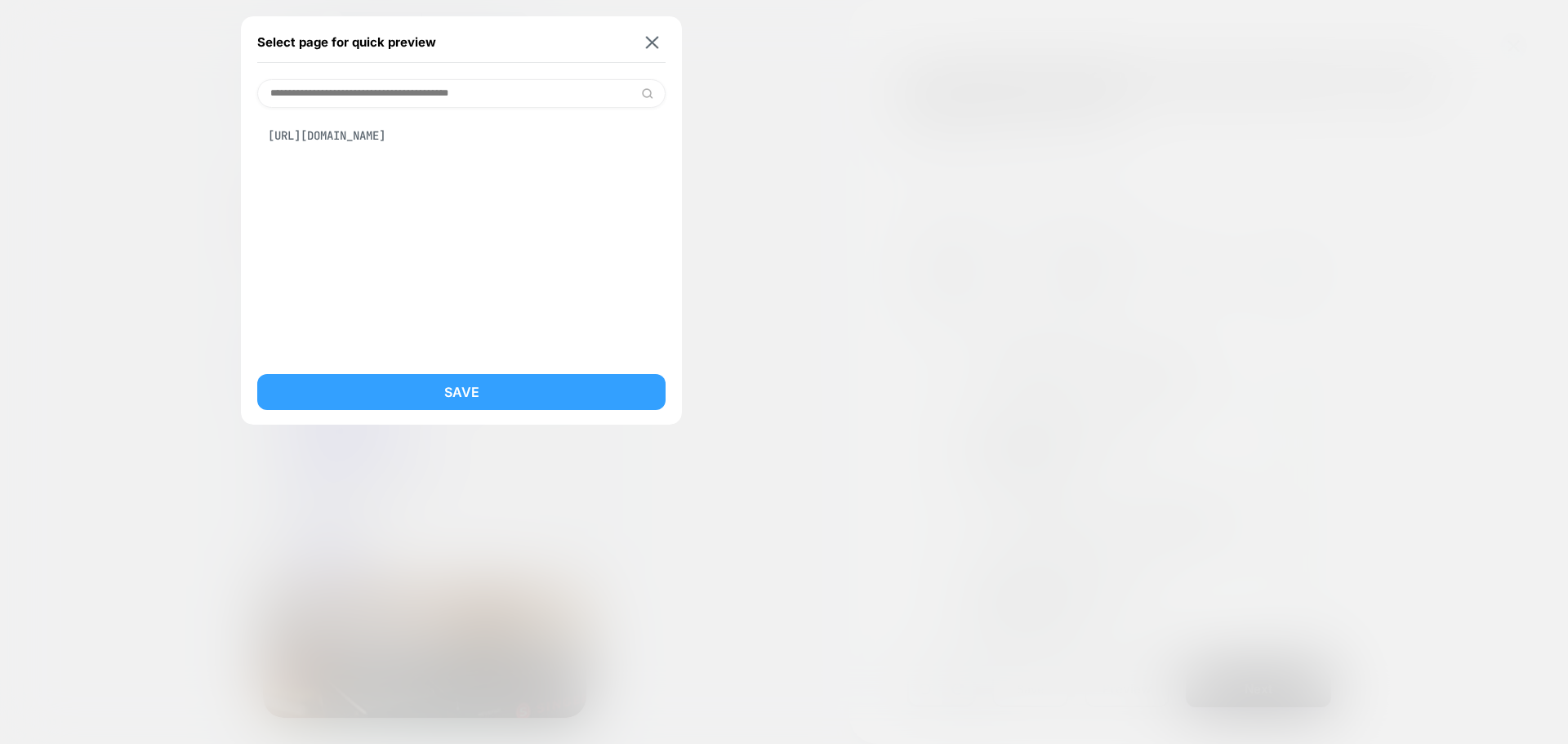 type on "**********" 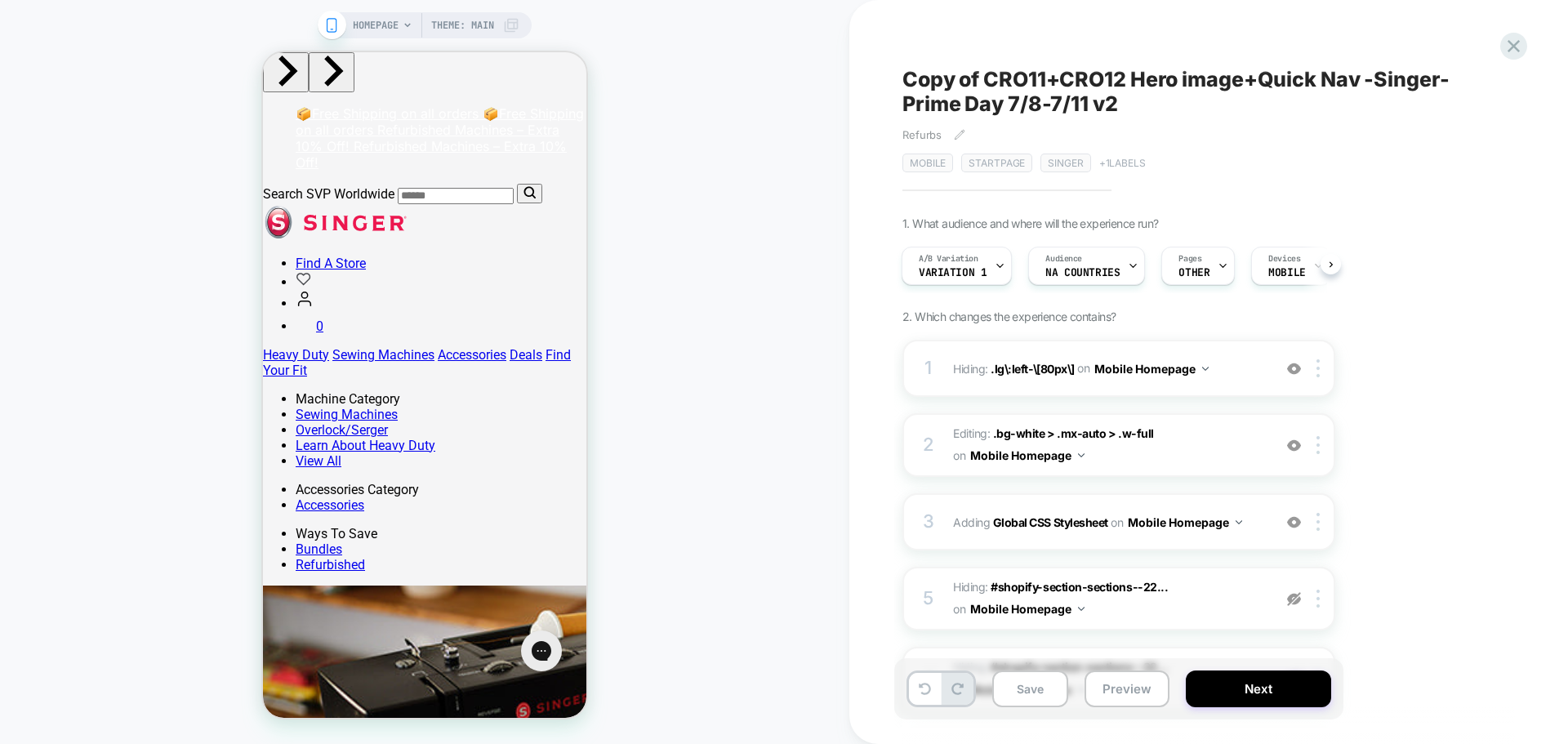 click on "HOMEPAGE" at bounding box center (376, 25) 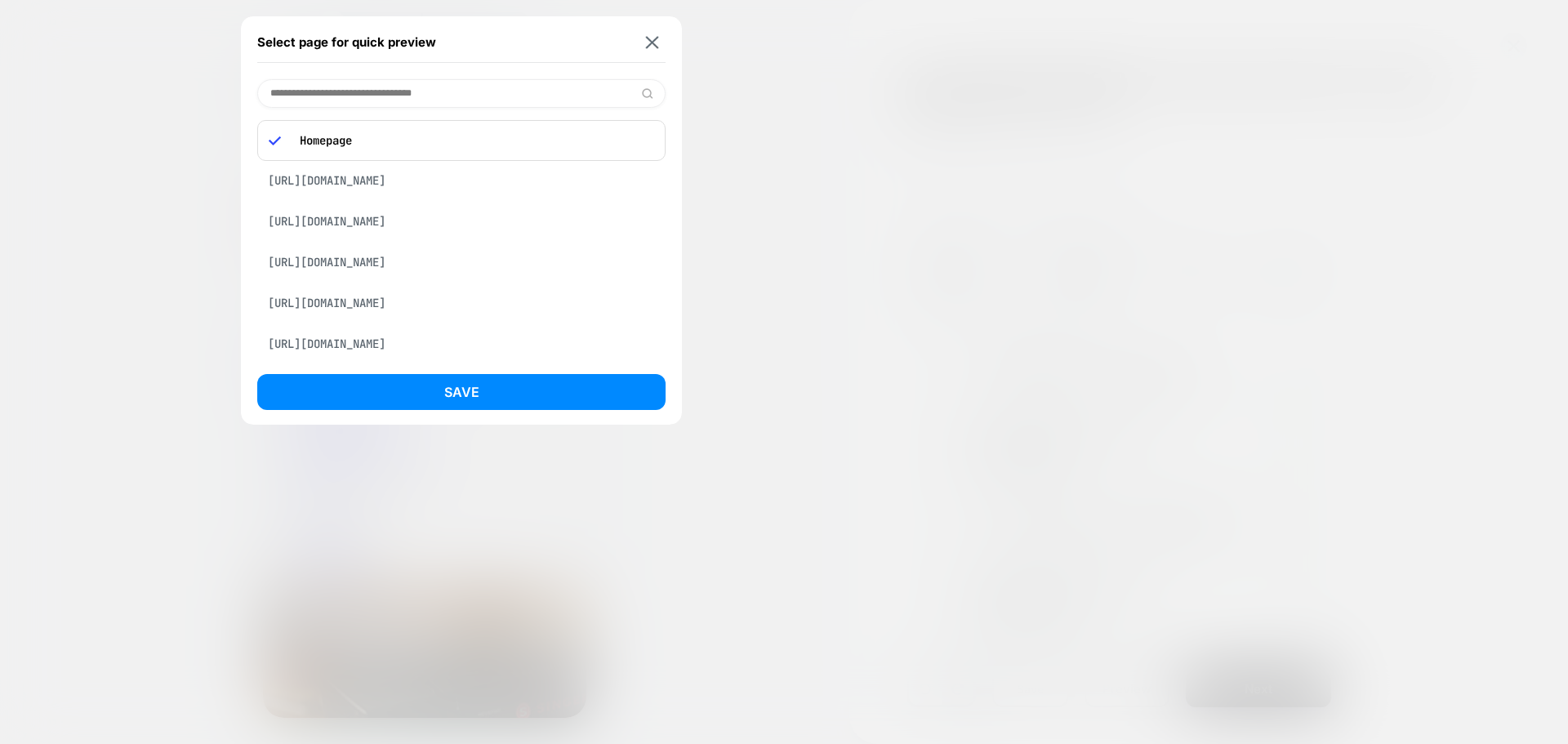 drag, startPoint x: 391, startPoint y: 22, endPoint x: 498, endPoint y: 329, distance: 325.11229 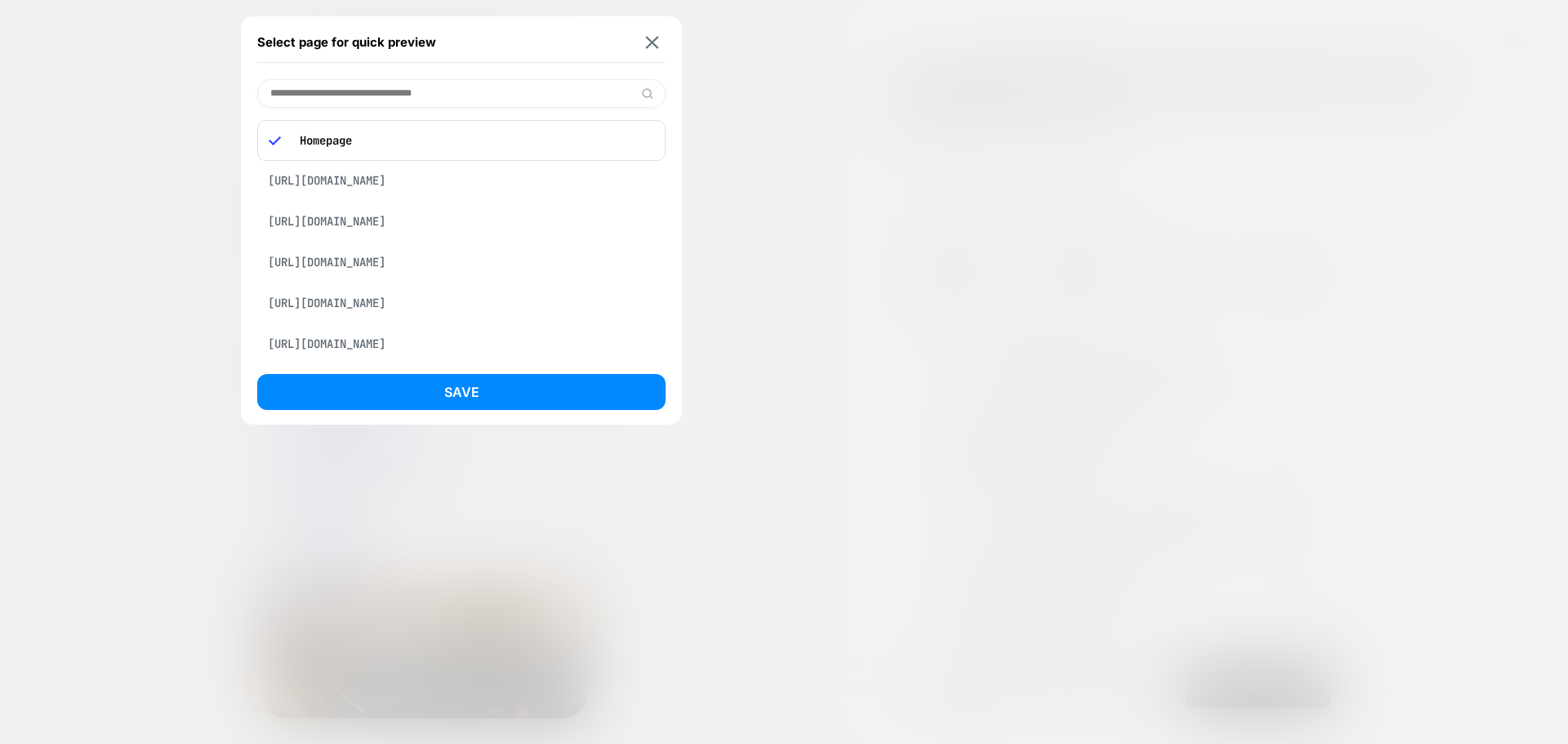 click on "Select page for quick preview Homepage [URL][DOMAIN_NAME] [URL][DOMAIN_NAME] [URL][DOMAIN_NAME] [URL][DOMAIN_NAME] [URL][DOMAIN_NAME] [URL][DOMAIN_NAME] [URL][DOMAIN_NAME] Bobbins (Collection) SINGER® Extension Tables (Collection) SINGER® Sewing Kits & Aids (Collection) HUSQVARNA® VIKING® Sewing Machine Needles (Collection) HUSQVARNA® VIKING® Bobbins (Collection) All HUSQVARNA® VIKING® Notions (Collection) HUSQVARNA® VIKING® Markdowns (Collection) Serger Machines and Overlock Machines | Shop All Brands (Collection) SINGER®, [PERSON_NAME]®, & HUSQVARNA® VIKING® Bobbins (Collection) SINGER®, [PERSON_NAME]®, & HUSQVARNA® VIKING® Extension Tables (Collection) SINGER® Heavy Duty 4452 Sewing Machine (Product) SINGER® Universal Hard Case (Product) SINGER® 15 Class Plastic Bobbins 10-Pack (Product) SINGER® Sew Easy Foot (Product) Save" at bounding box center (461, 221) 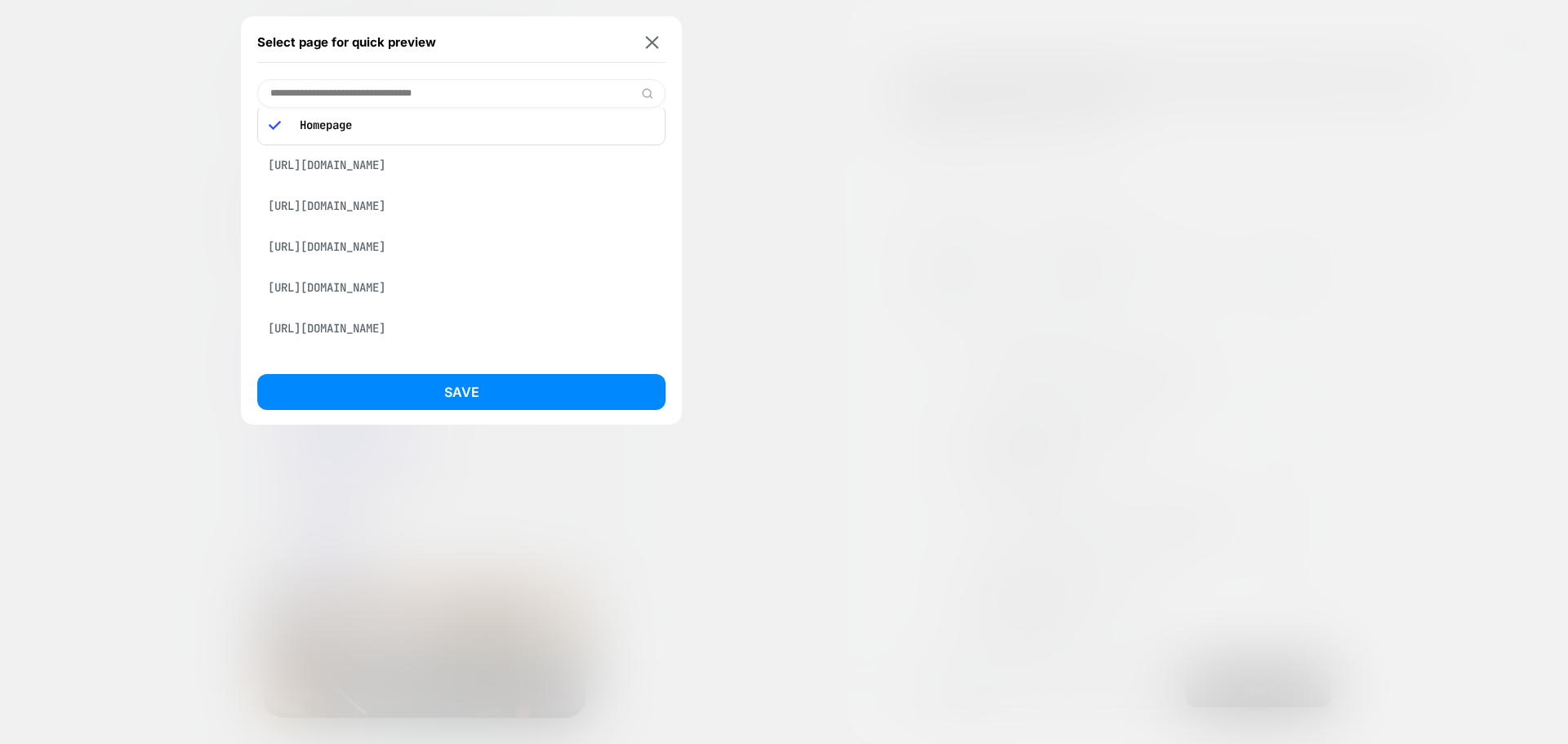 scroll, scrollTop: 0, scrollLeft: 0, axis: both 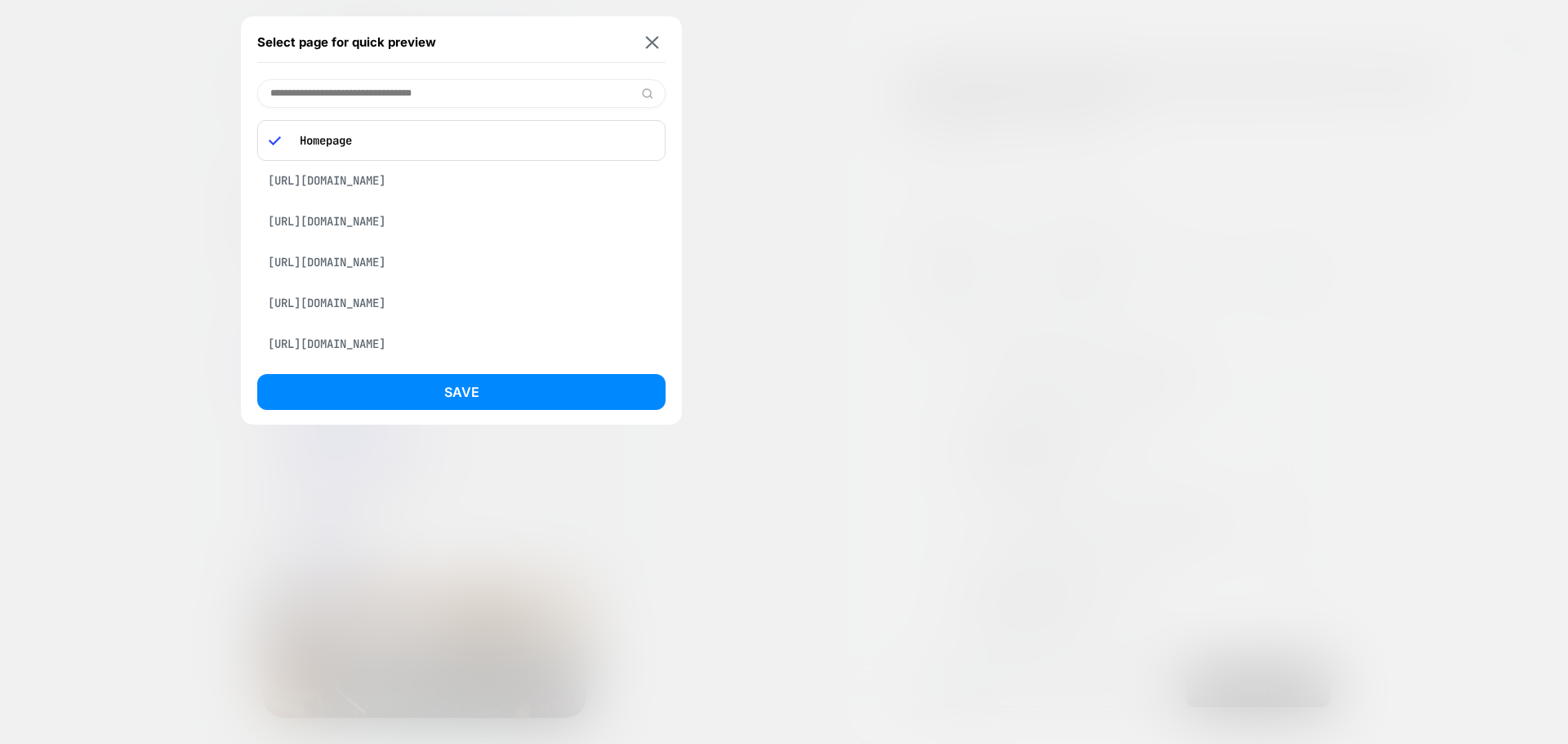 paste on "**********" 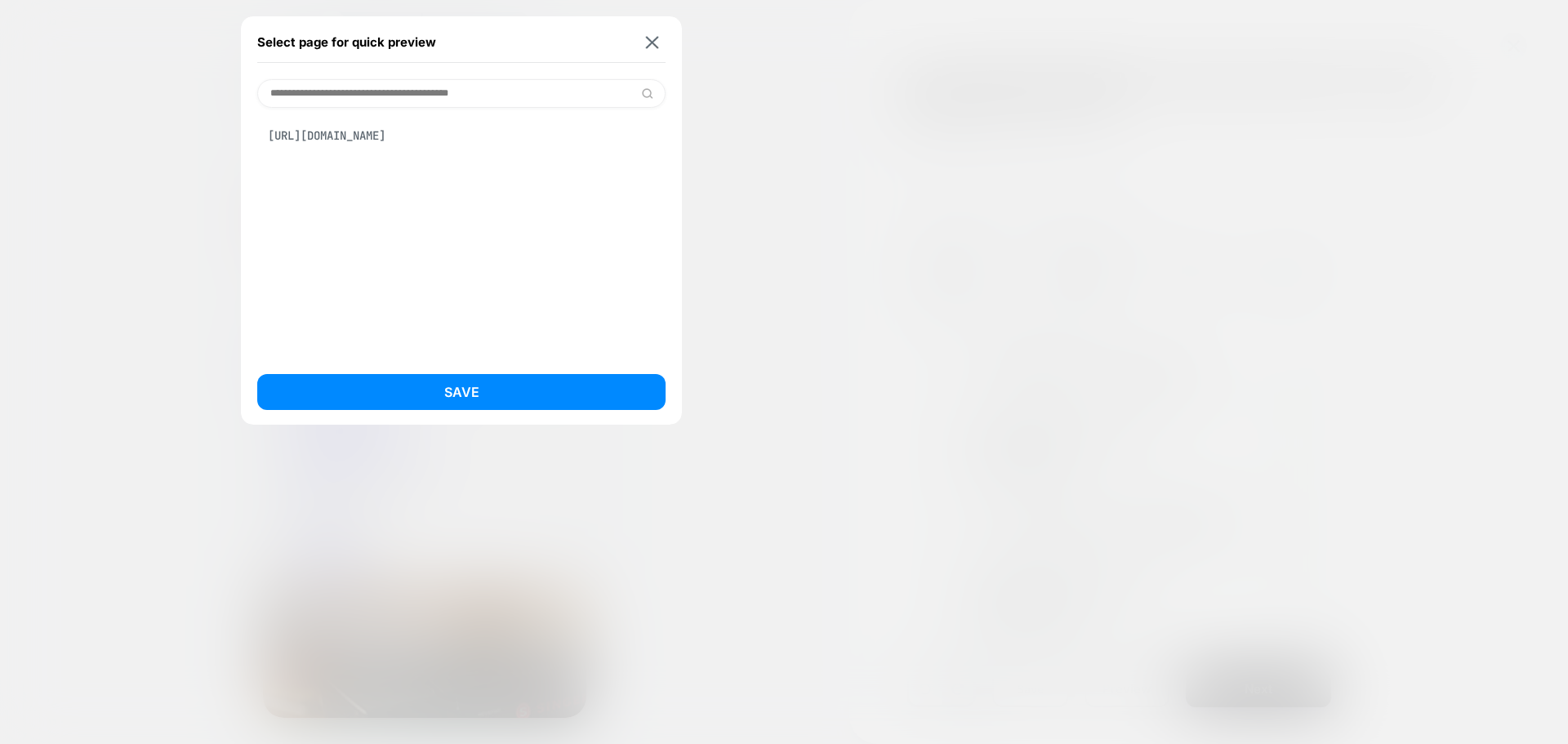 type on "**********" 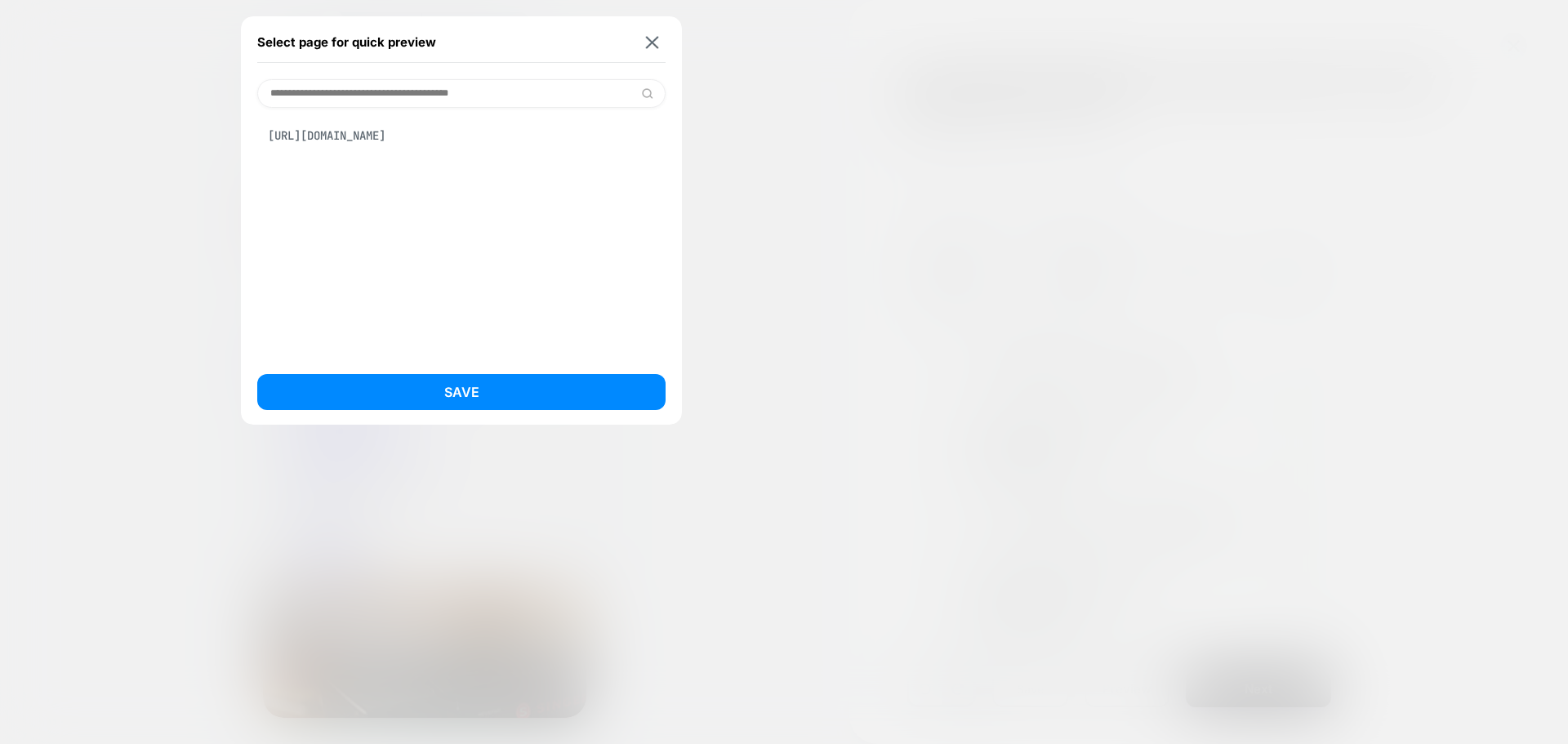 click on "[URL][DOMAIN_NAME]" at bounding box center [461, 136] 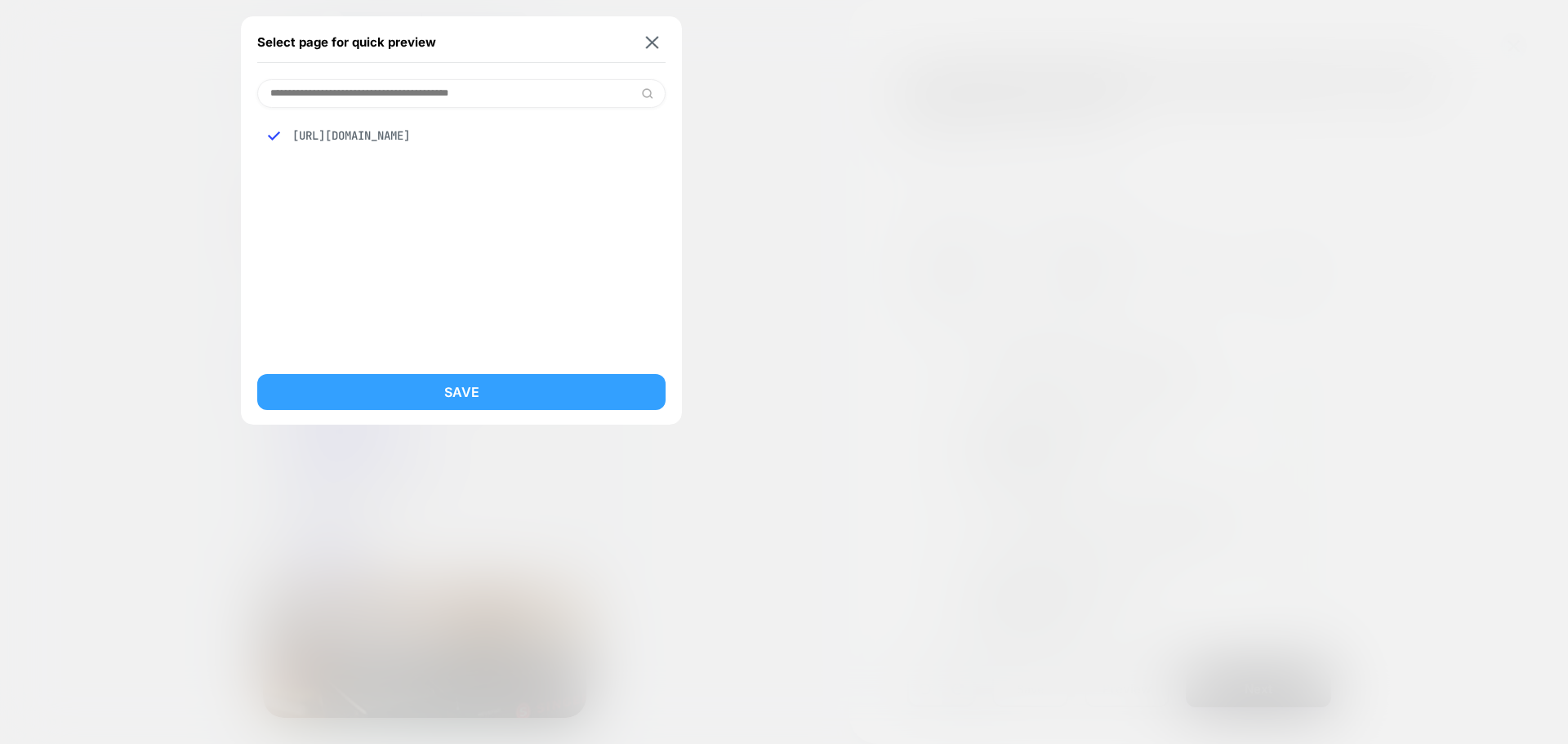 click on "Save" at bounding box center (461, 392) 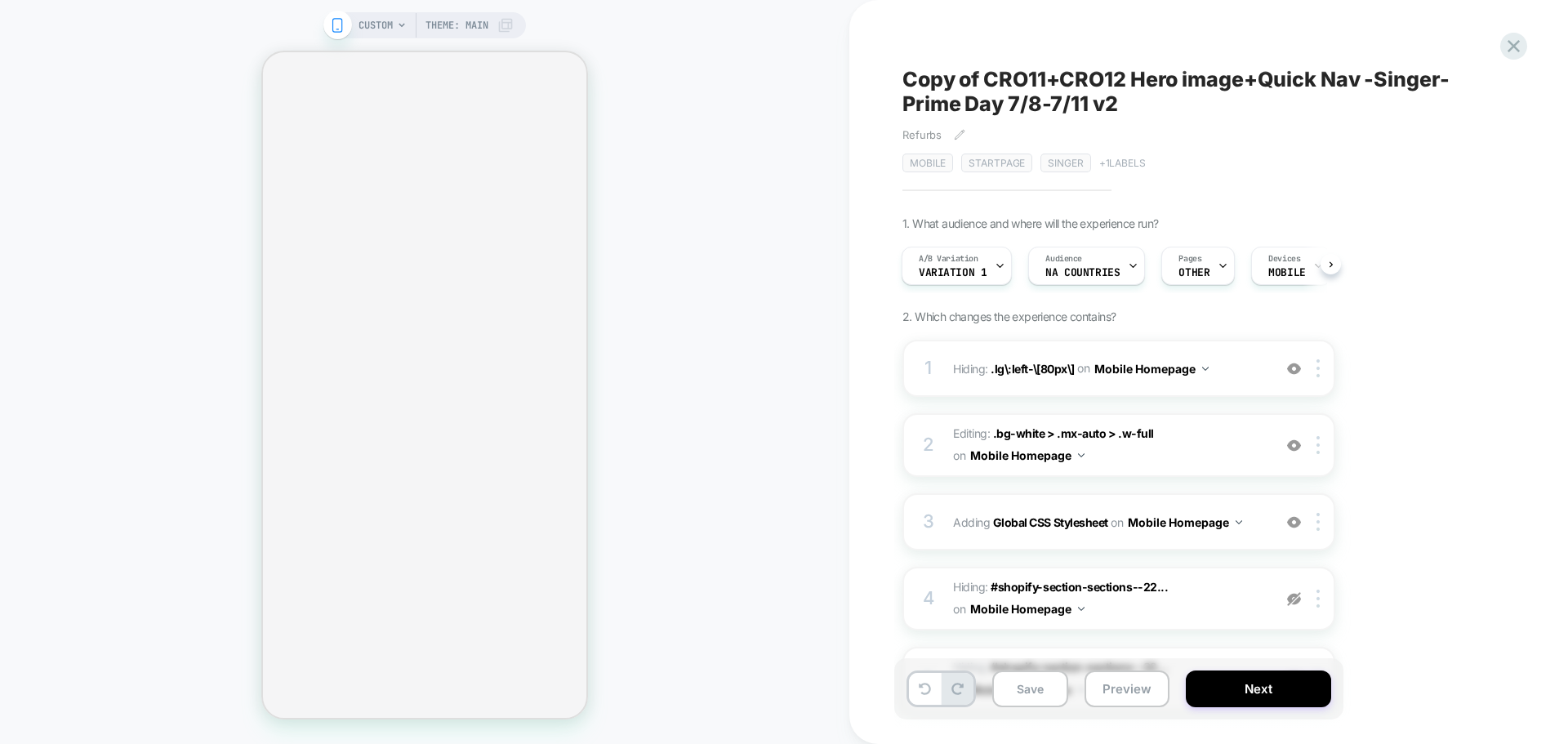 scroll, scrollTop: 0, scrollLeft: 2, axis: horizontal 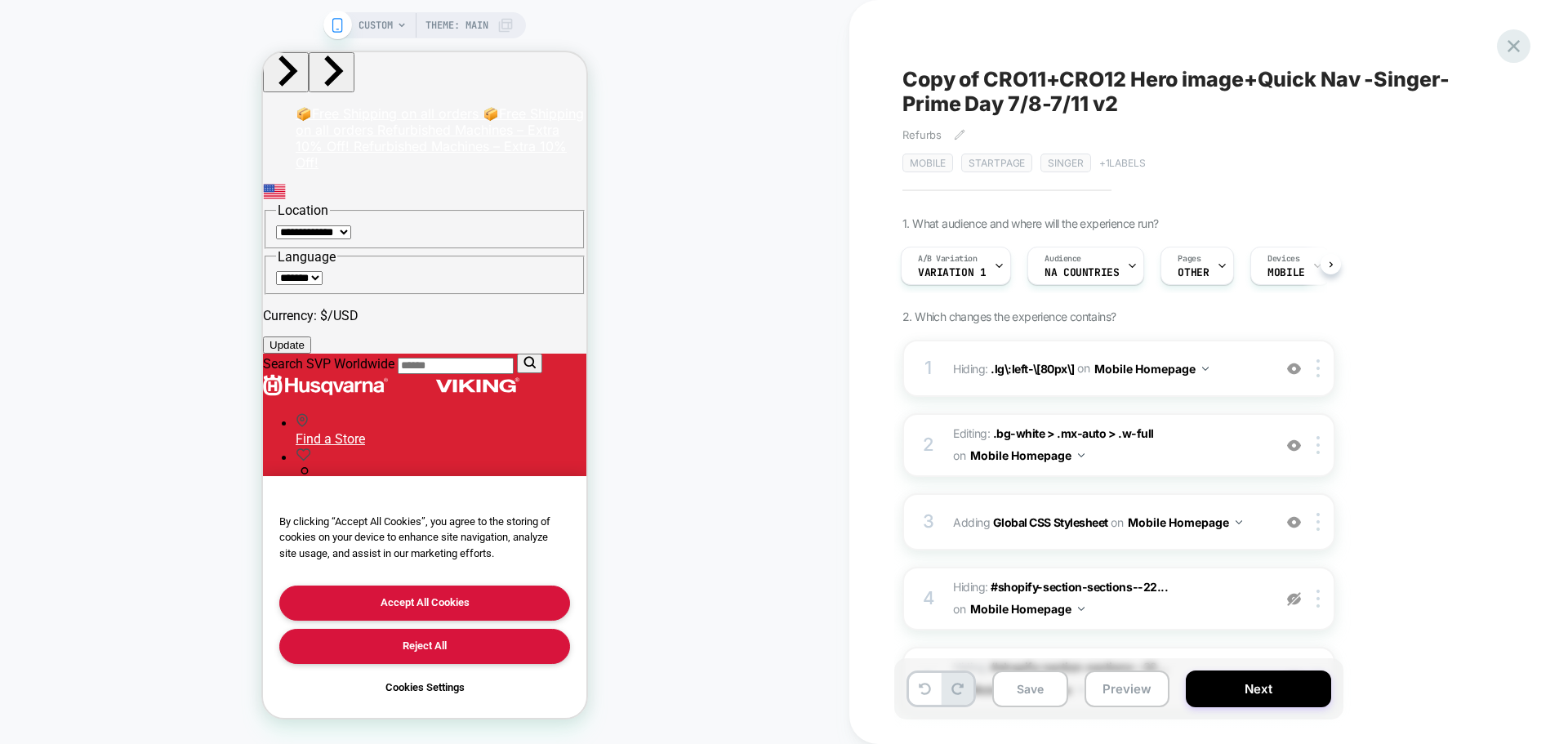 click 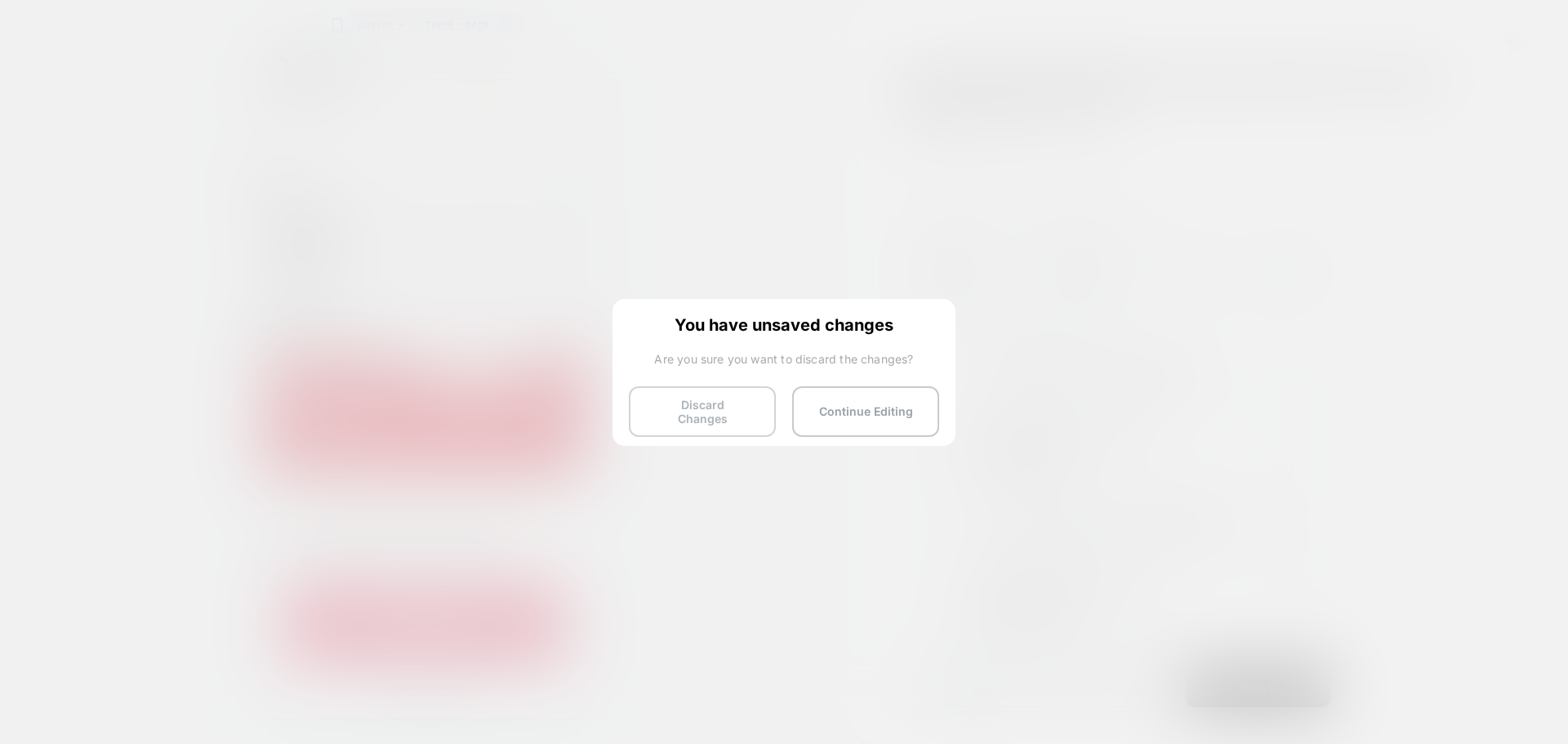 click on "Discard Changes" at bounding box center (702, 412) 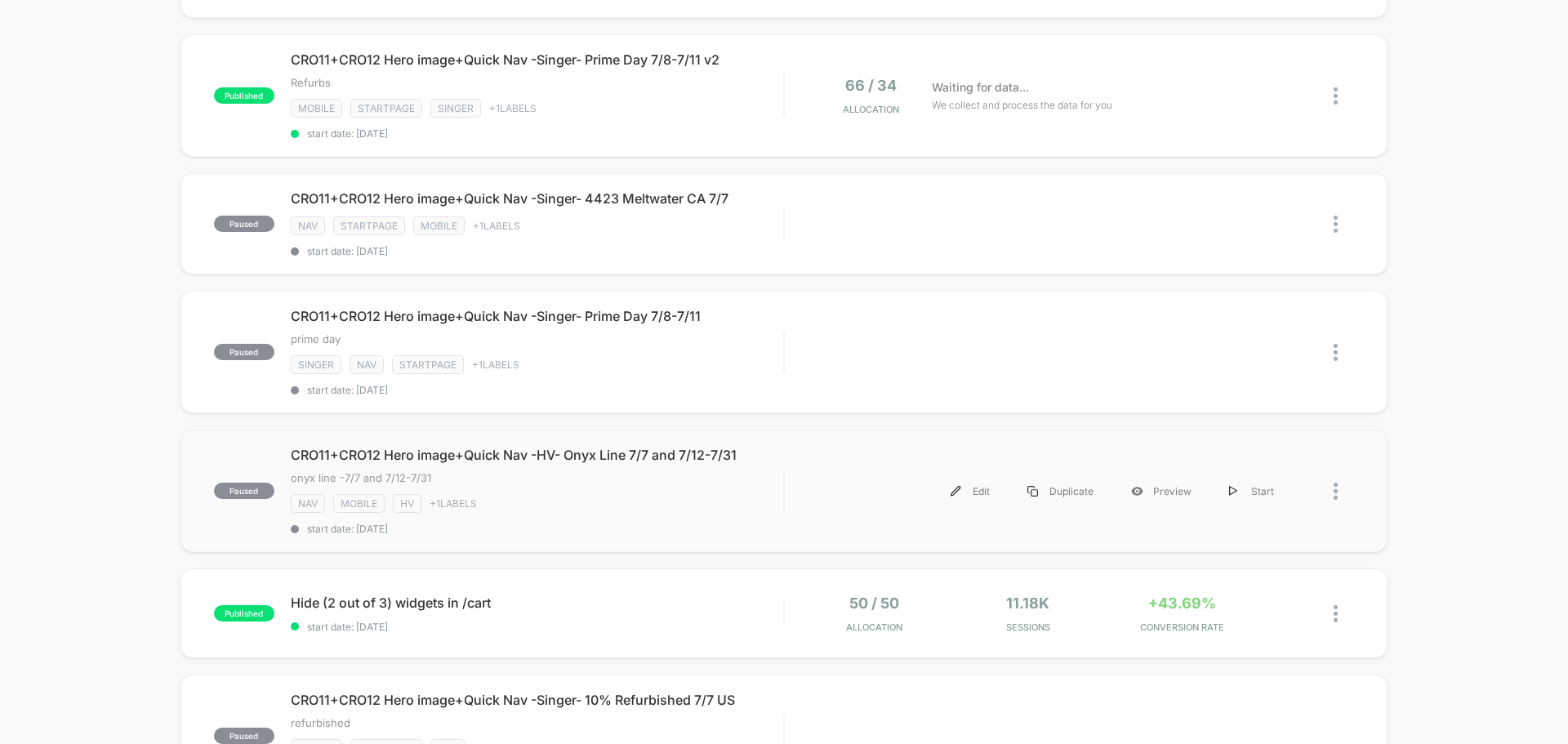 scroll, scrollTop: 250, scrollLeft: 0, axis: vertical 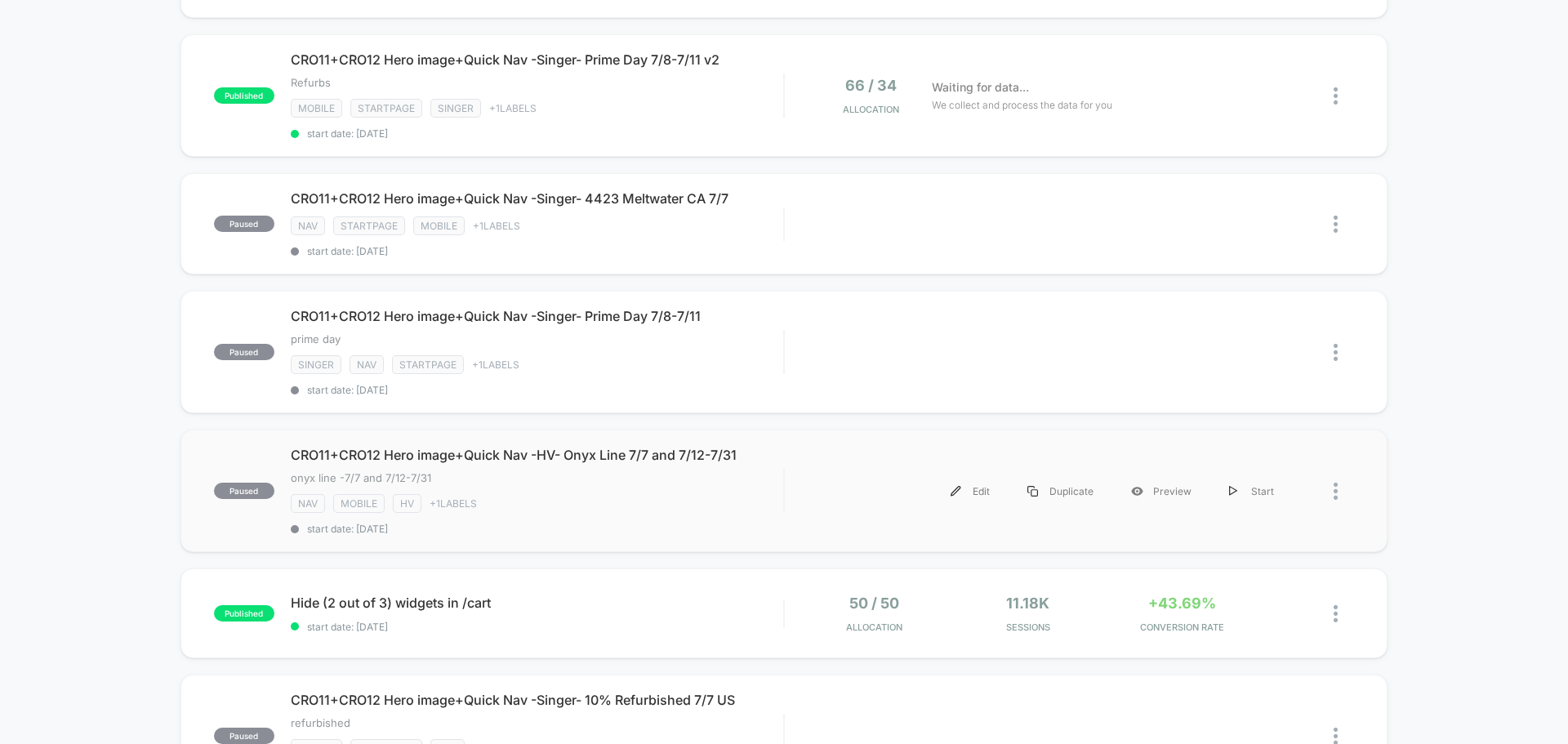 click at bounding box center (1323, 491) 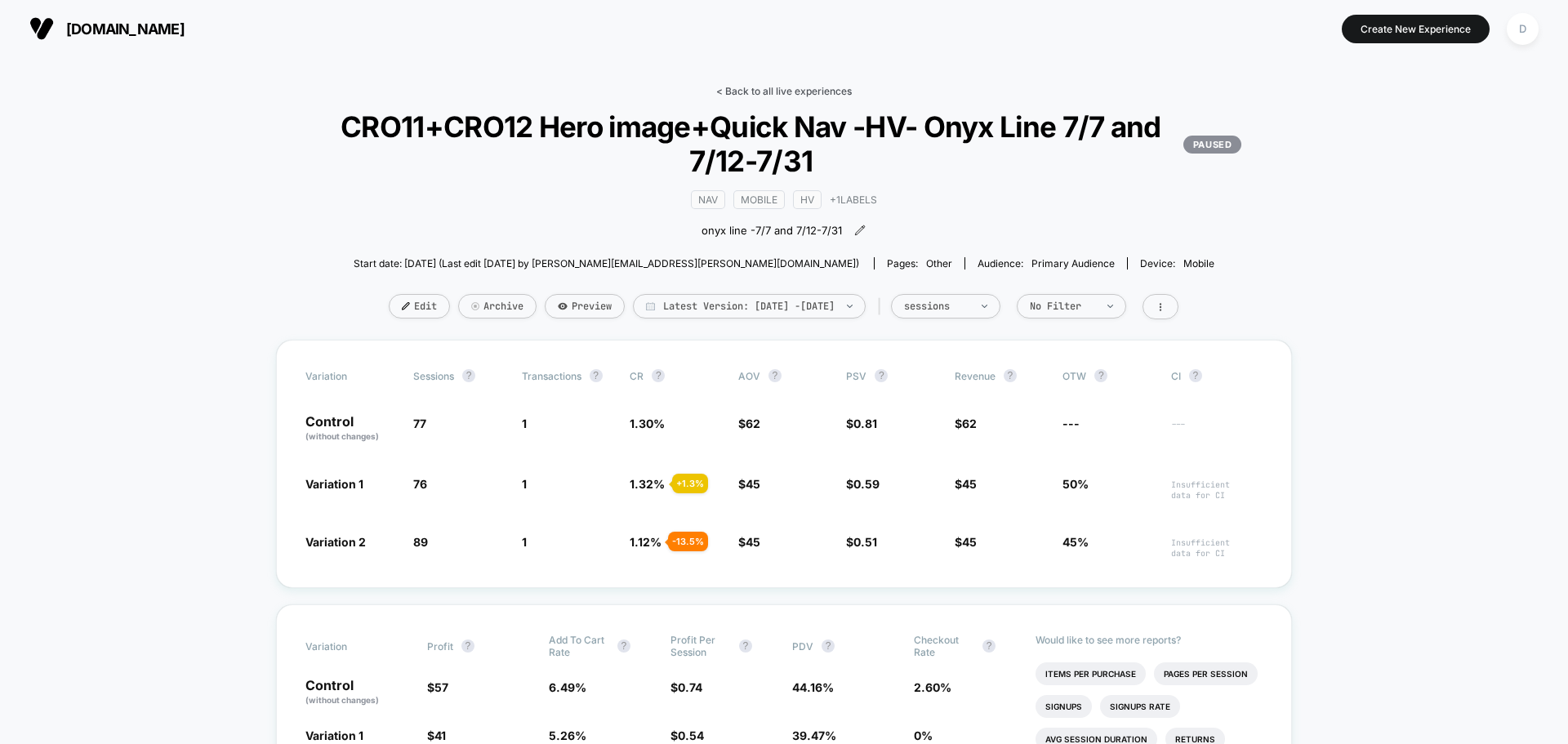 click on "< Back to all live experiences" at bounding box center (784, 91) 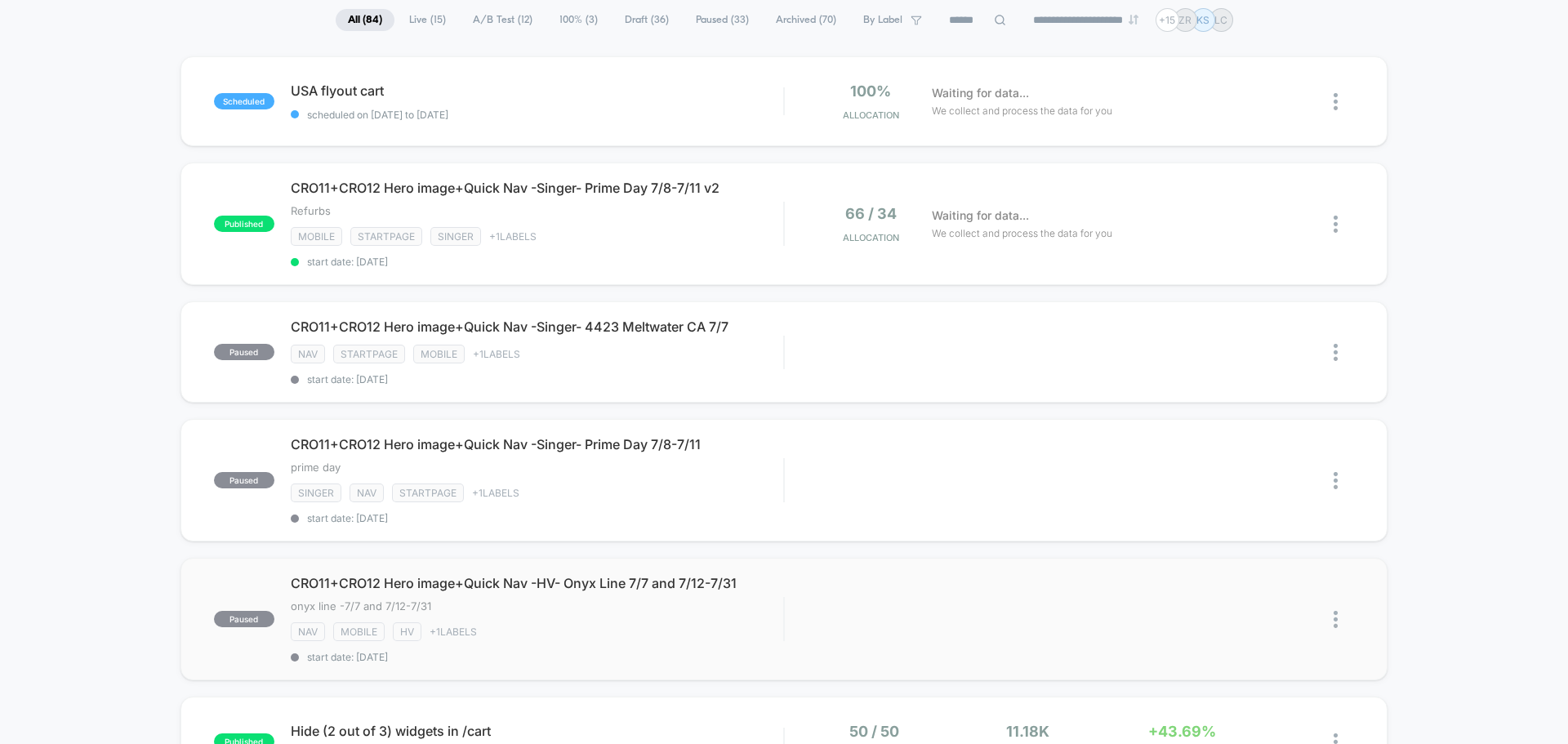 scroll, scrollTop: 114, scrollLeft: 0, axis: vertical 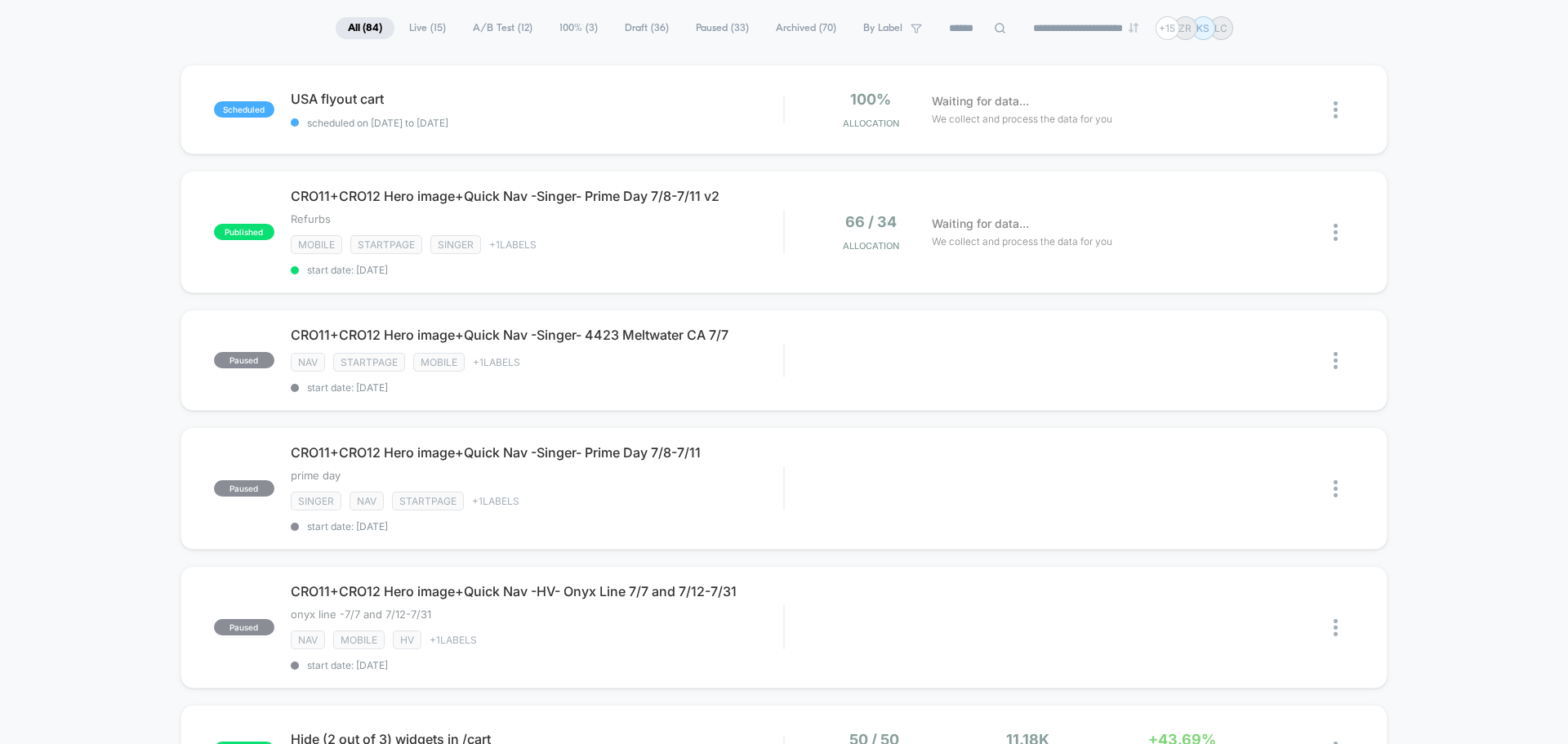 click on "Draft ( 36 )" at bounding box center [647, 28] 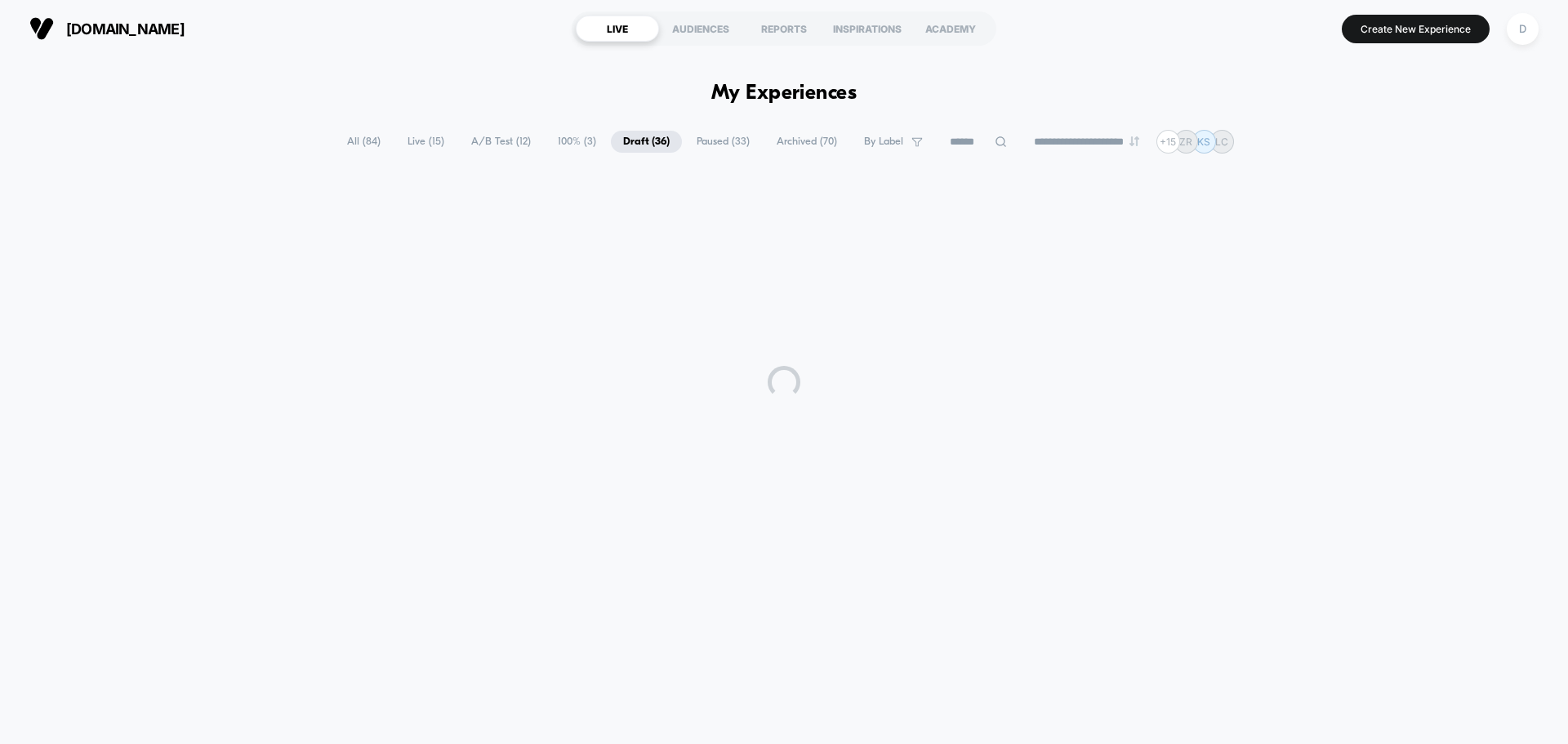 scroll, scrollTop: 0, scrollLeft: 0, axis: both 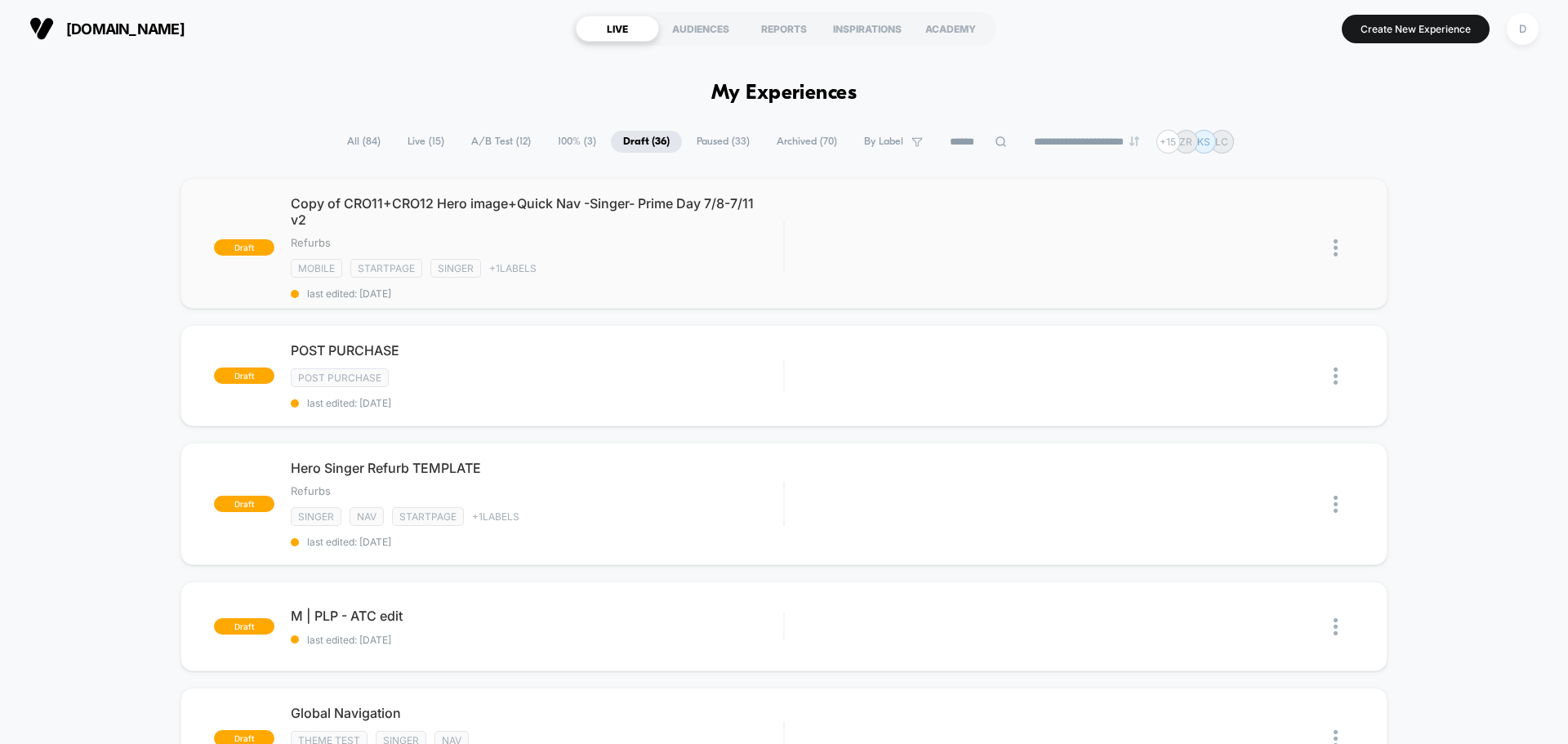 click at bounding box center [1335, 247] 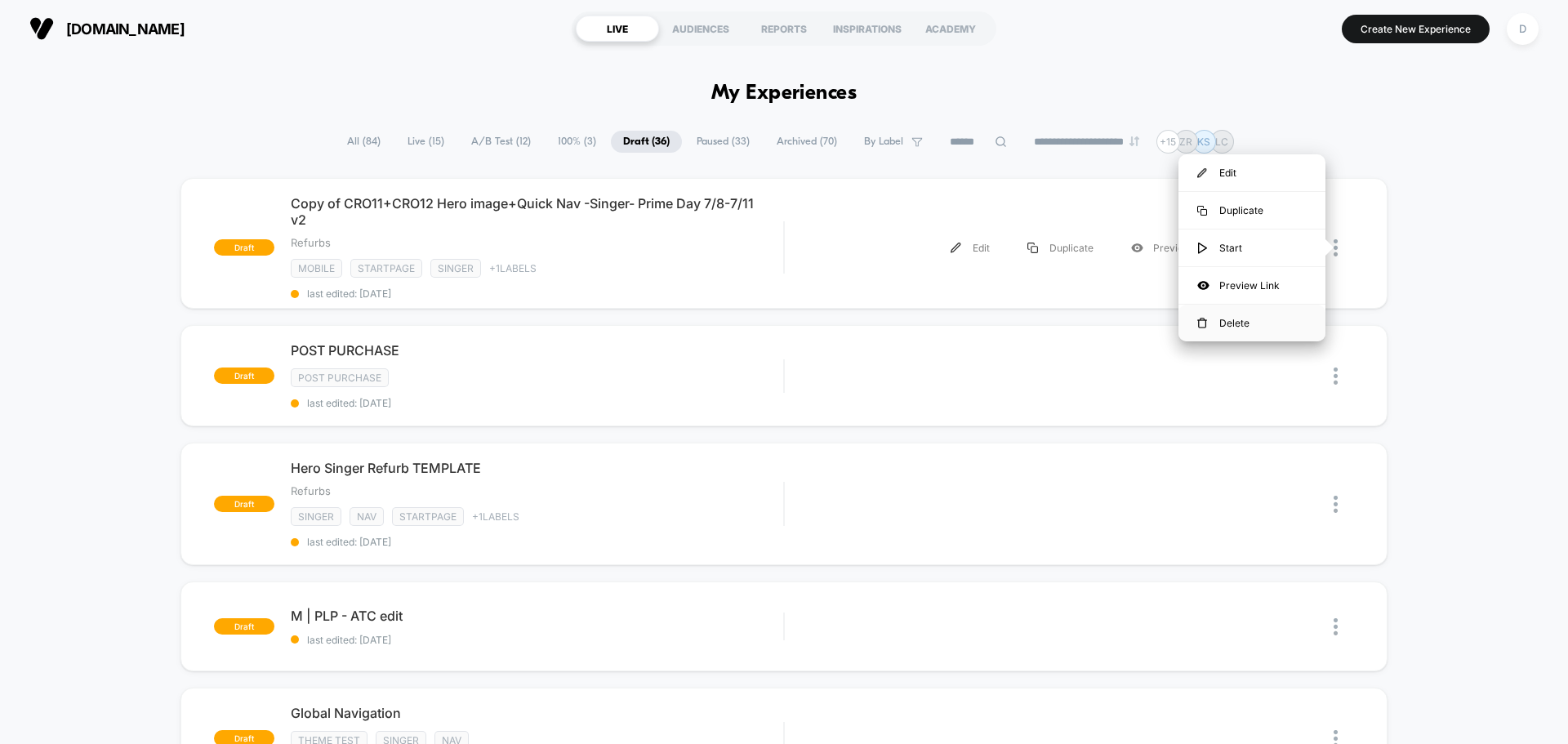 click on "Delete" at bounding box center (1252, 323) 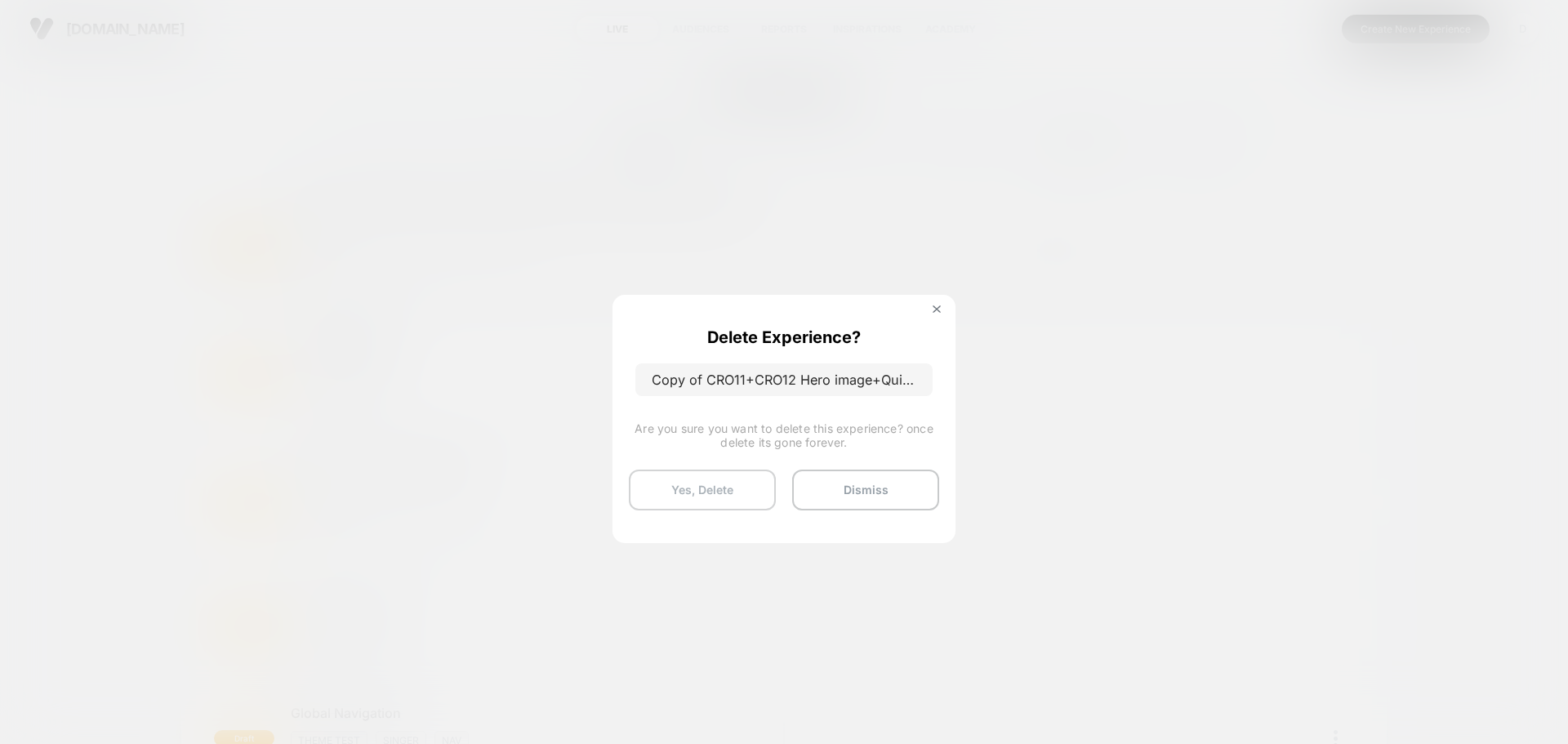click on "Yes, Delete" at bounding box center (702, 490) 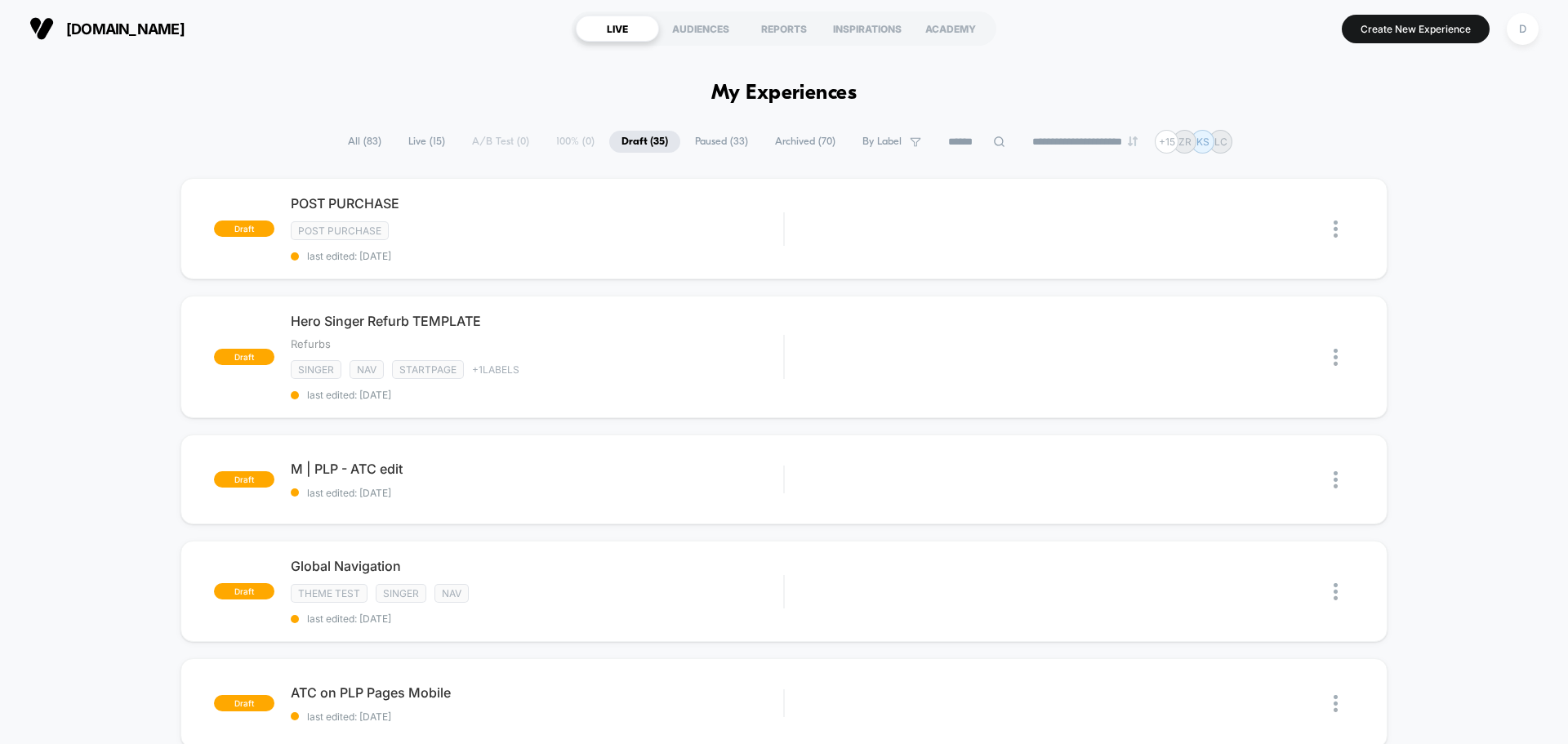 click on "Live ( 15 )" at bounding box center [426, 141] 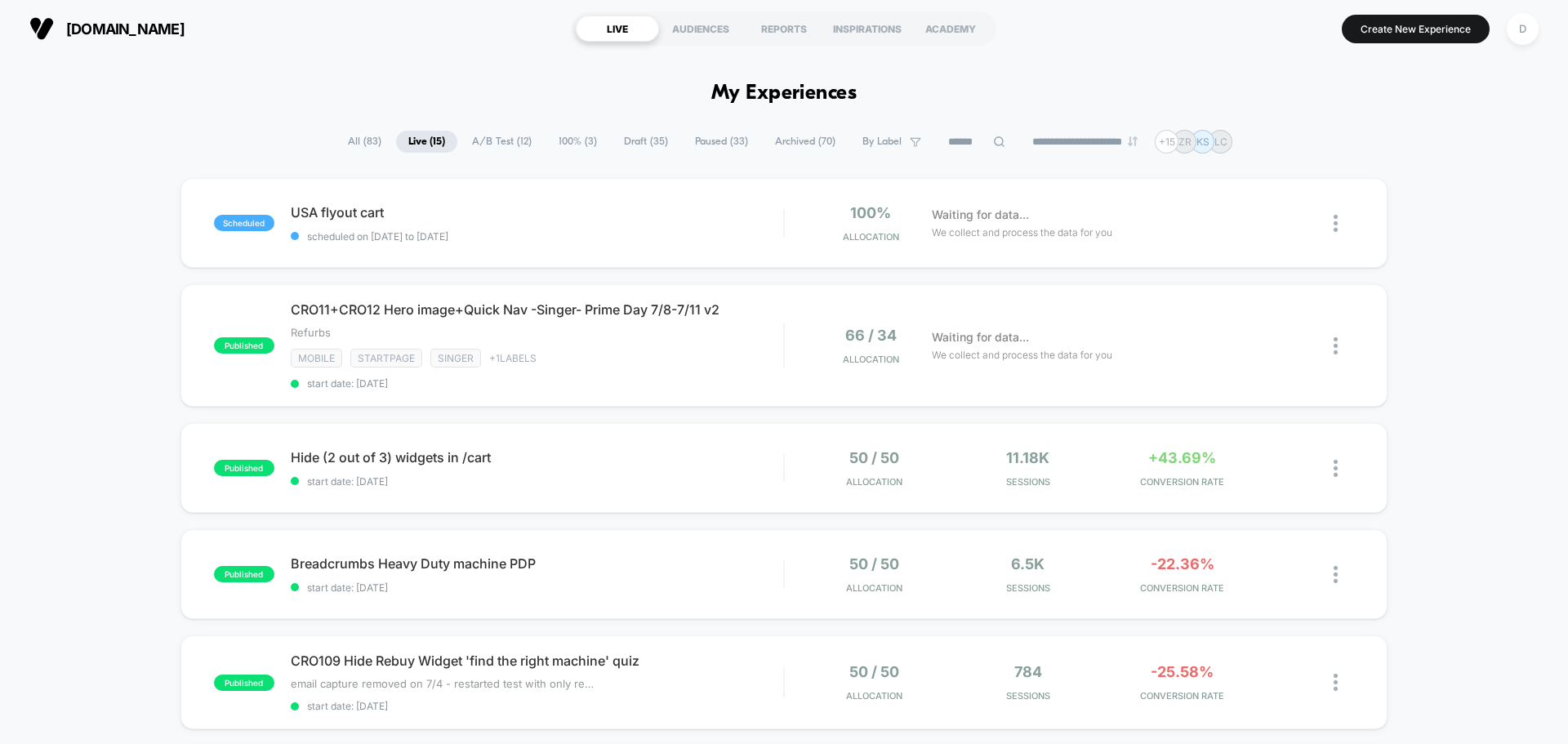 click on "All ( 83 )" at bounding box center [364, 141] 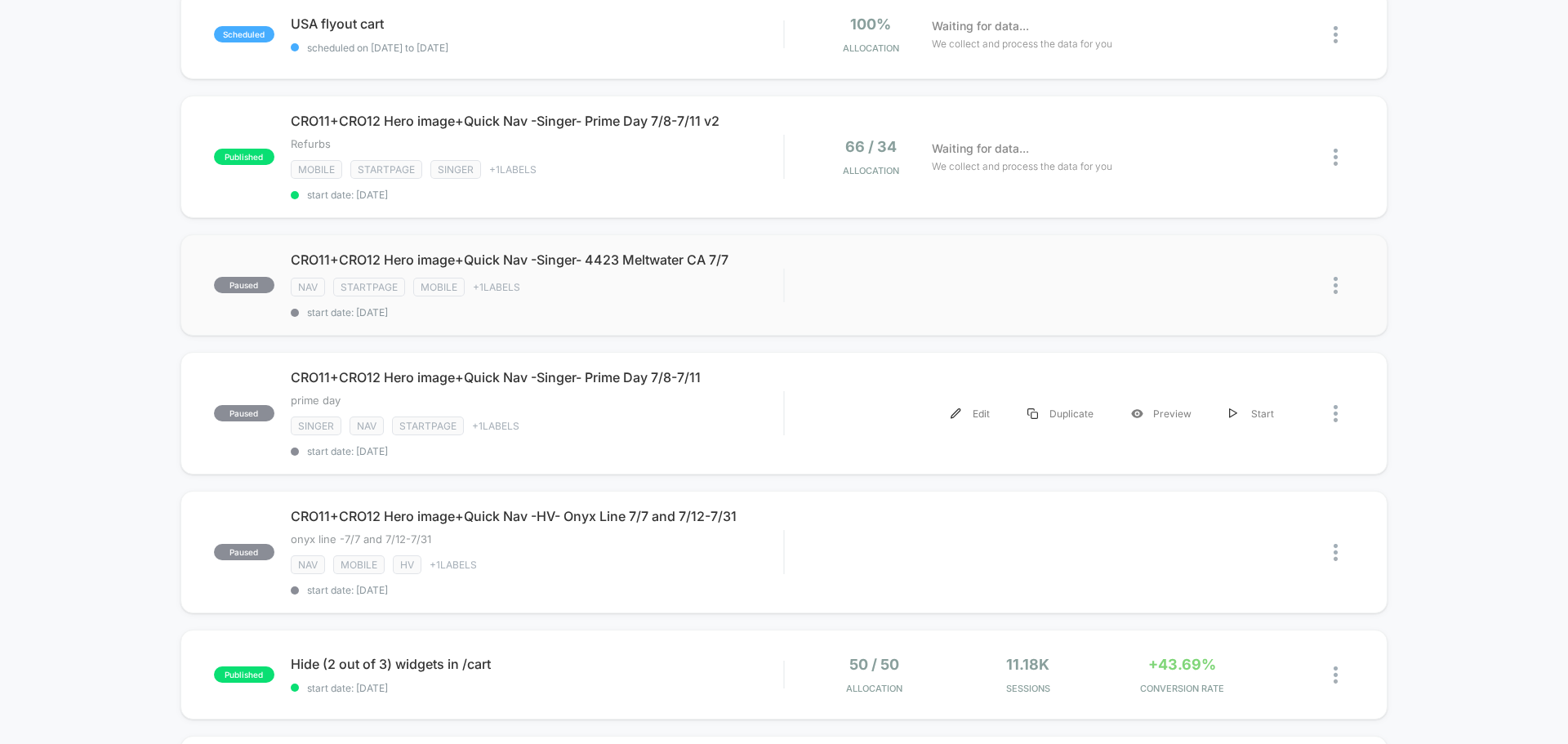 scroll, scrollTop: 189, scrollLeft: 0, axis: vertical 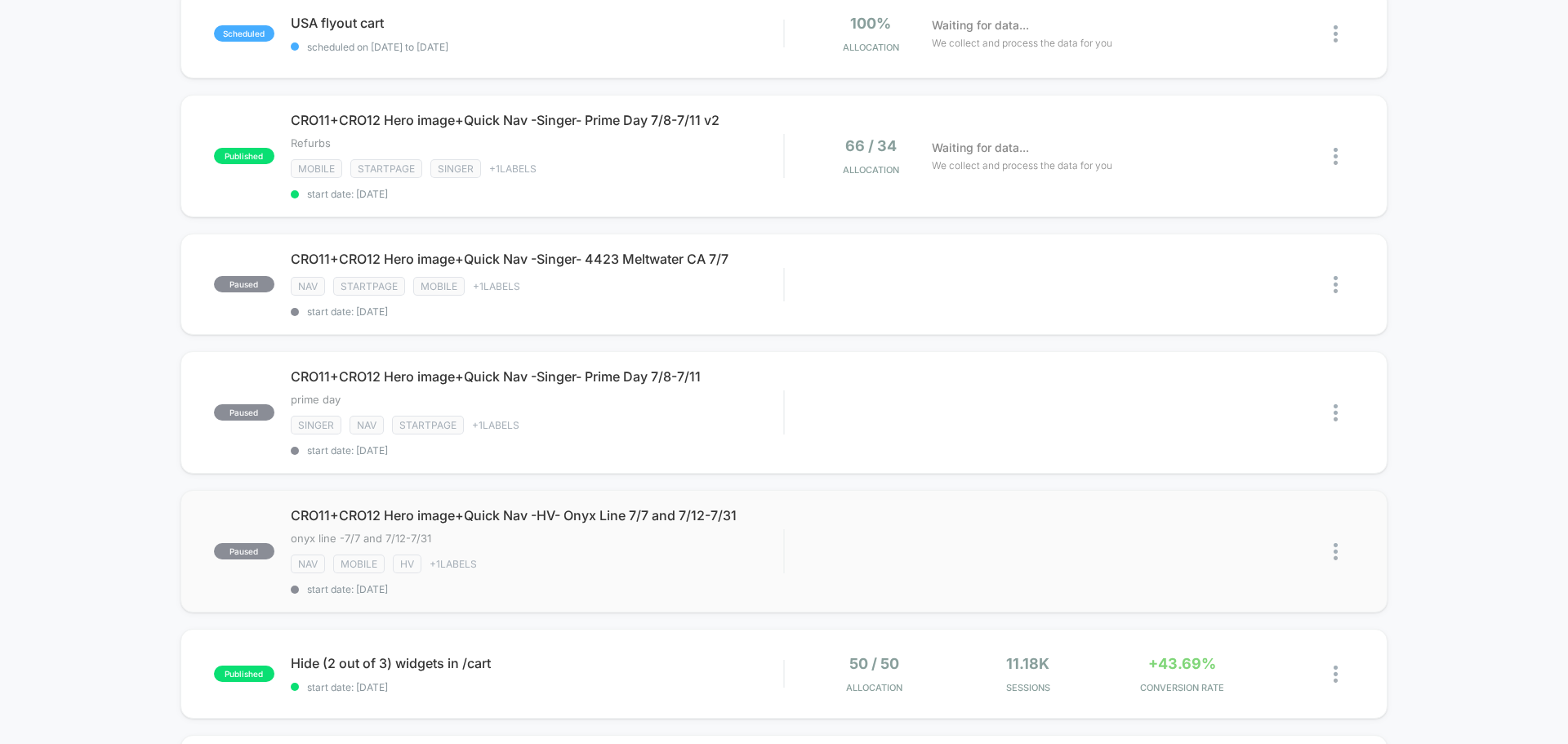 click at bounding box center [1323, 551] 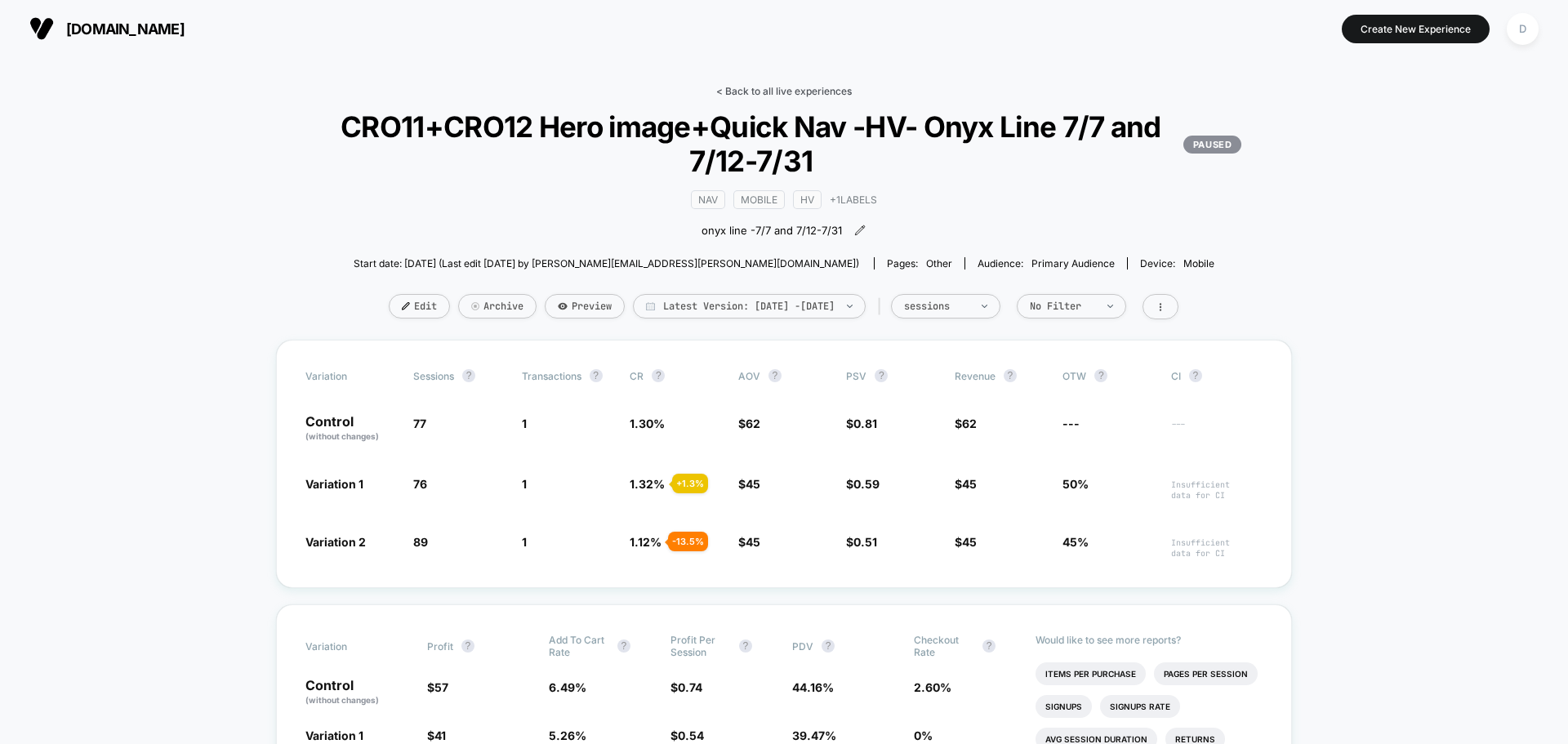 click on "< Back to all live experiences" at bounding box center [784, 91] 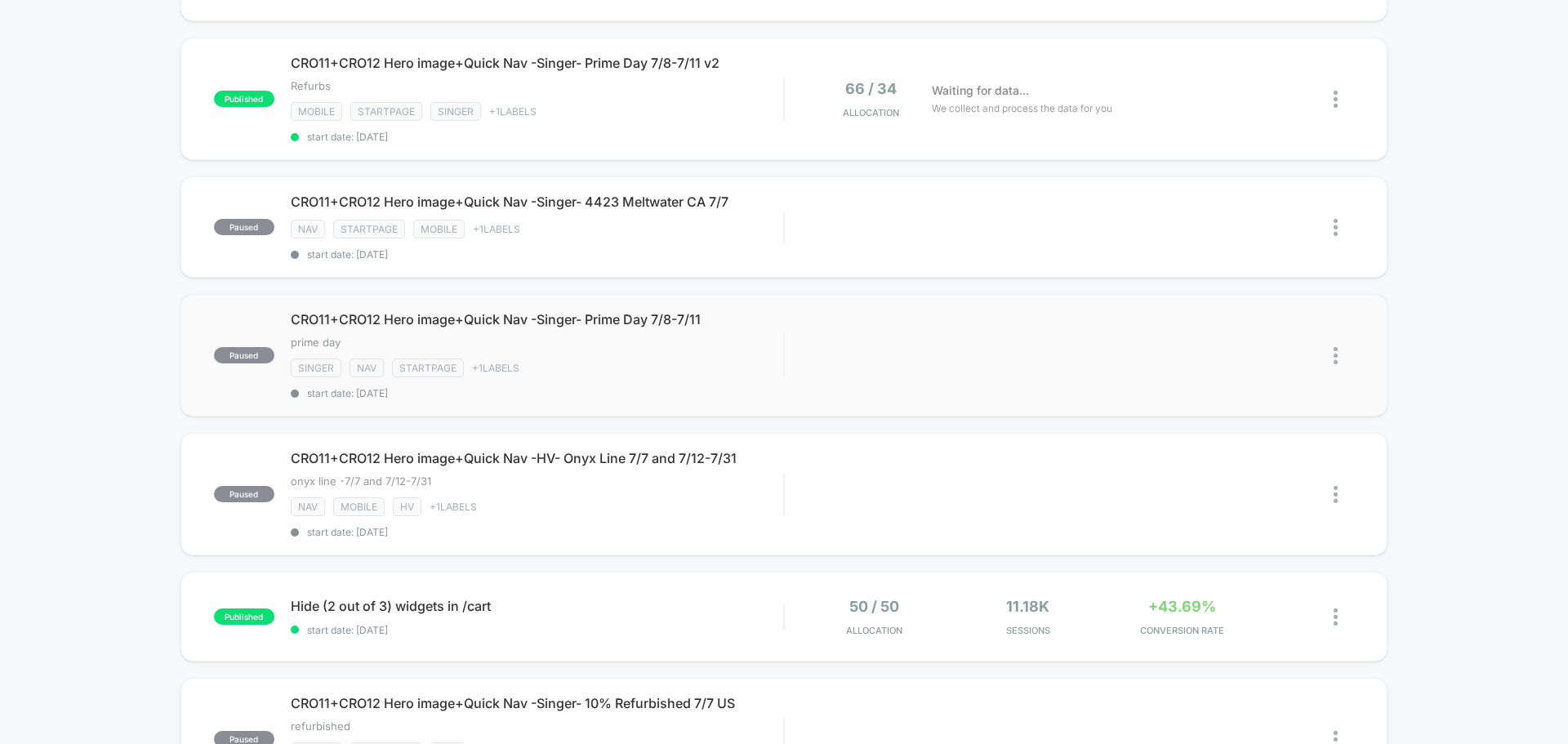 scroll, scrollTop: 247, scrollLeft: 0, axis: vertical 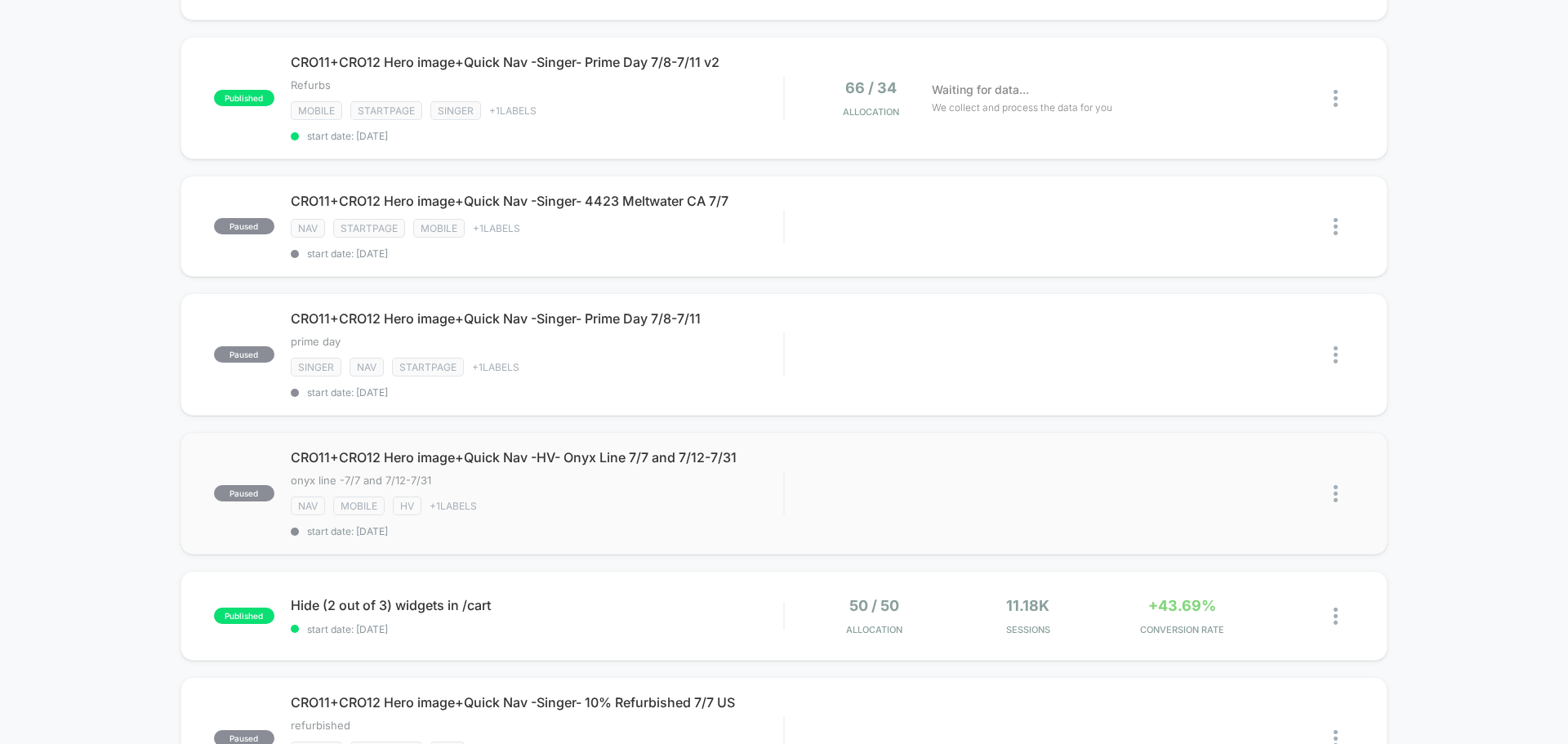 click at bounding box center (1335, 493) 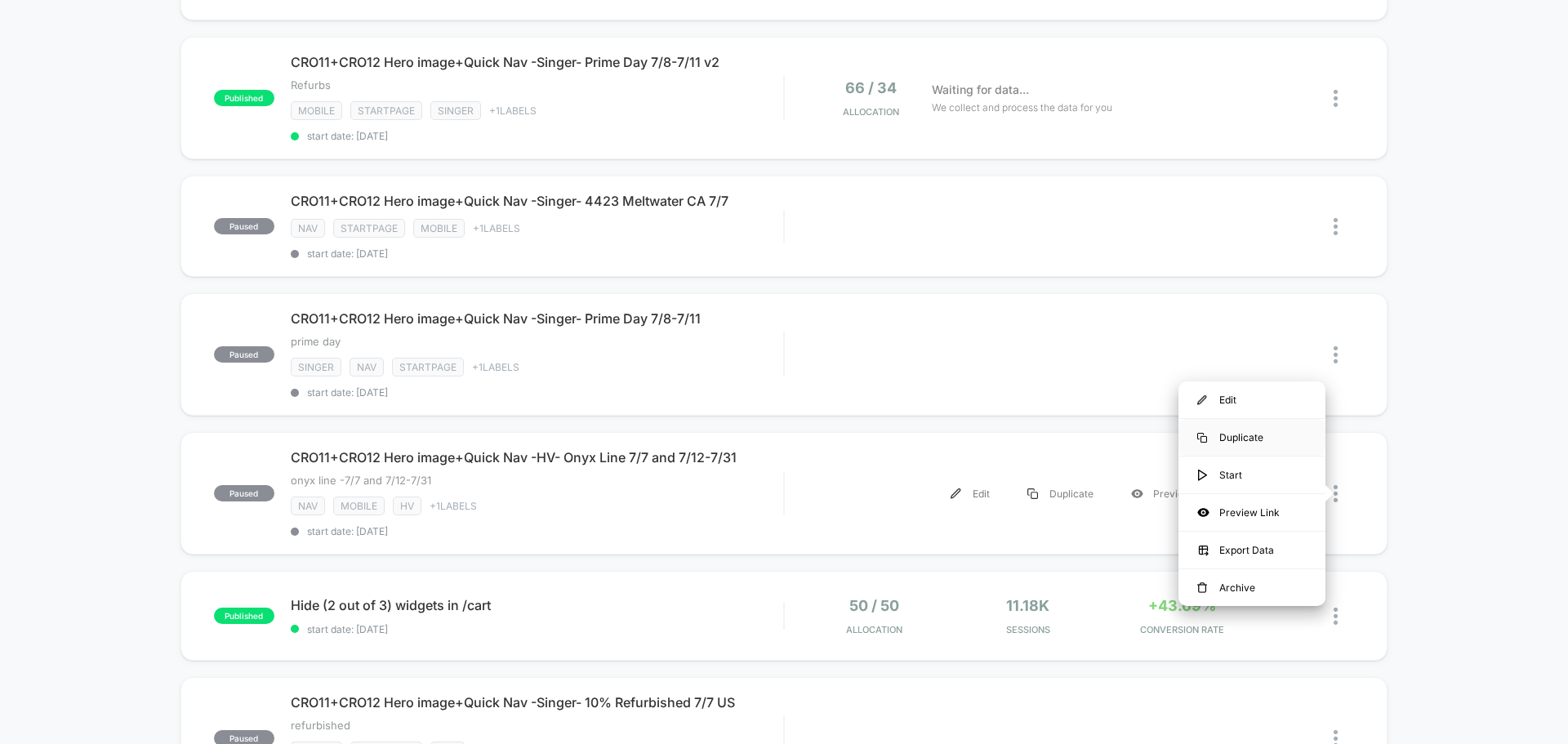 click on "Duplicate" at bounding box center [1252, 437] 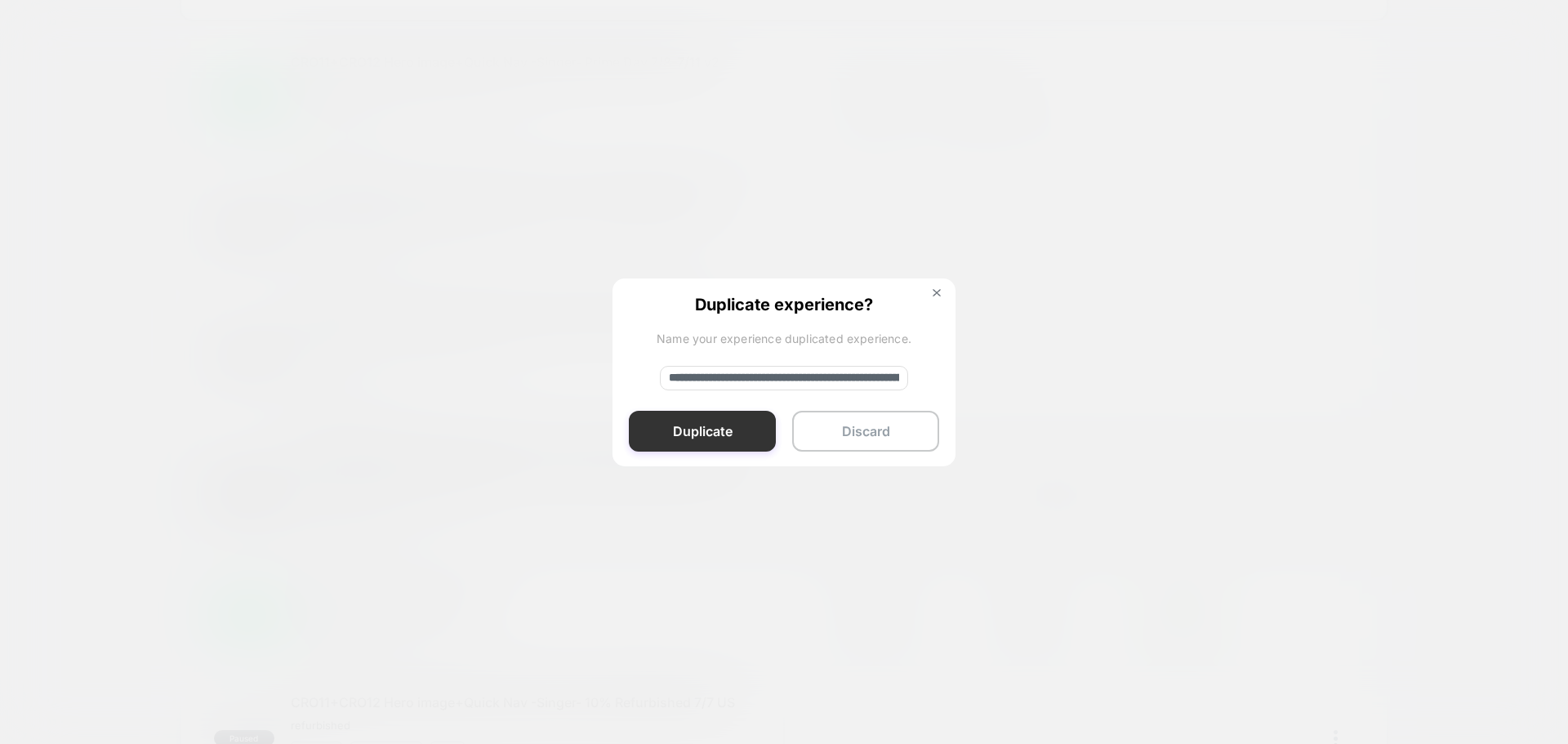 click on "Duplicate" at bounding box center [702, 431] 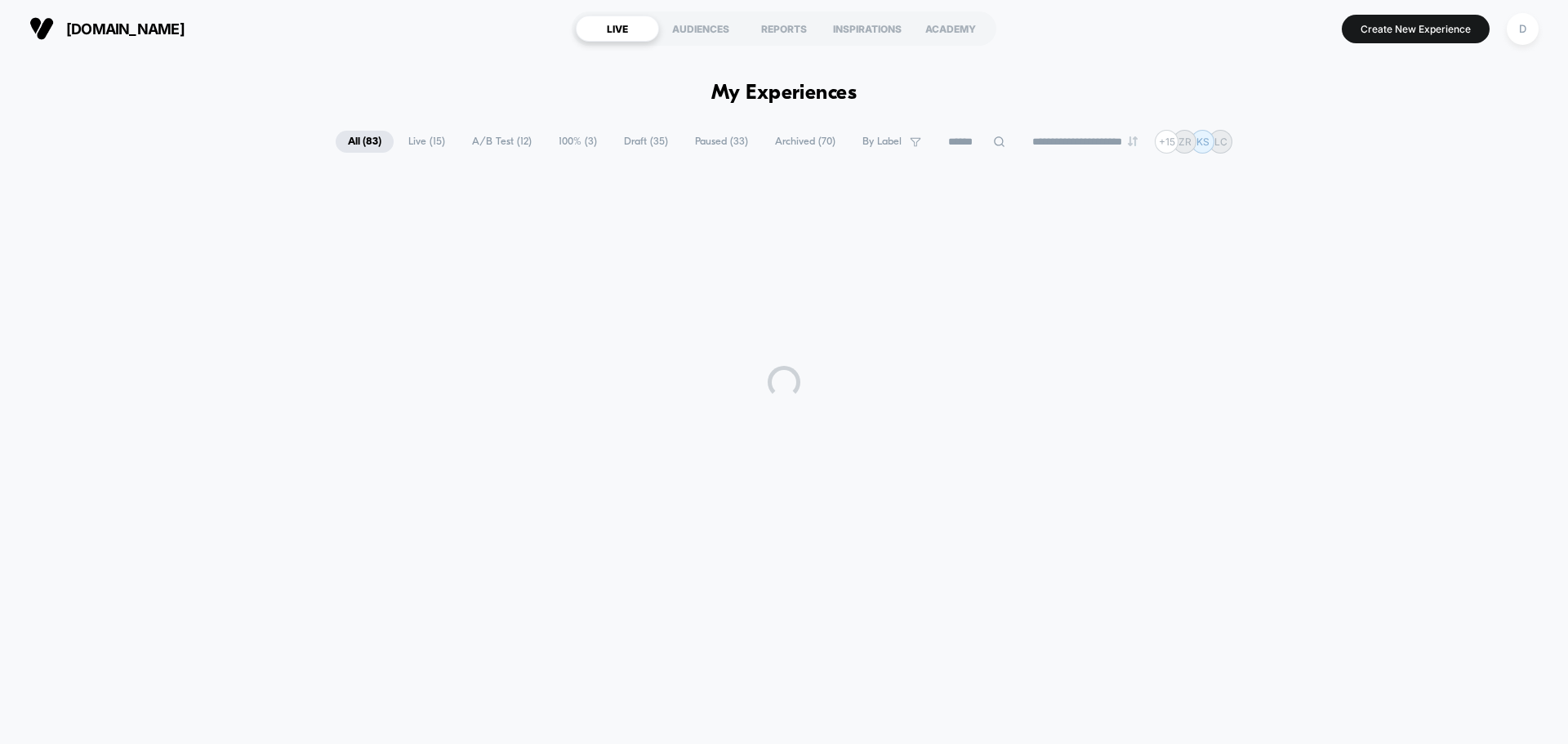 scroll, scrollTop: 0, scrollLeft: 0, axis: both 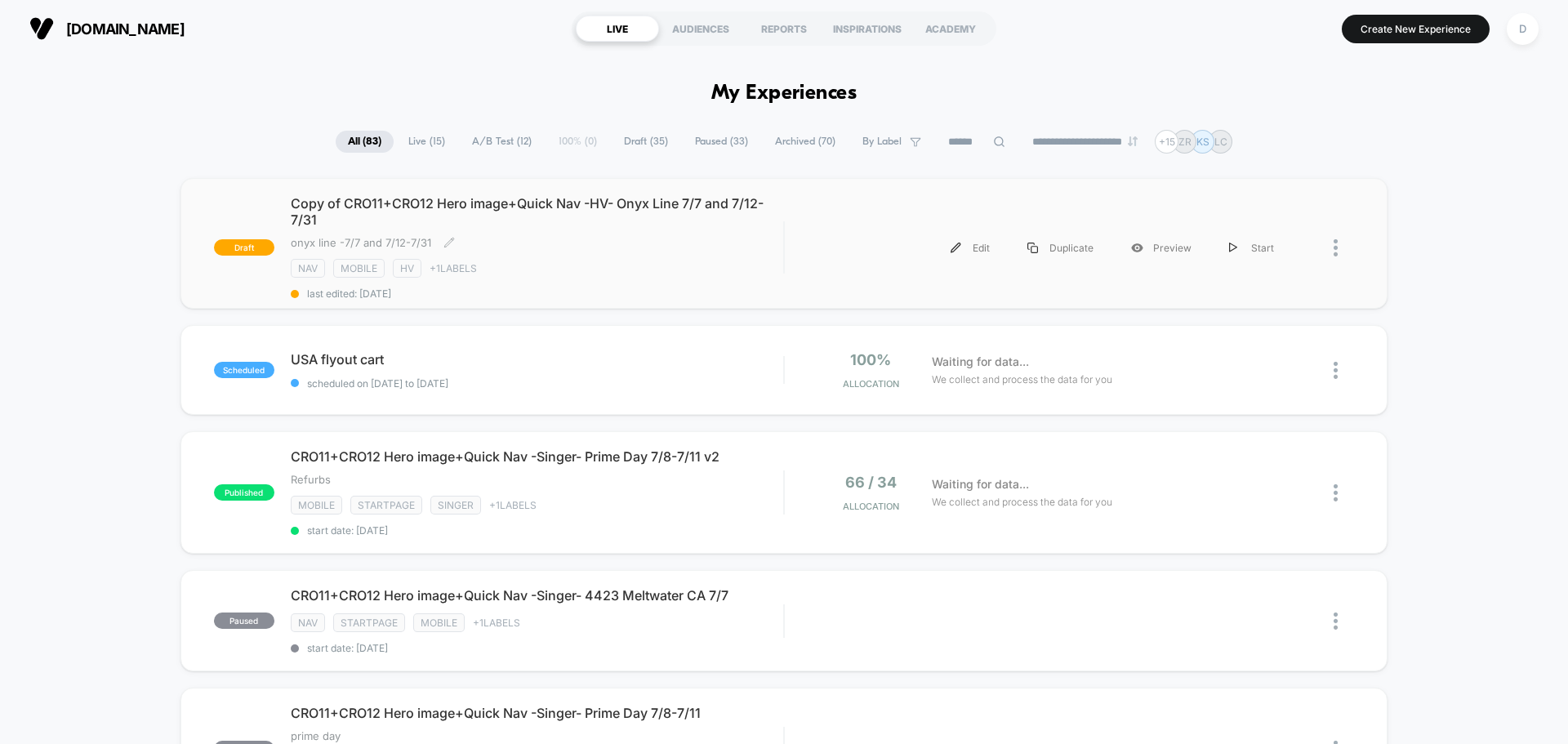 click on "Copy of CRO11+CRO12 Hero image+Quick Nav -HV- Onyx Line 7/7 and 7/12-7/31 onyx line -7/7 and 7/12-7/31﻿ Click to edit experience details onyx line -7/7 and 7/12-7/31﻿ NAV Mobile HV + 1  Labels last edited: 7/8/2025" at bounding box center [537, 247] 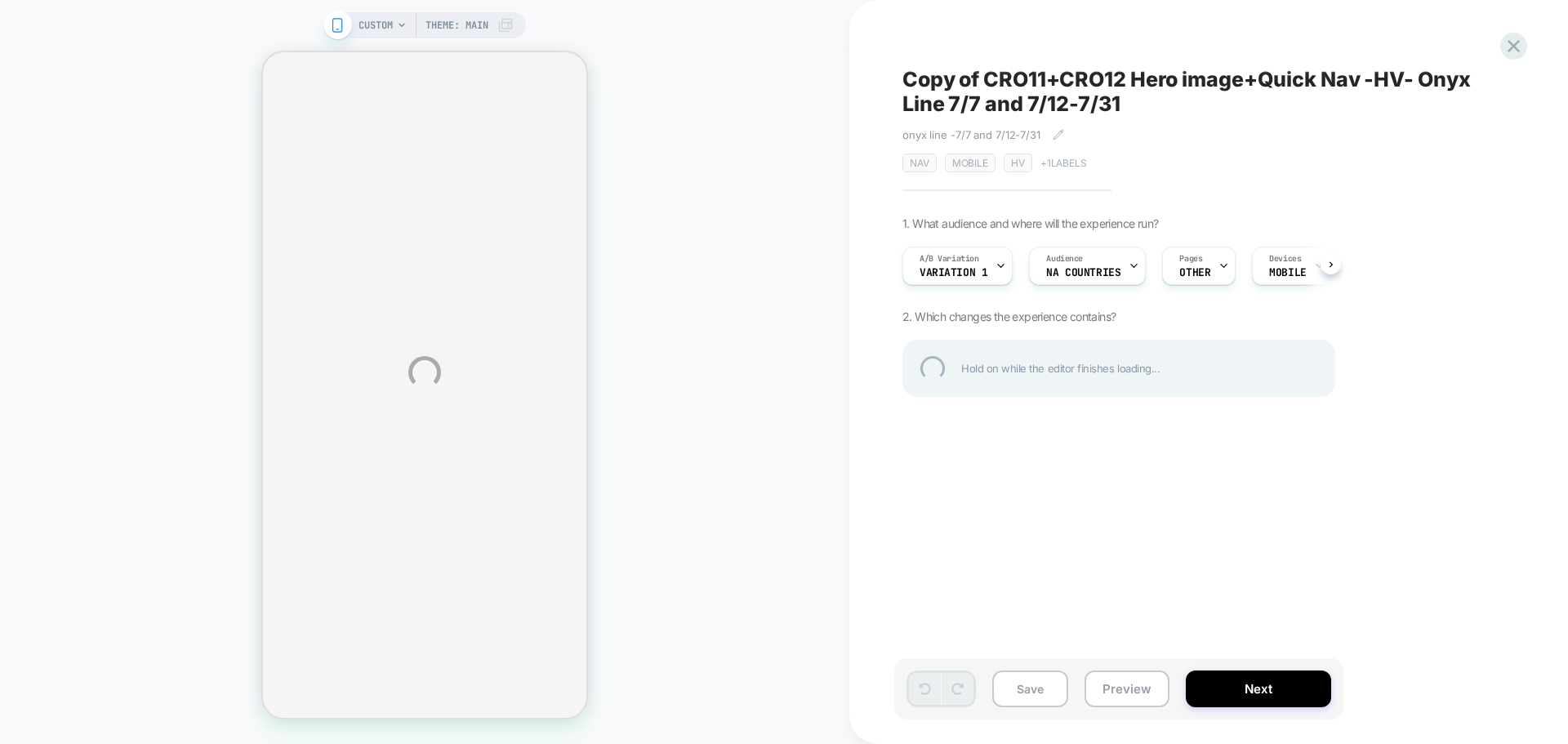 click on "Copy of CRO11+CRO12 Hero image+Quick Nav -HV- Onyx Line 7/7 and 7/12-7/31" at bounding box center [1200, 91] 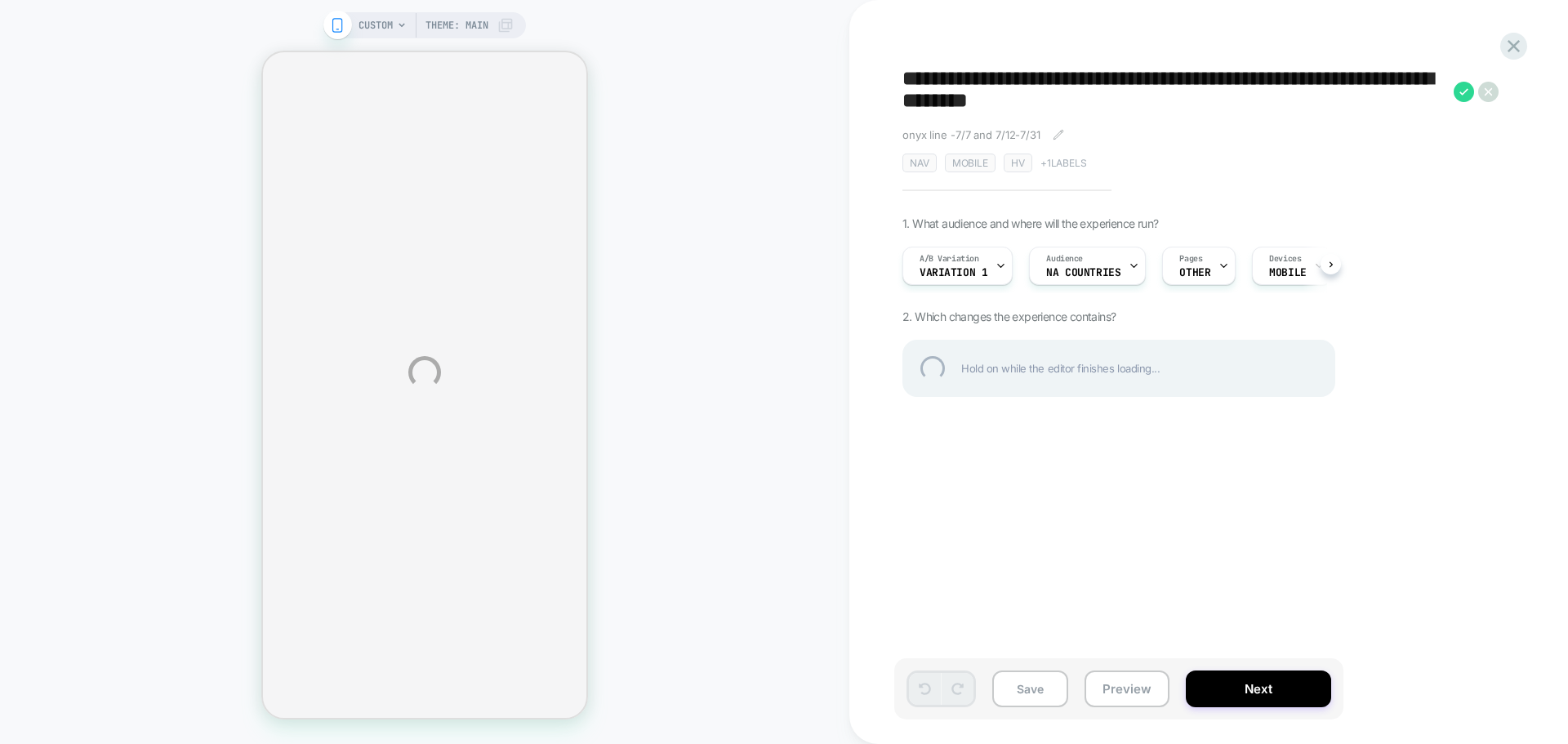 click on "**********" at bounding box center (1174, 91) 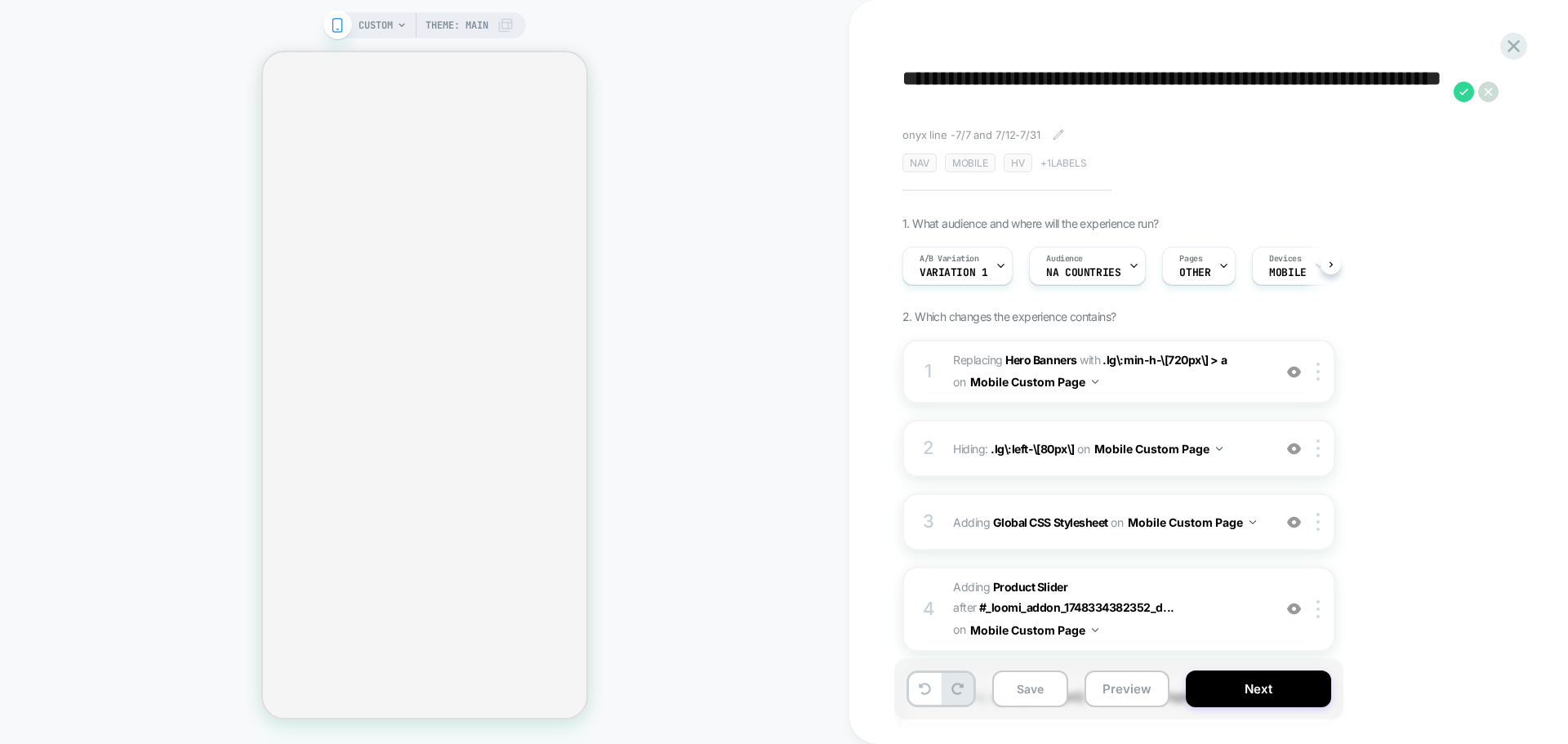 scroll, scrollTop: 0, scrollLeft: 1, axis: horizontal 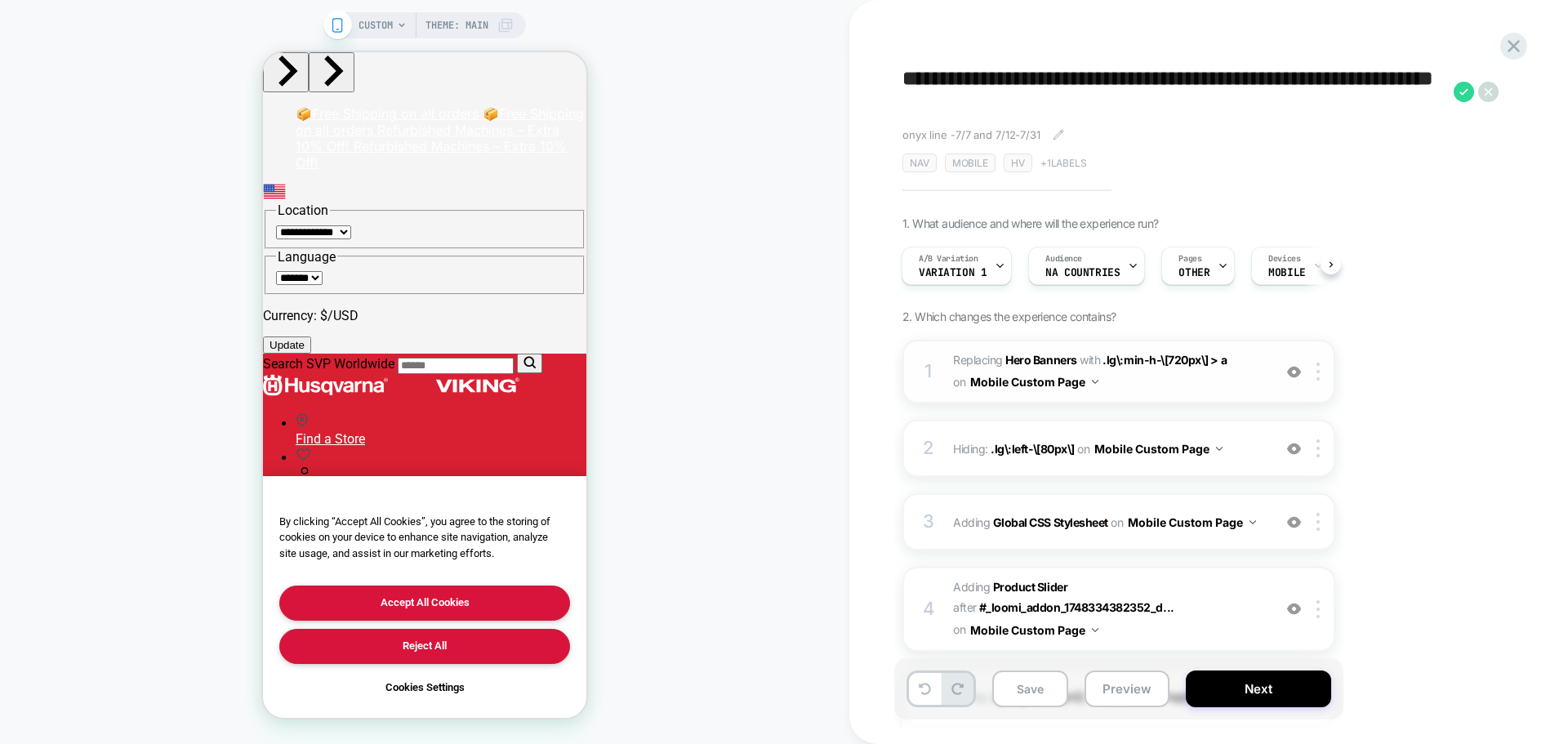 type on "**********" 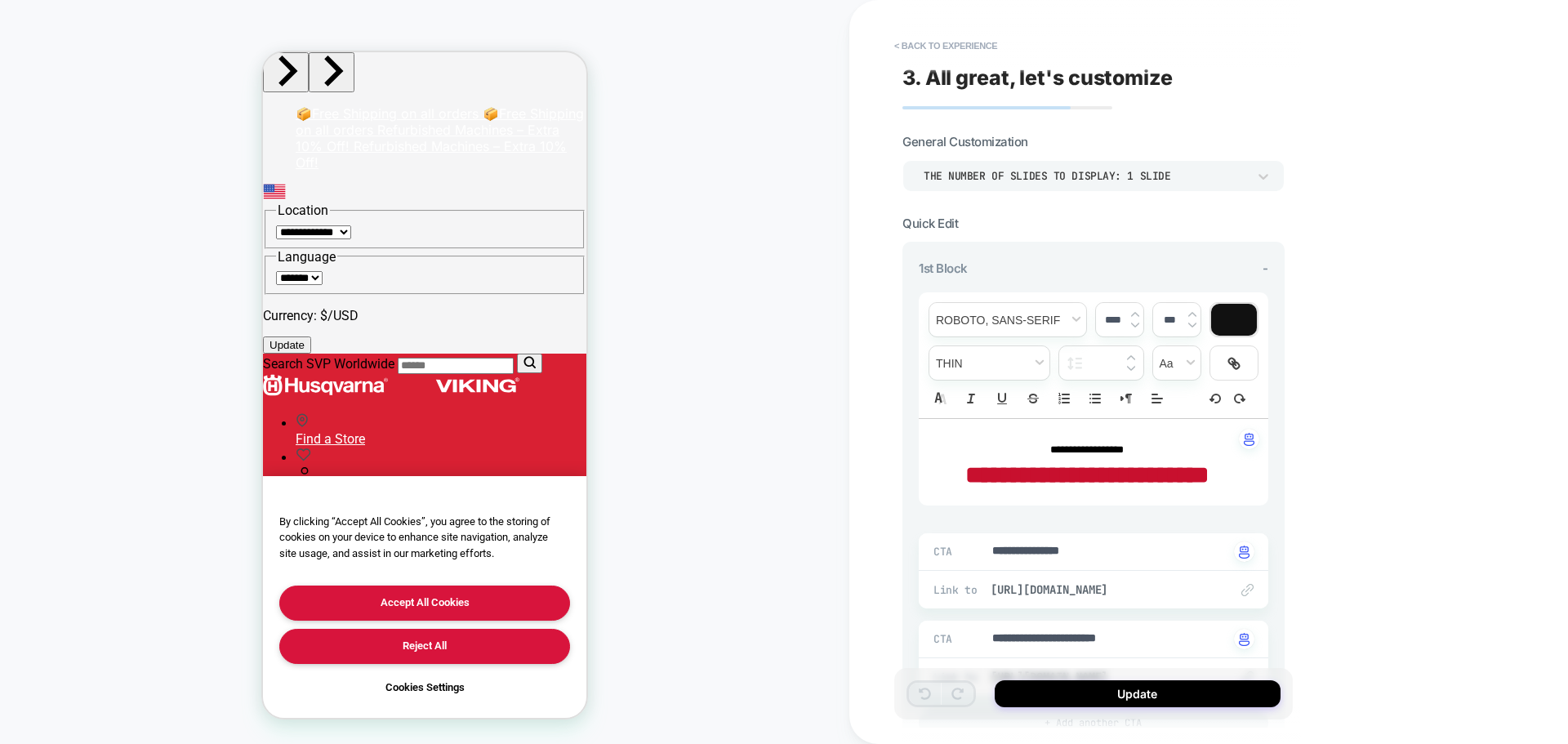 type on "*" 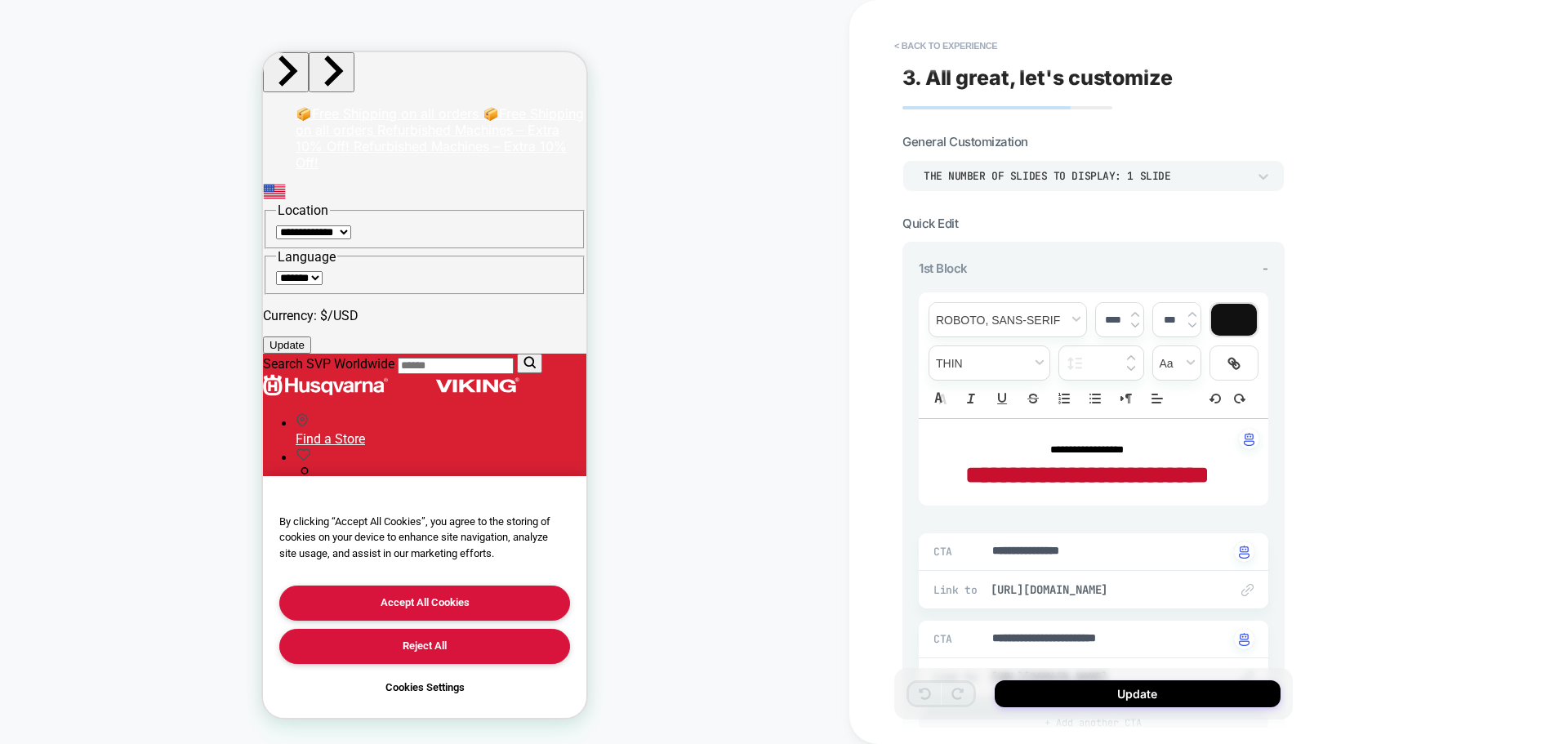 click on "**********" at bounding box center (1087, 450) 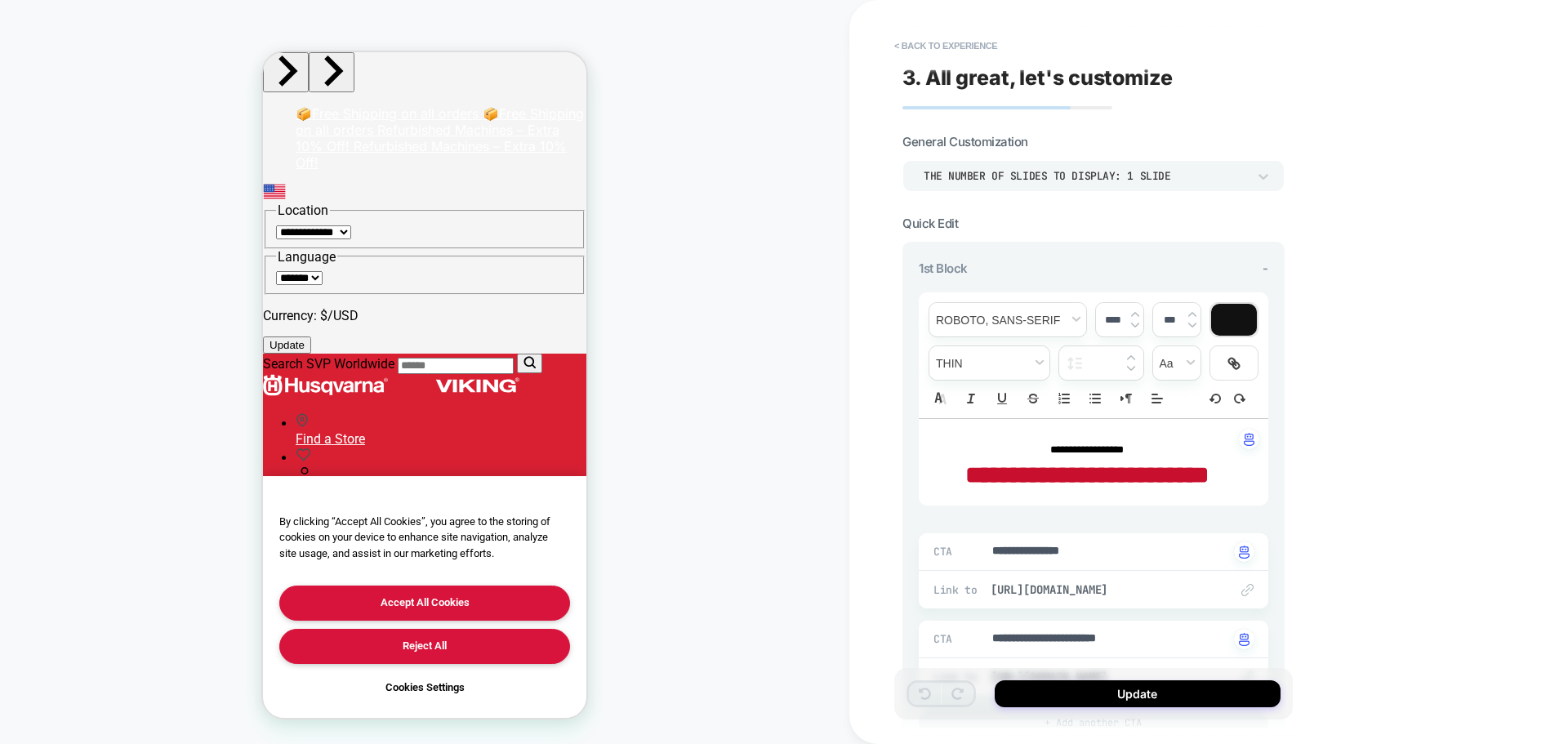 type on "****" 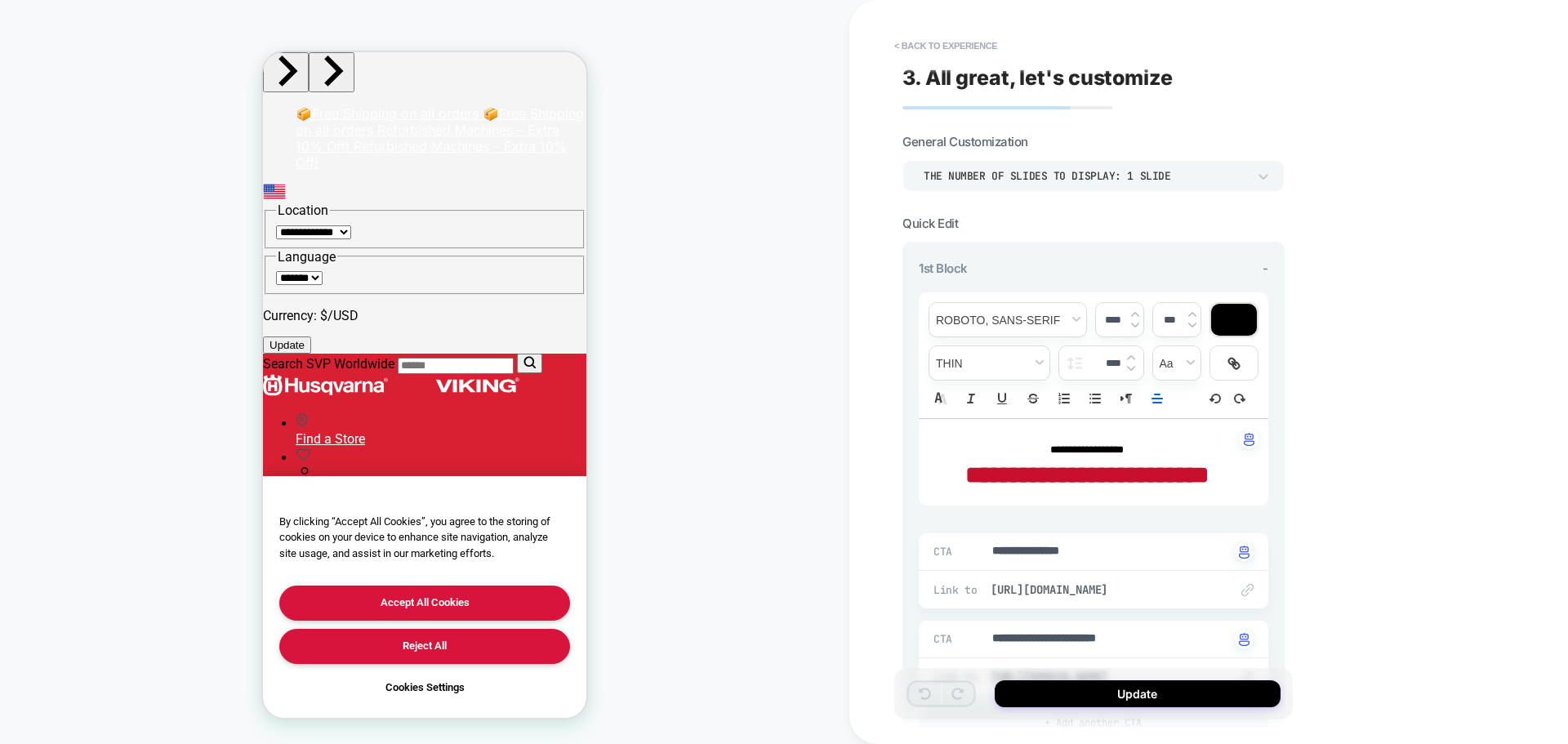 type on "*" 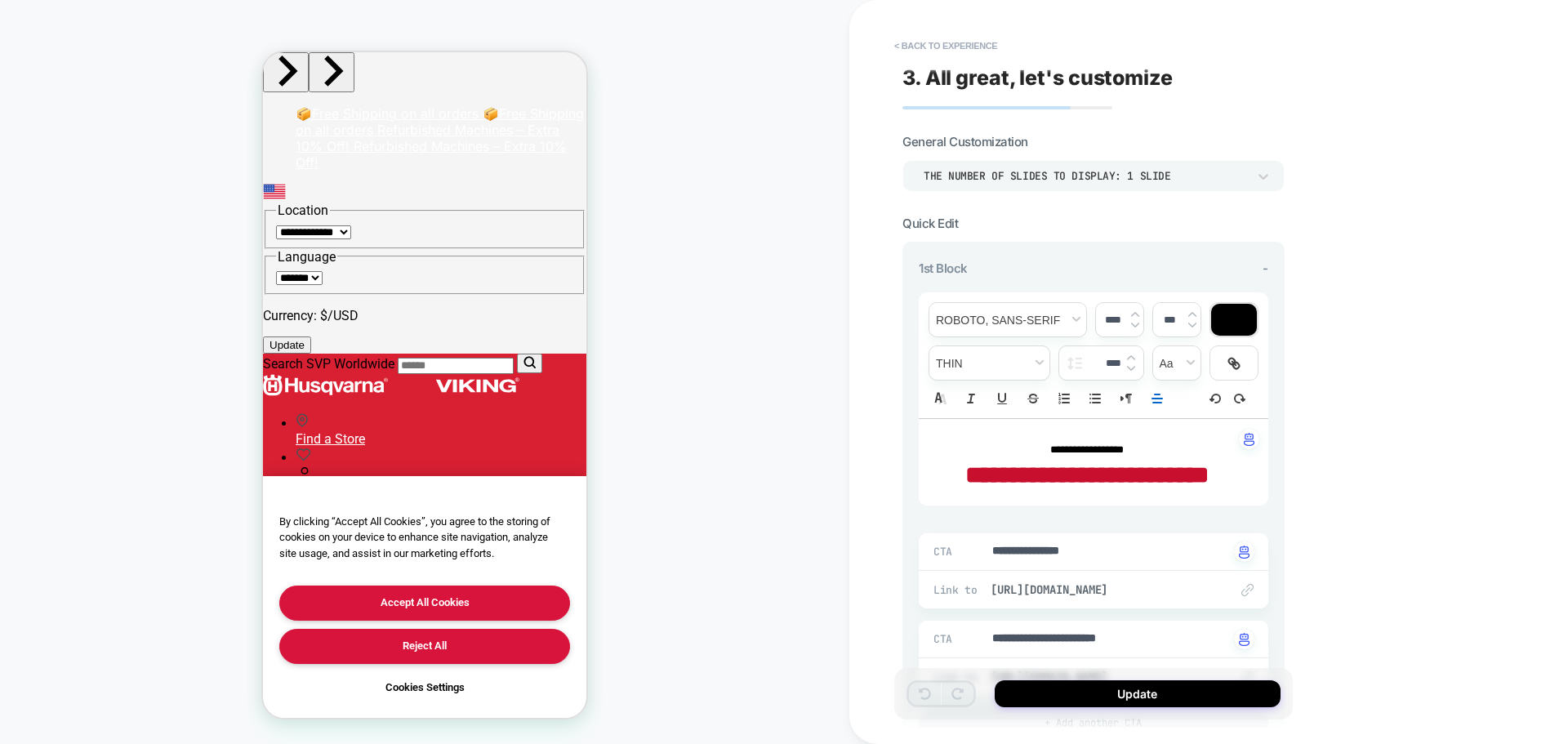 type 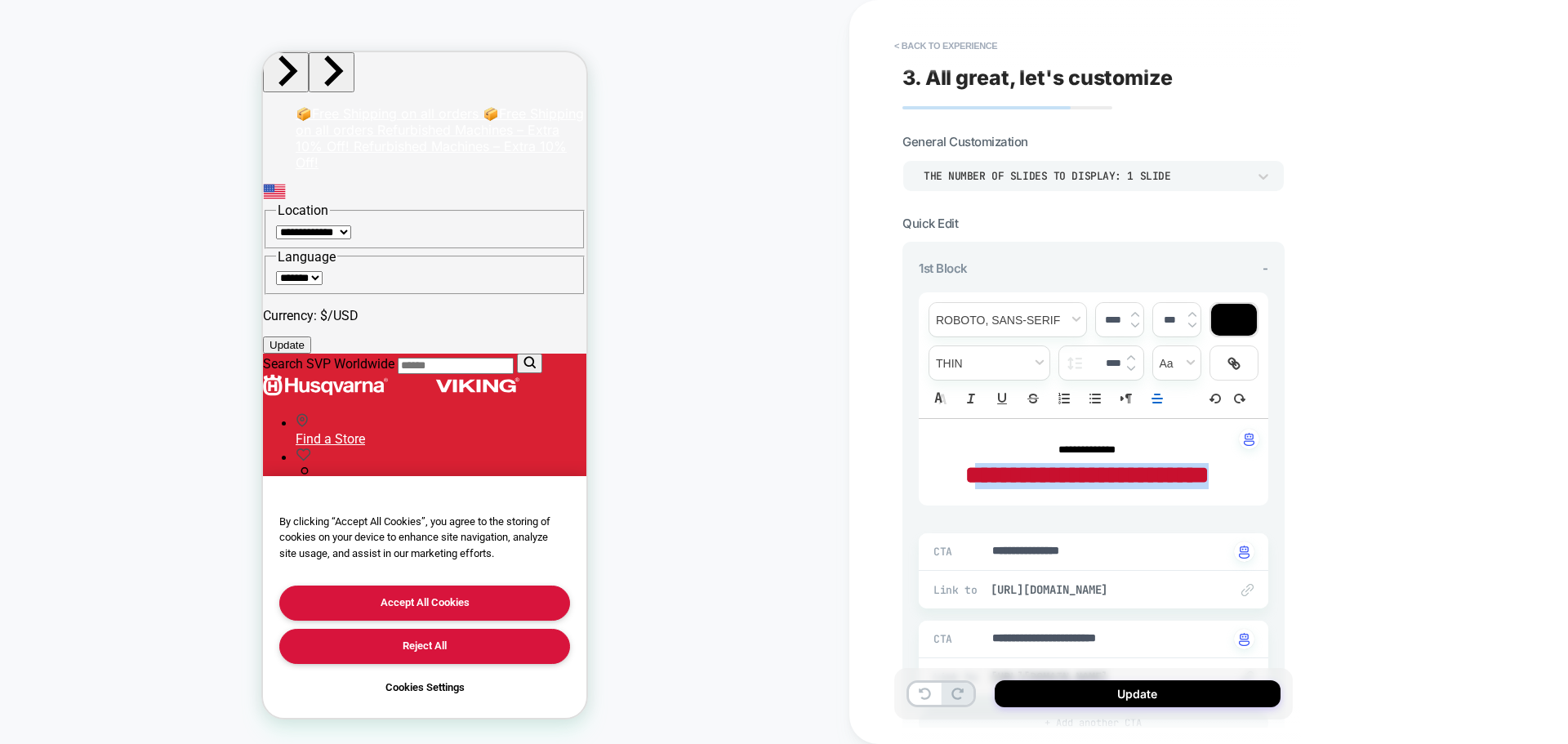 drag, startPoint x: 1132, startPoint y: 510, endPoint x: 991, endPoint y: 483, distance: 143.56183 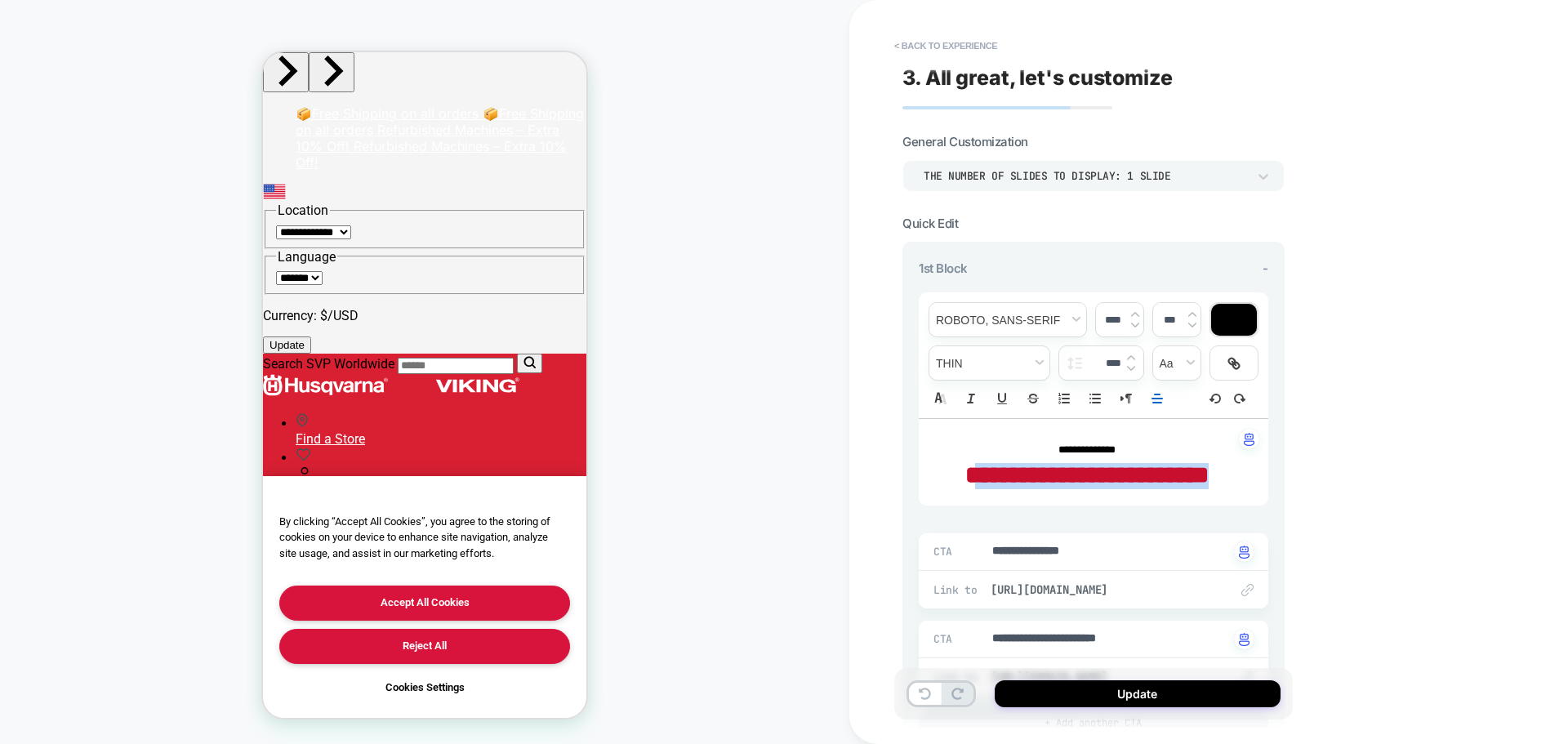click on "**********" at bounding box center [1087, 477] 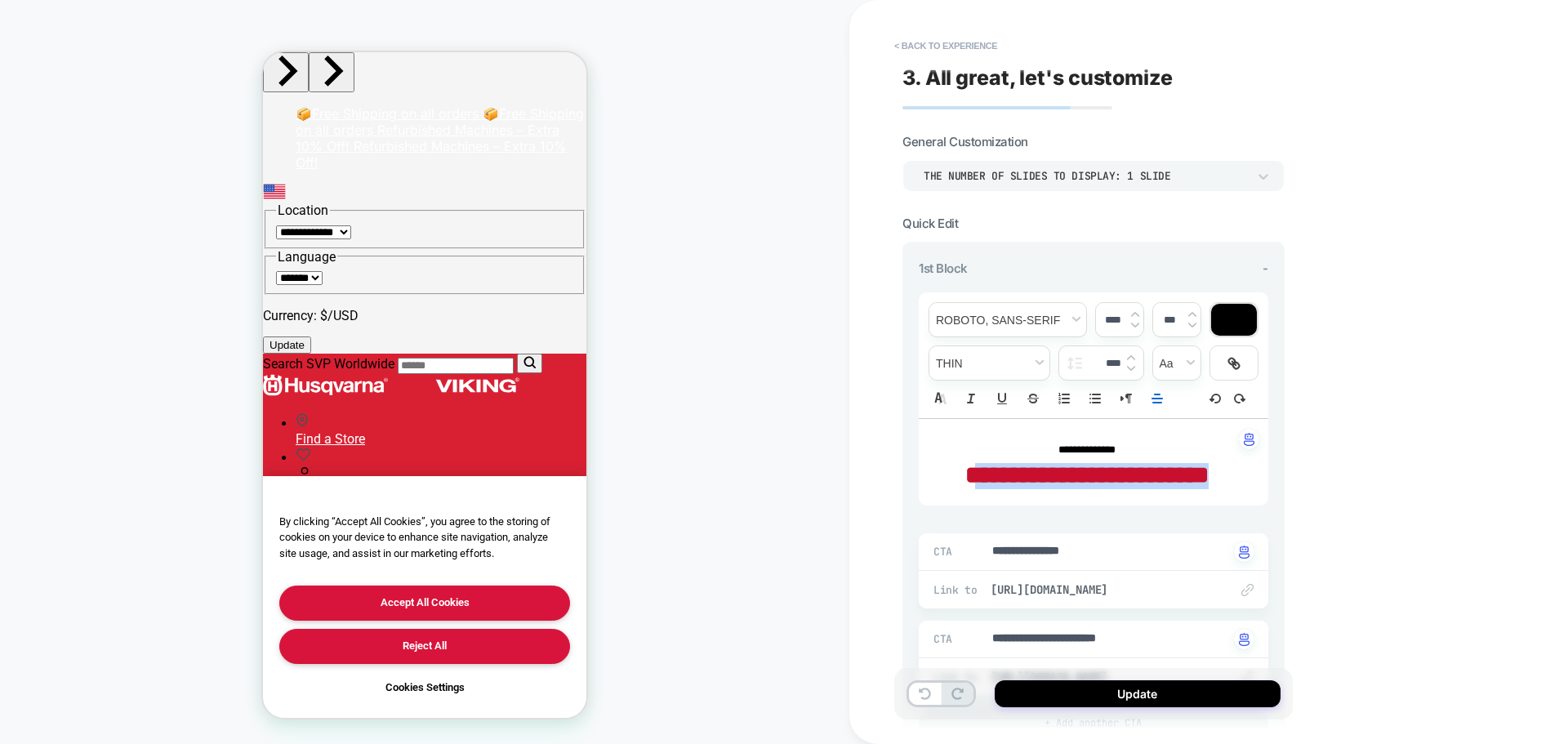 type on "*" 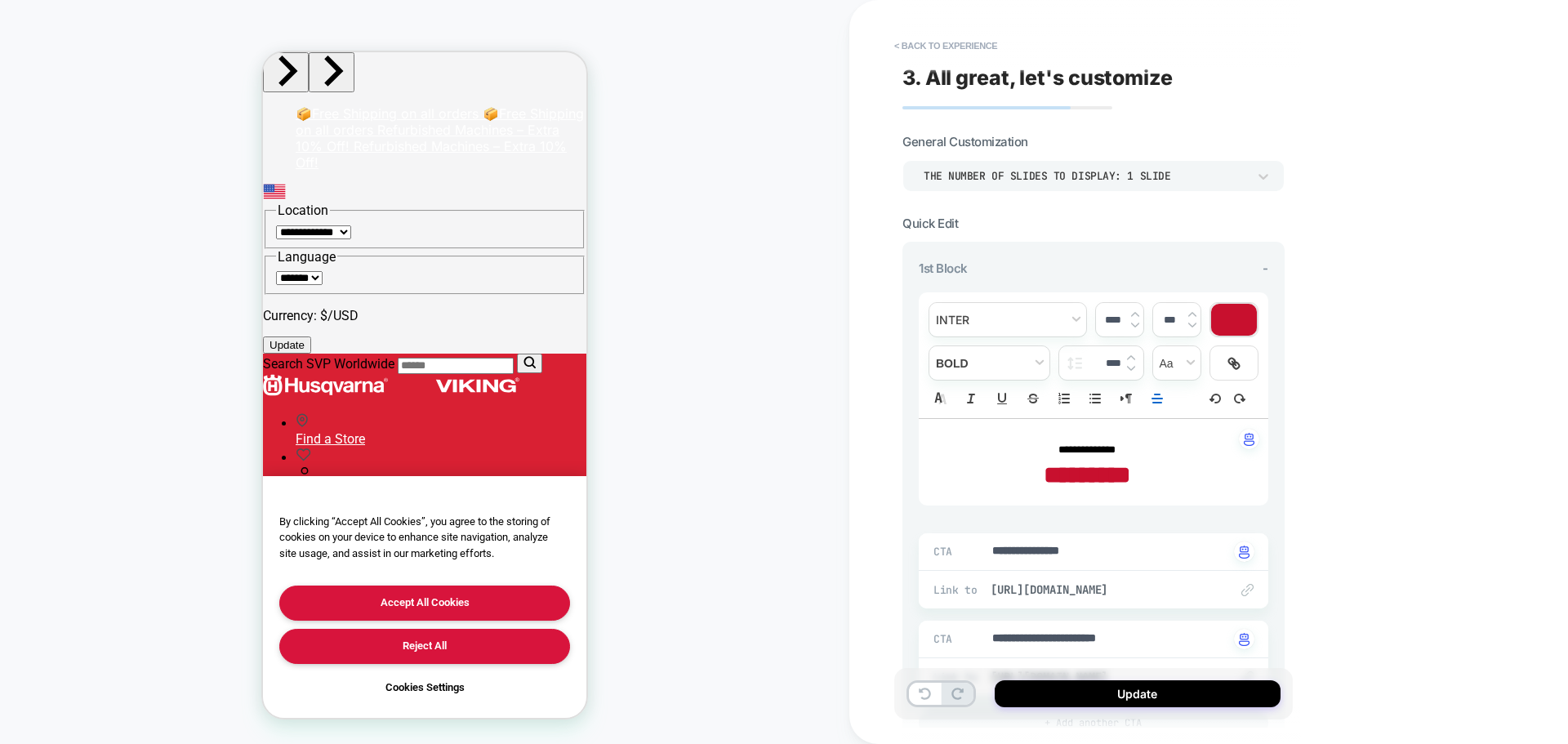 type on "*" 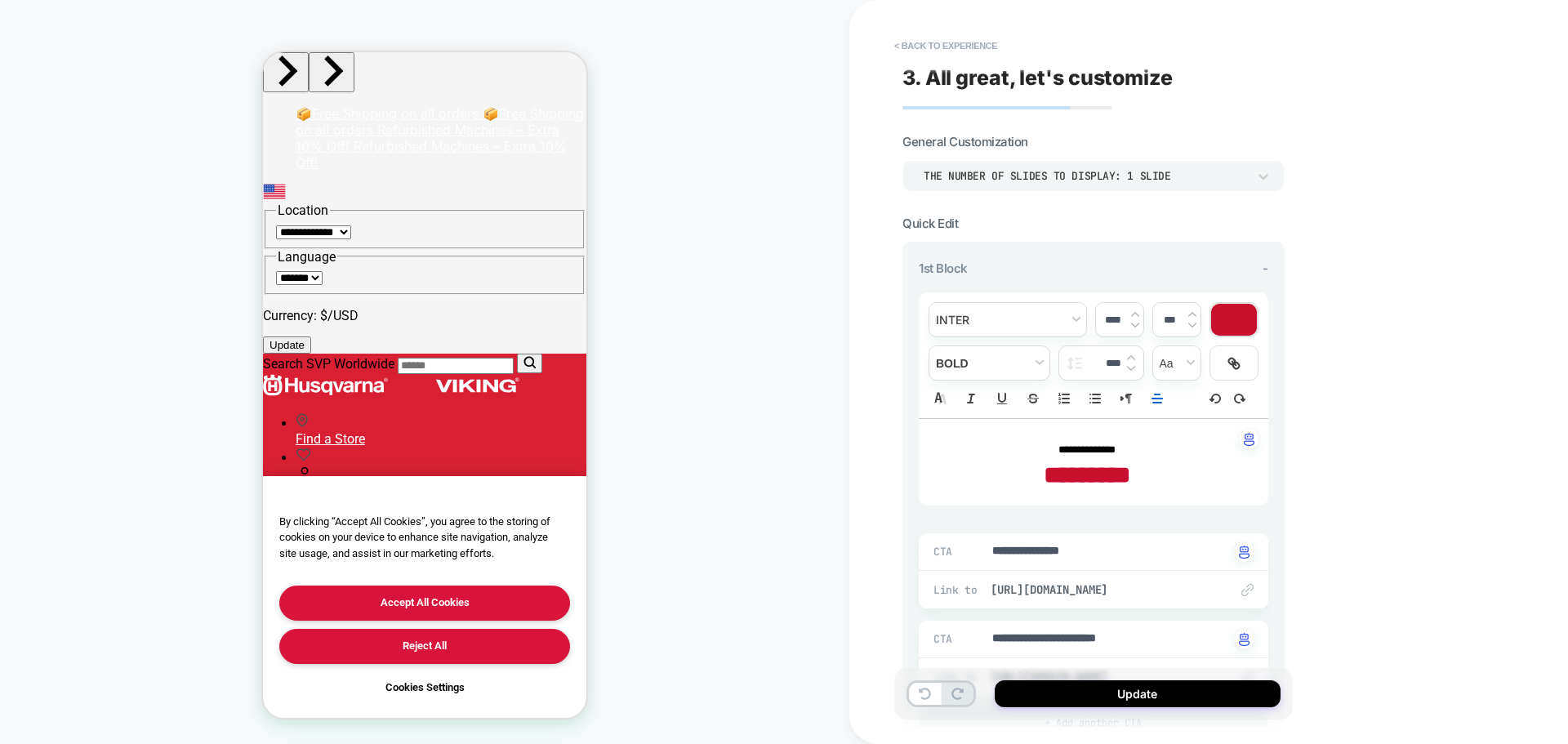 click on "********" at bounding box center (1087, 474) 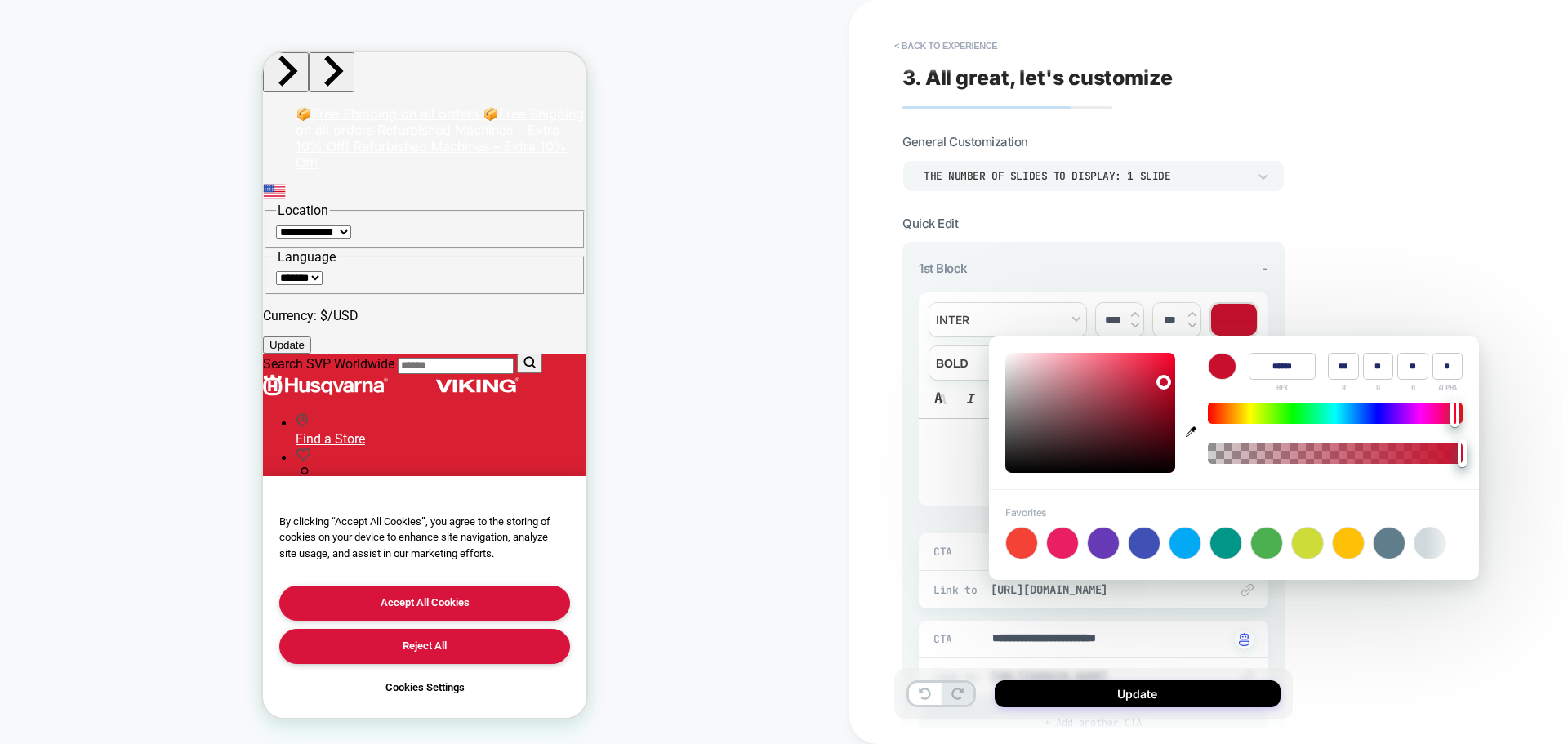 click on "******" at bounding box center [1282, 366] 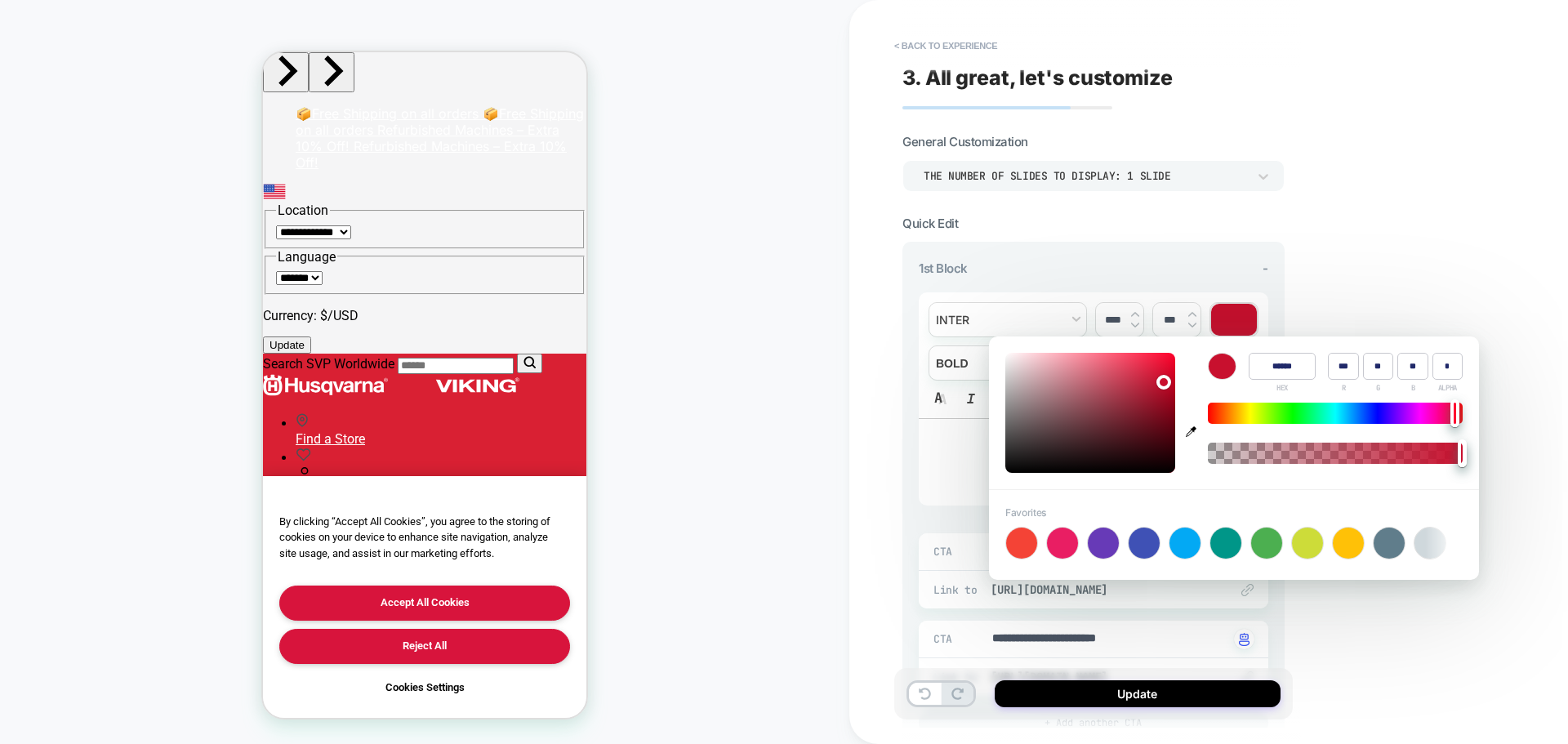 type on "******" 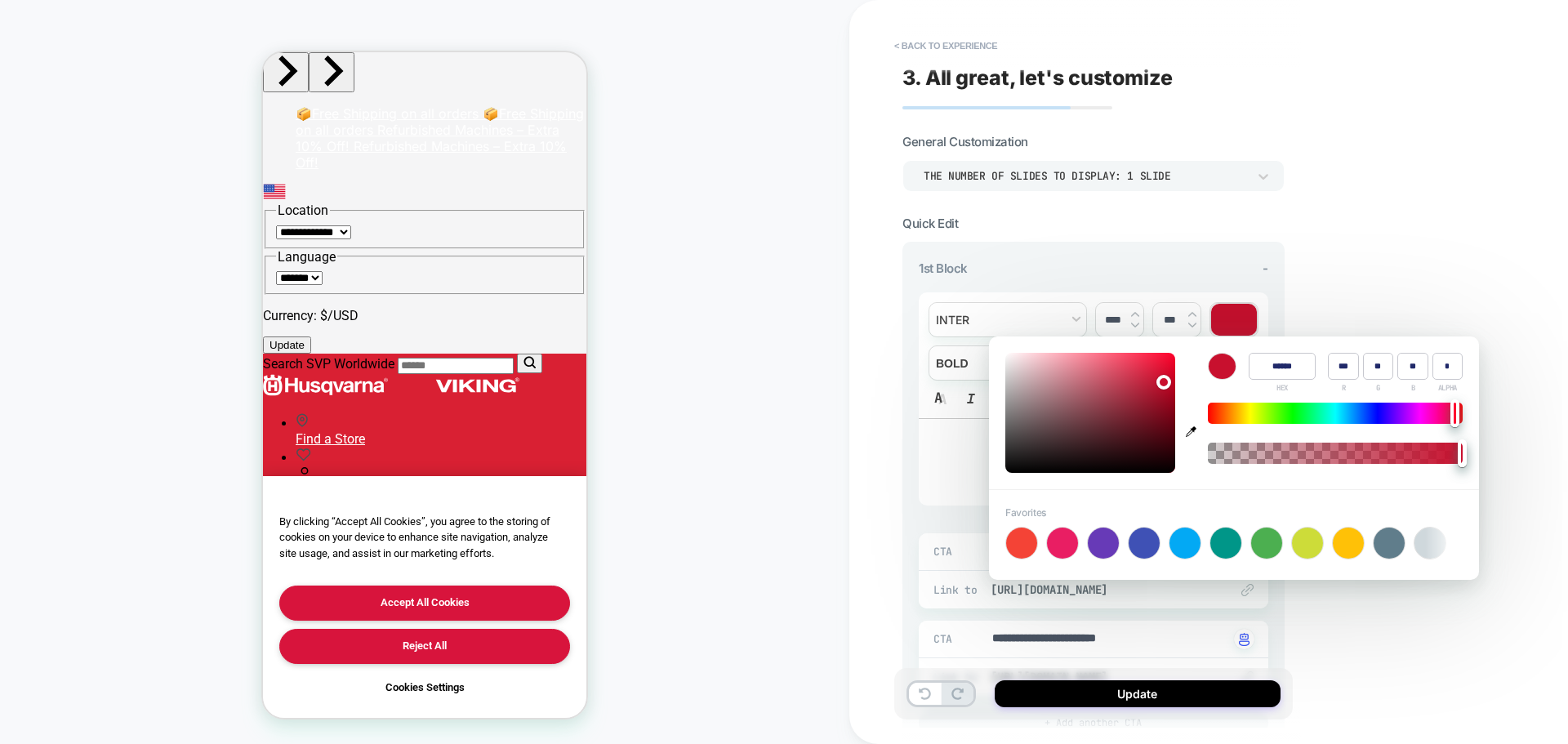 type on "*" 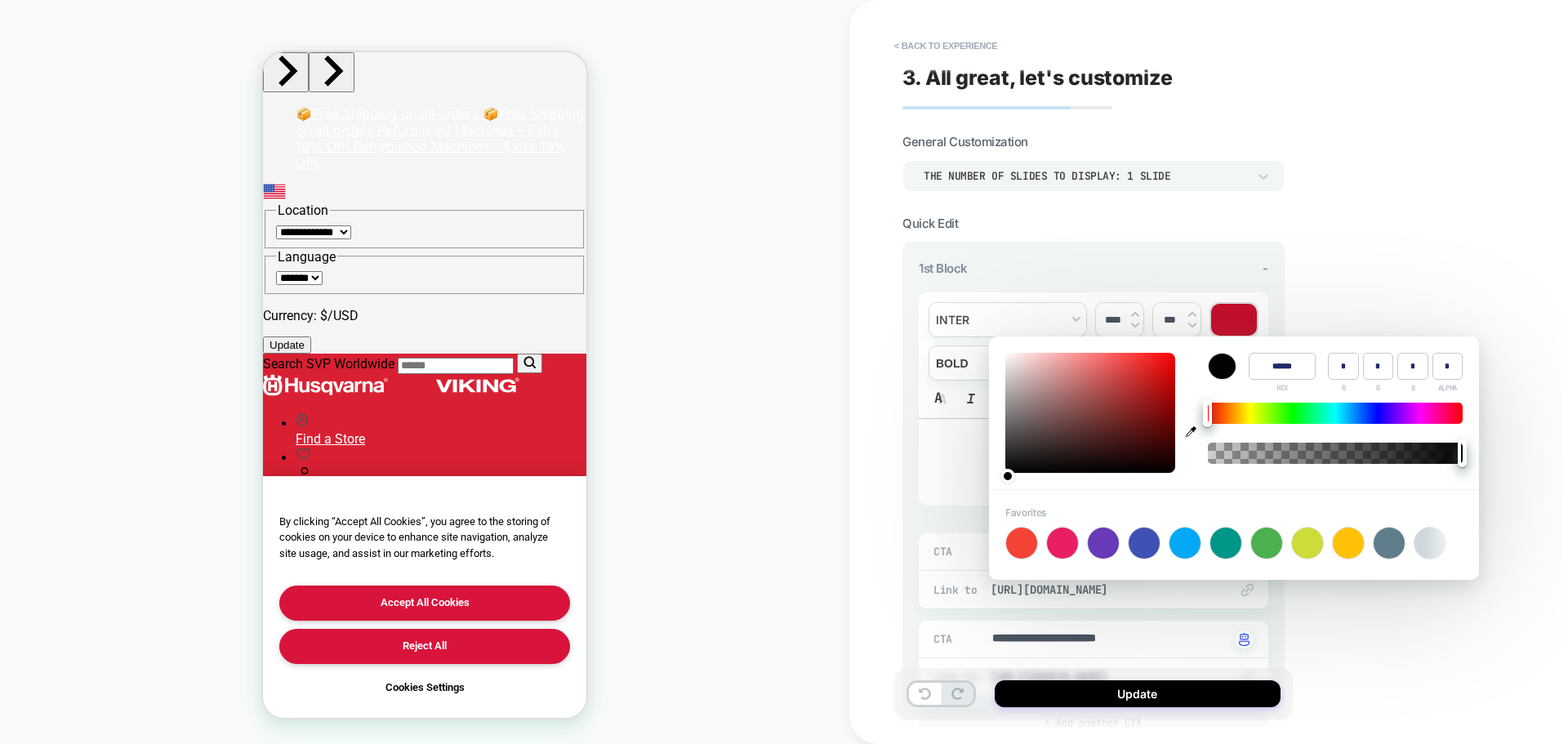 click at bounding box center (1090, 412) 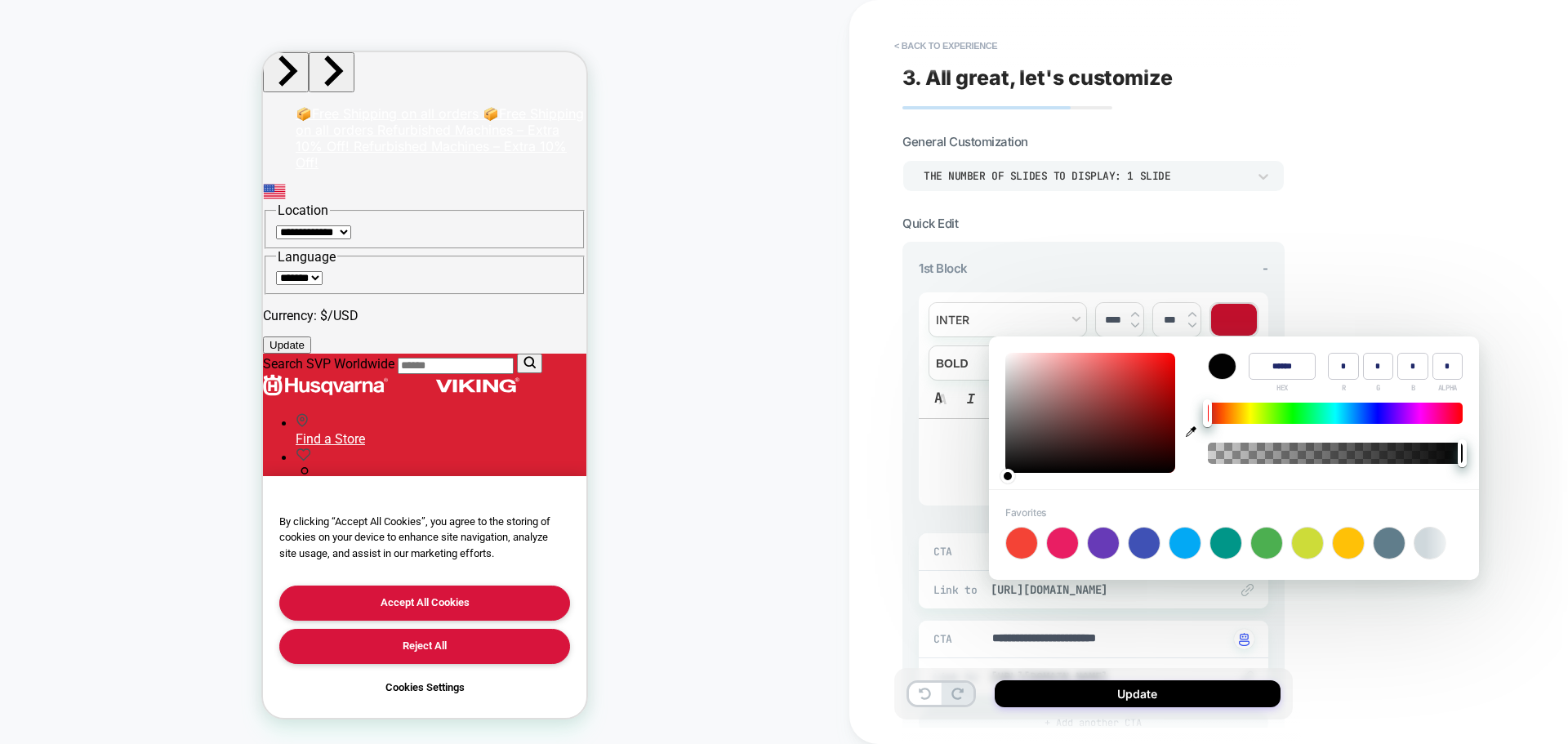 click on "**********" at bounding box center (1209, 372) 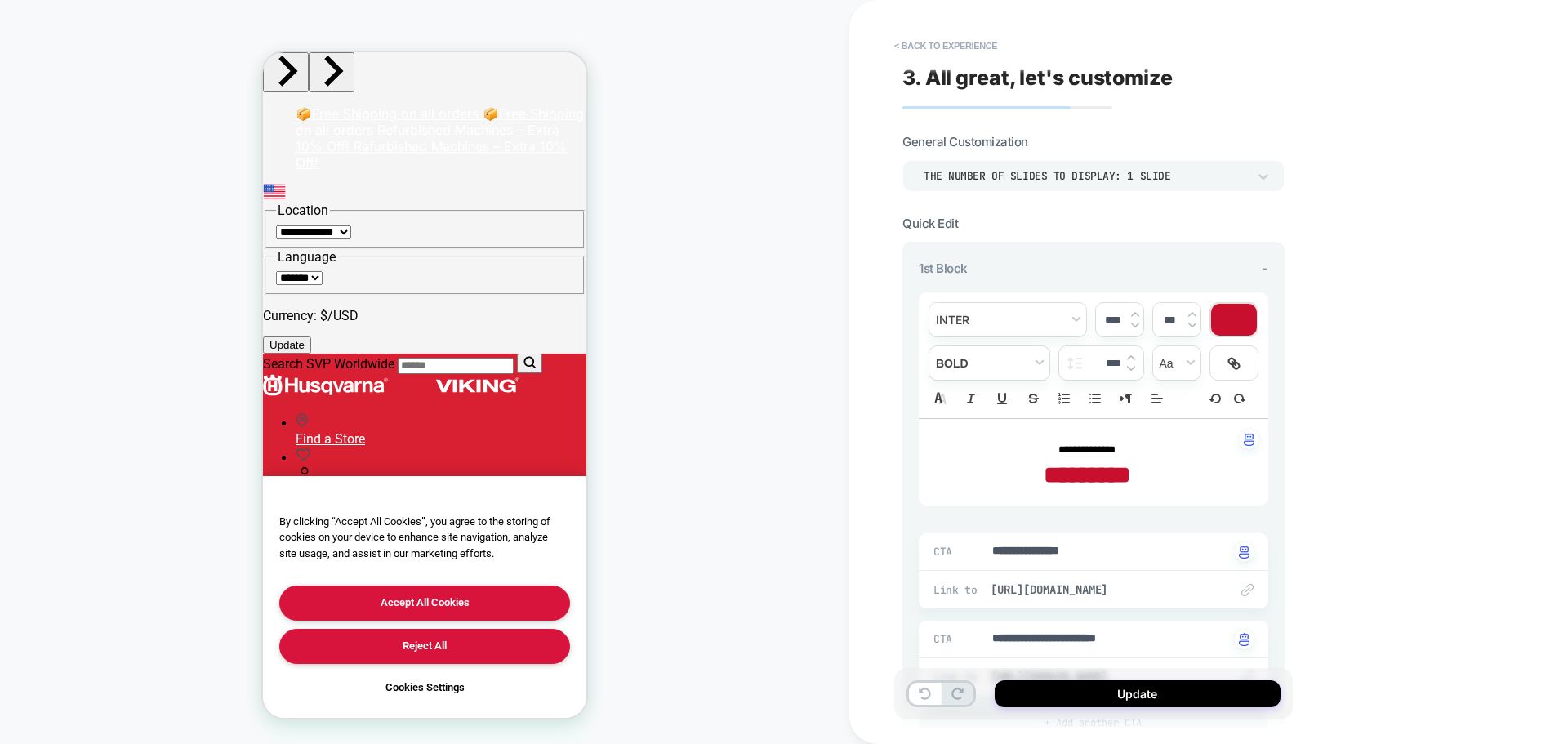 click at bounding box center (1234, 319) 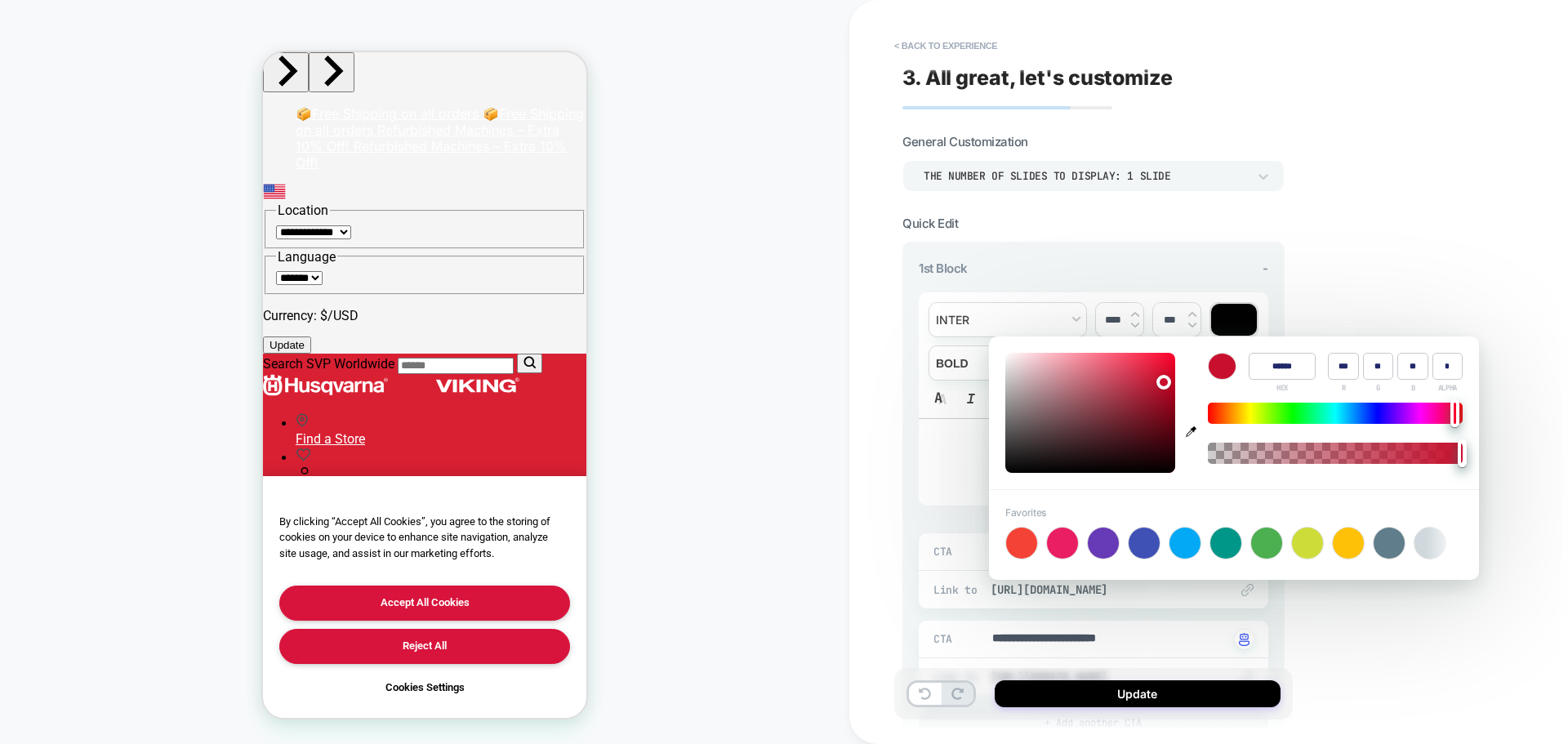 type on "******" 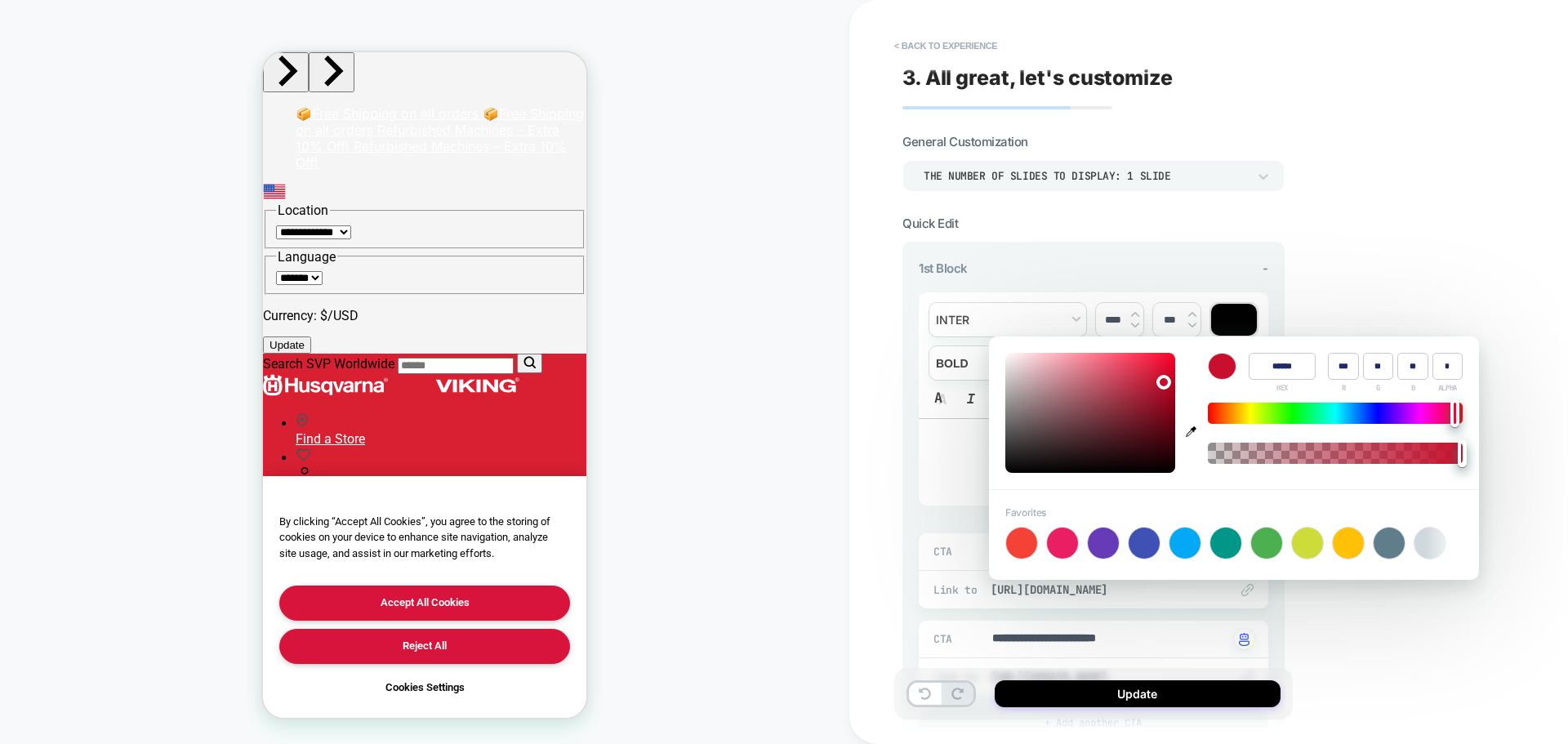 type on "**" 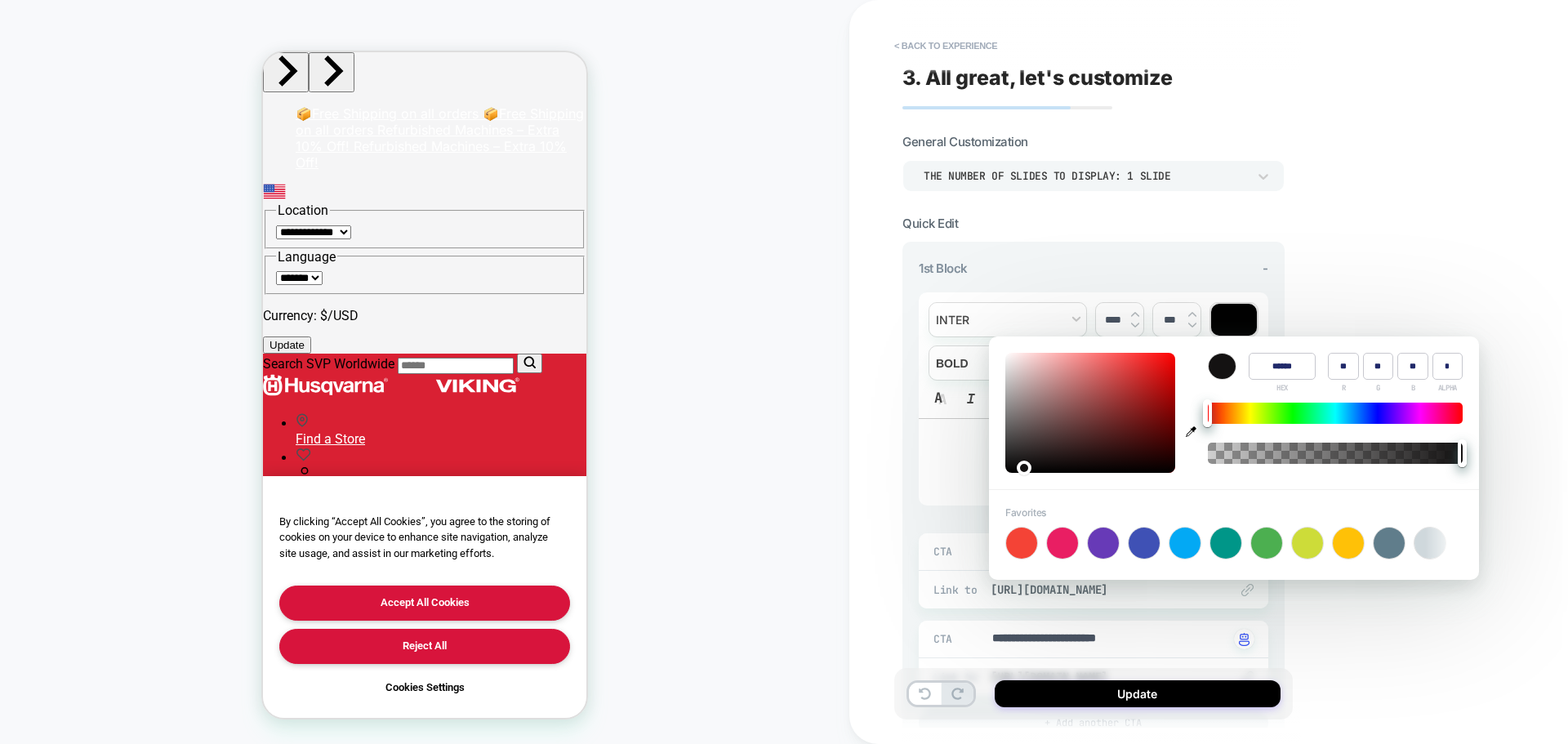 click at bounding box center (1090, 412) 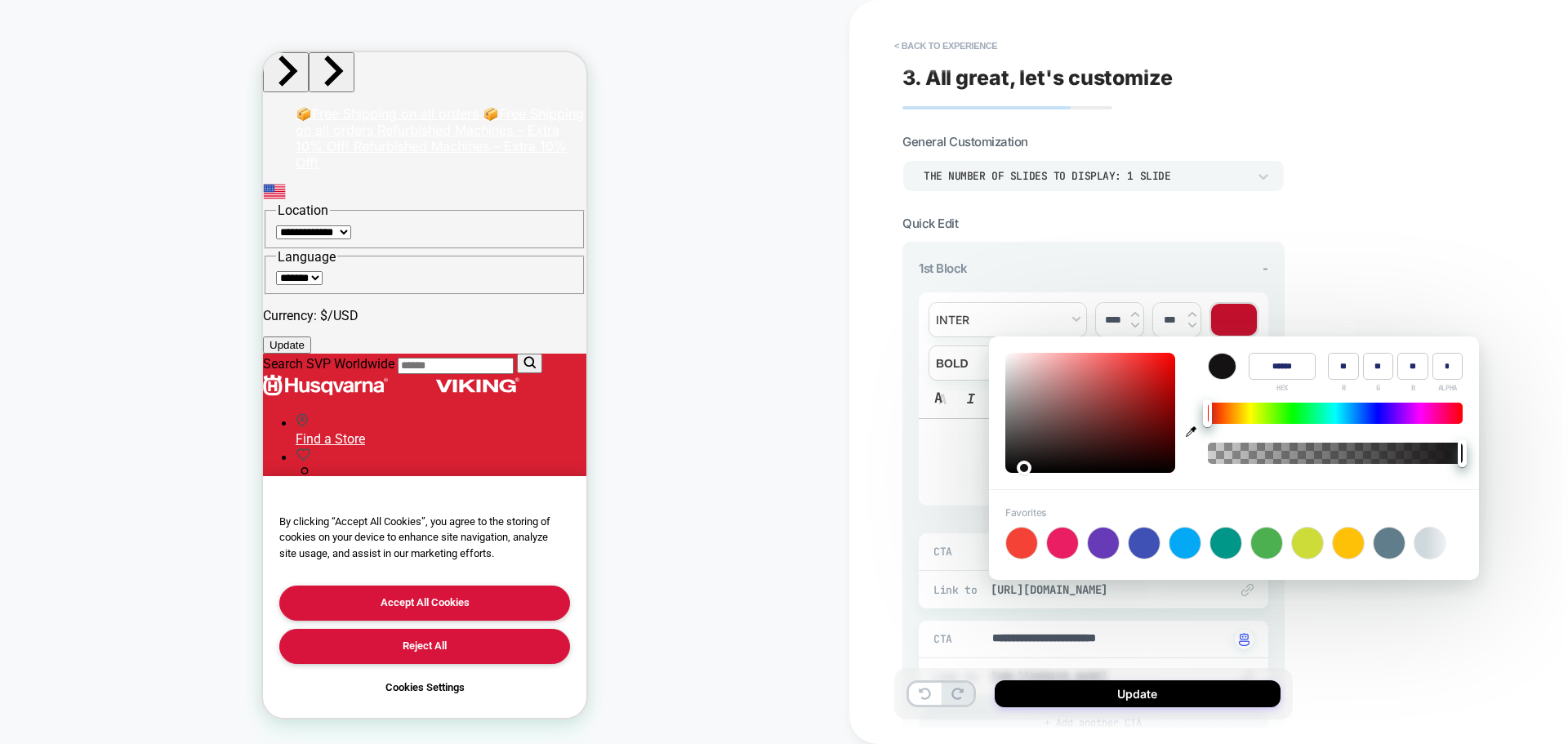 type on "******" 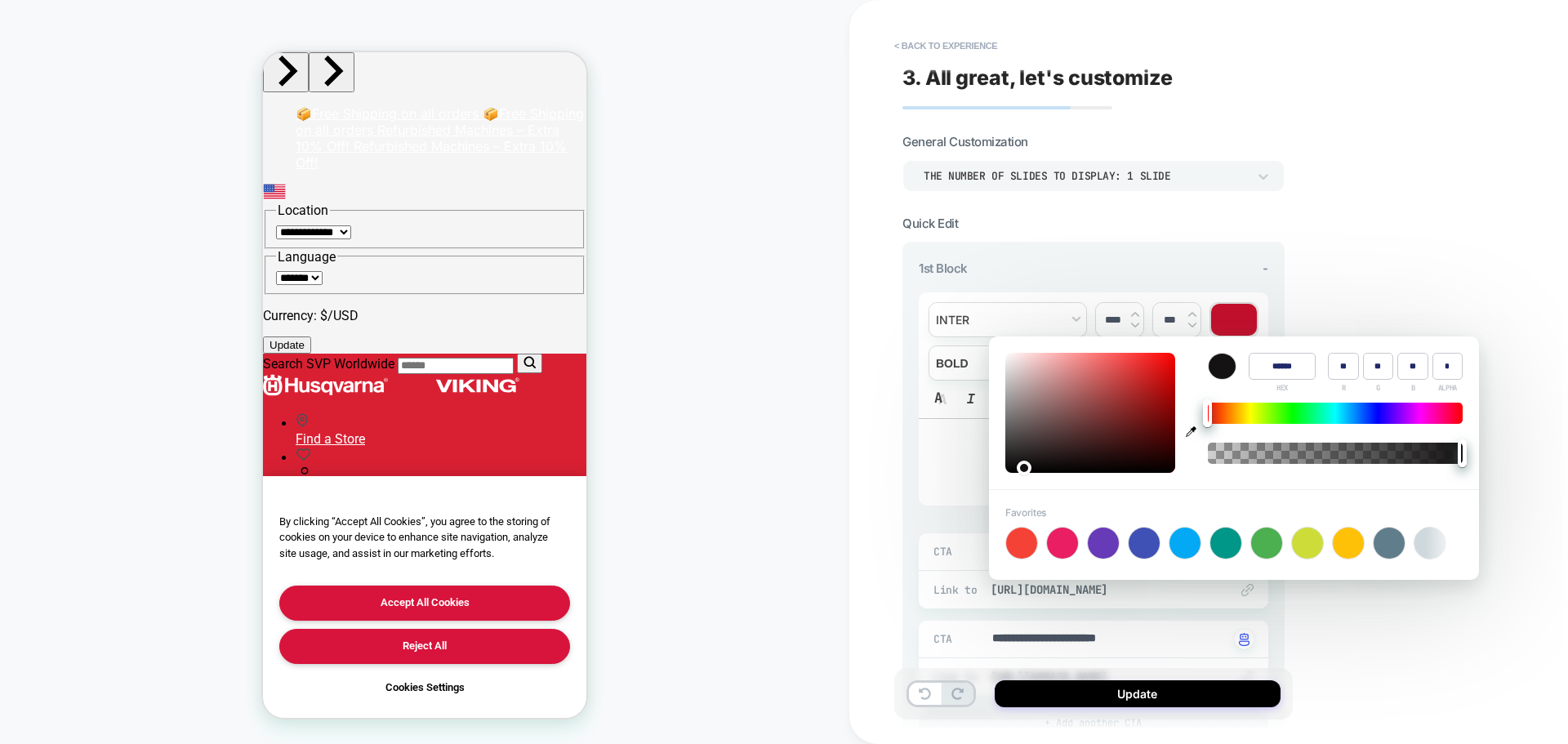 type on "**" 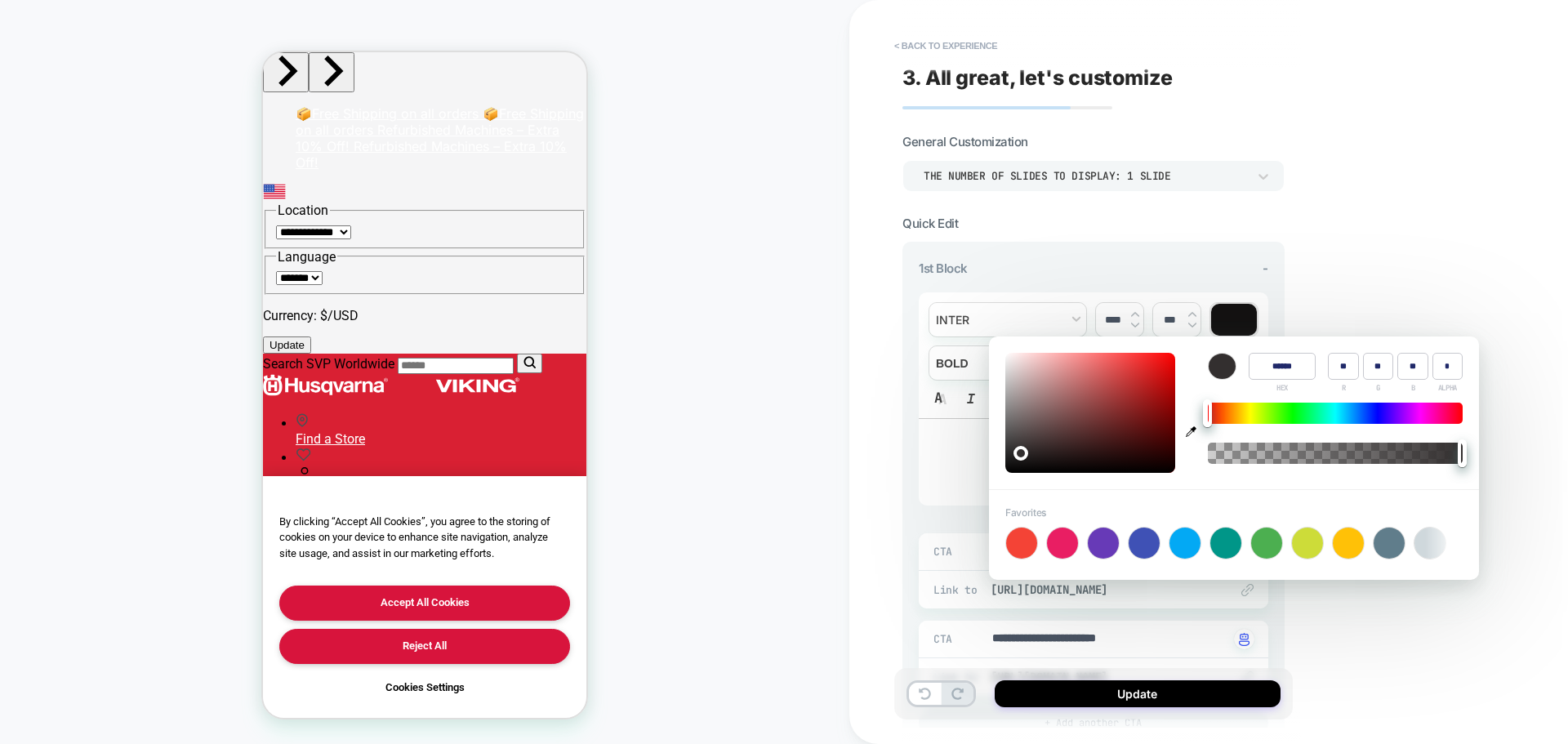 click on "**********" at bounding box center (1209, 372) 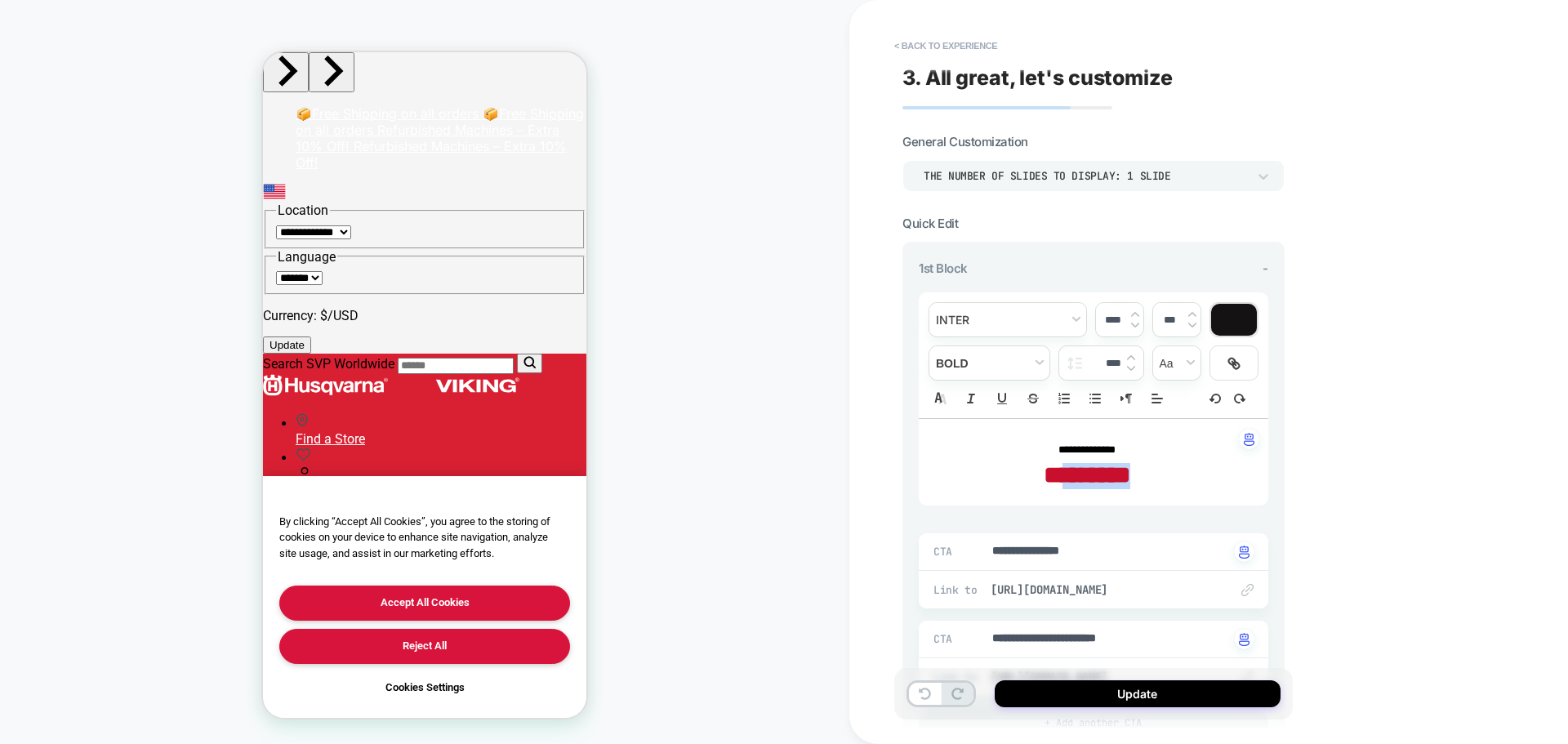drag, startPoint x: 1160, startPoint y: 474, endPoint x: 1062, endPoint y: 479, distance: 98.12747 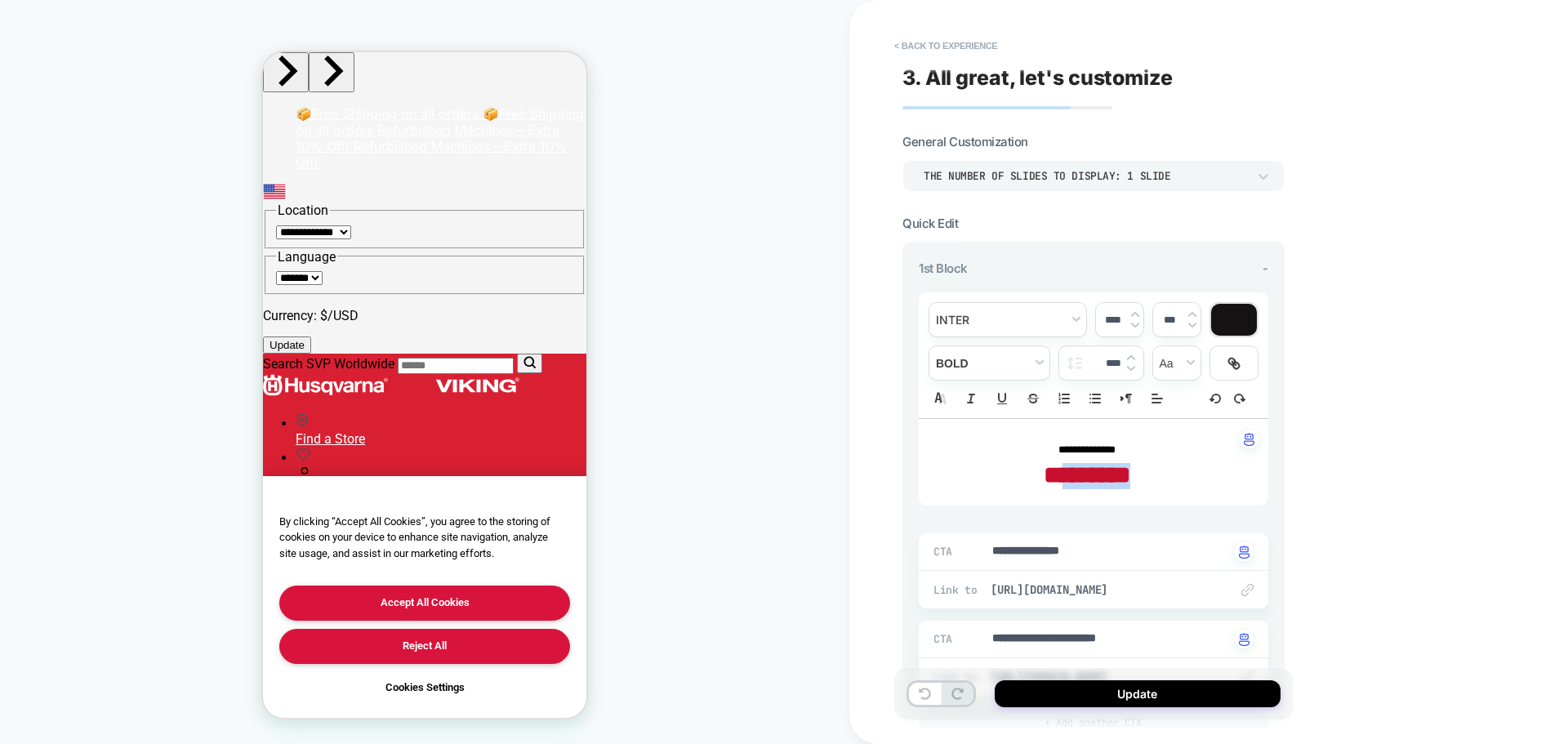 click on "**** ﻿ ****" at bounding box center [1087, 477] 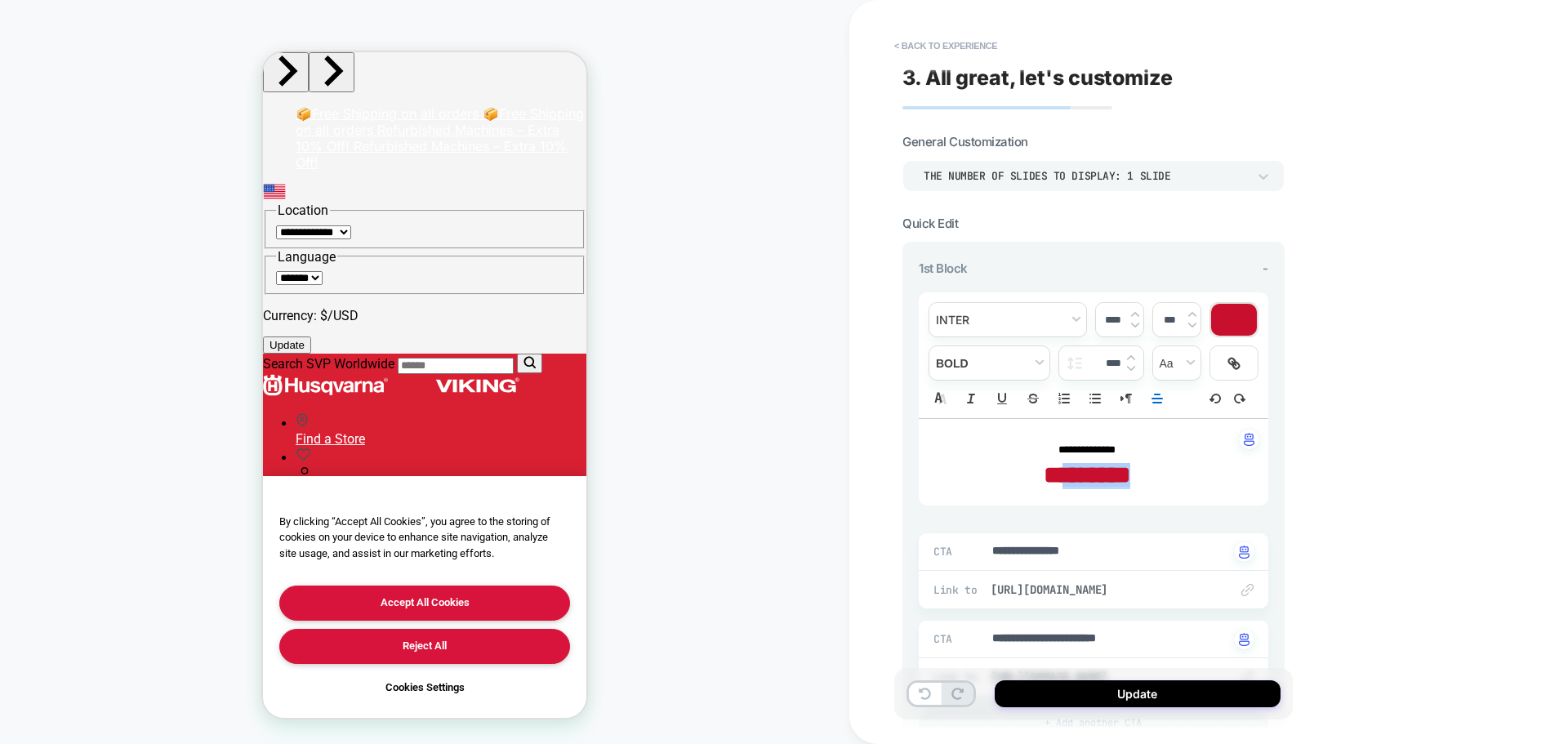 type on "*" 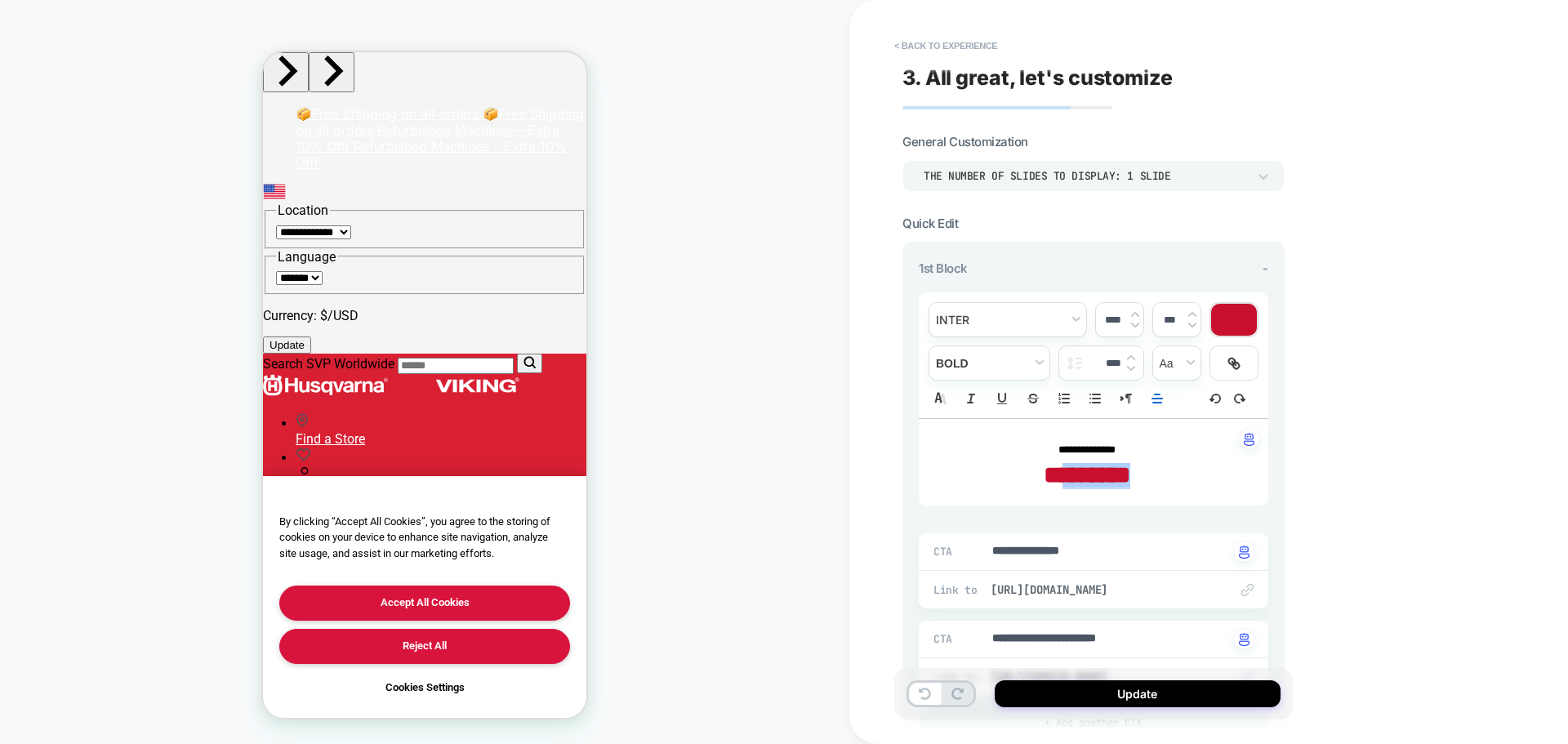 click at bounding box center (1234, 319) 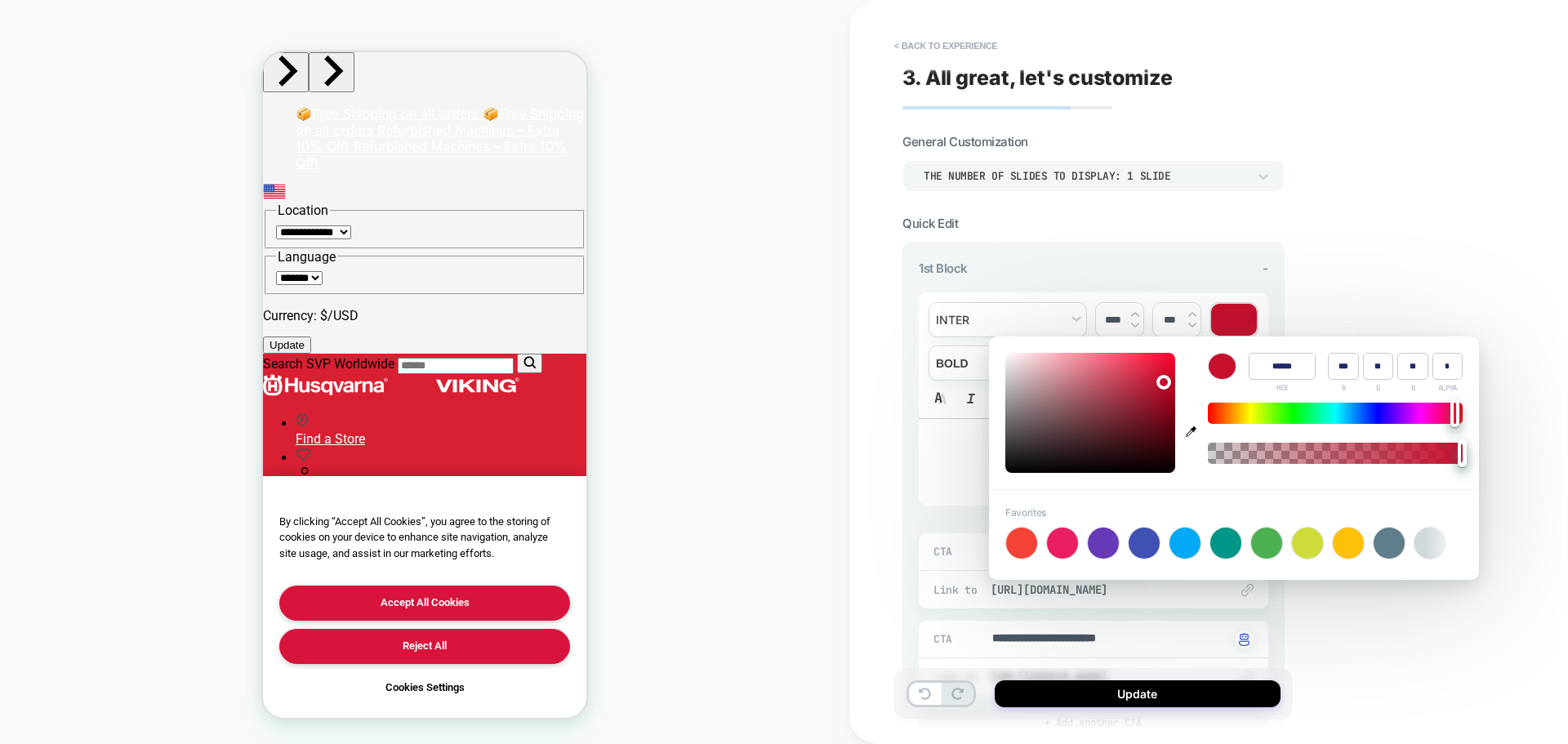 type on "******" 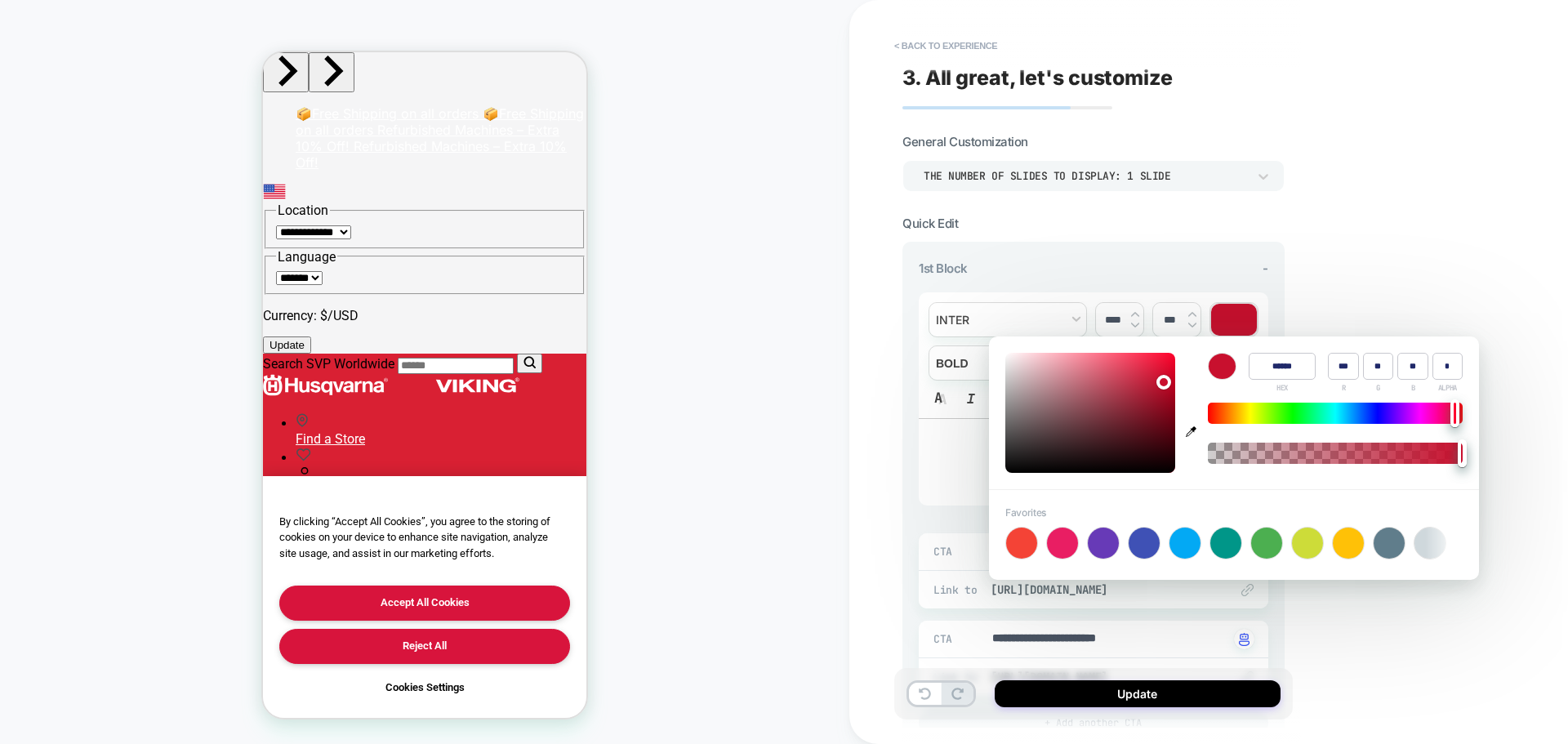 type on "**" 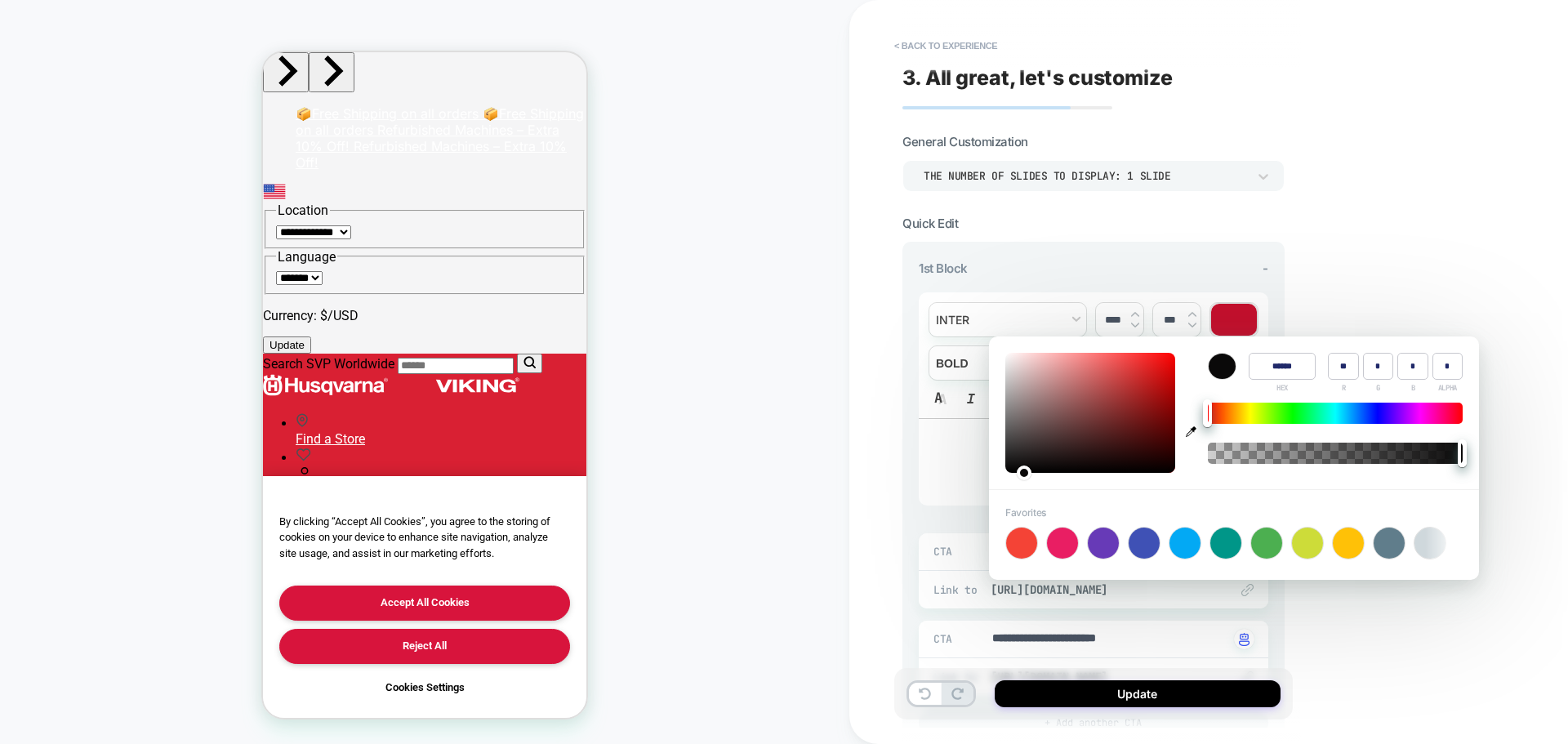 click at bounding box center (1090, 412) 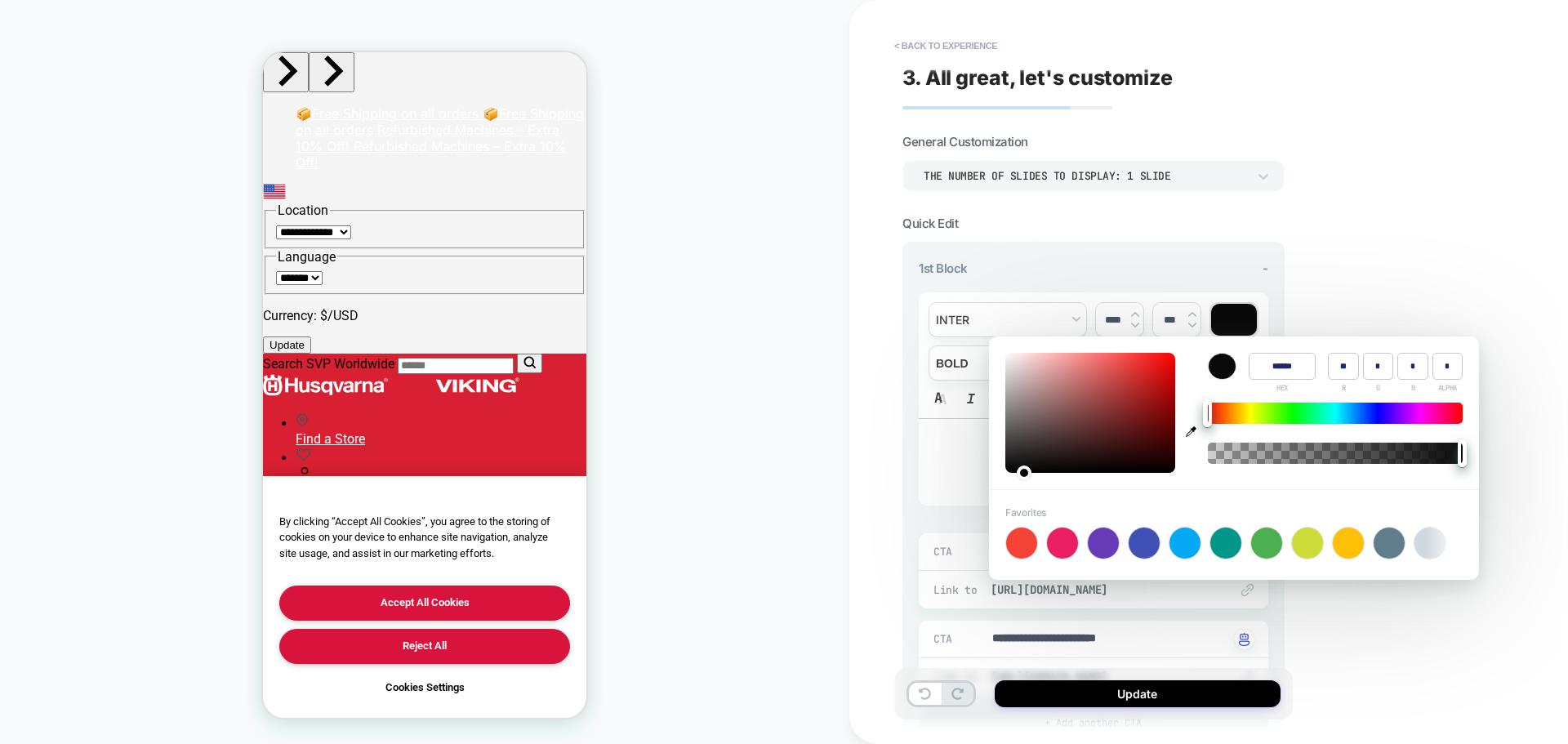 click on "**********" at bounding box center (1209, 372) 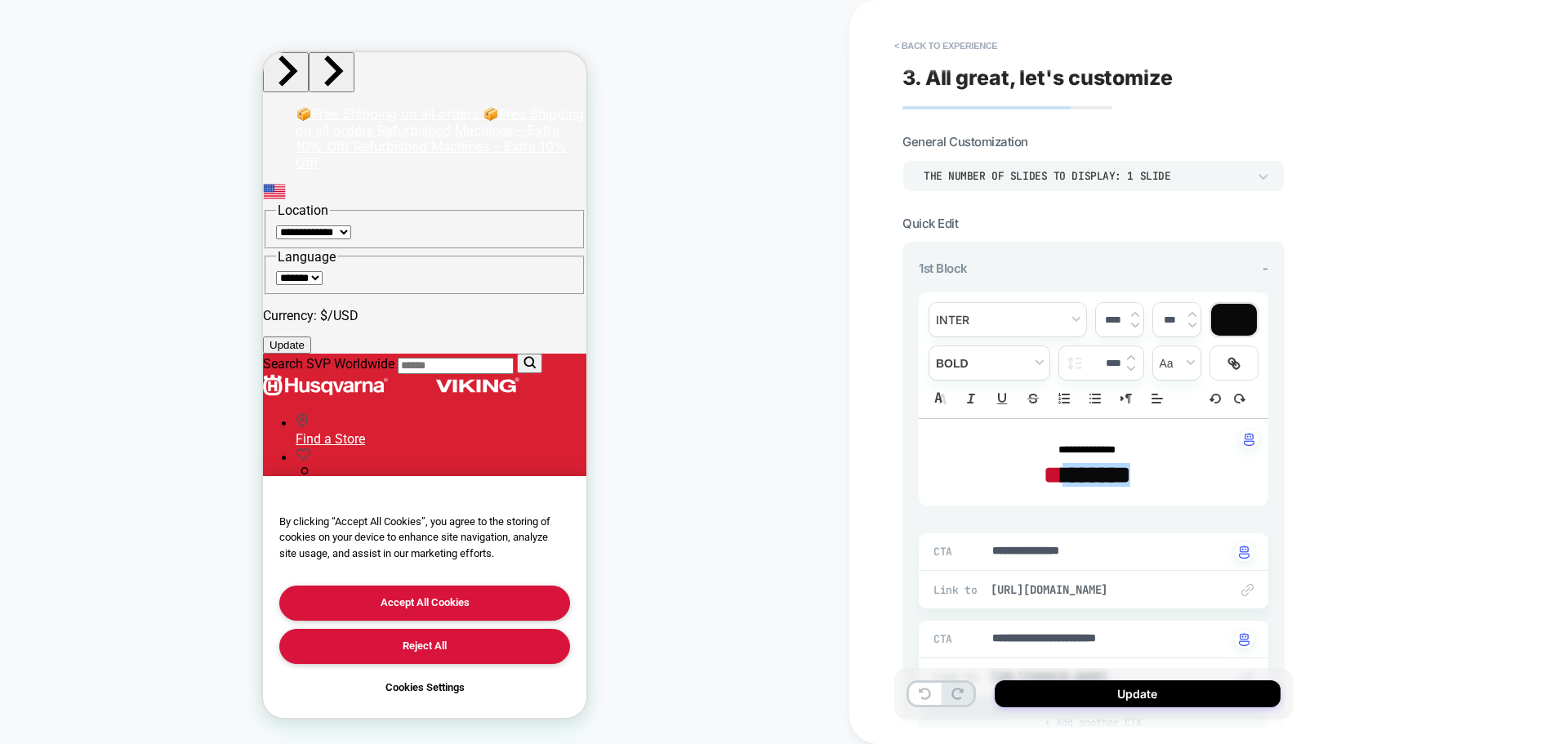 click on "** ﻿ ****" at bounding box center [1096, 474] 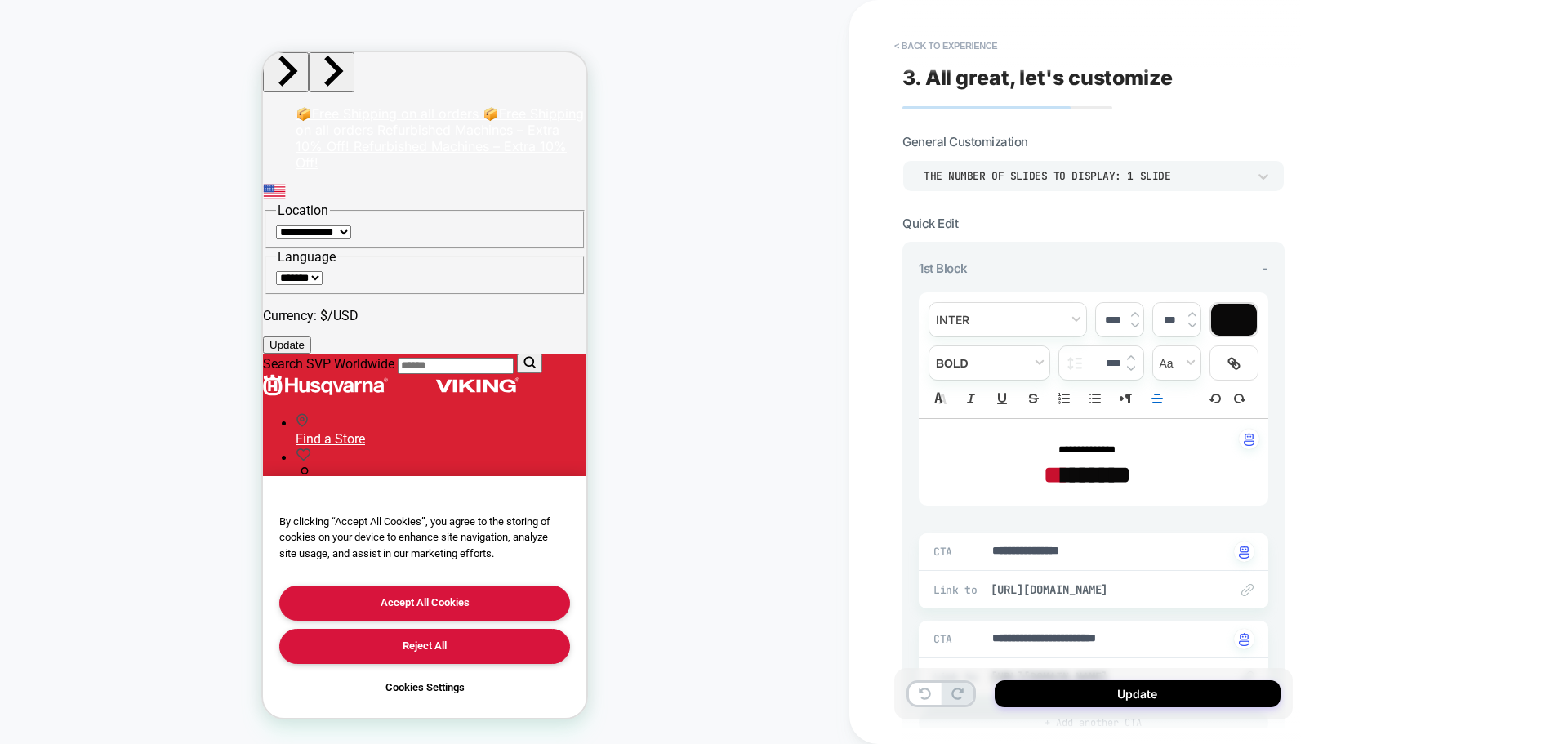 type on "*" 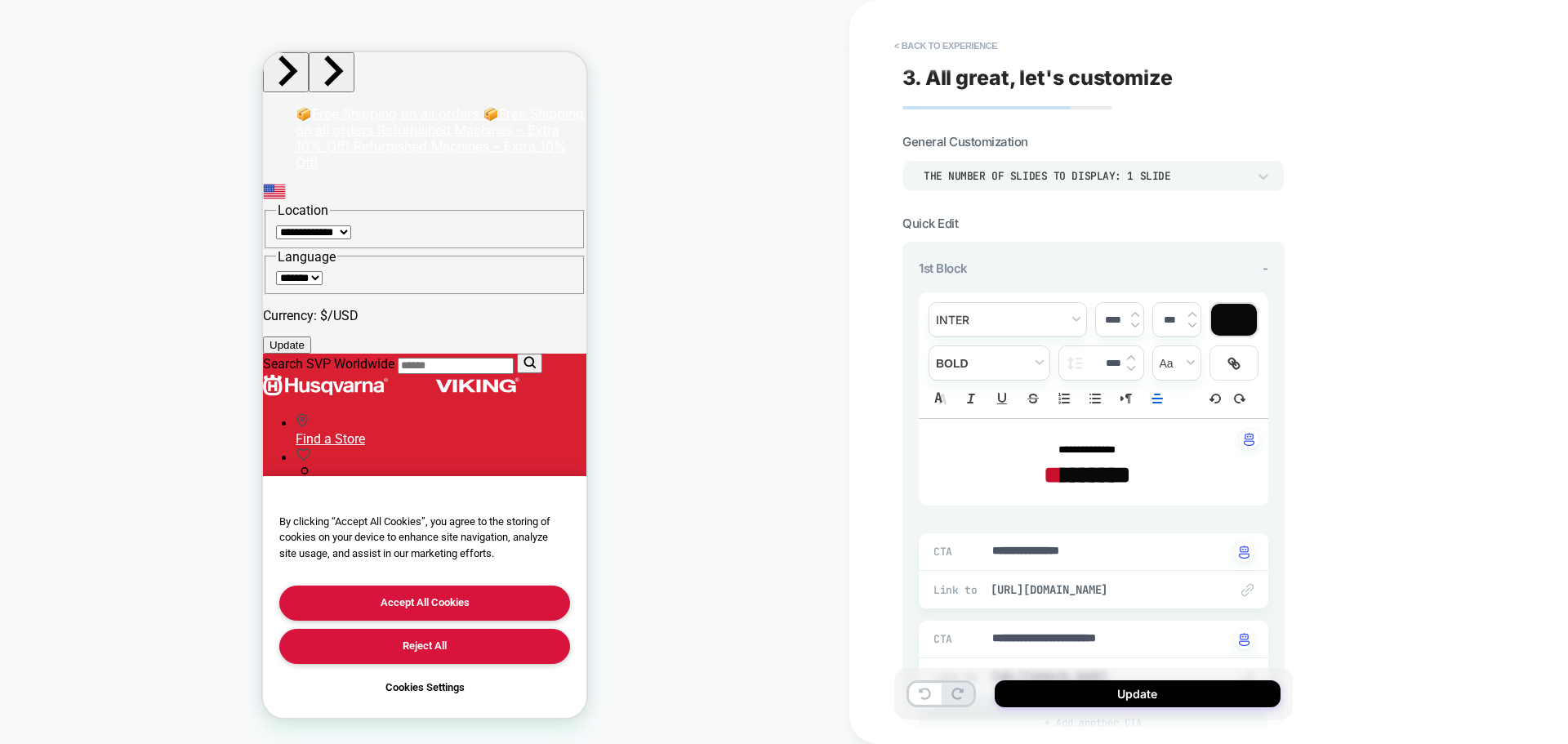 click on "CUSTOM Theme: MAIN" at bounding box center [425, 372] 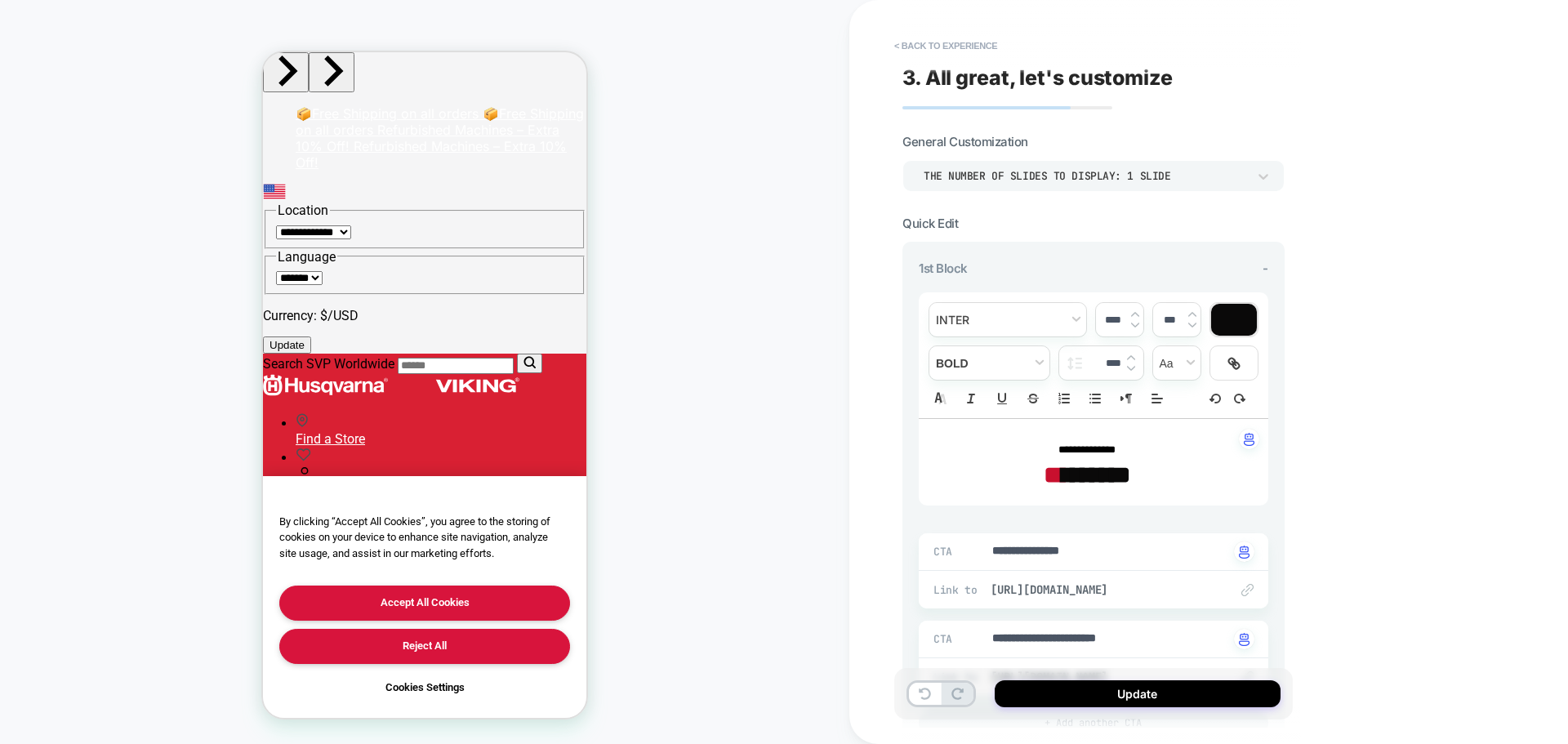 click on "CUSTOM Theme: MAIN" at bounding box center [425, 372] 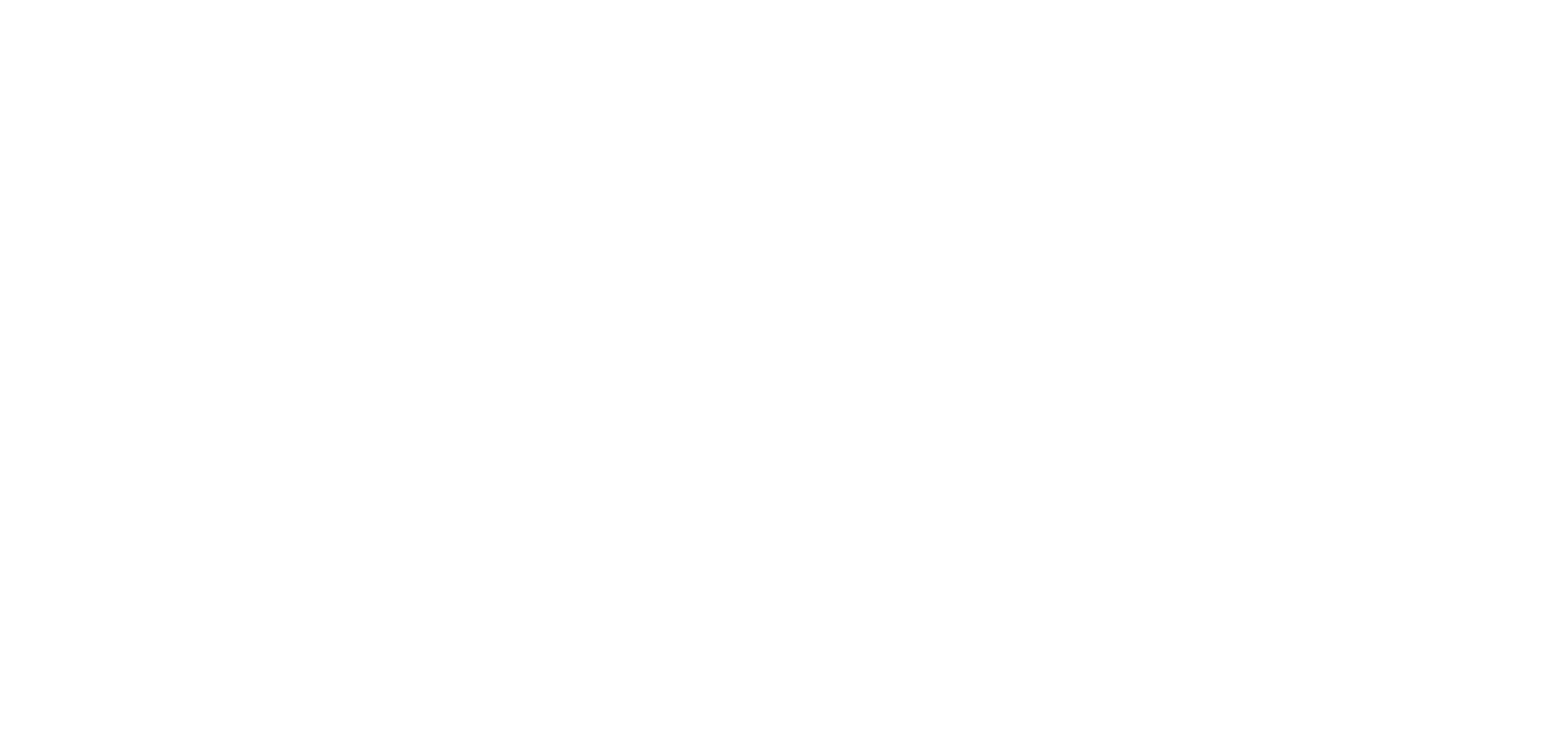 scroll, scrollTop: 0, scrollLeft: 0, axis: both 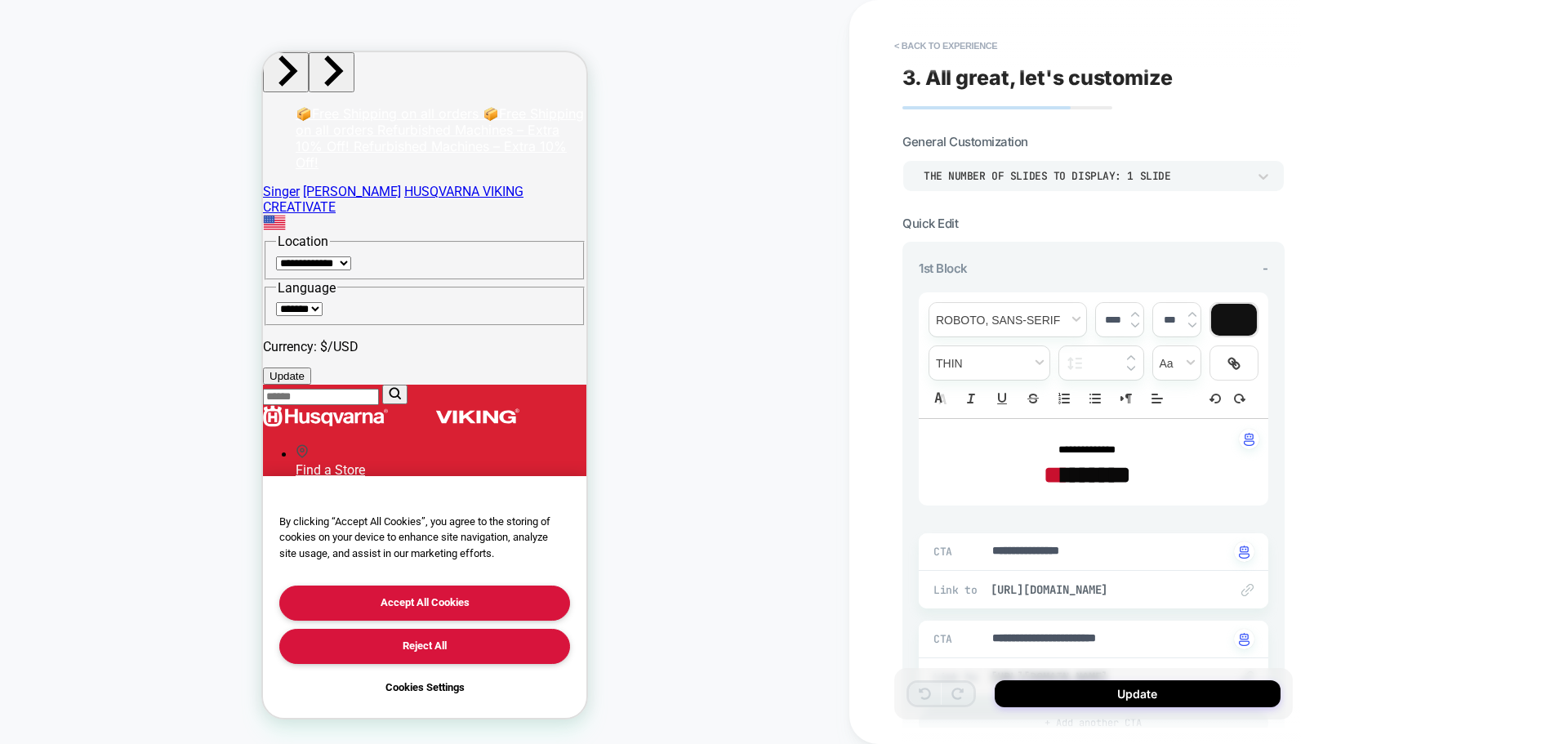 type on "*" 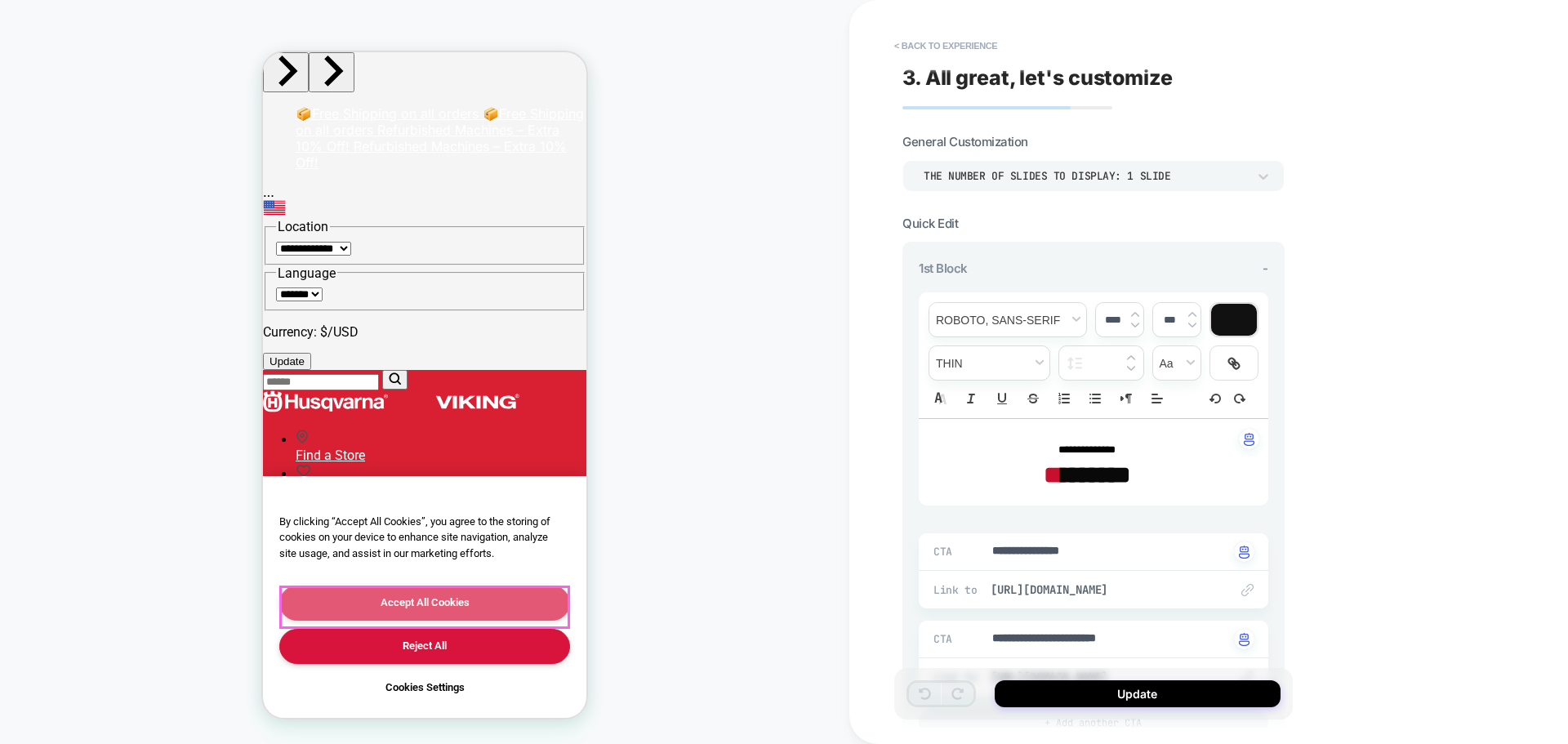 scroll, scrollTop: 0, scrollLeft: 0, axis: both 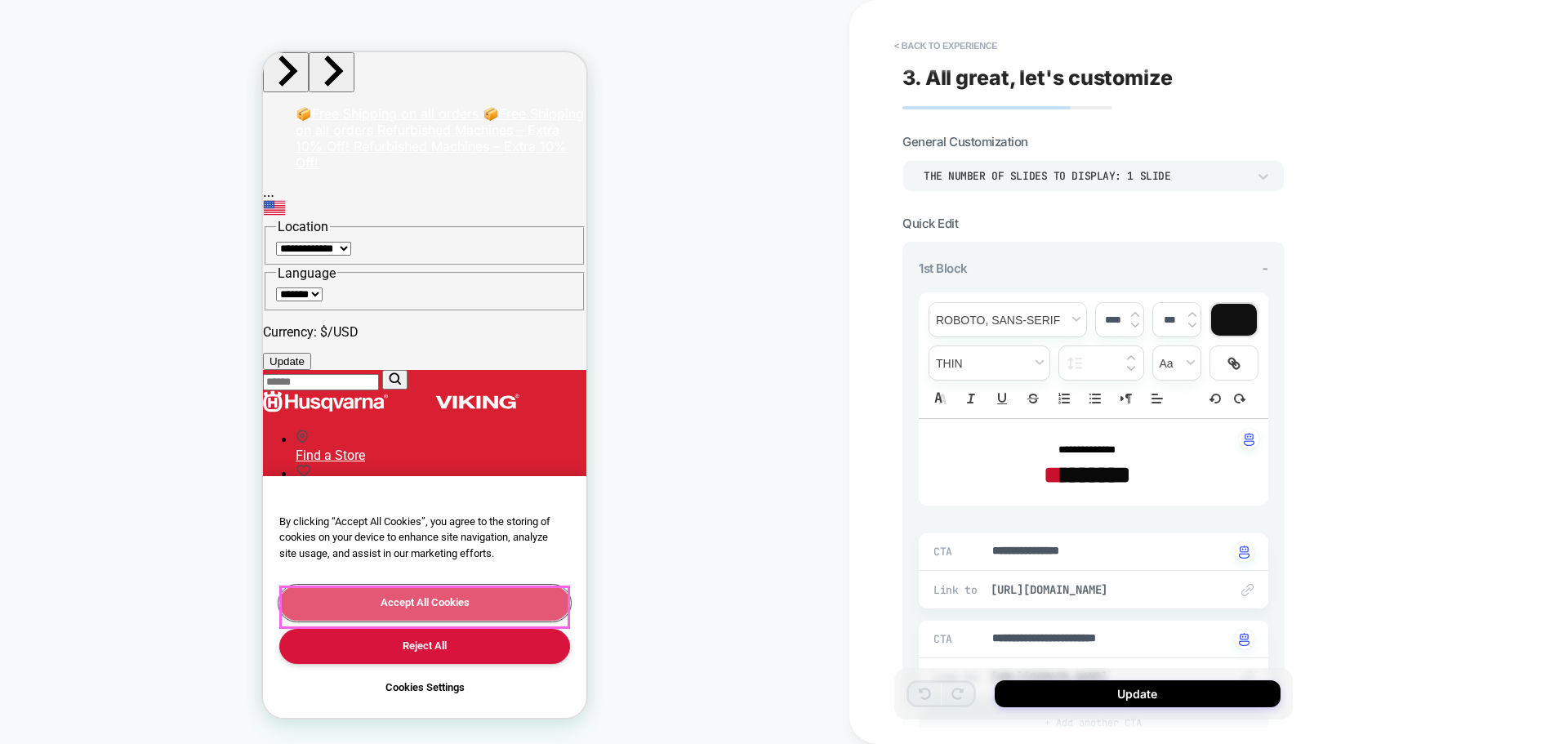 click on "Accept All Cookies" at bounding box center (425, 603) 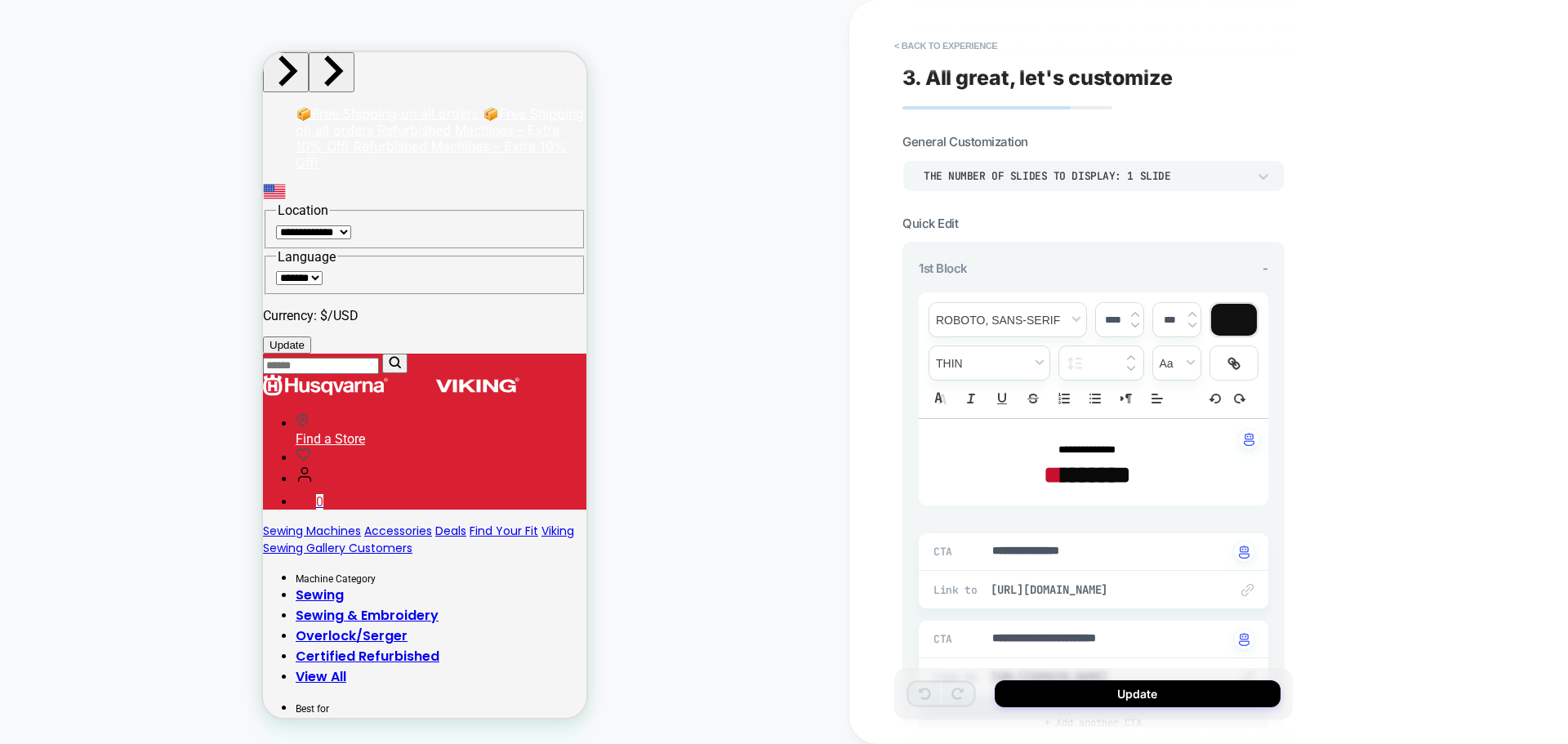 click on "******" at bounding box center [1096, 474] 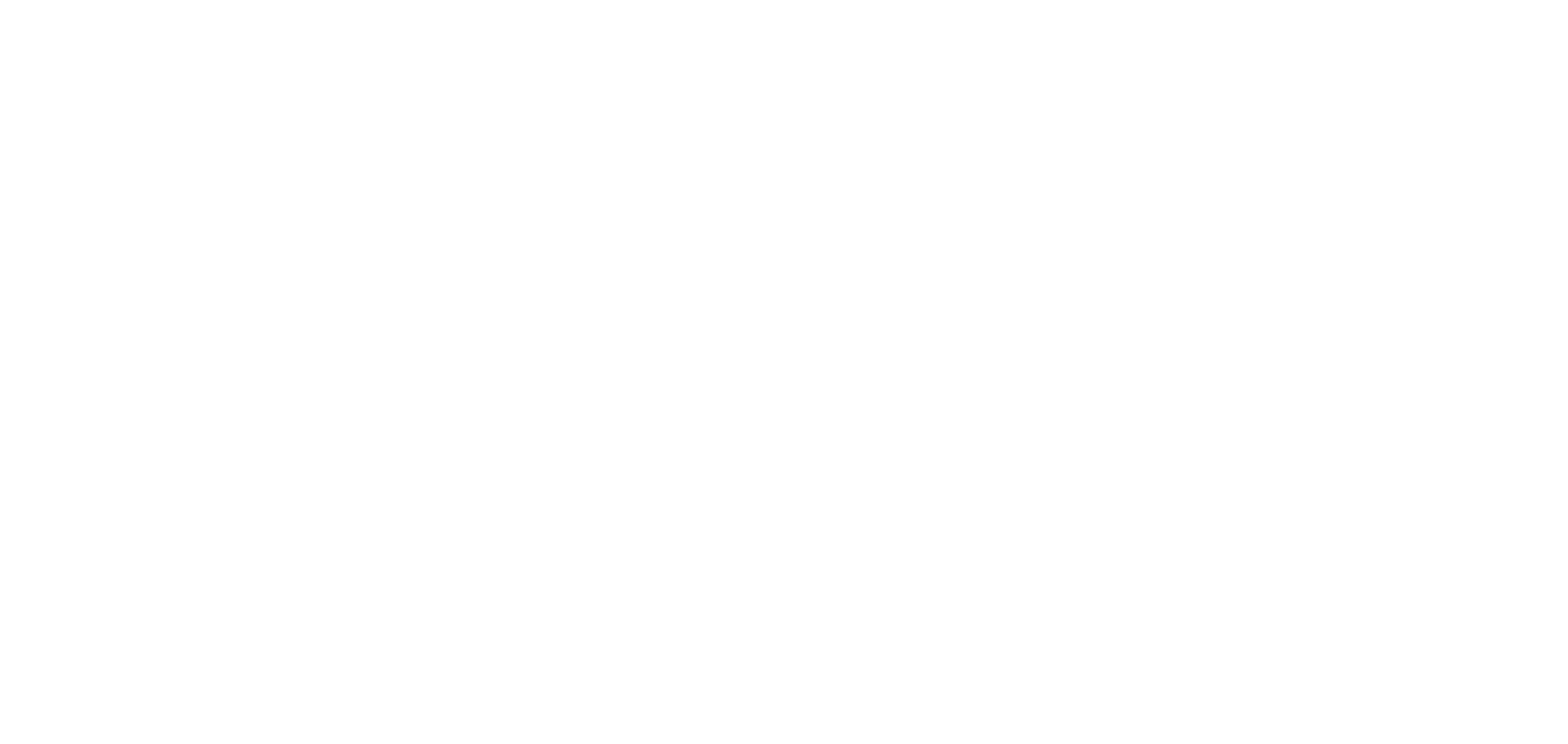 scroll, scrollTop: 0, scrollLeft: 0, axis: both 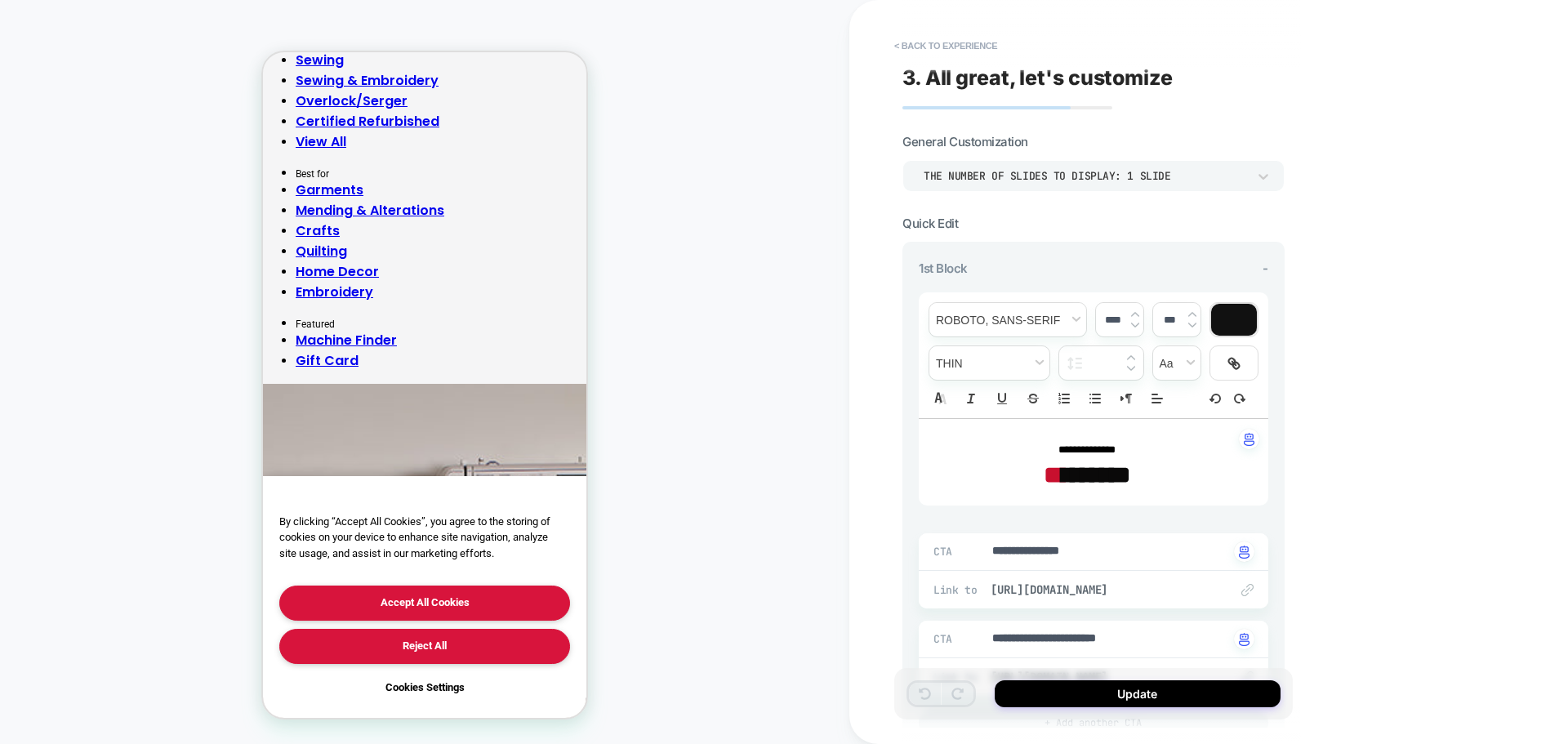 type on "*" 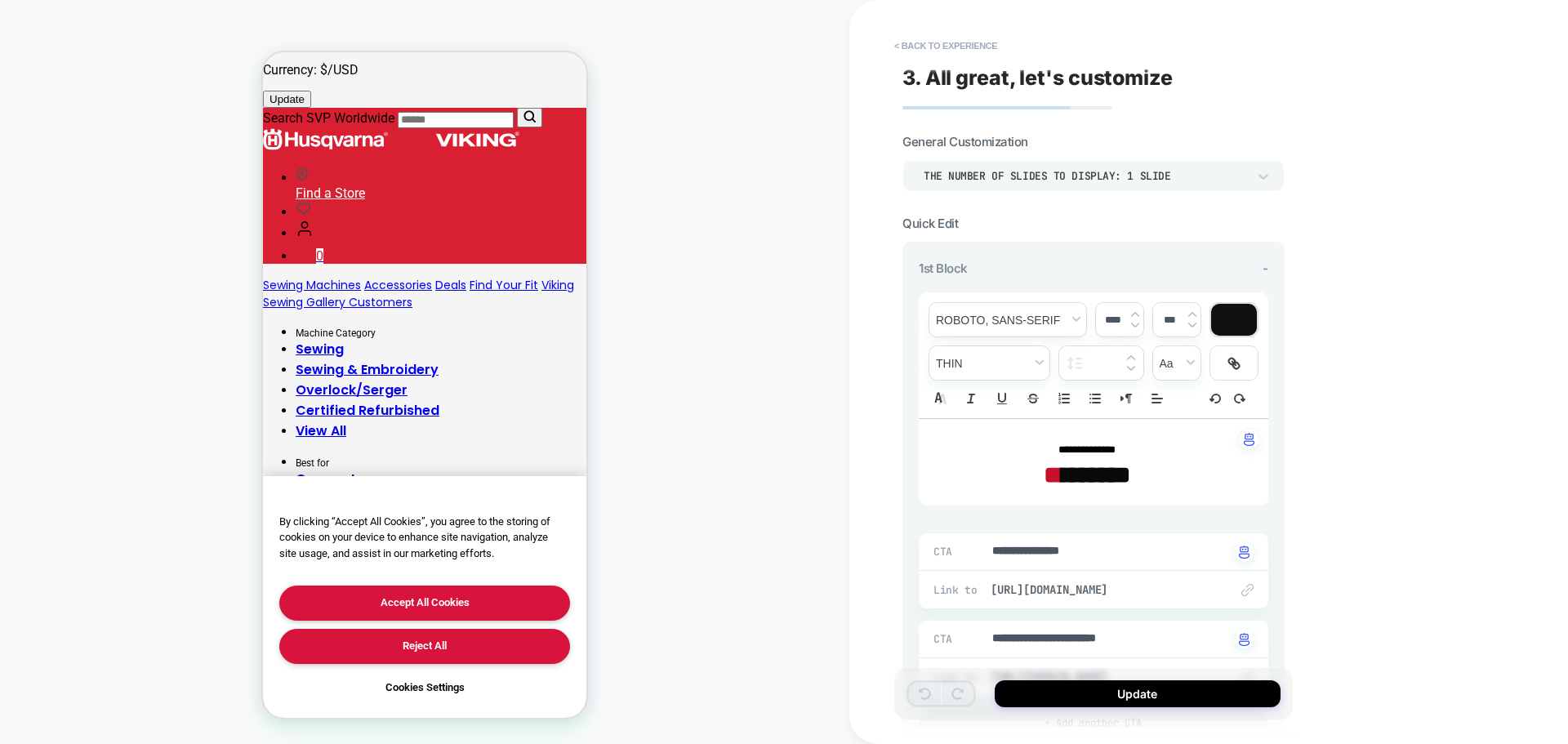 scroll, scrollTop: 0, scrollLeft: 0, axis: both 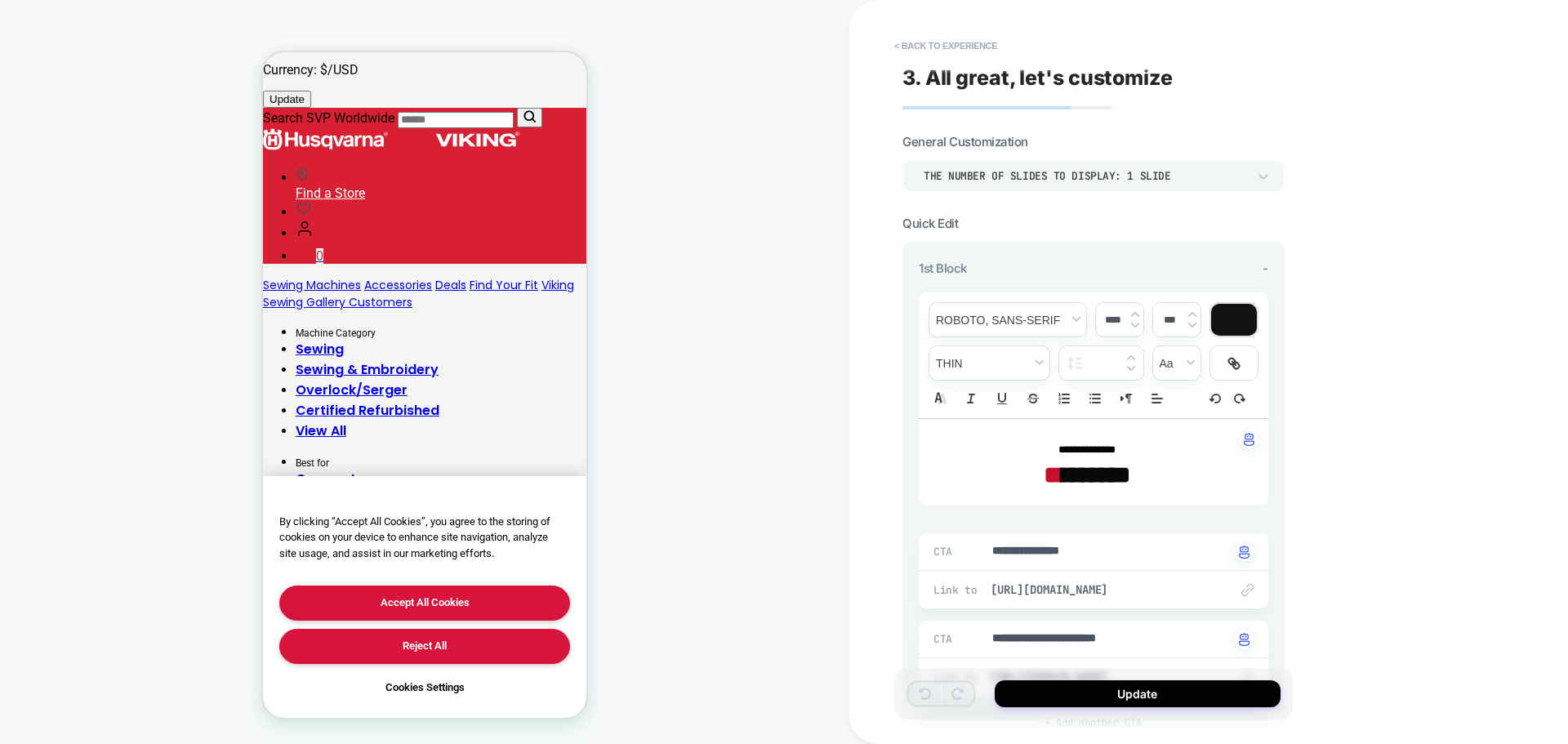 click on "CUSTOM Theme: MAIN" at bounding box center [425, 372] 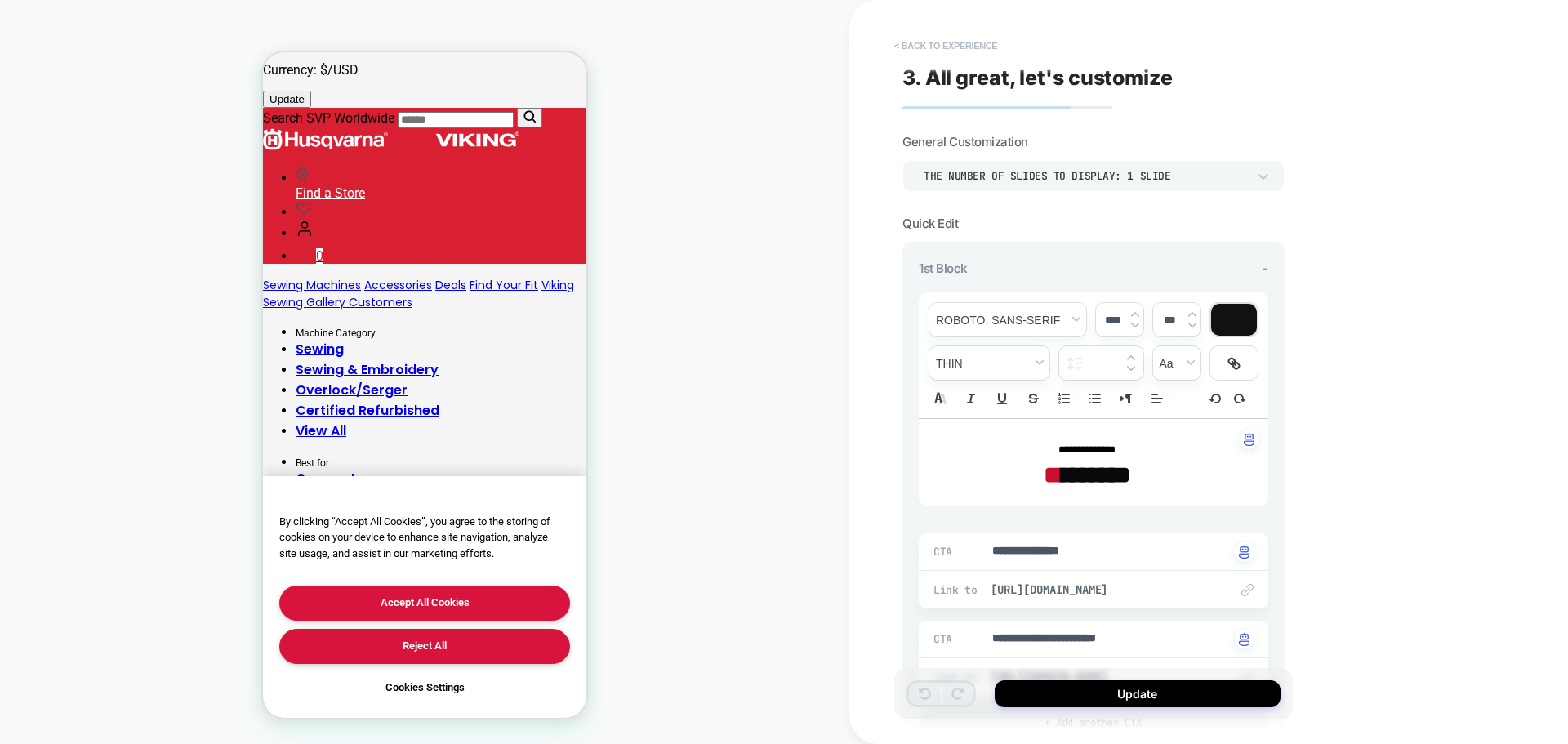 click on "< Back to experience" at bounding box center [946, 46] 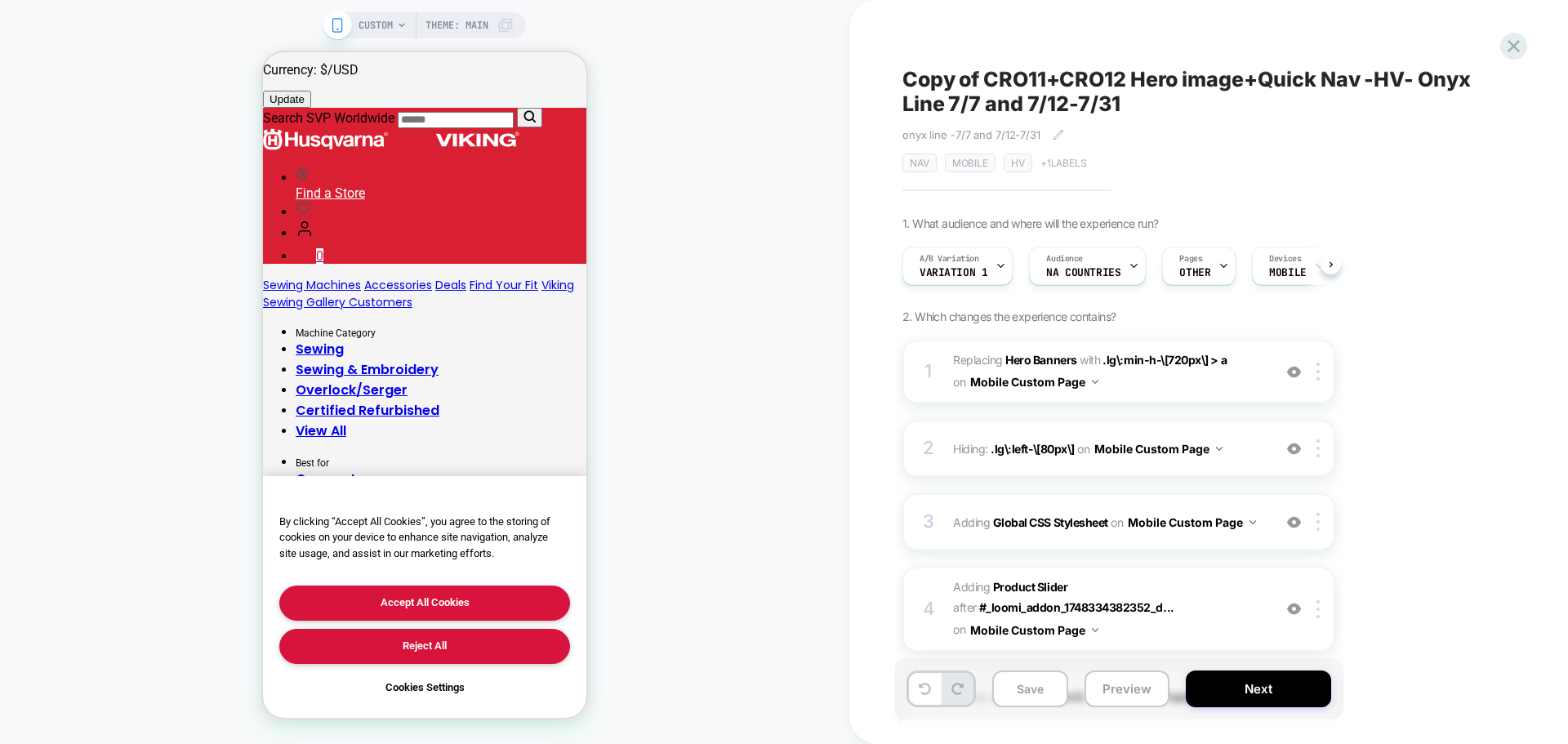 scroll, scrollTop: 0, scrollLeft: 1, axis: horizontal 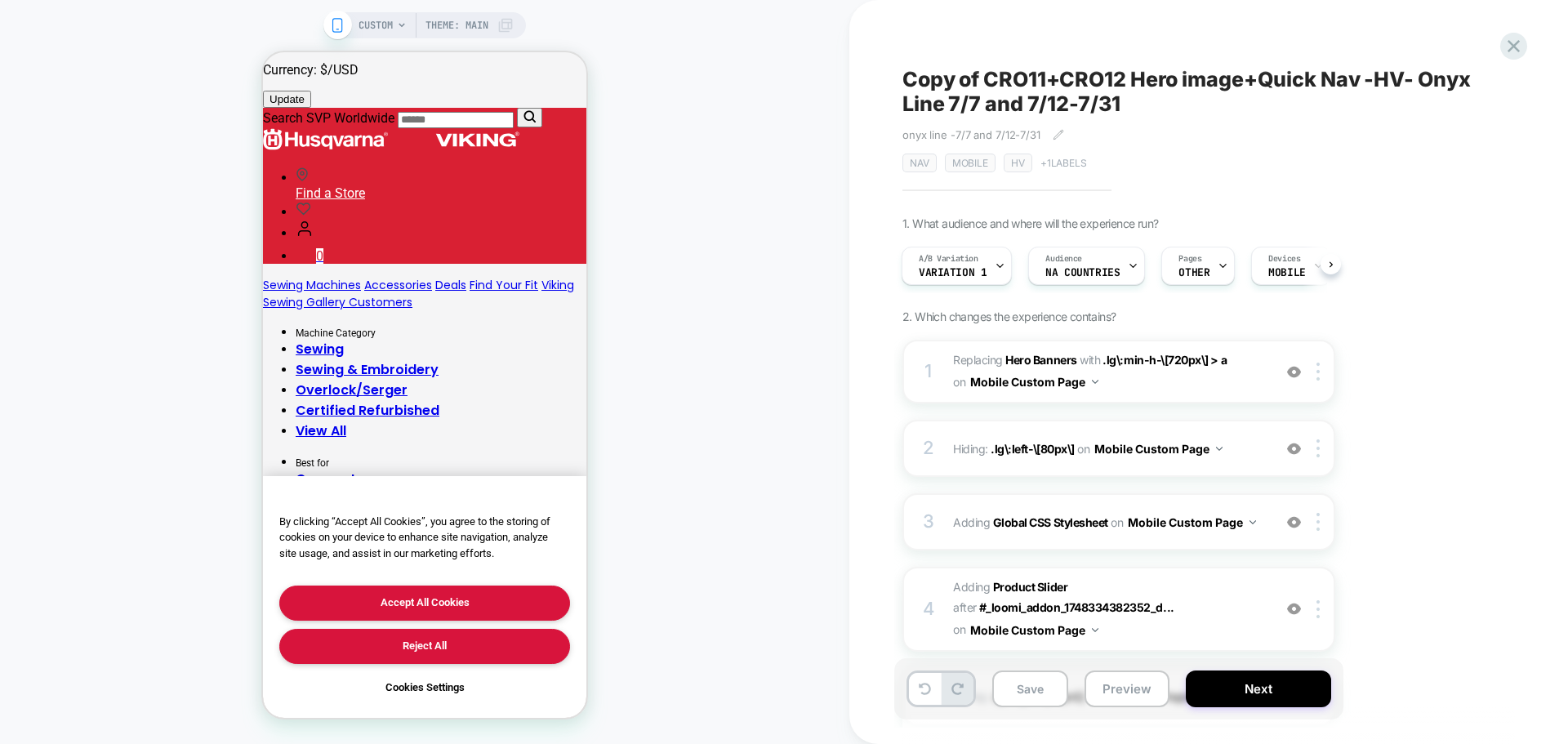 click on "Copy of CRO11+CRO12 Hero image+Quick Nav -HV- Onyx Line 7/7 and 7/12-7/31" at bounding box center (1200, 91) 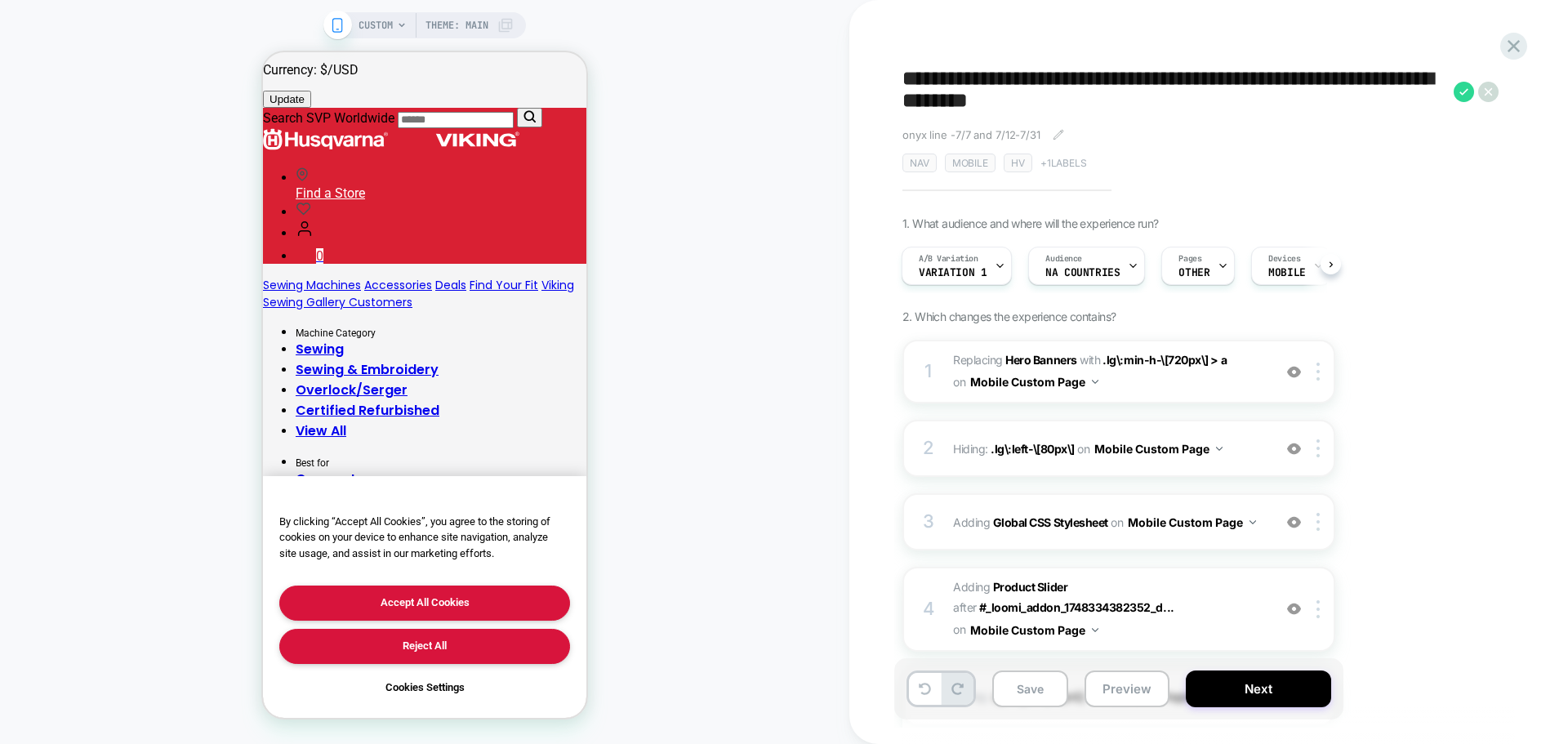 drag, startPoint x: 987, startPoint y: 75, endPoint x: 905, endPoint y: 55, distance: 84.403791 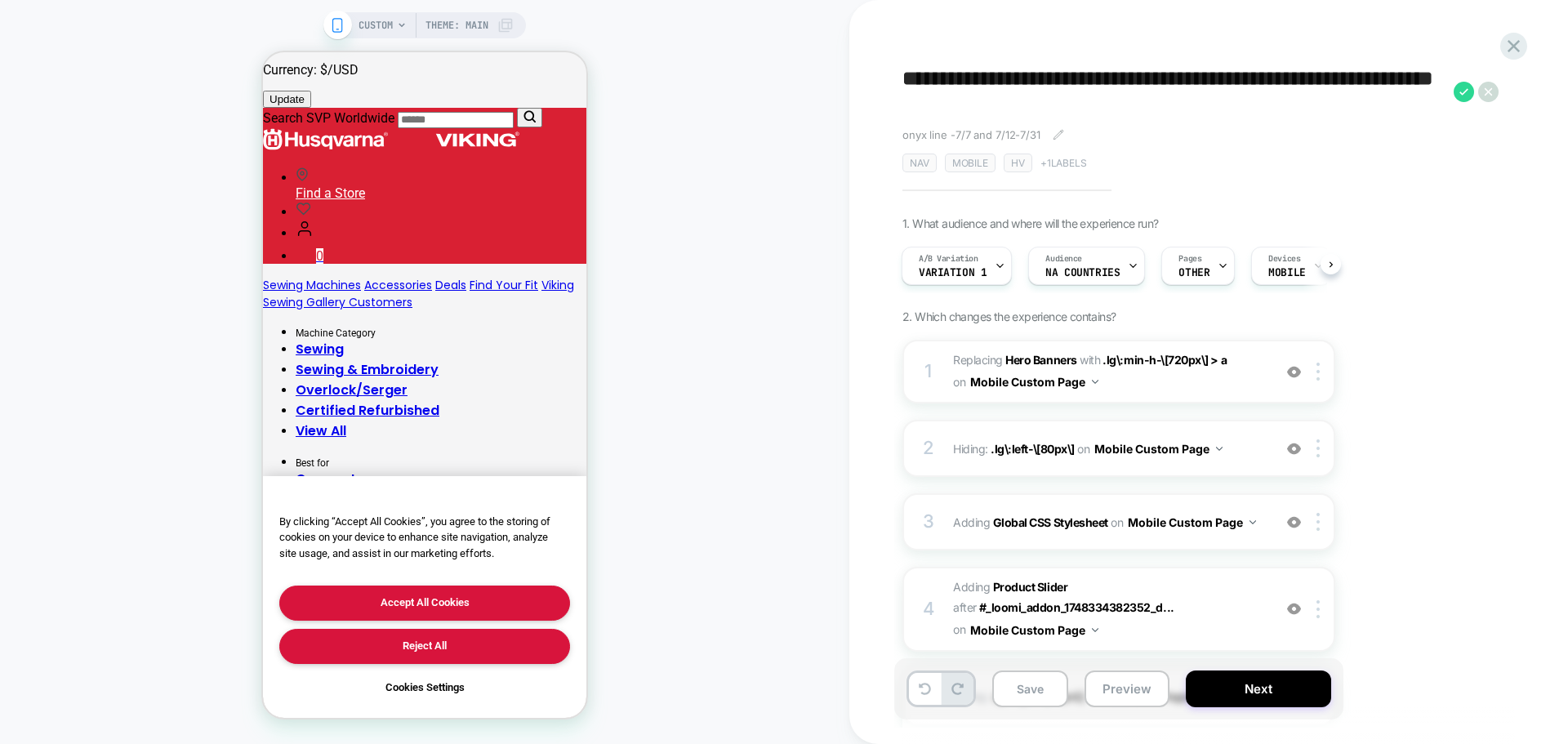 drag, startPoint x: 1243, startPoint y: 109, endPoint x: 1356, endPoint y: 76, distance: 117.72001 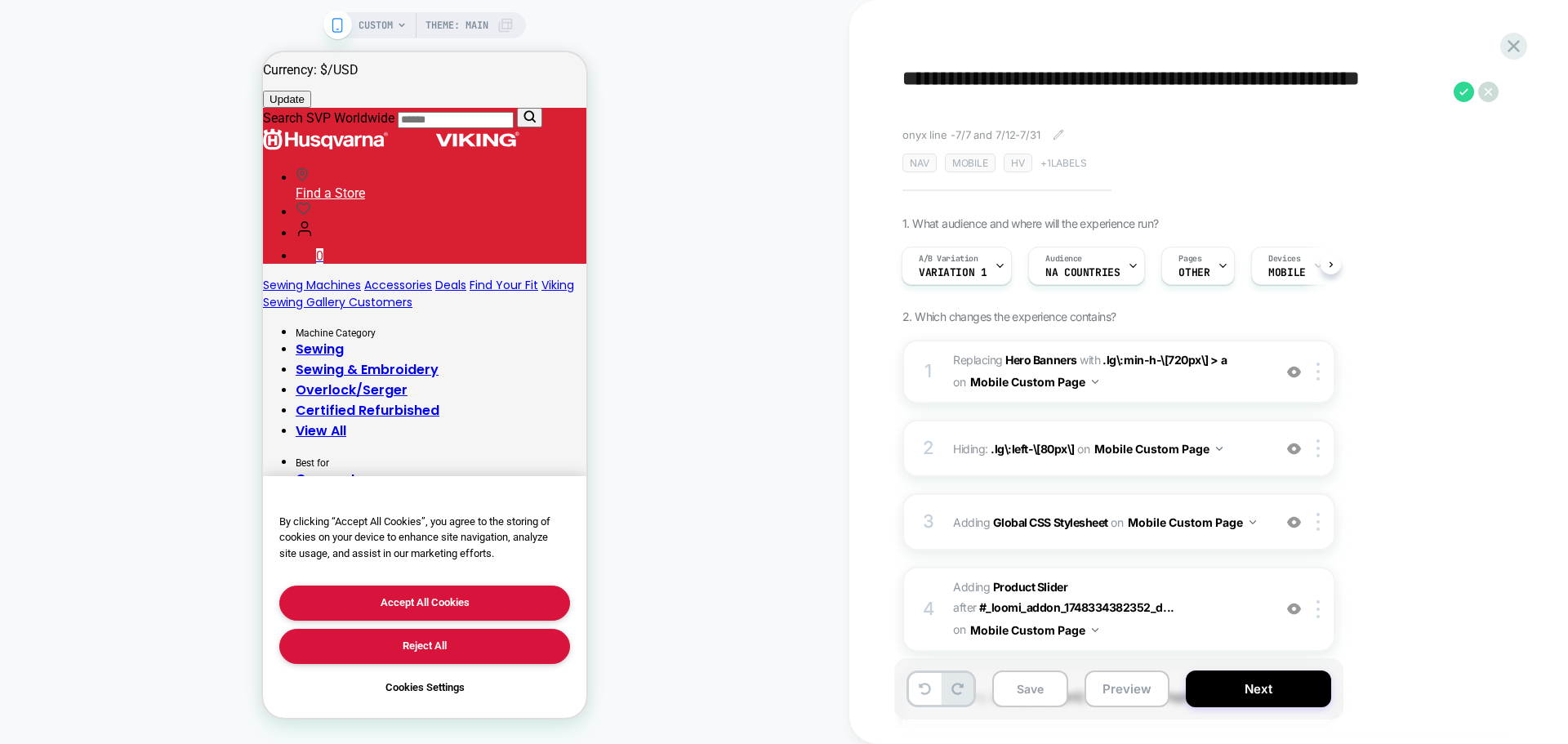 click on "**********" at bounding box center (1174, 91) 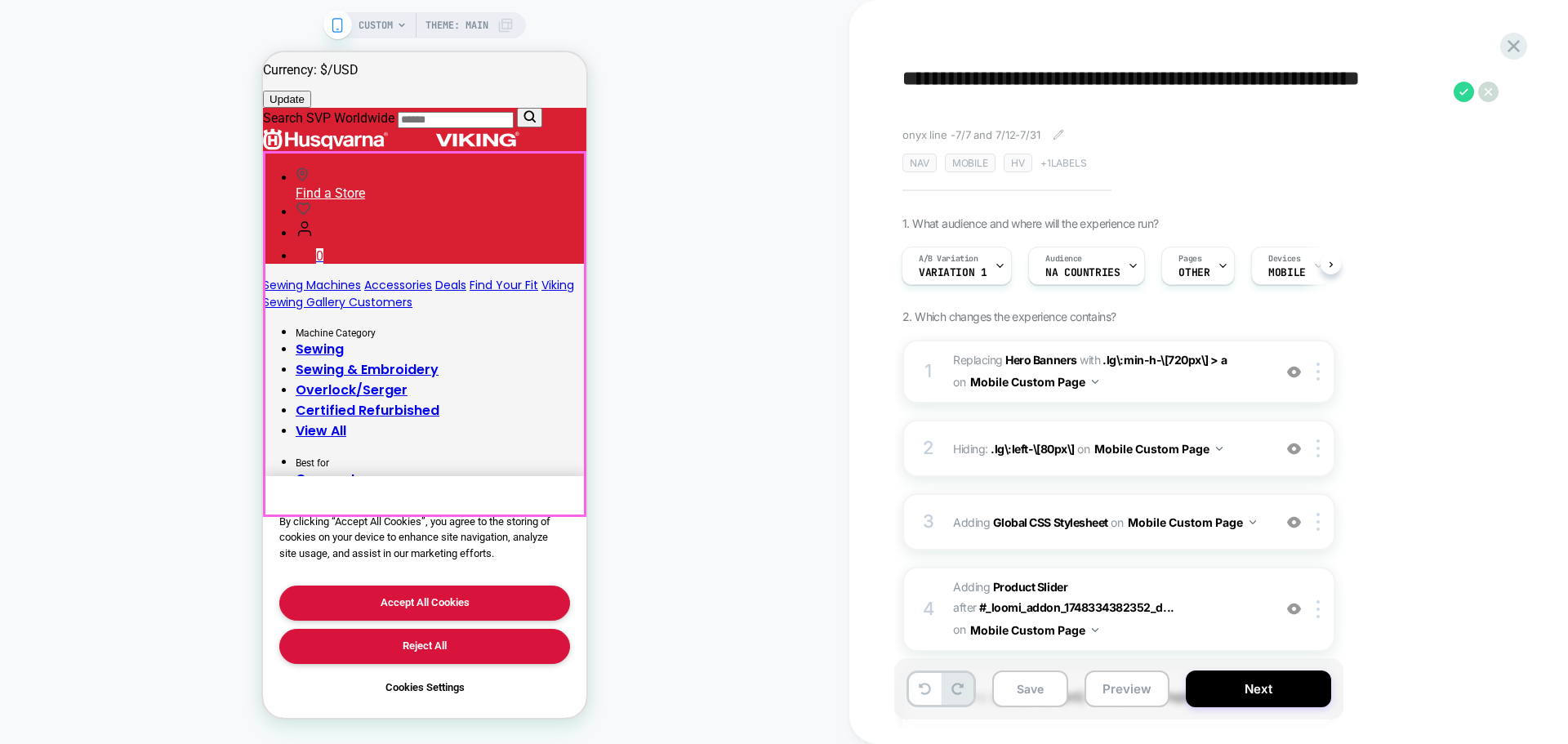 scroll, scrollTop: 0, scrollLeft: 0, axis: both 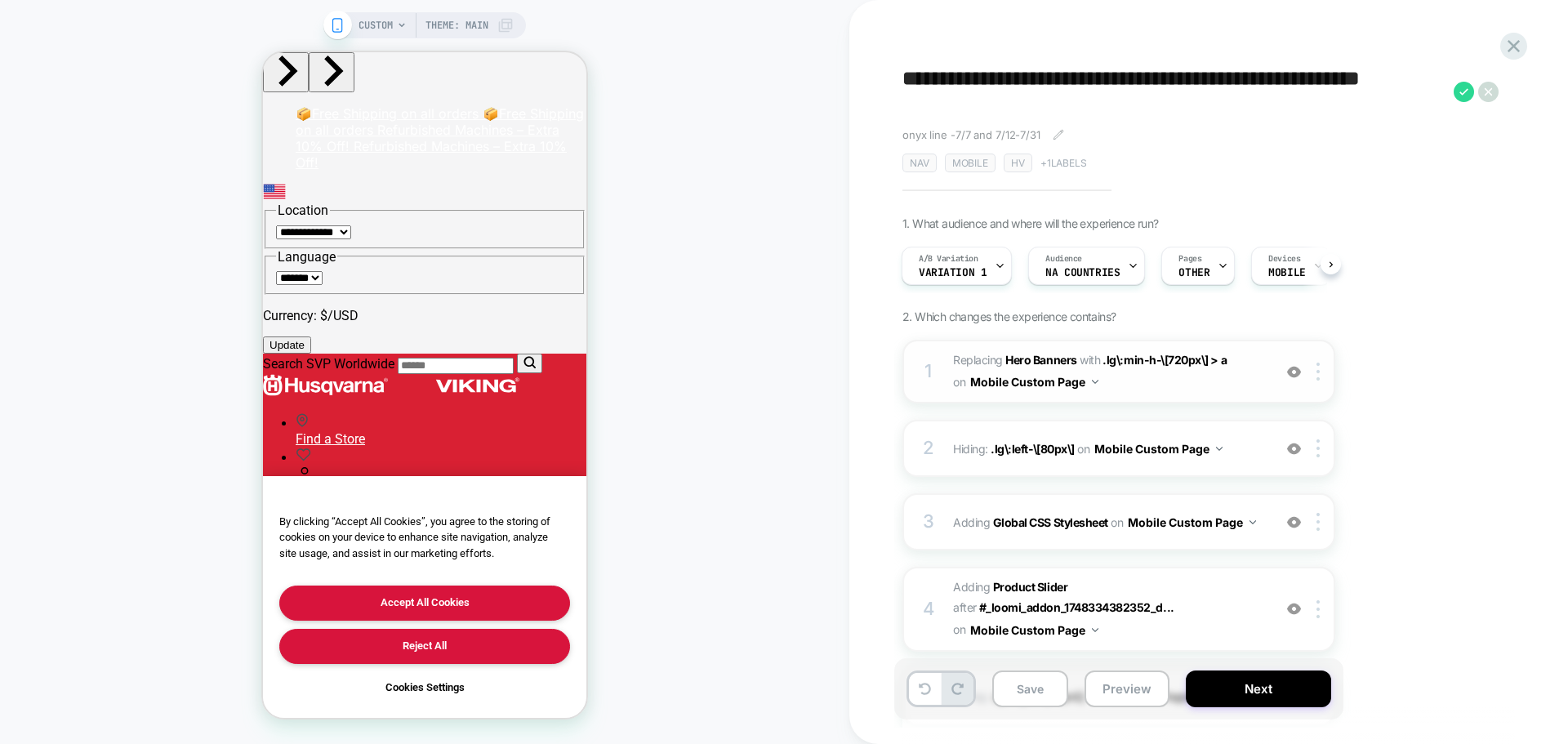 click on "Mobile Custom Page" at bounding box center [1034, 381] 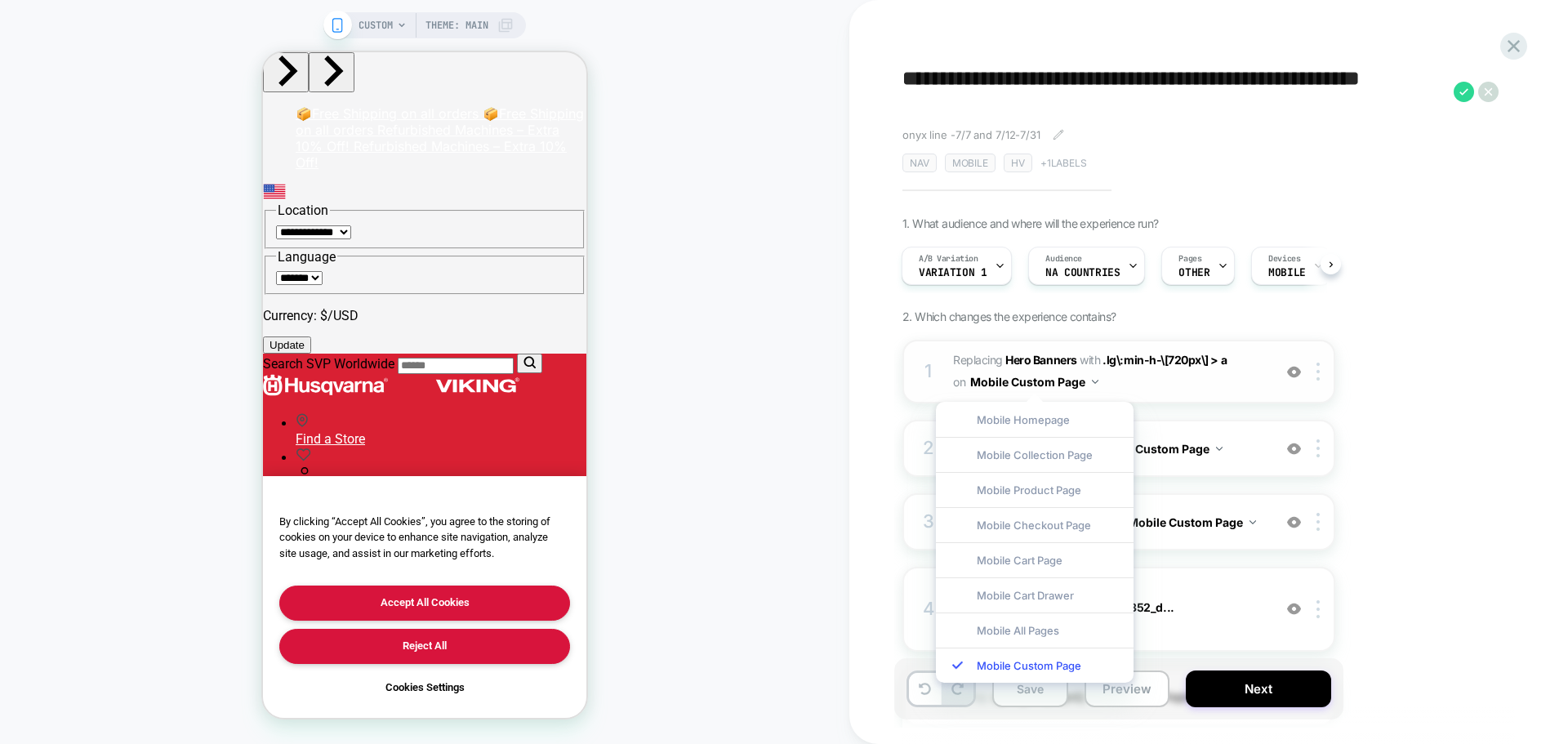 click on "1 #_loomi_addon_1748334382352_dup1749066882_dup1750747758_dup1750748438_dup1751028260_dup1751855753_dup1751966892 Replacing   Hero Banners   WITH .lg\:min-h-\[720px\] > a .lg\:min-h-\[720px\] > a   on Mobile Custom Page Add Before Add After Duplicate Replace Position Copy CSS Selector Copy Widget Id Rename Copy to   Desktop Target   All Devices Delete" at bounding box center (1119, 372) 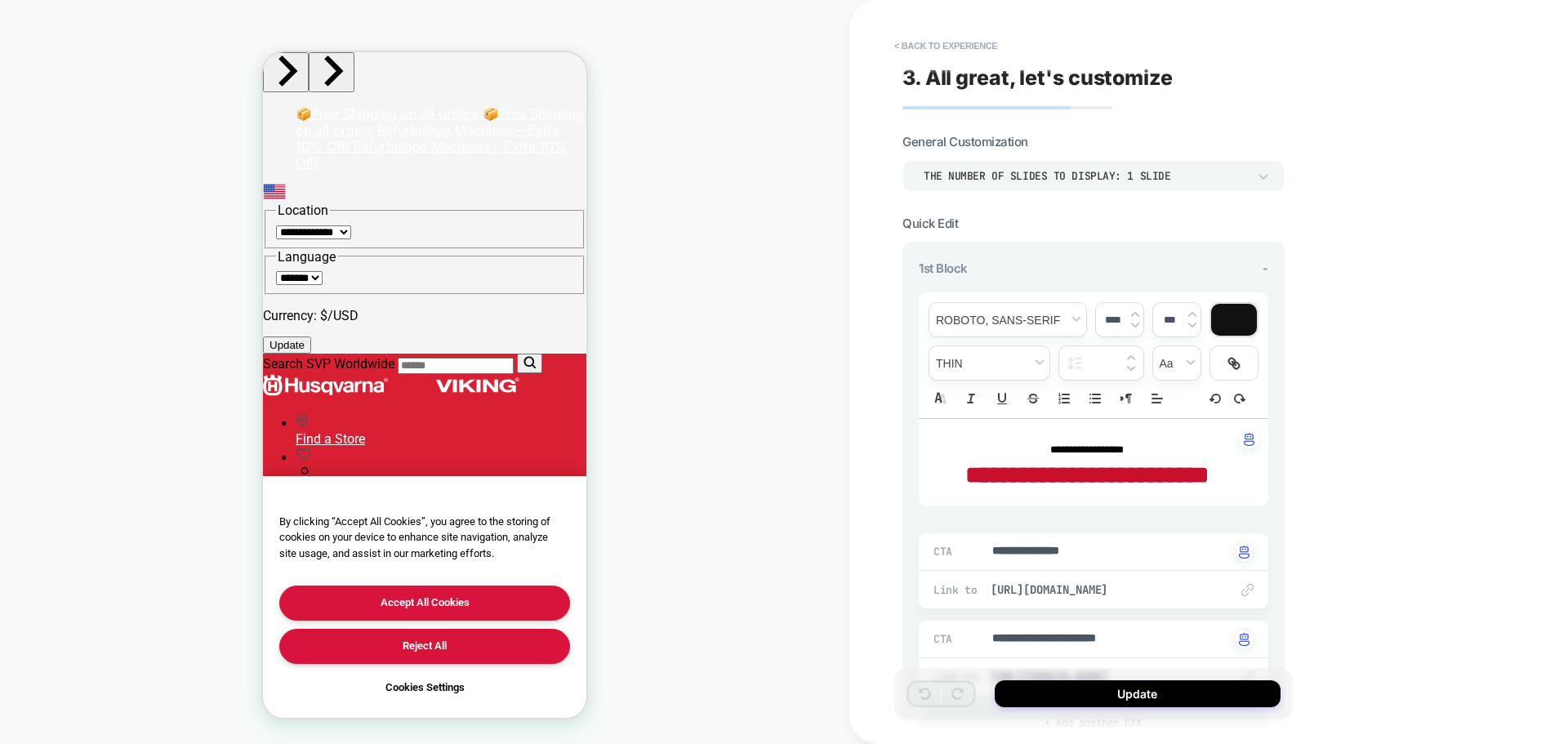 click on "**********" at bounding box center [1087, 474] 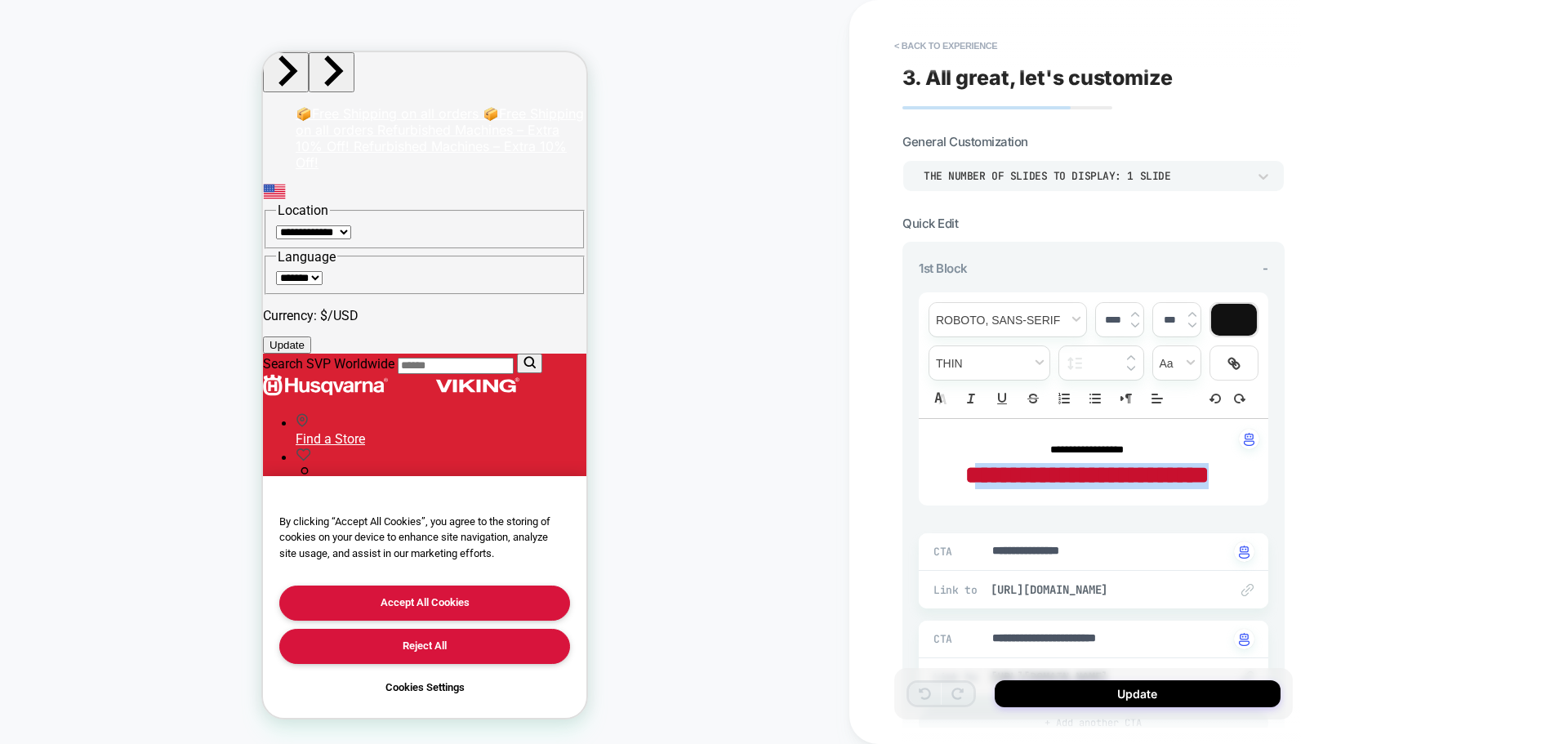 drag, startPoint x: 987, startPoint y: 481, endPoint x: 1155, endPoint y: 515, distance: 171.40595 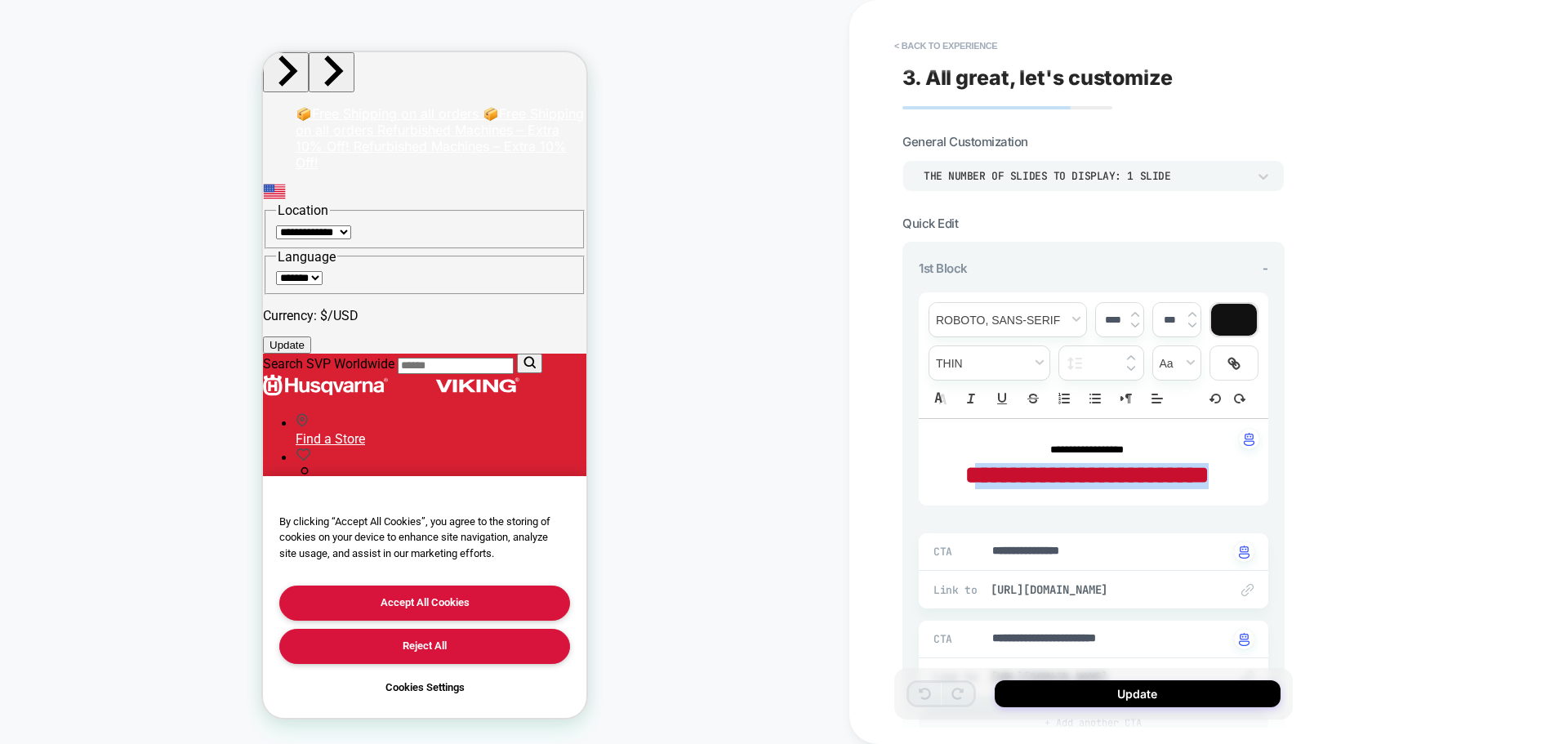 click on "**********" at bounding box center (1094, 462) 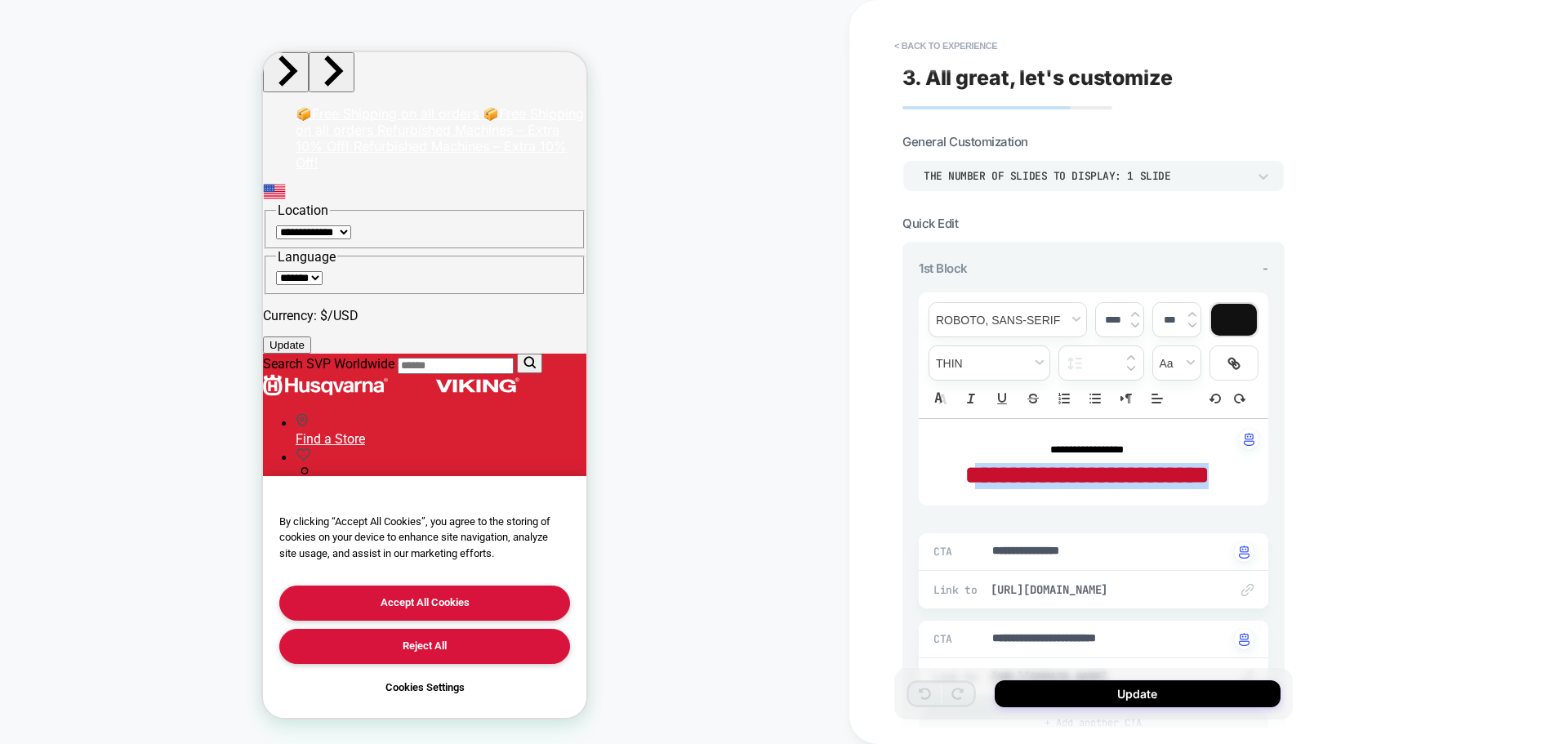 type on "*" 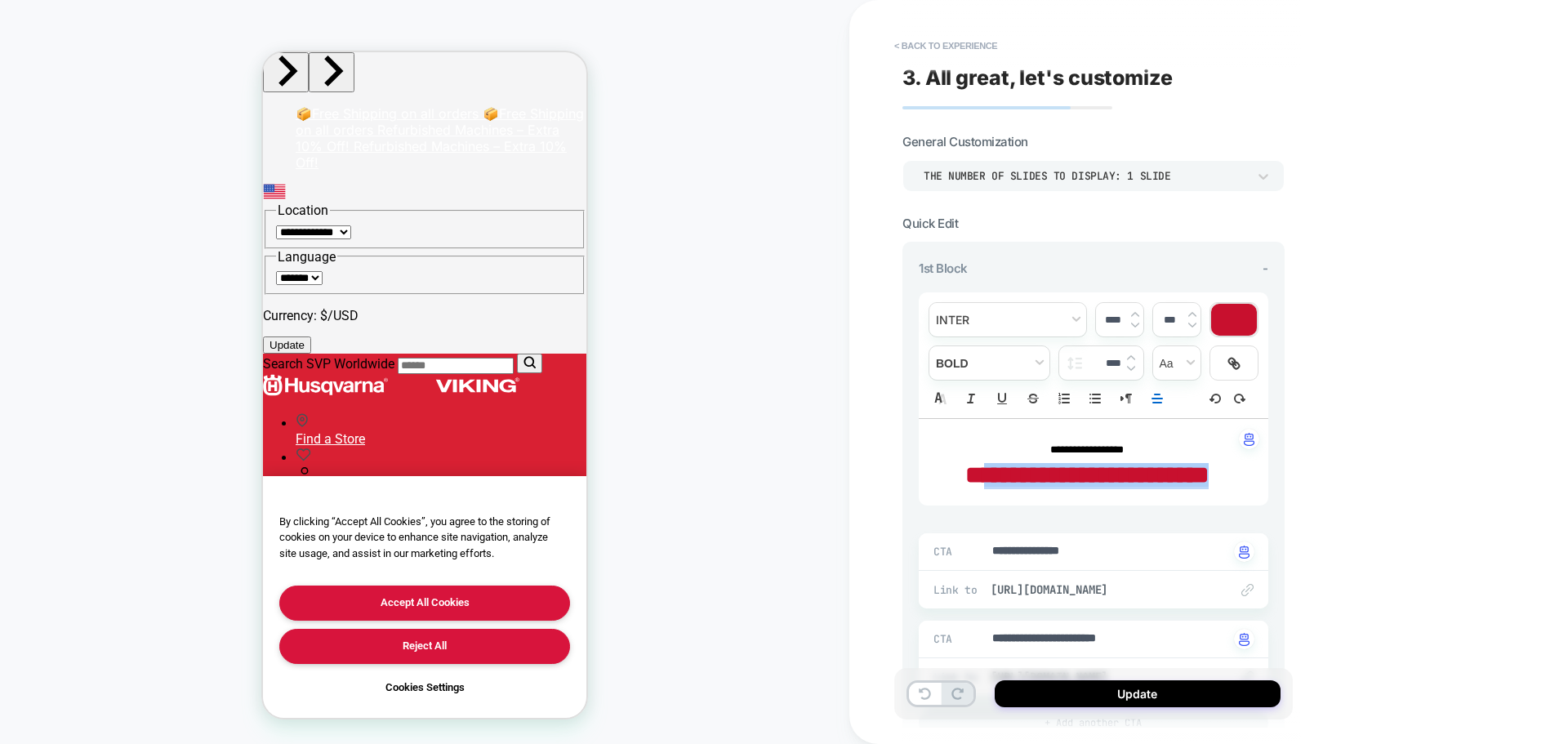 click on "**********" at bounding box center (1094, 462) 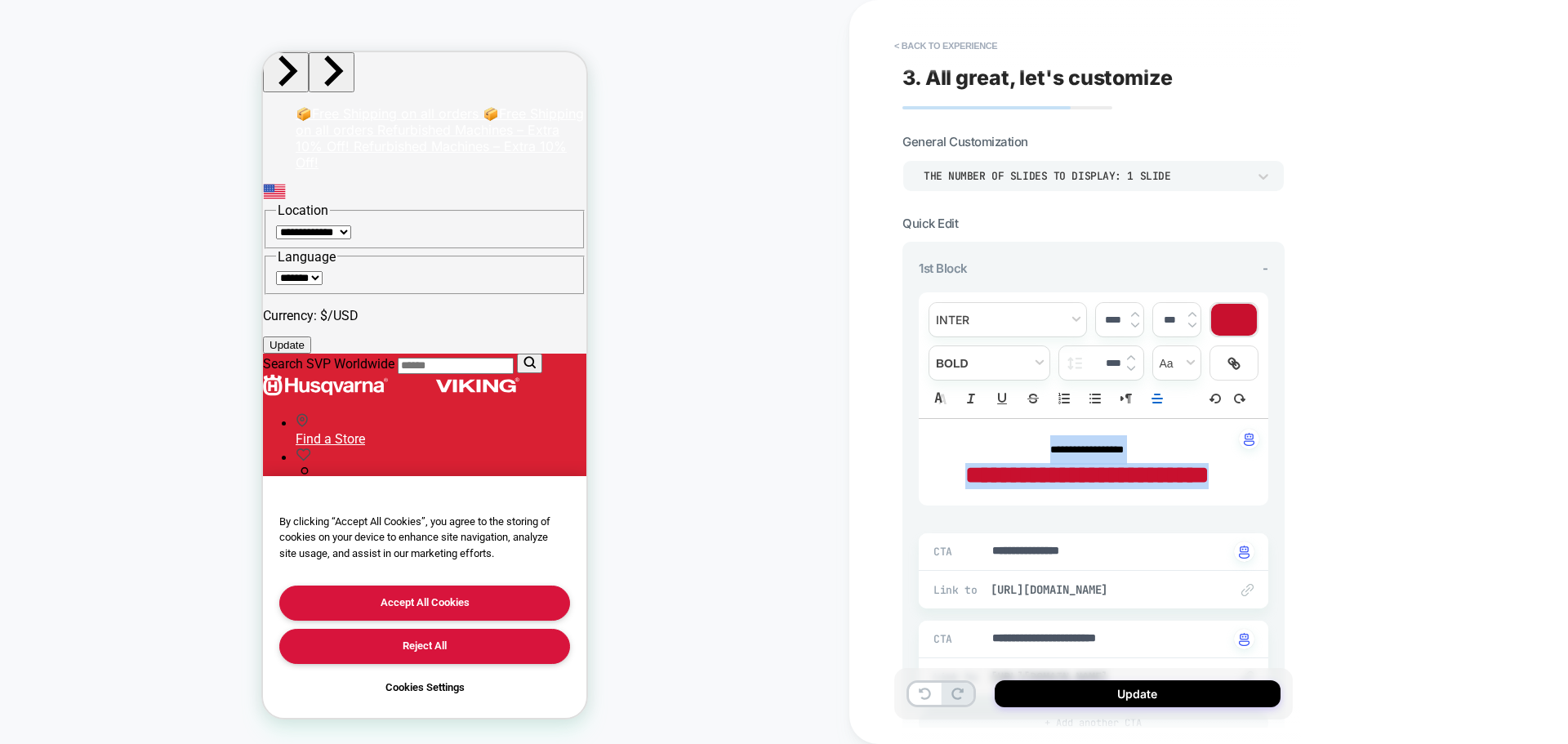 drag, startPoint x: 1140, startPoint y: 506, endPoint x: 1027, endPoint y: 425, distance: 139.03237 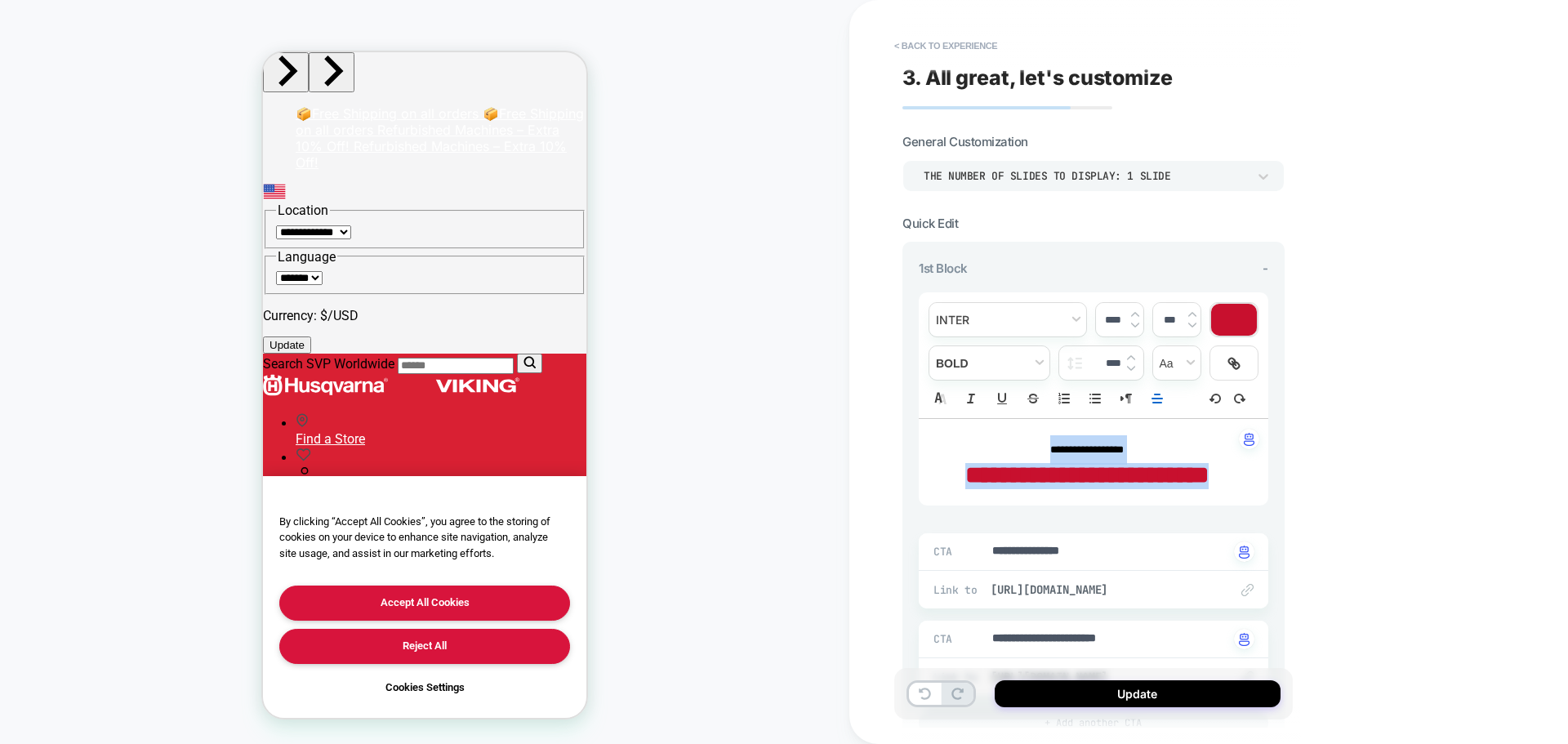 click on "**********" at bounding box center [1094, 462] 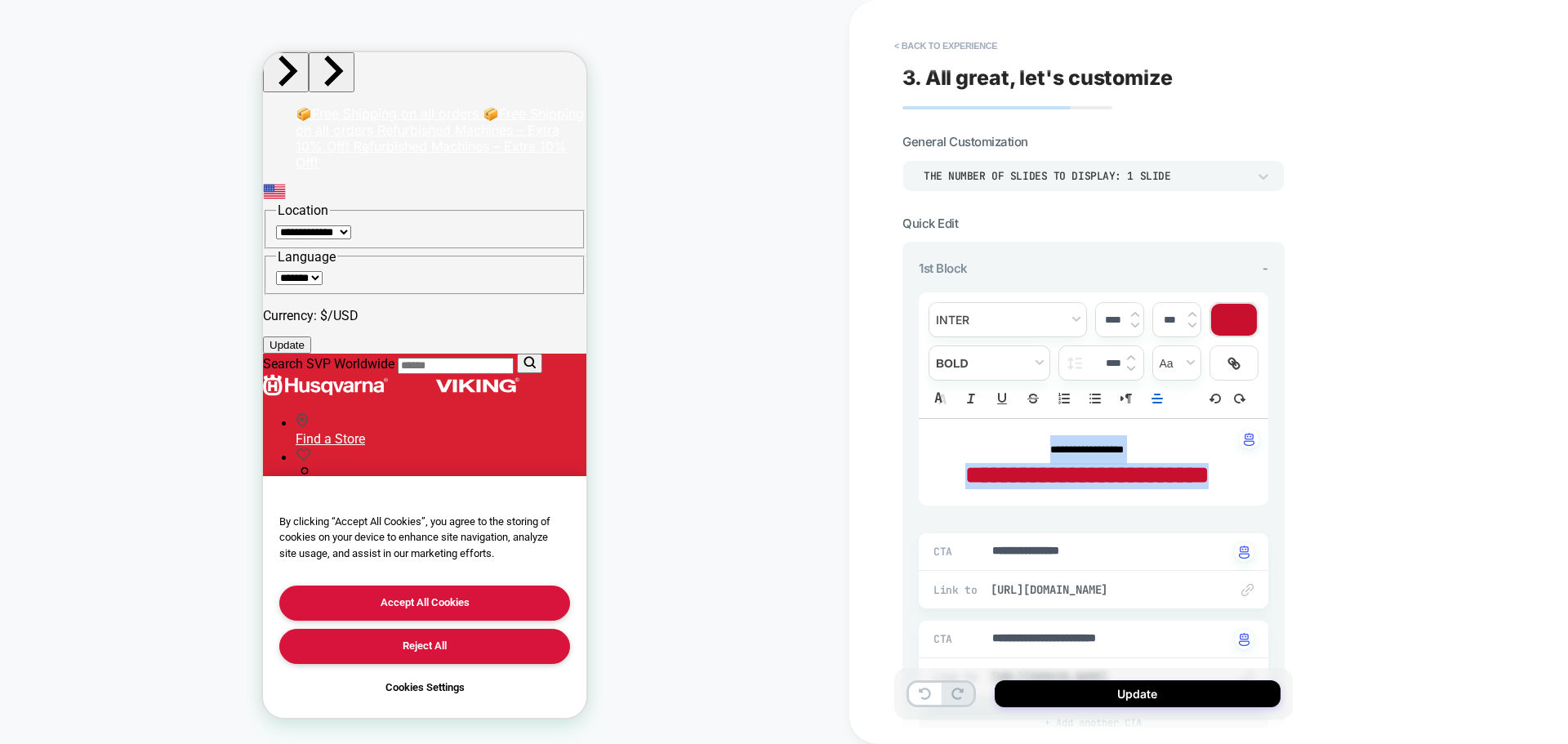 type on "*" 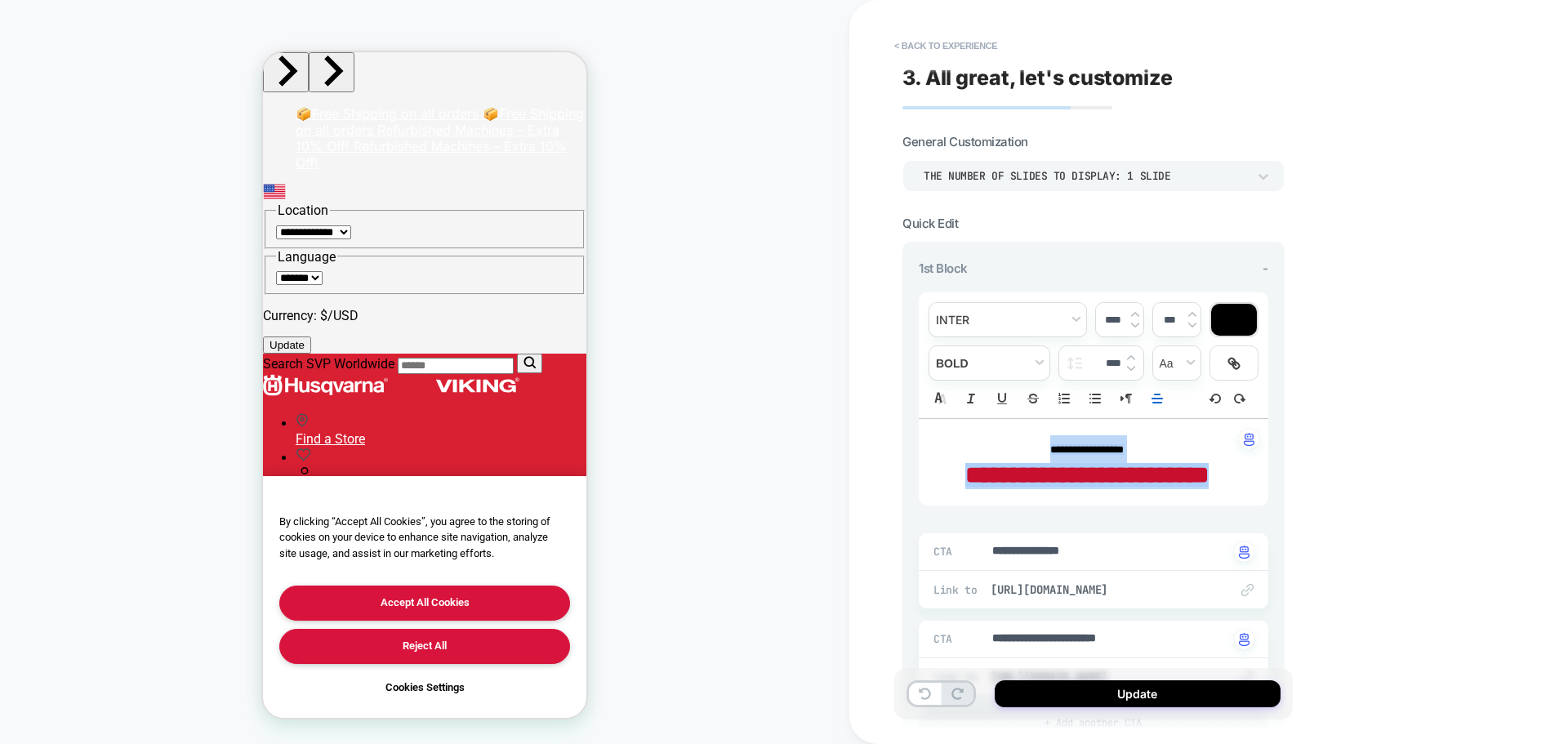 click at bounding box center (1234, 319) 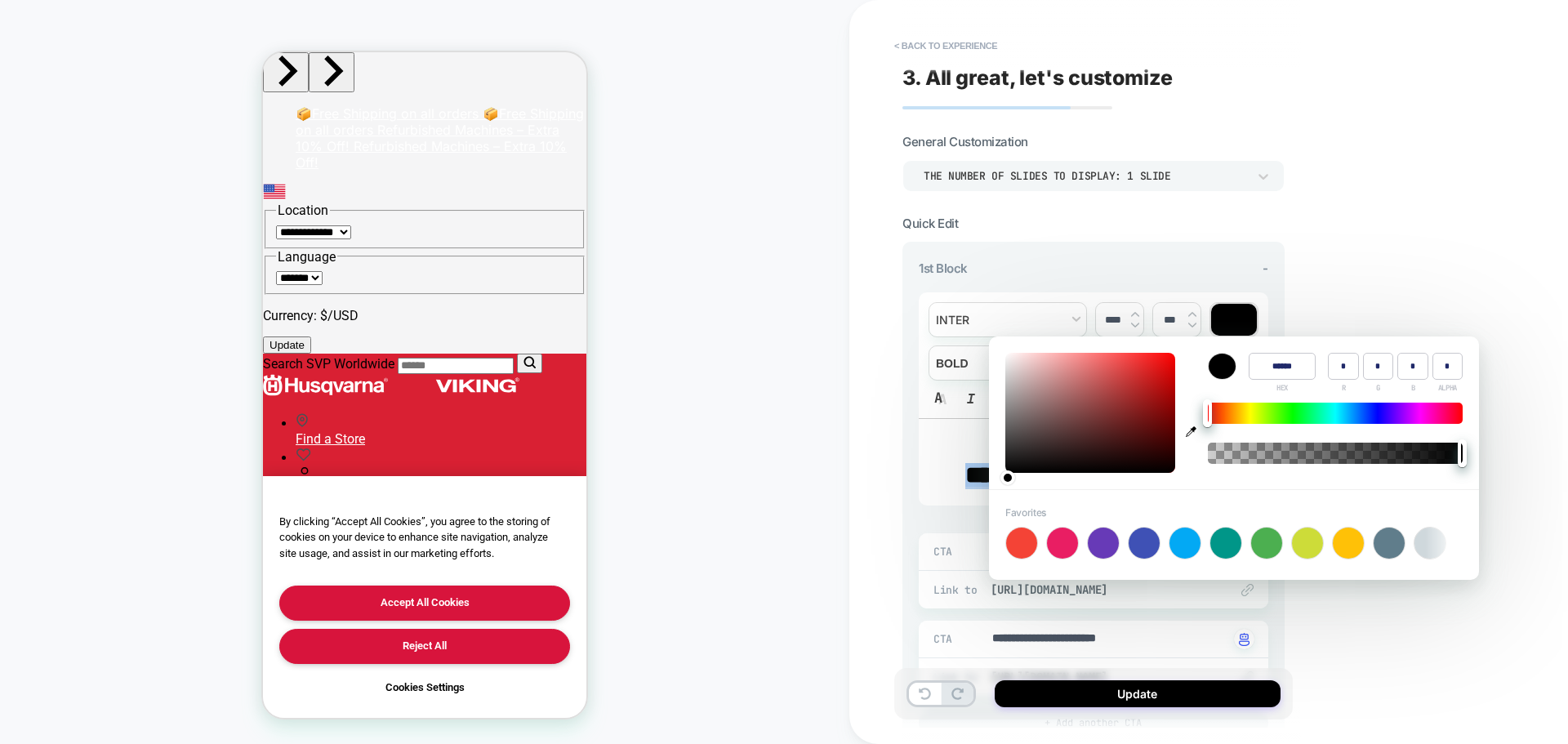 type on "*" 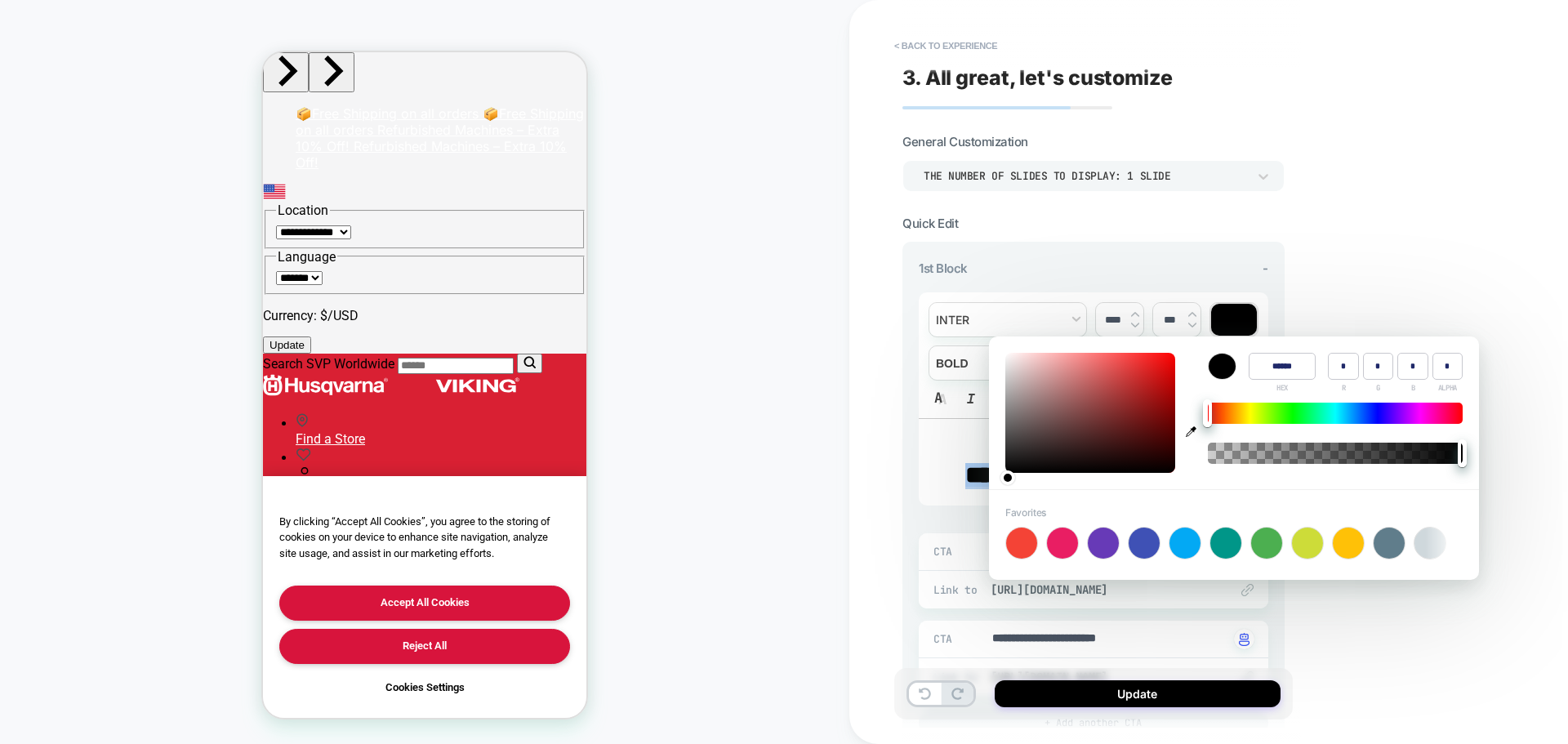 type on "******" 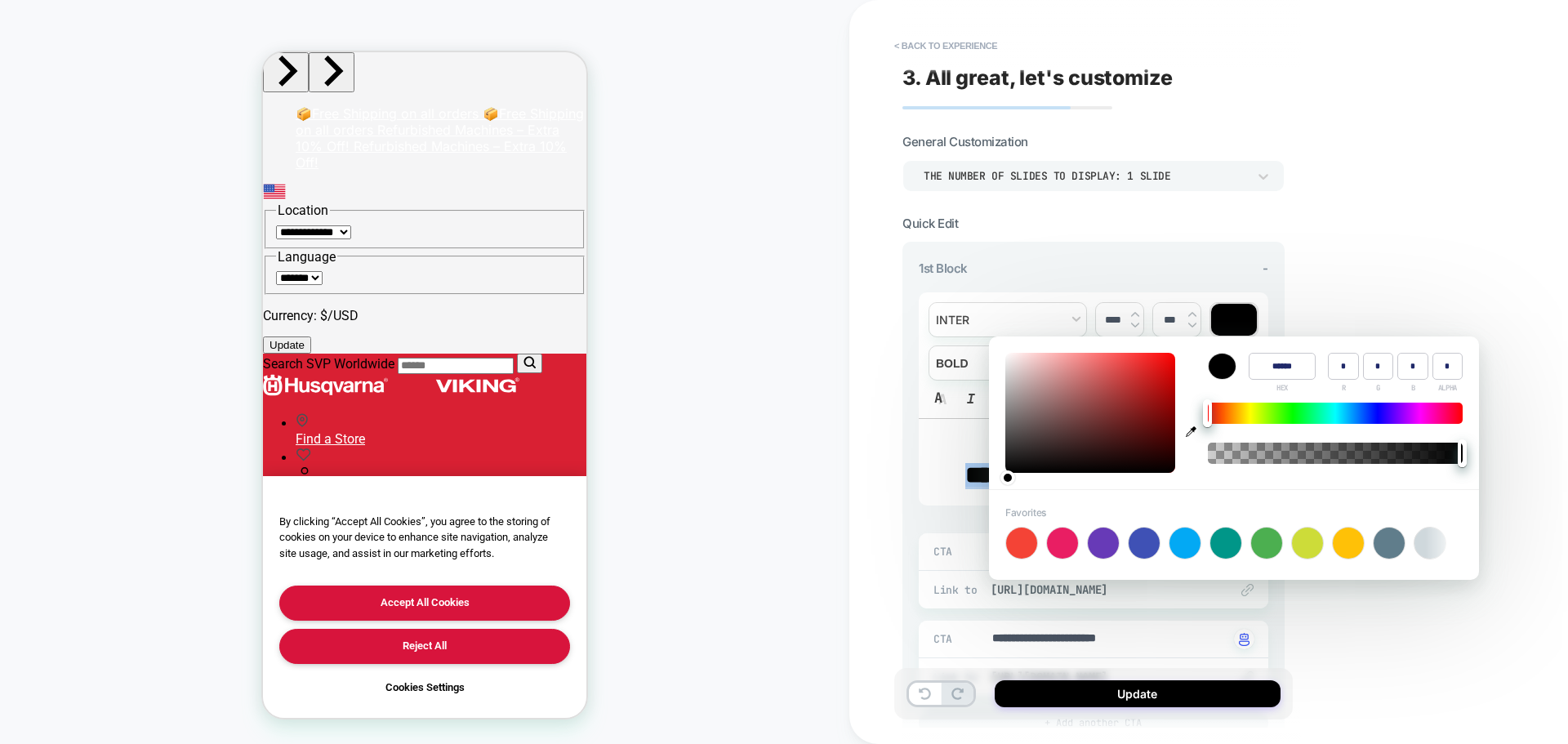 type on "**" 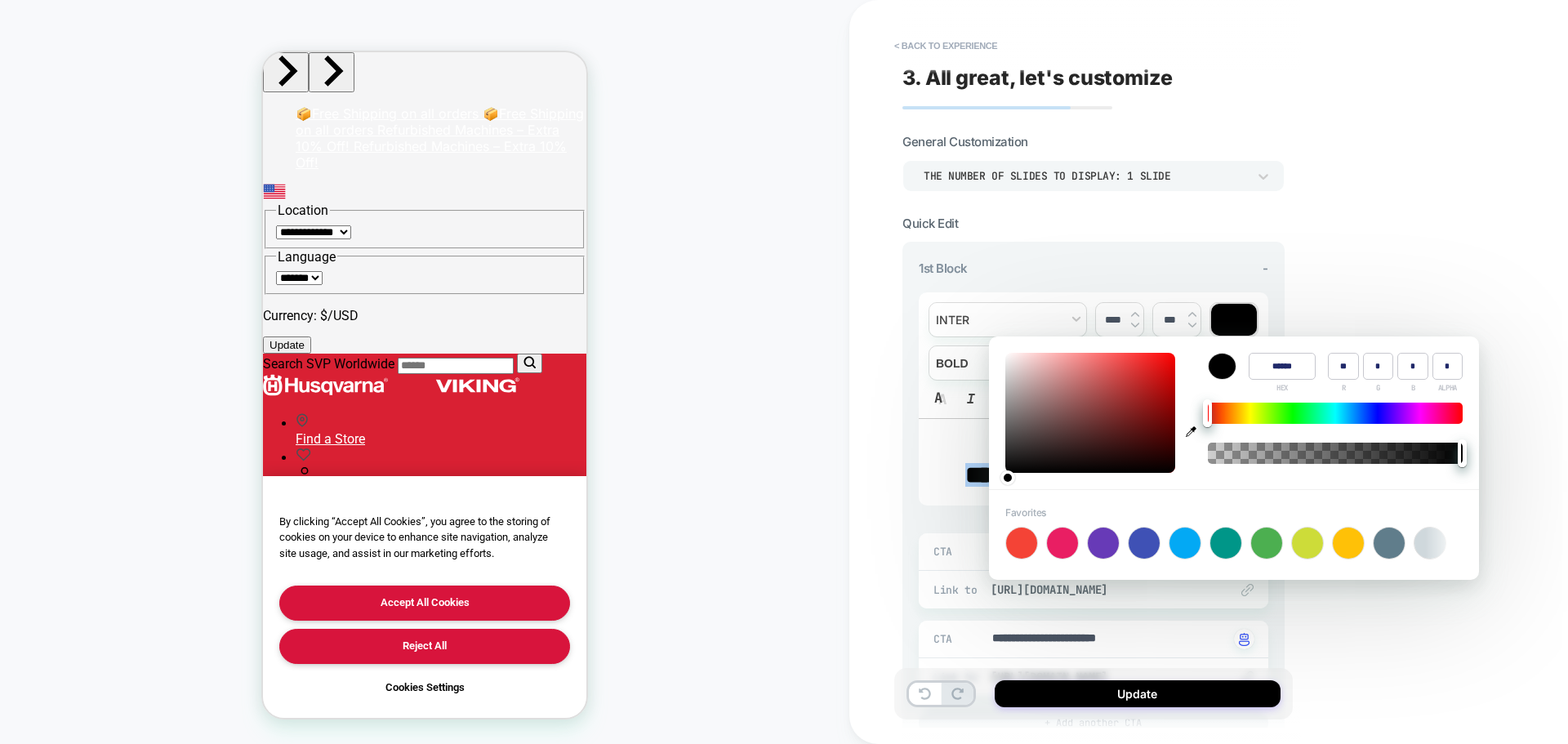 click at bounding box center (1090, 412) 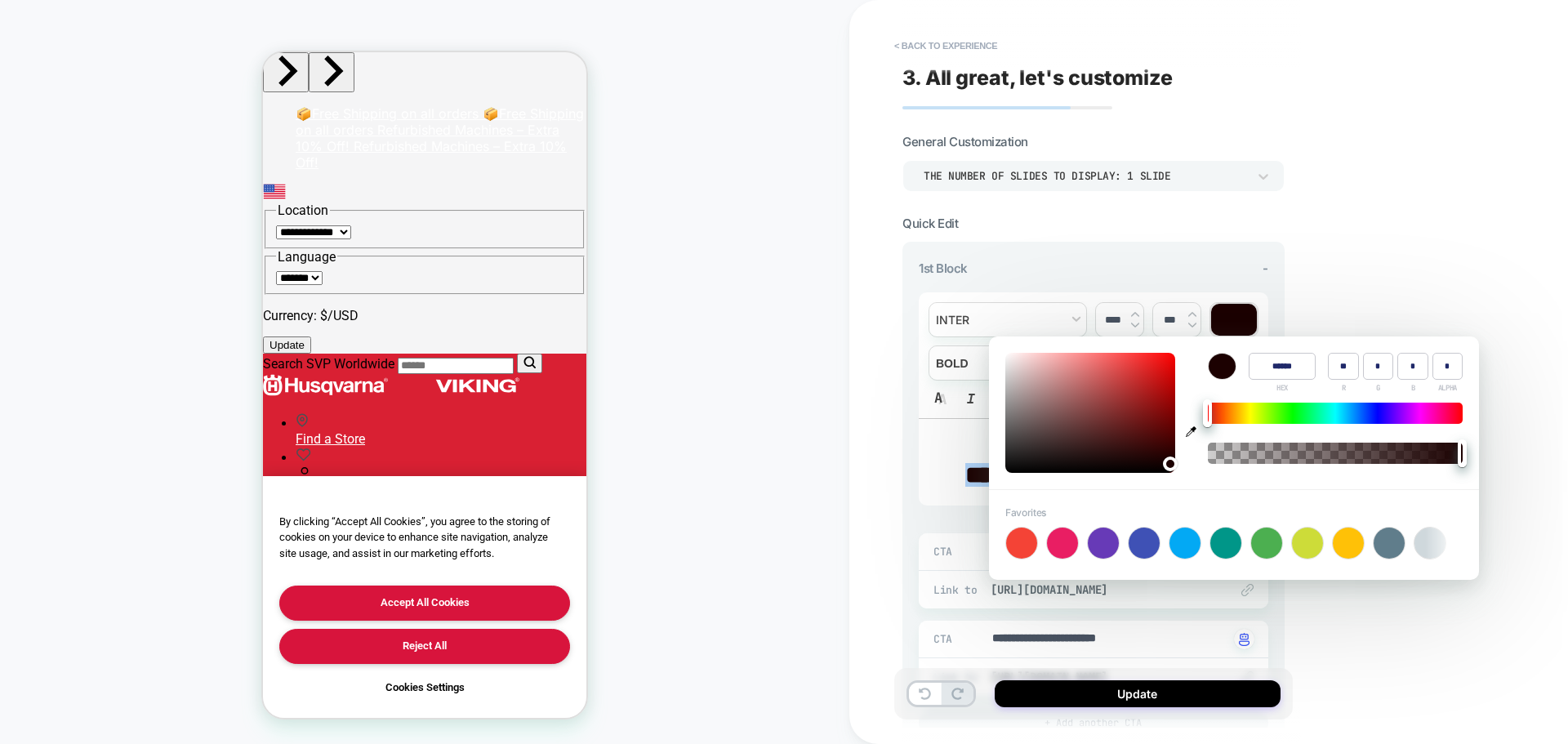 type on "*" 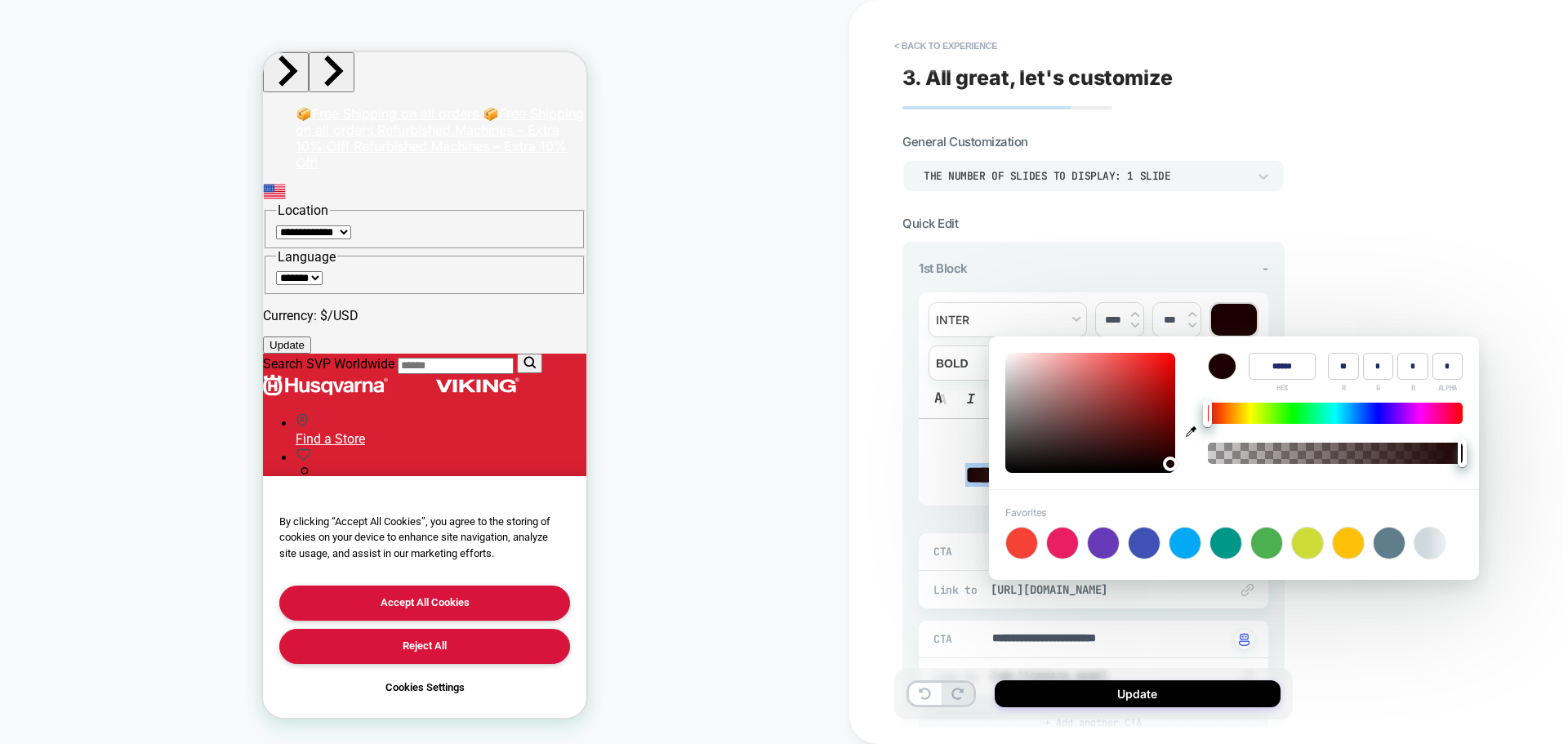 type on "******" 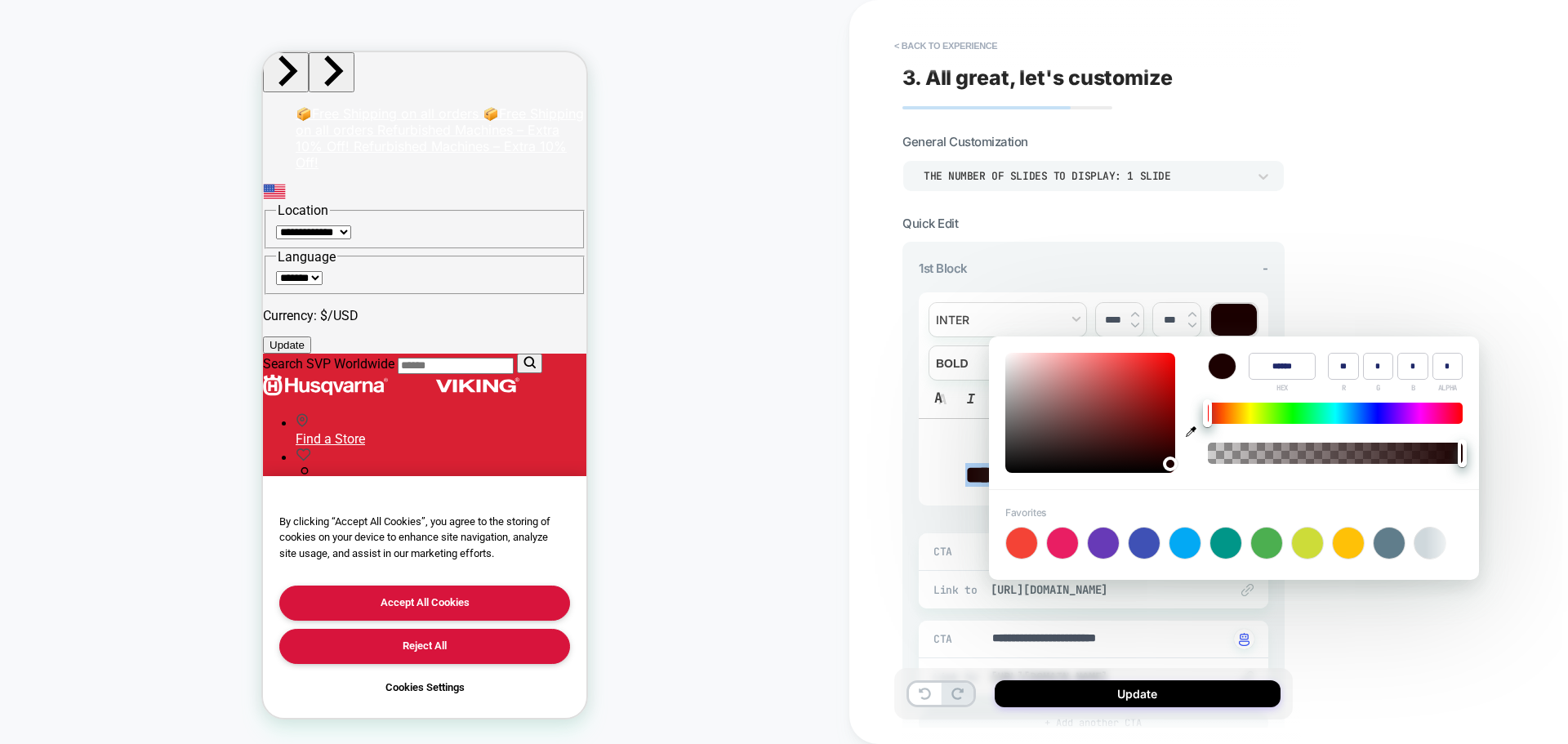 type on "**" 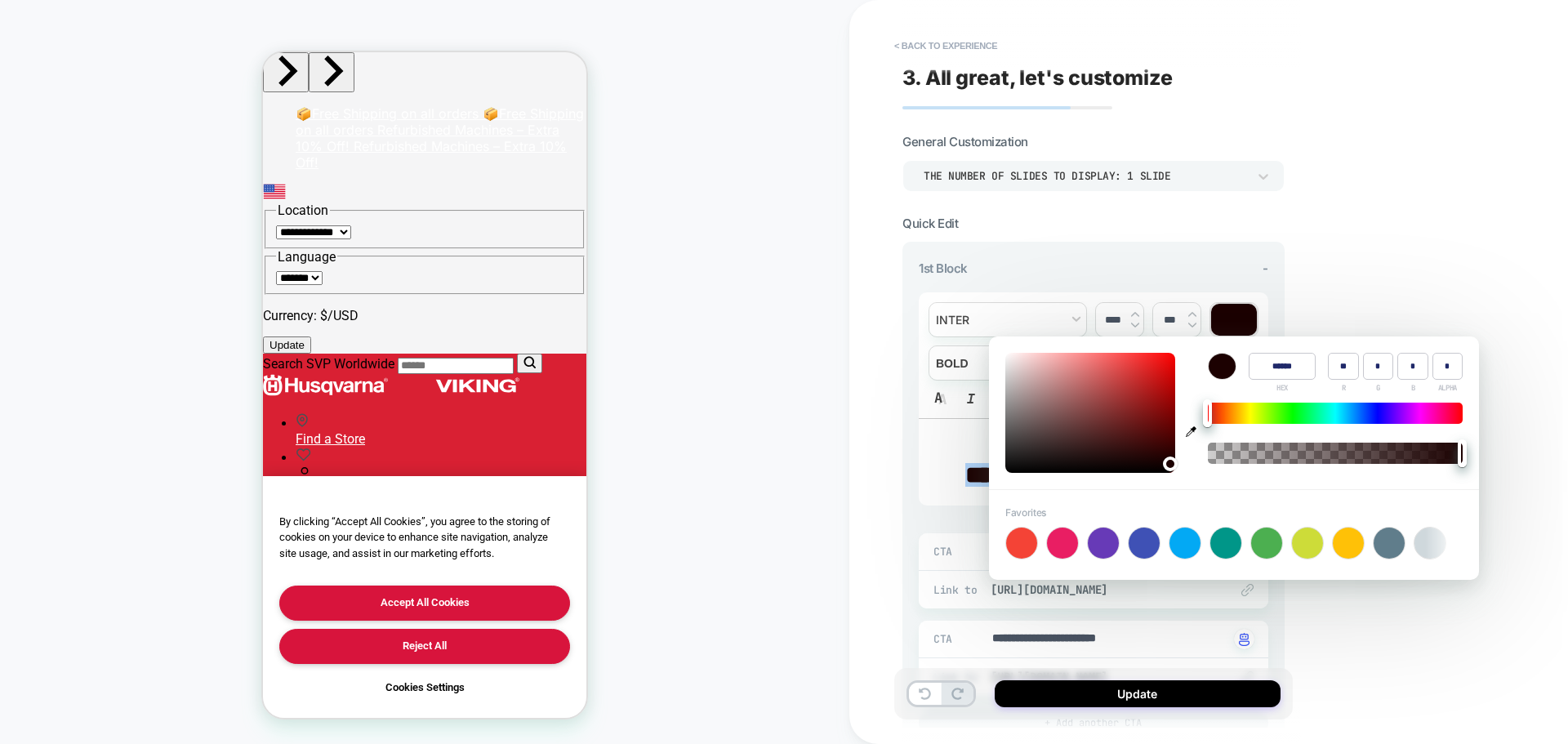 type on "******" 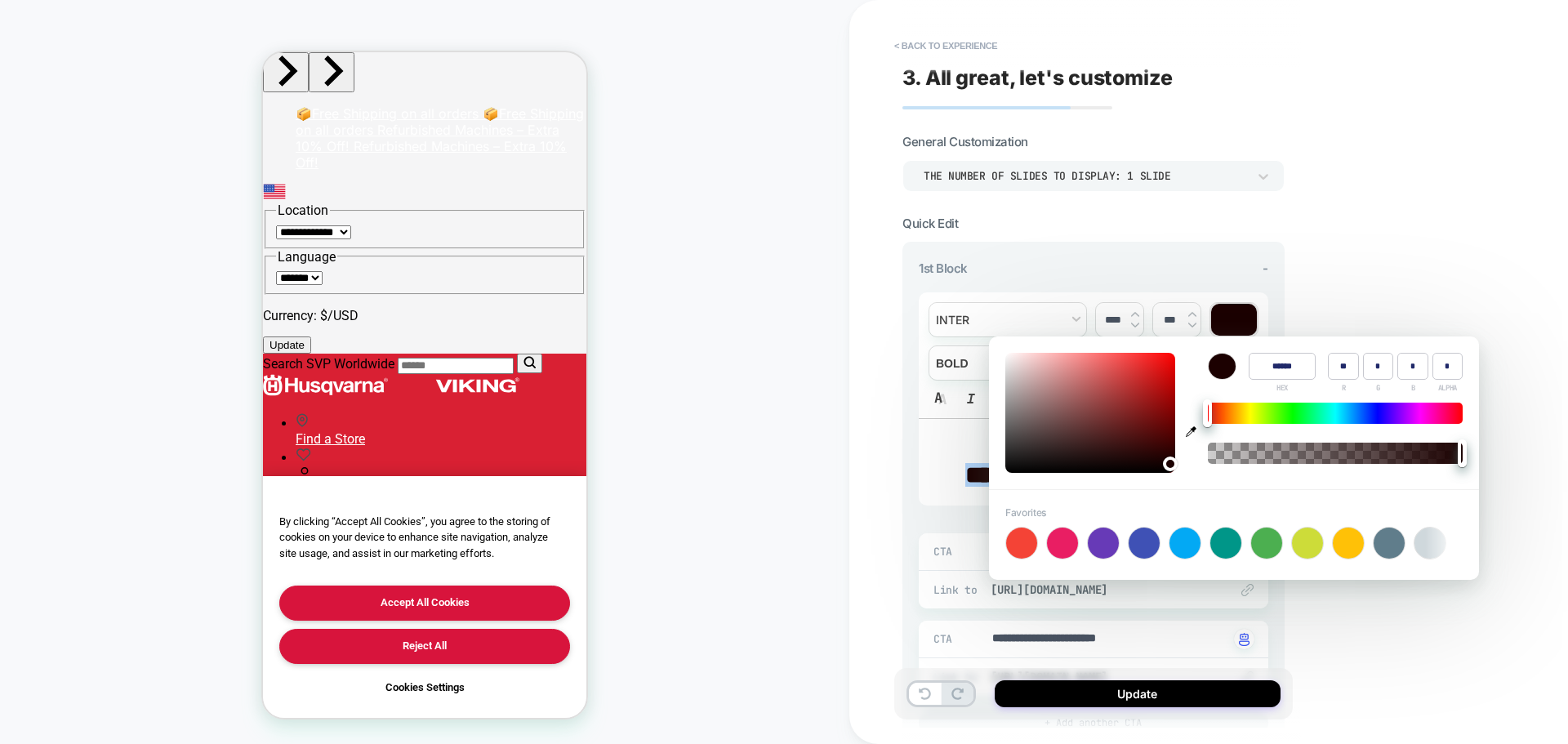 type on "**" 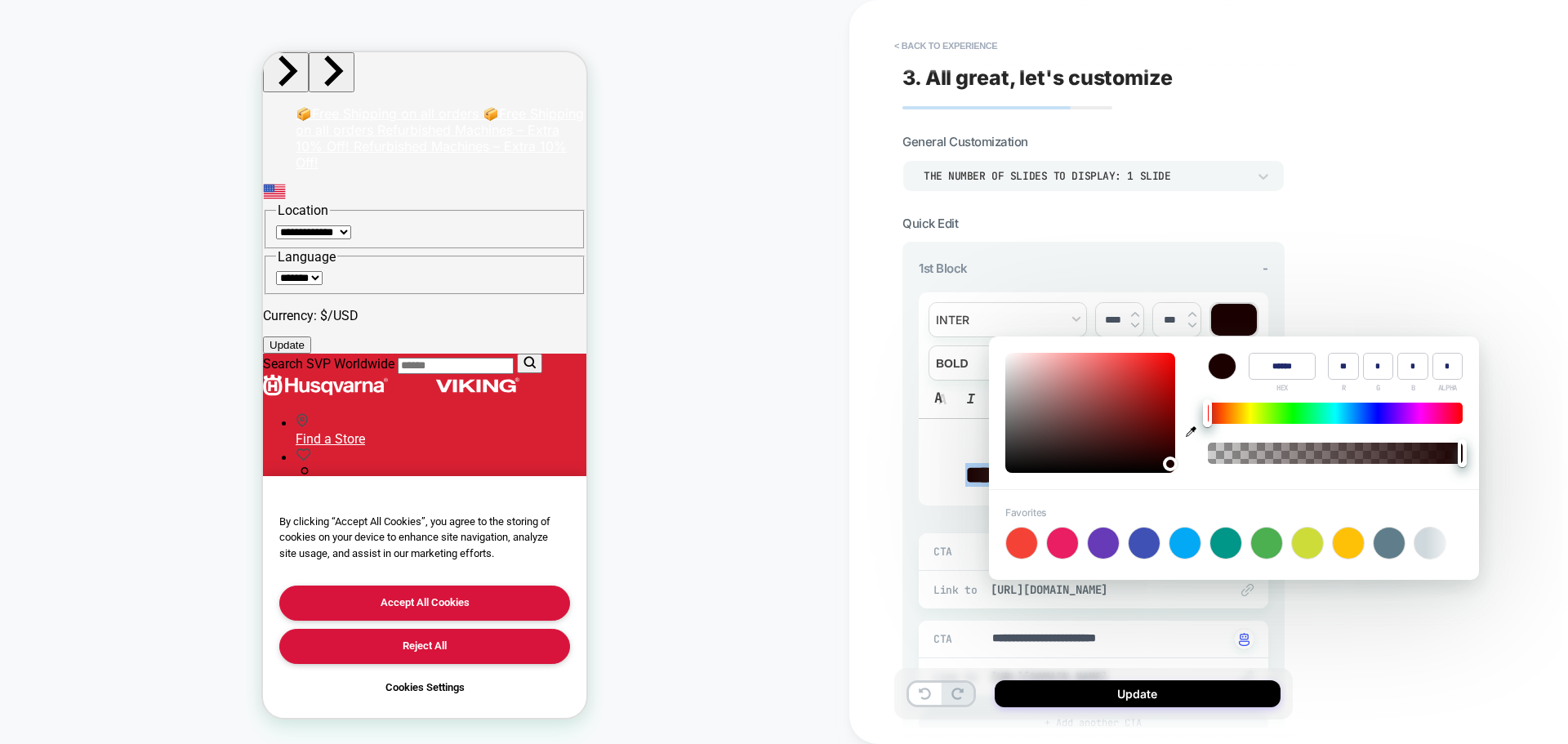 type on "******" 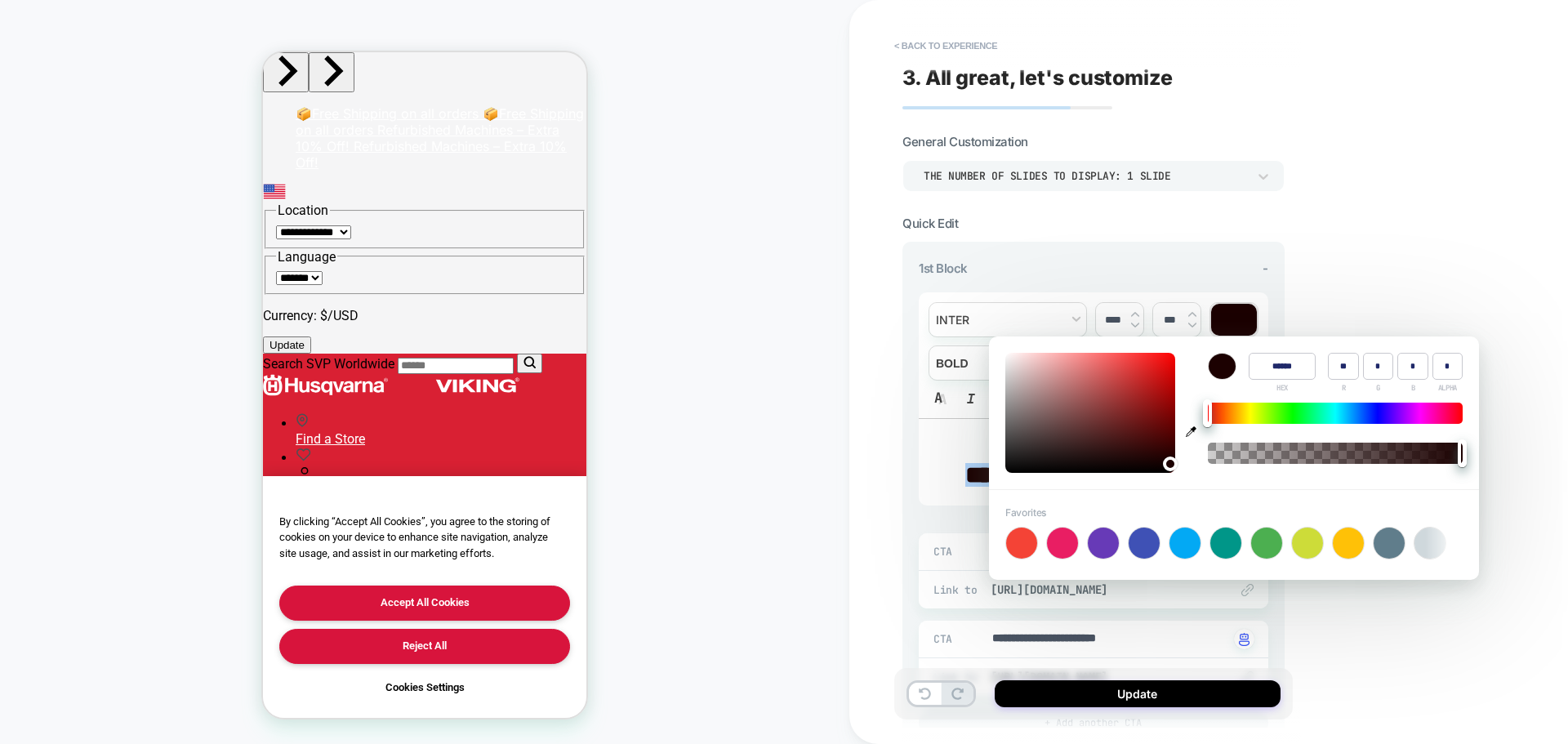 type on "**" 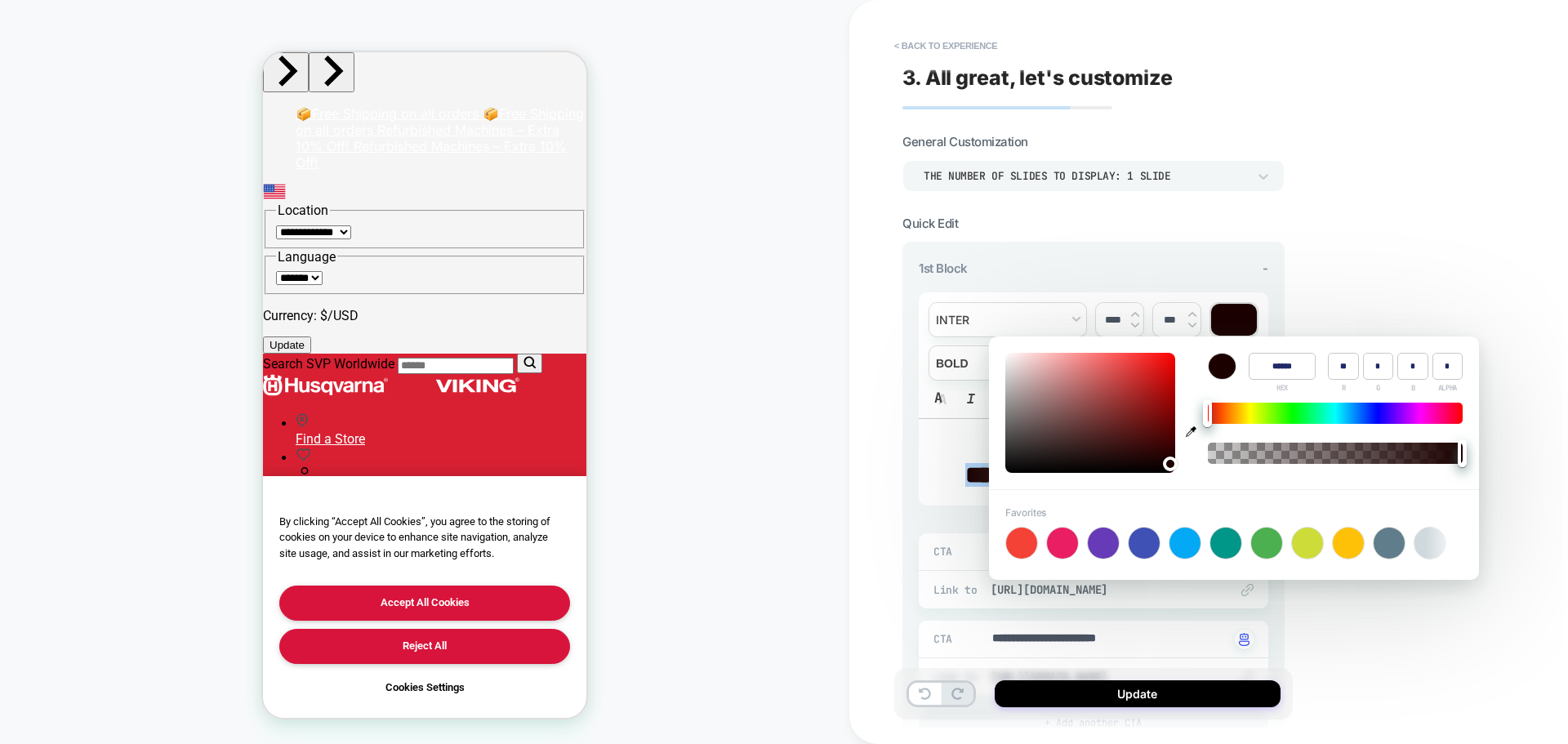 type on "******" 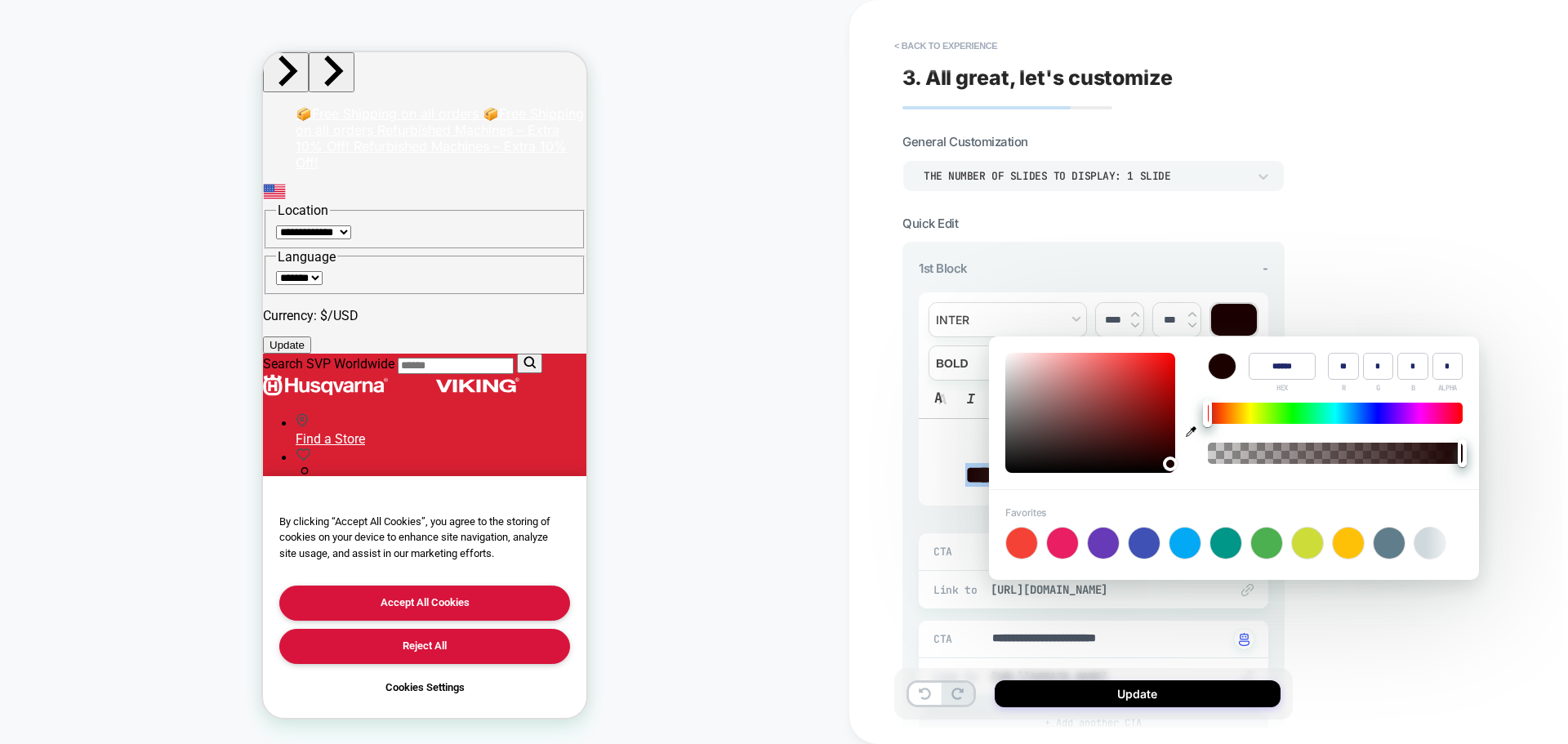 type on "**" 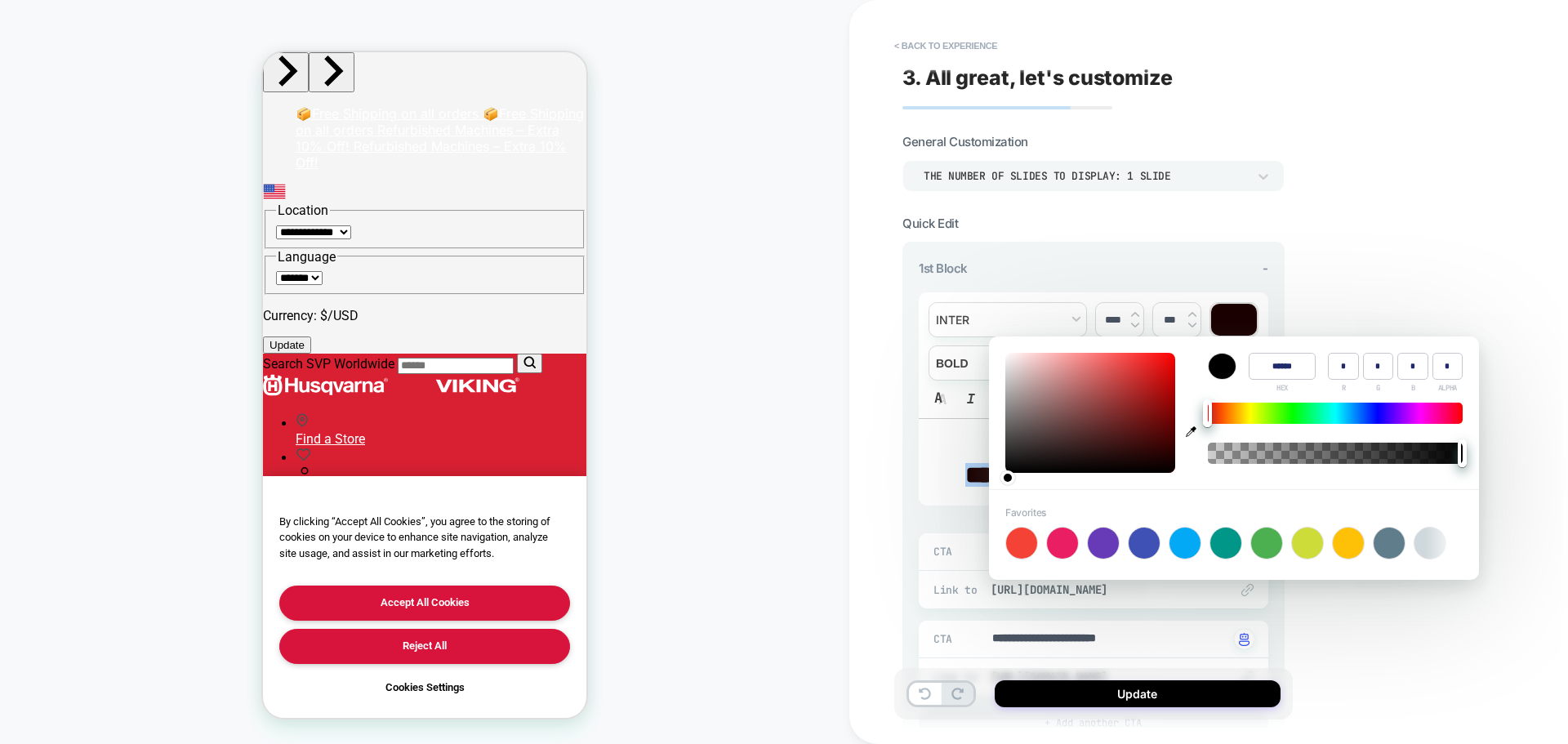 drag, startPoint x: 1166, startPoint y: 461, endPoint x: 1178, endPoint y: 484, distance: 25.942244 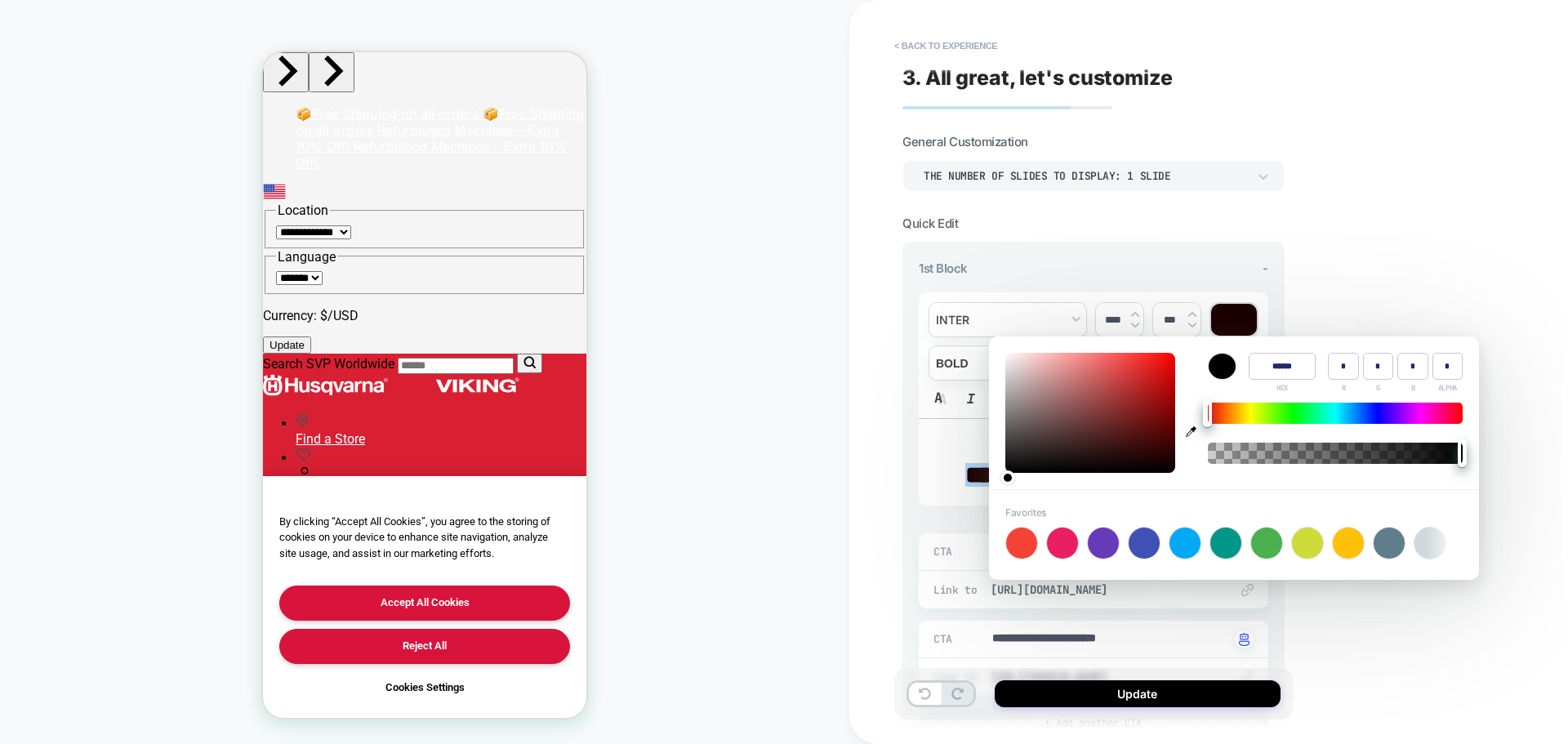 click on "Color ****** HEX * R * G * B * ALPHA" at bounding box center (1234, 412) 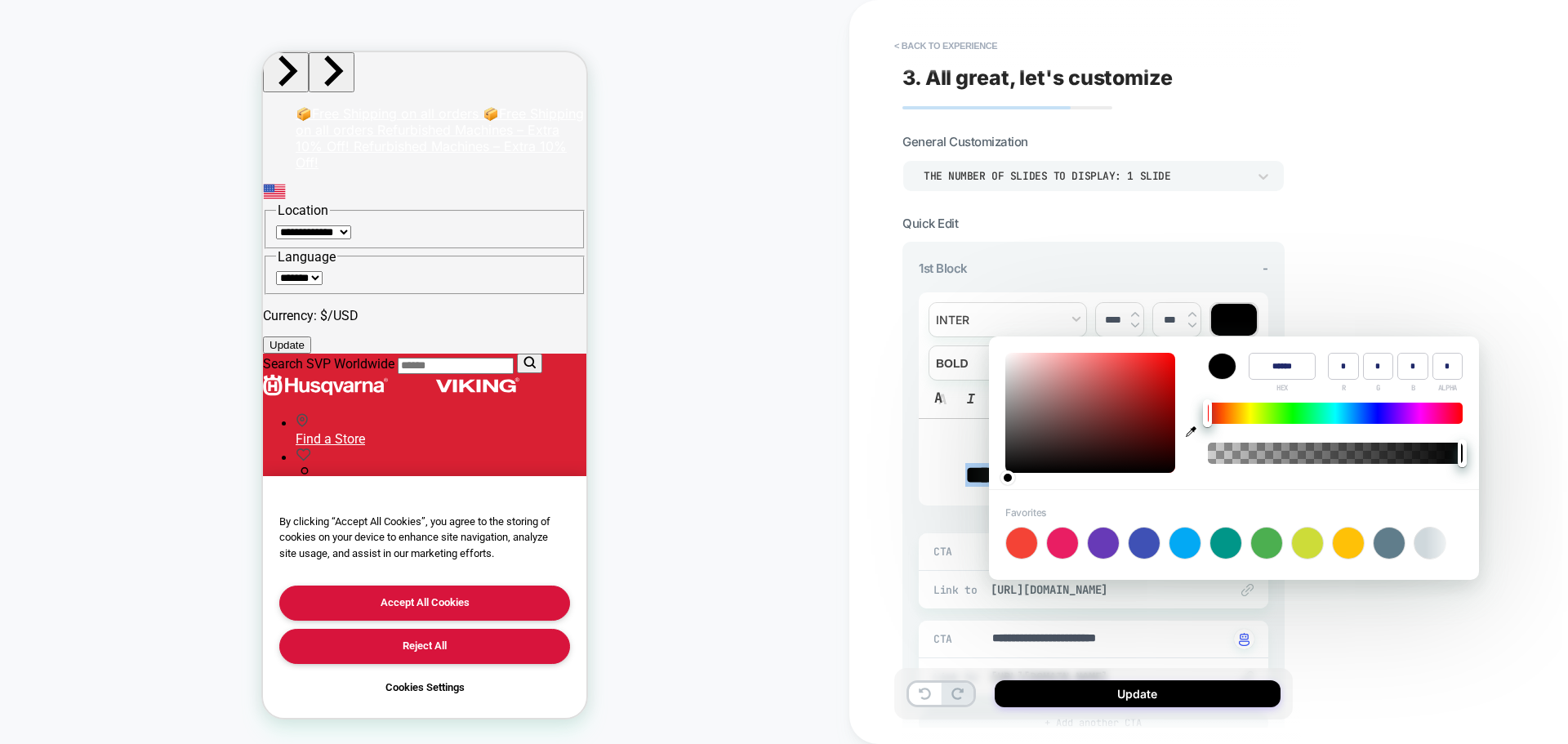 click at bounding box center (1222, 366) 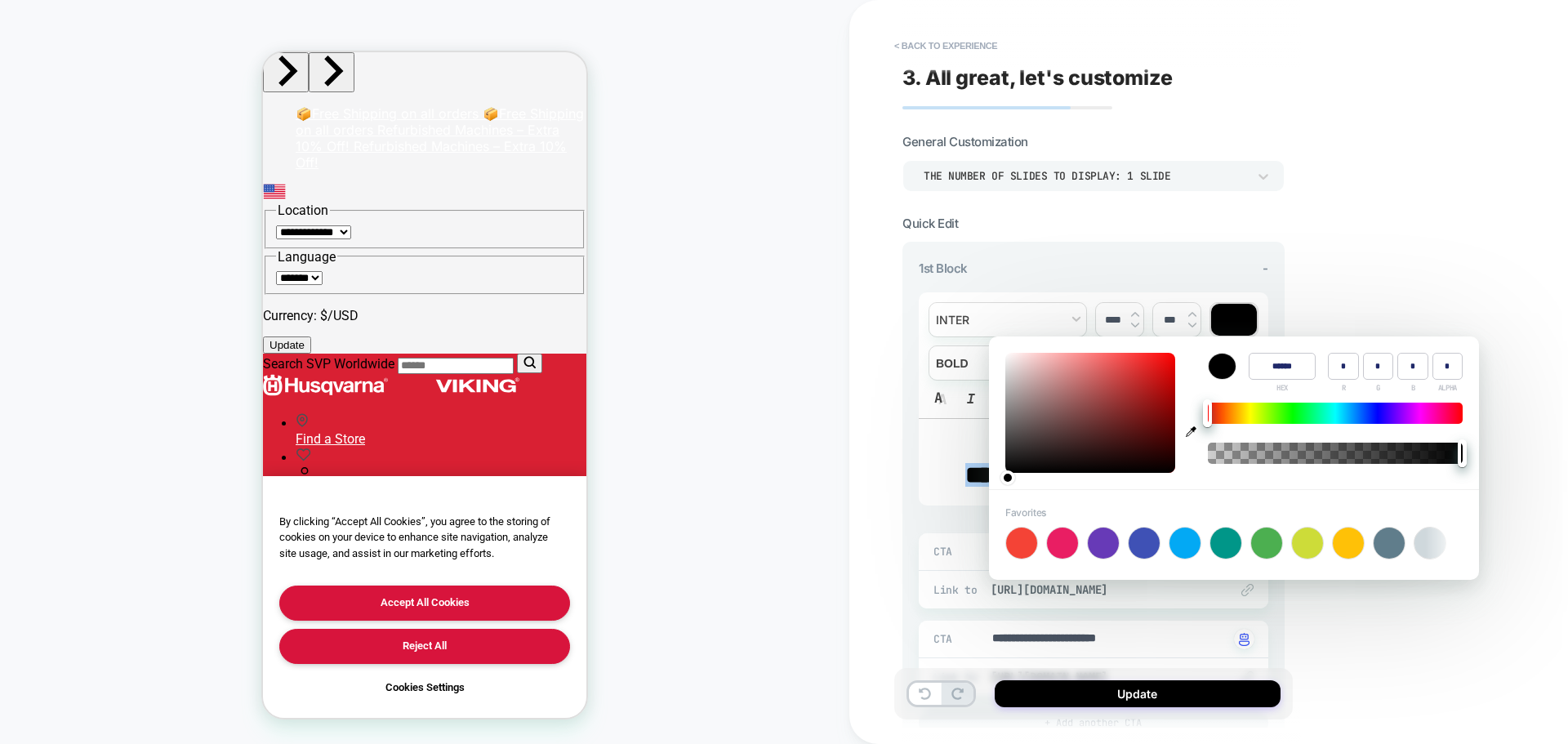 click on "**********" at bounding box center [1209, 372] 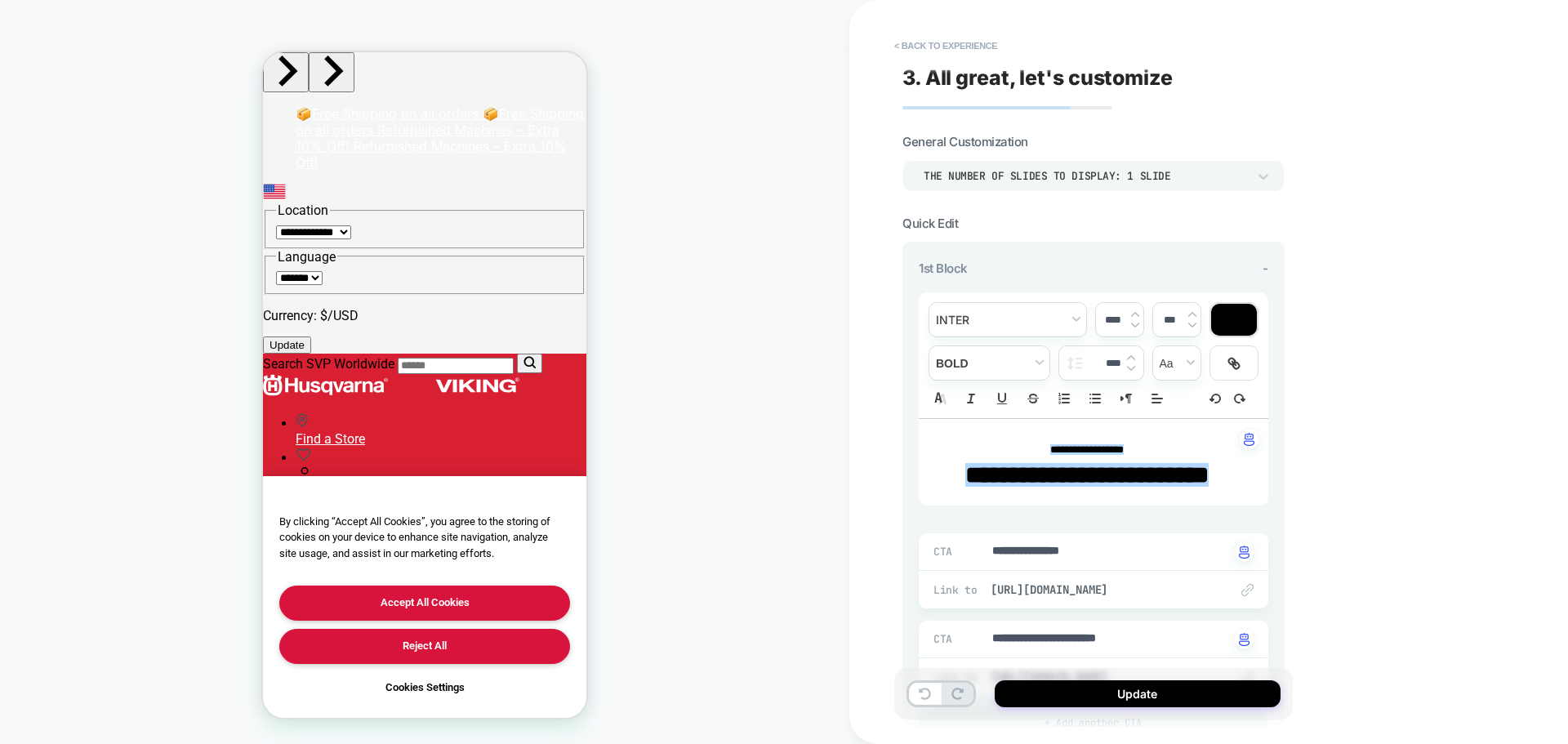 click at bounding box center [1234, 319] 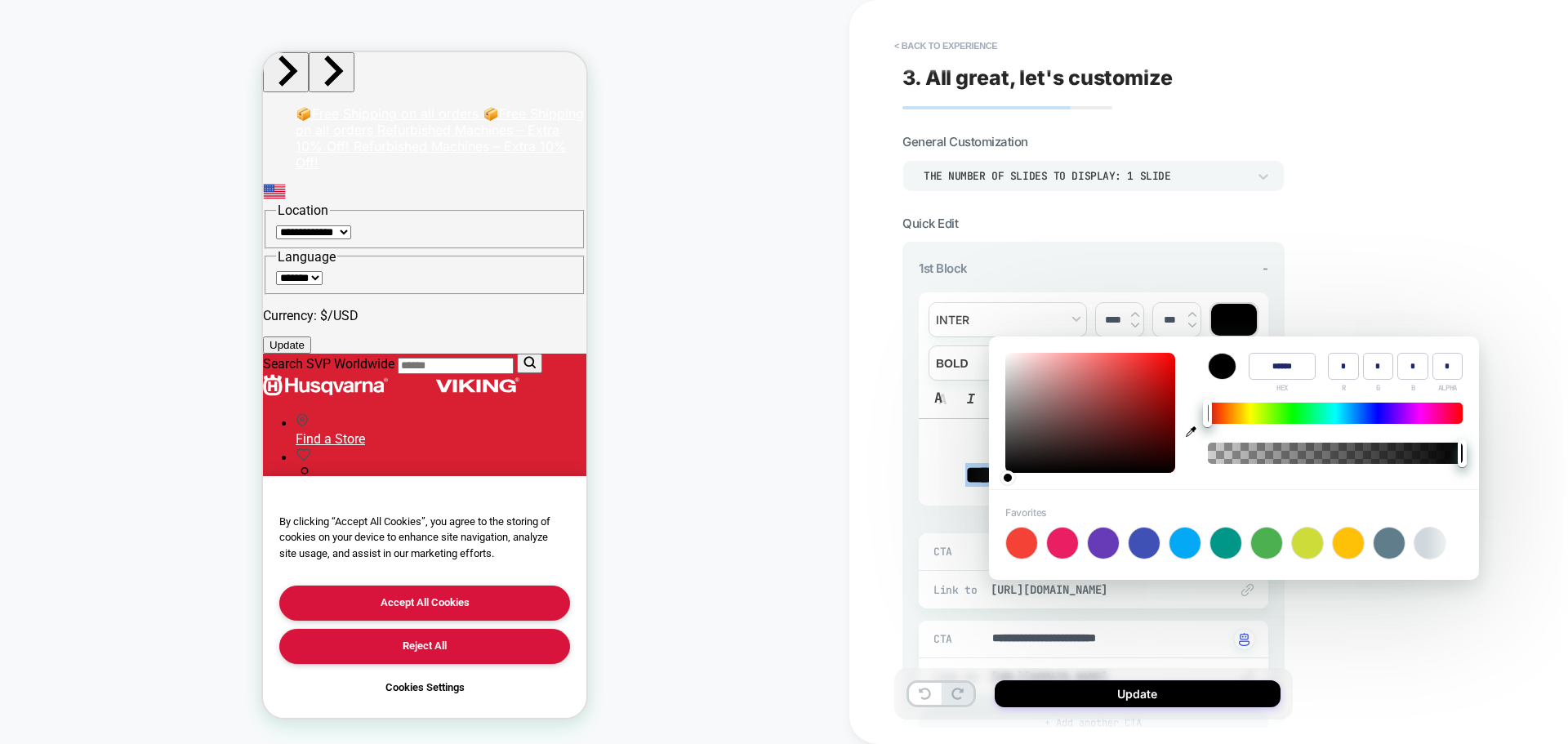 drag, startPoint x: 1209, startPoint y: 418, endPoint x: 1196, endPoint y: 426, distance: 15.264338 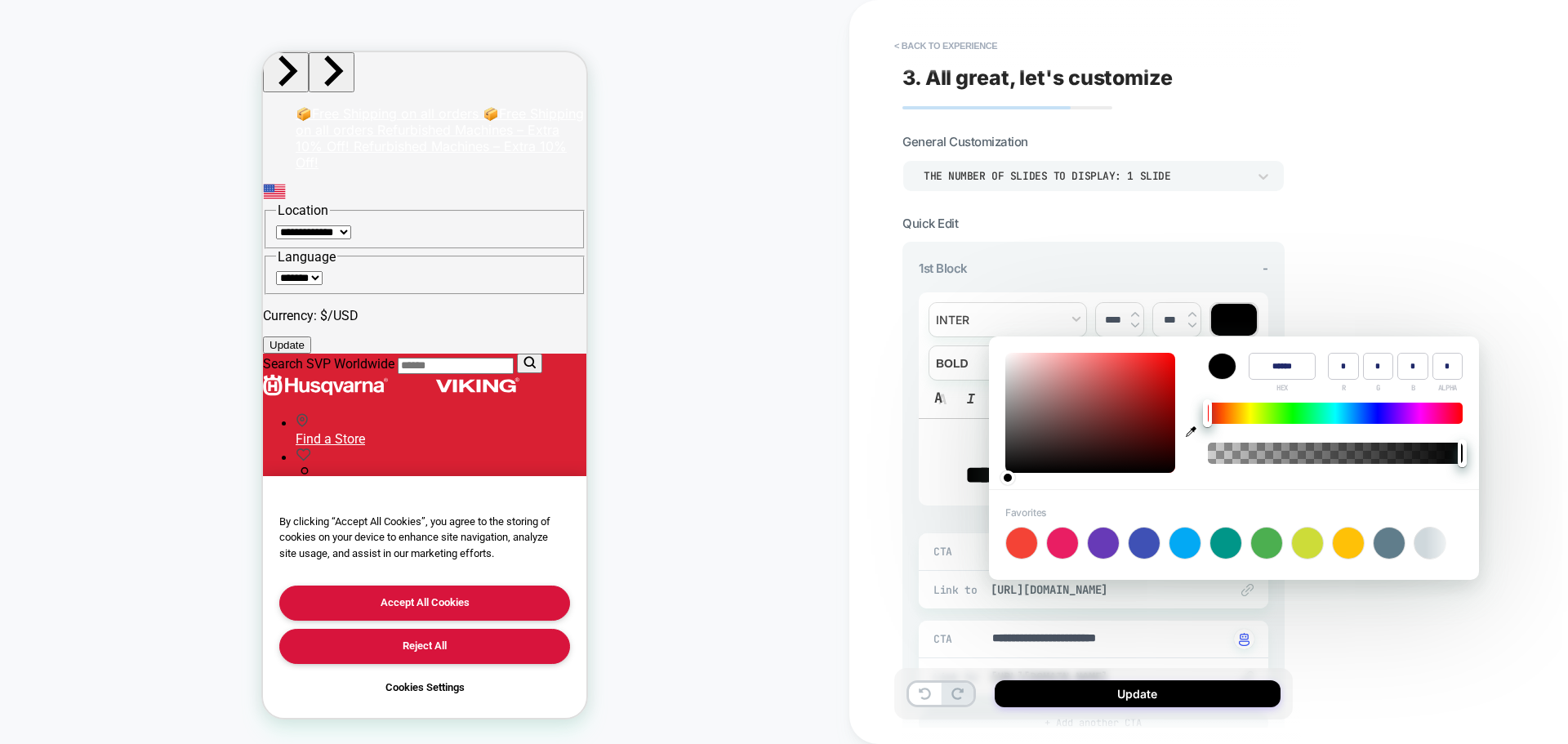 type on "******" 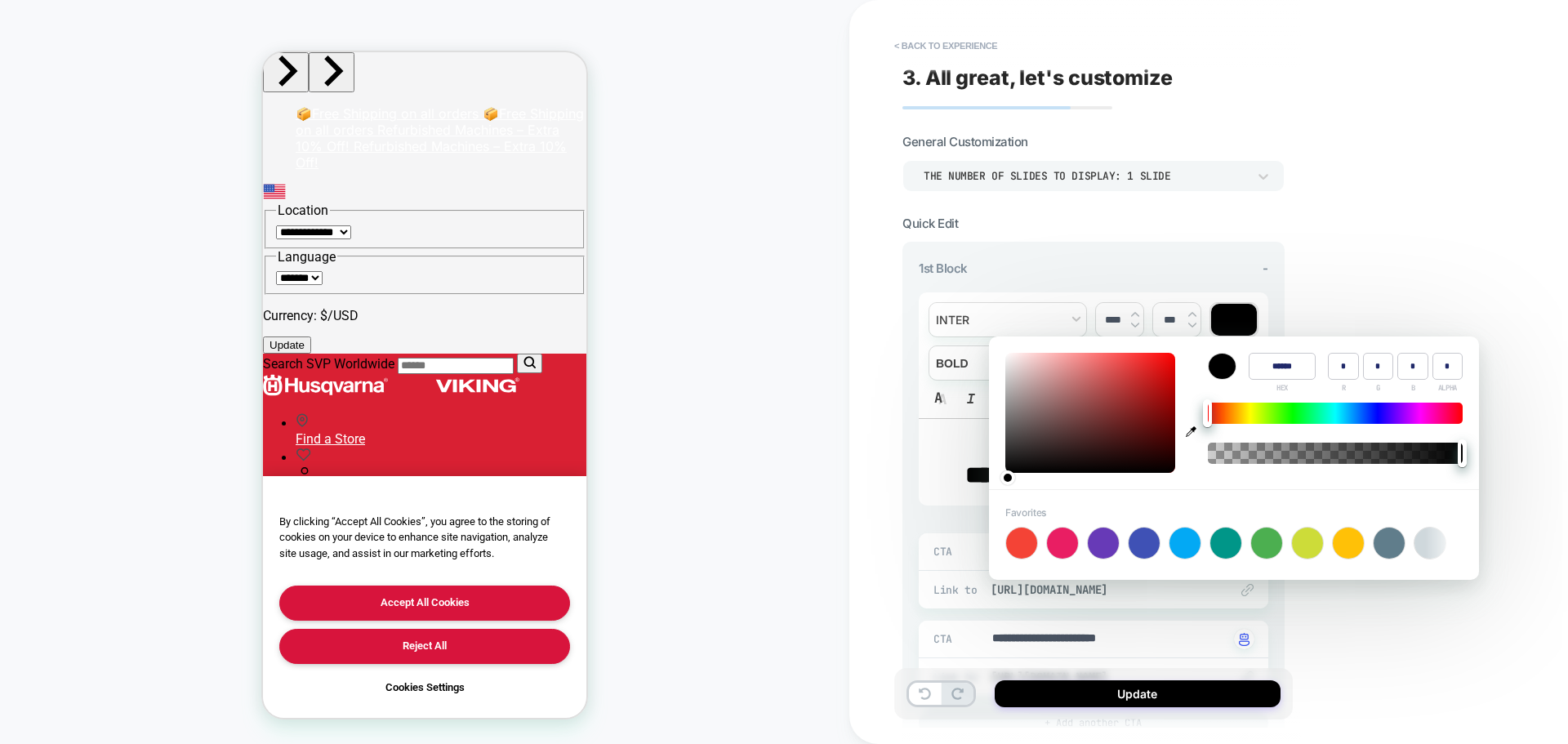 type on "***" 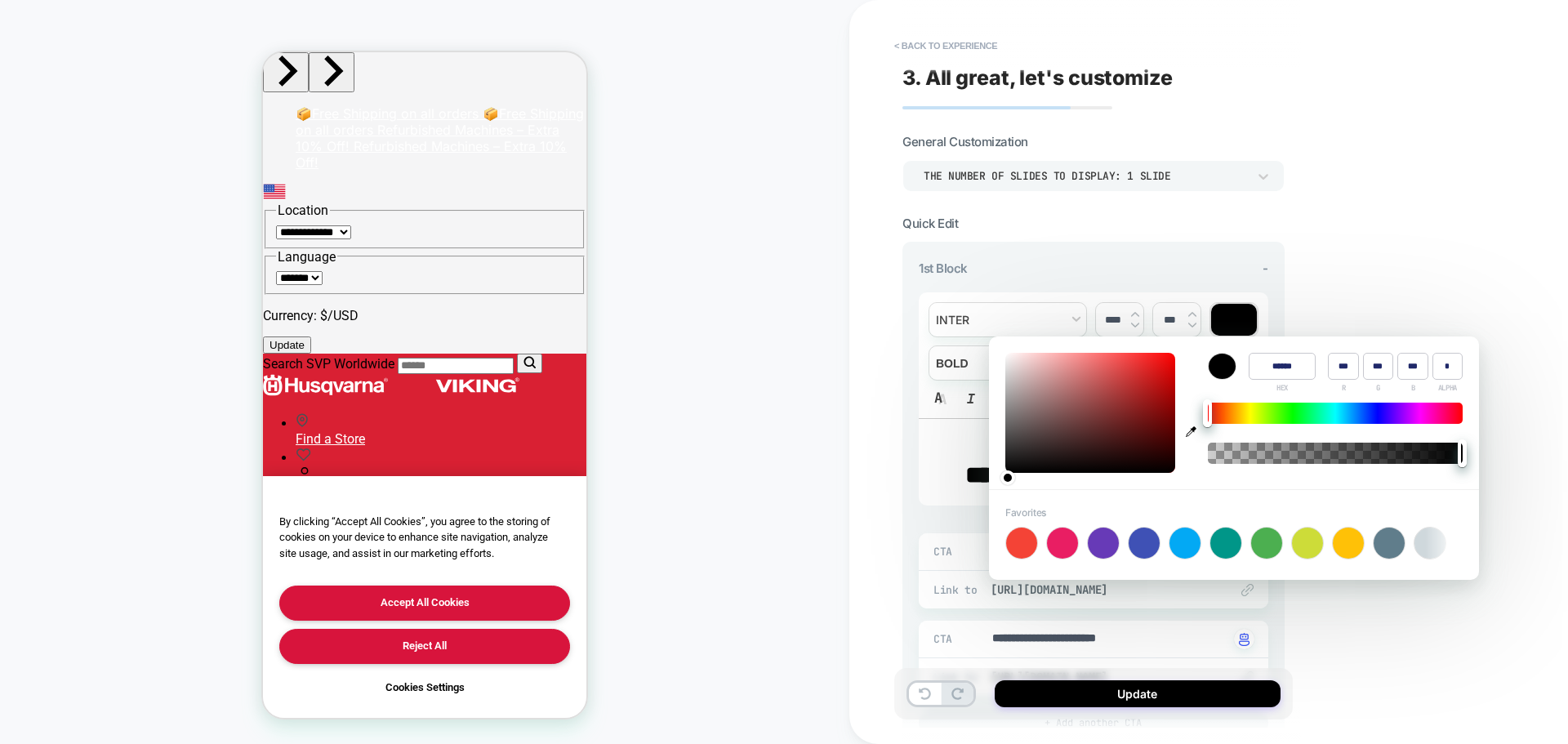 click at bounding box center [1090, 412] 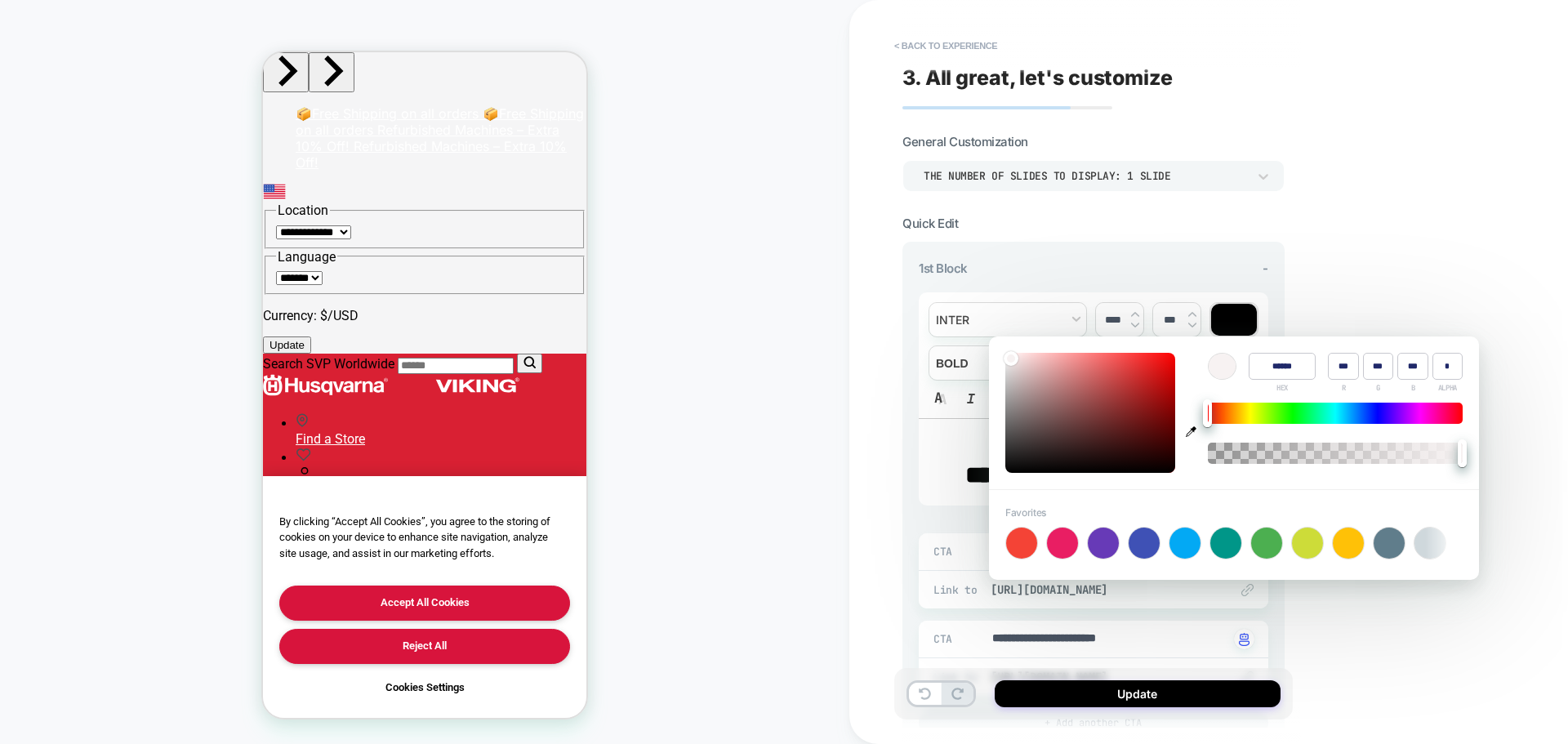 type on "******" 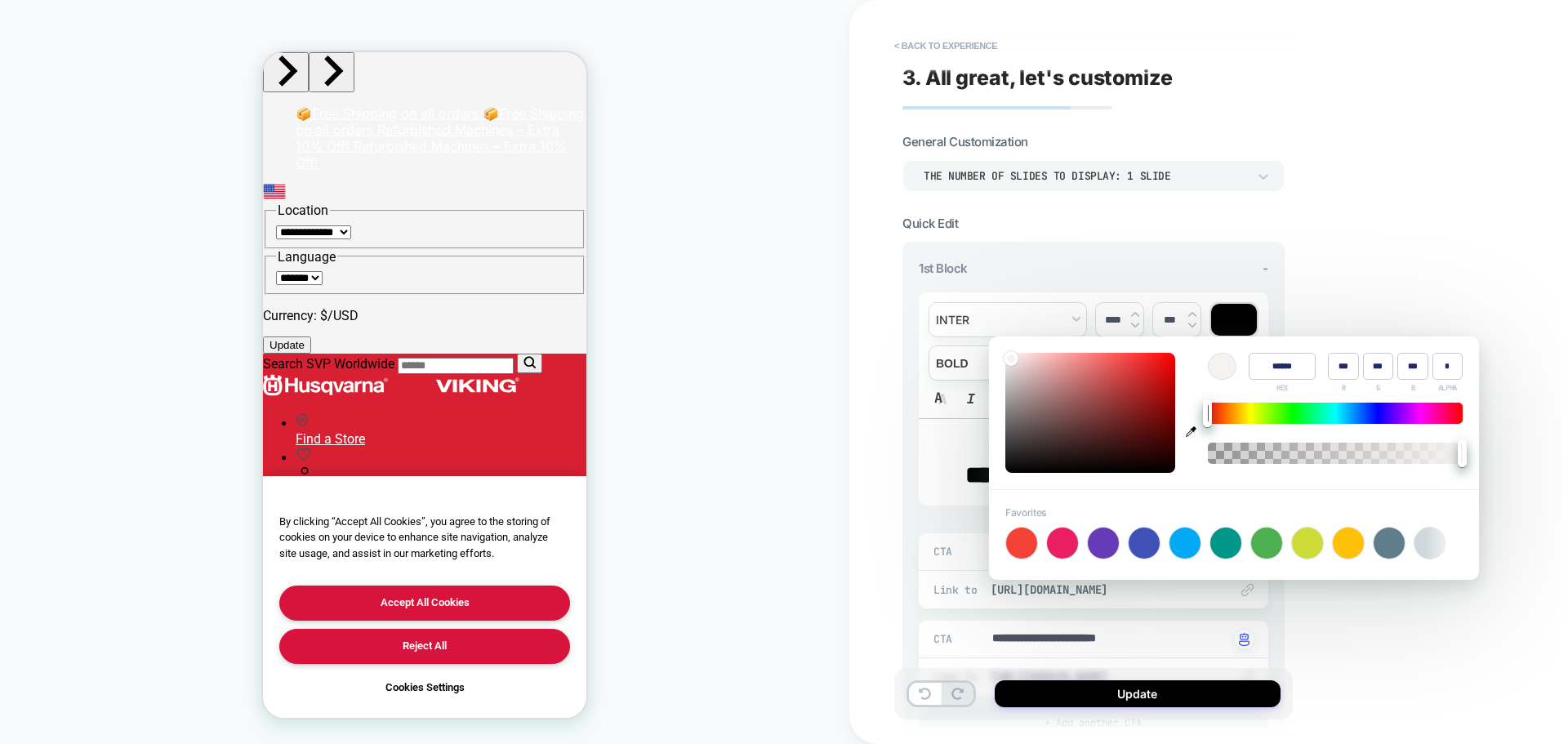 type on "***" 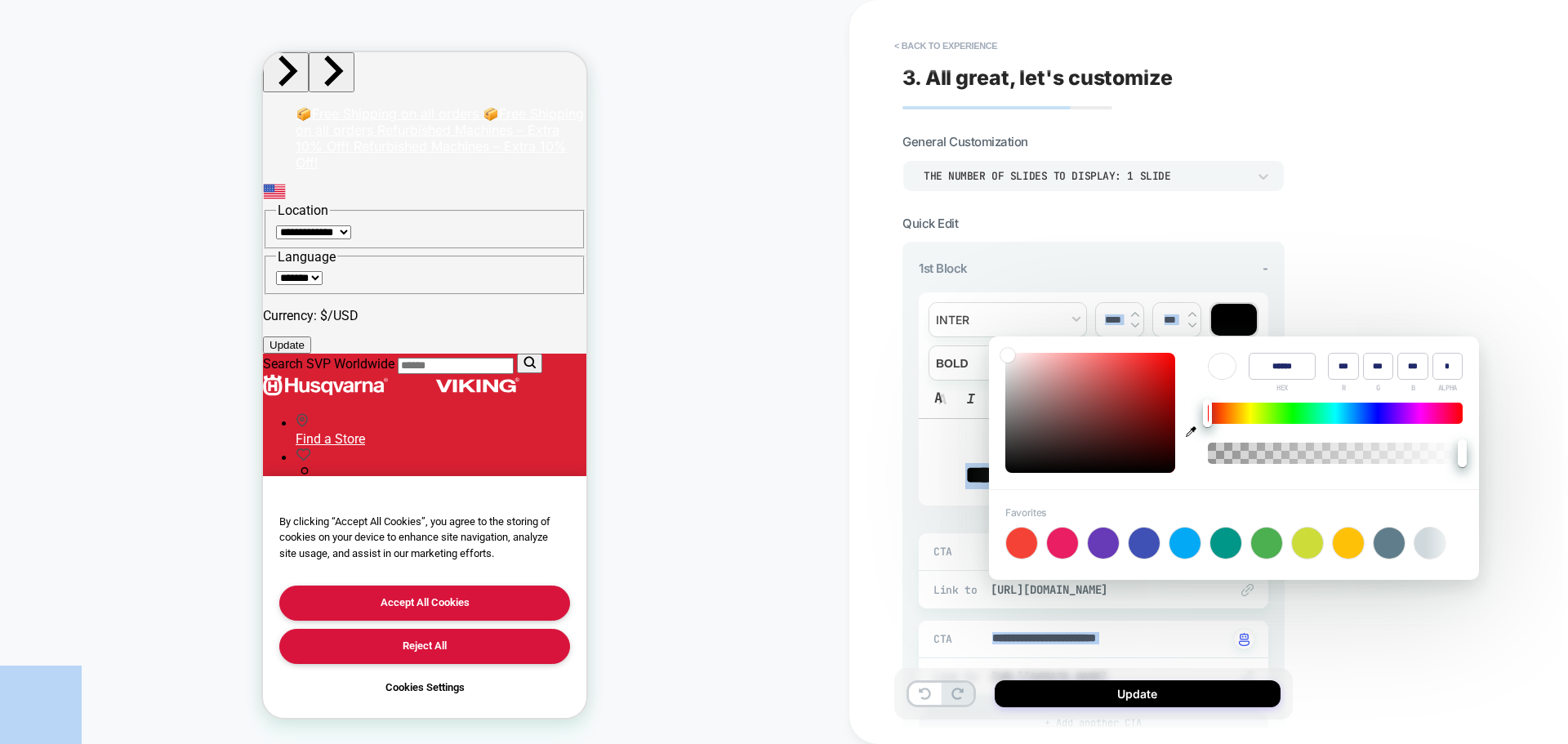 drag, startPoint x: 1007, startPoint y: 353, endPoint x: 983, endPoint y: 337, distance: 28.84441 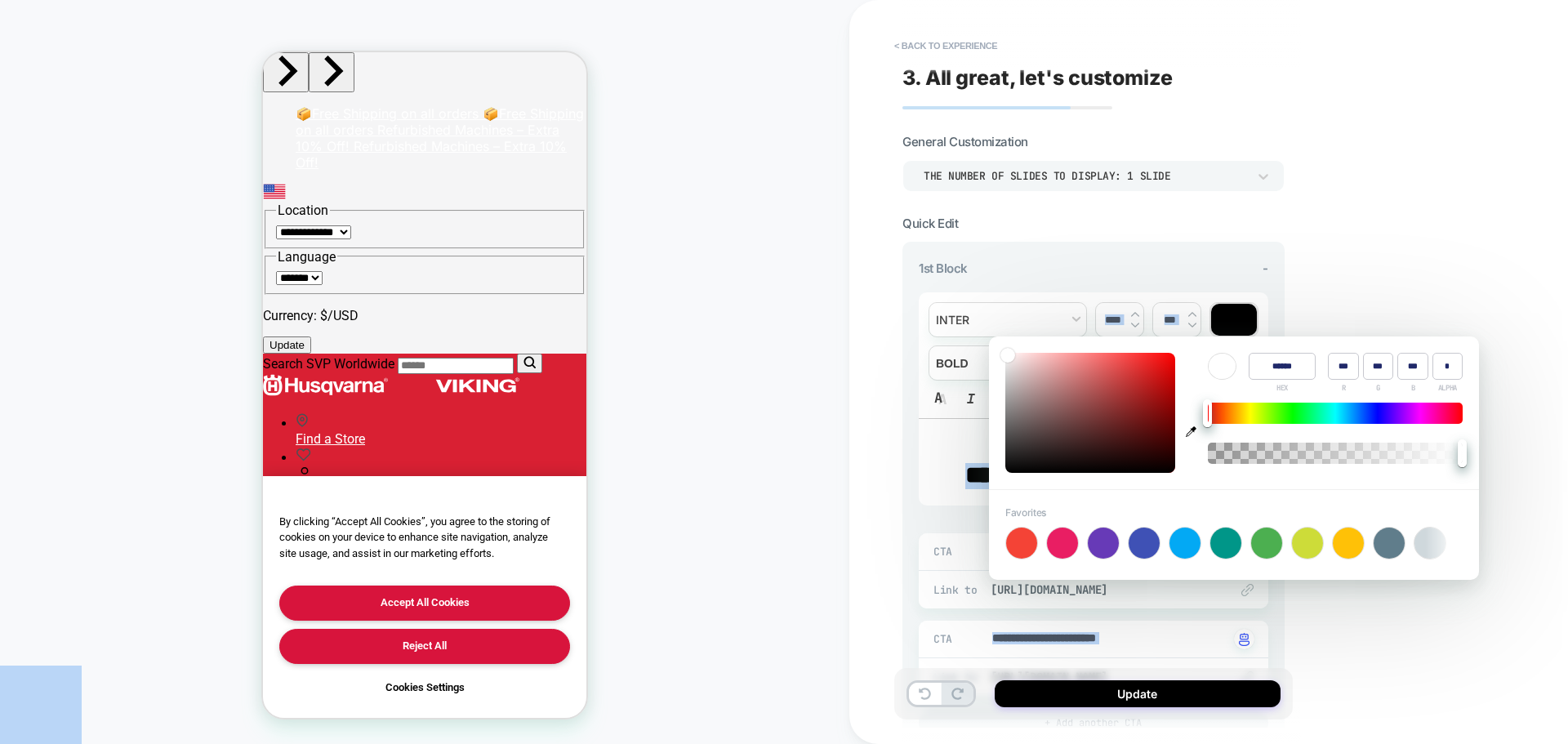 click on "**********" at bounding box center [784, 372] 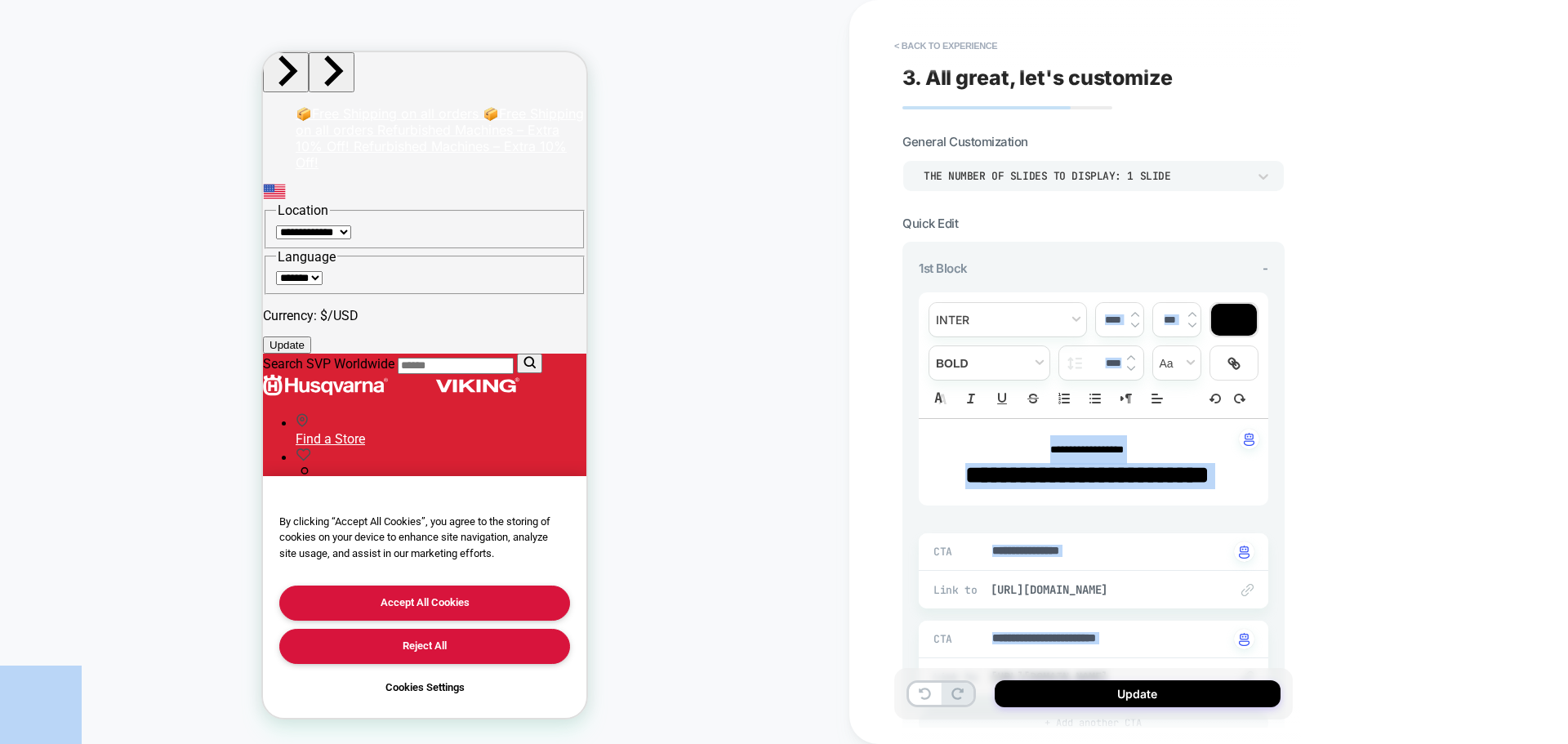 click on "**********" at bounding box center (1209, 372) 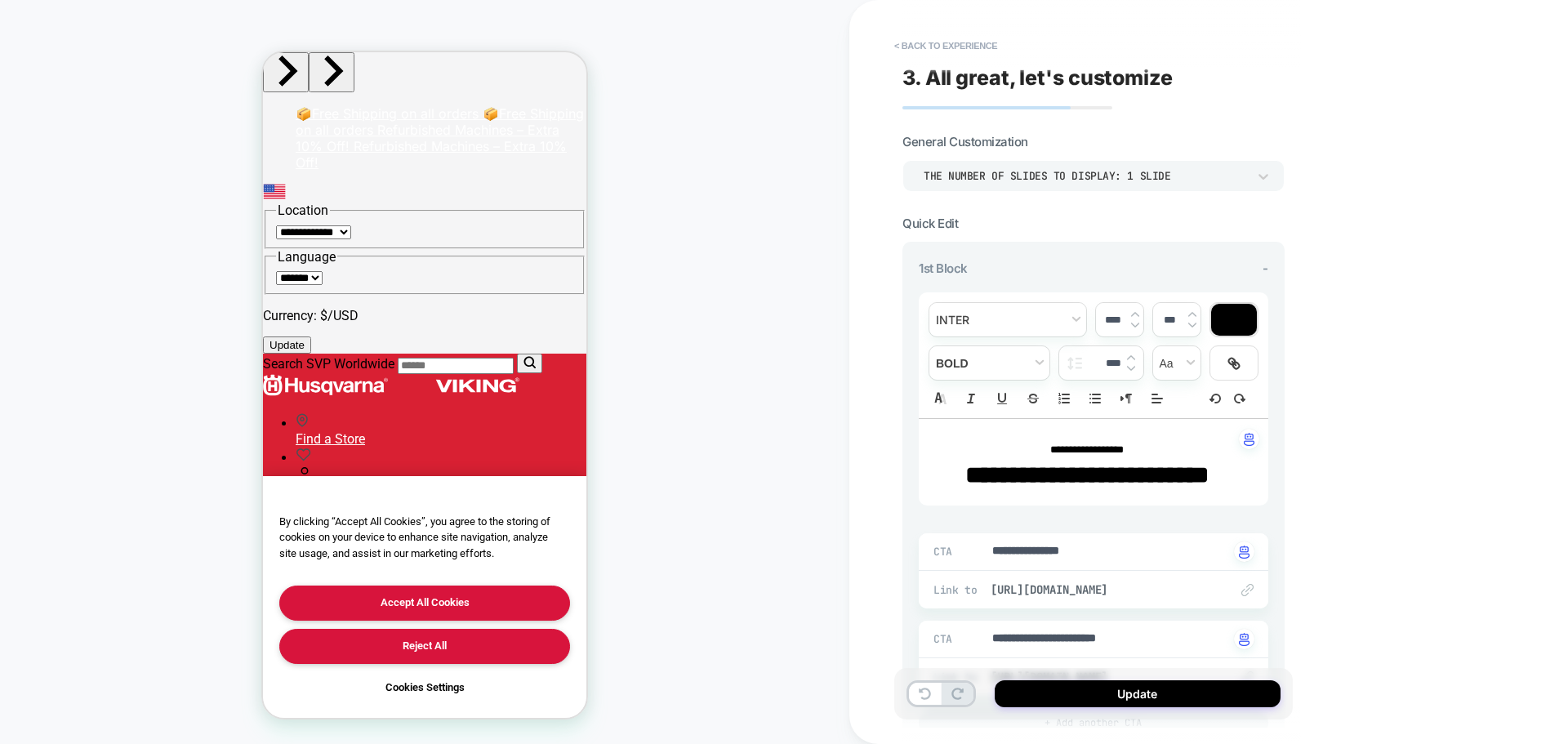 click at bounding box center (1234, 319) 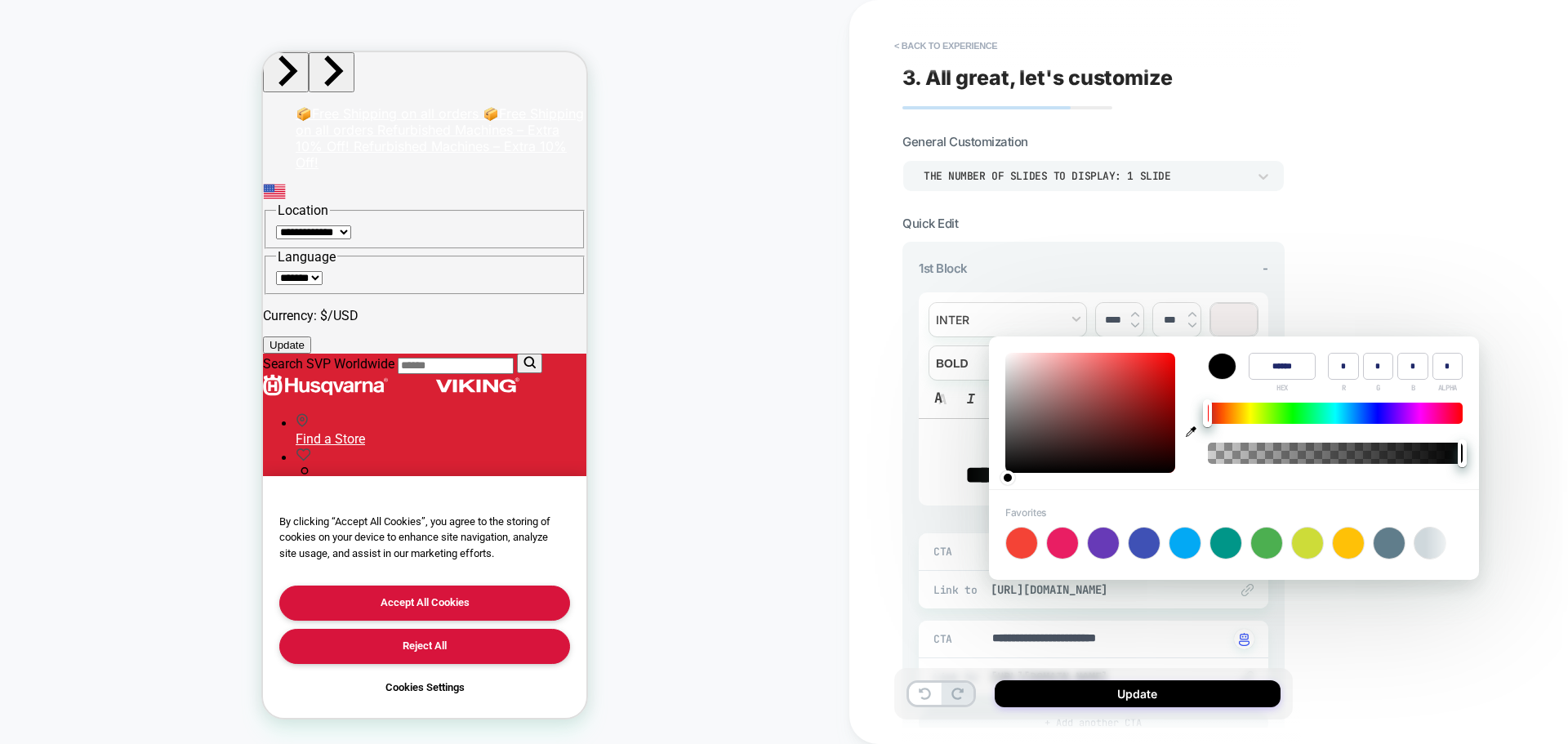 click at bounding box center [1234, 319] 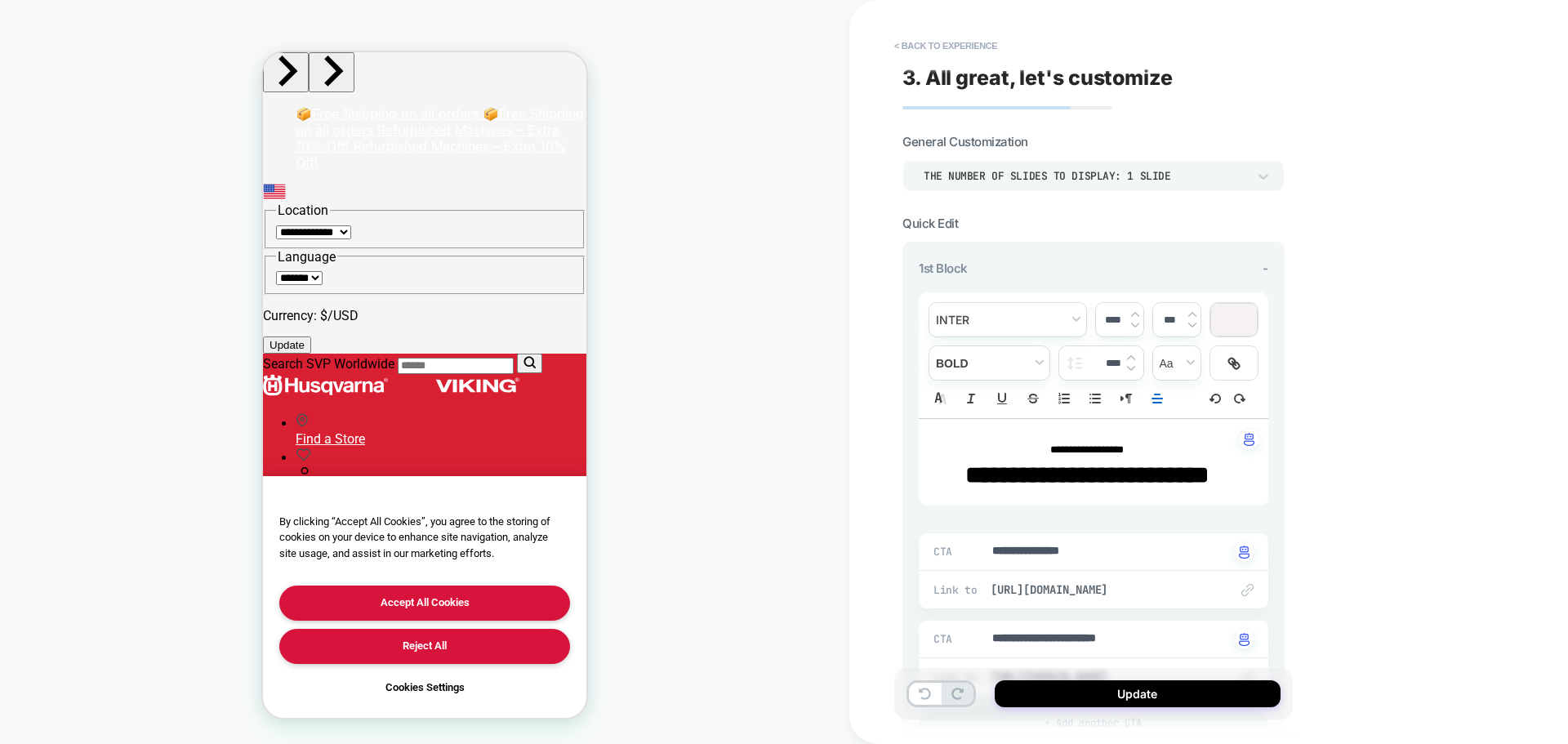click at bounding box center (1234, 319) 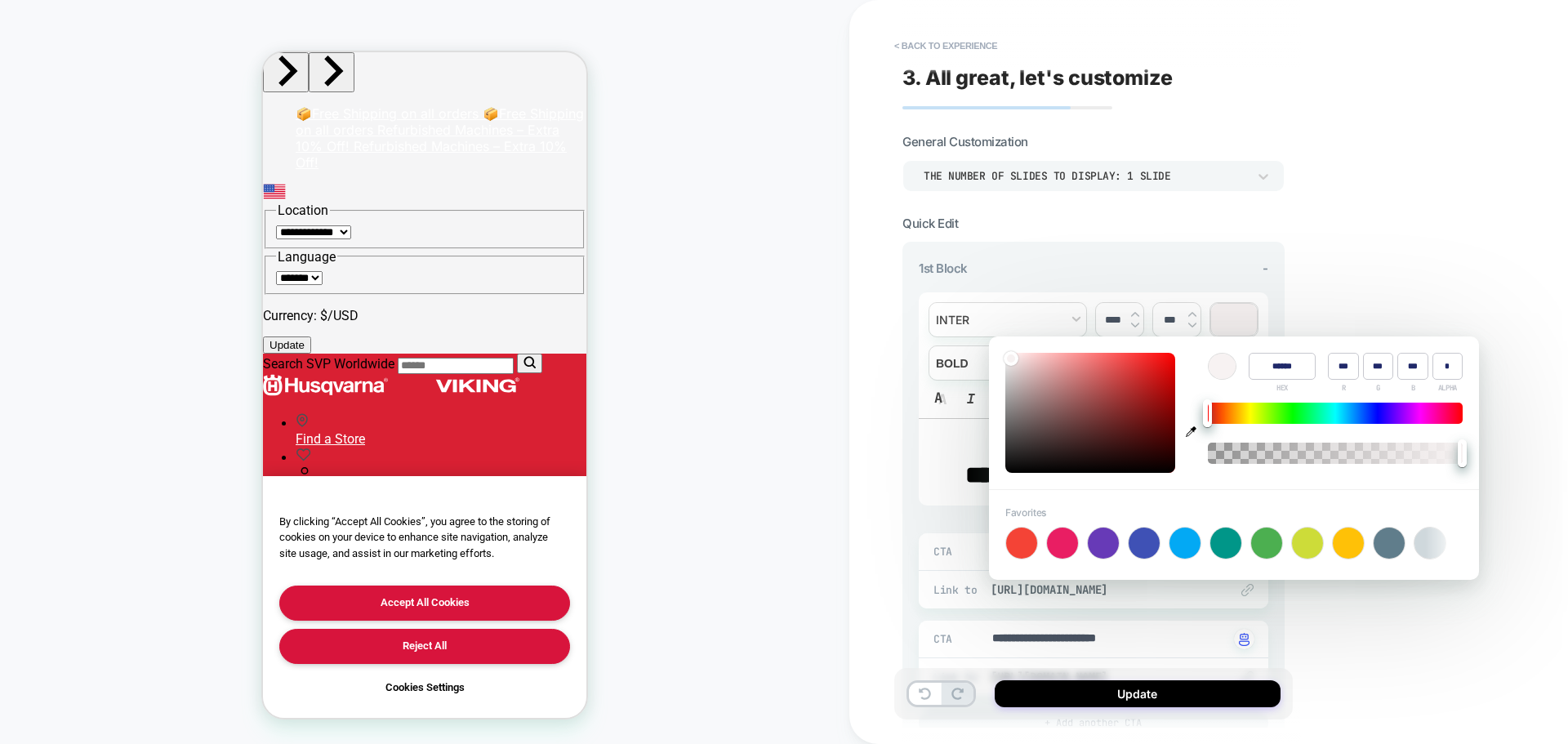 type on "******" 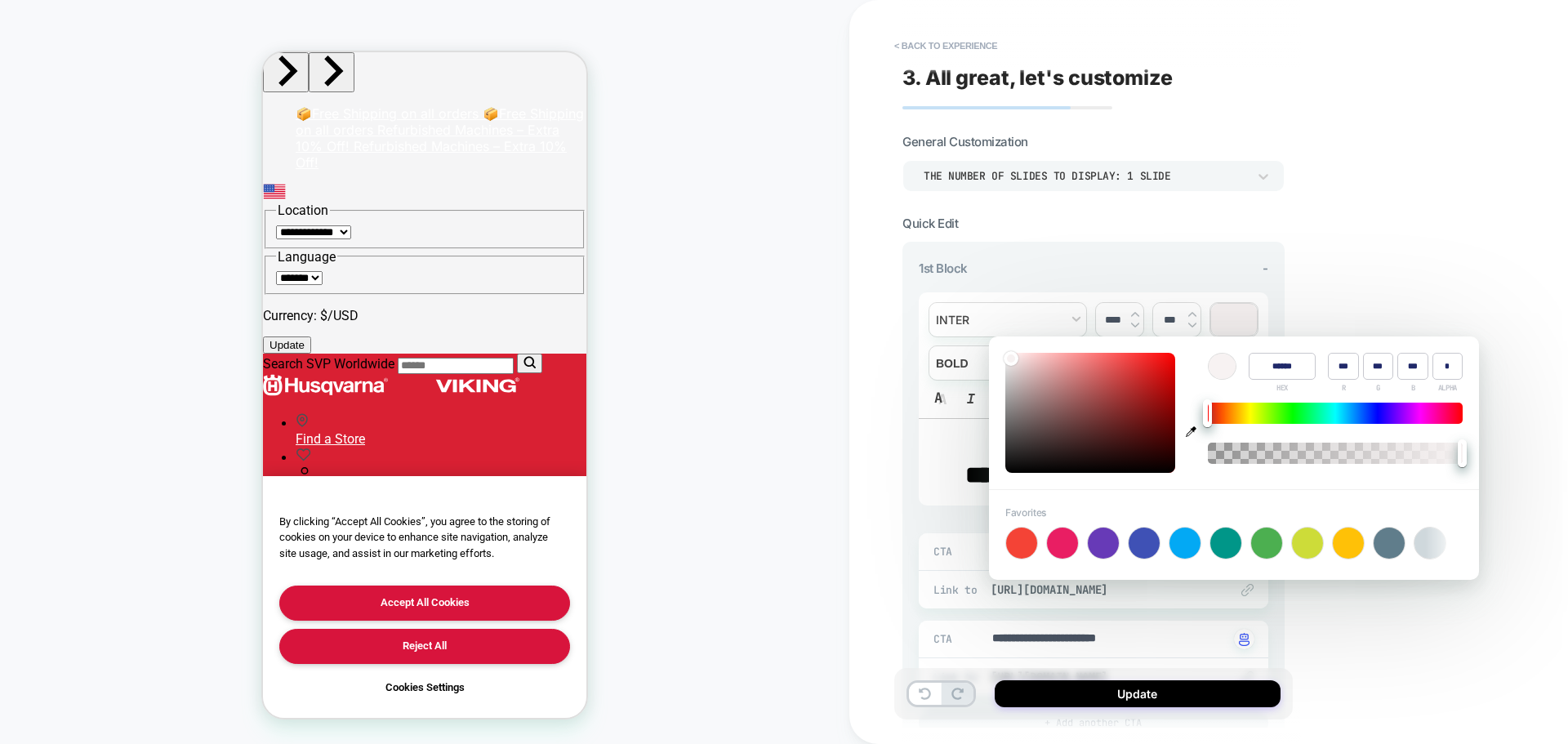 type on "***" 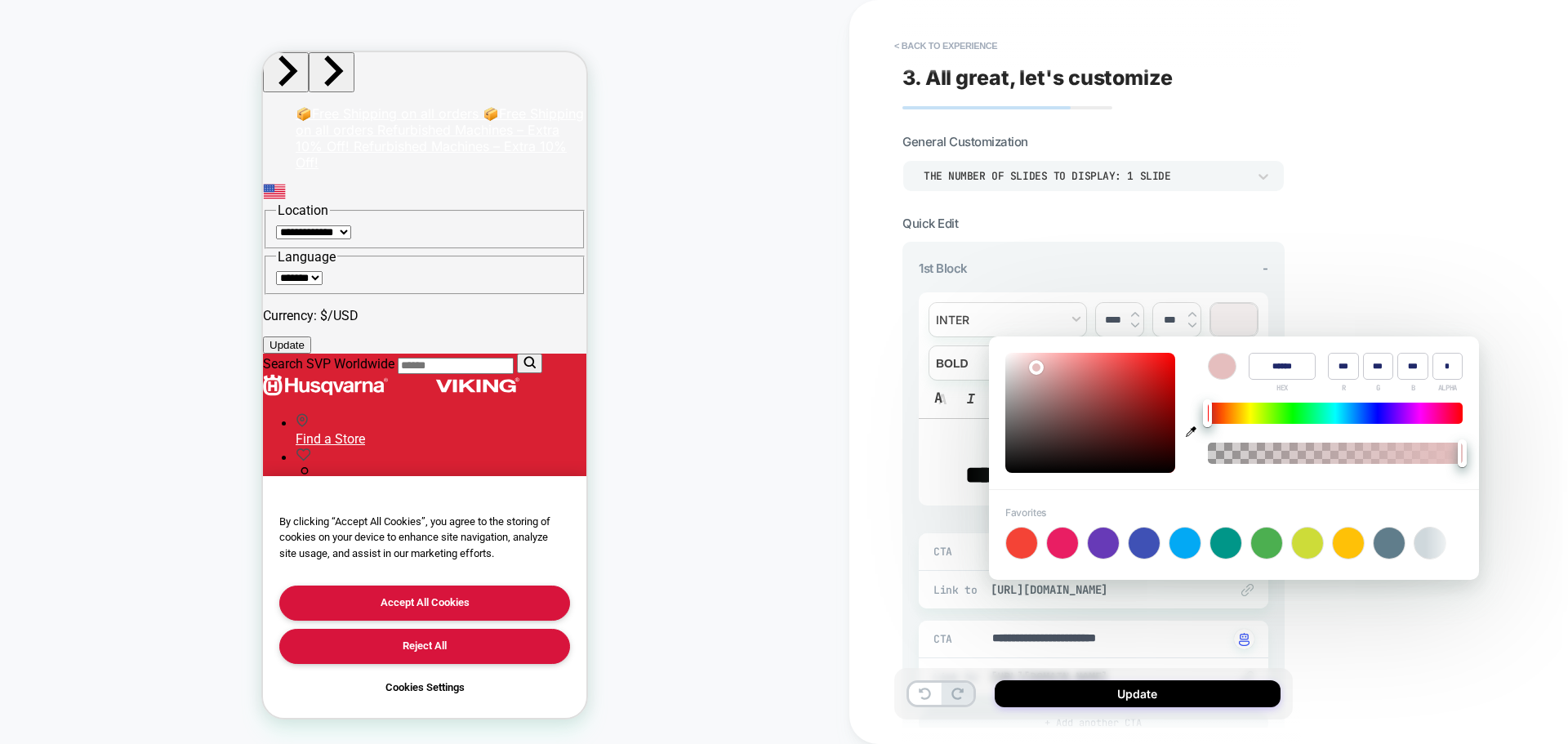 click at bounding box center (1090, 412) 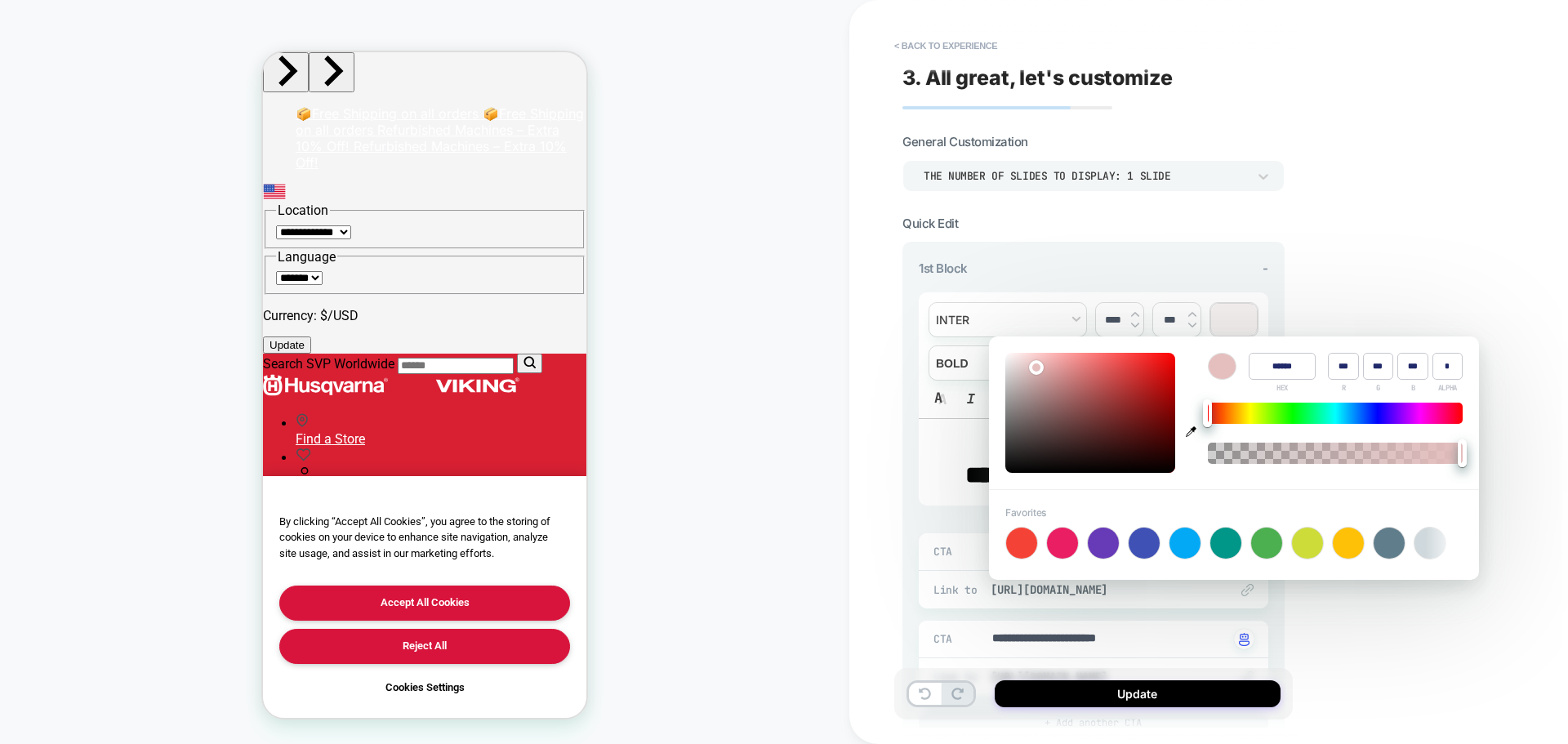 click on "**********" at bounding box center [1209, 372] 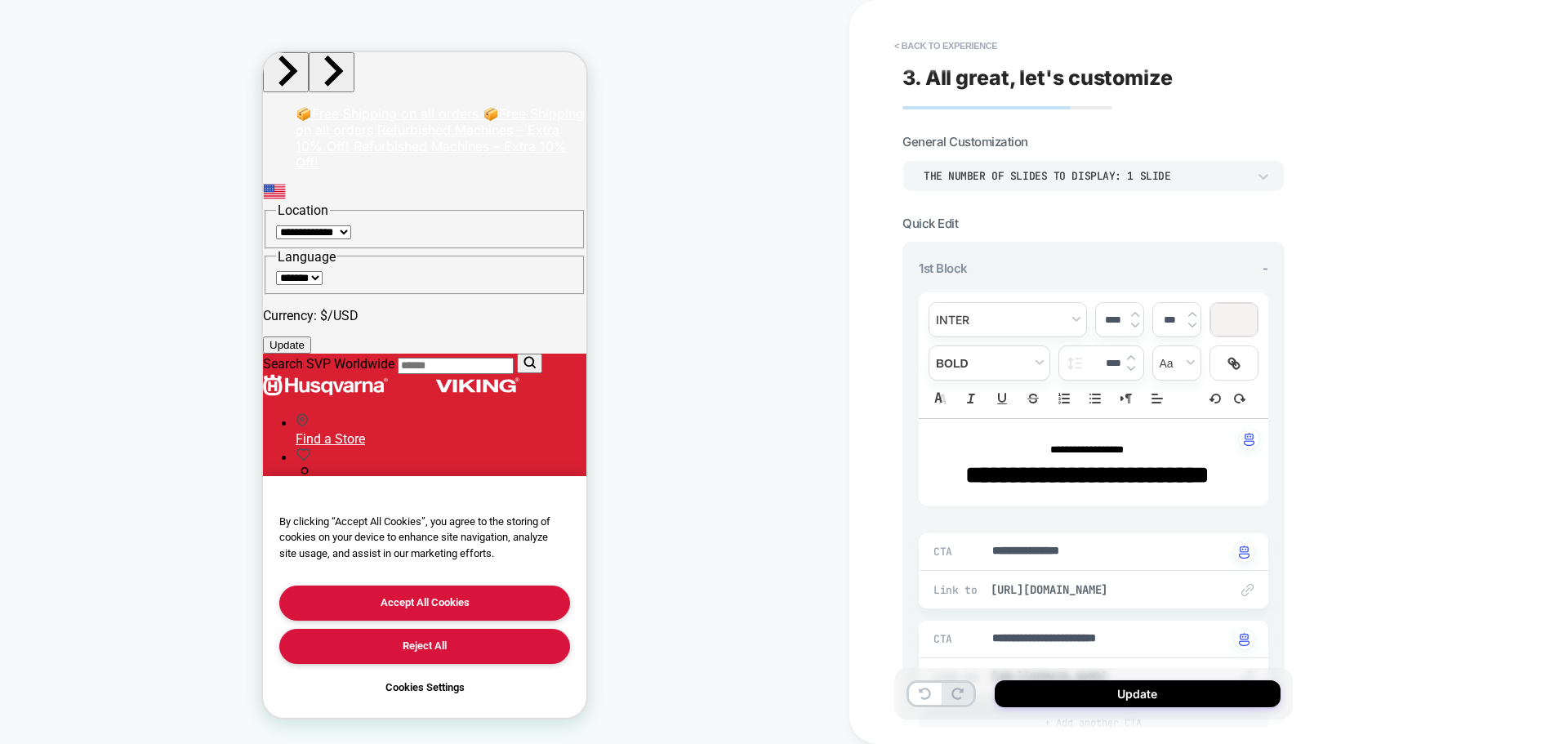 click on "CUSTOM Theme: MAIN" at bounding box center [425, 372] 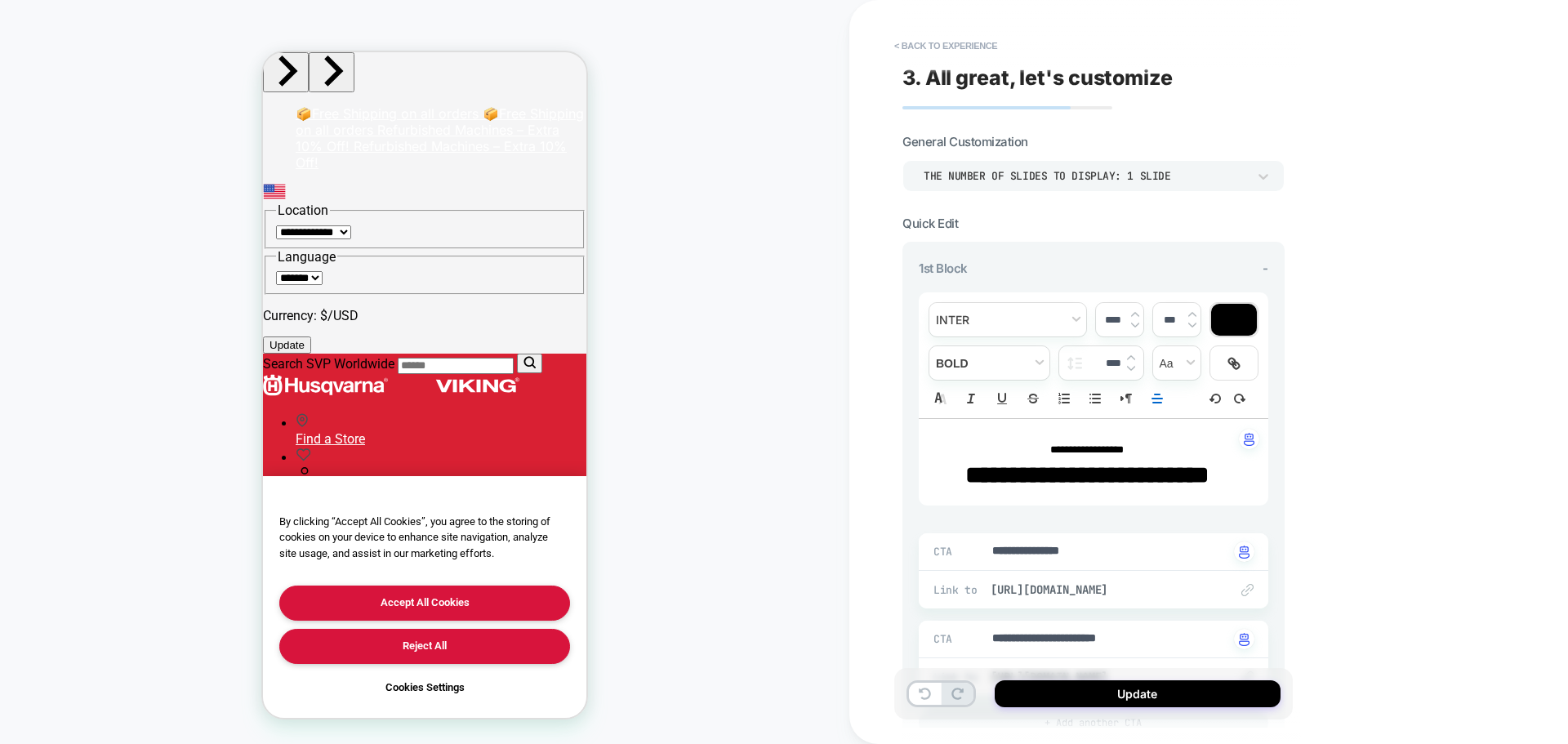 click on "**********" at bounding box center (1087, 474) 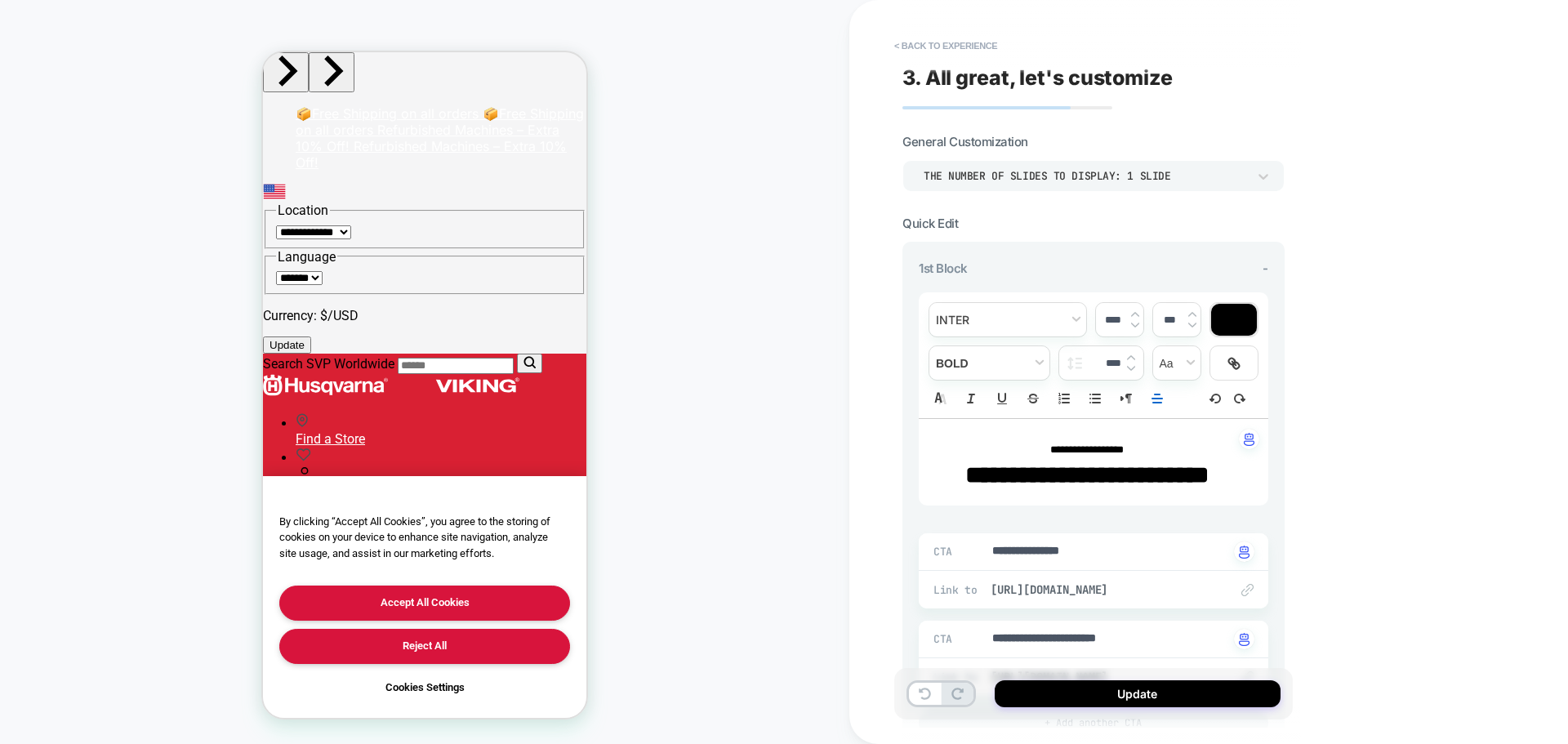 type on "****" 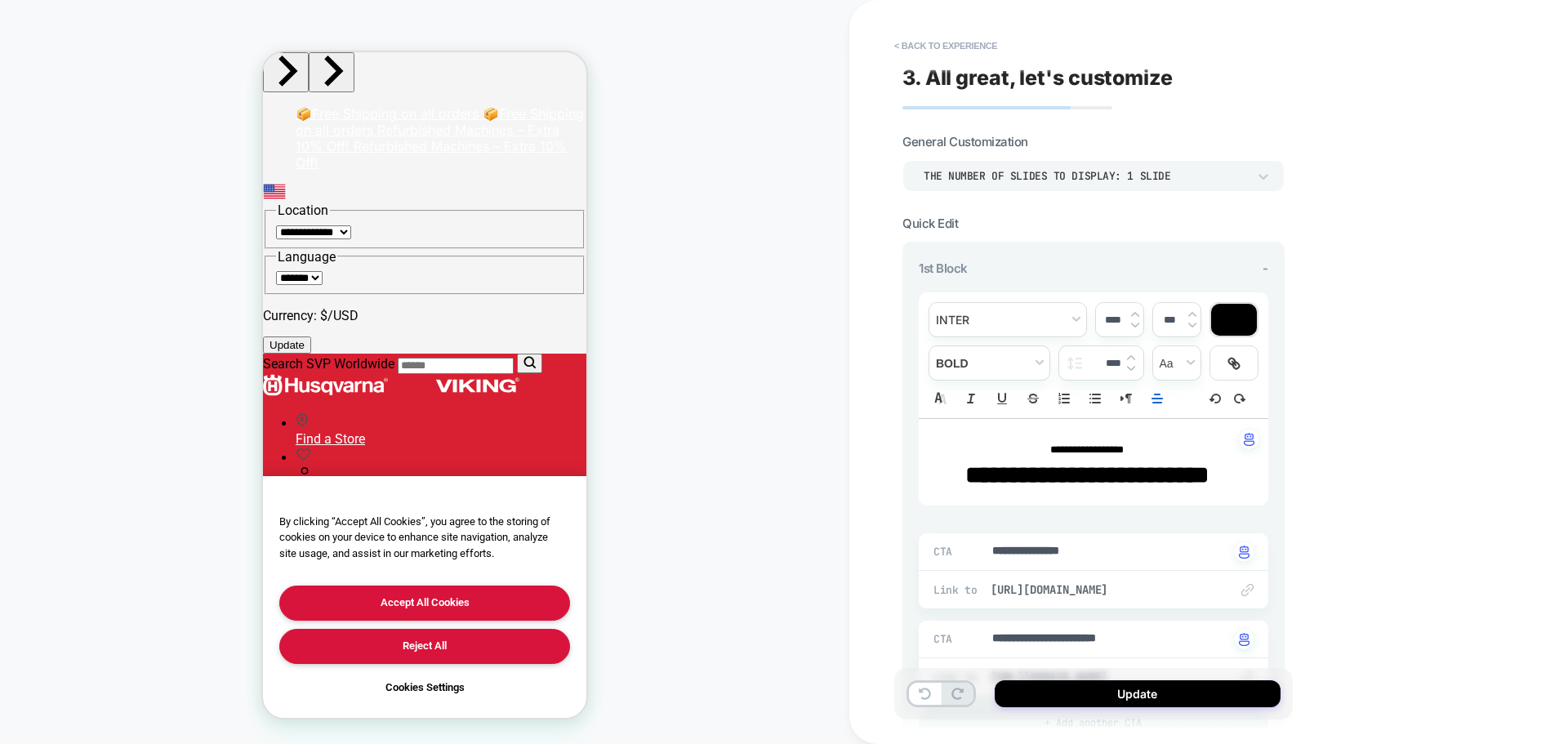 click on "**********" at bounding box center [1087, 474] 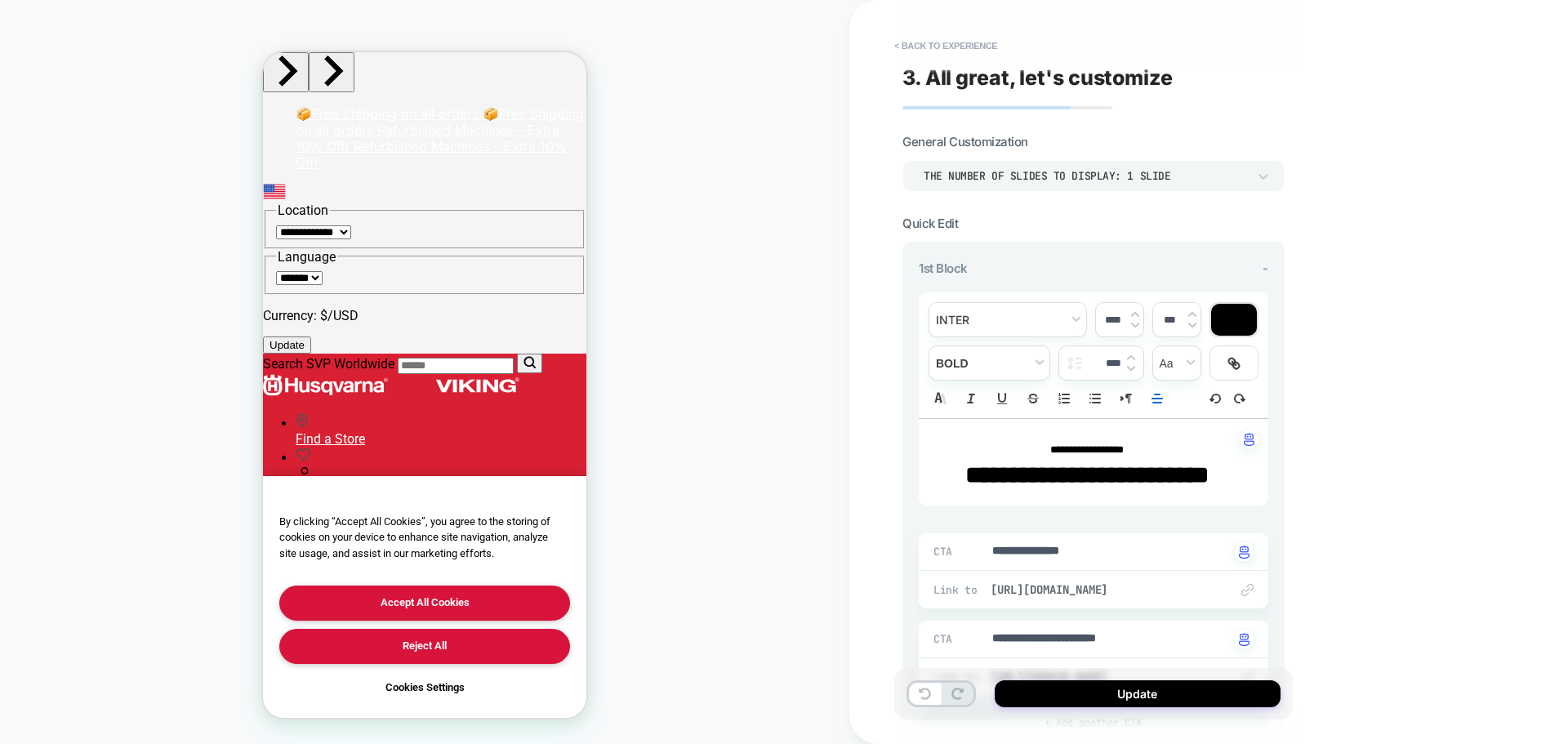 click at bounding box center (1234, 319) 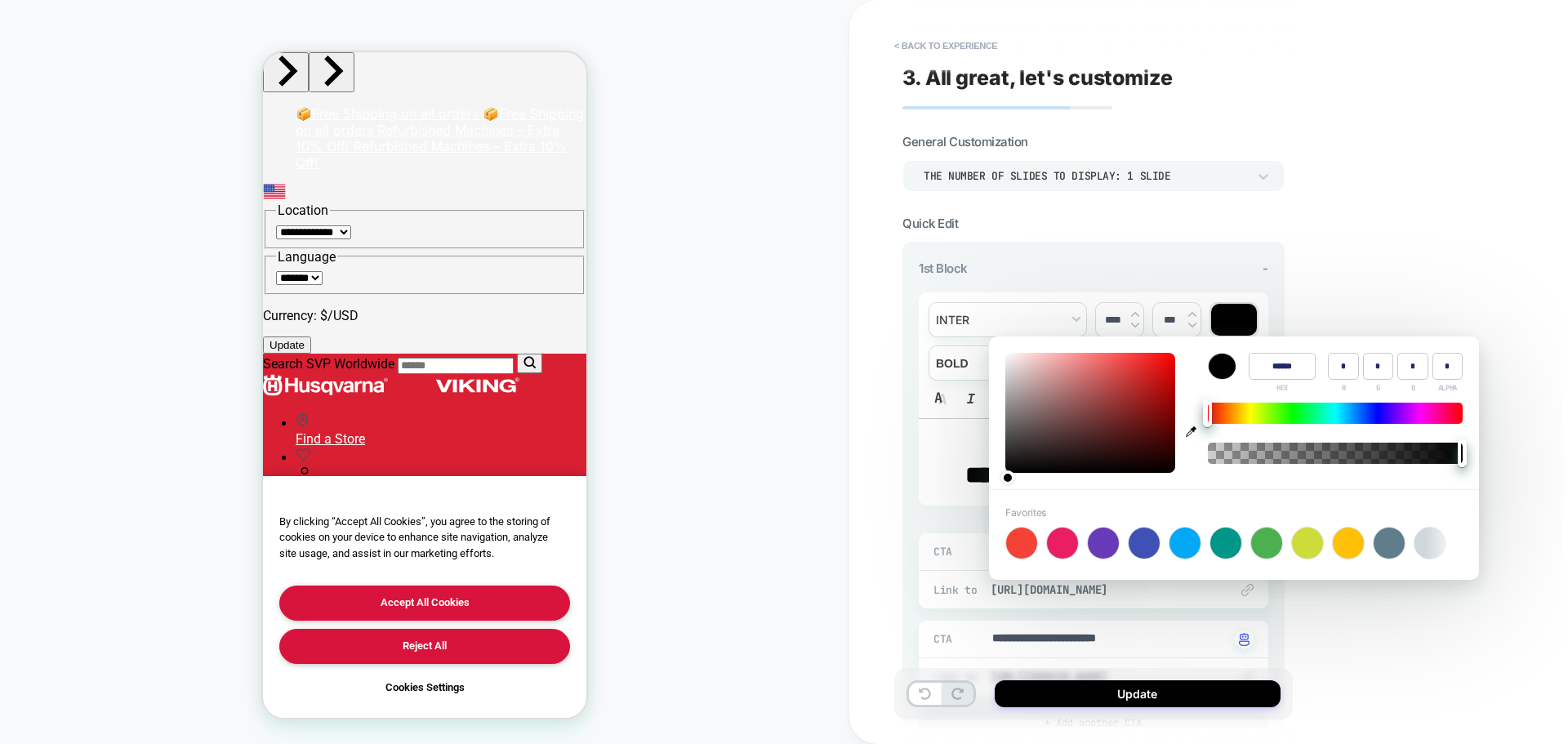 type on "******" 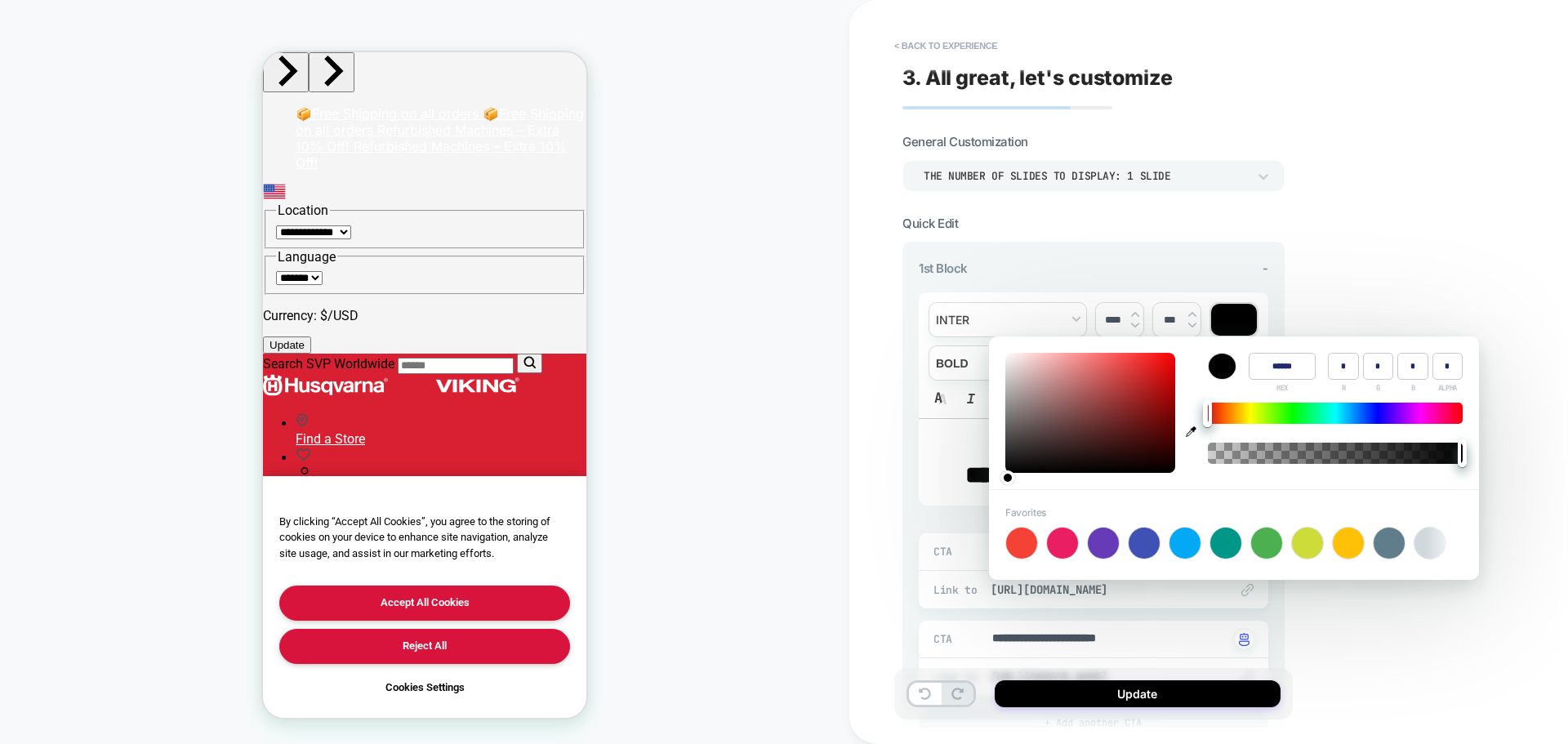 type on "***" 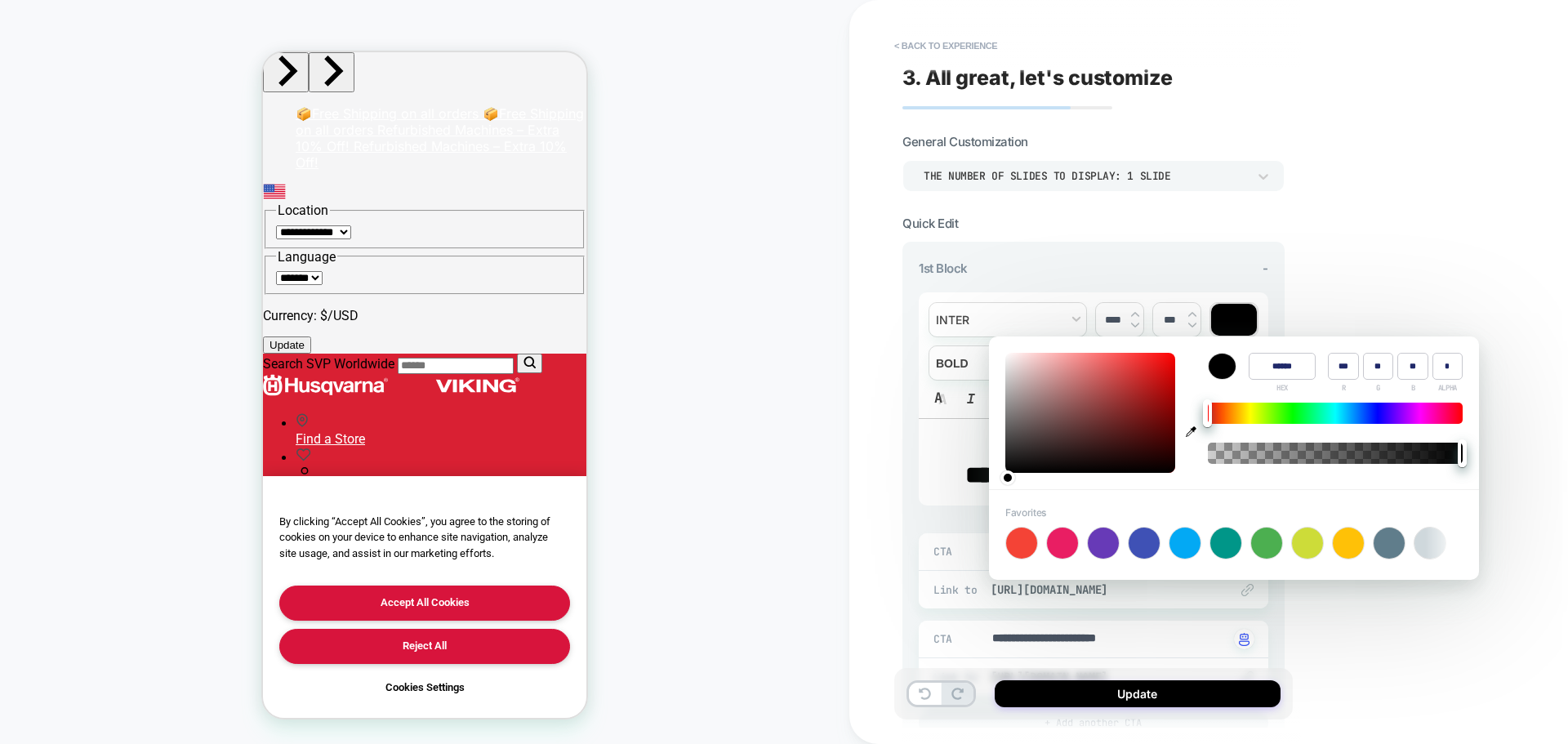 click at bounding box center (1090, 412) 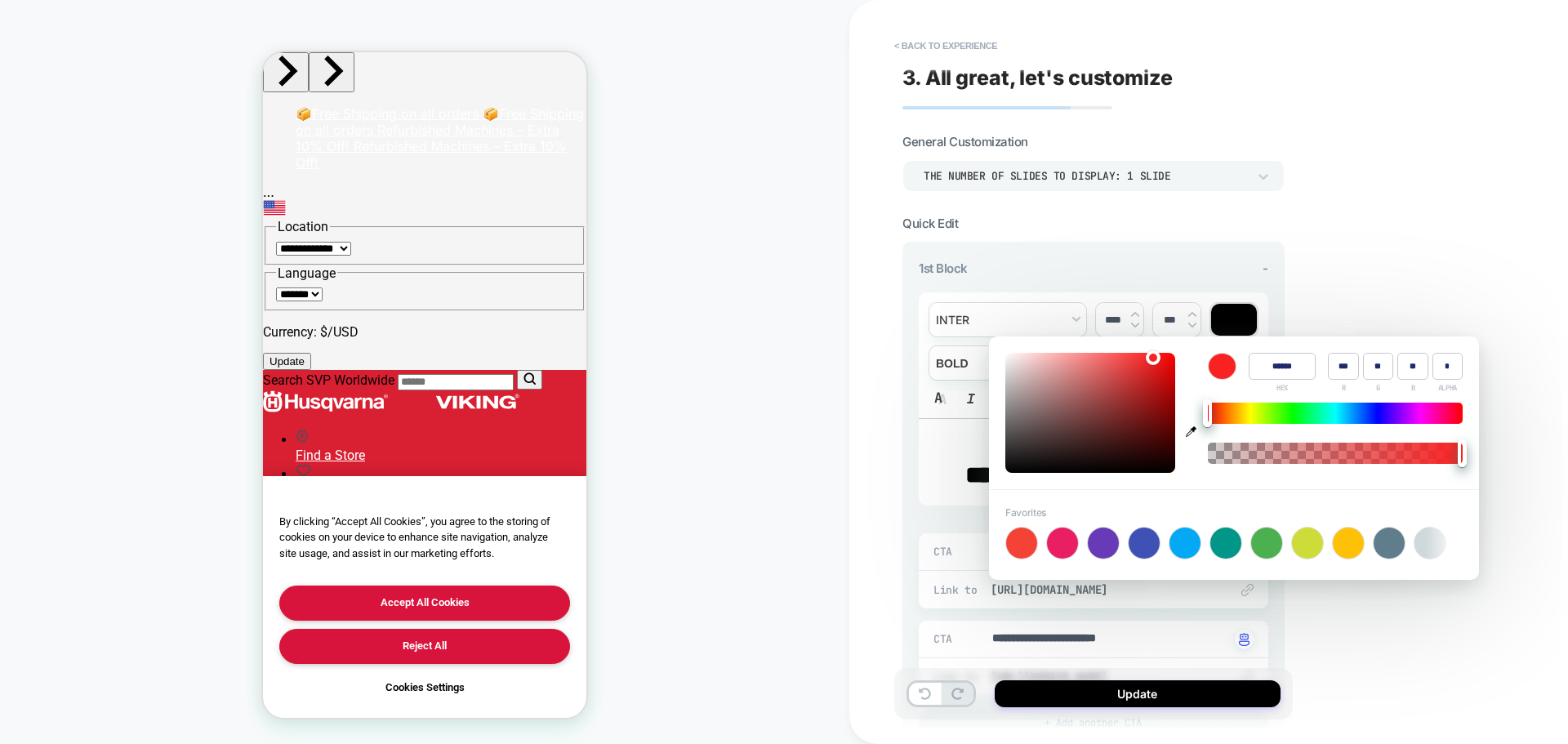 type on "******" 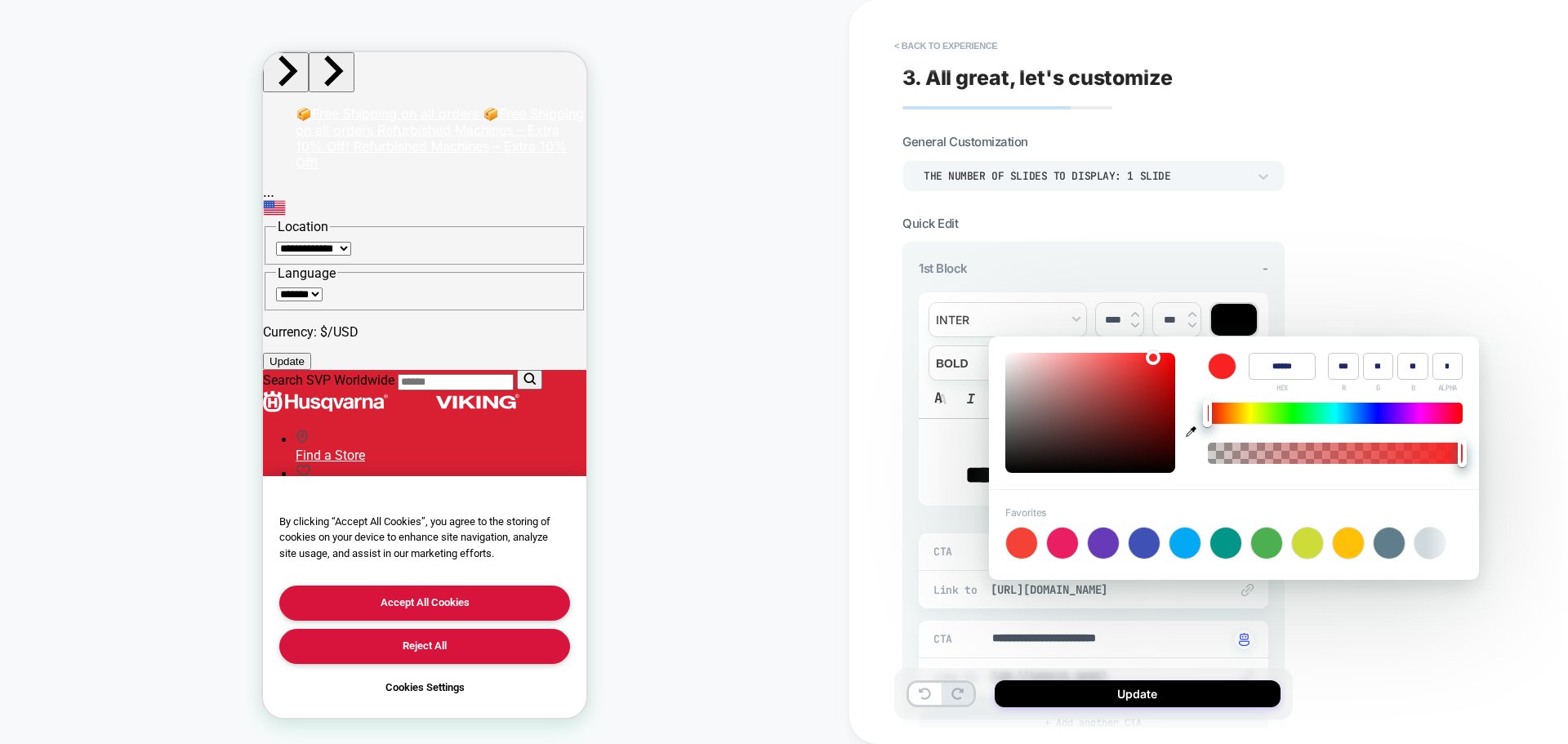 type on "***" 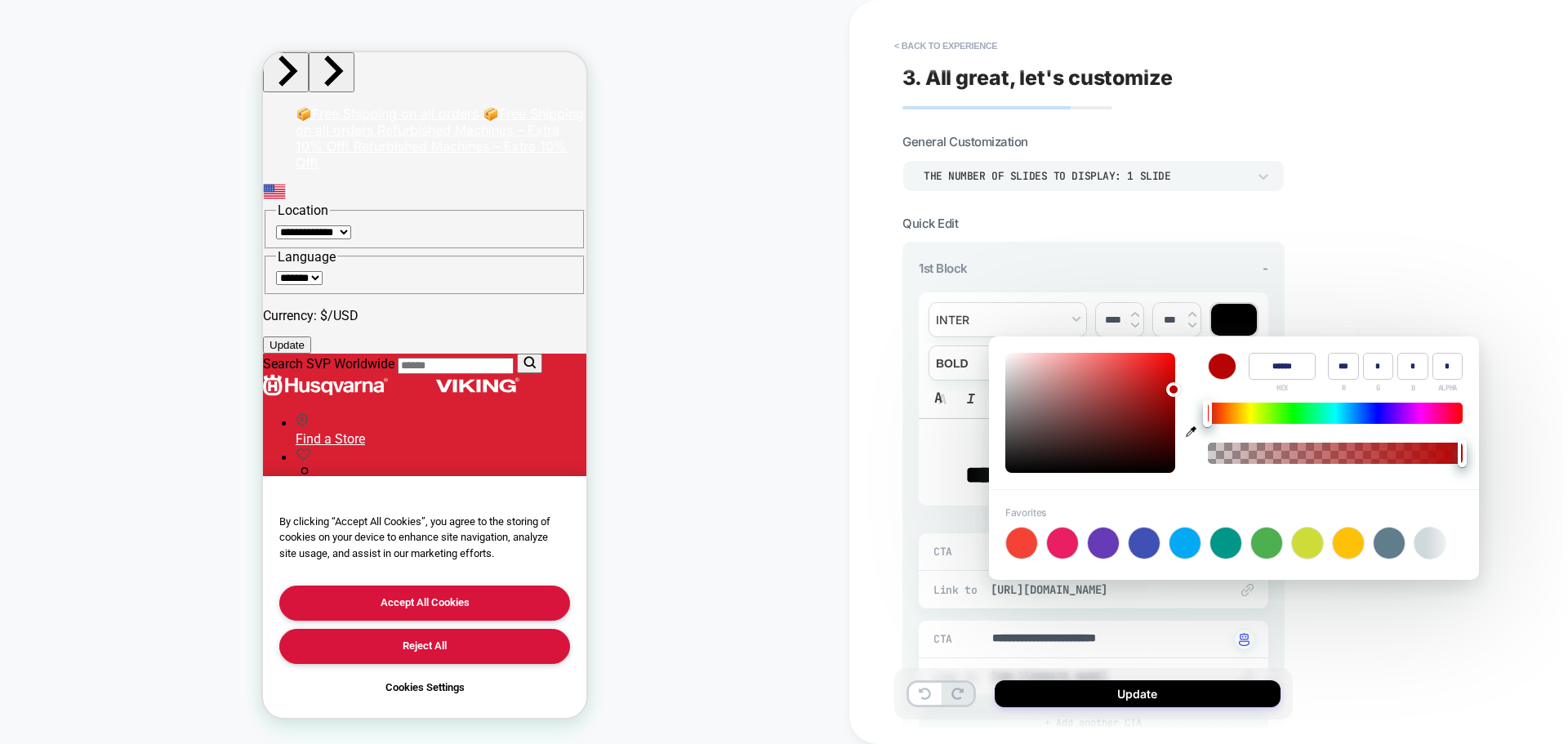 click at bounding box center (1090, 412) 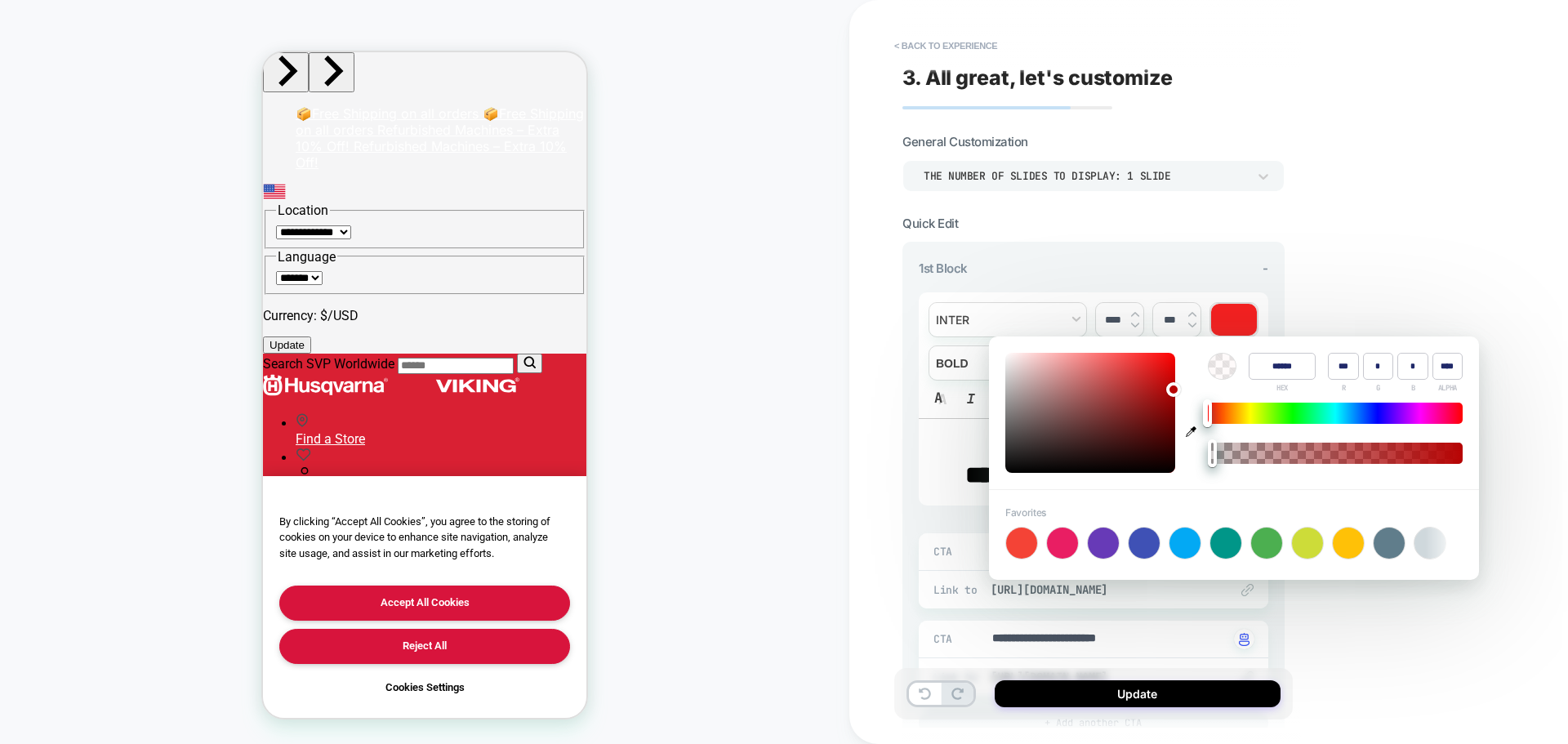 drag, startPoint x: 1460, startPoint y: 458, endPoint x: 1214, endPoint y: 464, distance: 246.07316 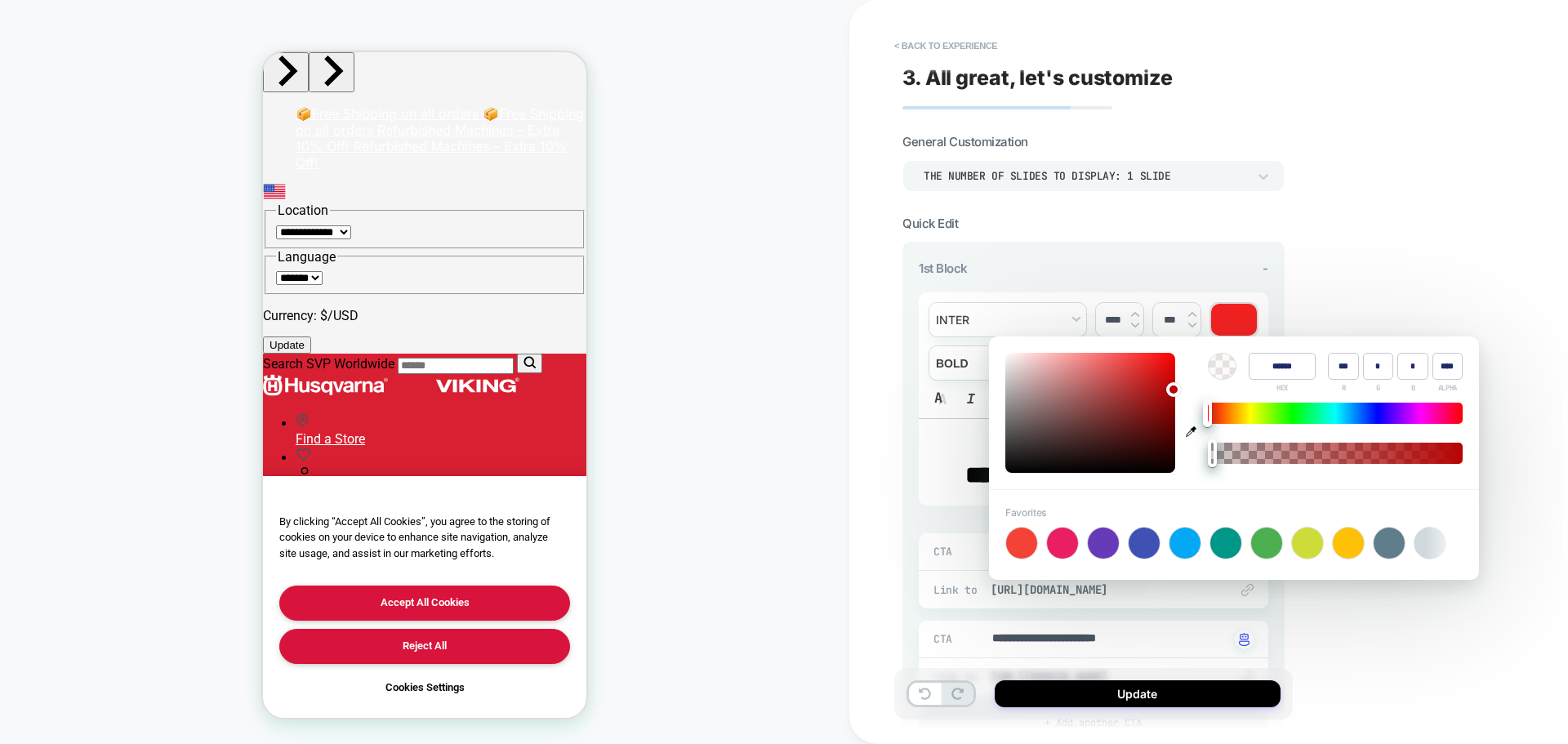 click at bounding box center [1212, 453] 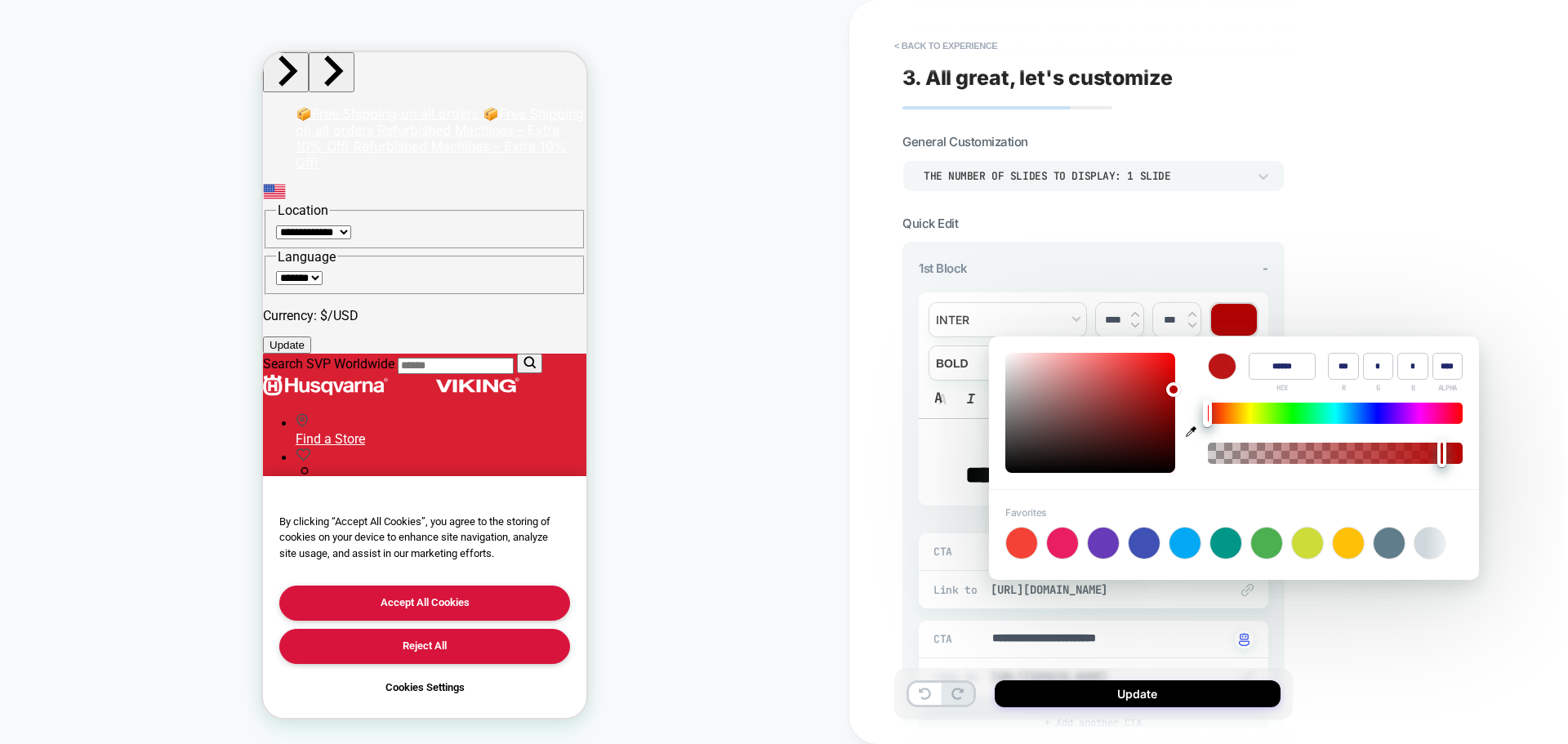 type on "*" 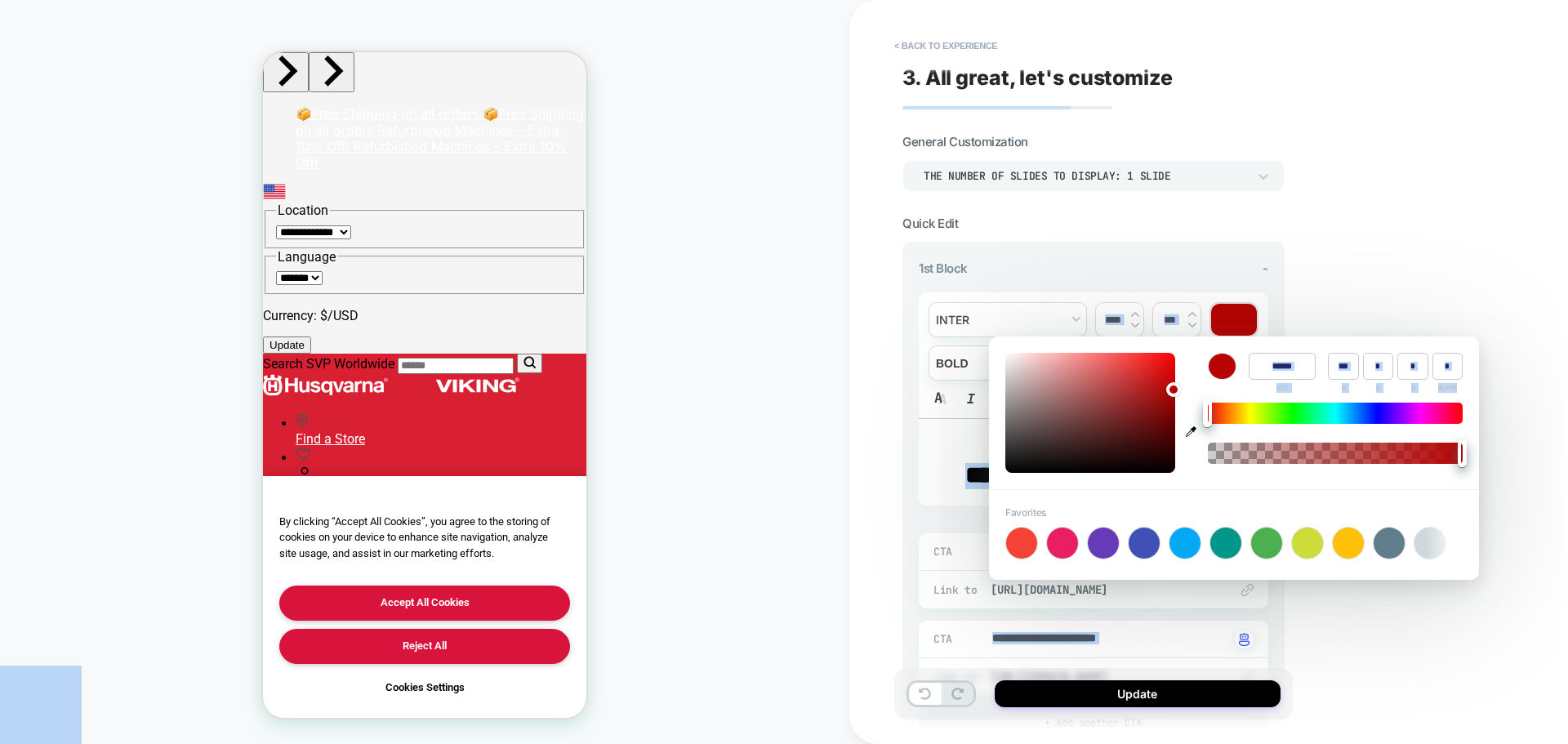 drag, startPoint x: 1216, startPoint y: 458, endPoint x: 1515, endPoint y: 386, distance: 307.5467 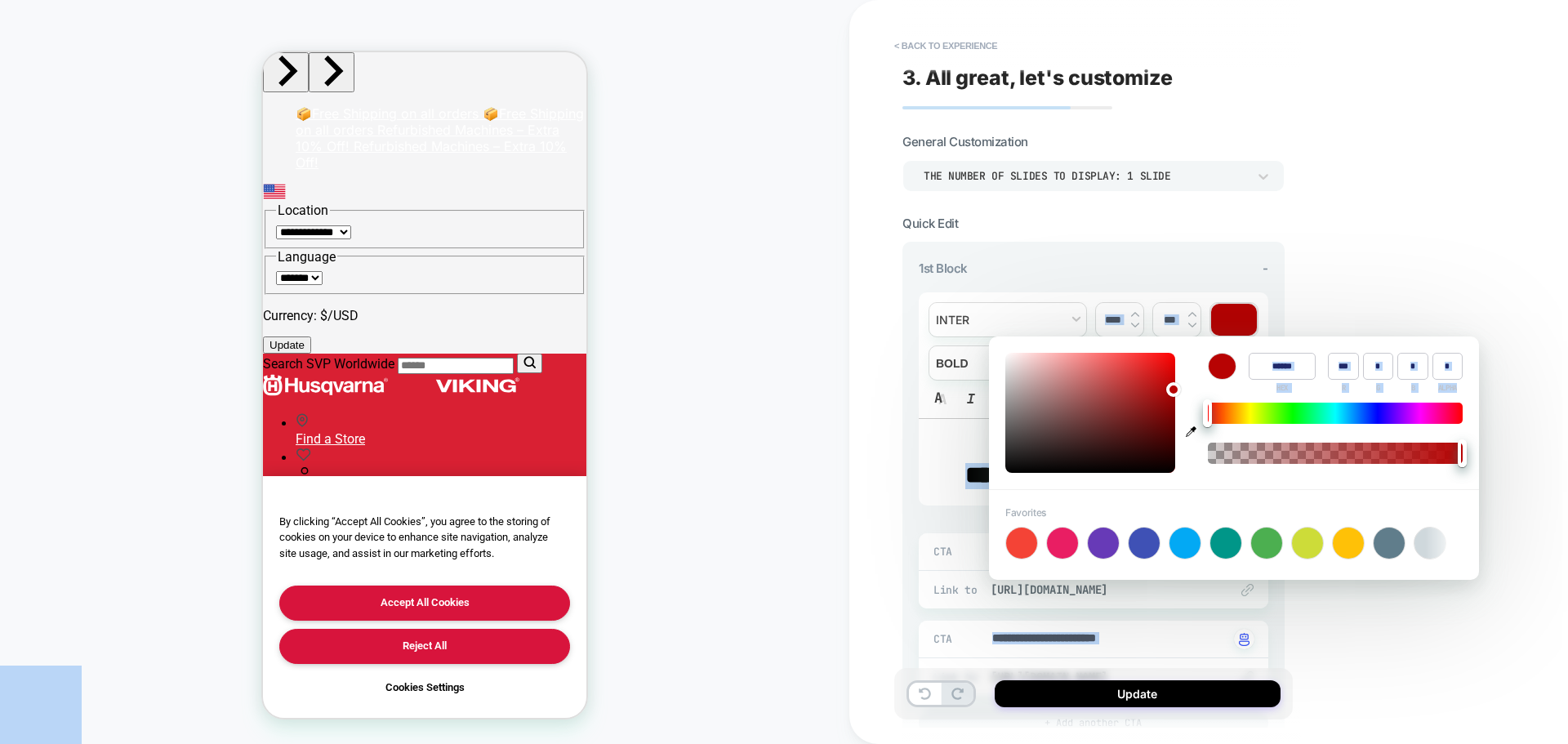 click on "**********" at bounding box center [784, 372] 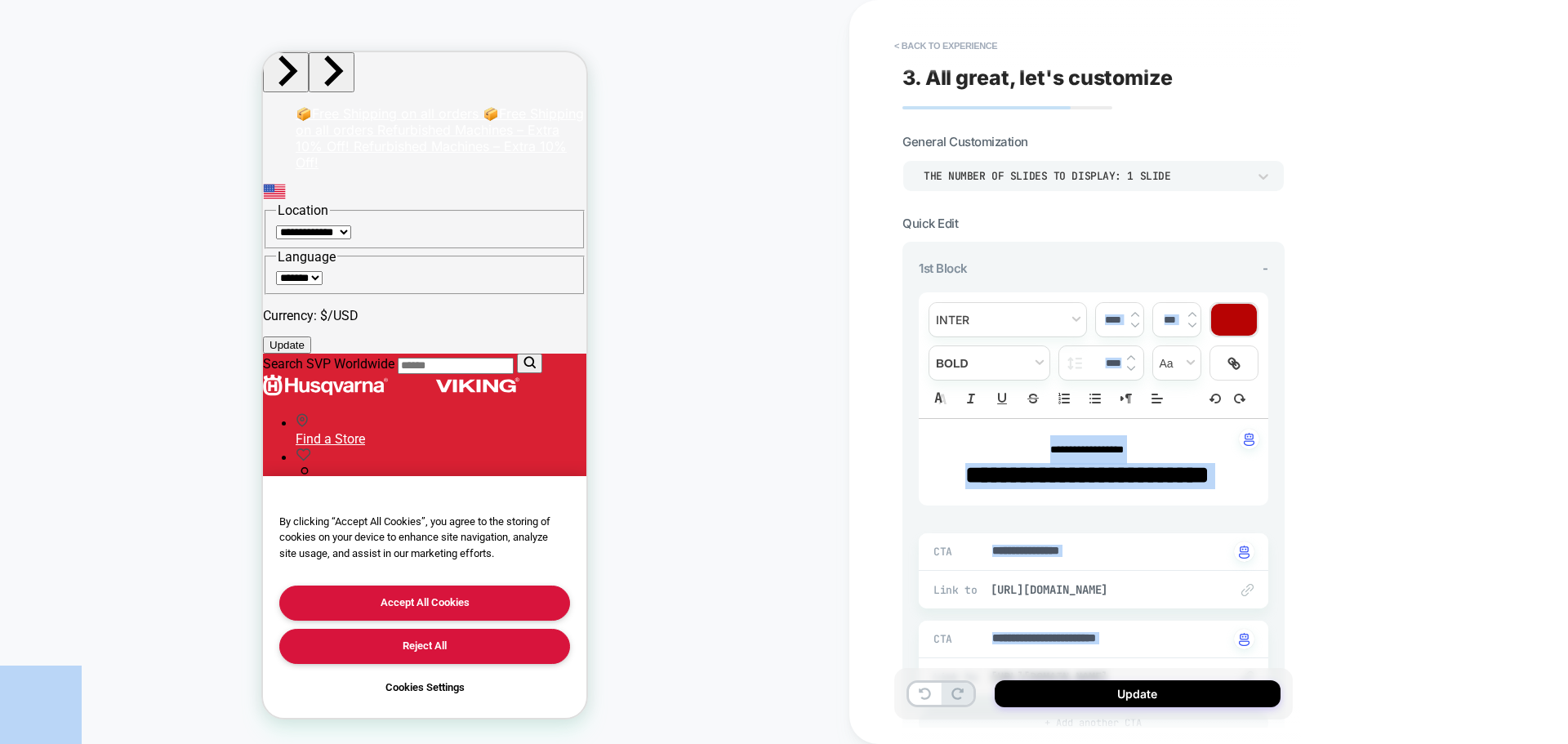 click on "**********" at bounding box center (1209, 372) 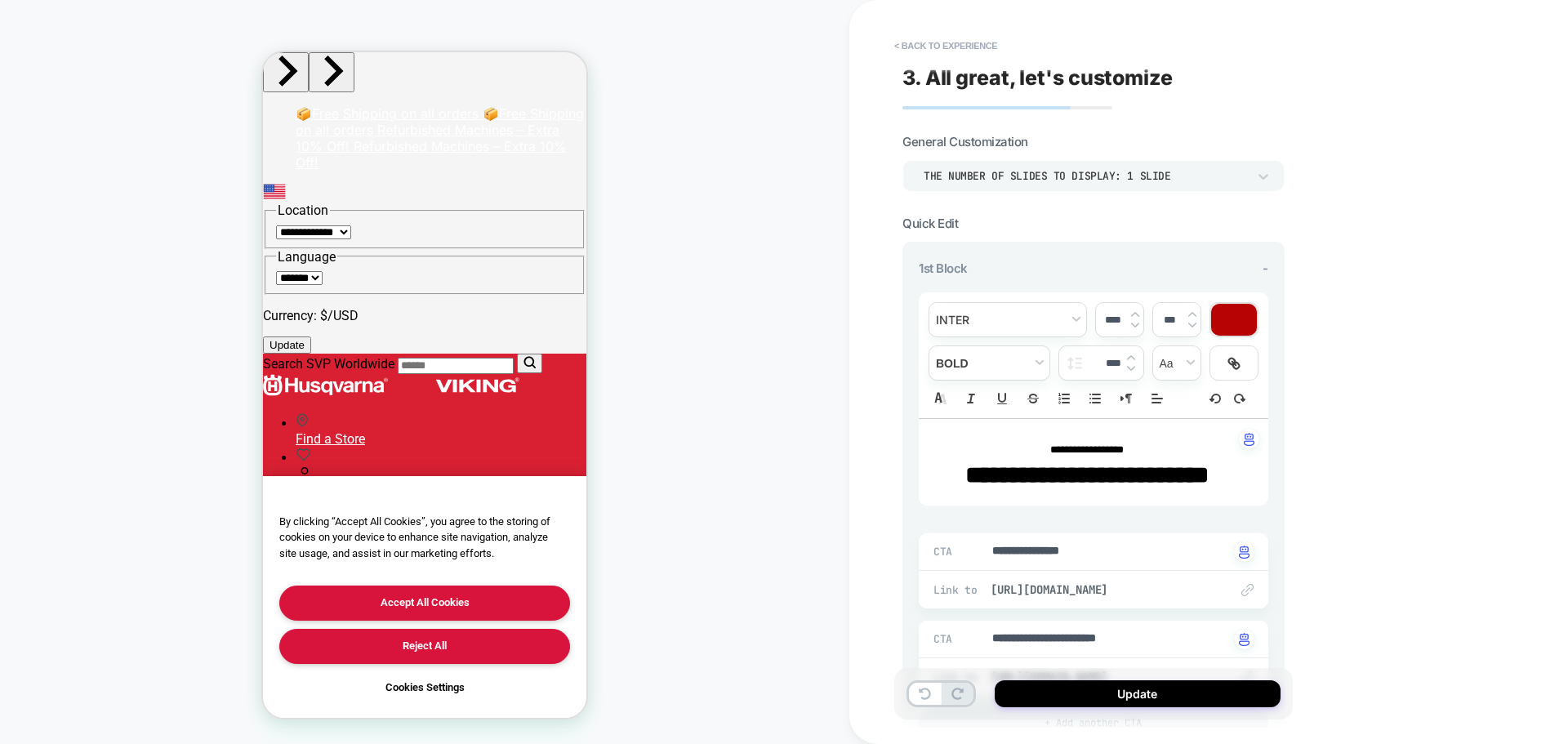 type on "*" 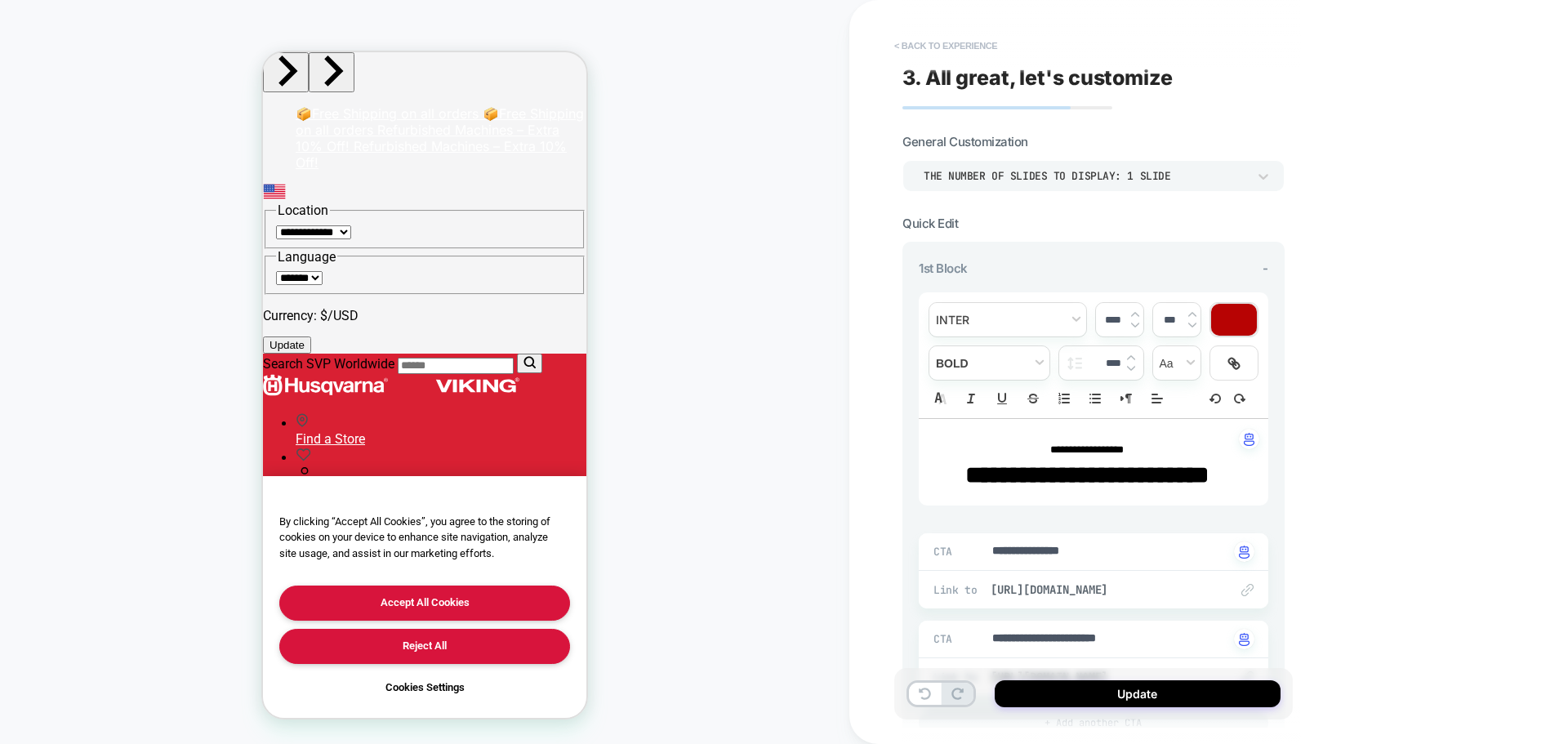 click on "< Back to experience" at bounding box center [946, 46] 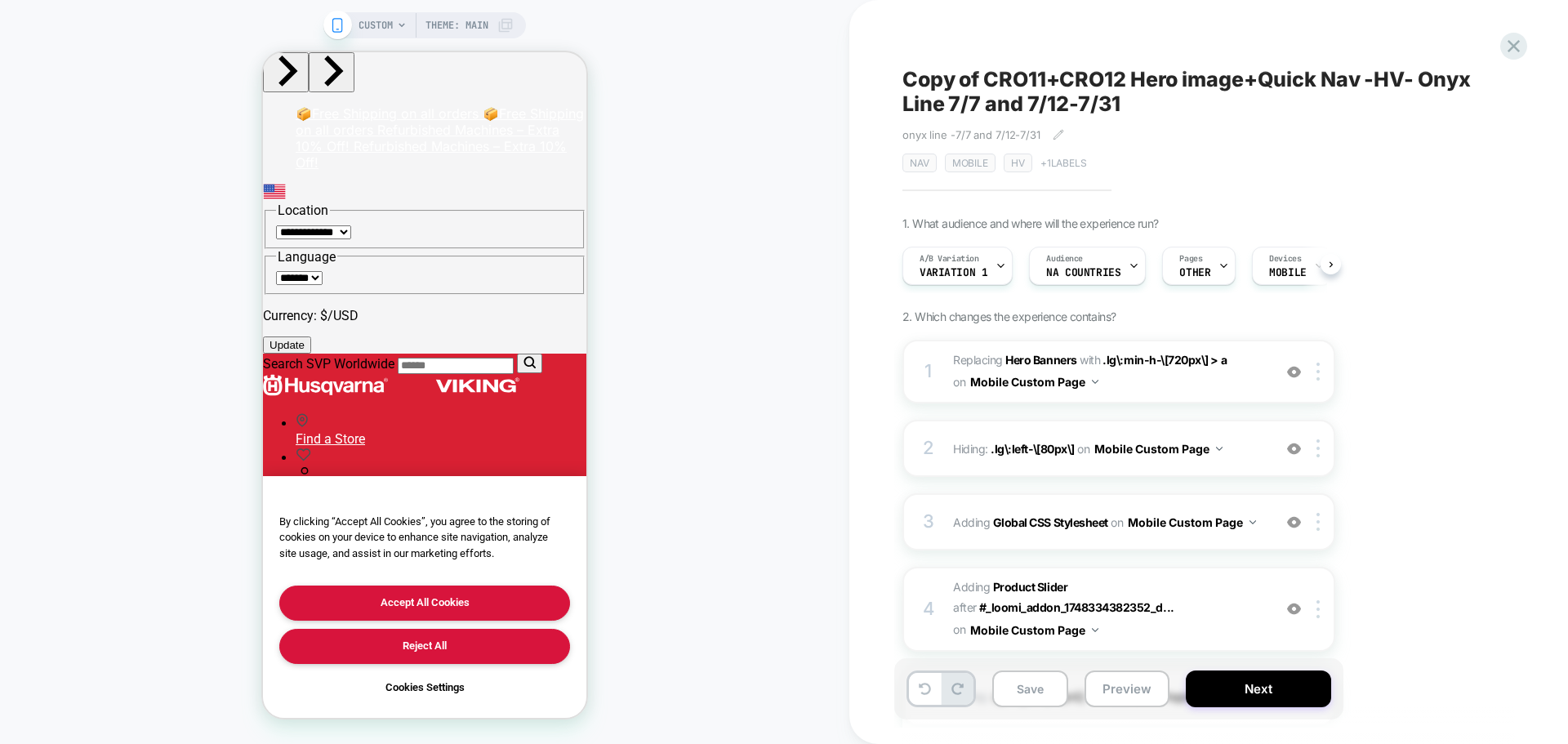 scroll, scrollTop: 0, scrollLeft: 1, axis: horizontal 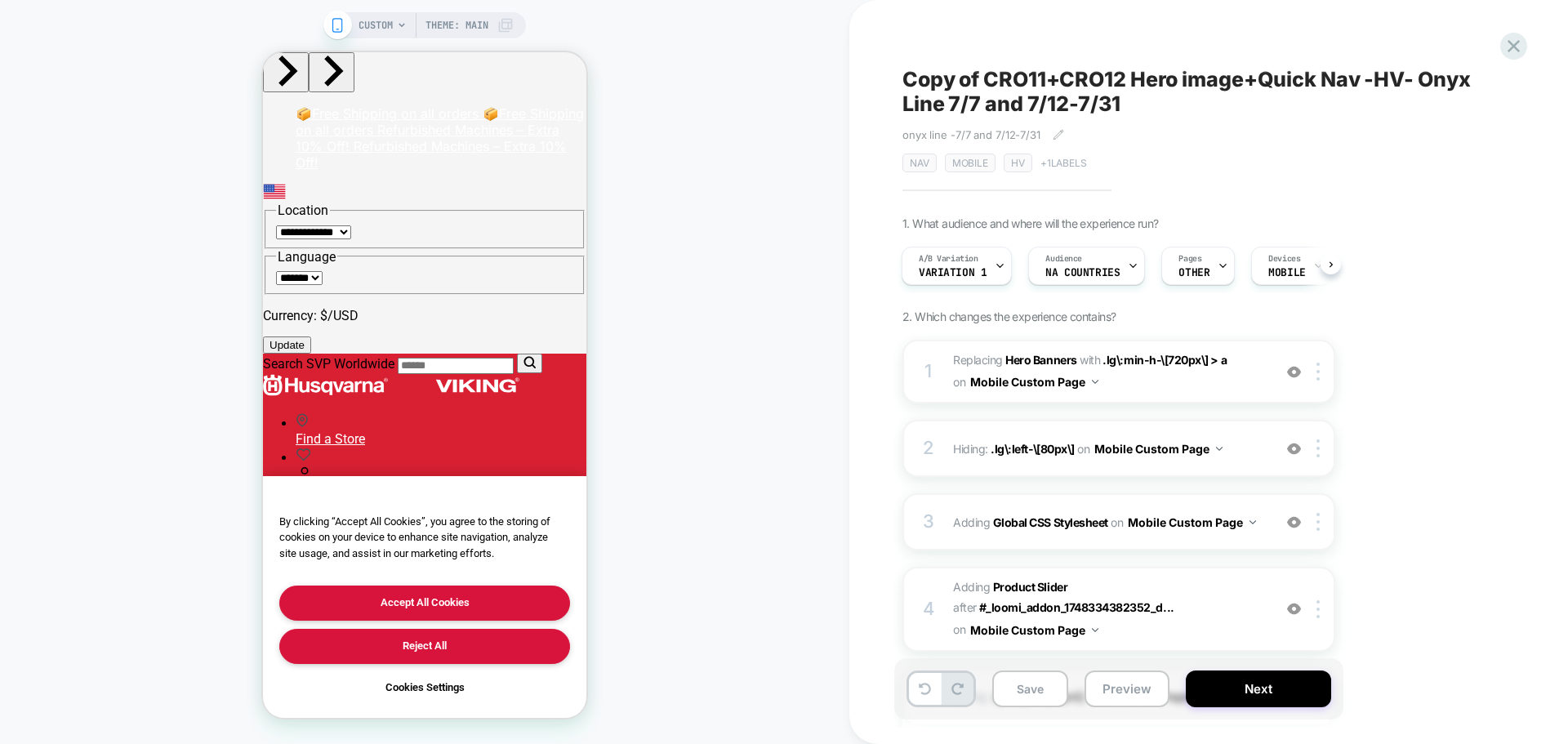click on "Copy of CRO11+CRO12 Hero image+Quick Nav -HV- Onyx Line 7/7 and 7/12-7/31" at bounding box center [1200, 91] 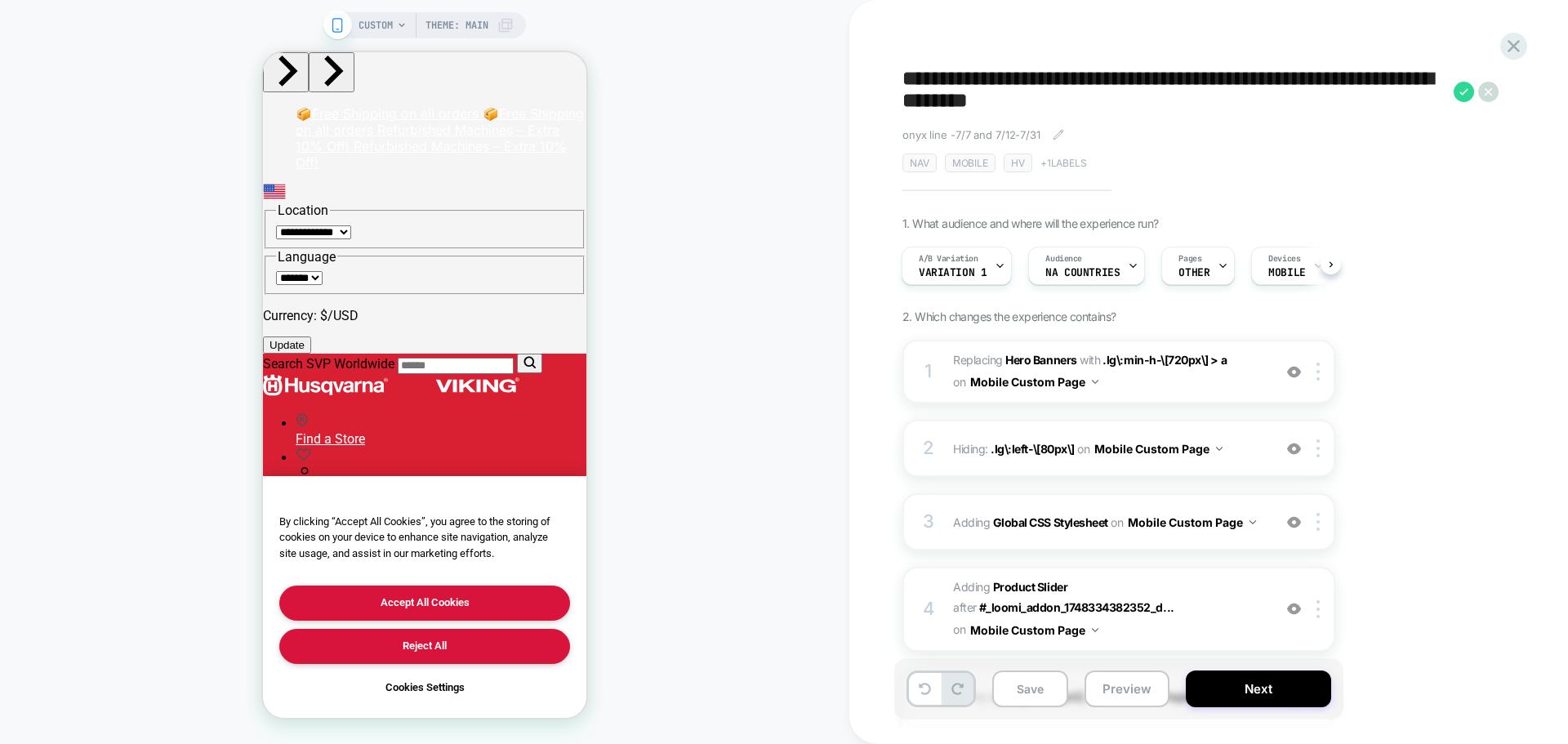 drag, startPoint x: 991, startPoint y: 76, endPoint x: 889, endPoint y: 55, distance: 104.13933 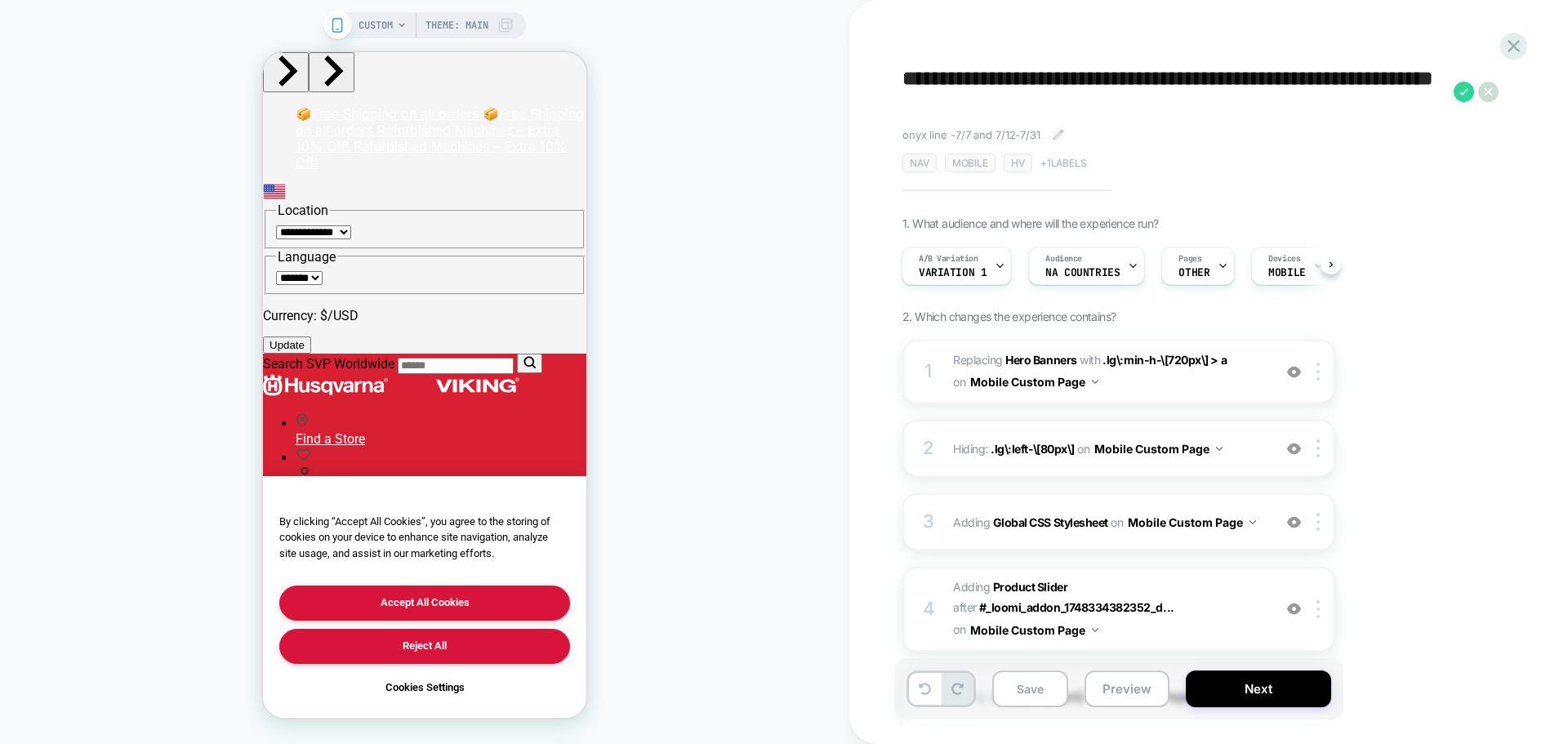 drag, startPoint x: 1102, startPoint y: 114, endPoint x: 1278, endPoint y: 101, distance: 176.47946 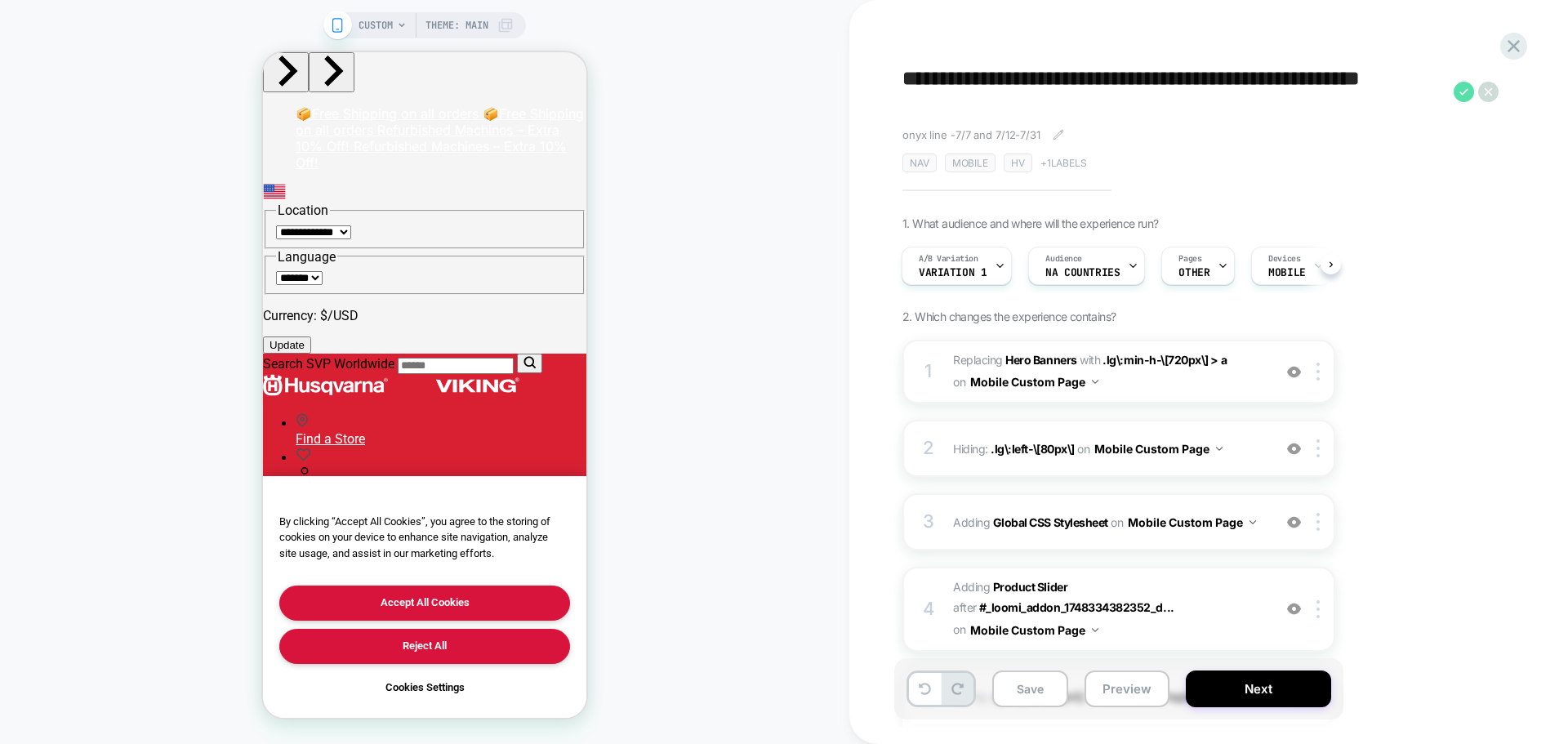 type on "**********" 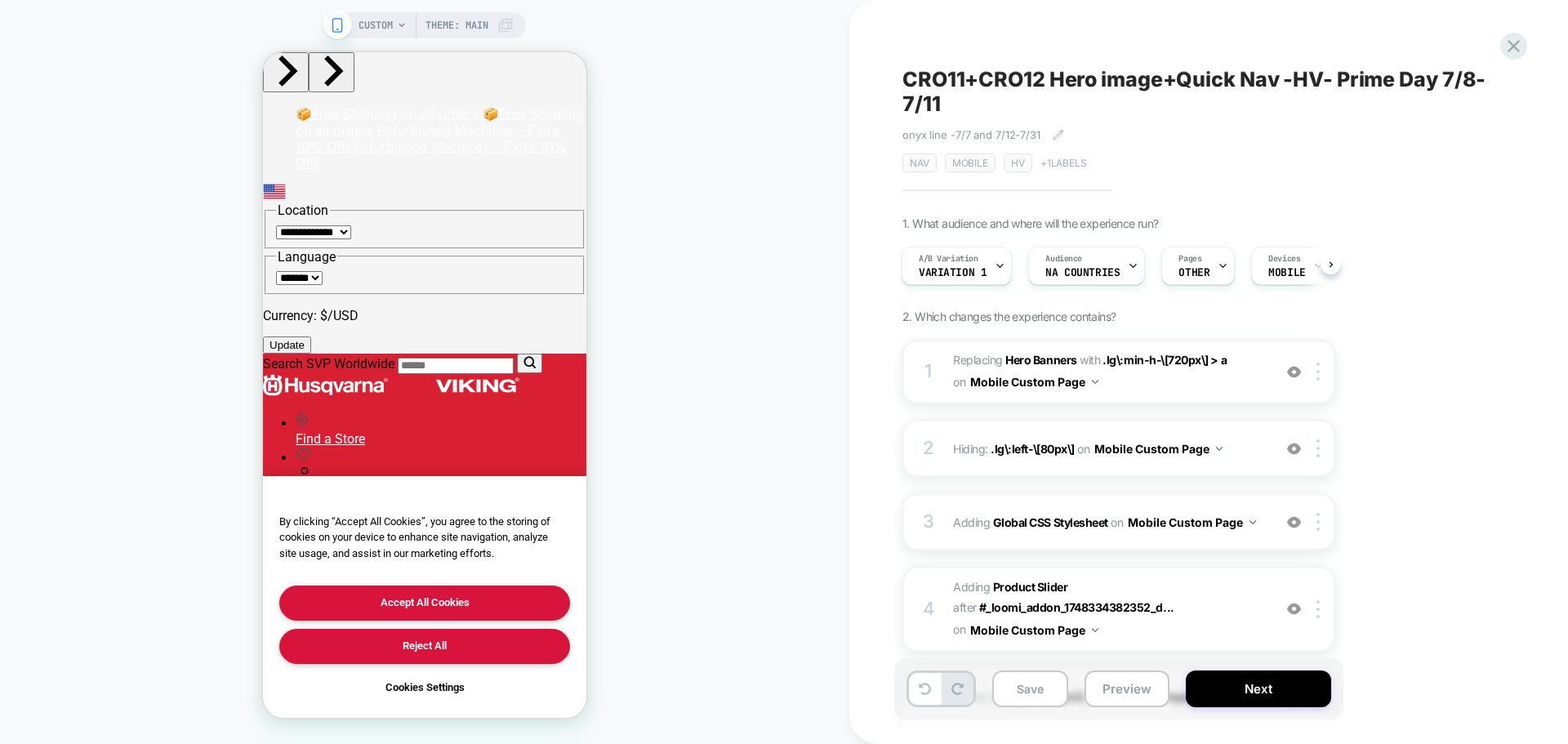 click on "CUSTOM Theme: MAIN" at bounding box center (425, 372) 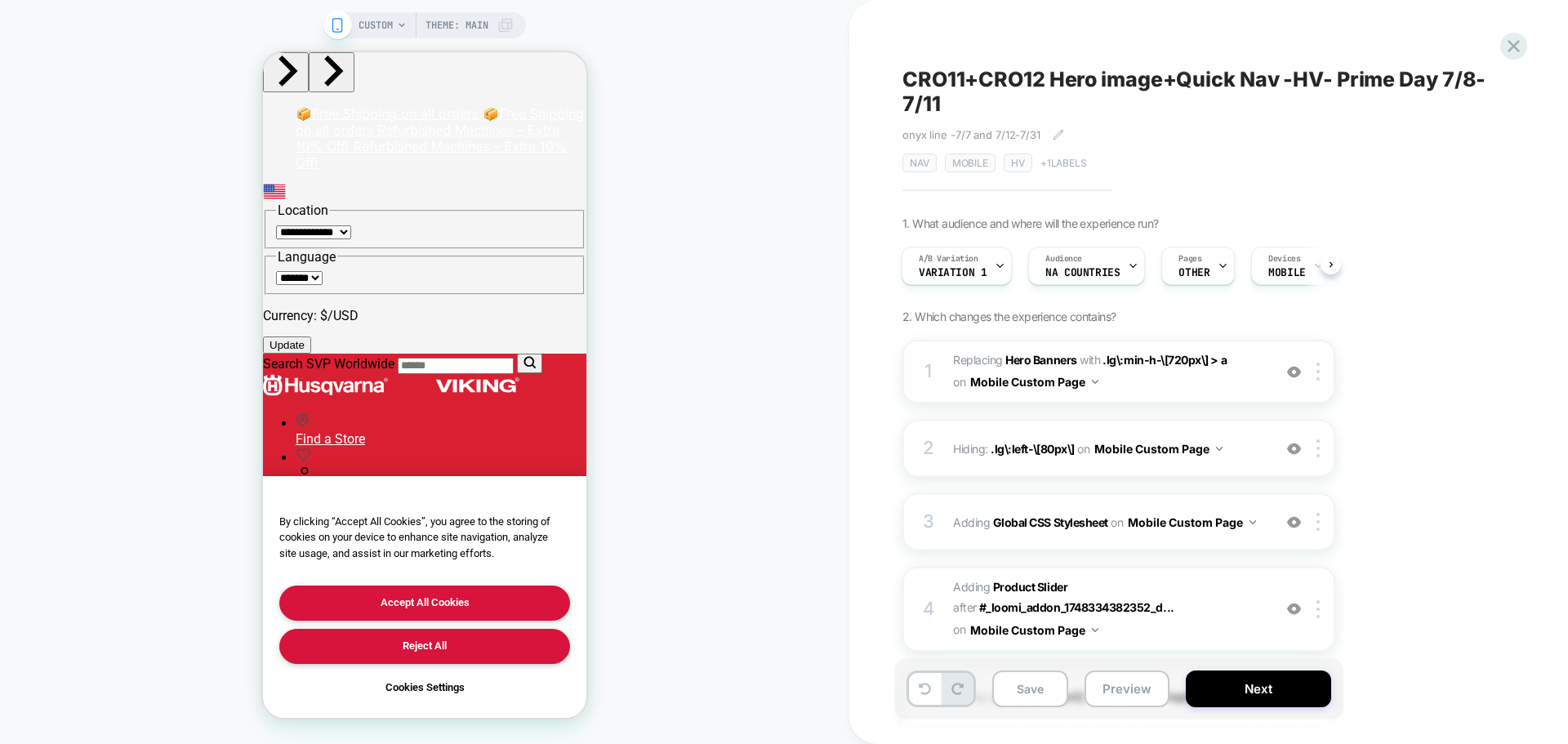 click on "Mobile Custom Page" at bounding box center (1034, 381) 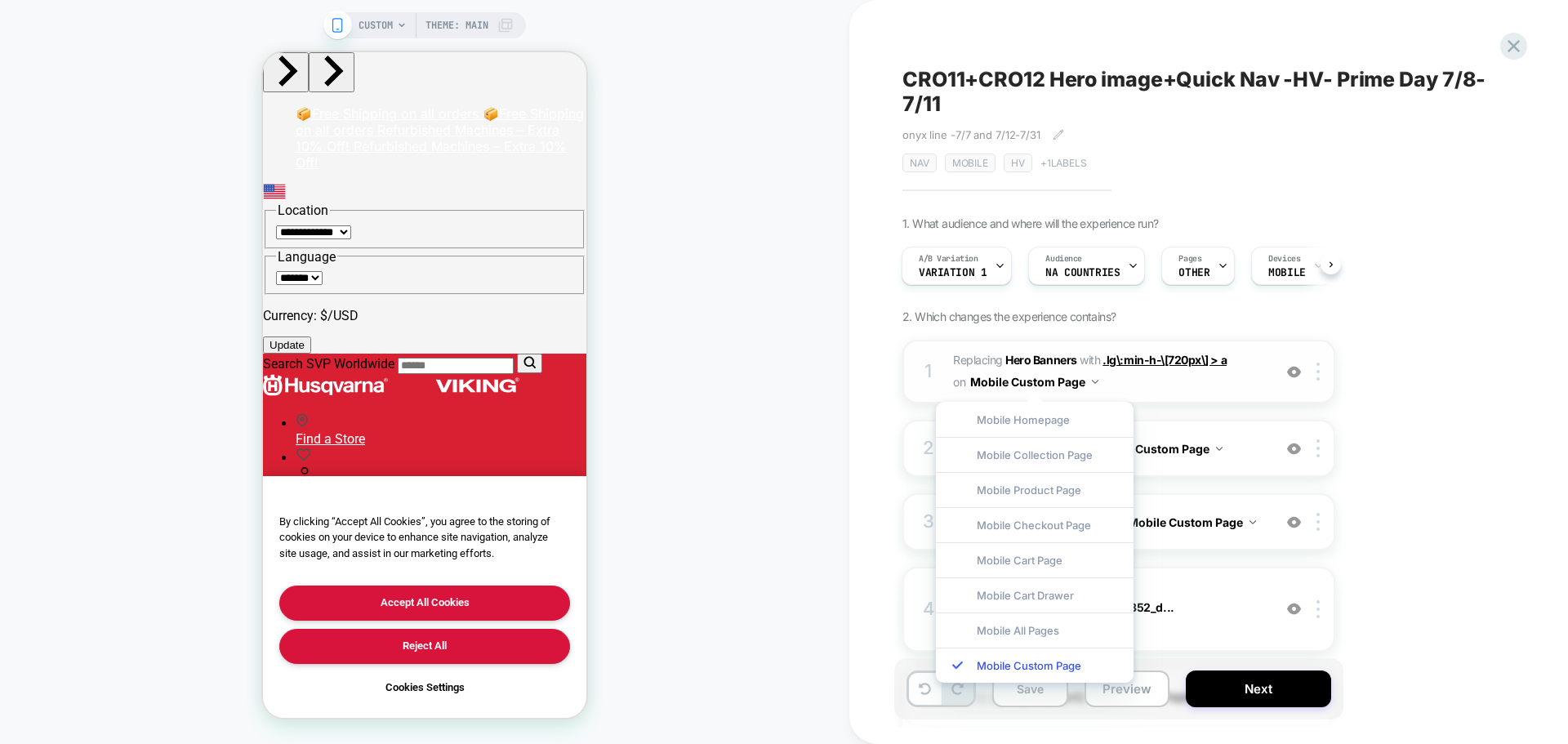 click on ".lg\:min-h-\[720px\] > a" at bounding box center (1165, 359) 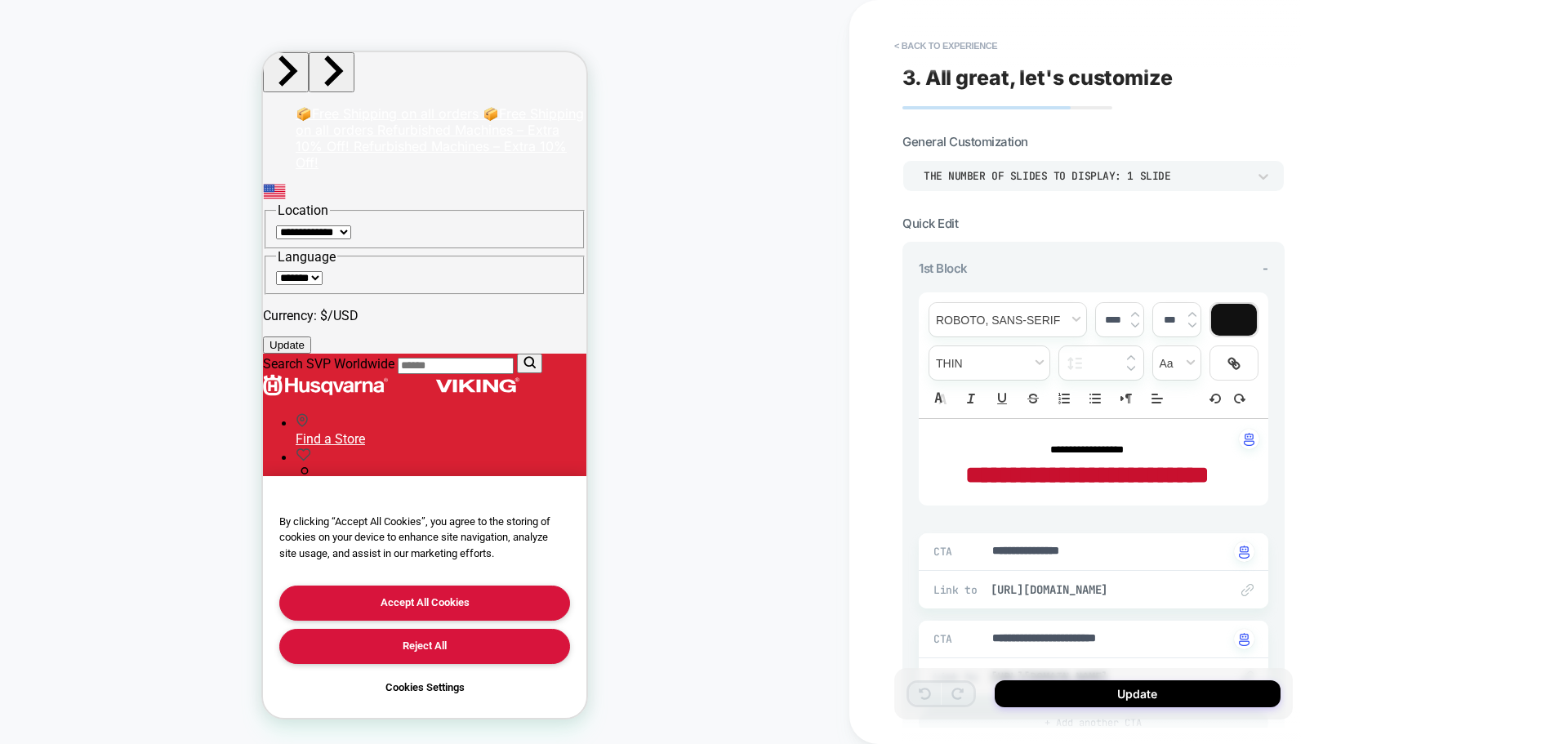 click on "CUSTOM Theme: MAIN" at bounding box center (425, 372) 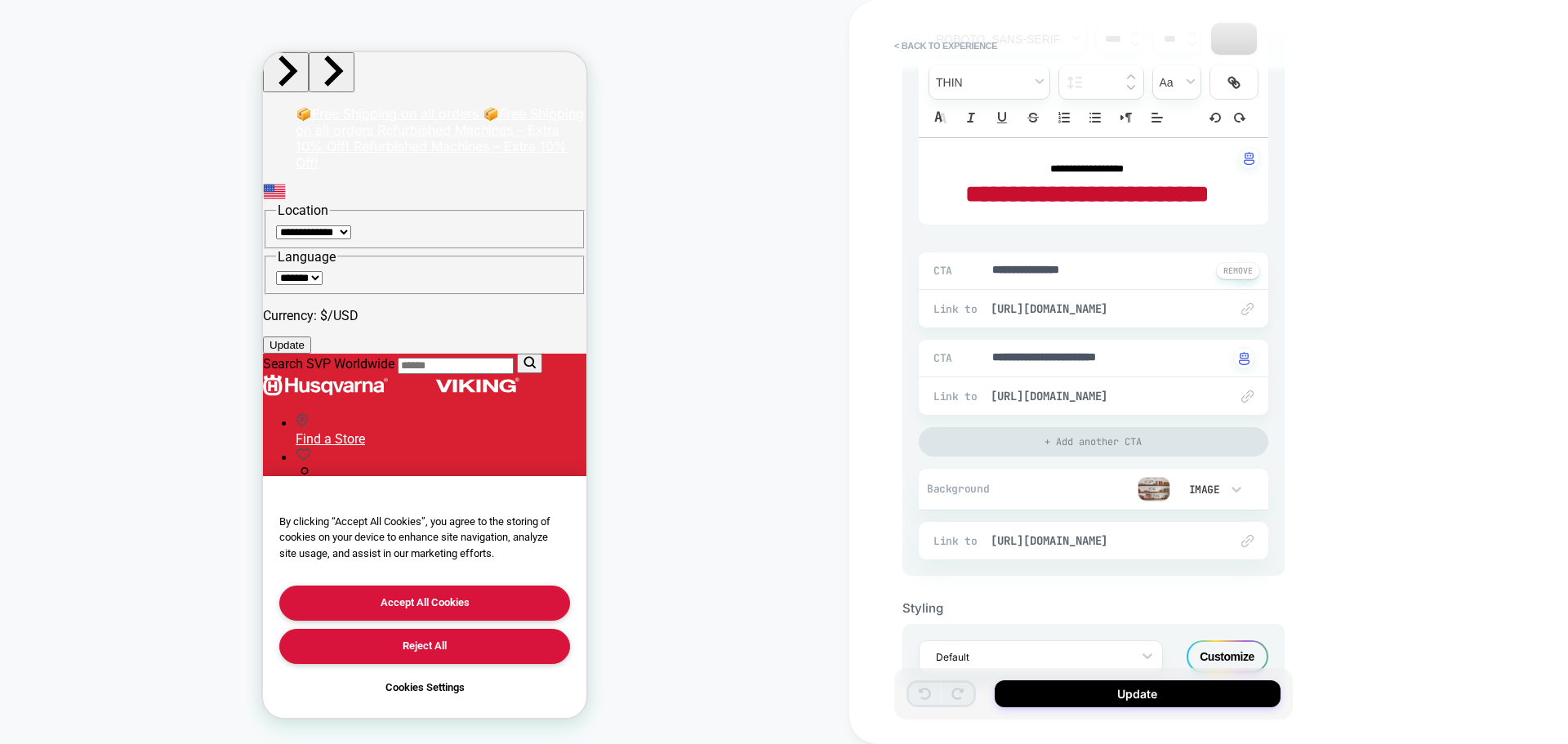 scroll, scrollTop: 292, scrollLeft: 0, axis: vertical 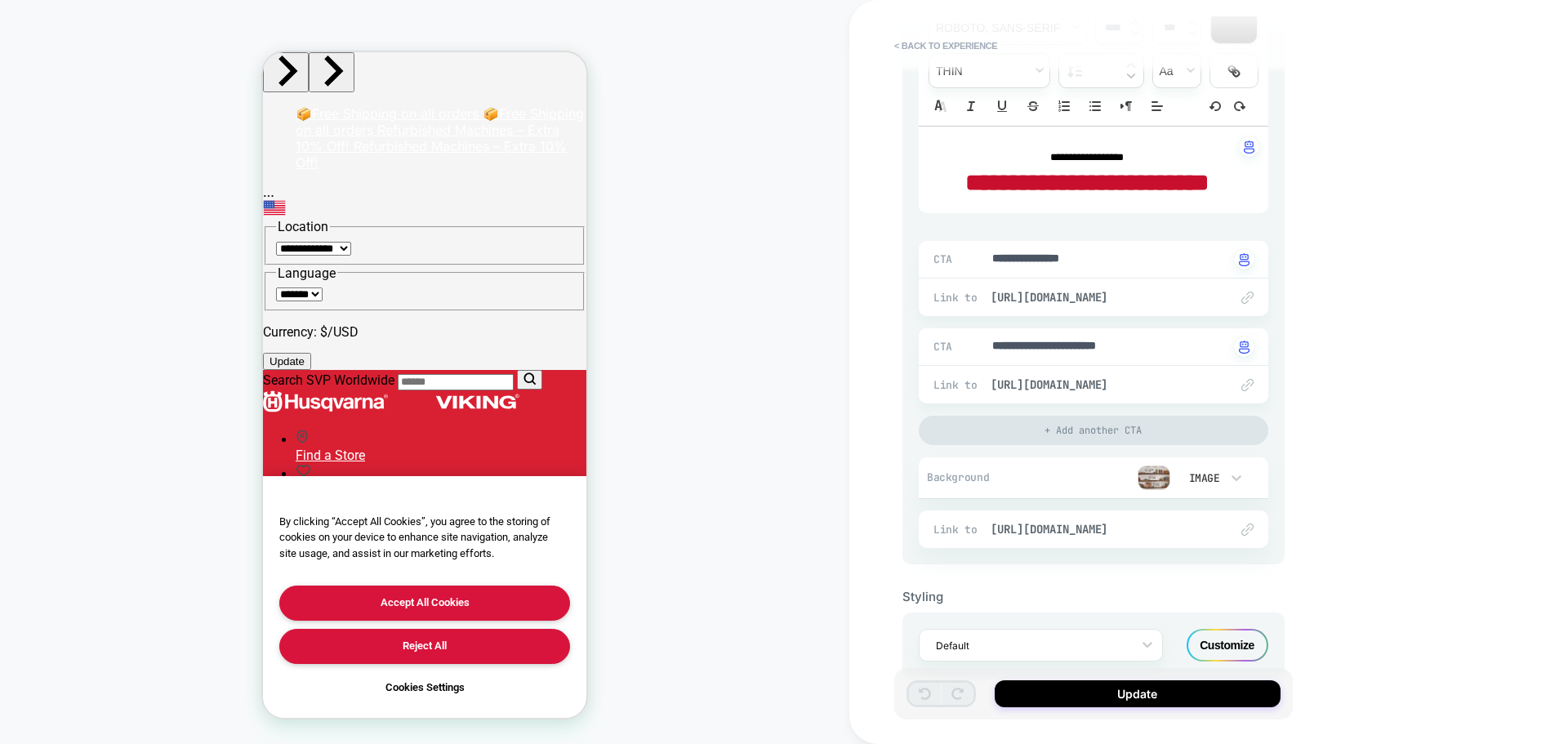 click on "CUSTOM Theme: MAIN" at bounding box center (425, 372) 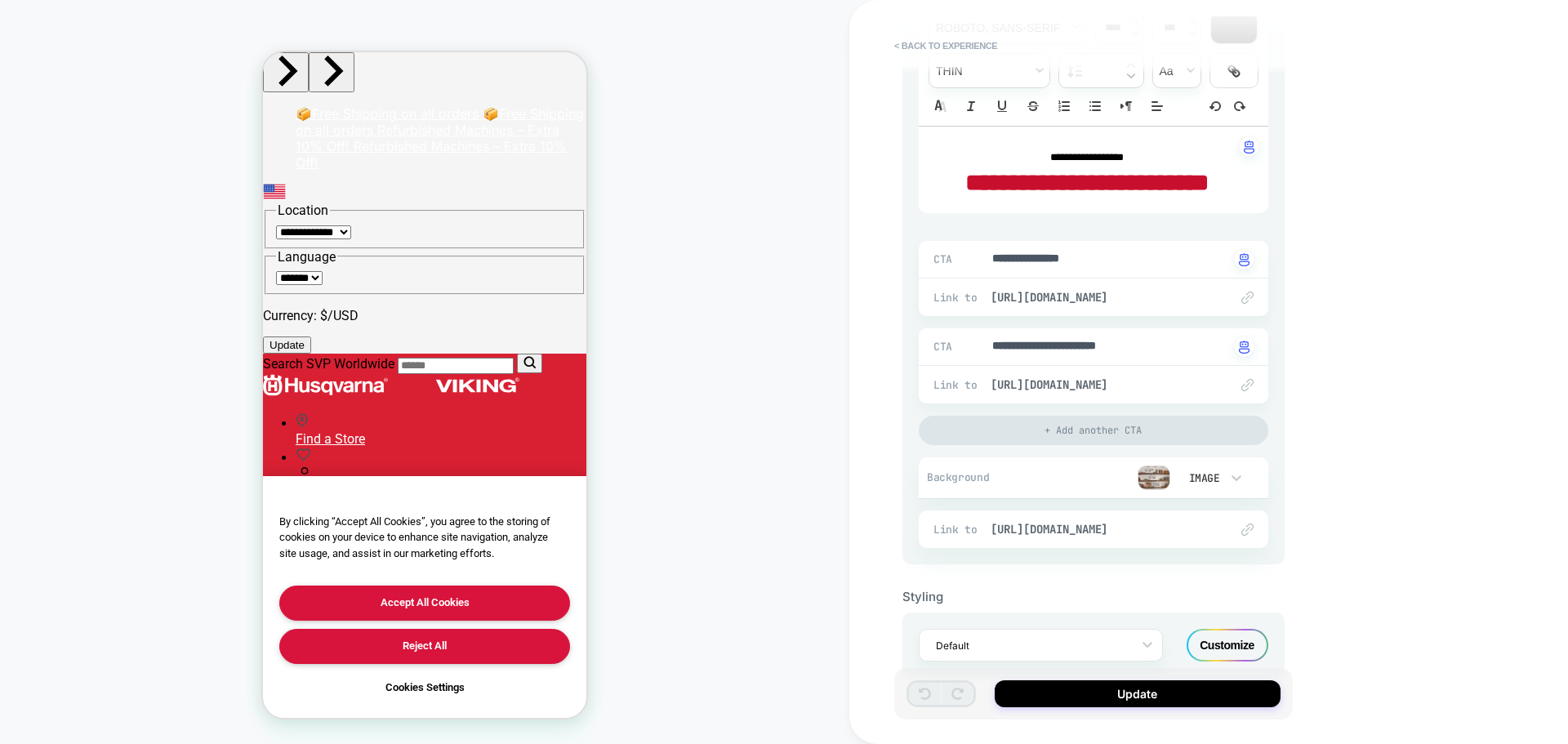 click on "CUSTOM Theme: MAIN" at bounding box center (425, 372) 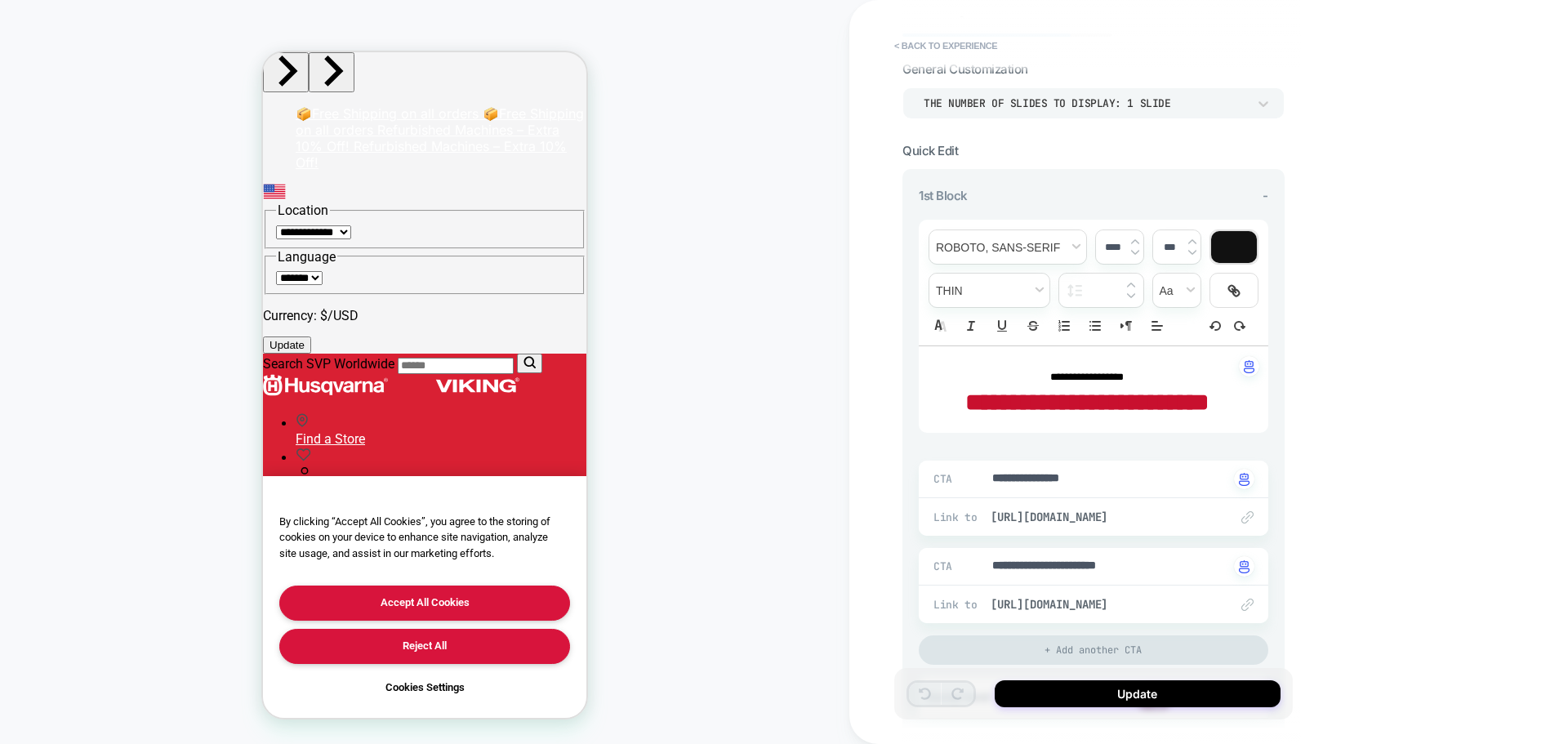 scroll, scrollTop: 72, scrollLeft: 0, axis: vertical 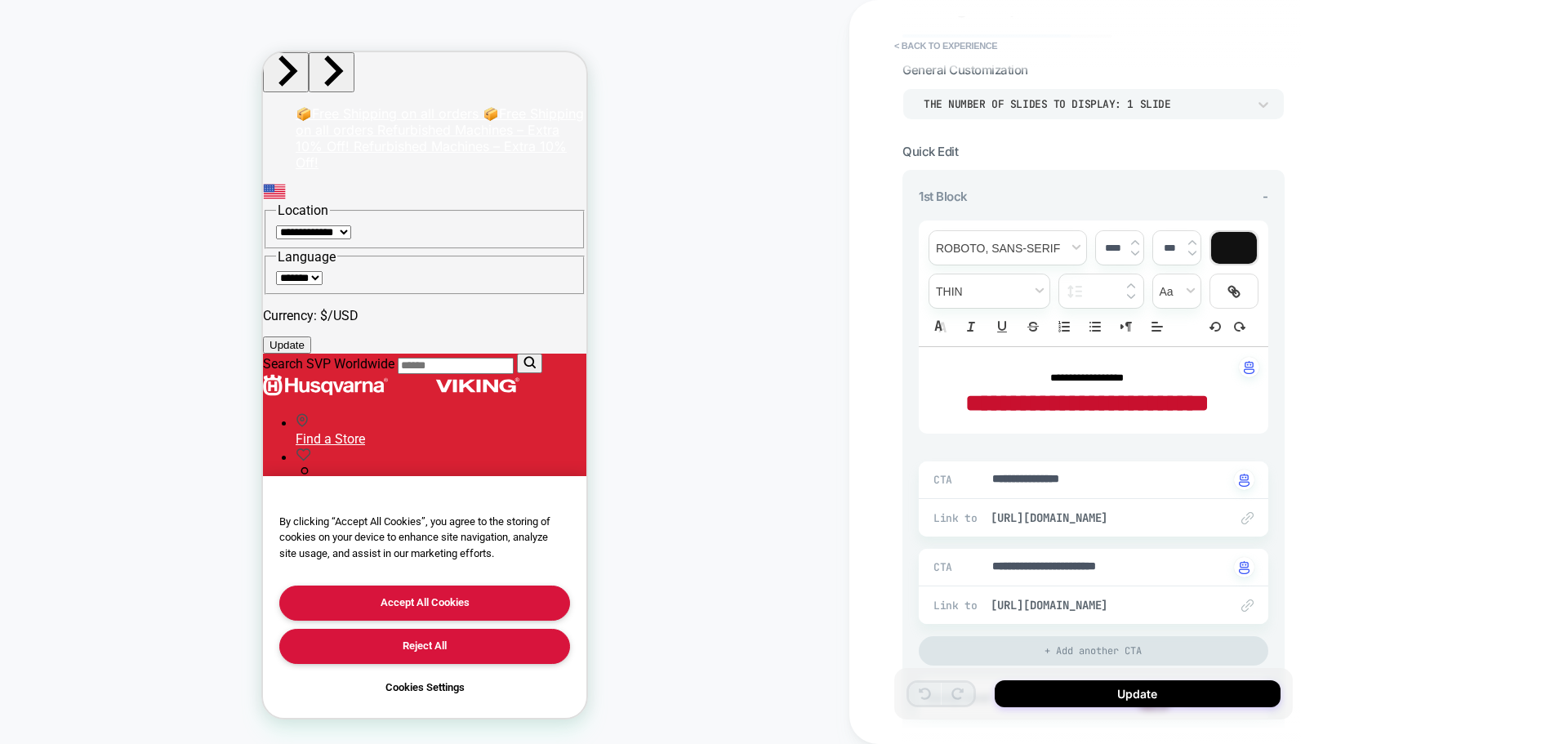type on "*" 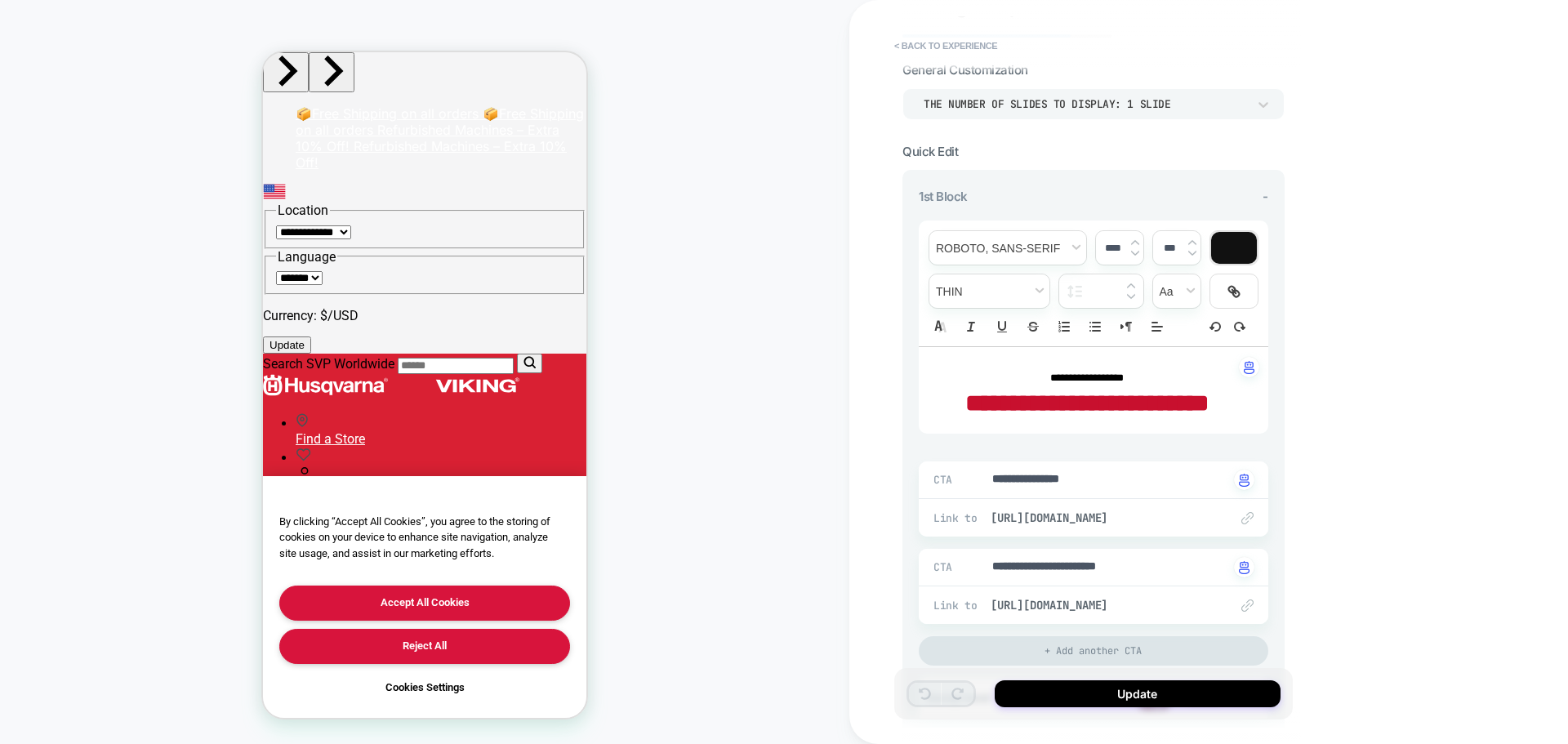 click on "CUSTOM Theme: MAIN" at bounding box center (425, 372) 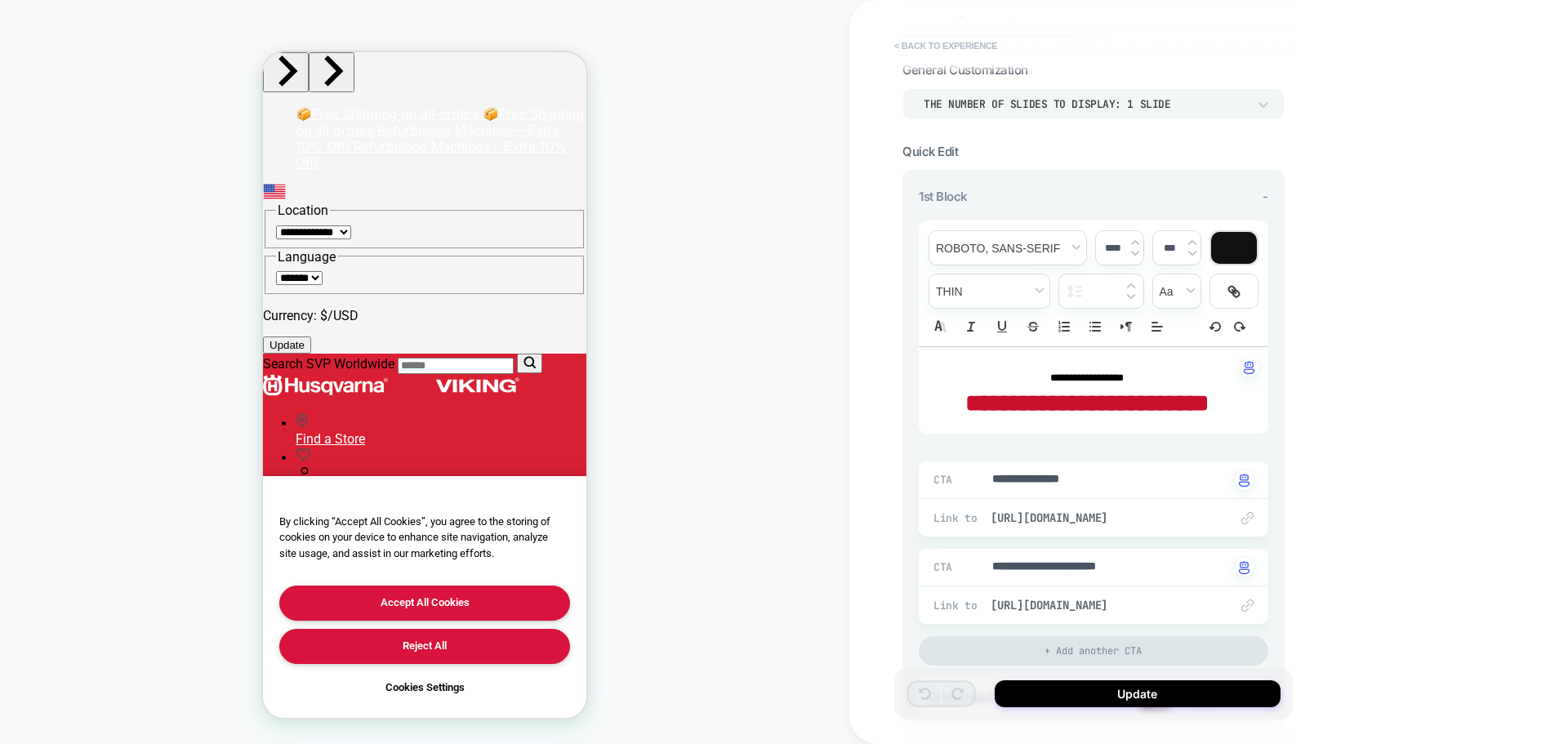 click on "< Back to experience" at bounding box center (946, 46) 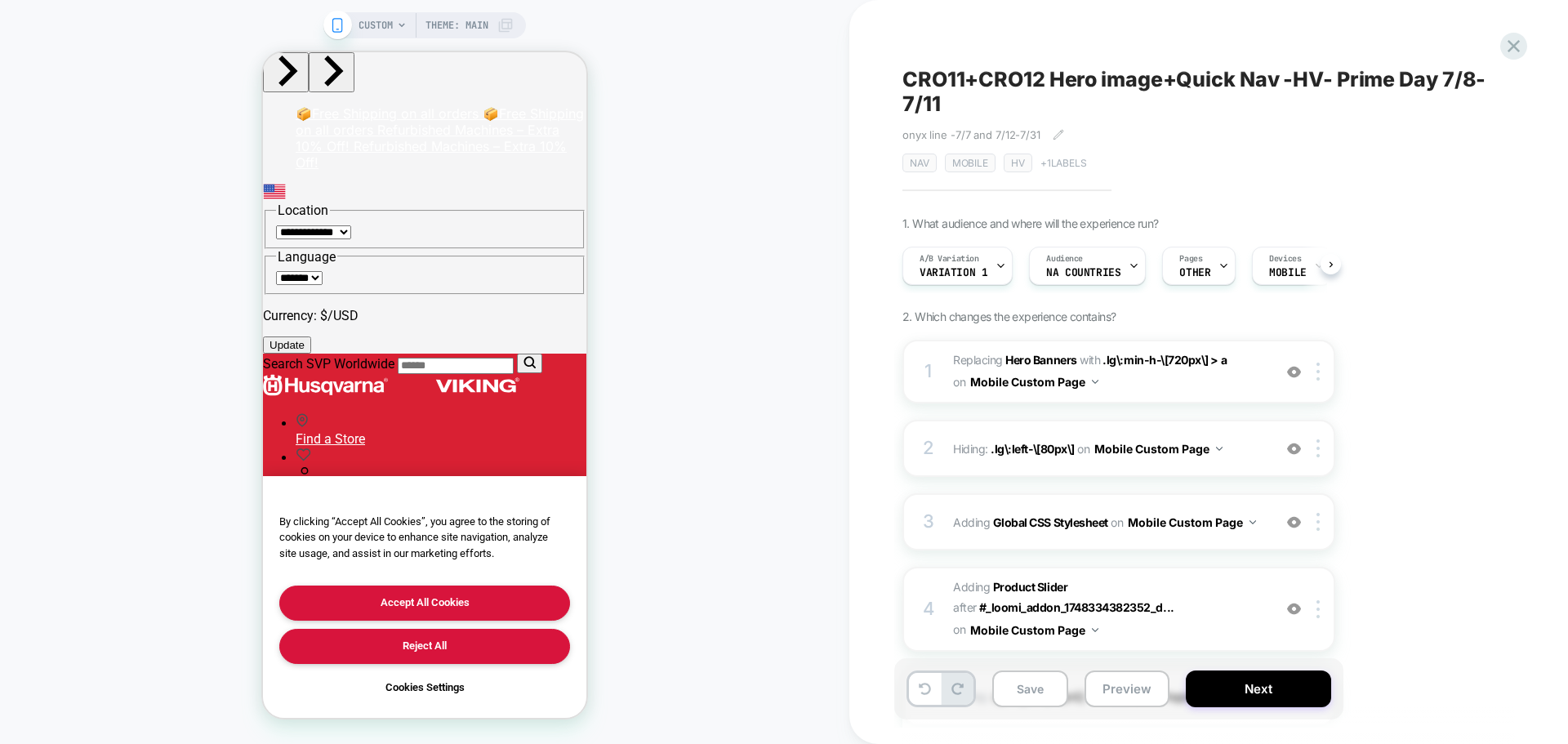 scroll, scrollTop: 0, scrollLeft: 1, axis: horizontal 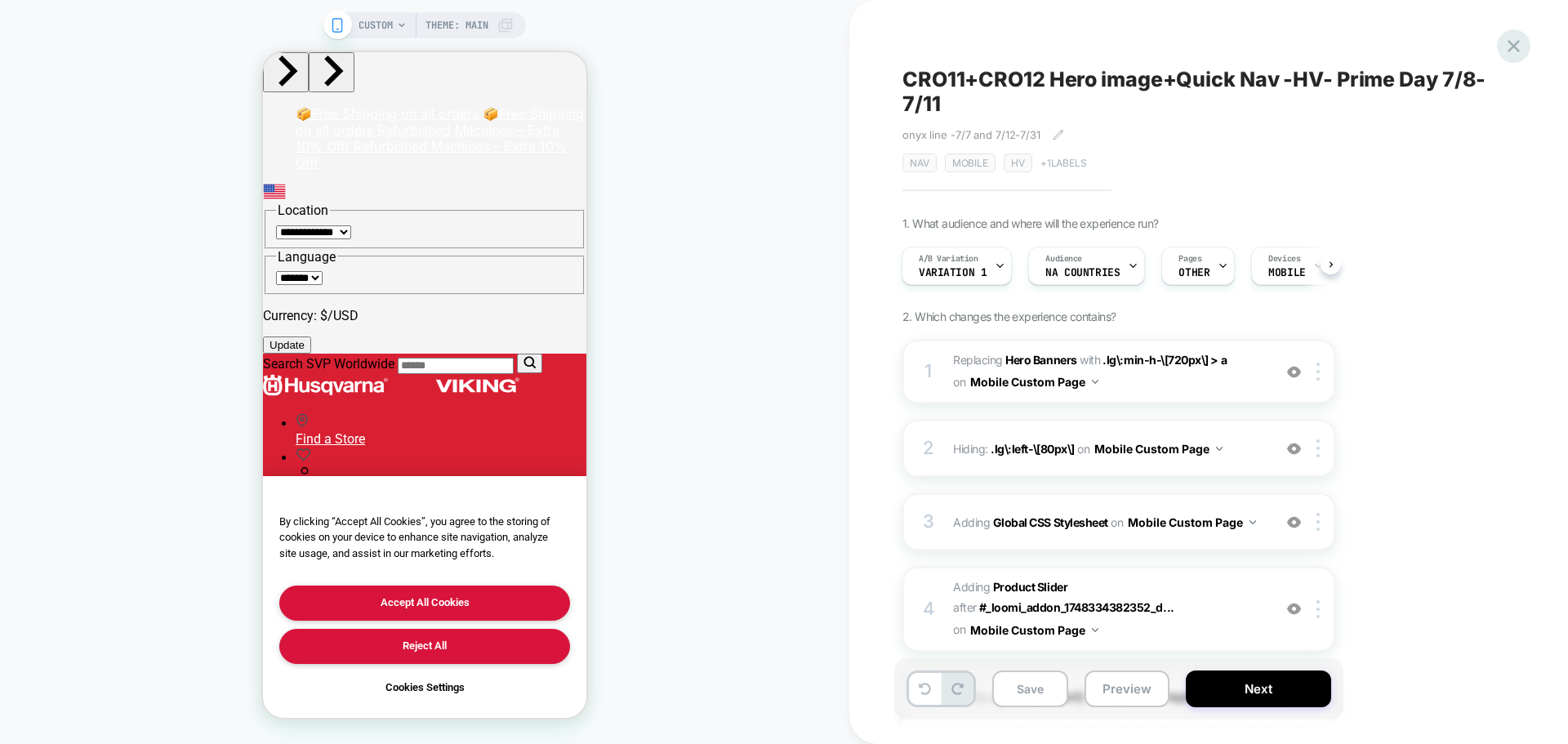 click 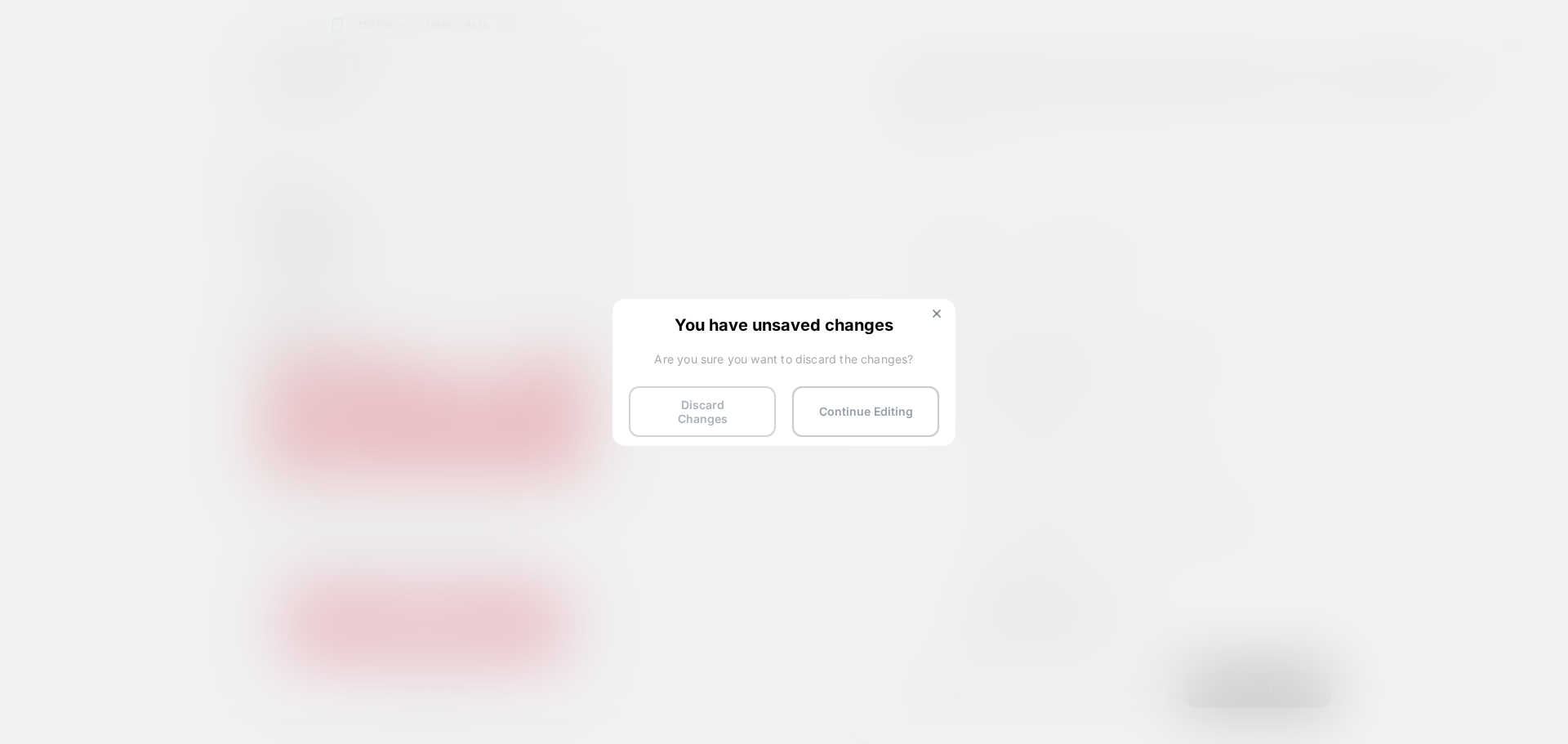 click on "Discard Changes" at bounding box center (702, 412) 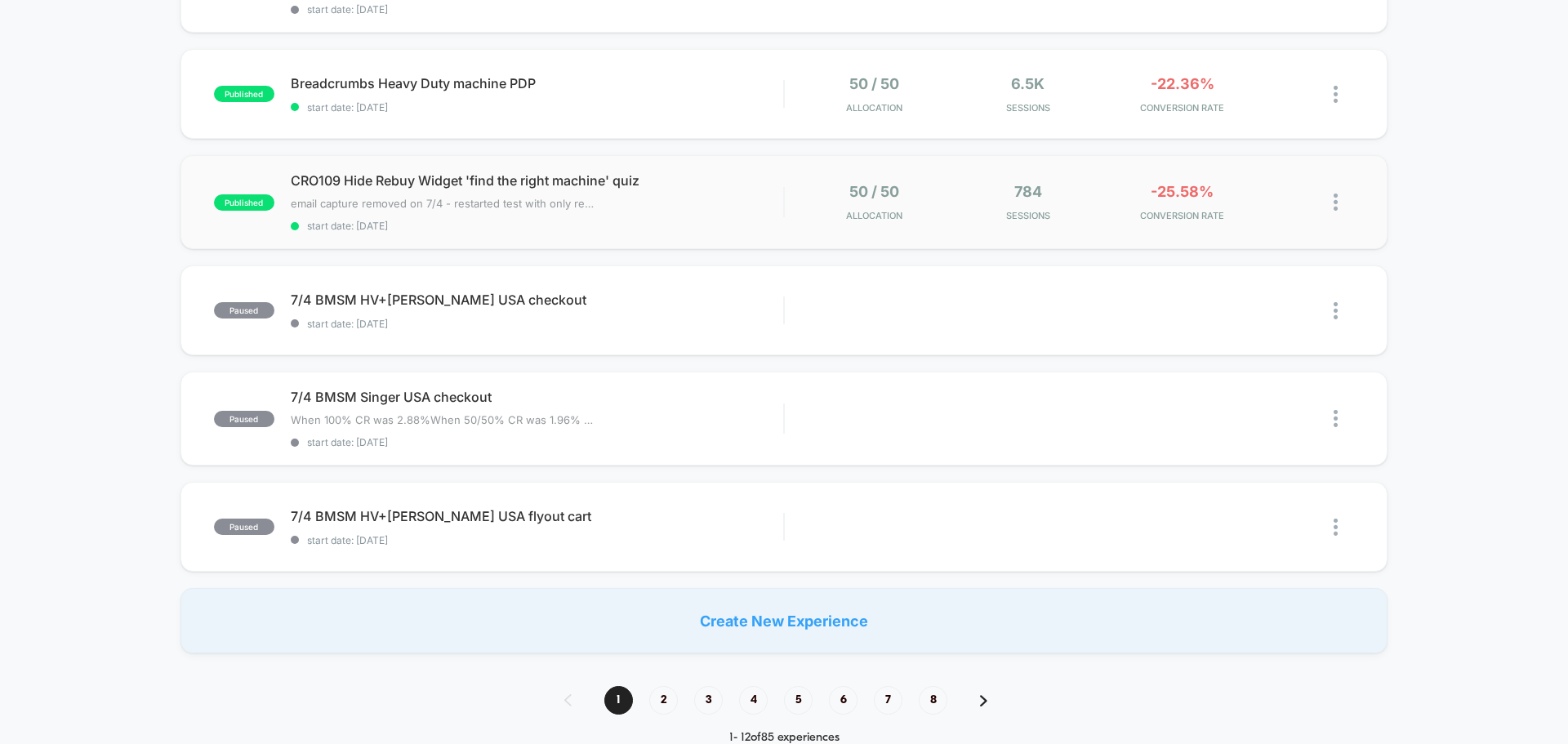 scroll, scrollTop: 1010, scrollLeft: 0, axis: vertical 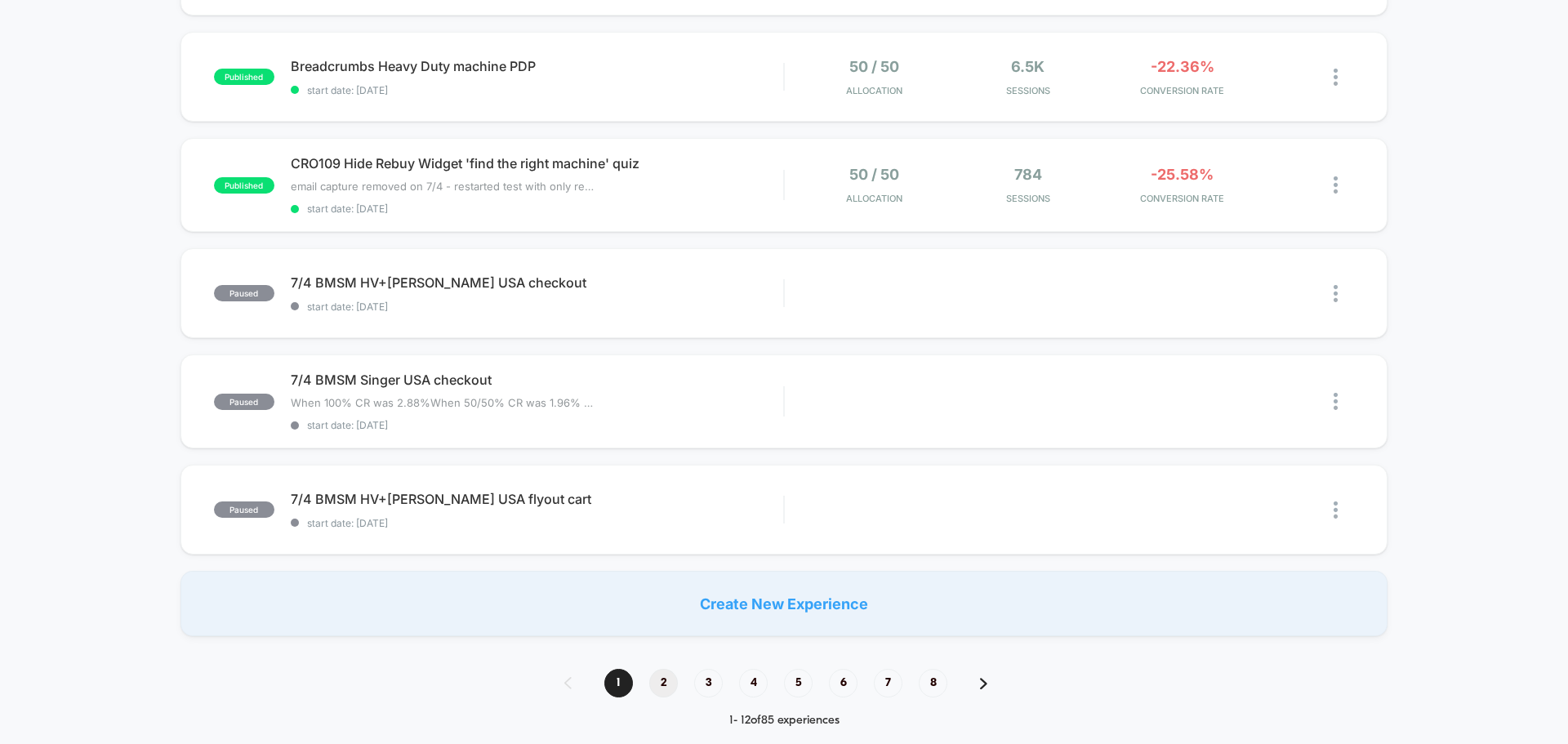click on "2" at bounding box center [663, 683] 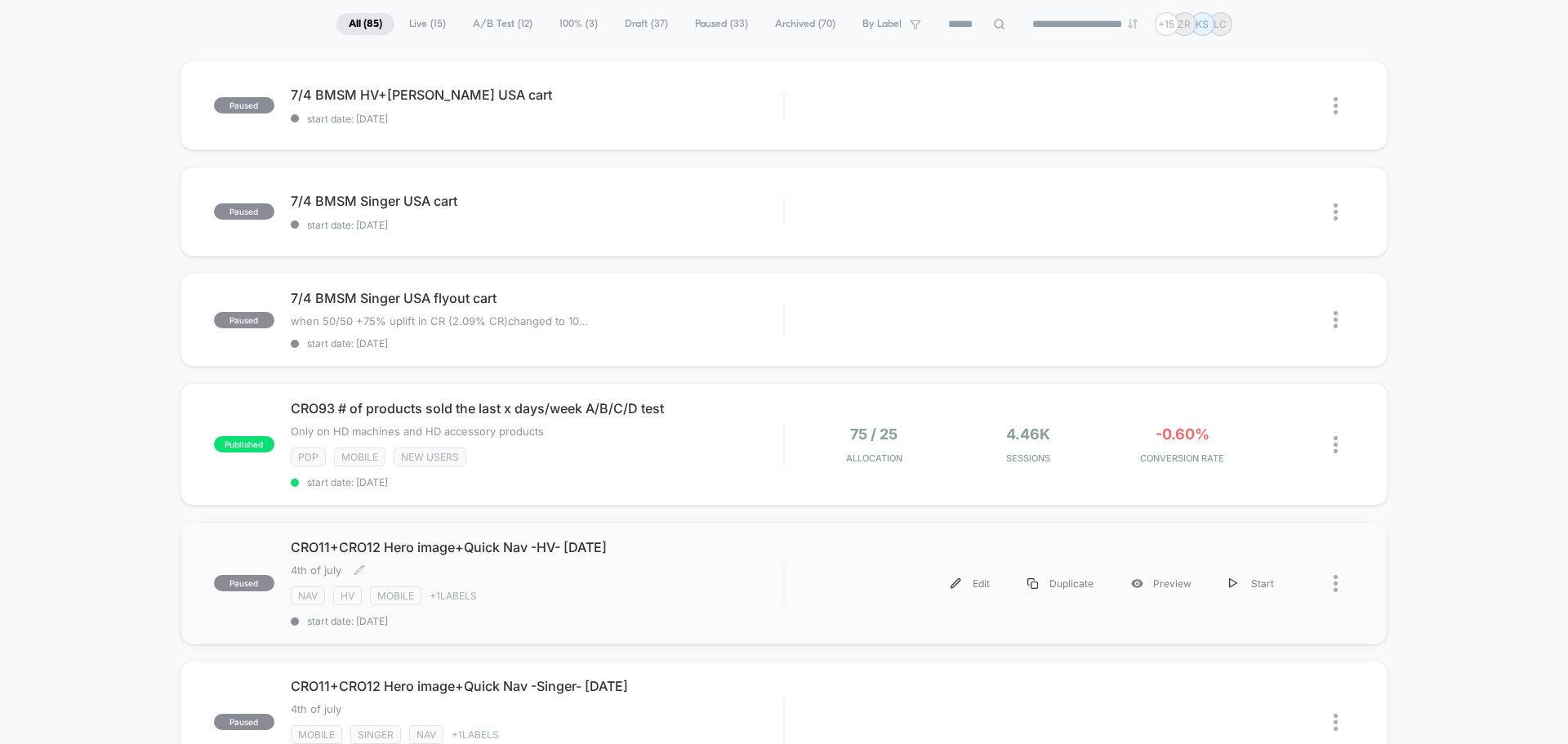 scroll, scrollTop: 0, scrollLeft: 0, axis: both 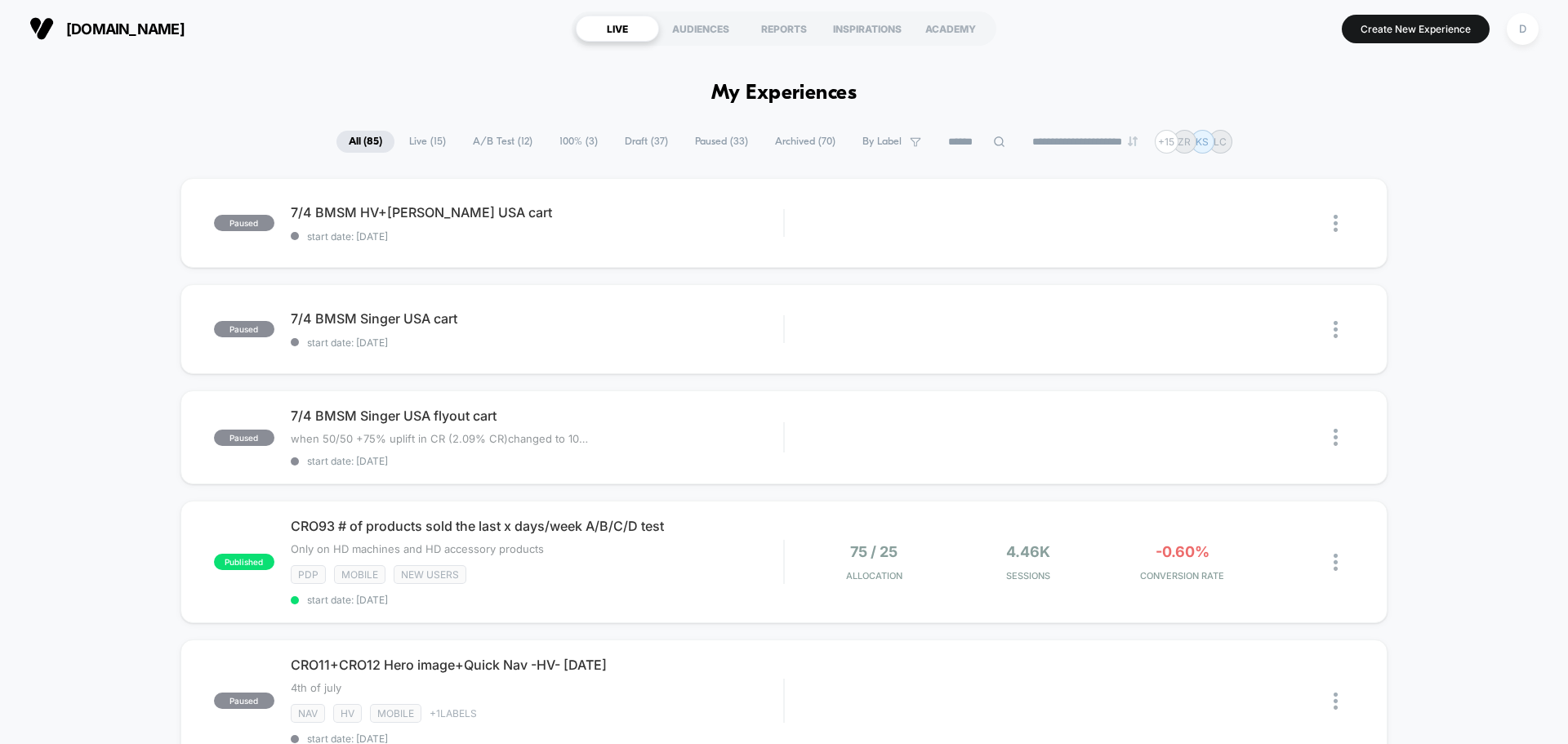 click at bounding box center (977, 142) 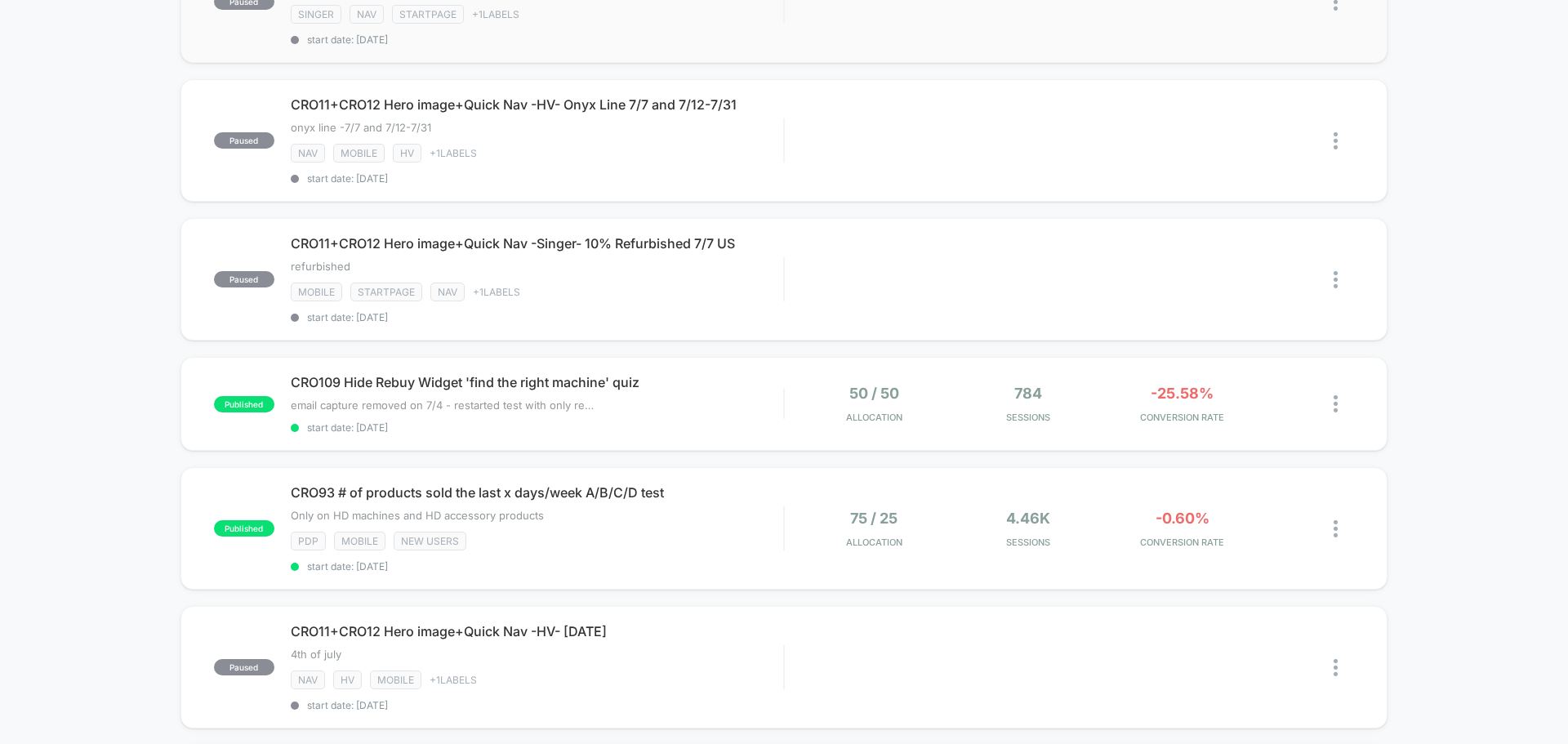 scroll, scrollTop: 473, scrollLeft: 0, axis: vertical 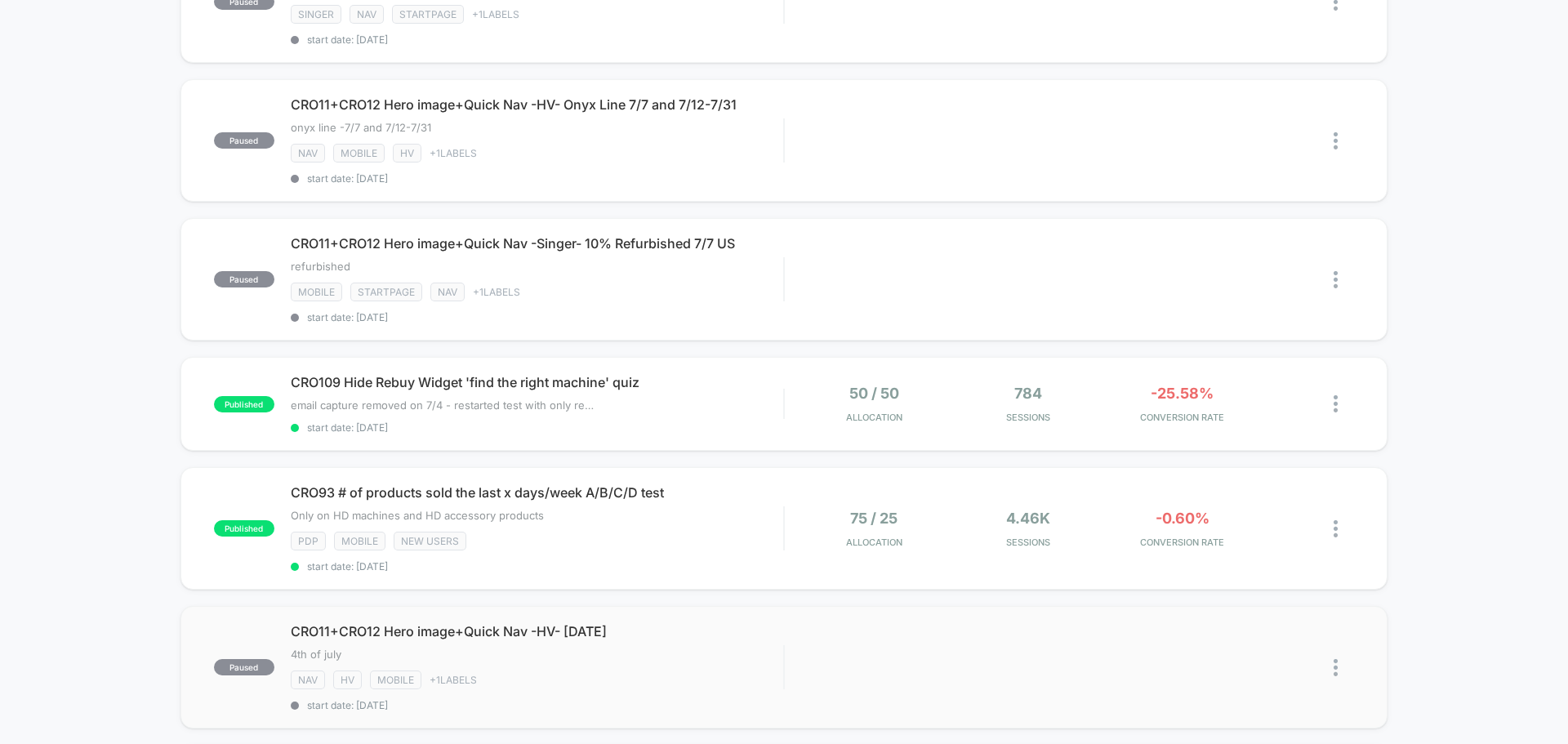 type on "***" 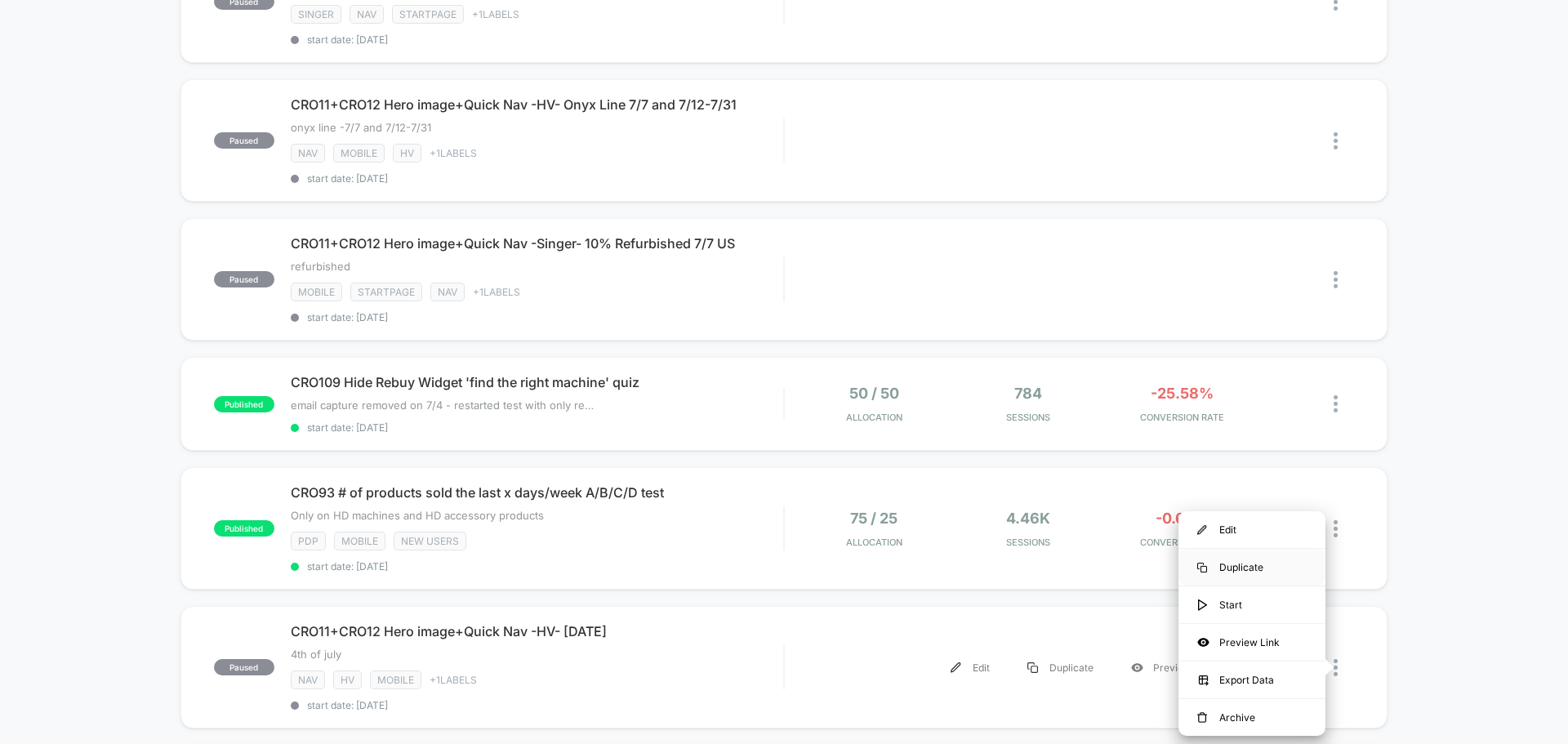 click on "Duplicate" at bounding box center [1252, 567] 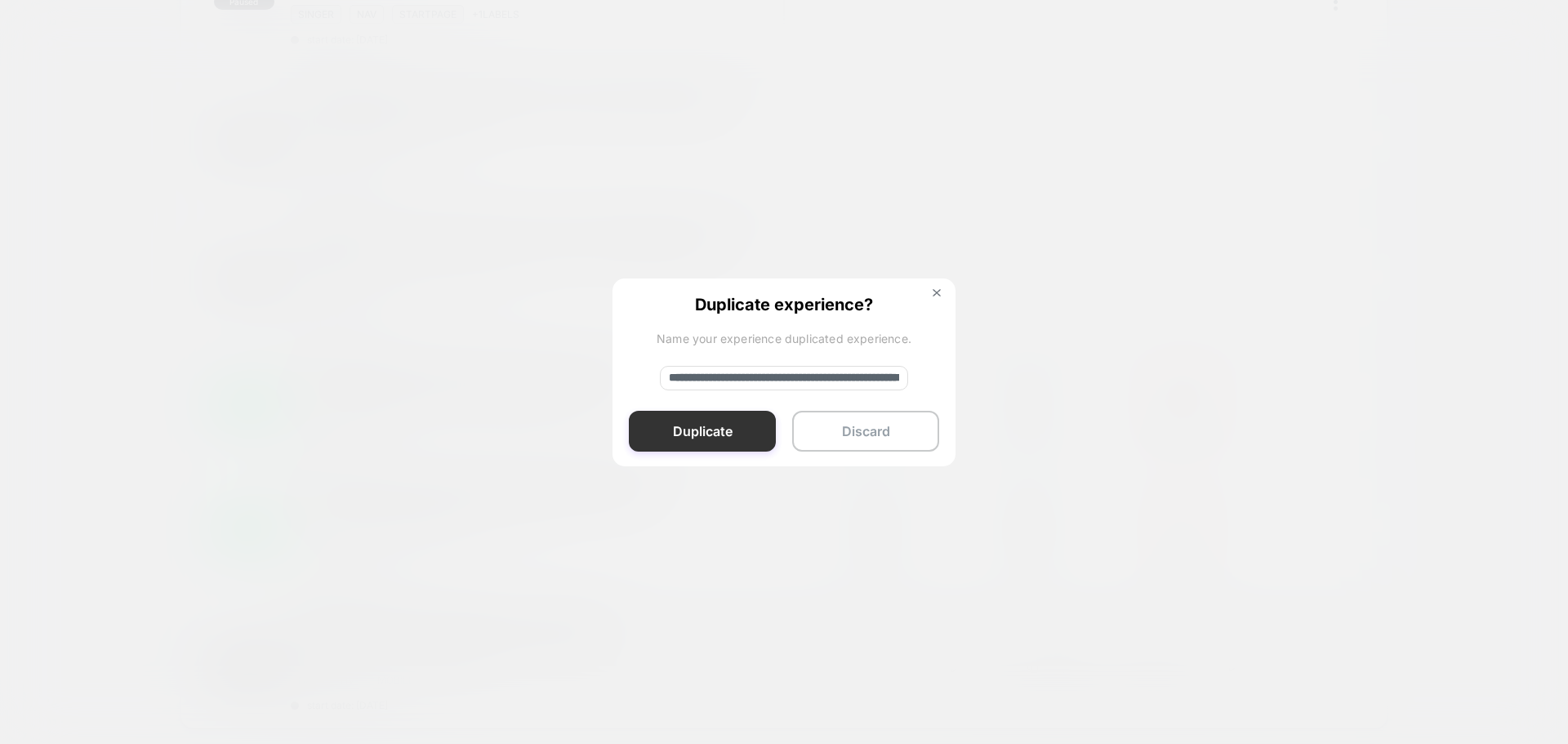 click on "Duplicate" at bounding box center [702, 431] 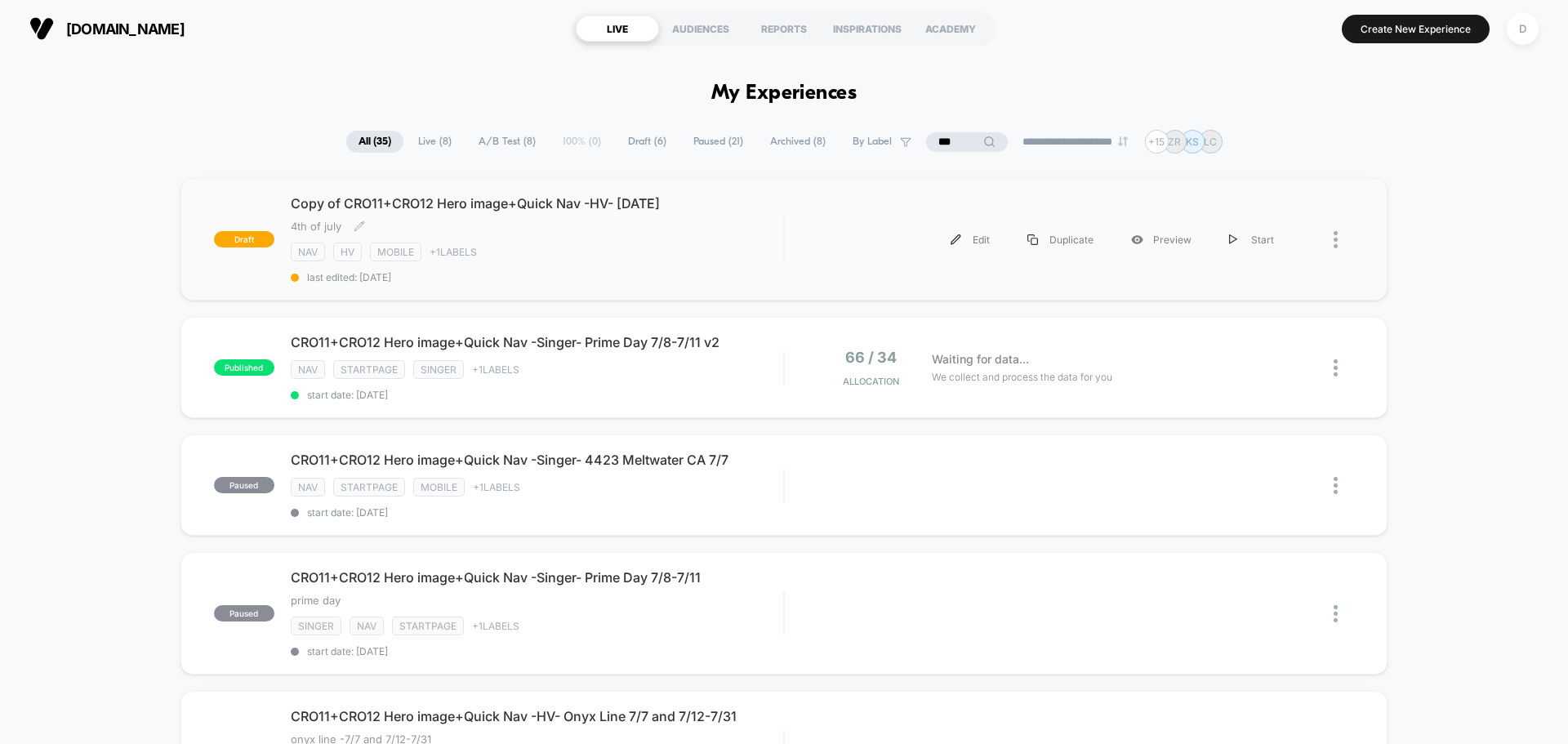 click on "NAV HV Mobile + 1  Labels" at bounding box center [537, 252] 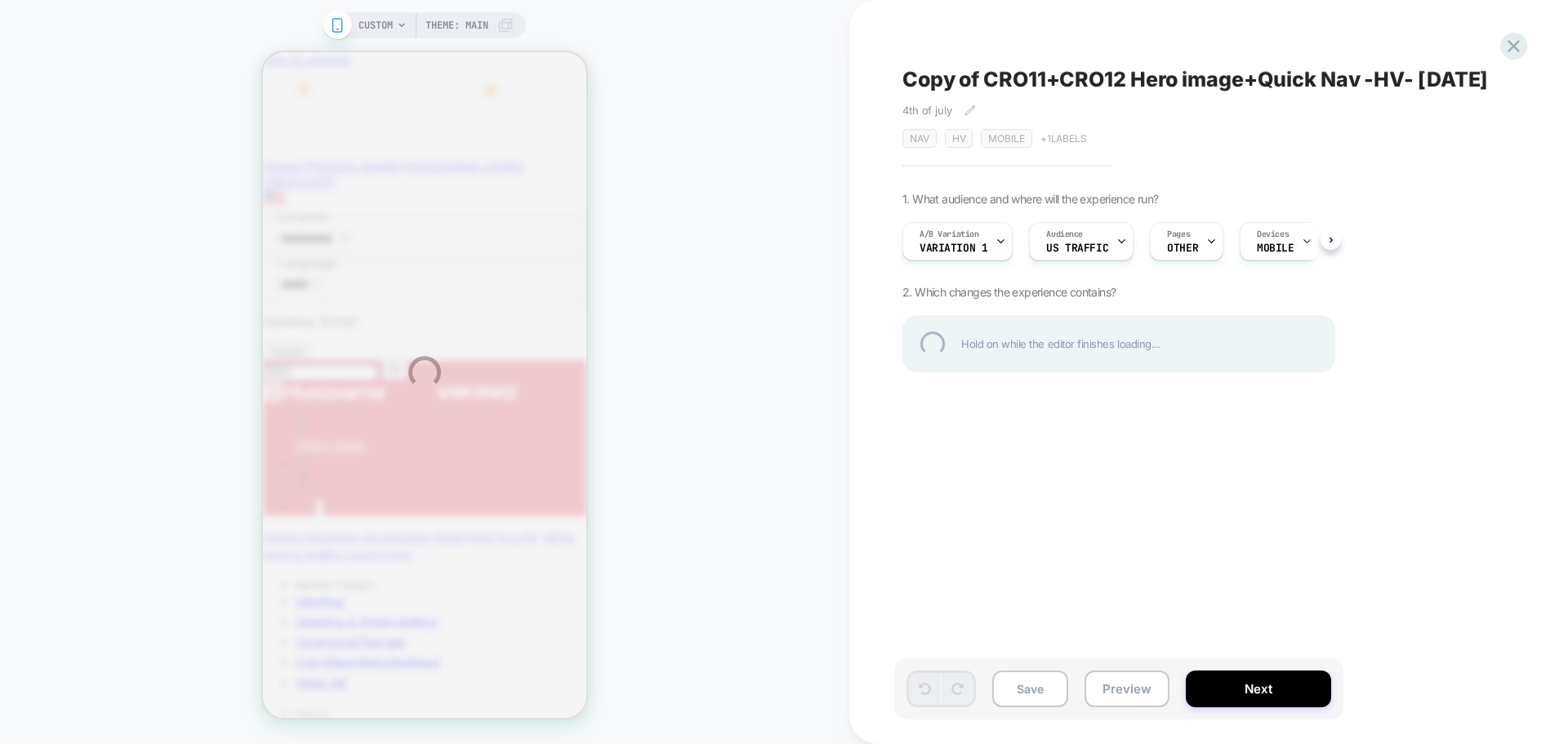 scroll, scrollTop: 0, scrollLeft: 0, axis: both 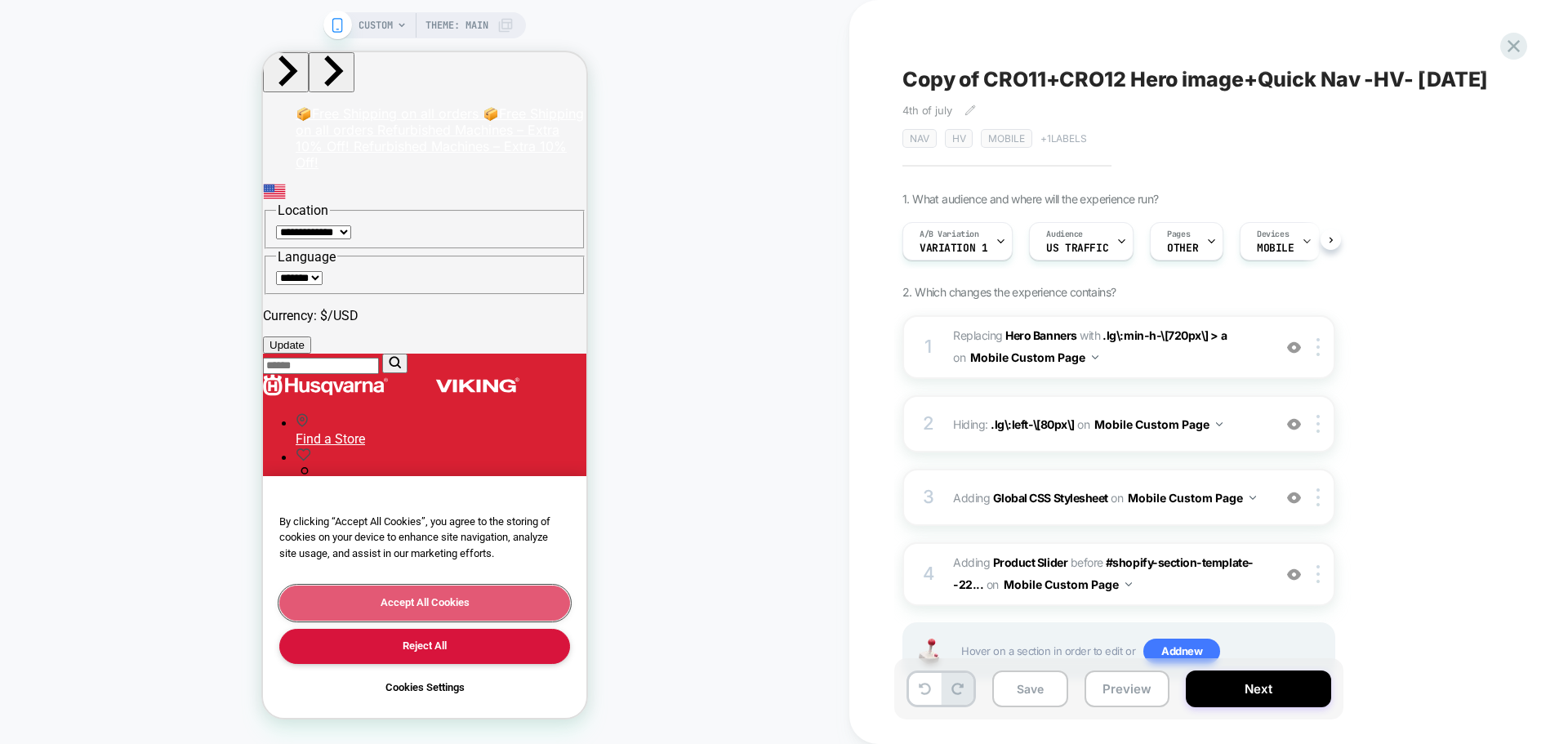 click on "Accept All Cookies" at bounding box center (425, 603) 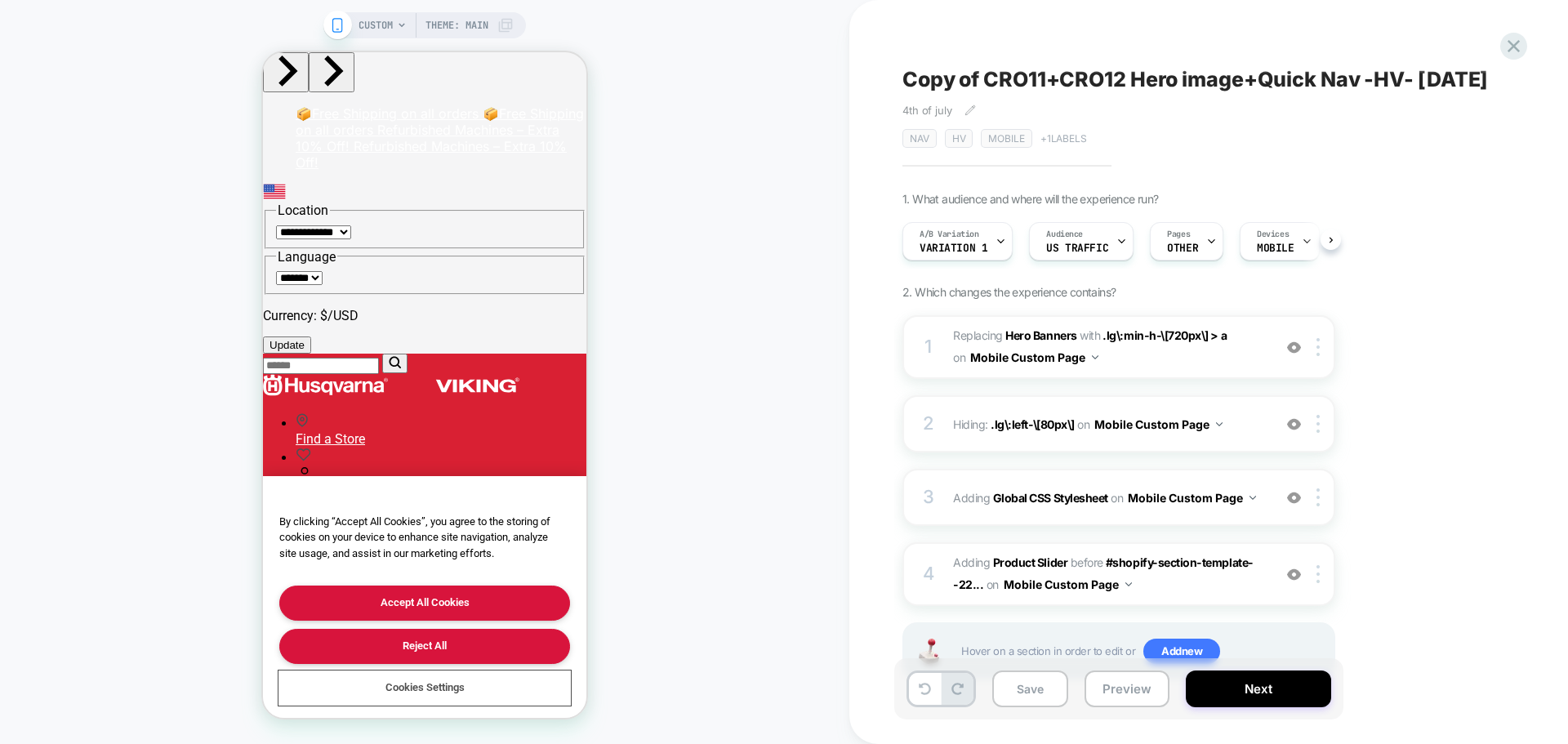 scroll, scrollTop: 0, scrollLeft: 1, axis: horizontal 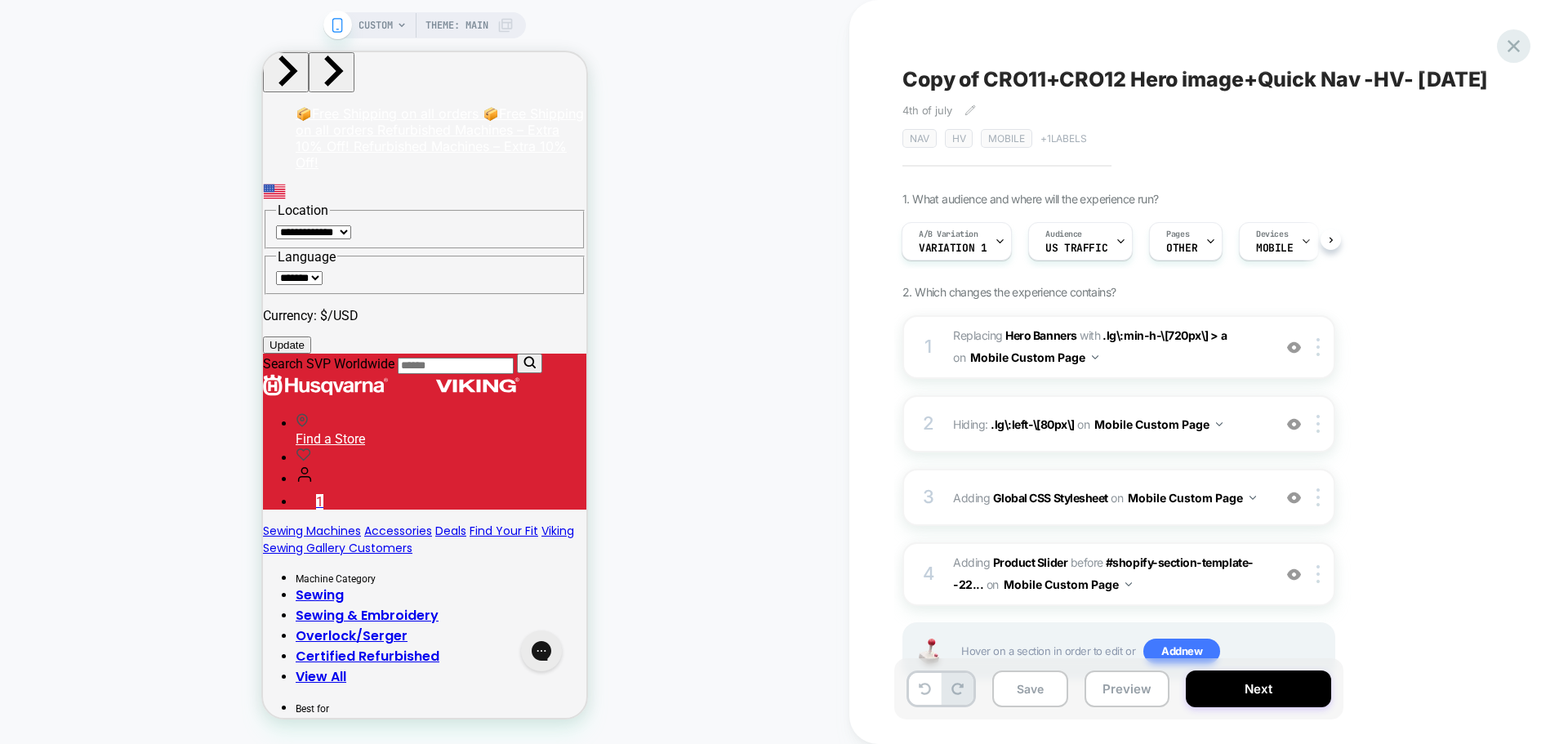 click 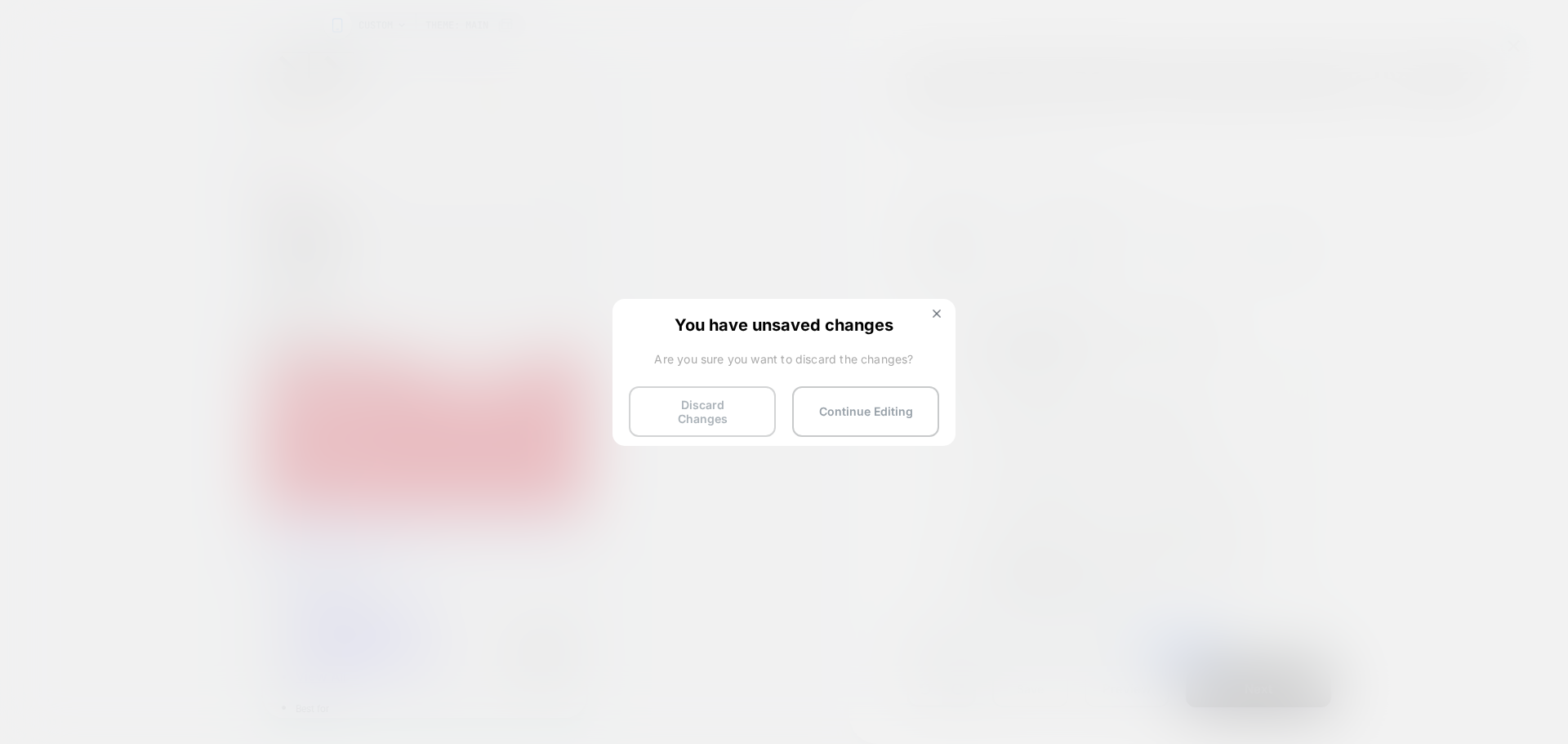 click on "Discard Changes" at bounding box center (702, 412) 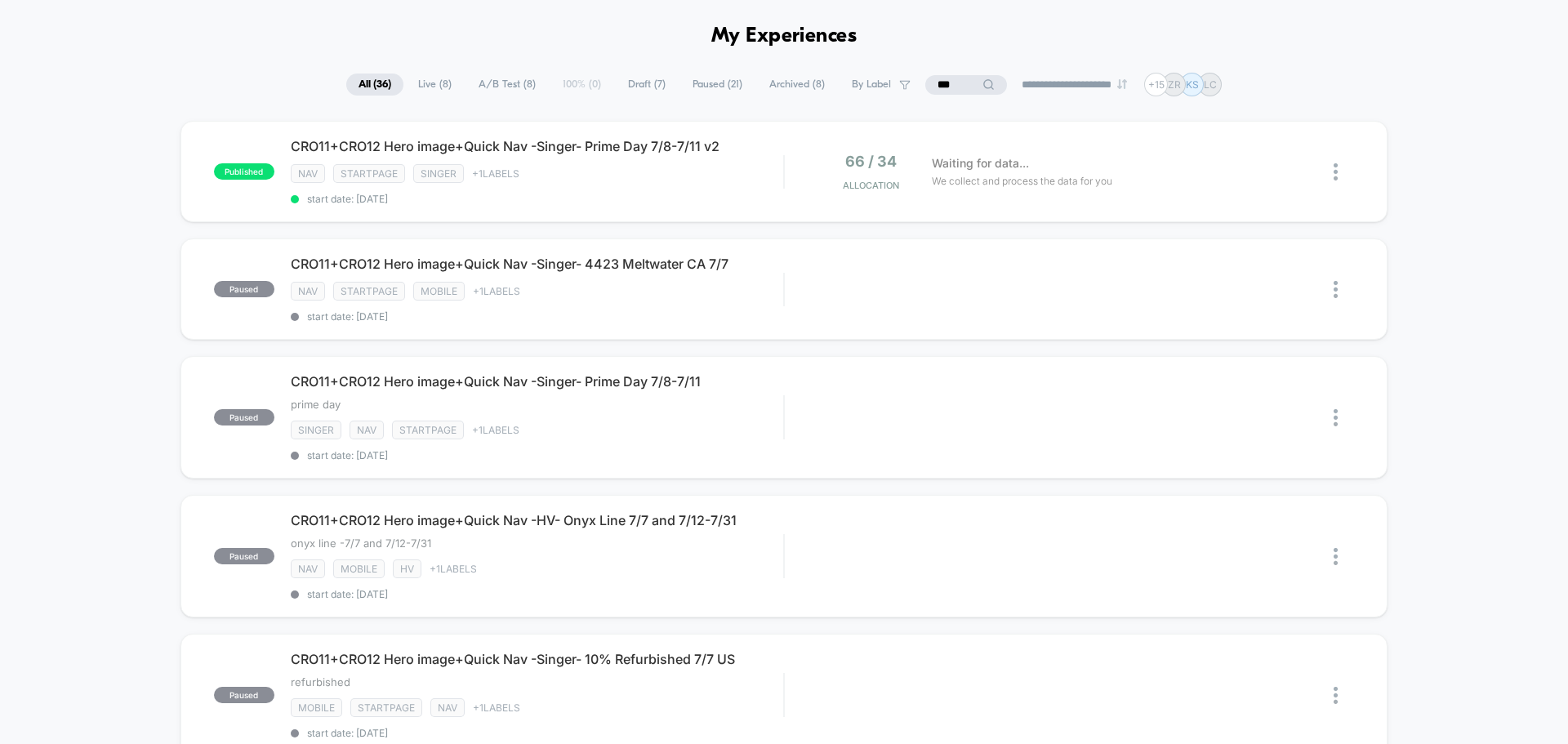 scroll, scrollTop: 0, scrollLeft: 0, axis: both 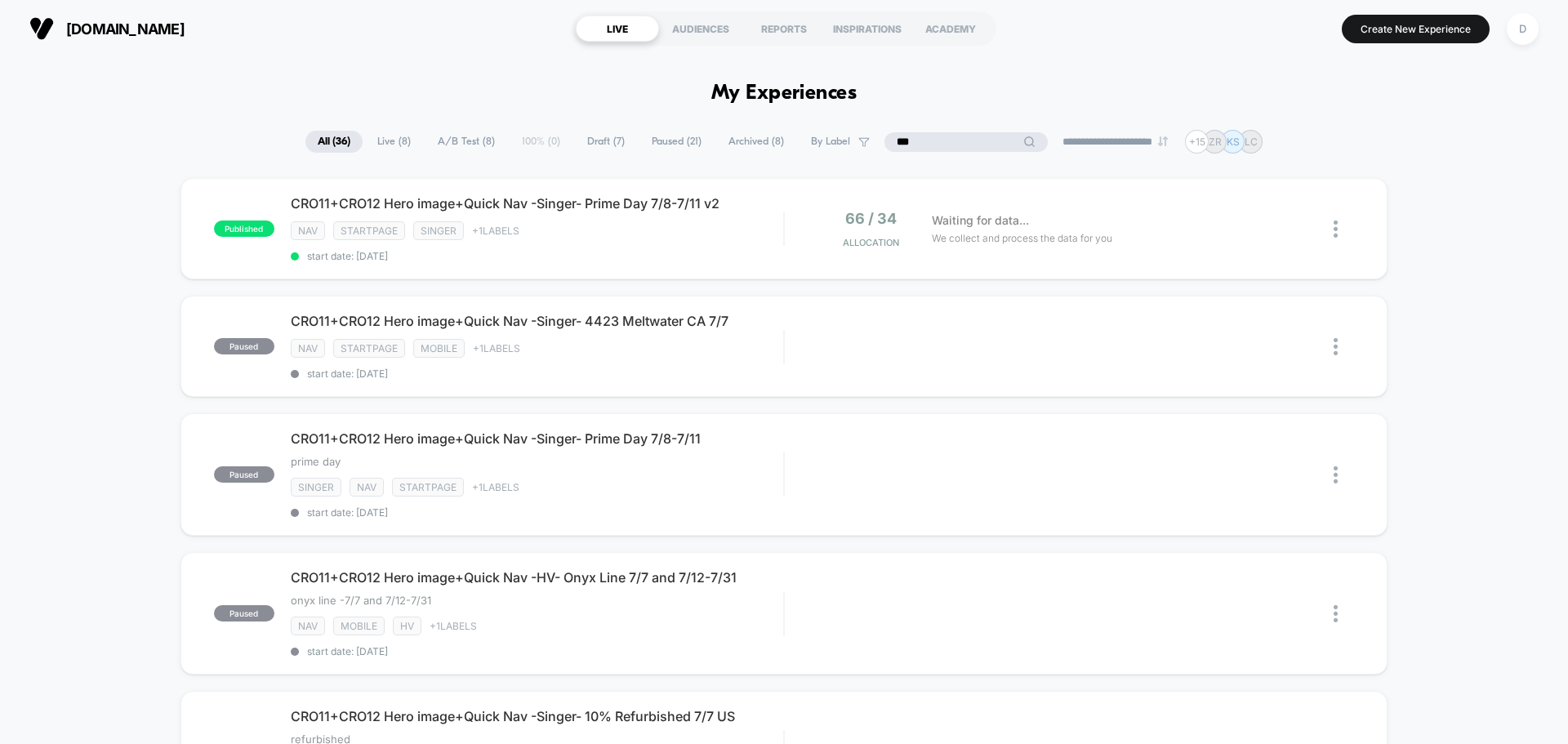 drag, startPoint x: 961, startPoint y: 141, endPoint x: 813, endPoint y: 123, distance: 149.09058 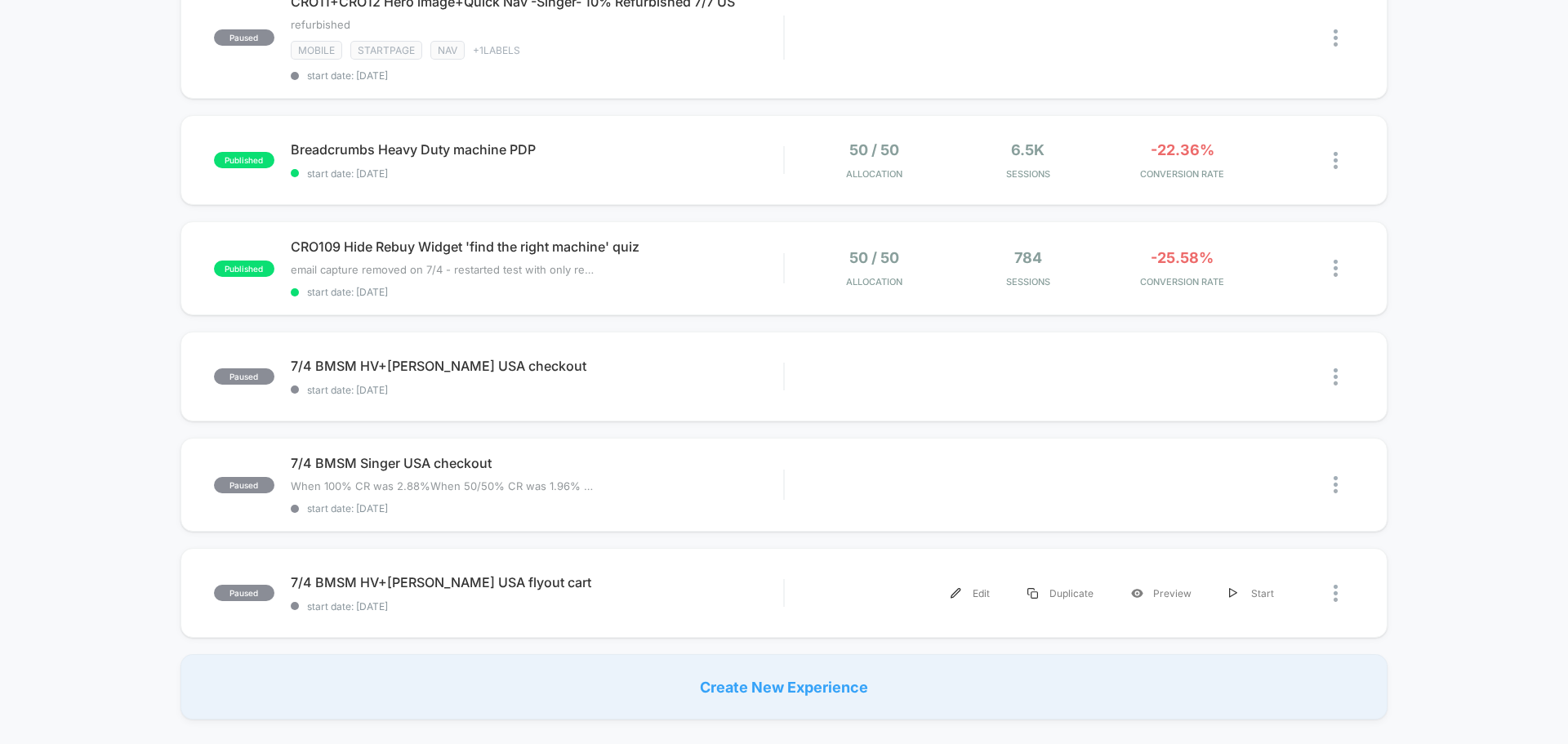 scroll, scrollTop: 929, scrollLeft: 0, axis: vertical 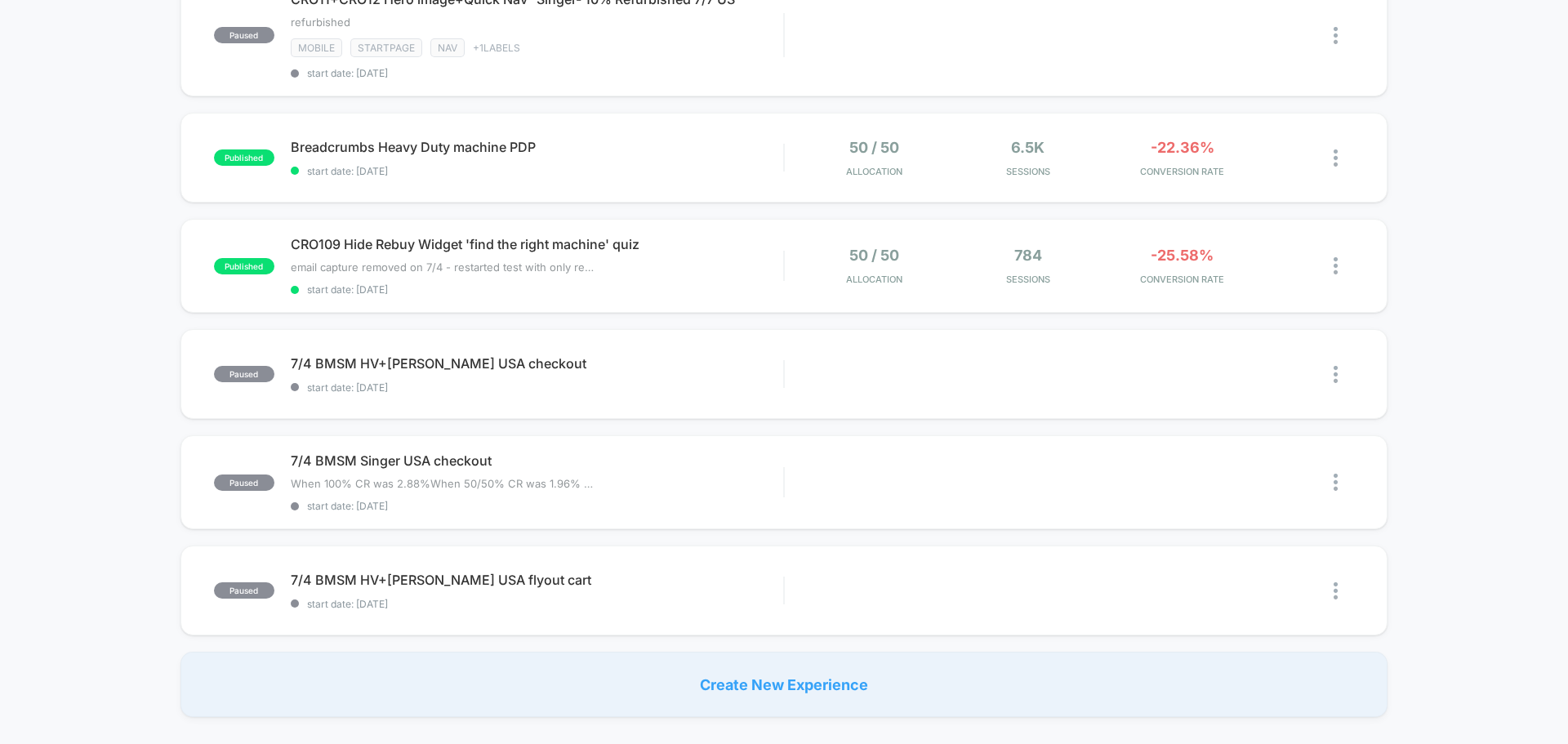 type 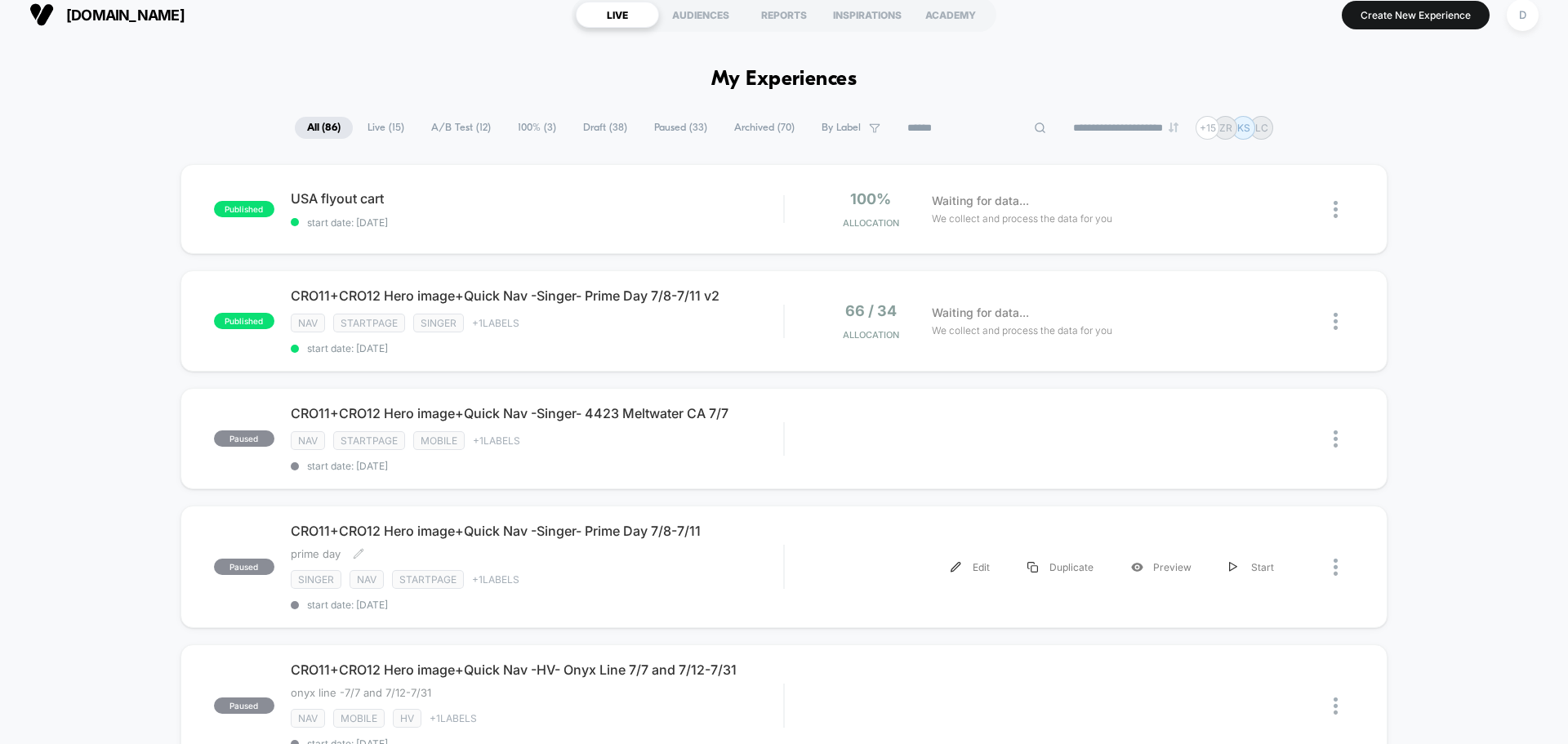 scroll, scrollTop: 14, scrollLeft: 0, axis: vertical 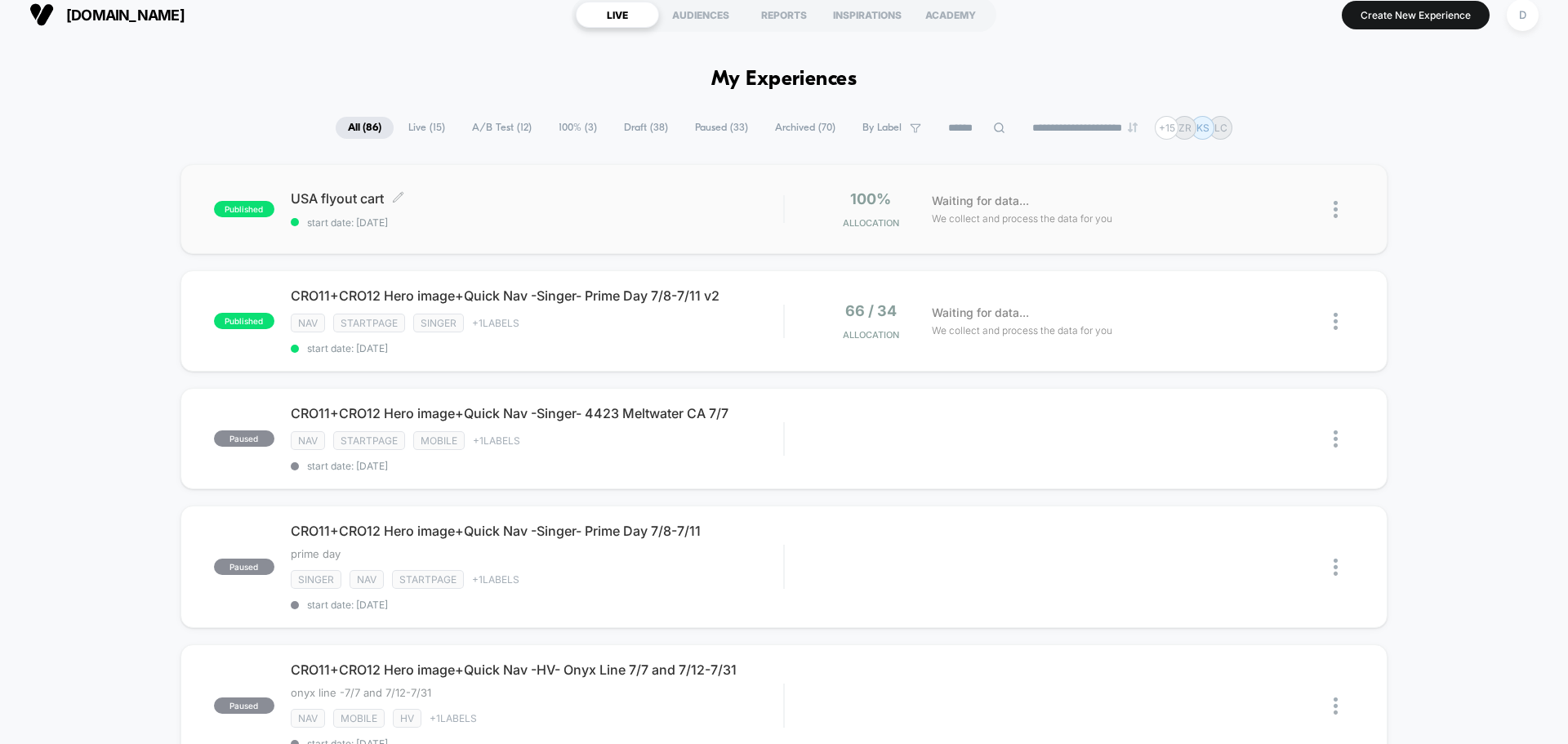 click on "USA flyout cart Click to edit experience details Click to edit experience details start date: 7/8/2025" at bounding box center [537, 209] 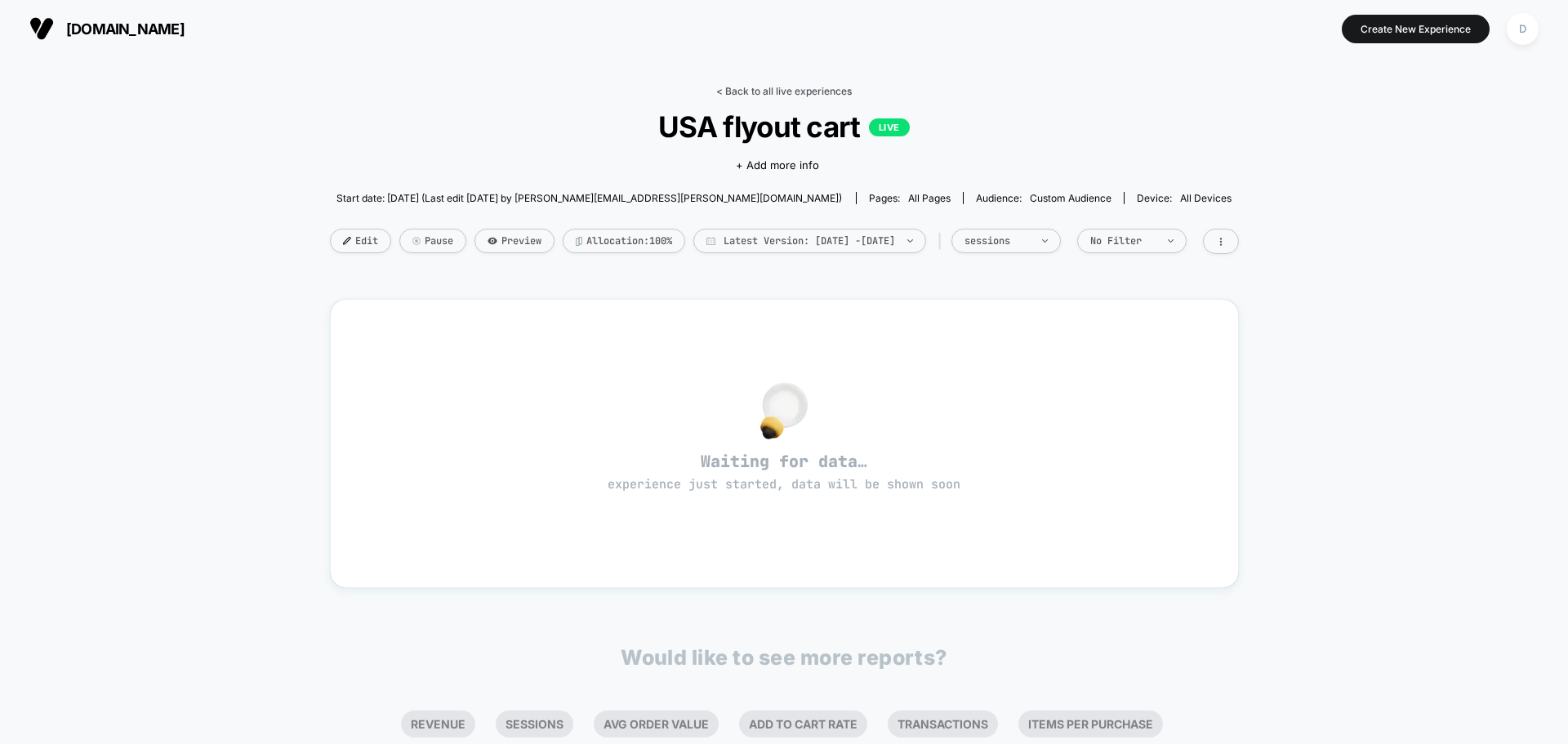 click on "< Back to all live experiences" at bounding box center [784, 91] 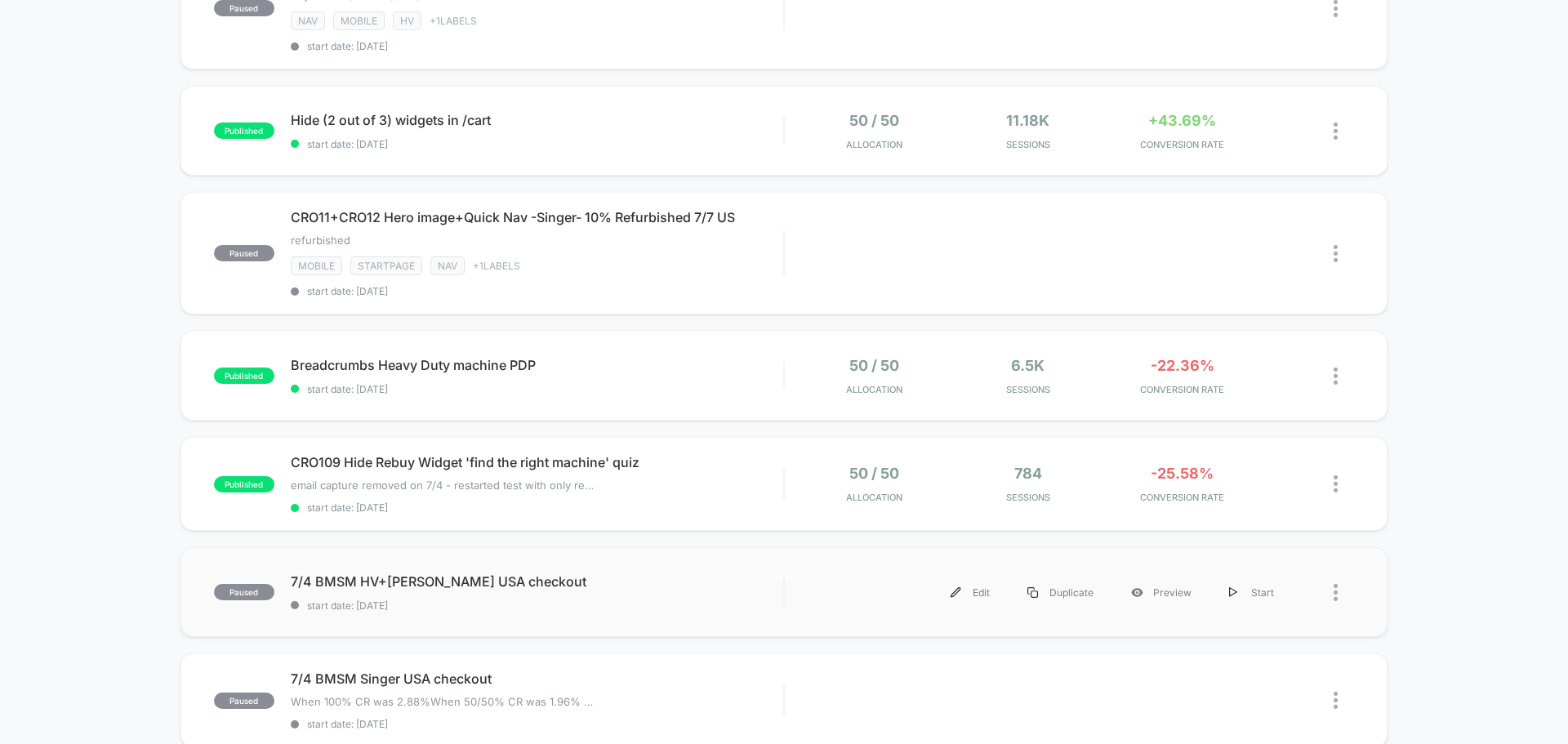 scroll, scrollTop: 714, scrollLeft: 0, axis: vertical 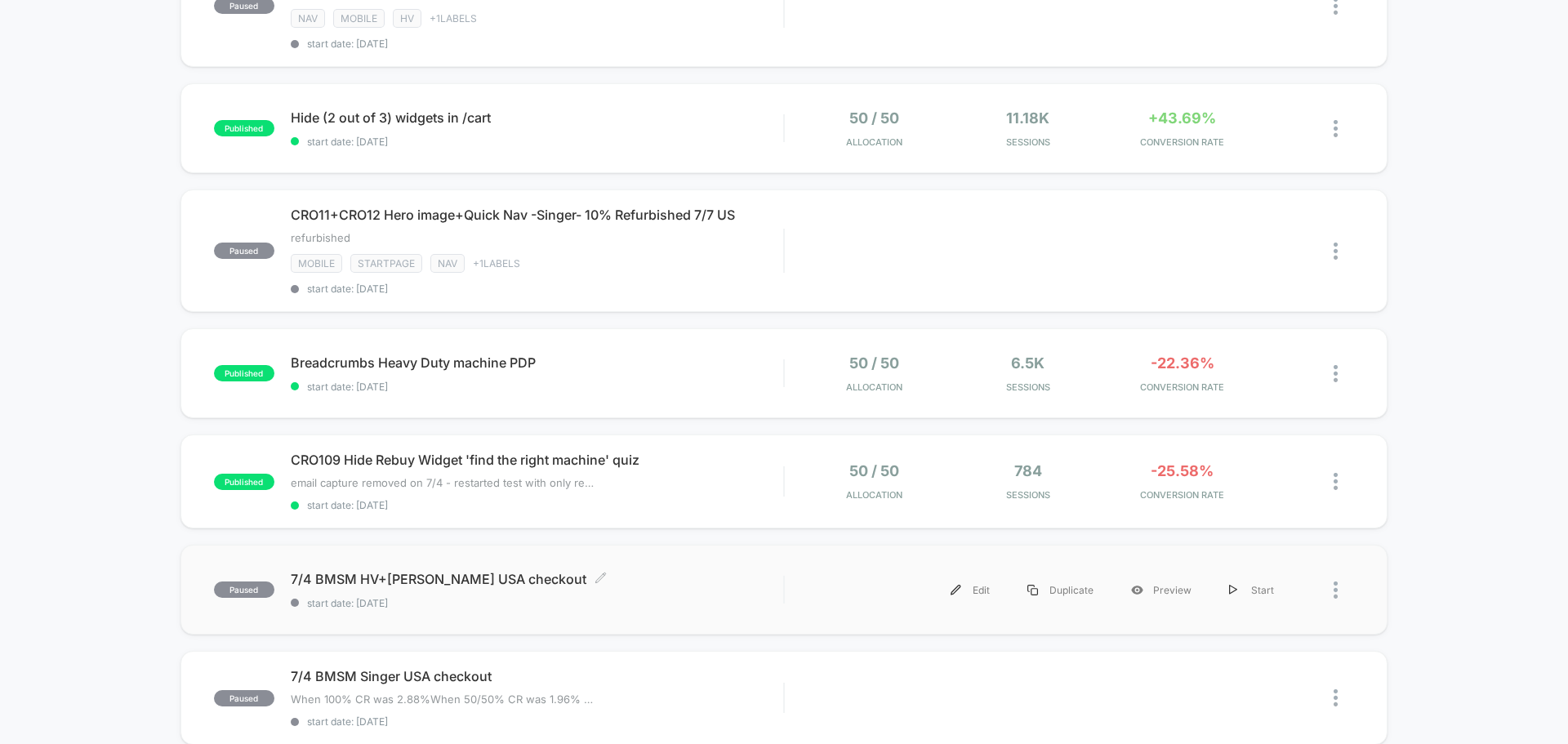 click on "7/4 BMSM HV+PFAFF USA checkout Click to edit experience details" at bounding box center (537, 579) 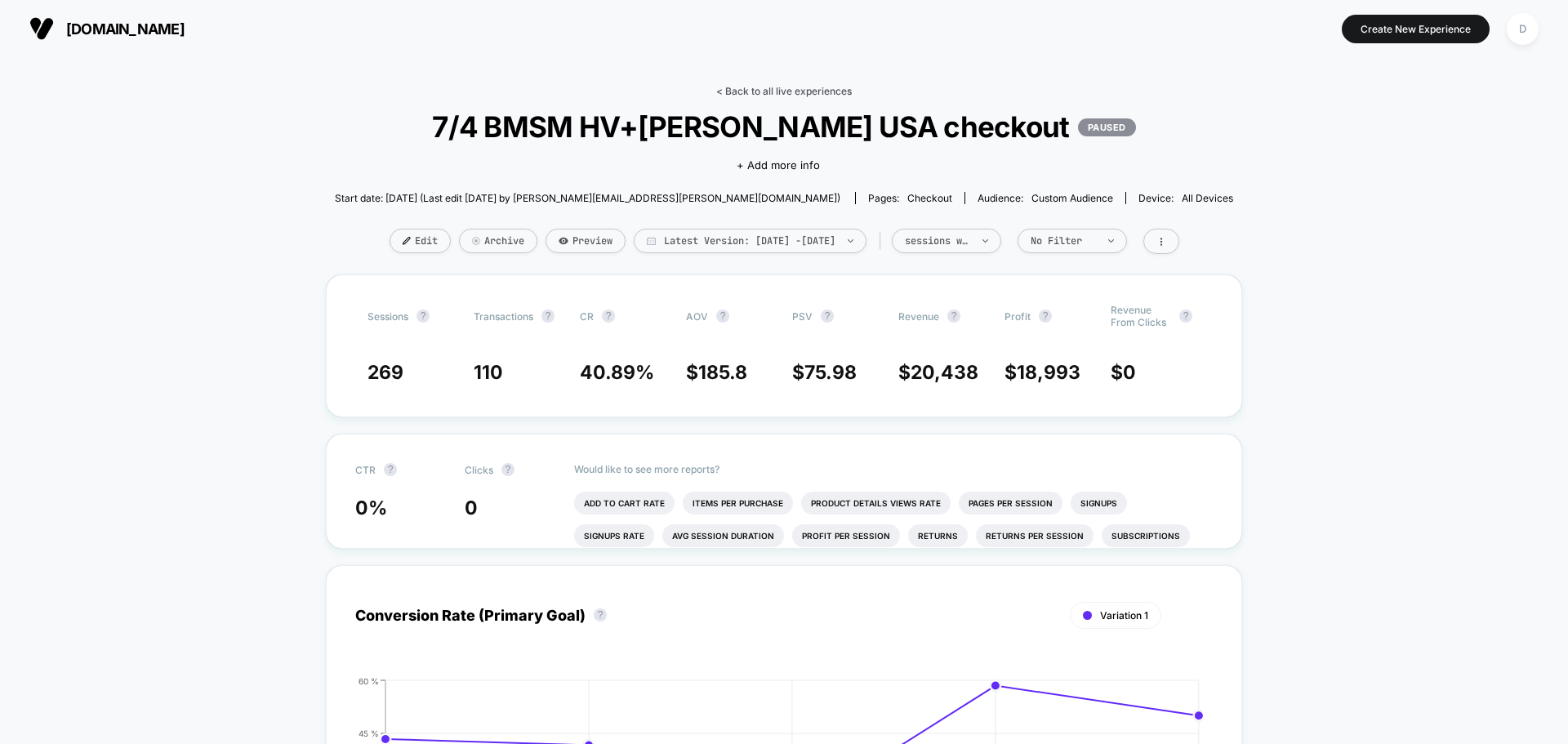 click on "< Back to all live experiences" at bounding box center [784, 91] 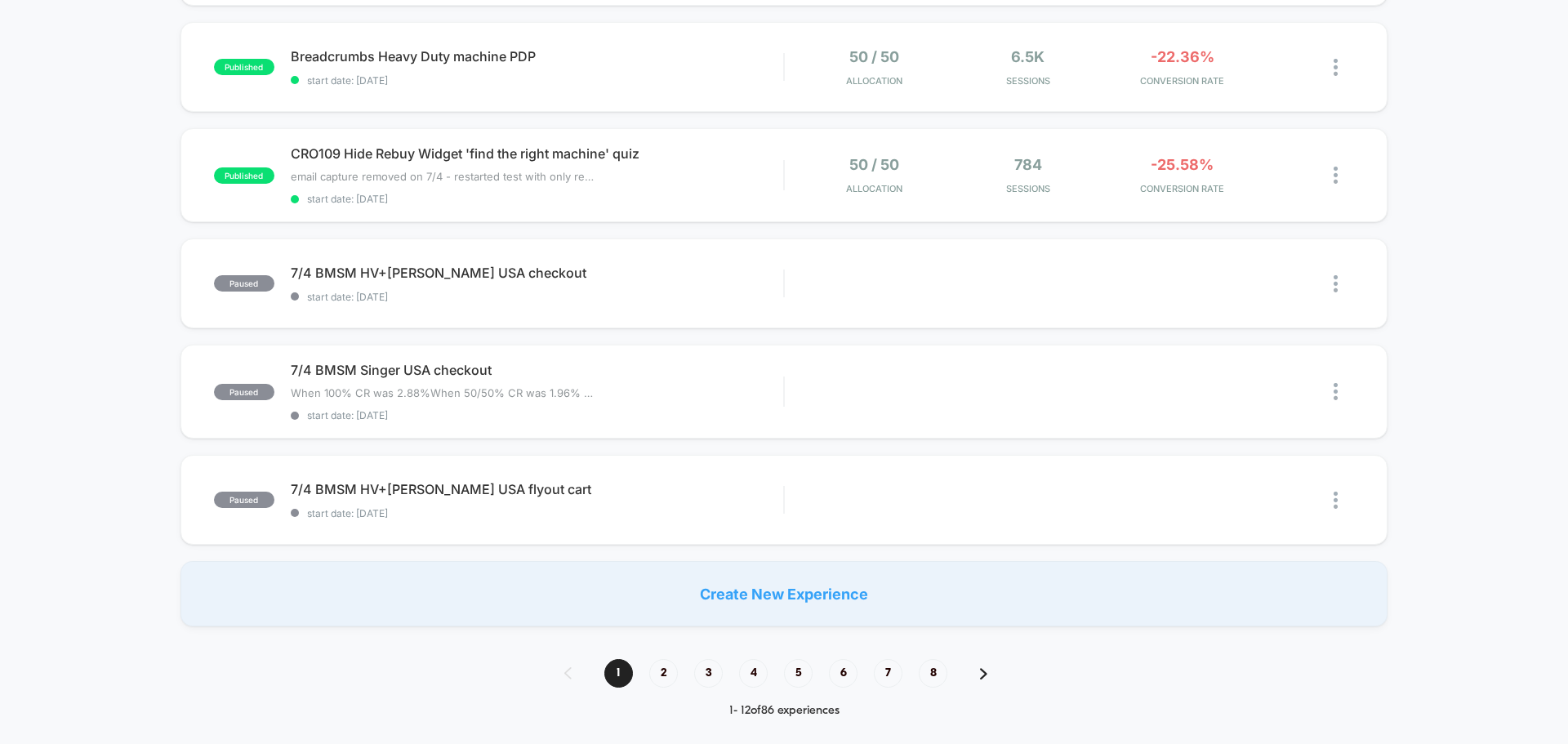 scroll, scrollTop: 1021, scrollLeft: 0, axis: vertical 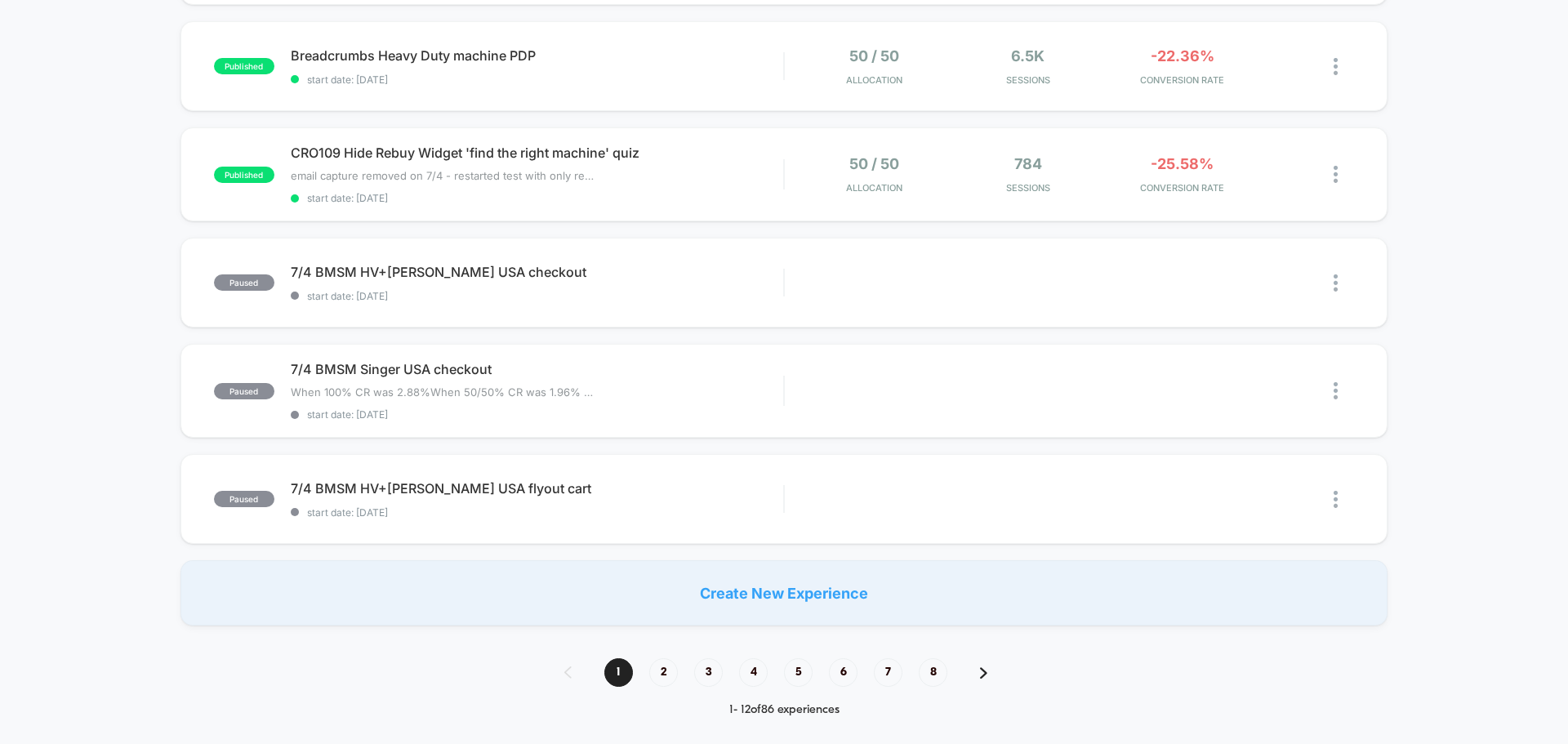 click on "1 2 3 4 5 6 7 8" at bounding box center [784, 672] 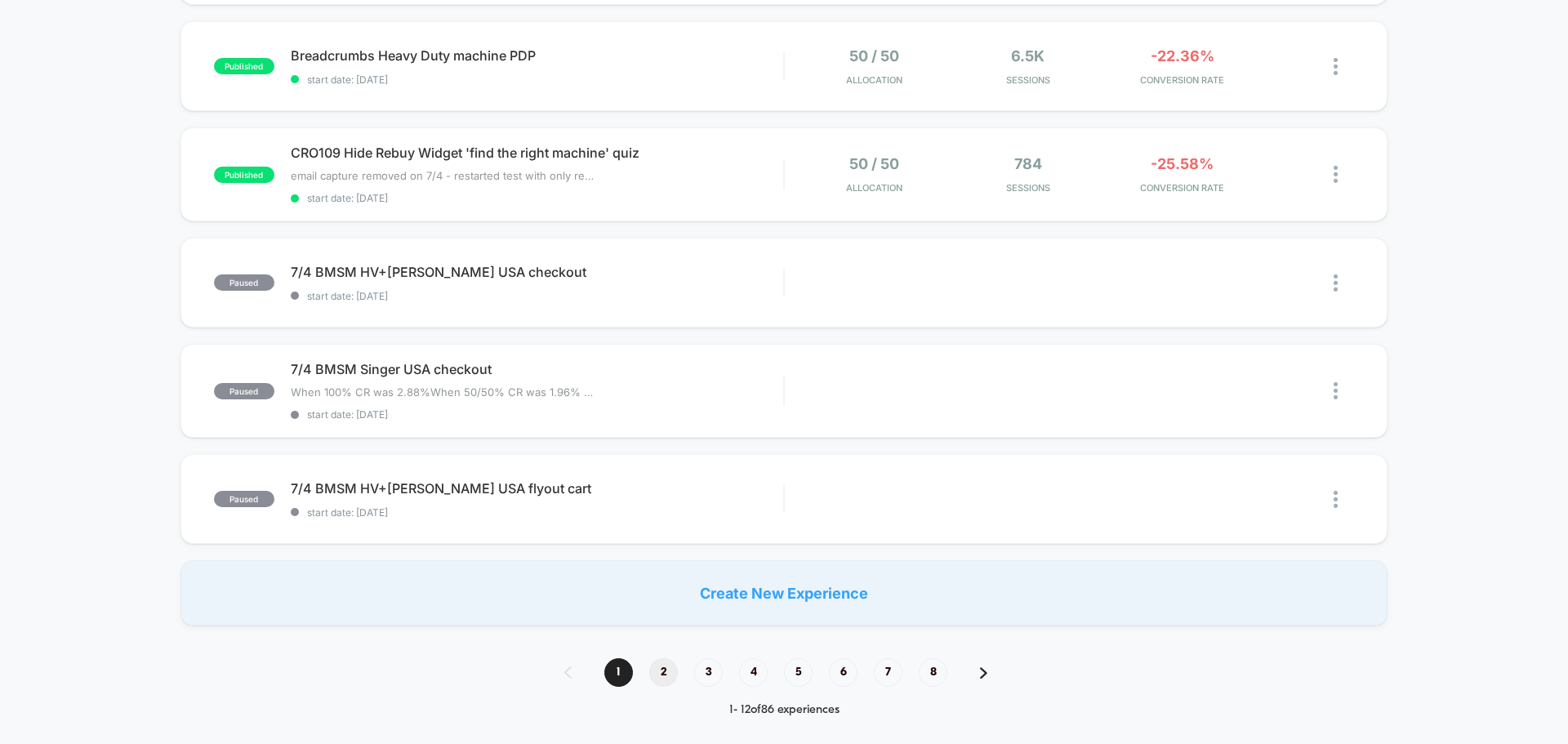 click on "2" at bounding box center [663, 672] 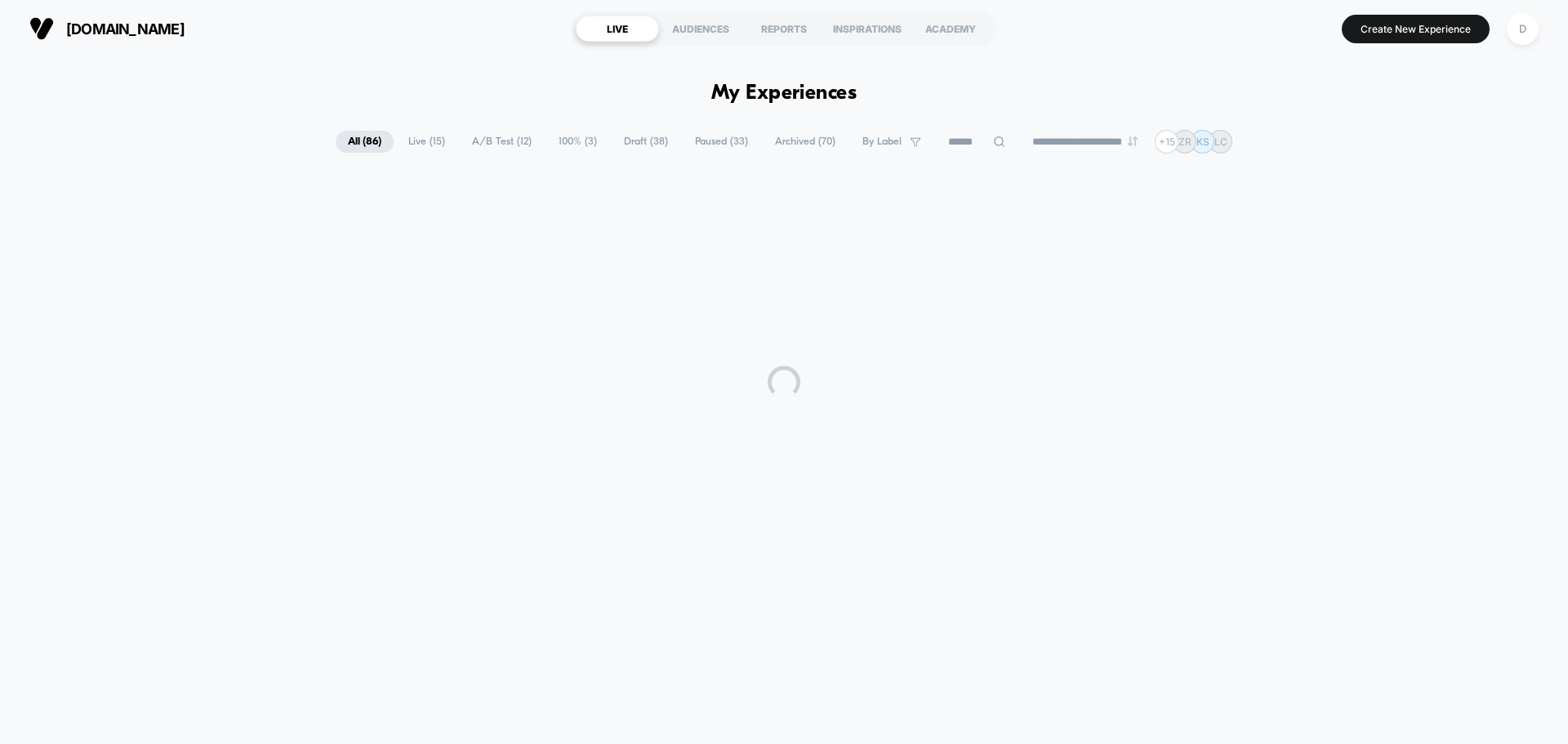 scroll, scrollTop: 0, scrollLeft: 0, axis: both 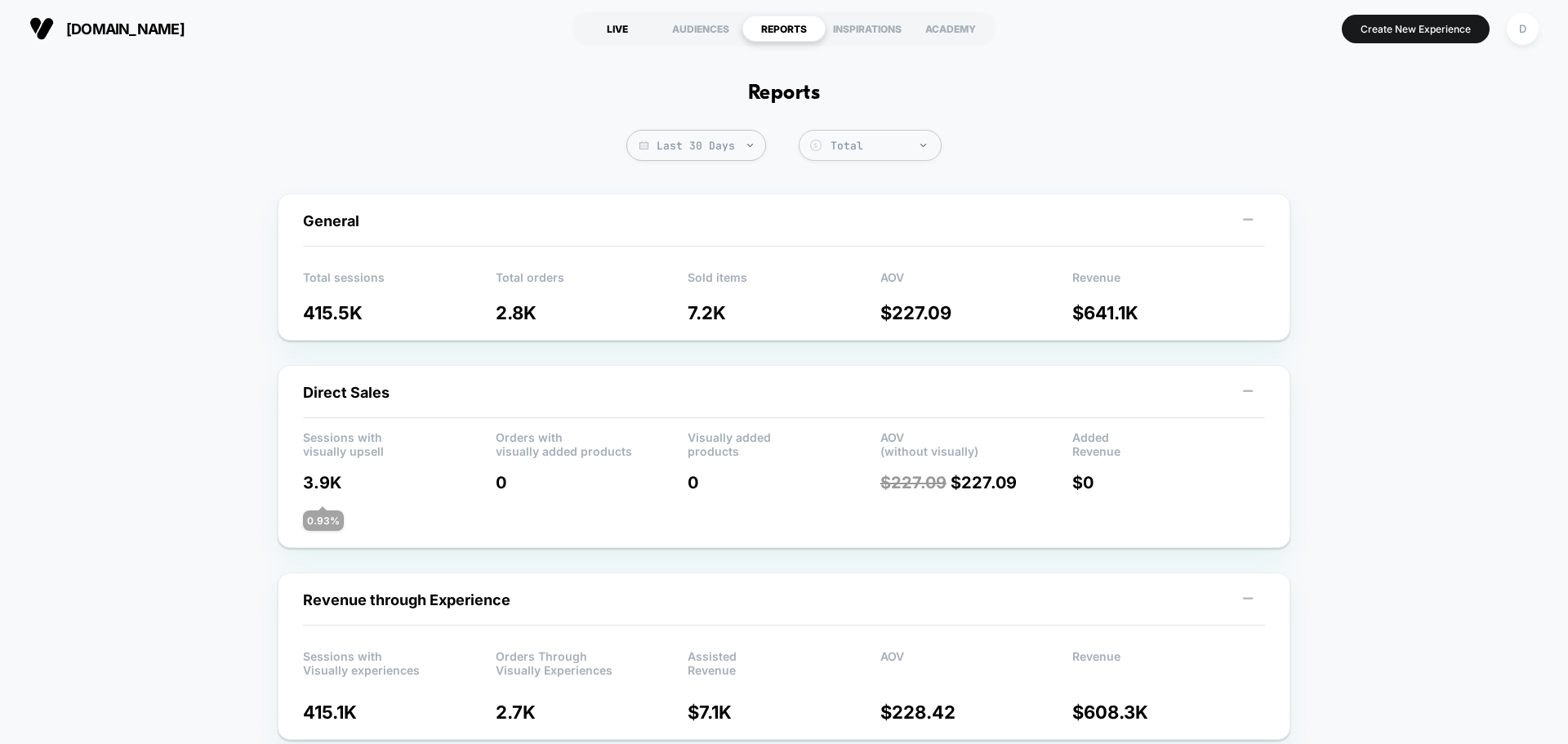 click on "LIVE" at bounding box center (617, 29) 